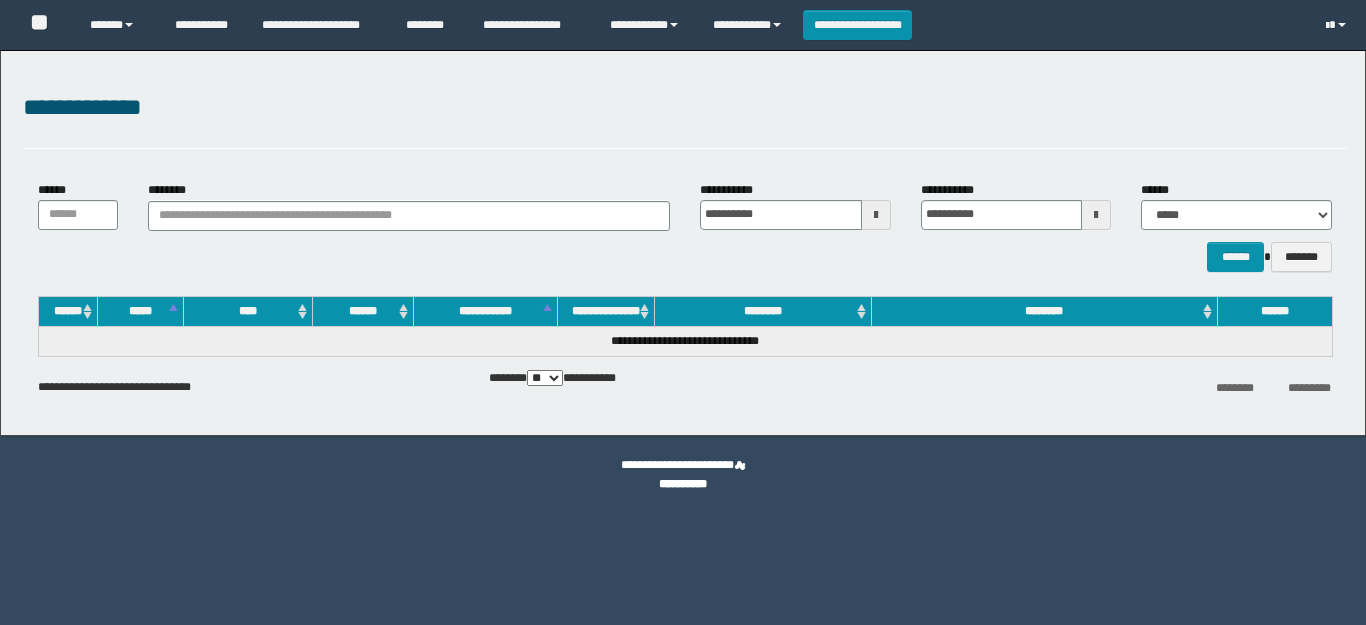 scroll, scrollTop: 0, scrollLeft: 0, axis: both 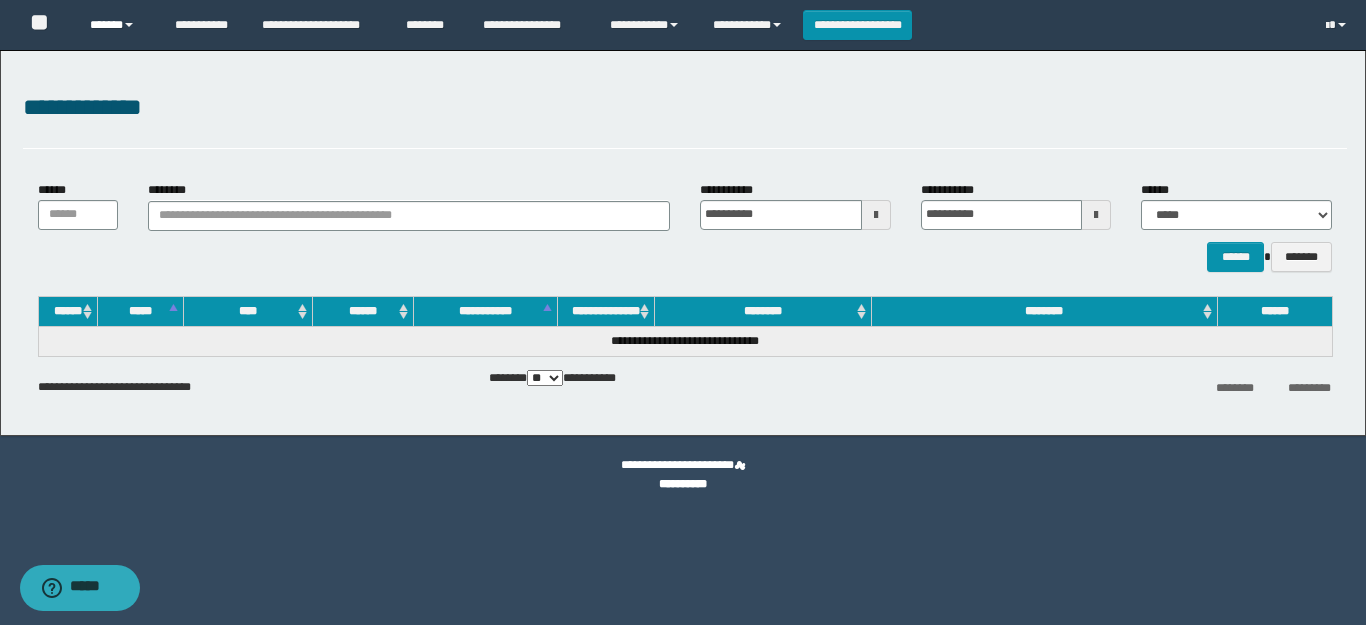 click on "******" at bounding box center (117, 25) 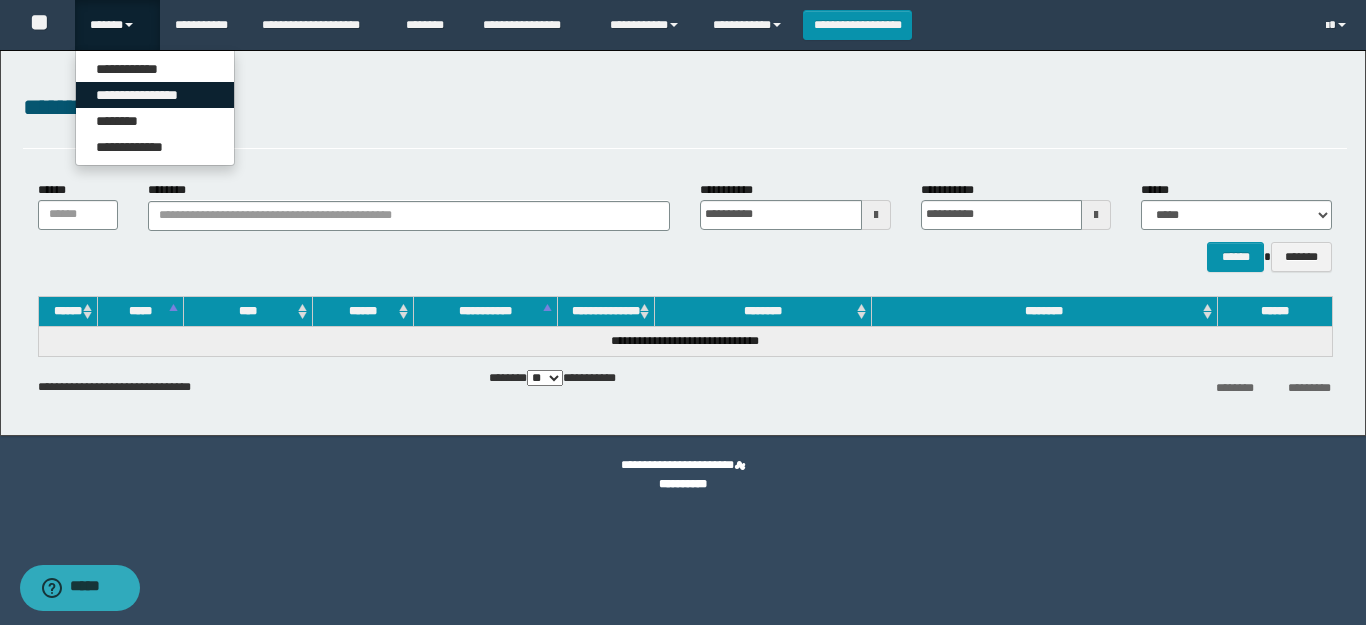 click on "**********" at bounding box center (155, 95) 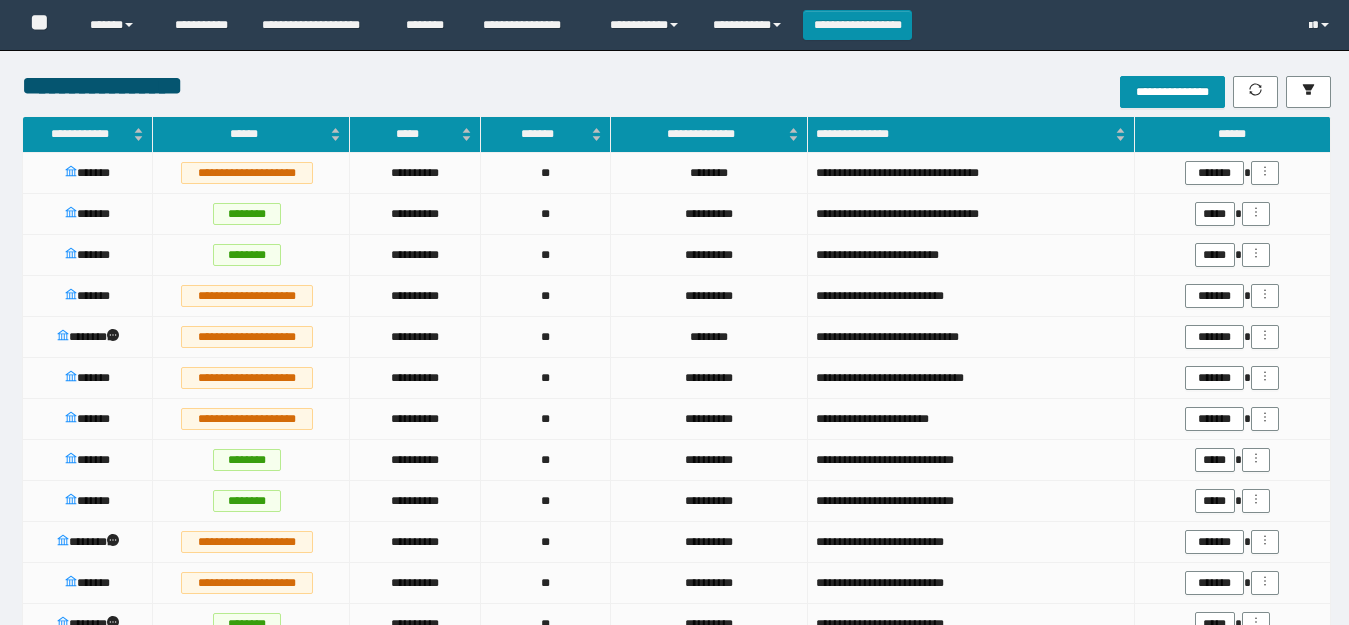 scroll, scrollTop: 0, scrollLeft: 0, axis: both 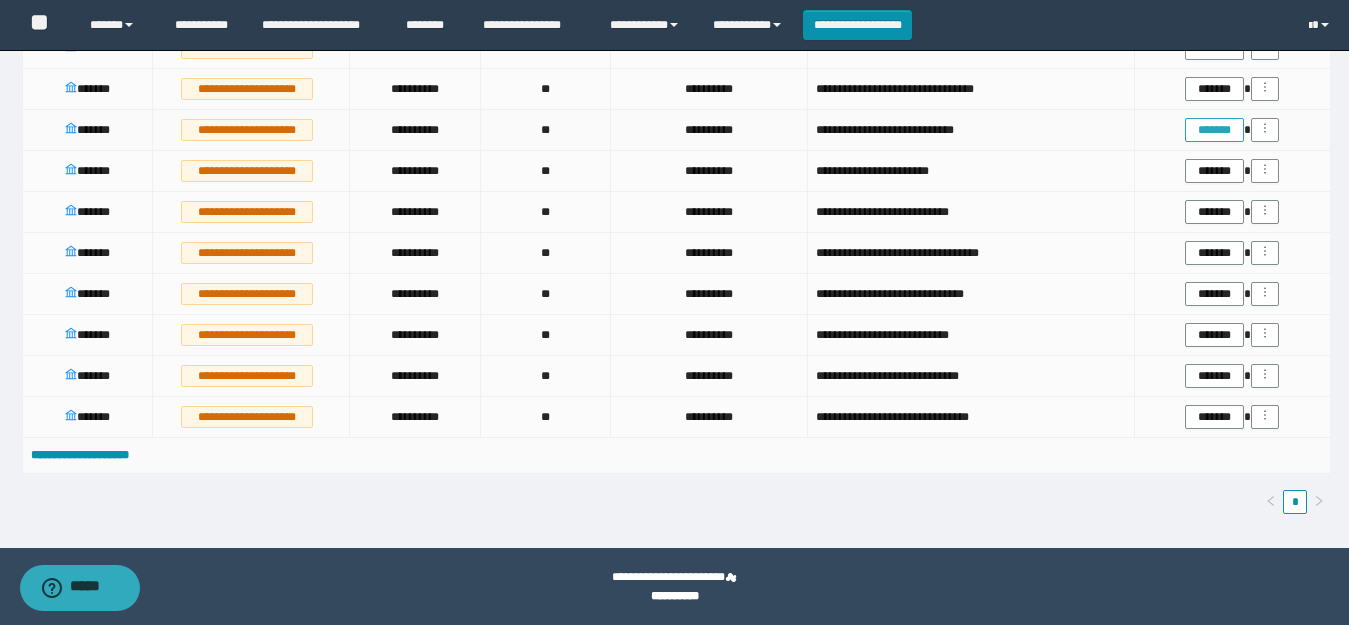 click on "*******" at bounding box center (1214, 130) 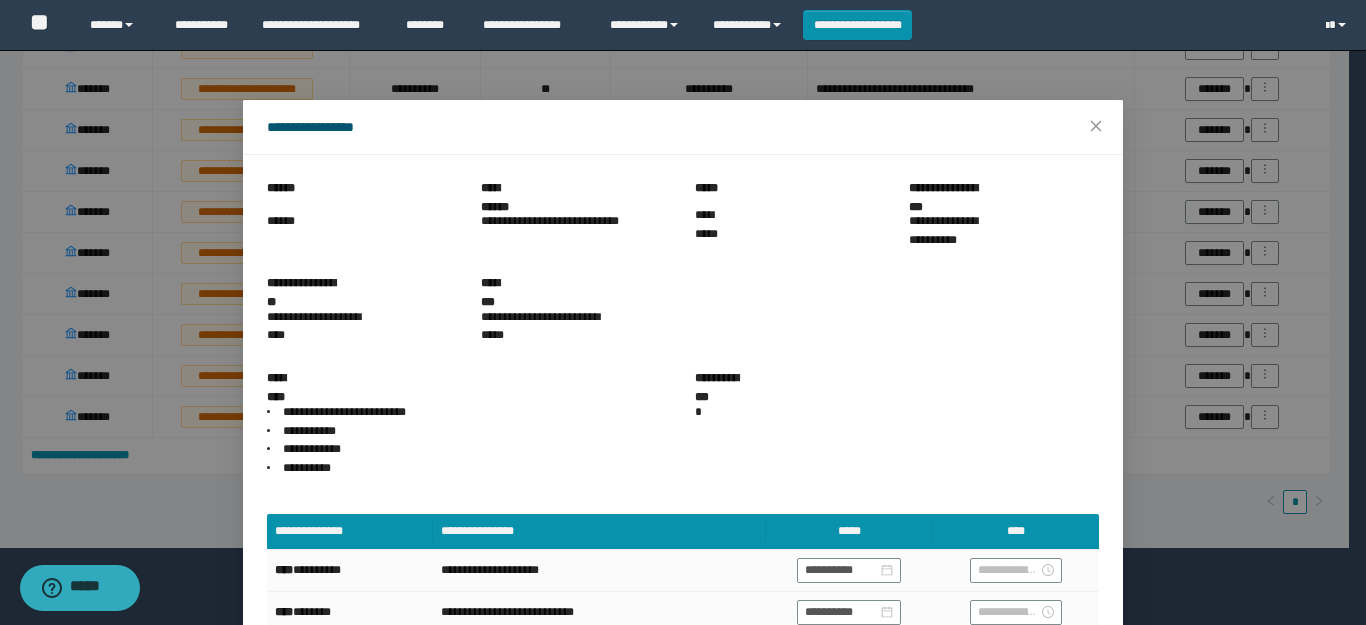 scroll, scrollTop: 174, scrollLeft: 0, axis: vertical 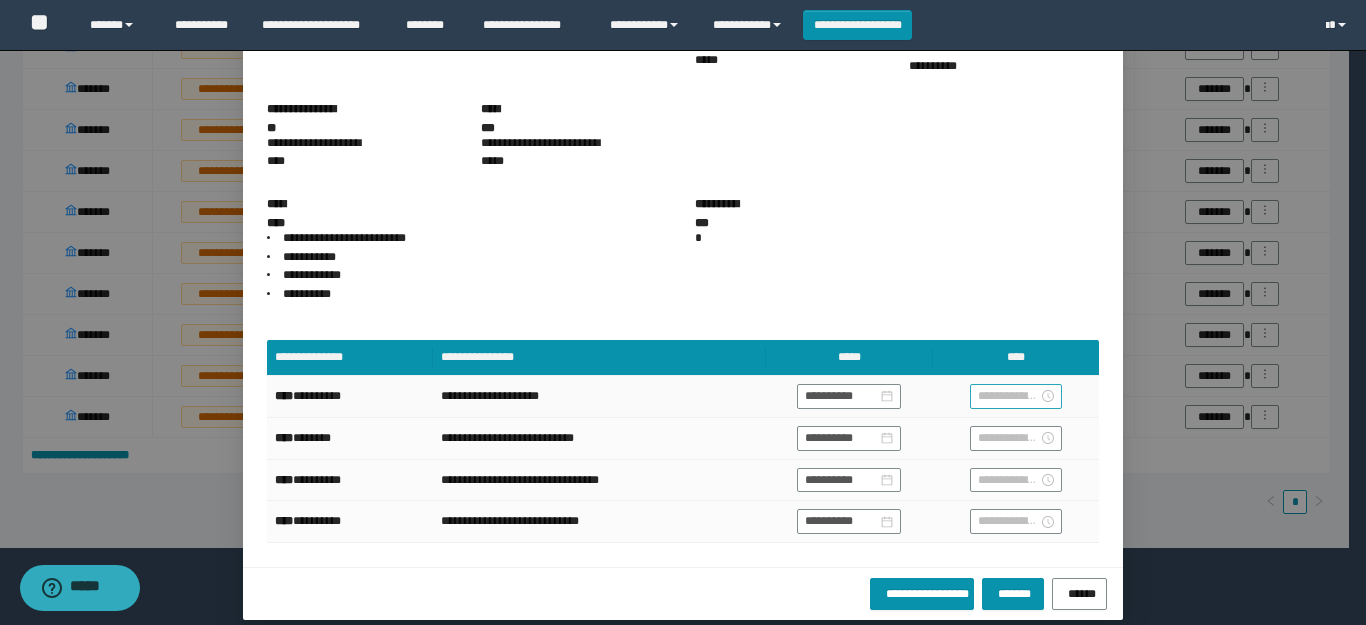 click at bounding box center (1016, 396) 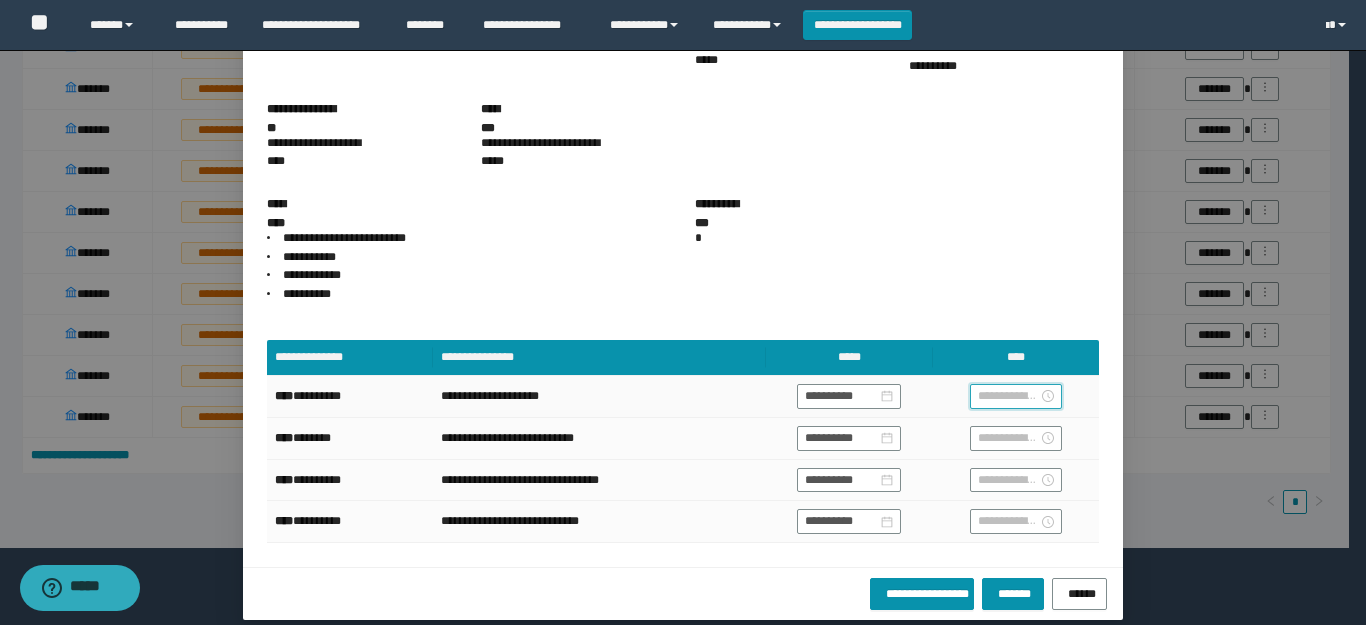 click at bounding box center (1008, 396) 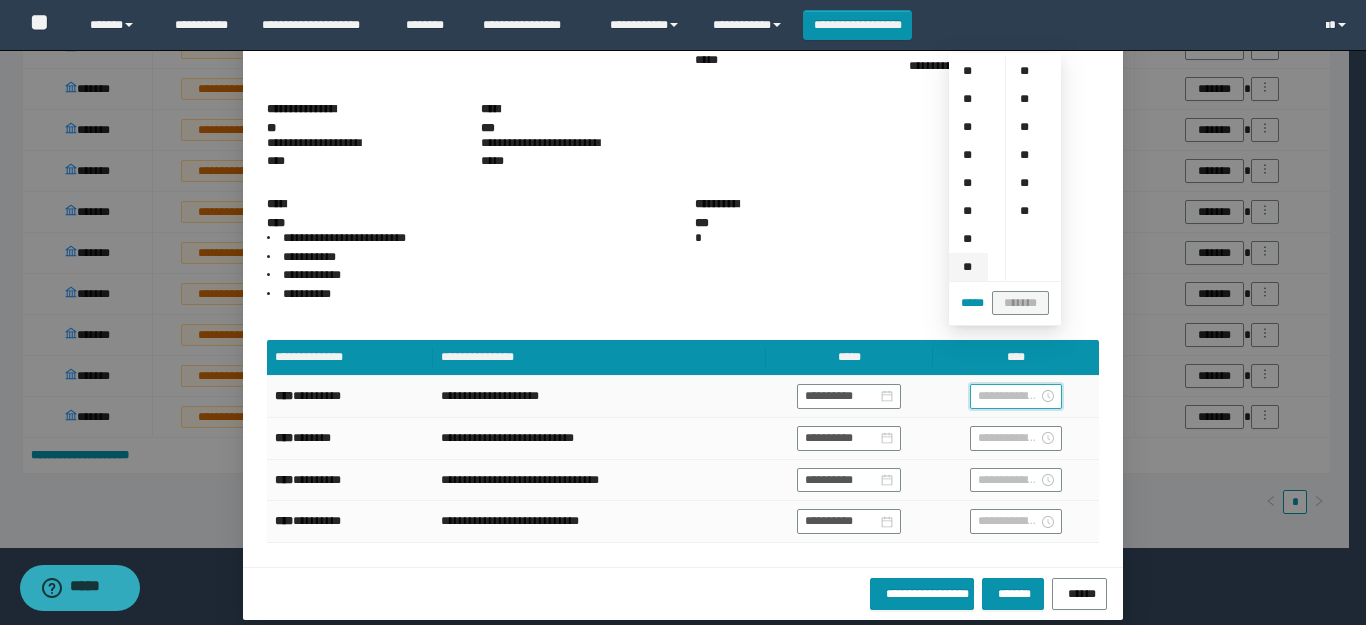 click on "**" at bounding box center (968, 267) 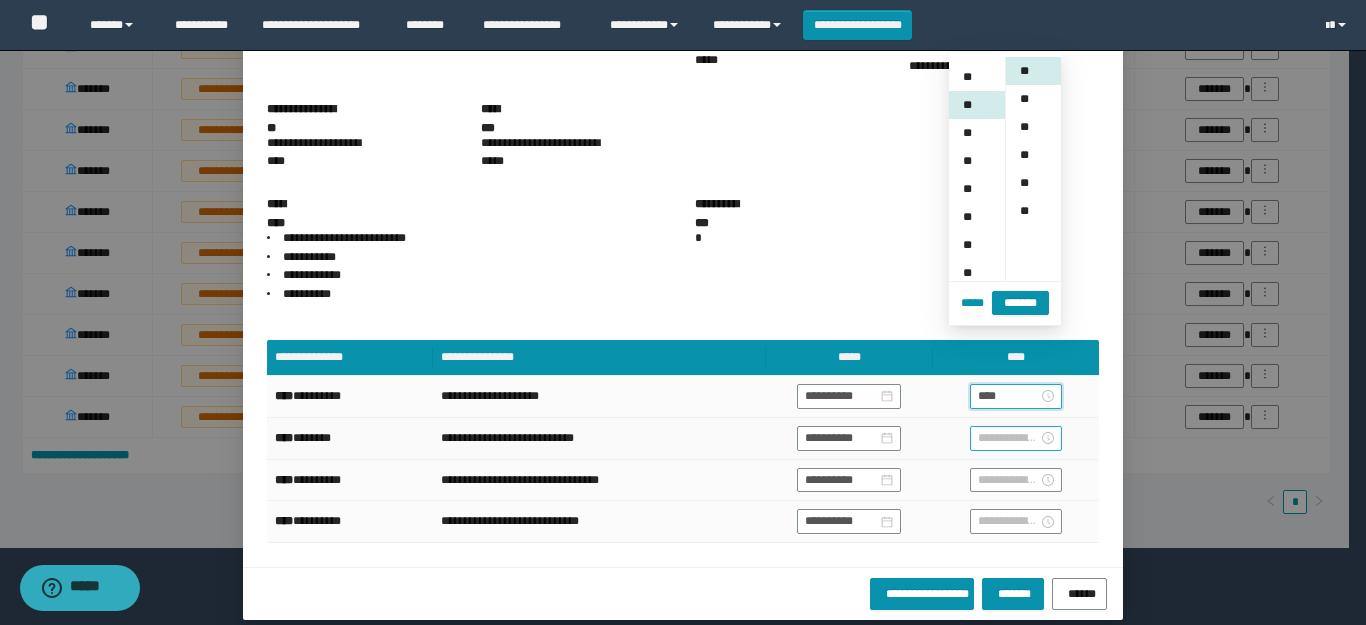 scroll, scrollTop: 196, scrollLeft: 0, axis: vertical 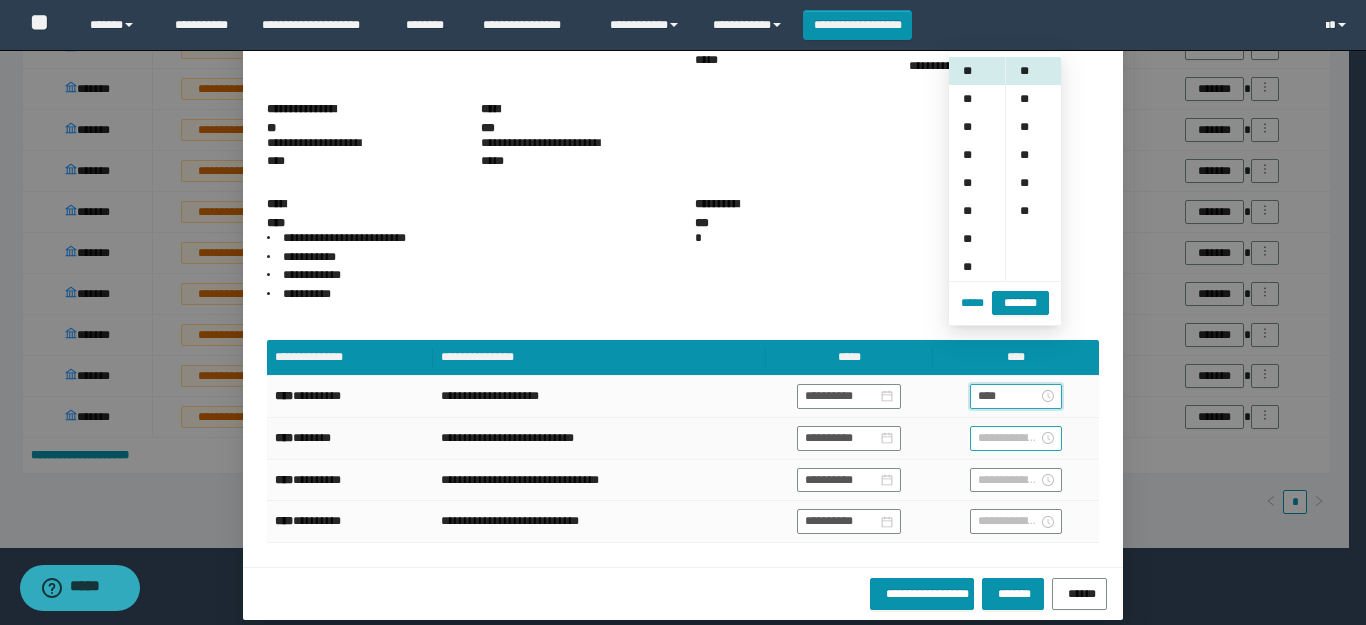 click at bounding box center [1008, 438] 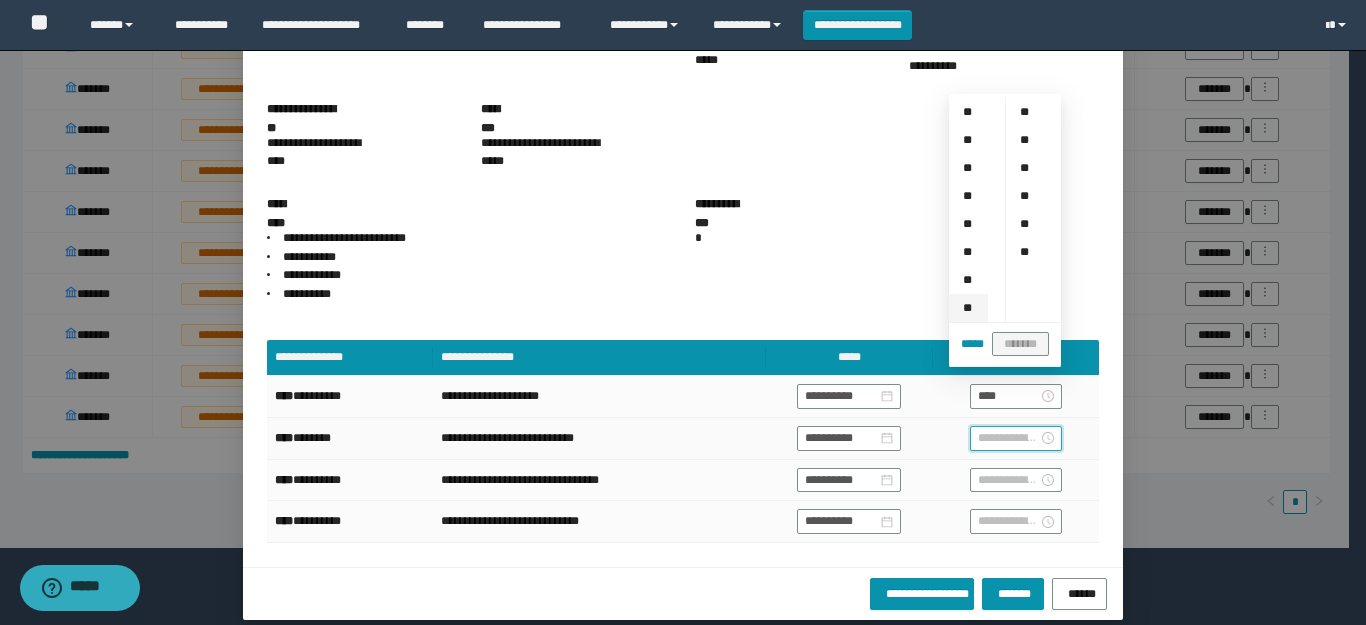 click on "**" at bounding box center [968, 308] 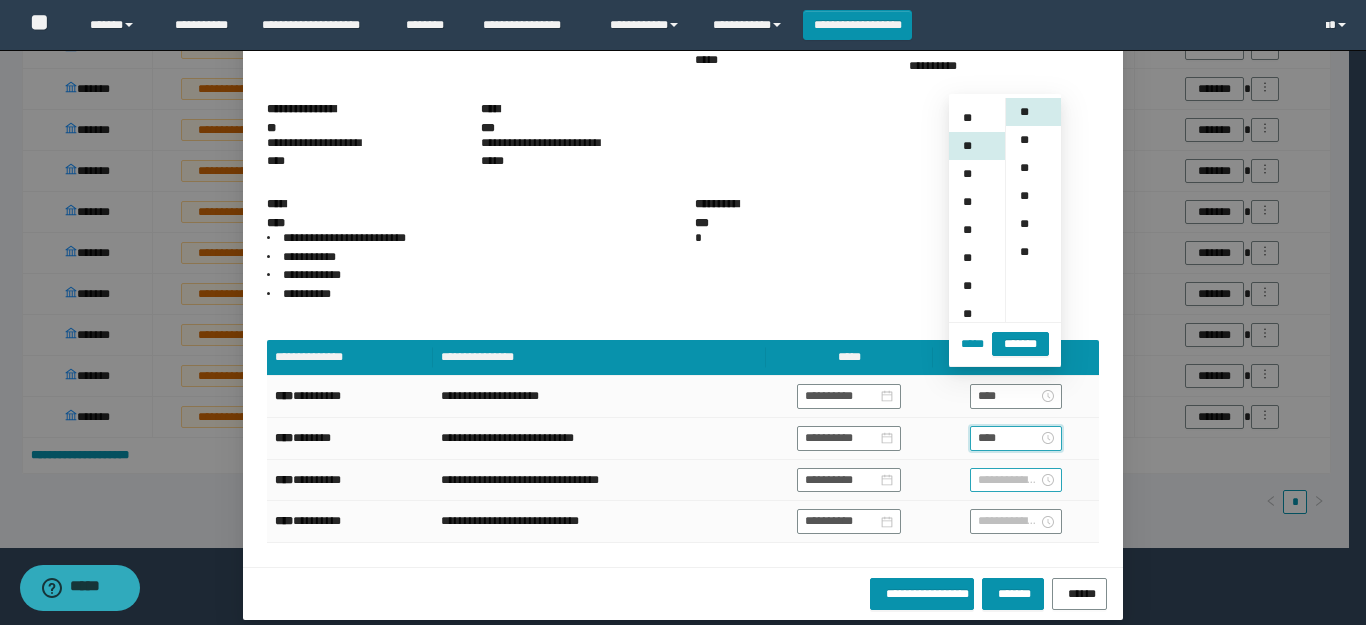 scroll, scrollTop: 196, scrollLeft: 0, axis: vertical 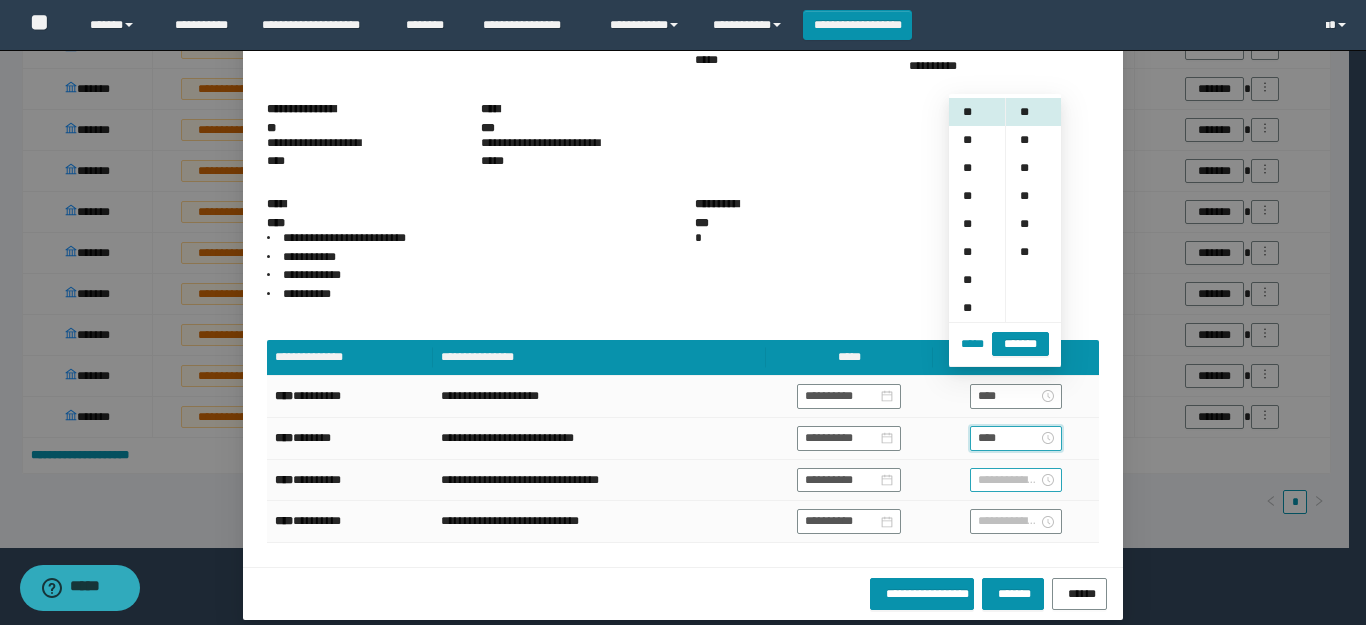 click at bounding box center [1008, 480] 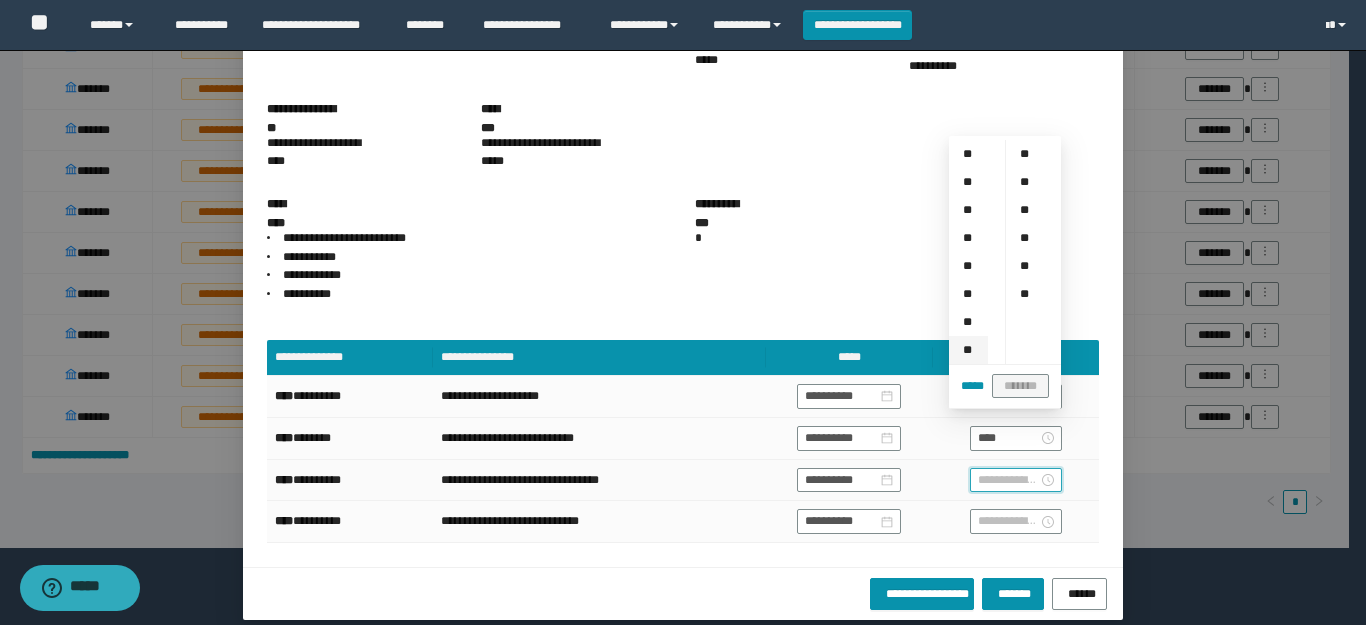 click on "**" at bounding box center (968, 350) 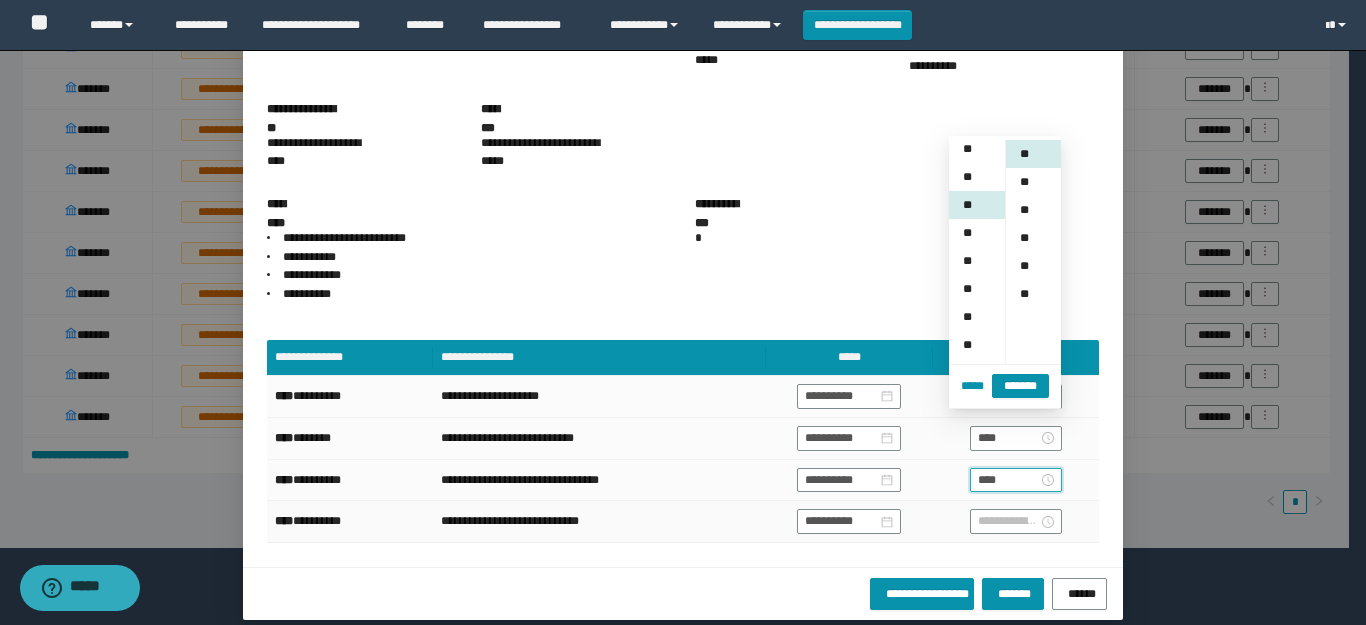 scroll, scrollTop: 196, scrollLeft: 0, axis: vertical 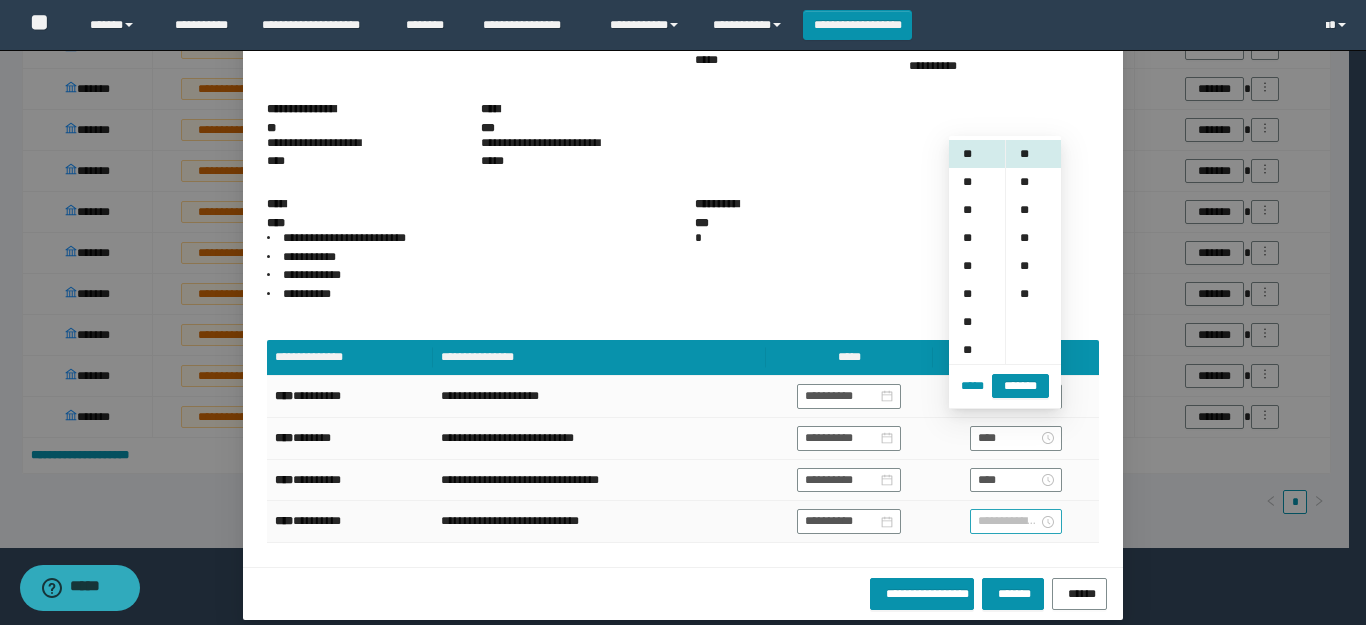 drag, startPoint x: 968, startPoint y: 516, endPoint x: 969, endPoint y: 500, distance: 16.03122 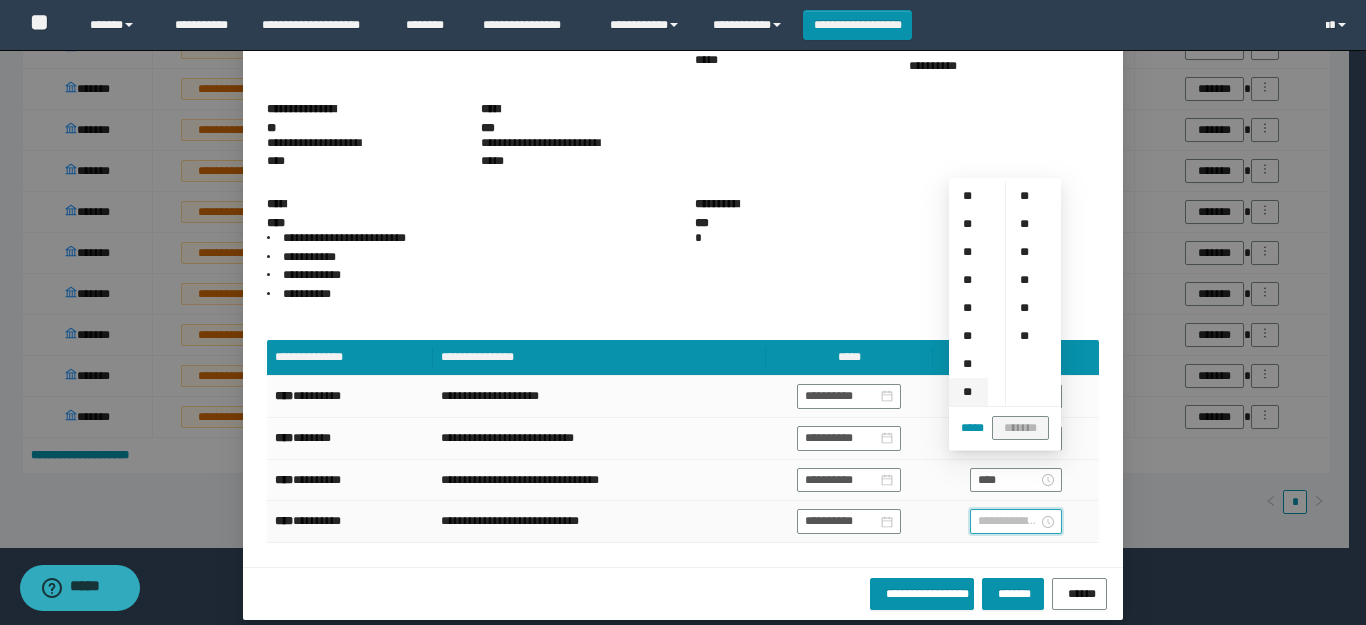 click on "**" at bounding box center (968, 392) 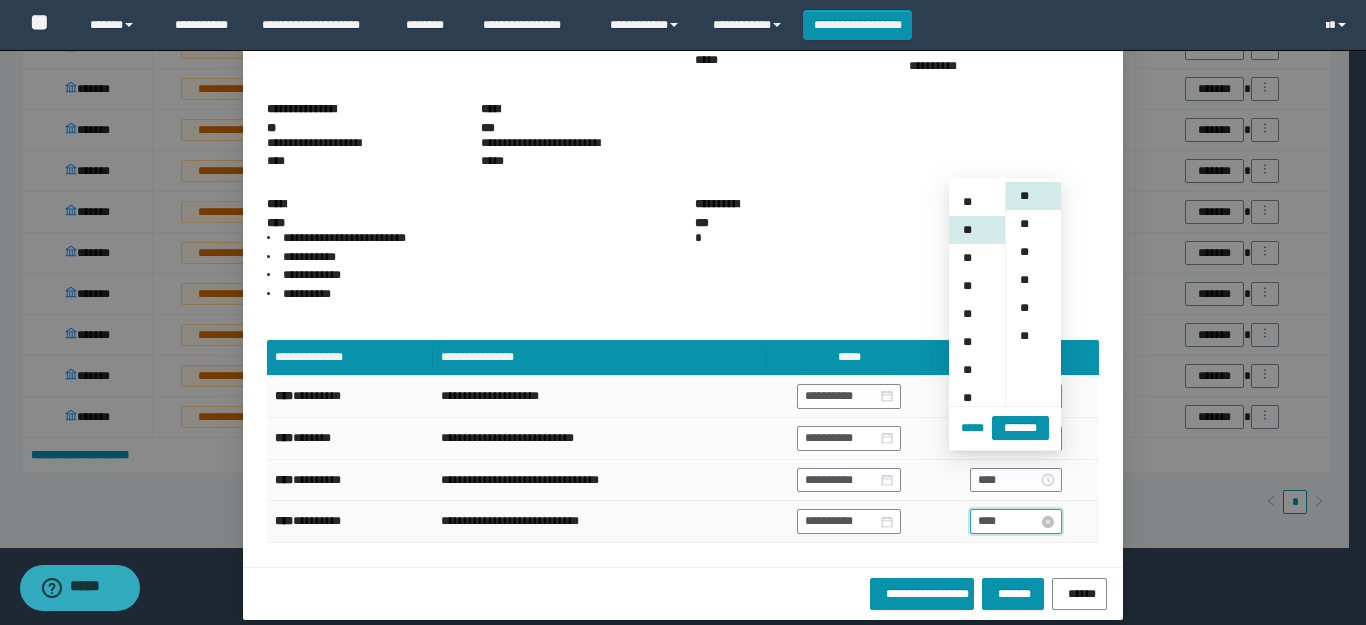 scroll, scrollTop: 196, scrollLeft: 0, axis: vertical 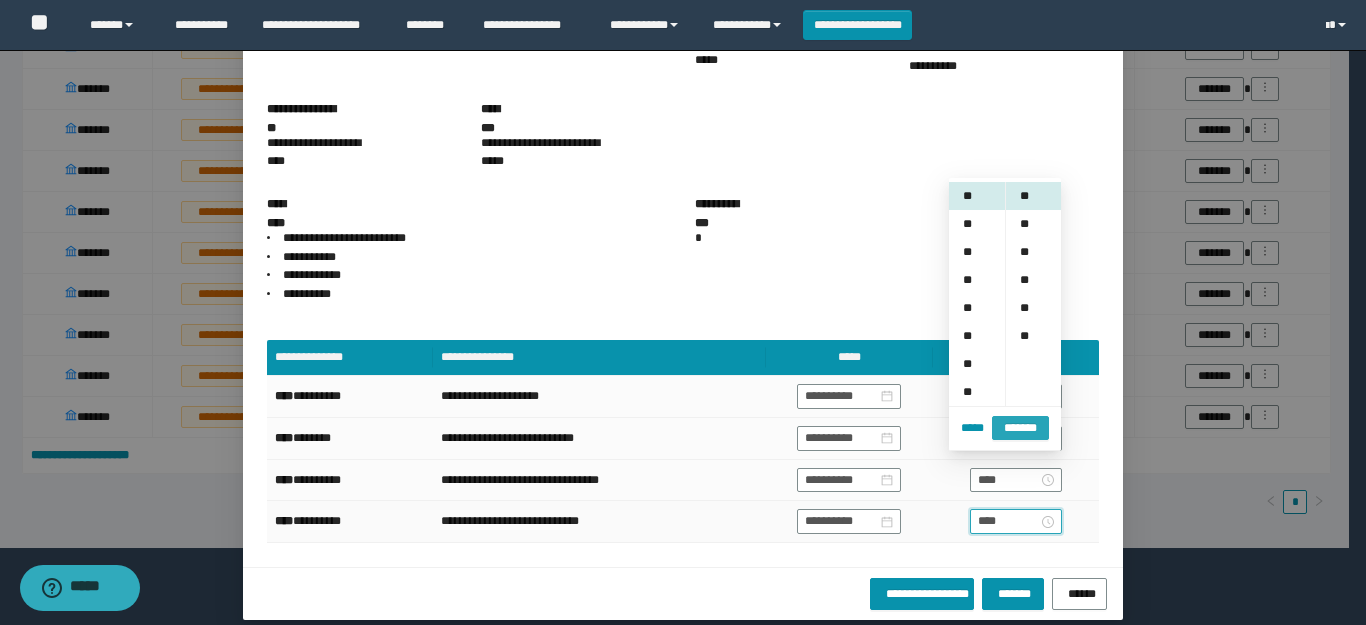 click on "*******" at bounding box center [1020, 428] 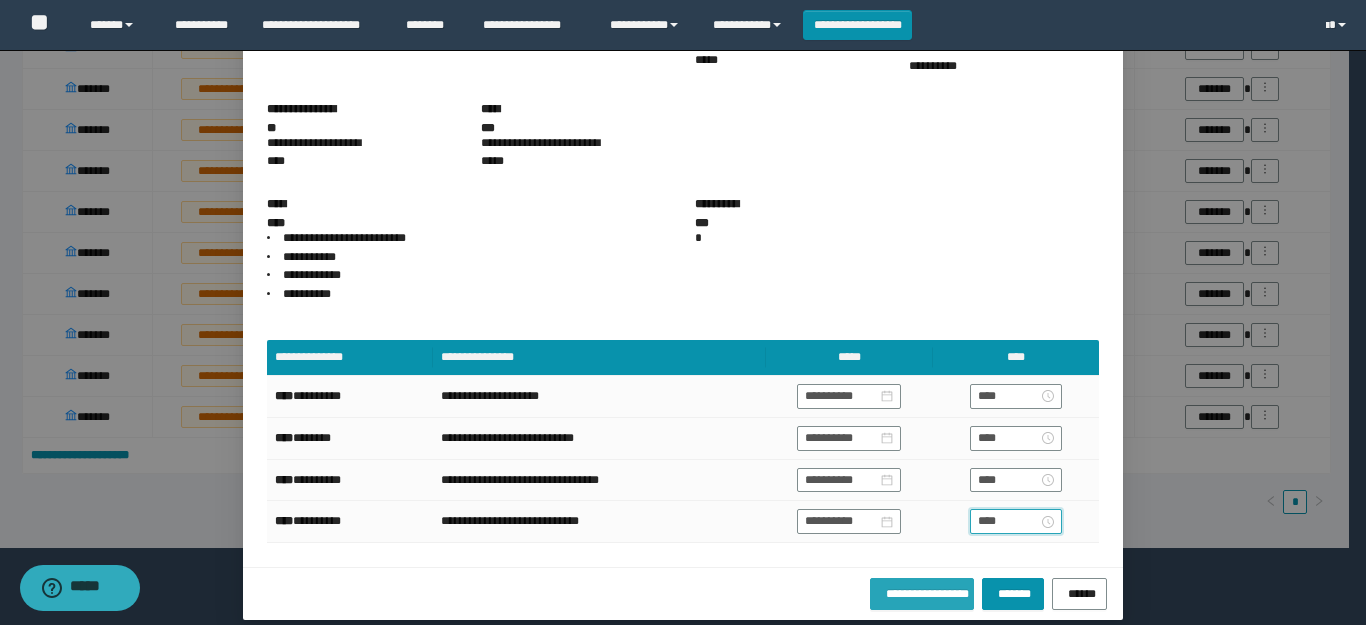 click on "**********" at bounding box center [922, 591] 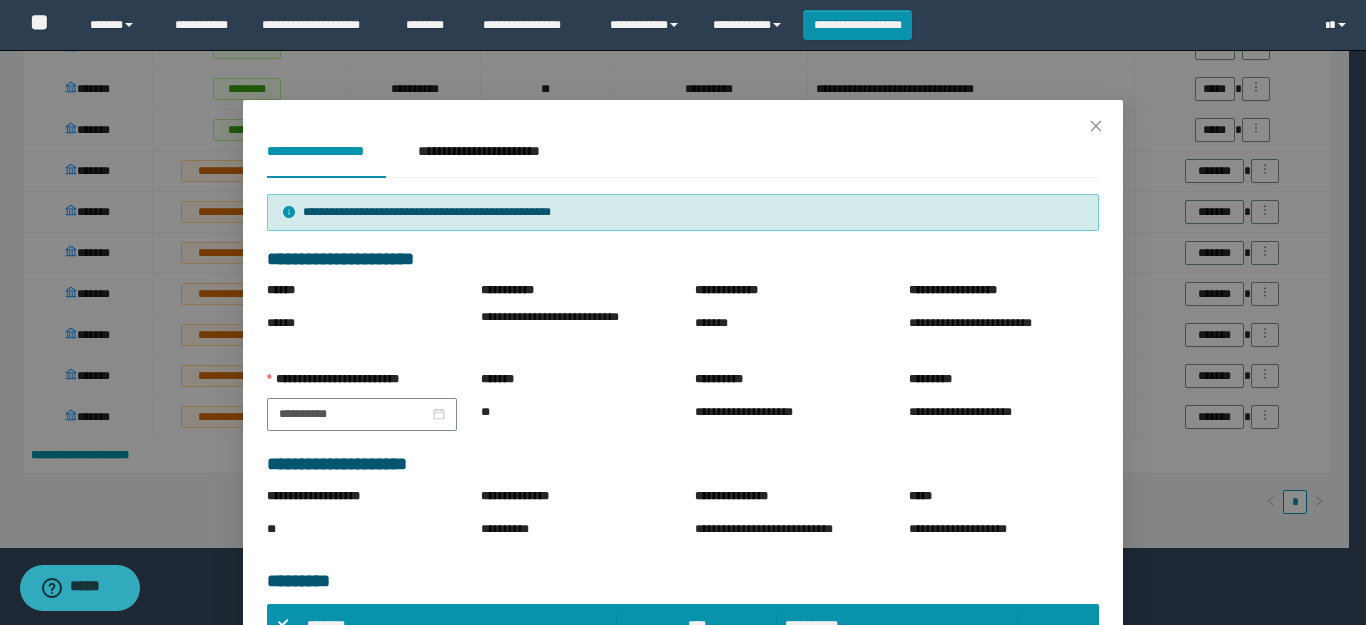 scroll, scrollTop: 338, scrollLeft: 0, axis: vertical 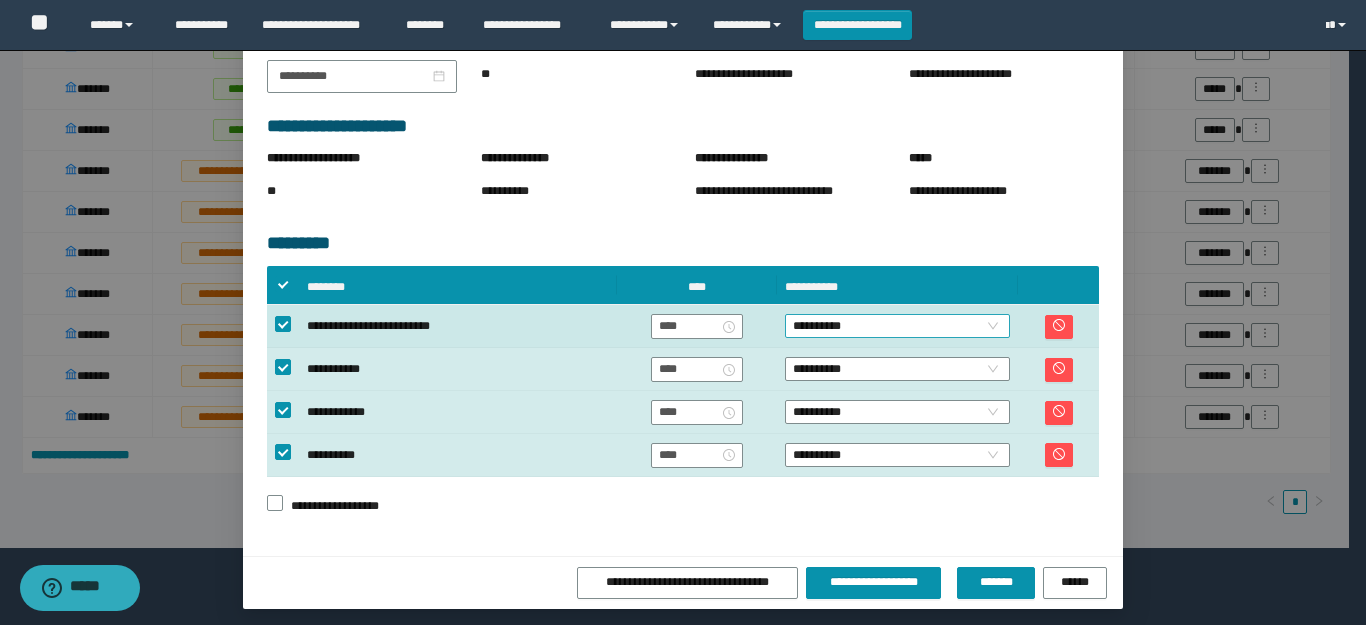 click on "**********" at bounding box center [897, 326] 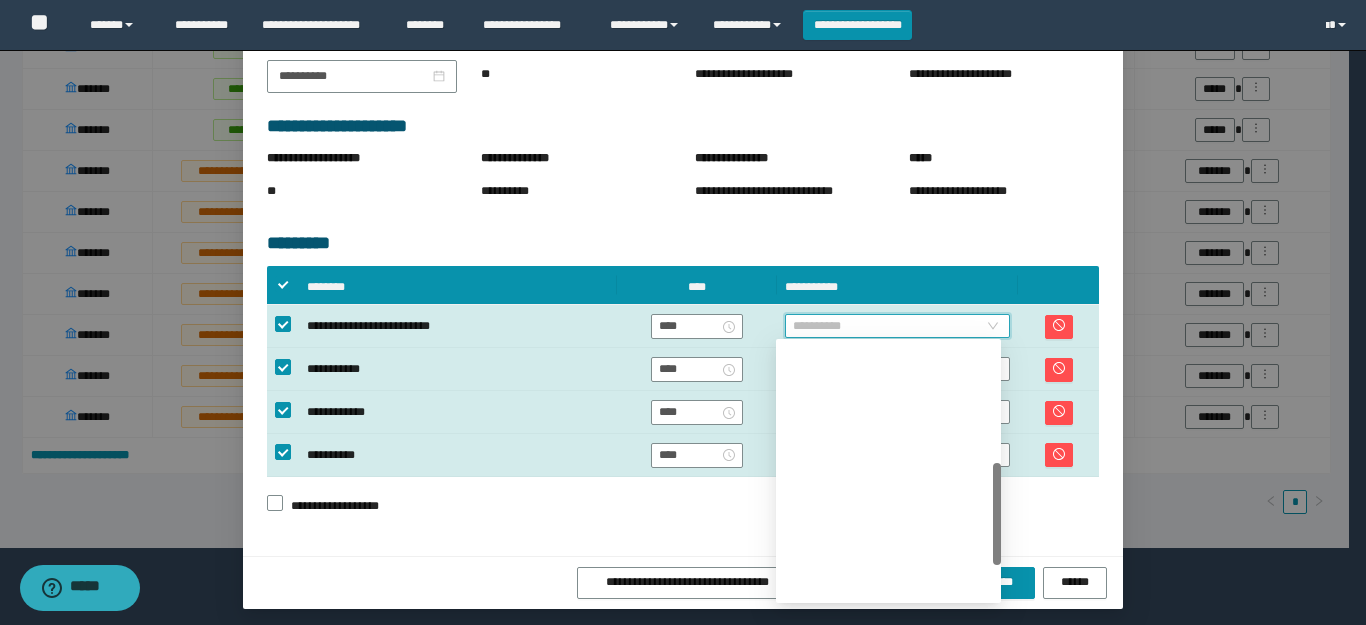 scroll, scrollTop: 300, scrollLeft: 0, axis: vertical 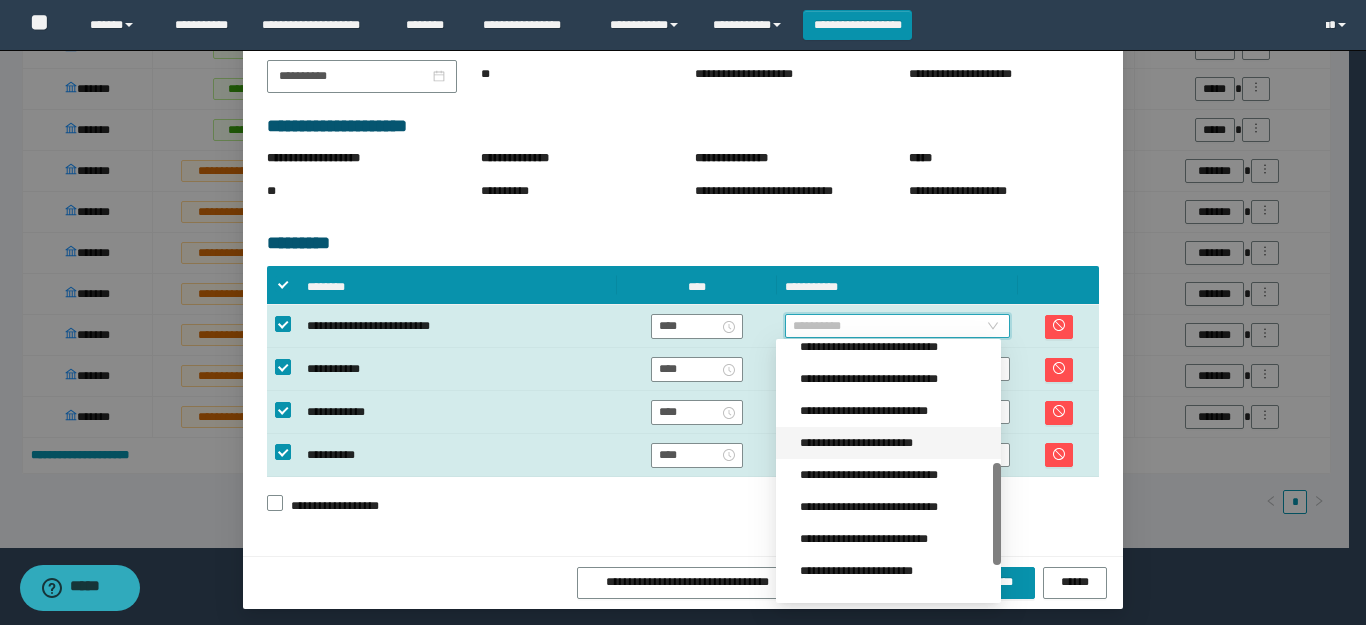click on "**********" at bounding box center [894, 443] 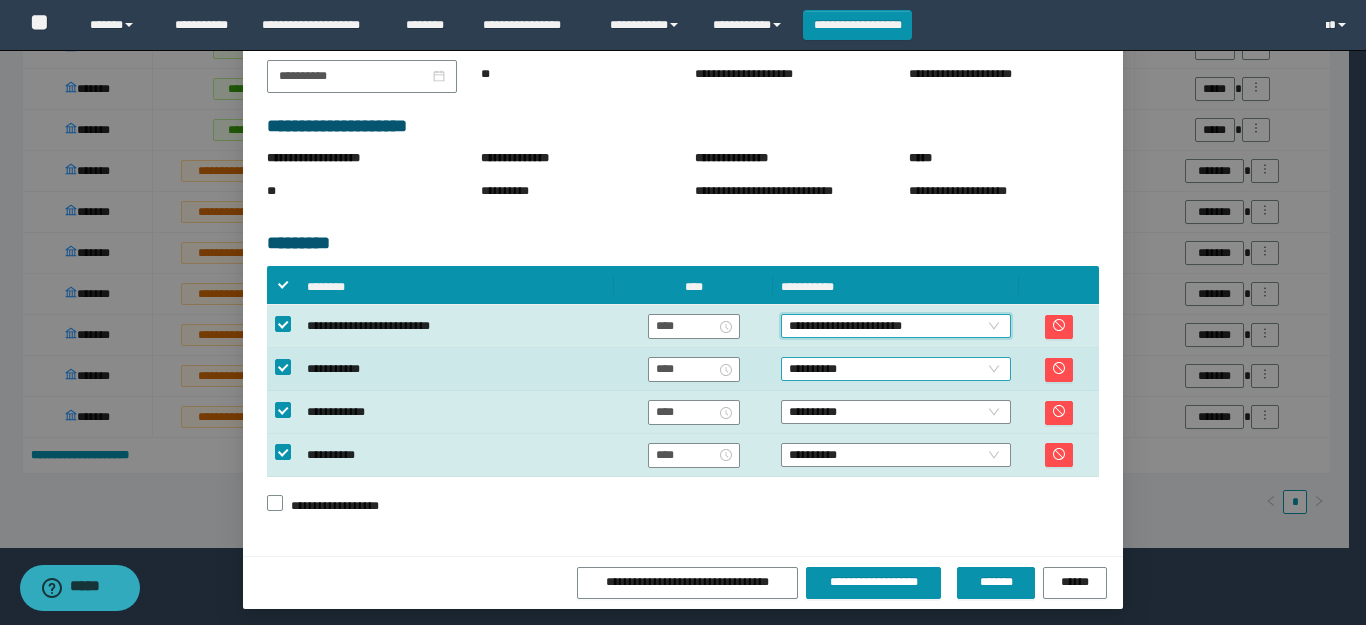 click on "**********" at bounding box center [896, 369] 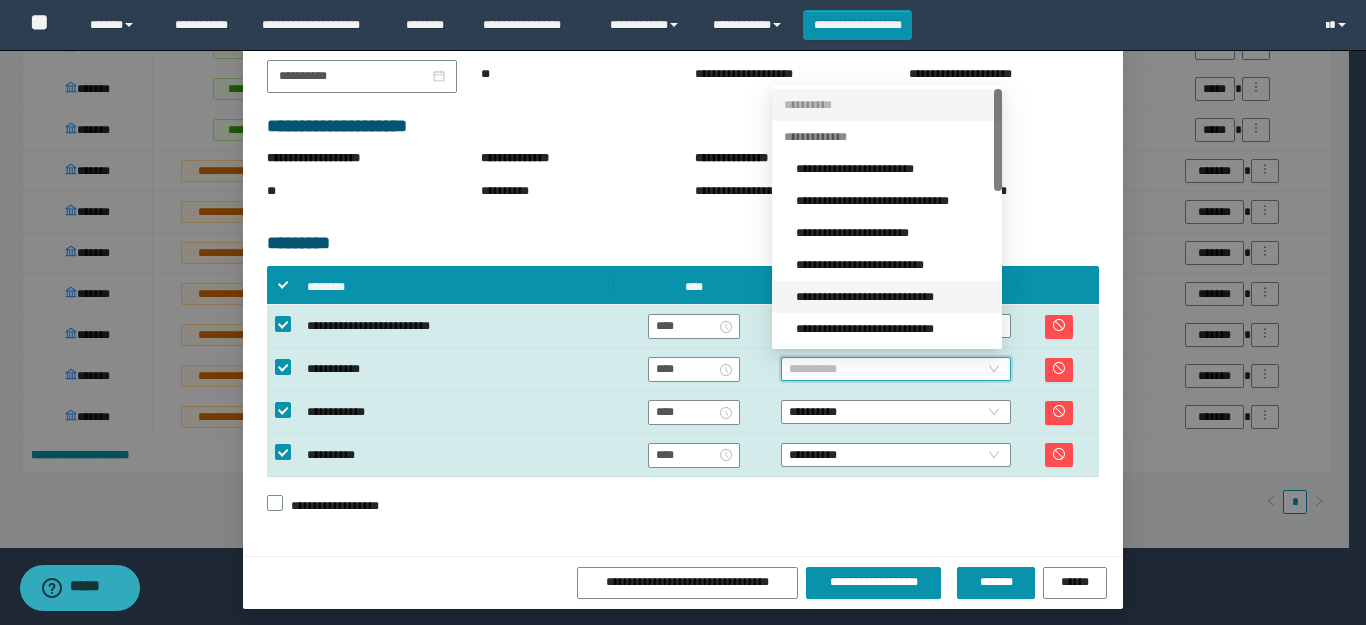 click on "**********" at bounding box center [893, 297] 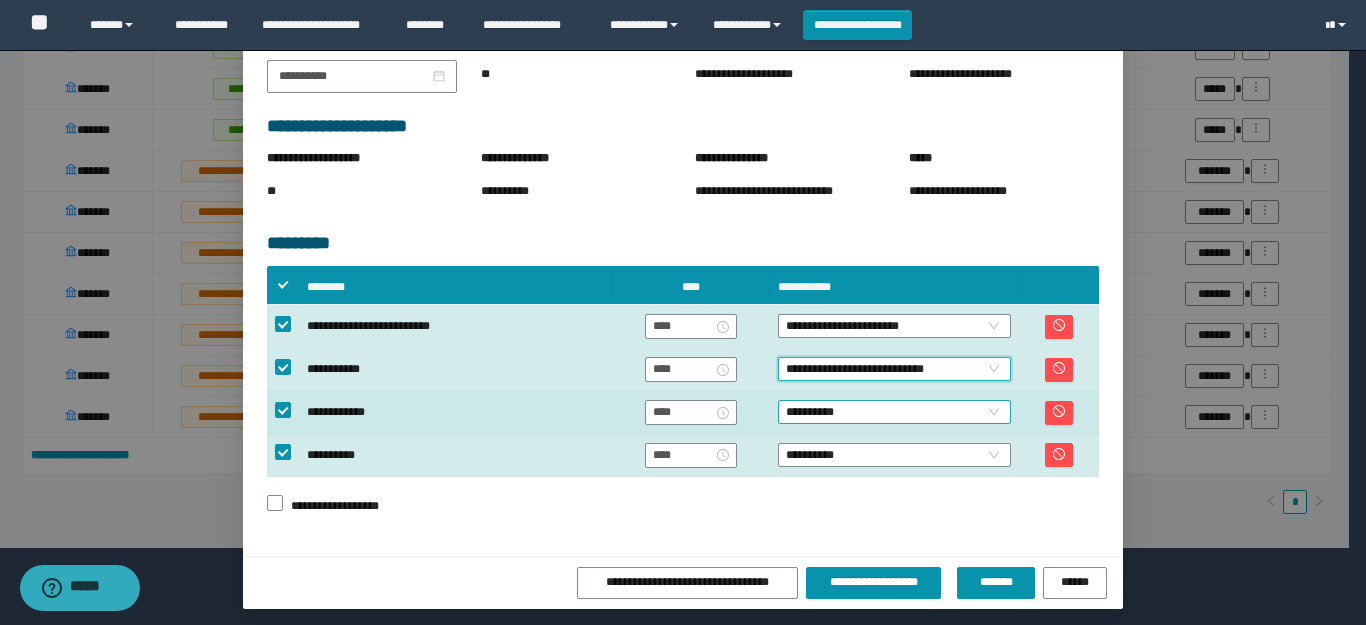 click on "**********" at bounding box center (894, 412) 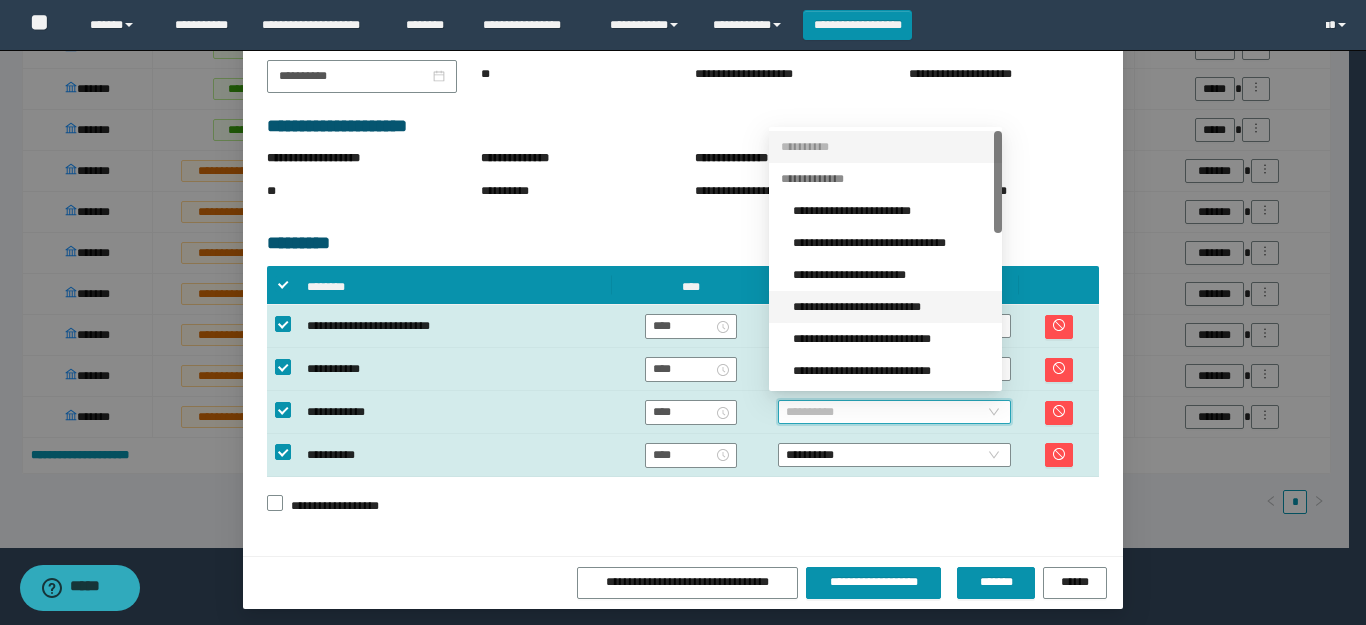 click on "**********" at bounding box center [891, 307] 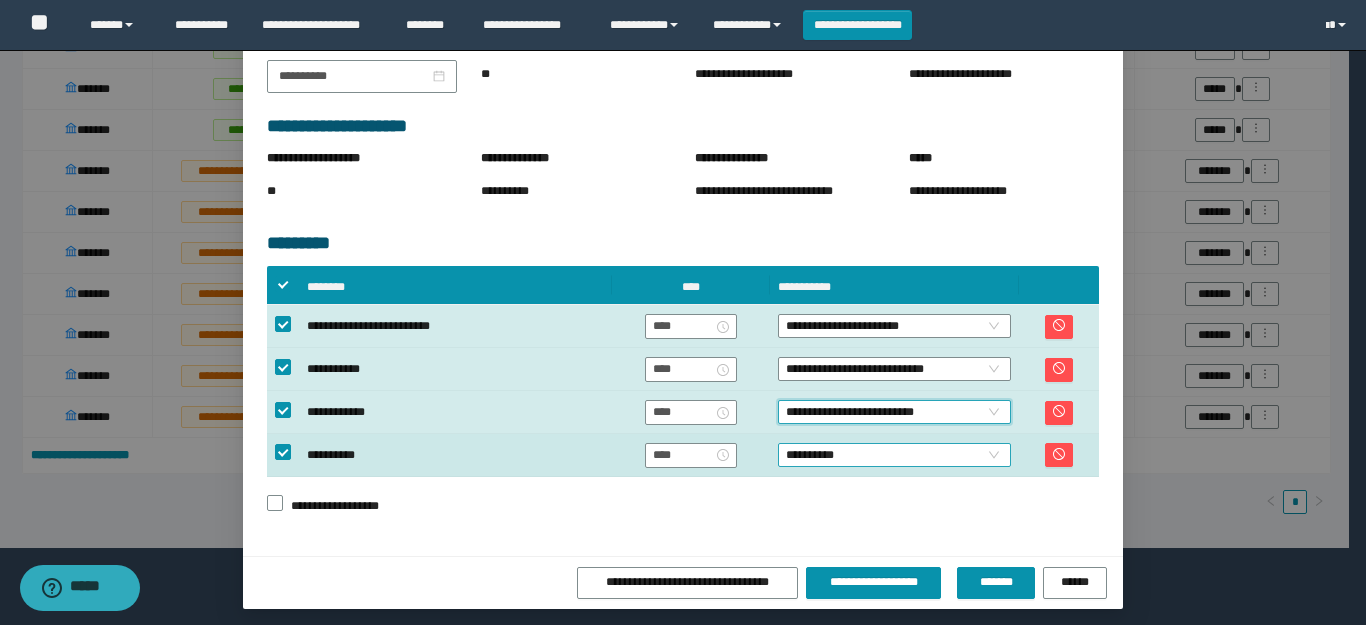 click on "**********" at bounding box center (894, 455) 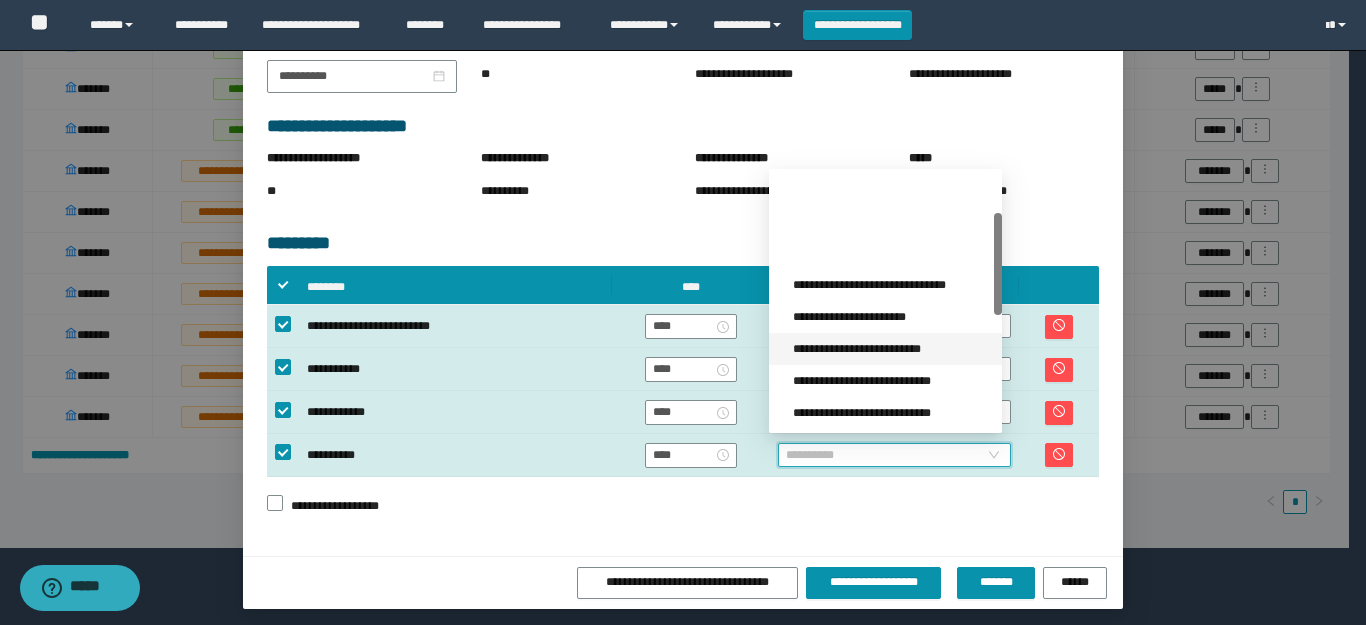 scroll, scrollTop: 200, scrollLeft: 0, axis: vertical 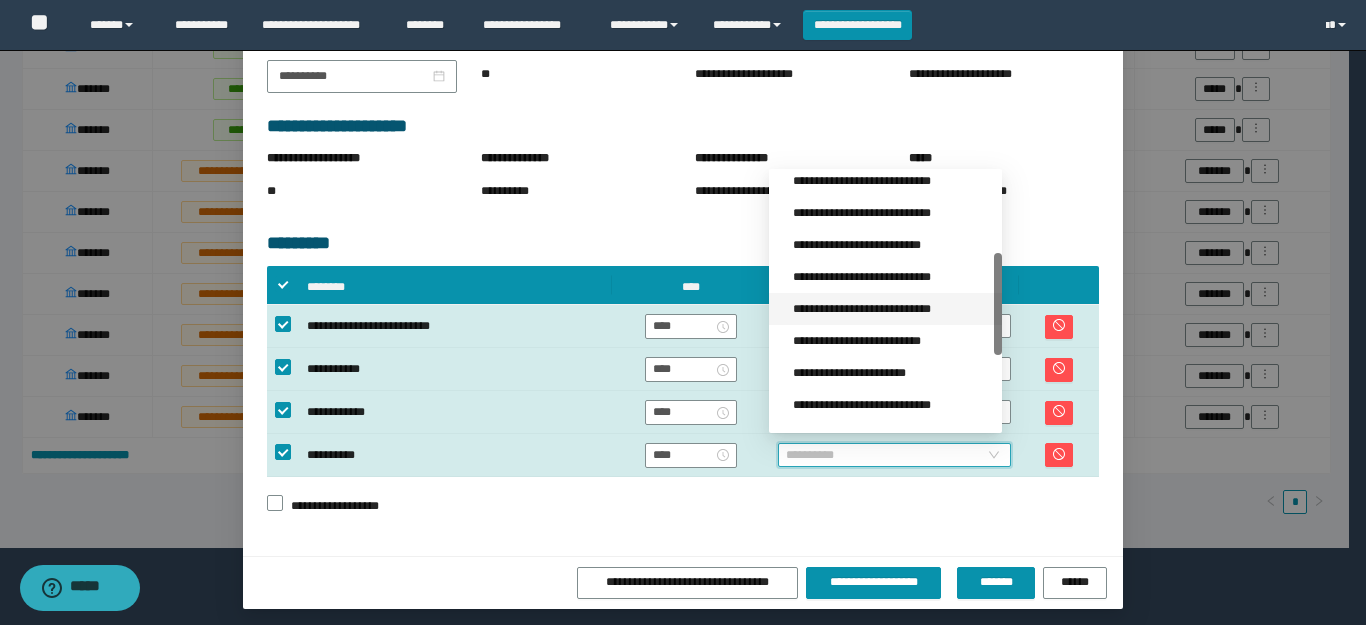 click on "**********" at bounding box center [891, 309] 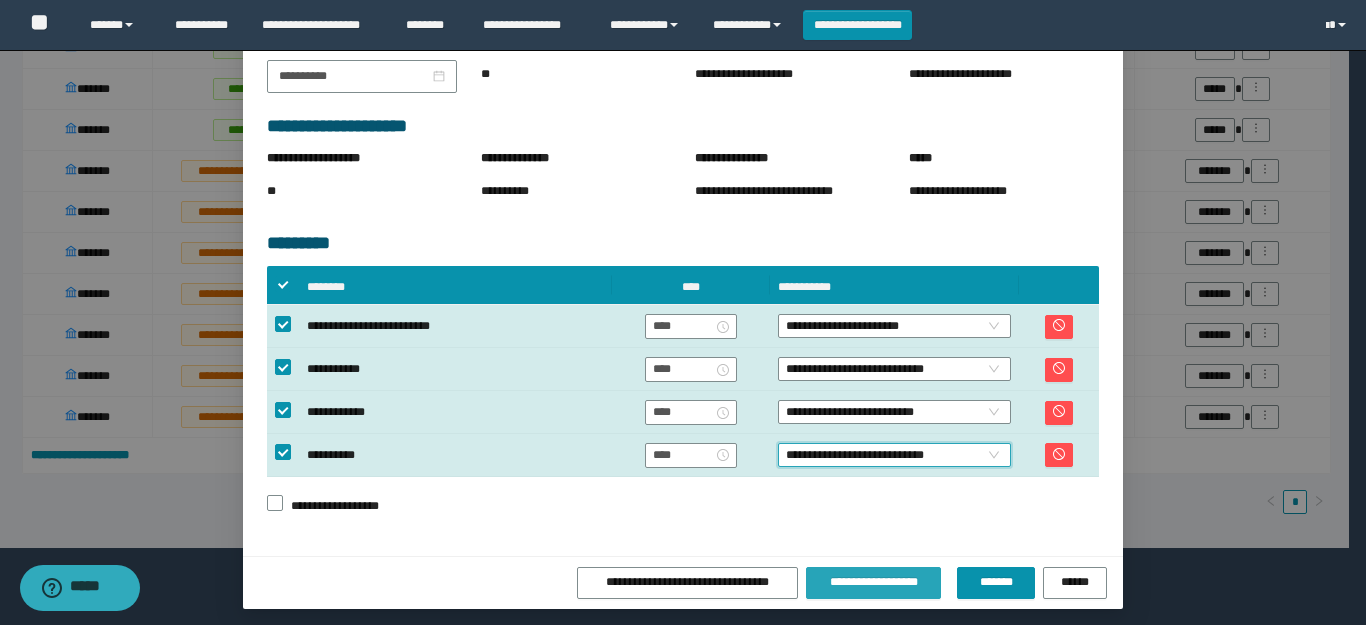 click on "**********" at bounding box center (874, 582) 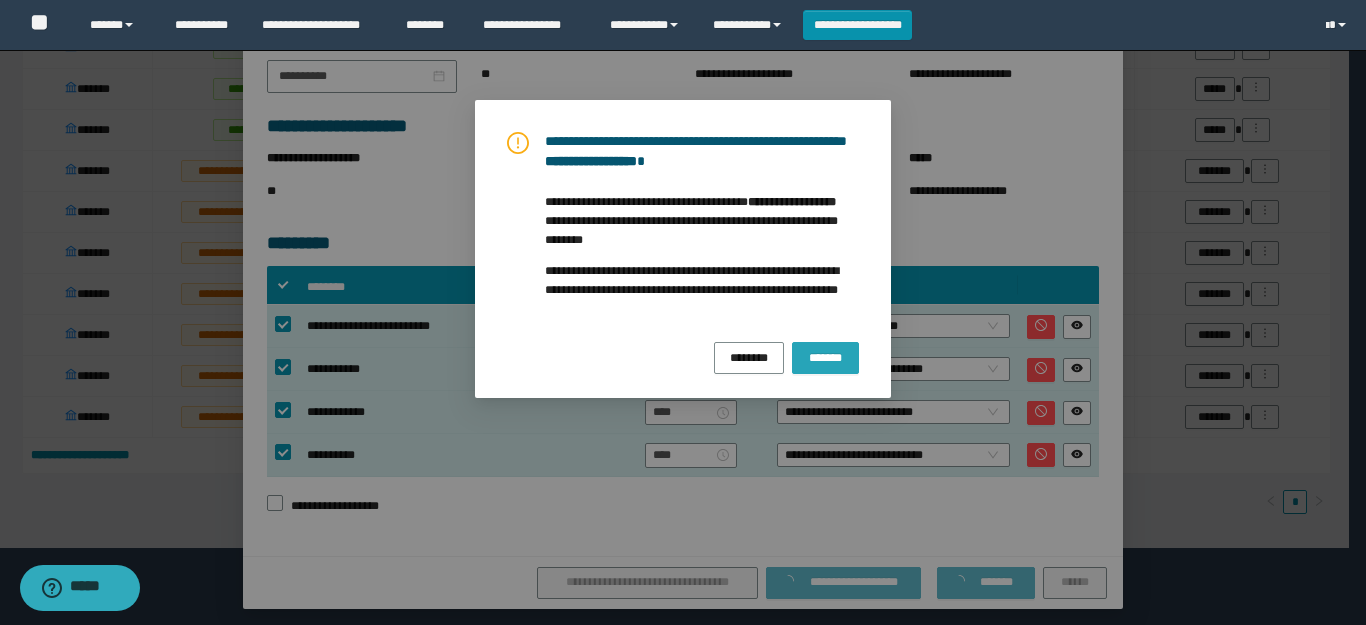 click on "*******" at bounding box center [825, 358] 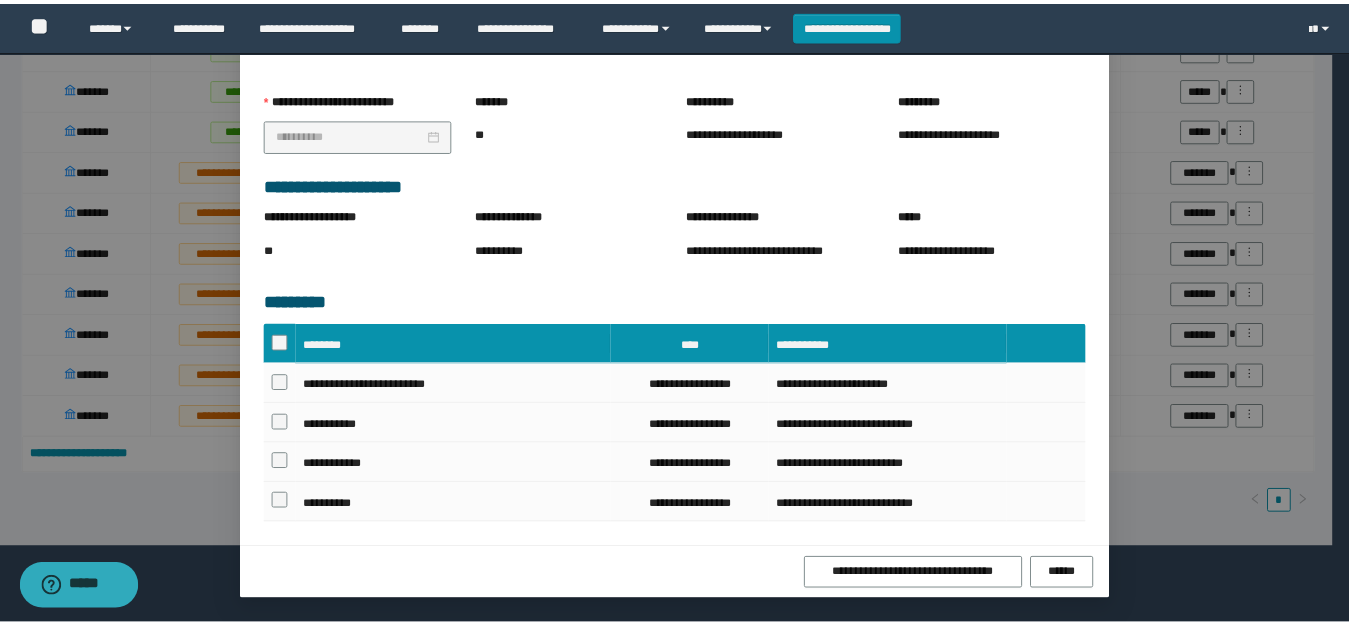 scroll, scrollTop: 322, scrollLeft: 0, axis: vertical 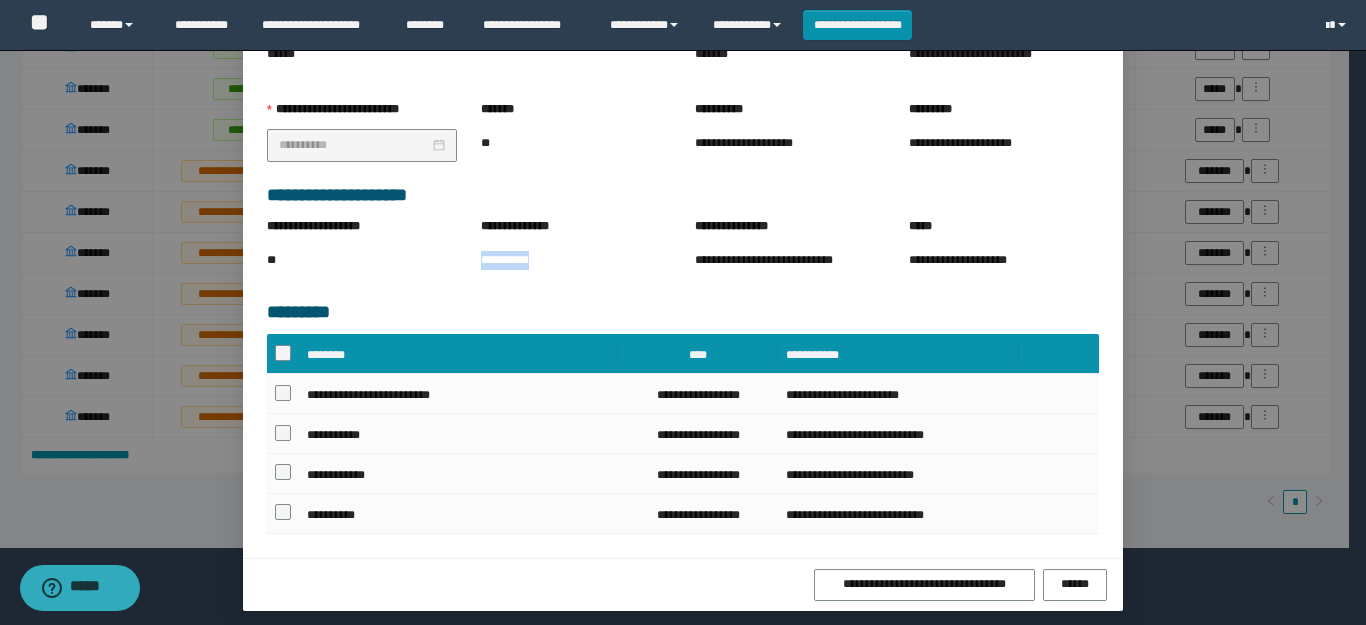 drag, startPoint x: 538, startPoint y: 266, endPoint x: 472, endPoint y: 265, distance: 66.007576 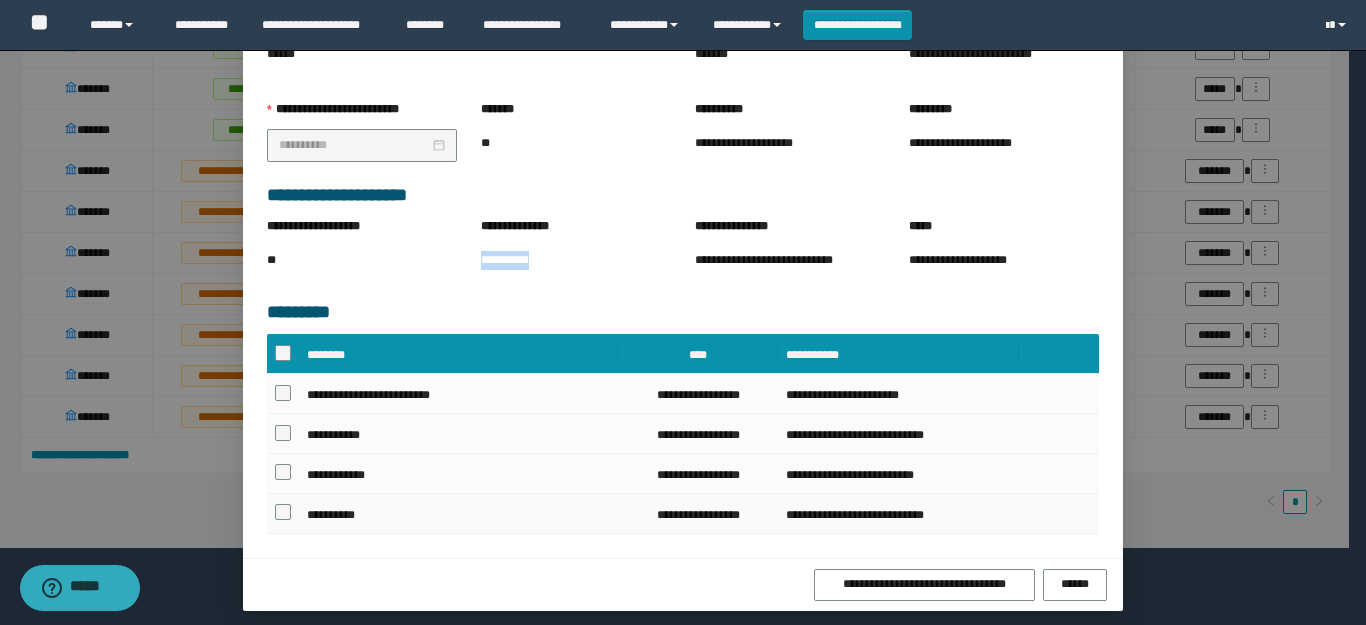 copy on "**********" 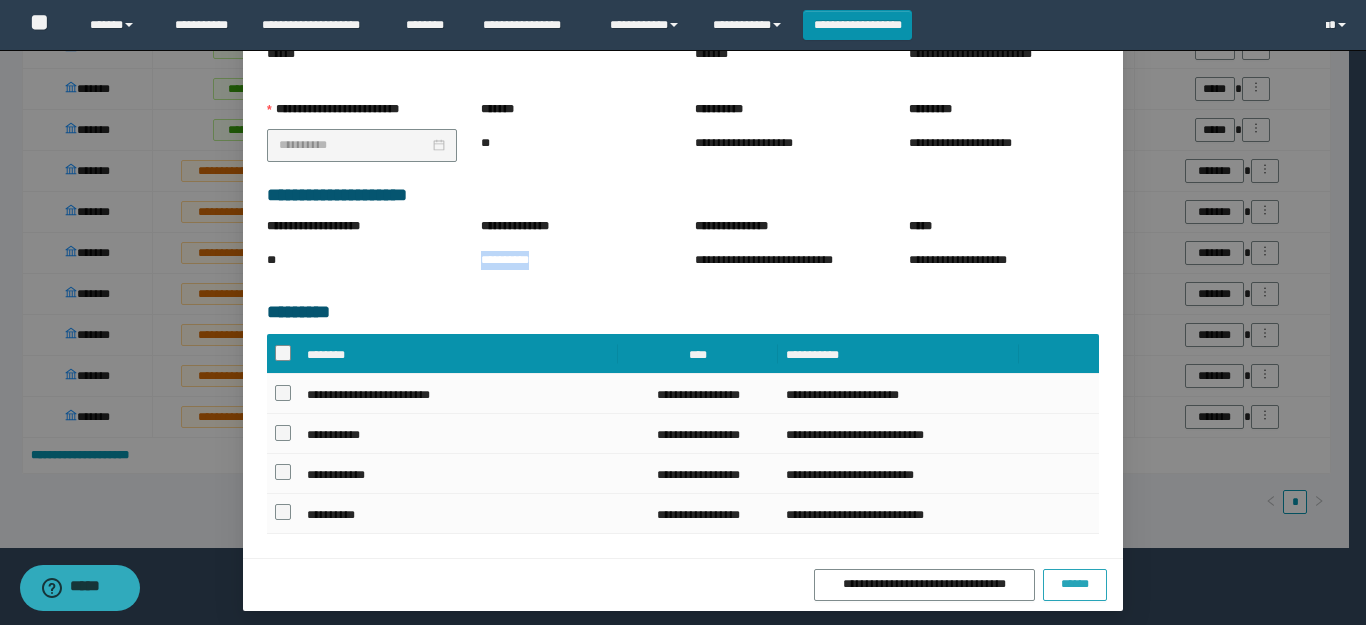 click on "******" at bounding box center (1075, 585) 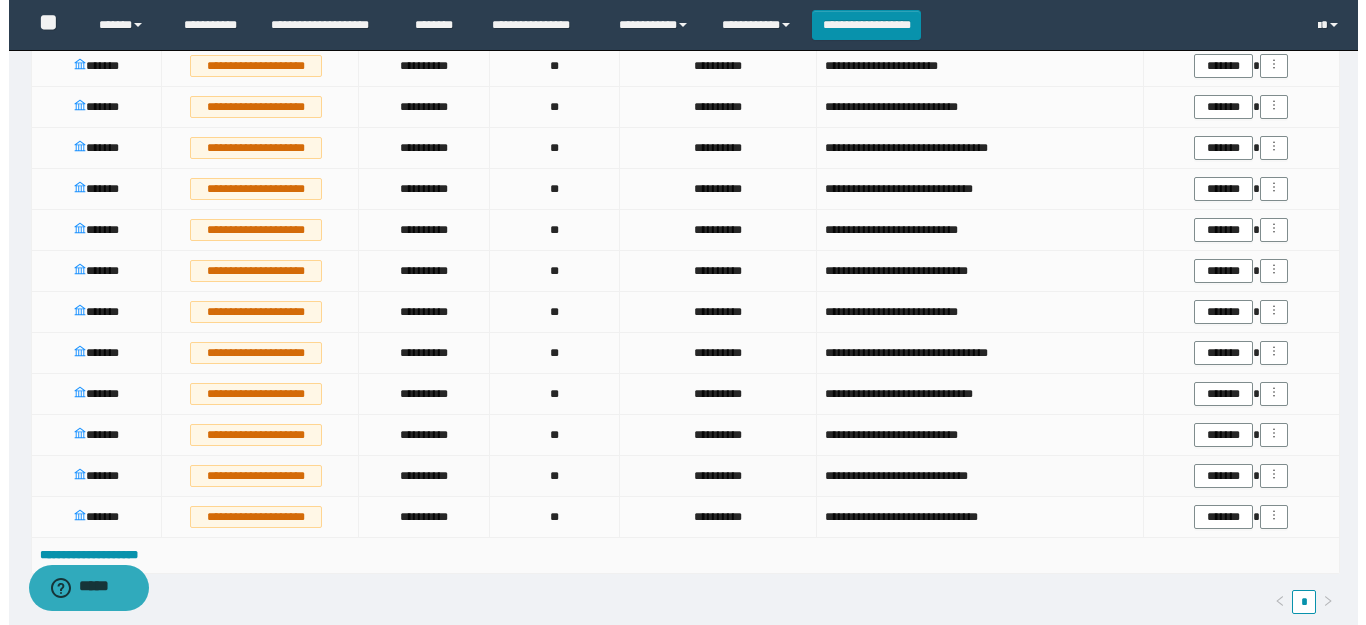 scroll, scrollTop: 1647, scrollLeft: 0, axis: vertical 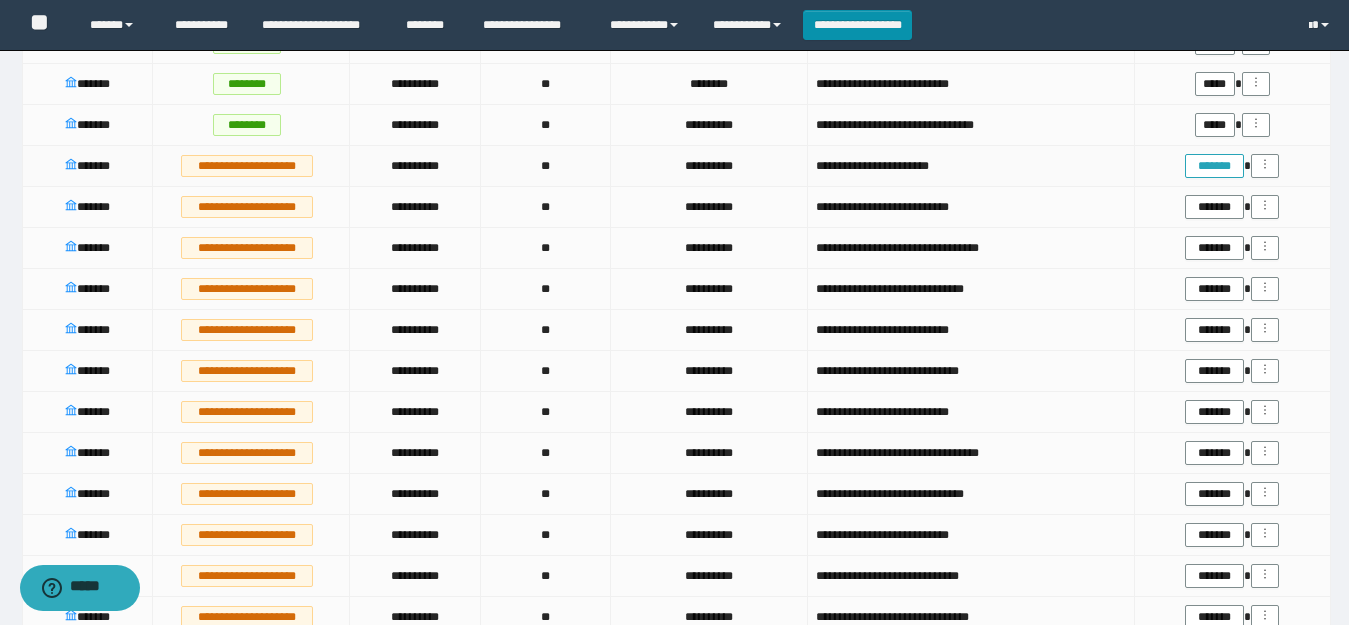 click on "*******" at bounding box center [1214, 166] 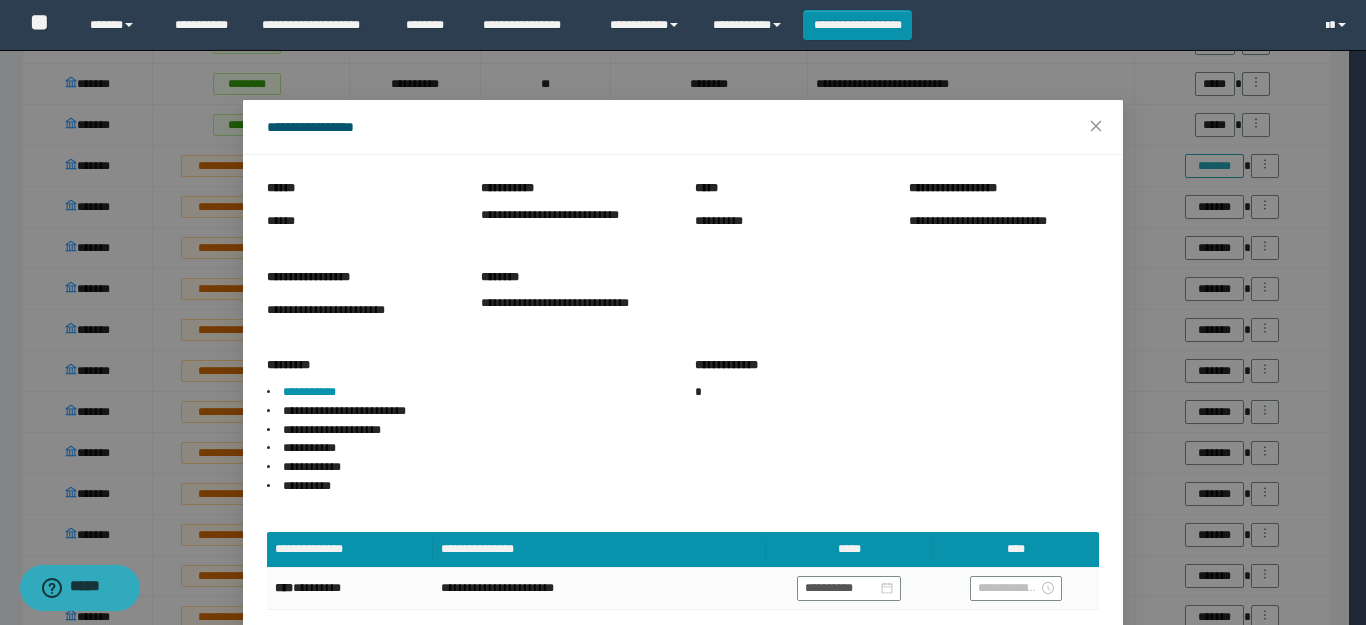 scroll, scrollTop: 0, scrollLeft: 0, axis: both 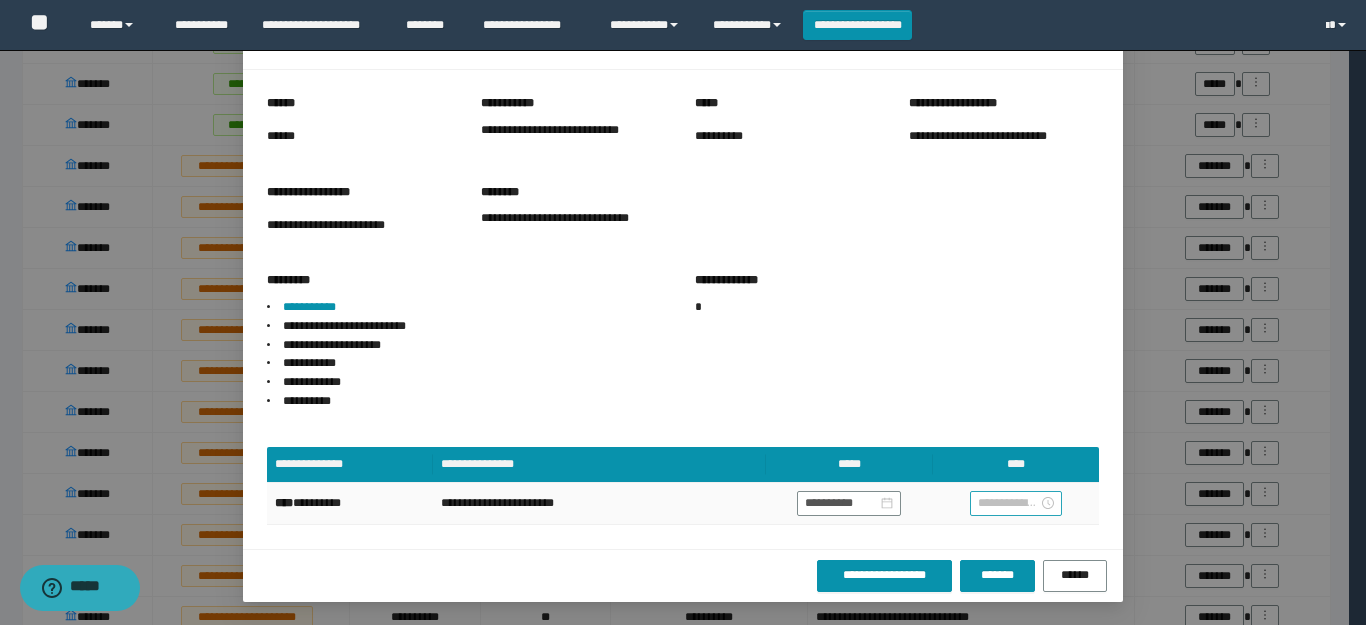 click at bounding box center (1008, 503) 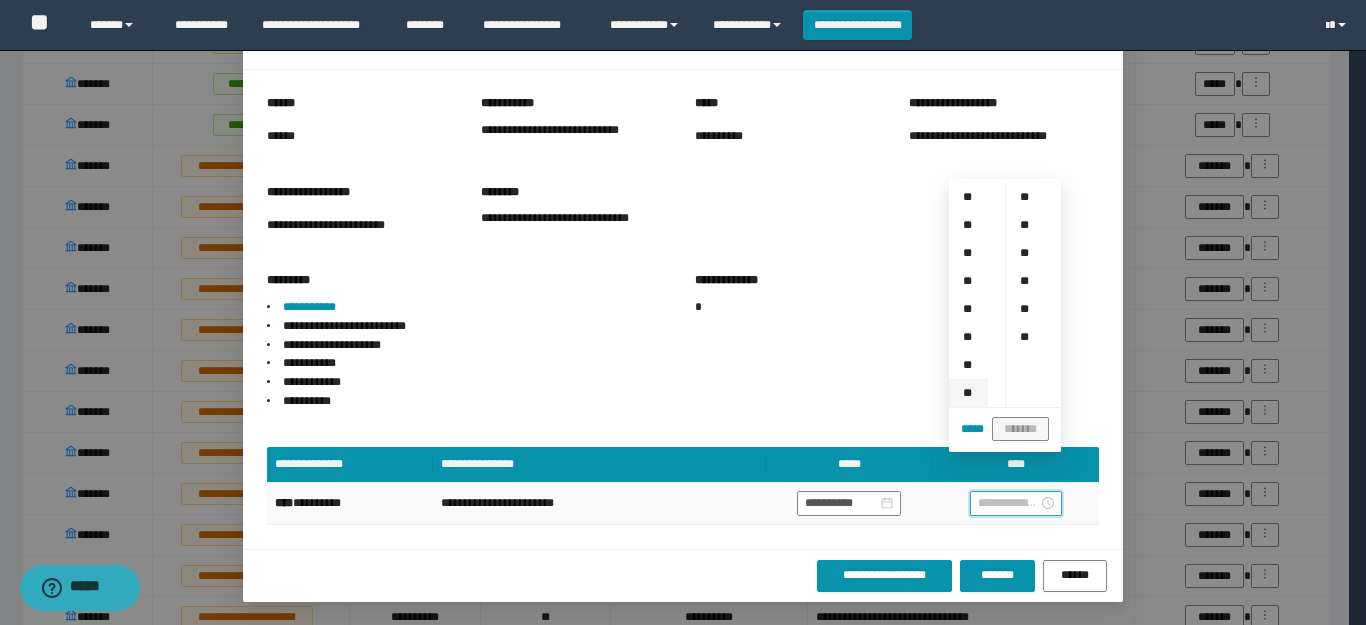 click on "**" at bounding box center (968, 393) 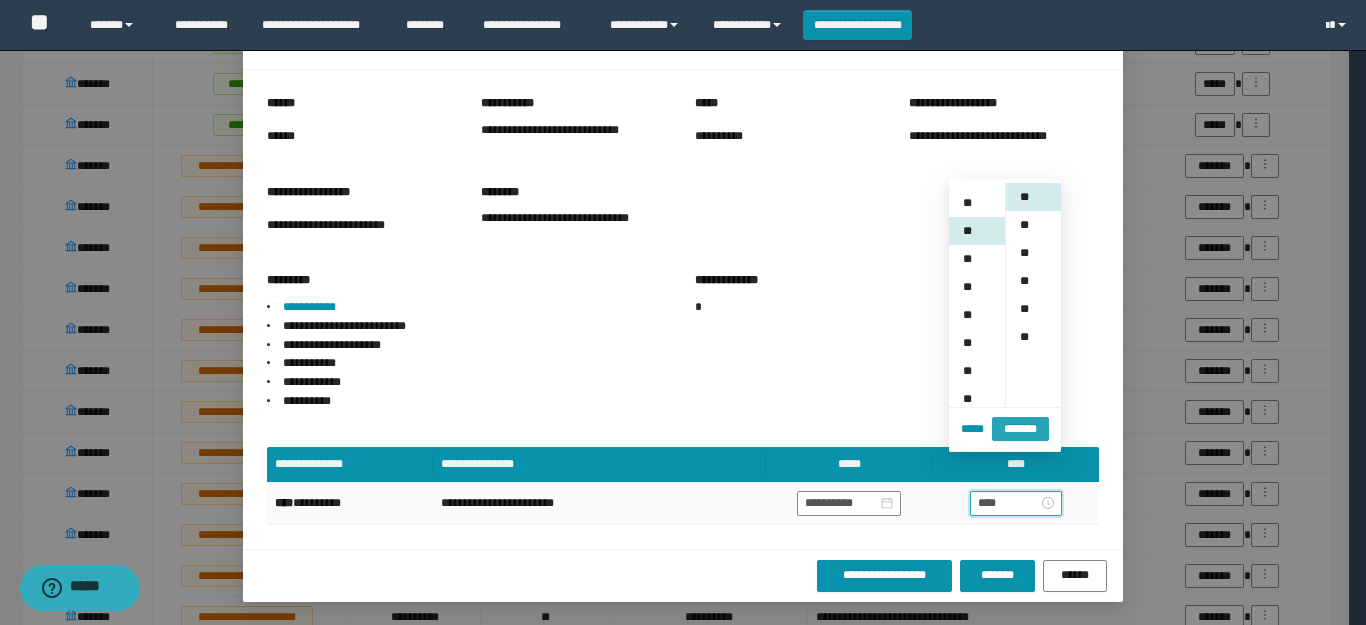 scroll, scrollTop: 196, scrollLeft: 0, axis: vertical 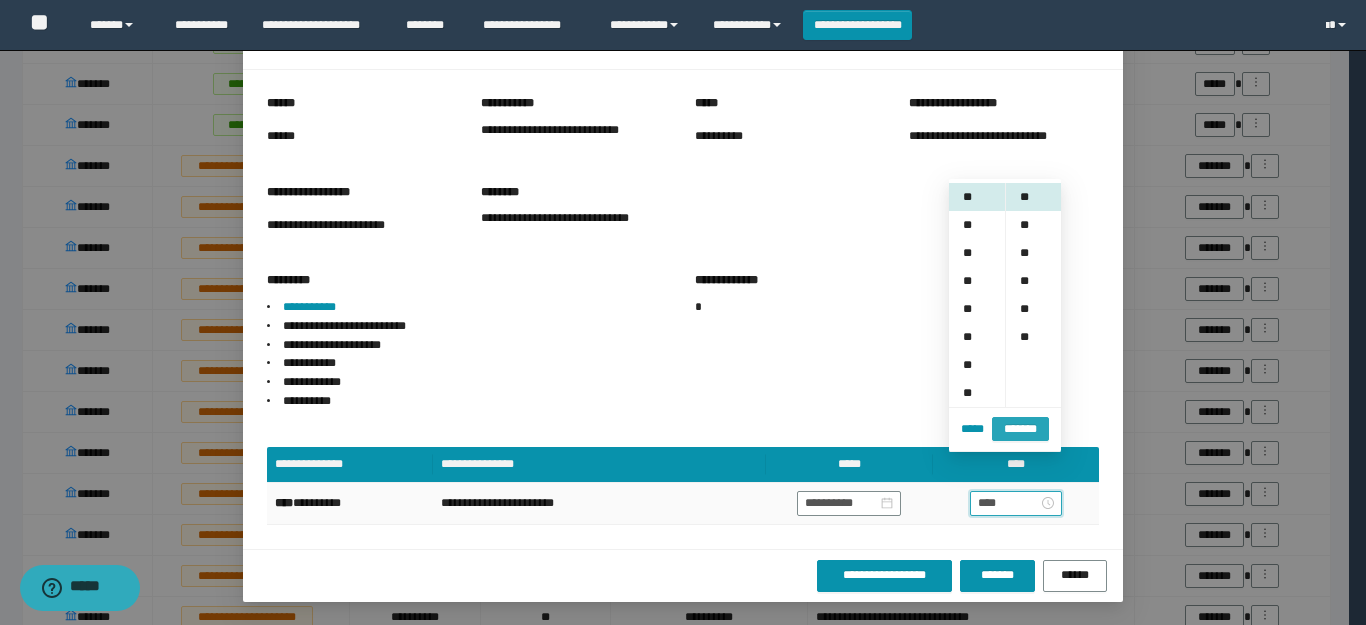 click on "*******" at bounding box center [1020, 429] 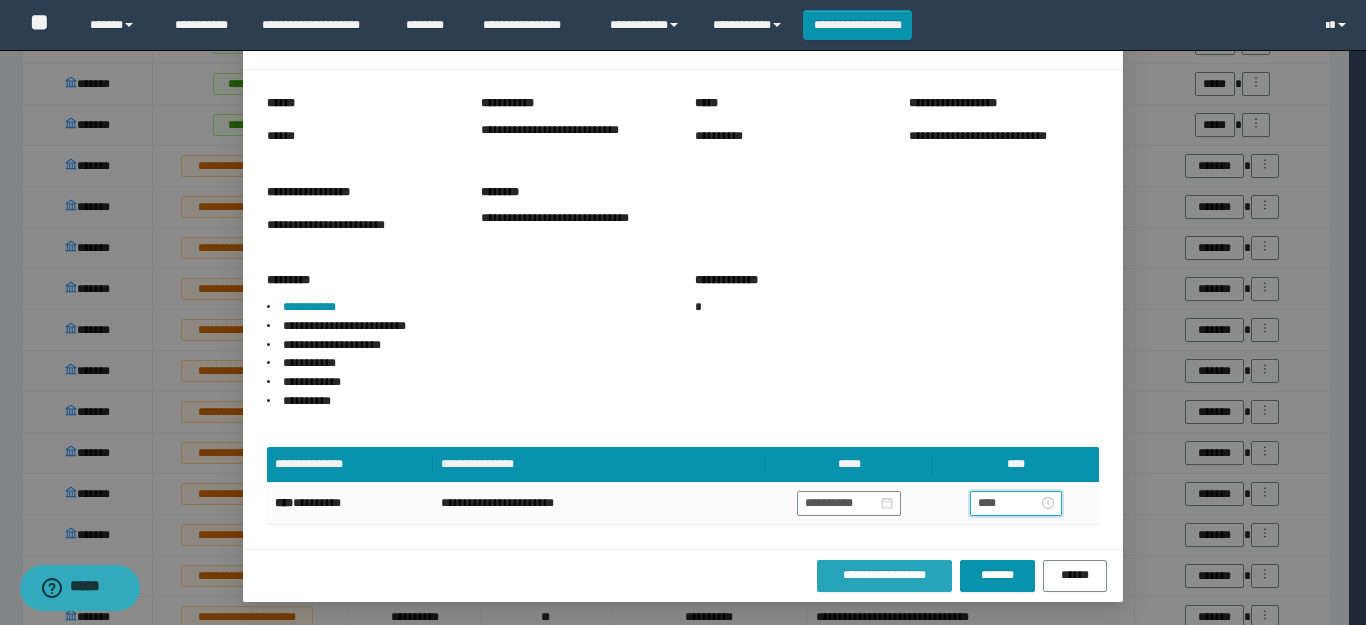 click on "**********" at bounding box center [884, 575] 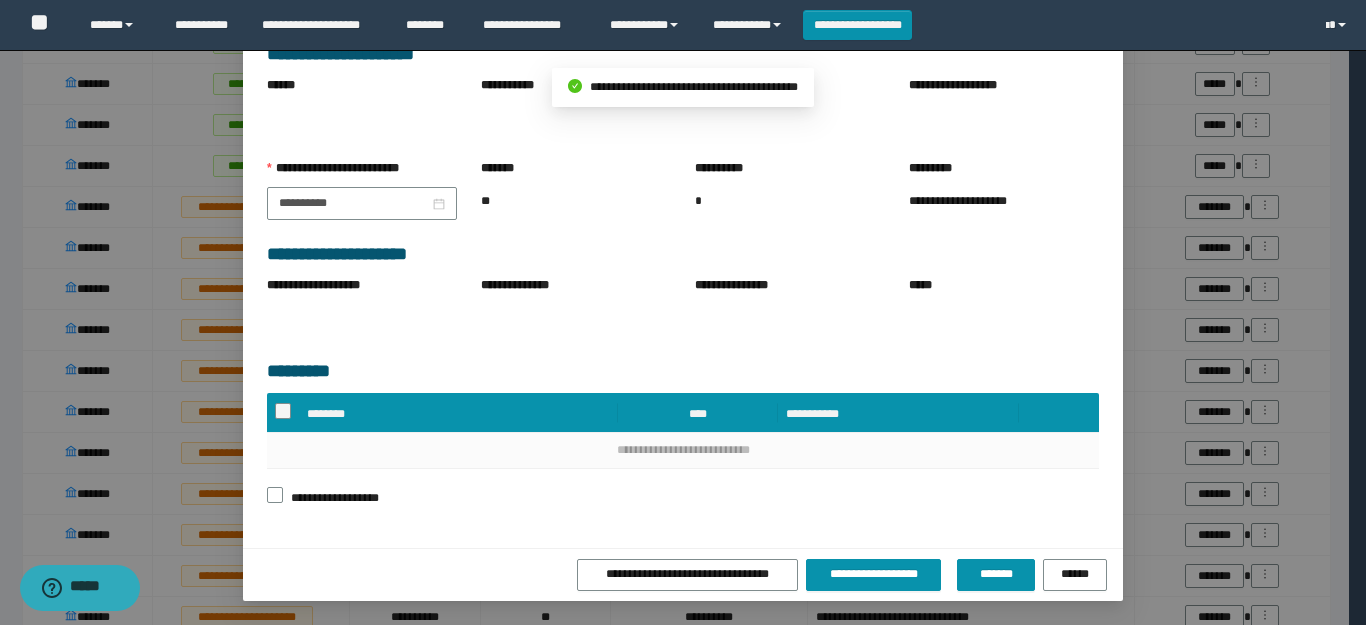 scroll, scrollTop: 48, scrollLeft: 0, axis: vertical 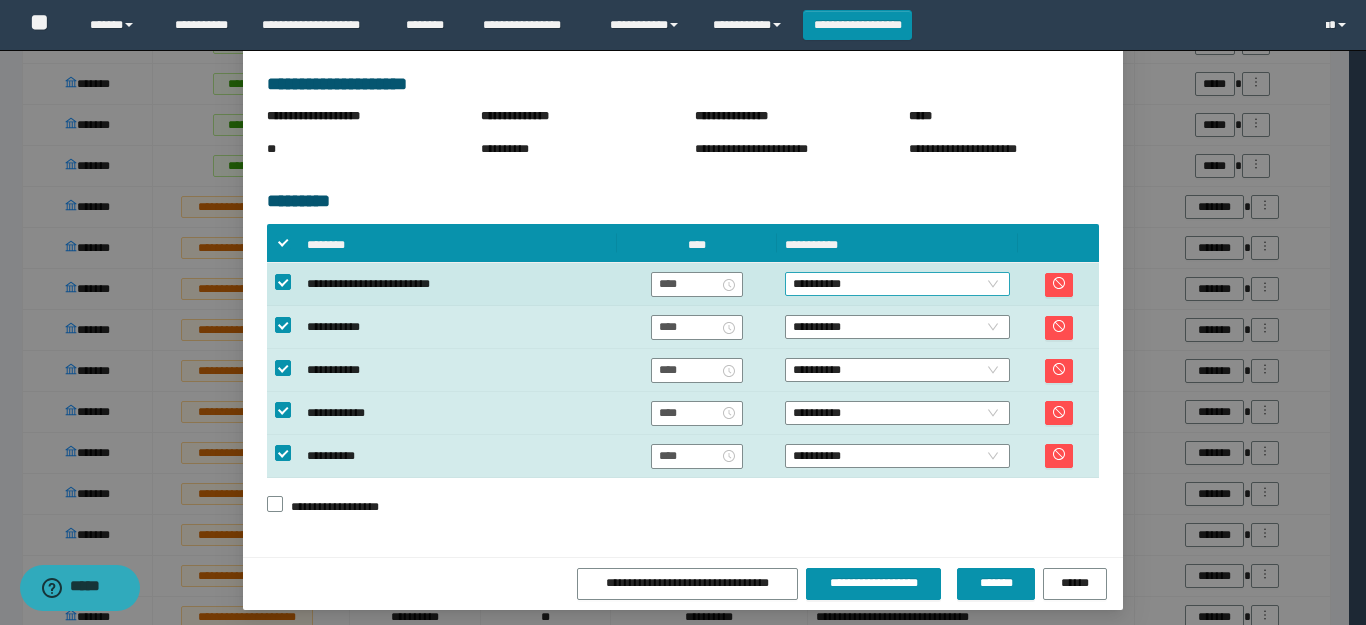 click on "**********" at bounding box center (897, 284) 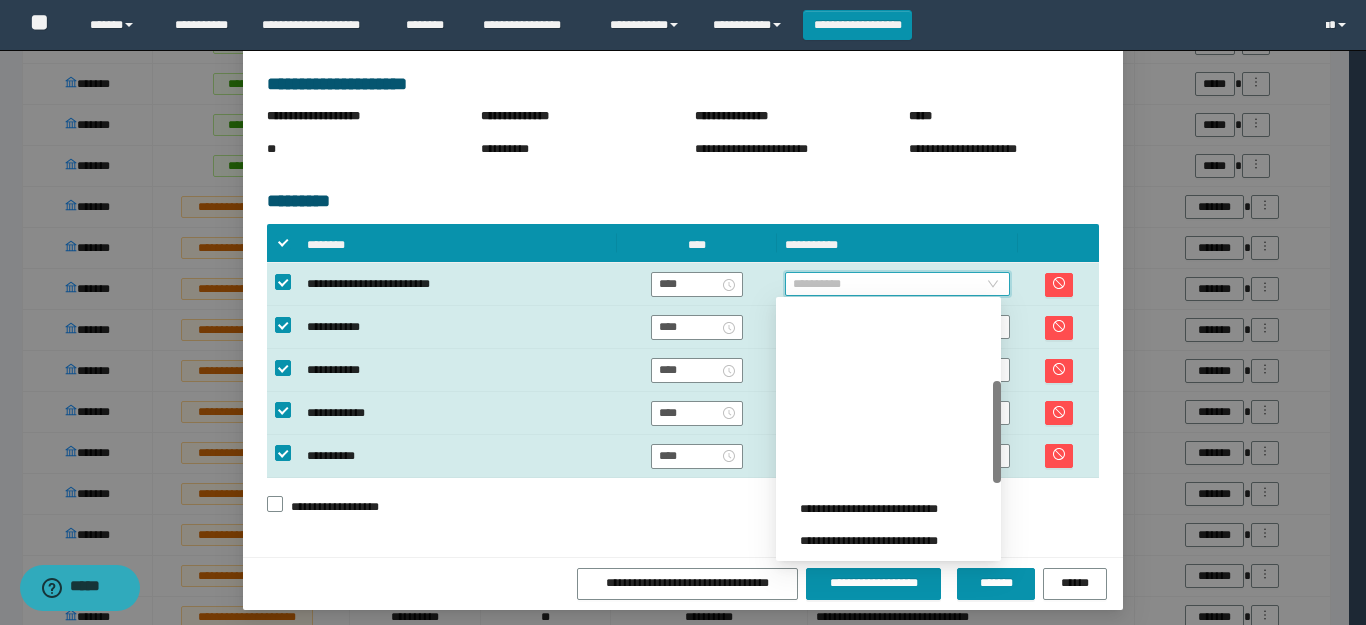 scroll, scrollTop: 200, scrollLeft: 0, axis: vertical 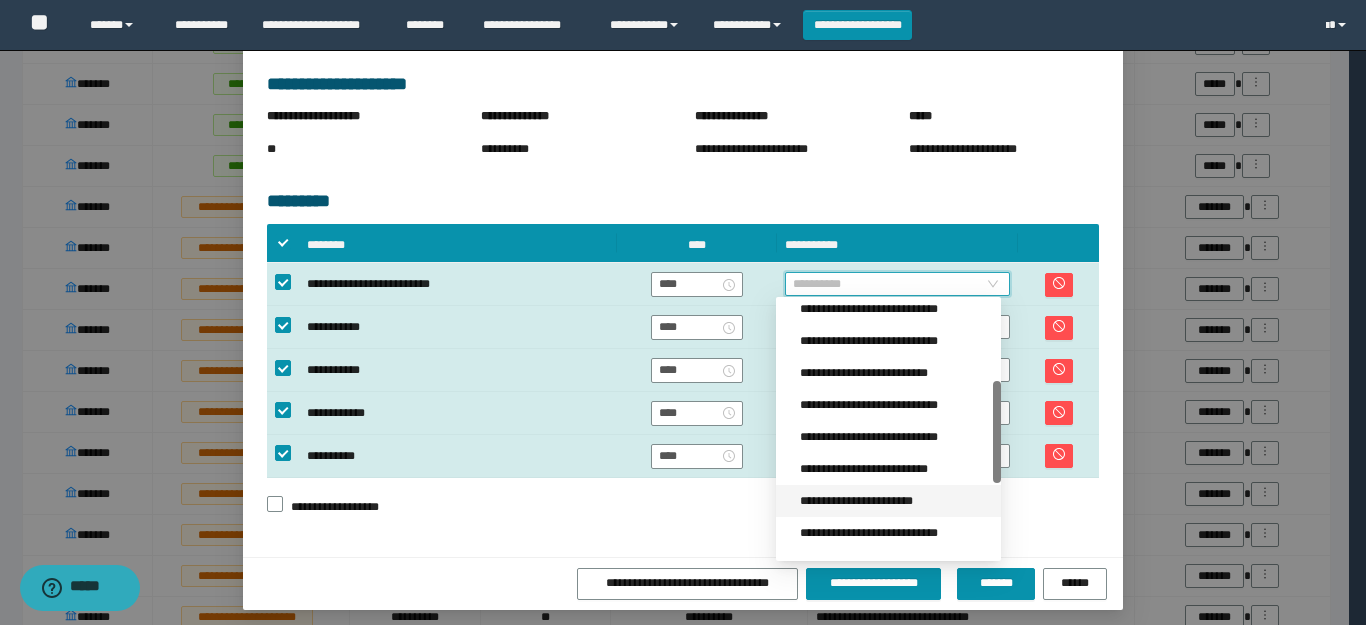 click on "**********" at bounding box center [894, 501] 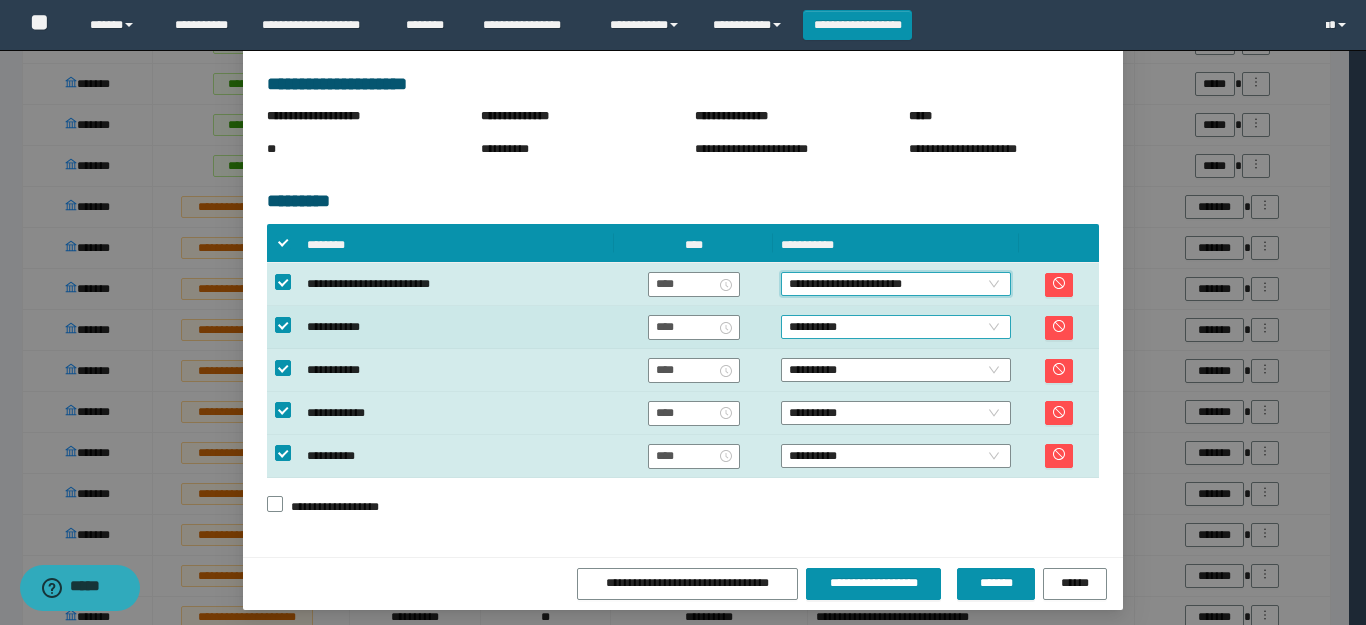 click on "**********" at bounding box center [896, 327] 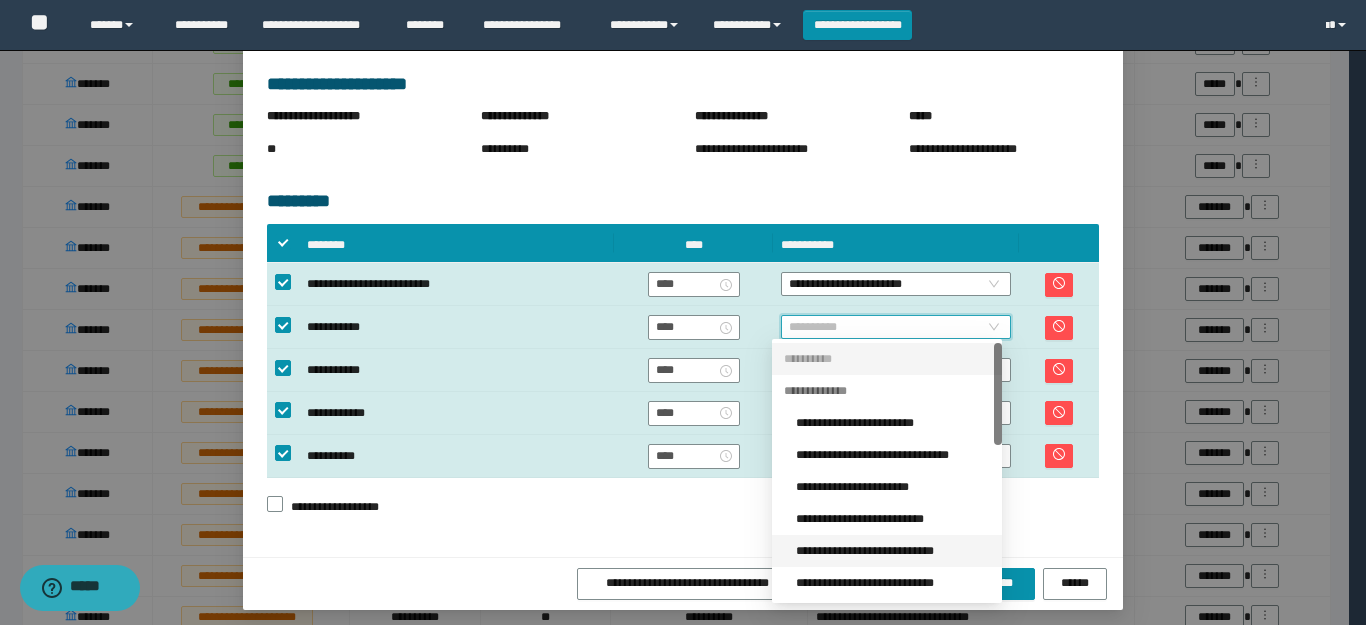 click on "**********" at bounding box center (893, 551) 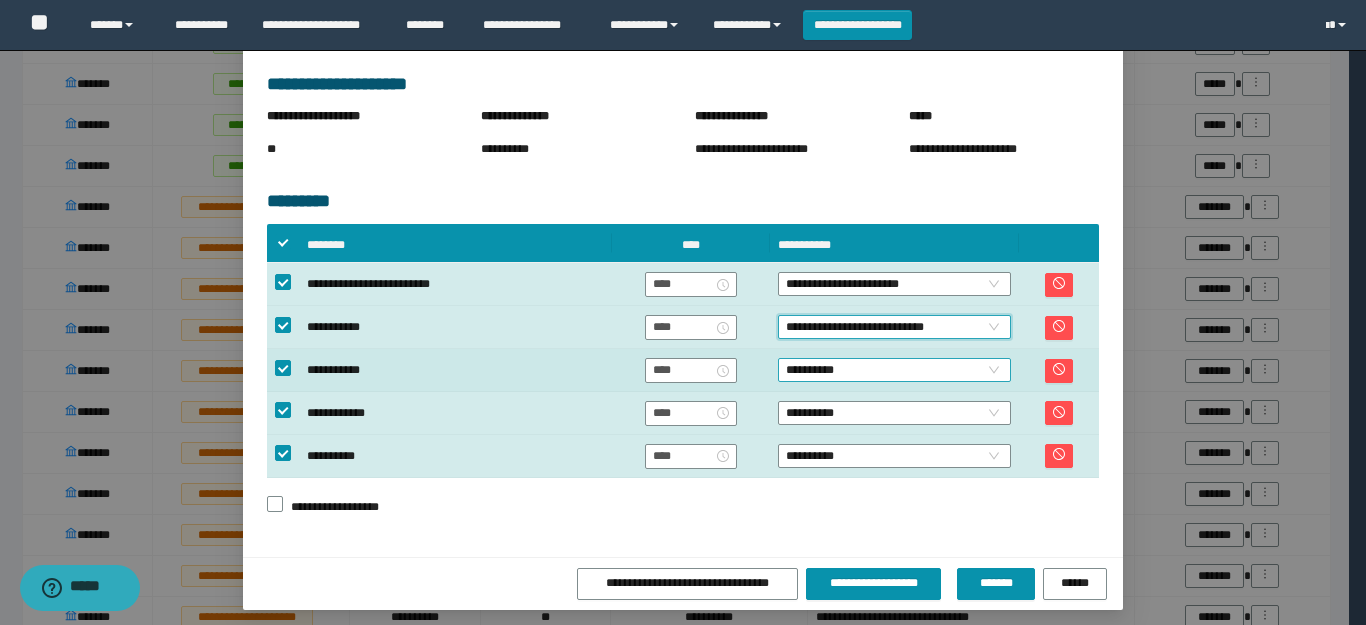 click on "**********" at bounding box center (894, 370) 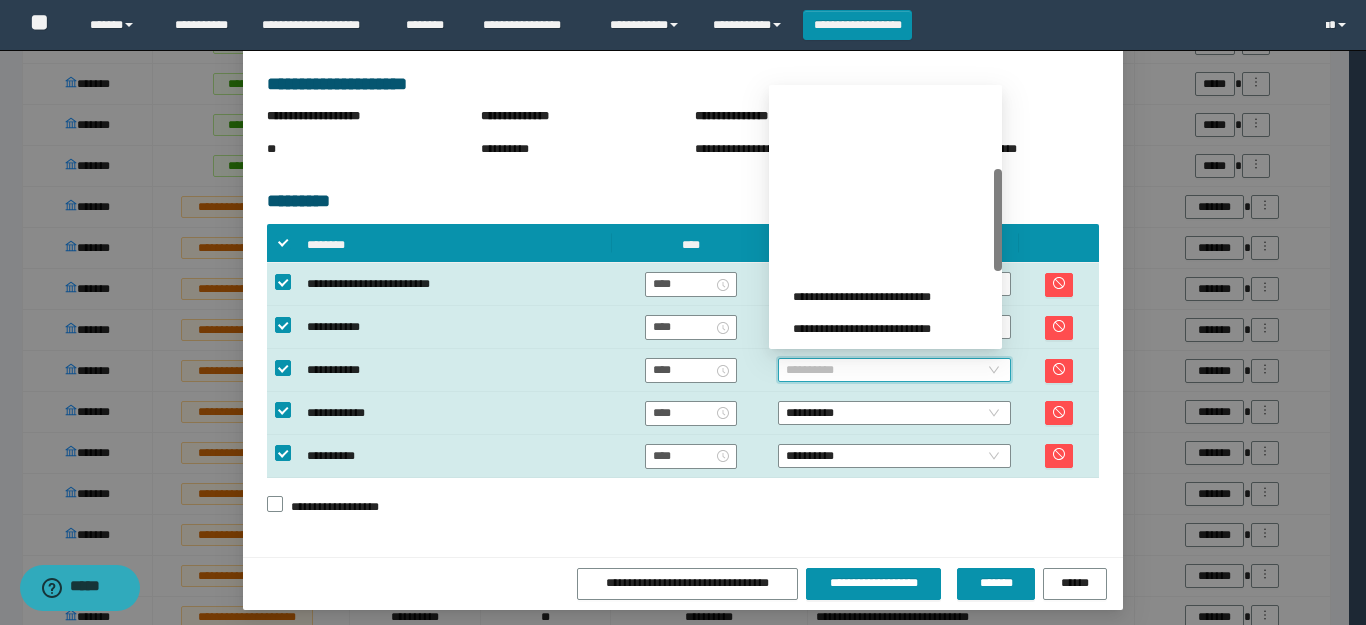 scroll, scrollTop: 300, scrollLeft: 0, axis: vertical 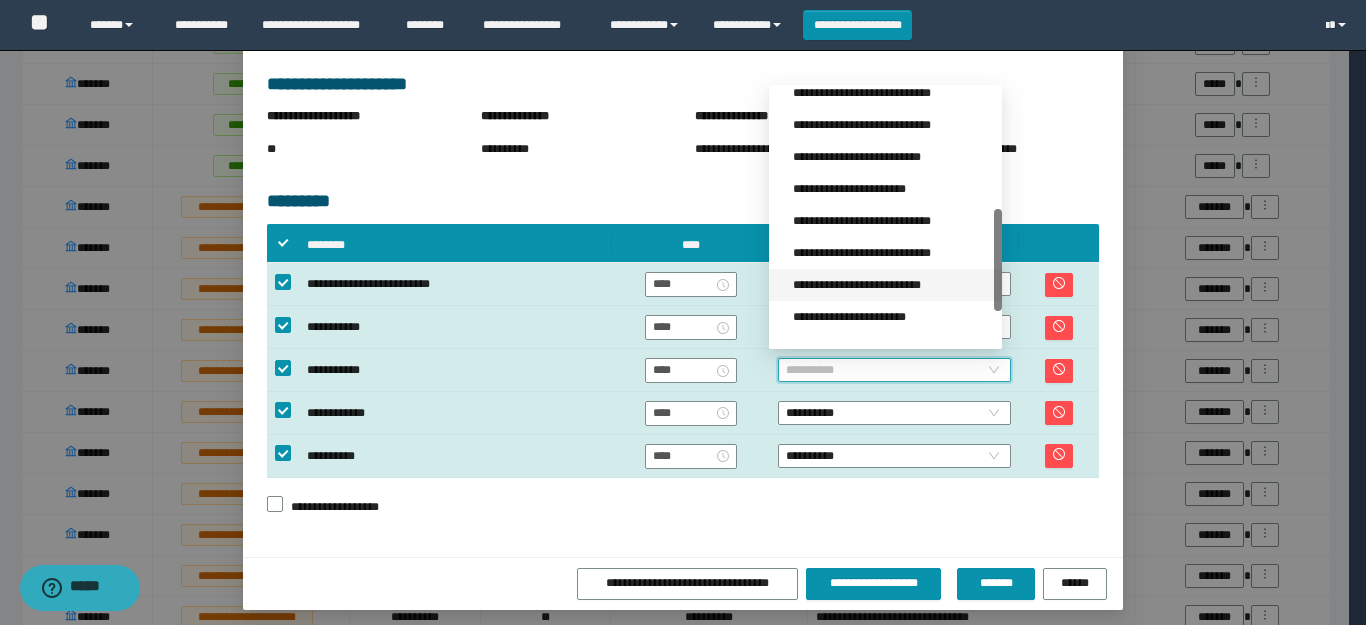 click on "**********" at bounding box center [891, 285] 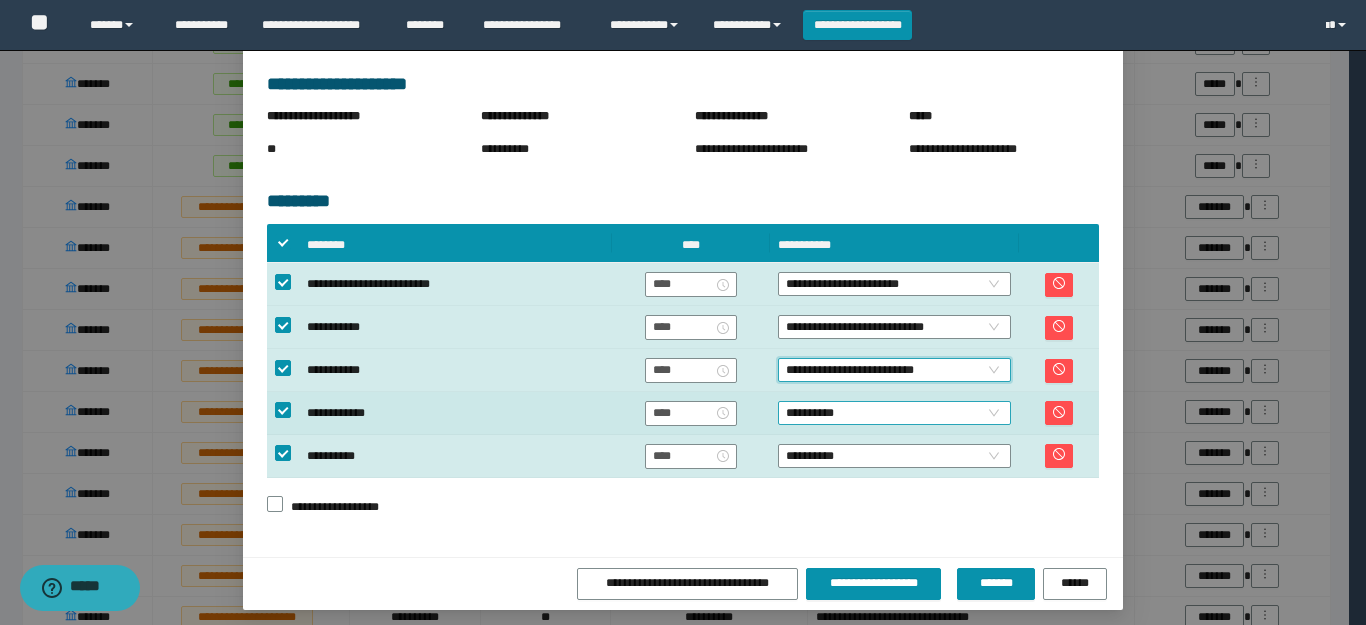 click on "**********" at bounding box center (894, 413) 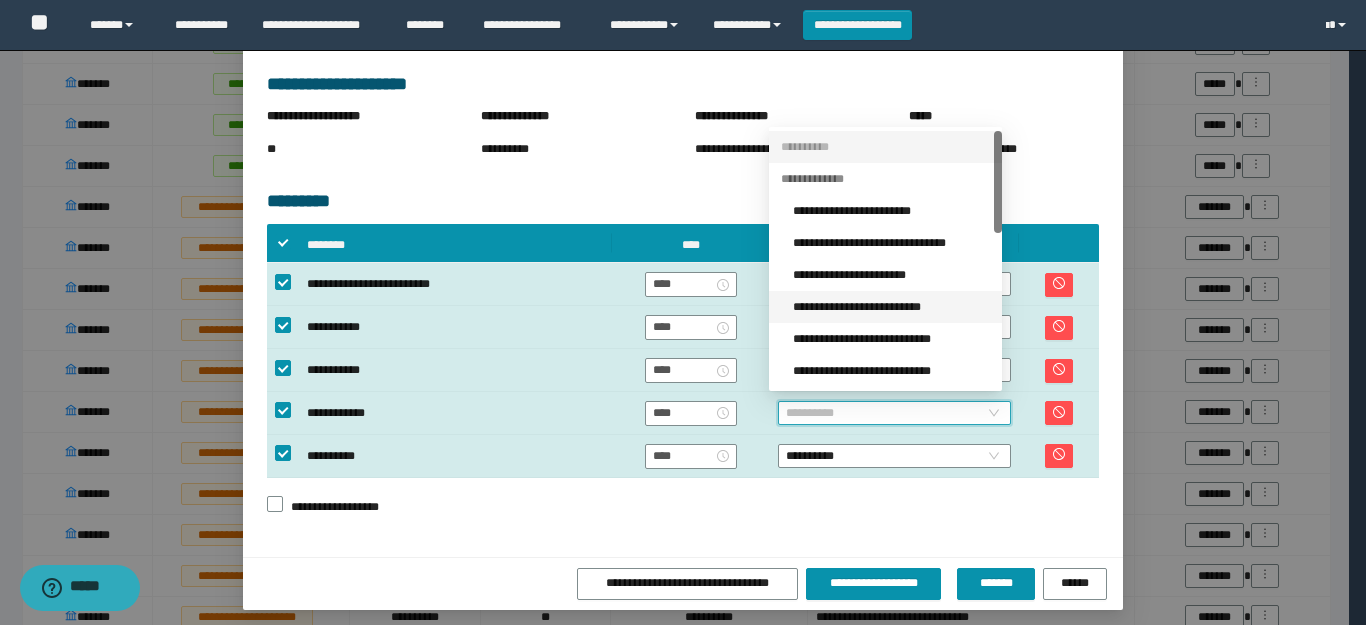 click on "**********" at bounding box center [891, 307] 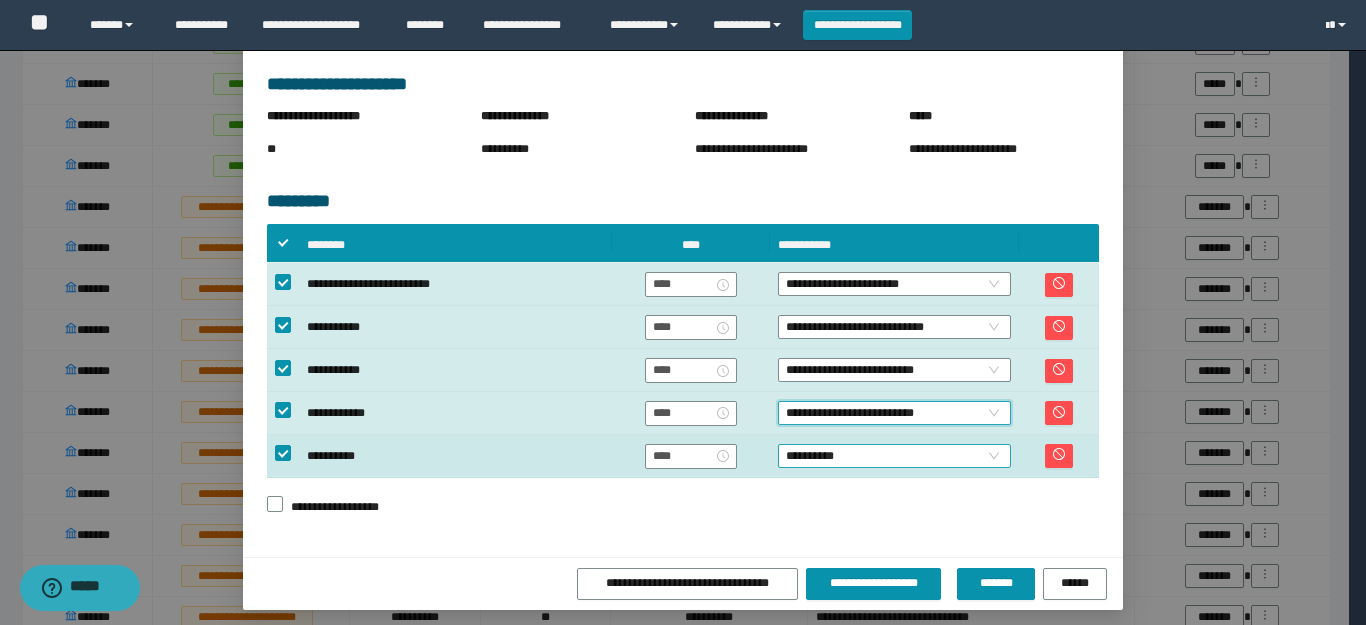 click on "**********" at bounding box center [894, 456] 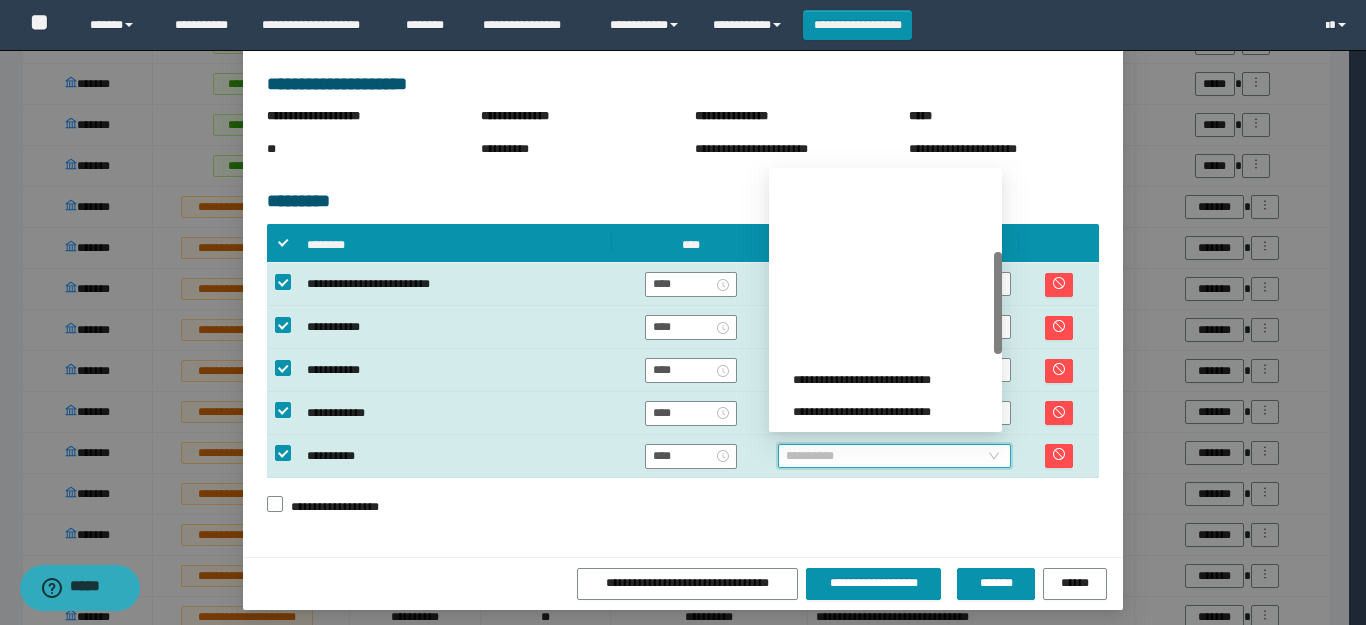 scroll, scrollTop: 200, scrollLeft: 0, axis: vertical 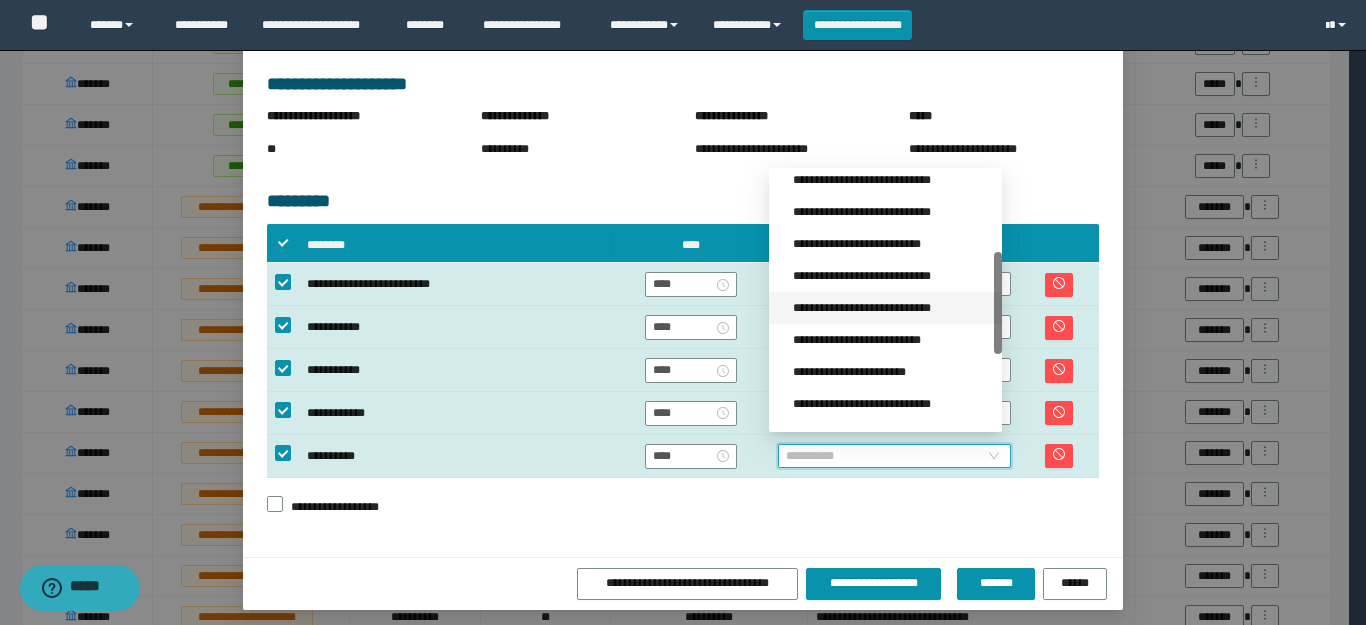 click on "**********" at bounding box center (891, 308) 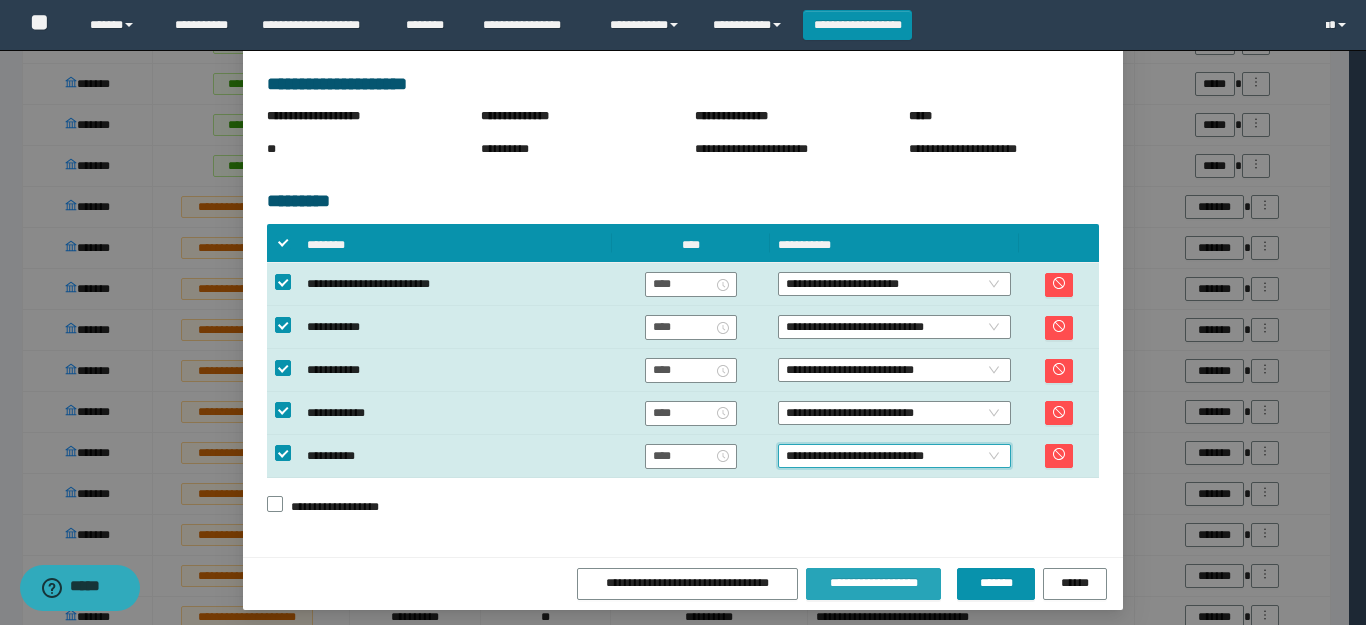 click on "**********" at bounding box center [874, 583] 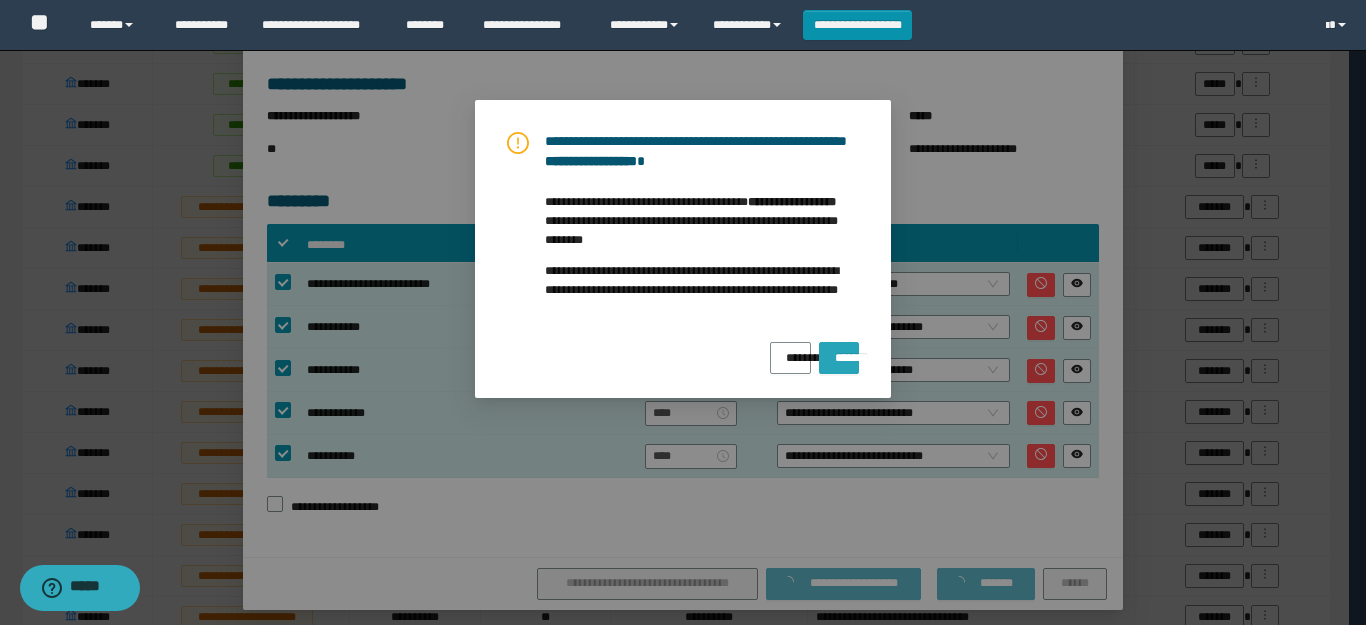 click on "*******" at bounding box center (839, 358) 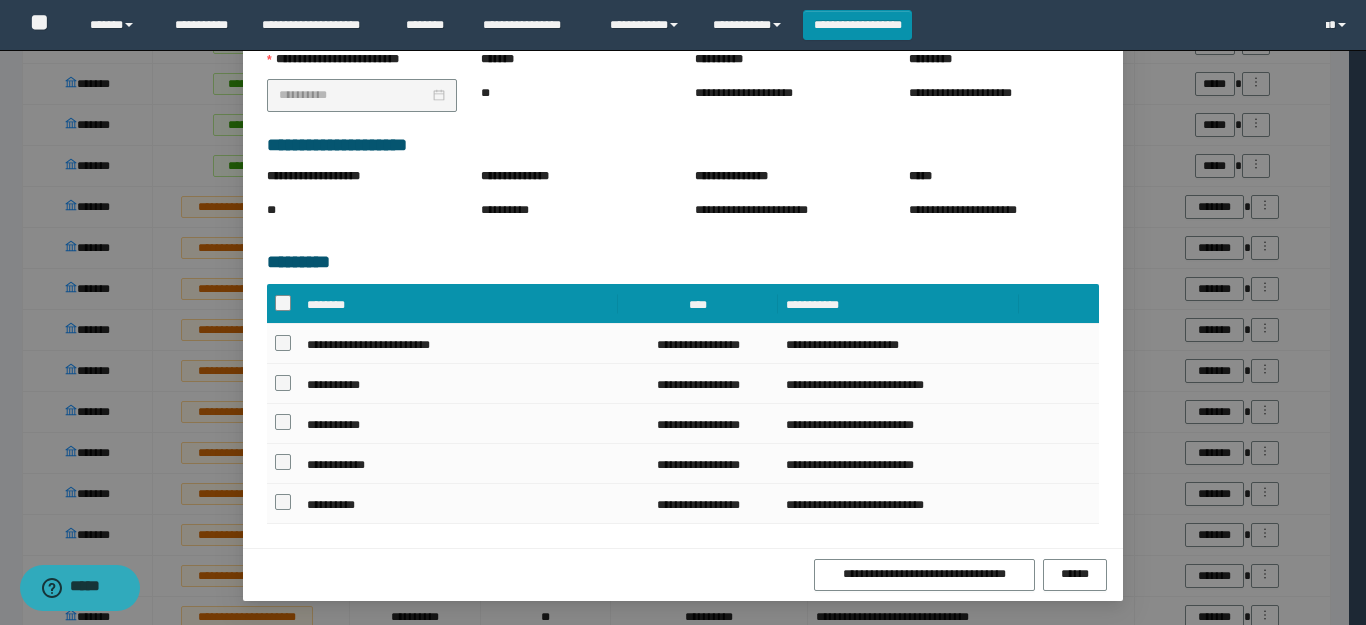 scroll, scrollTop: 360, scrollLeft: 0, axis: vertical 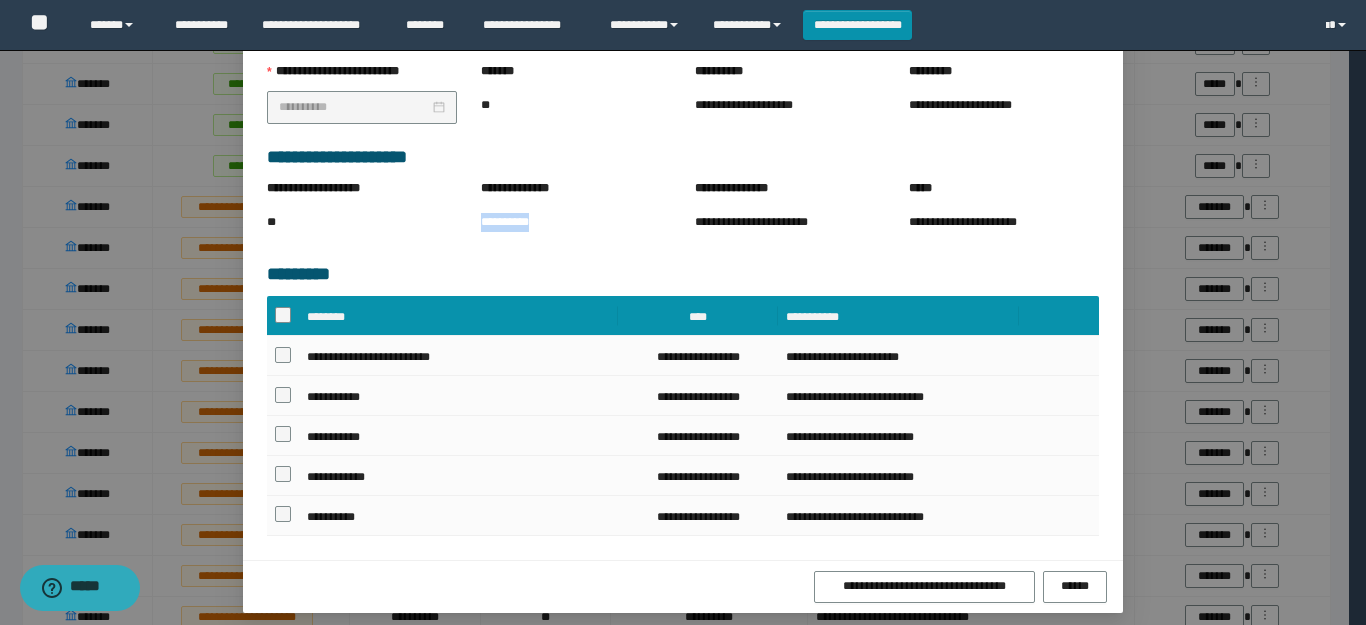 drag, startPoint x: 543, startPoint y: 222, endPoint x: 464, endPoint y: 221, distance: 79.00633 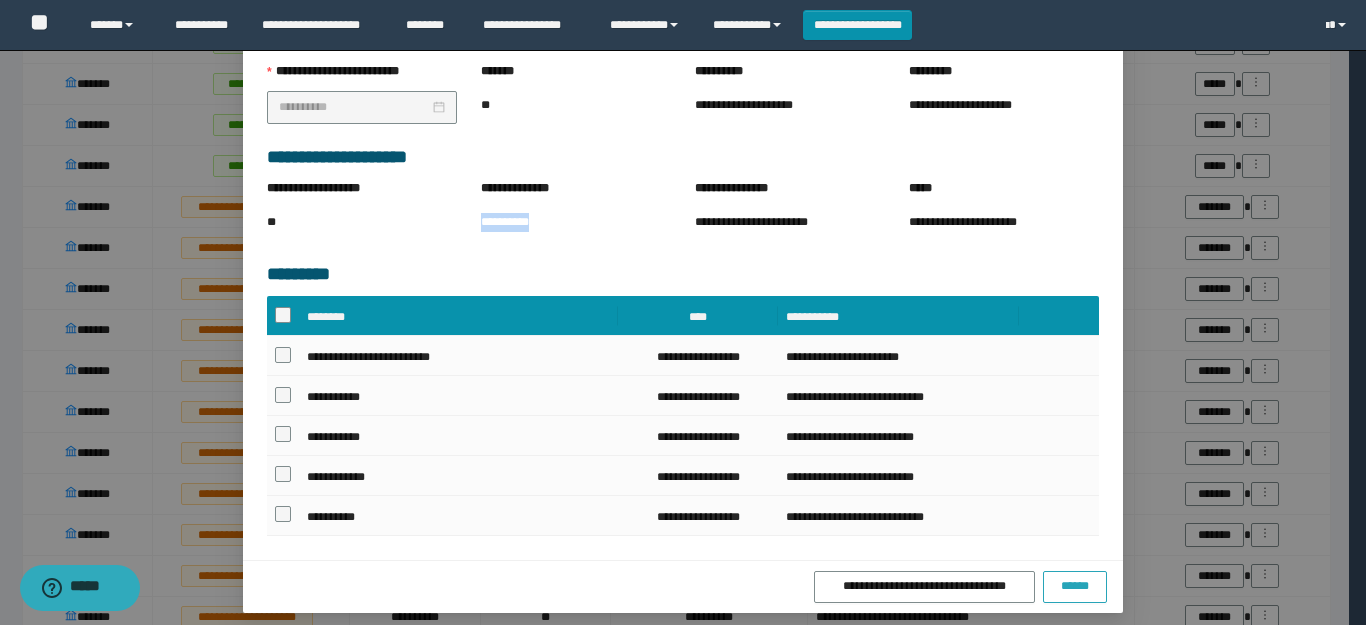 click on "******" at bounding box center (1075, 586) 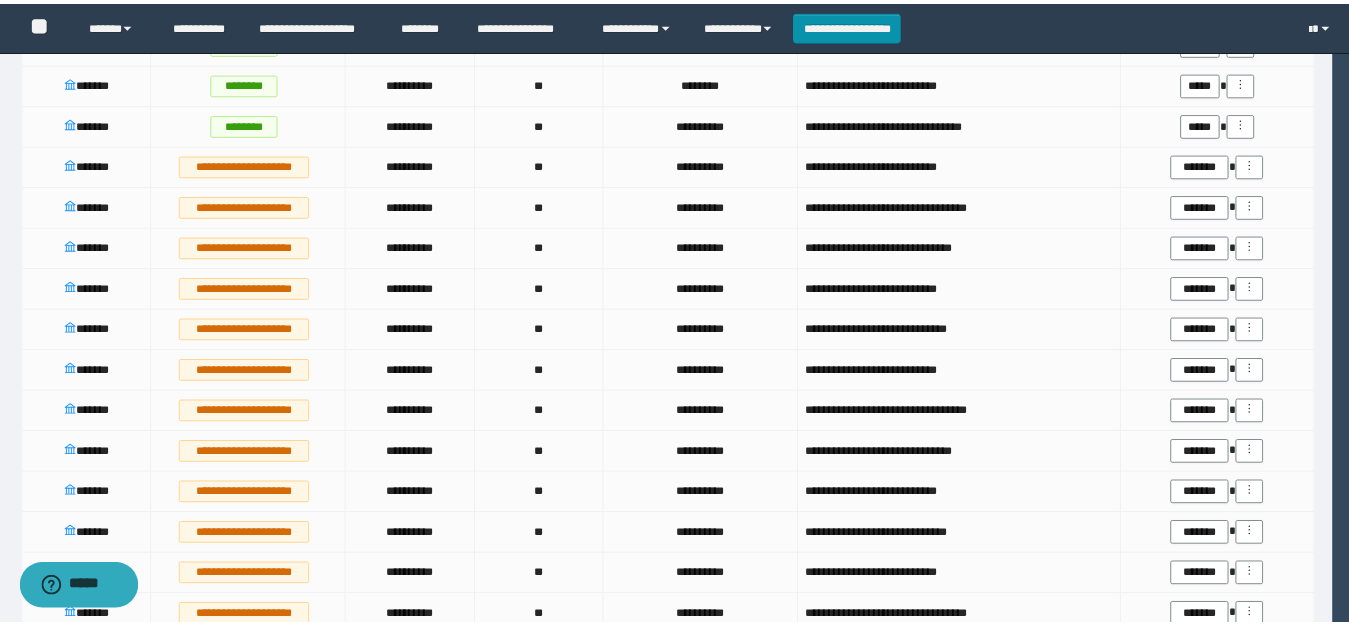 scroll, scrollTop: 0, scrollLeft: 0, axis: both 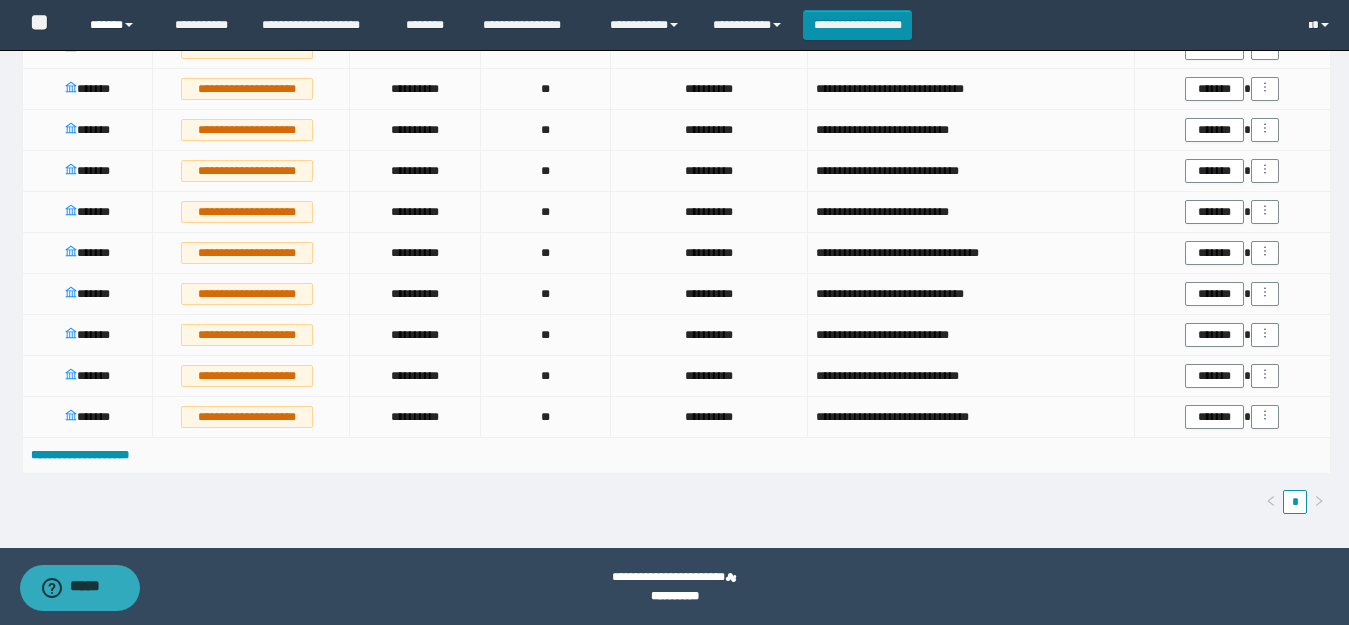 click on "******" at bounding box center (117, 25) 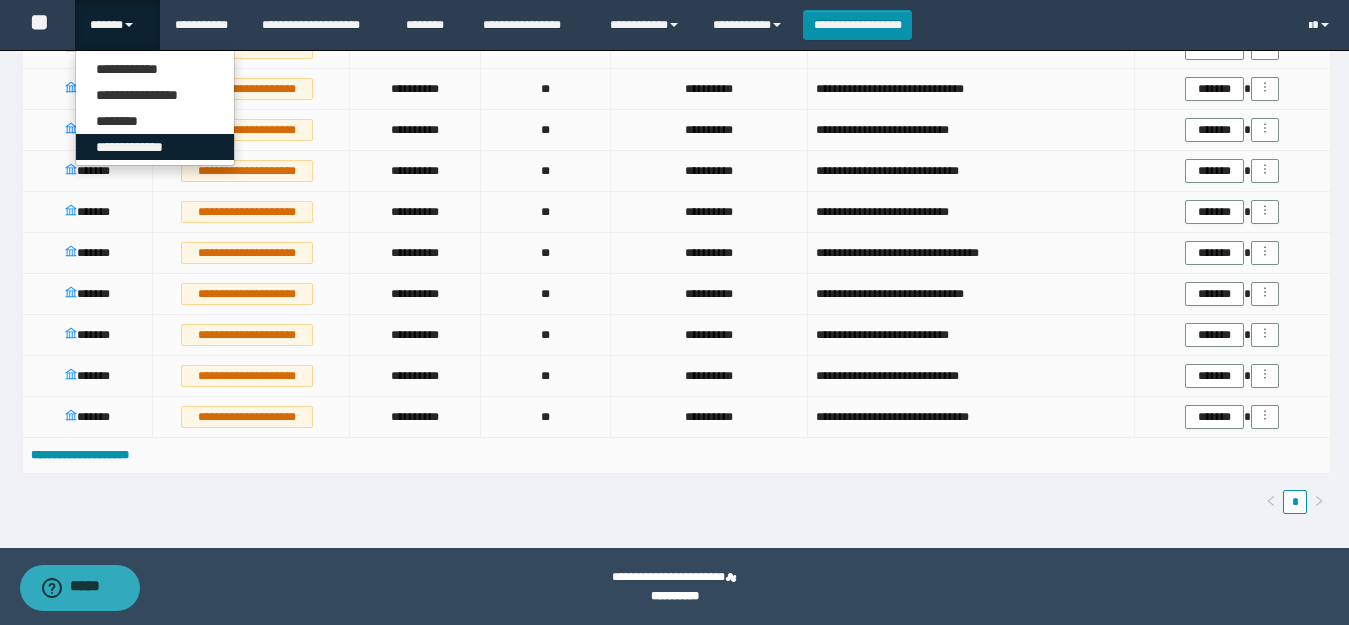 click on "**********" at bounding box center (155, 147) 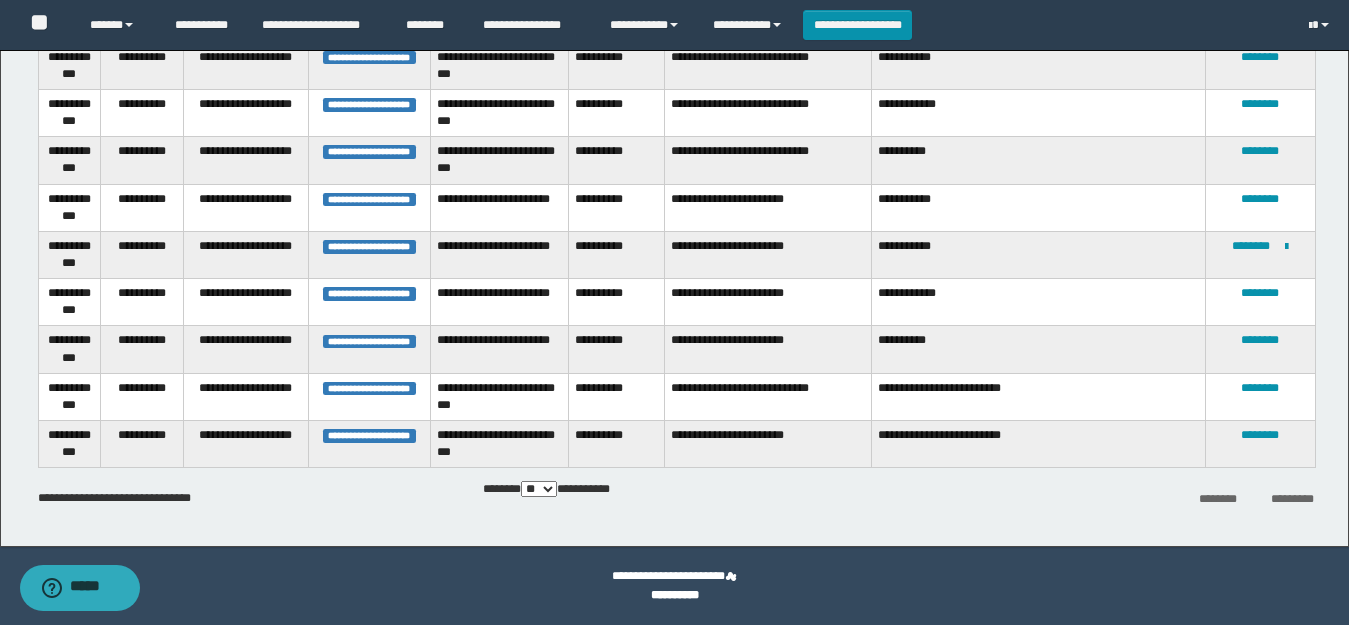 scroll, scrollTop: 0, scrollLeft: 0, axis: both 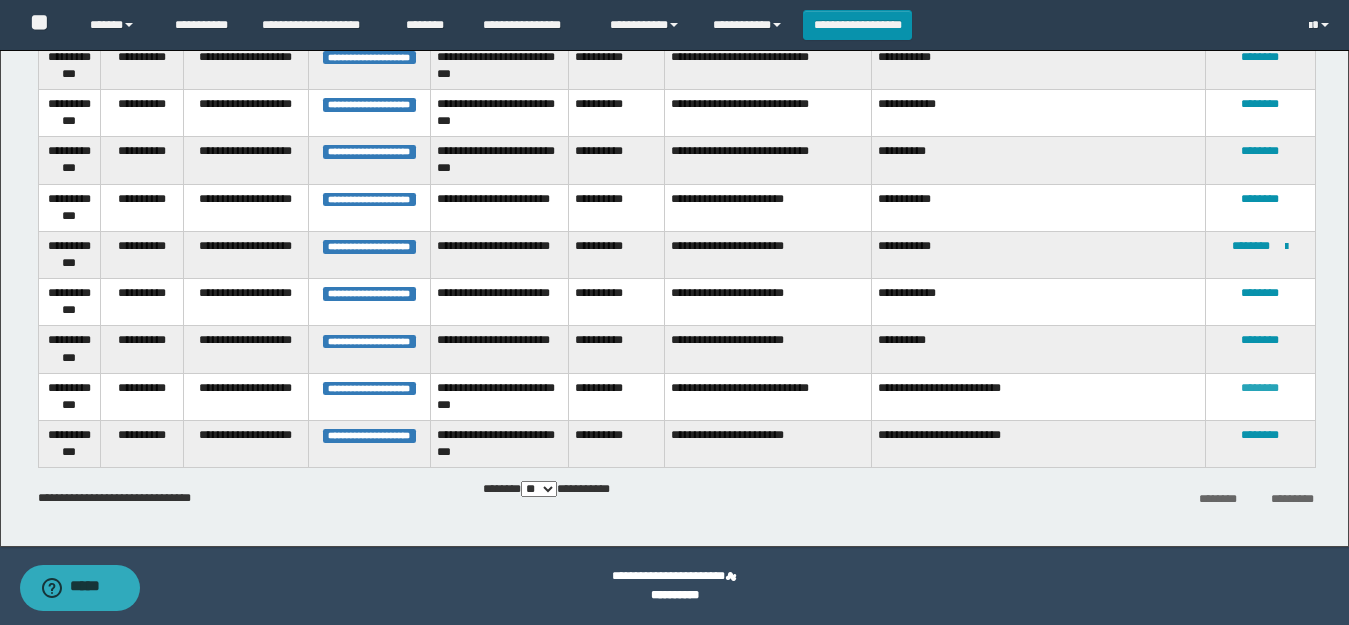 click on "********" at bounding box center [1260, 388] 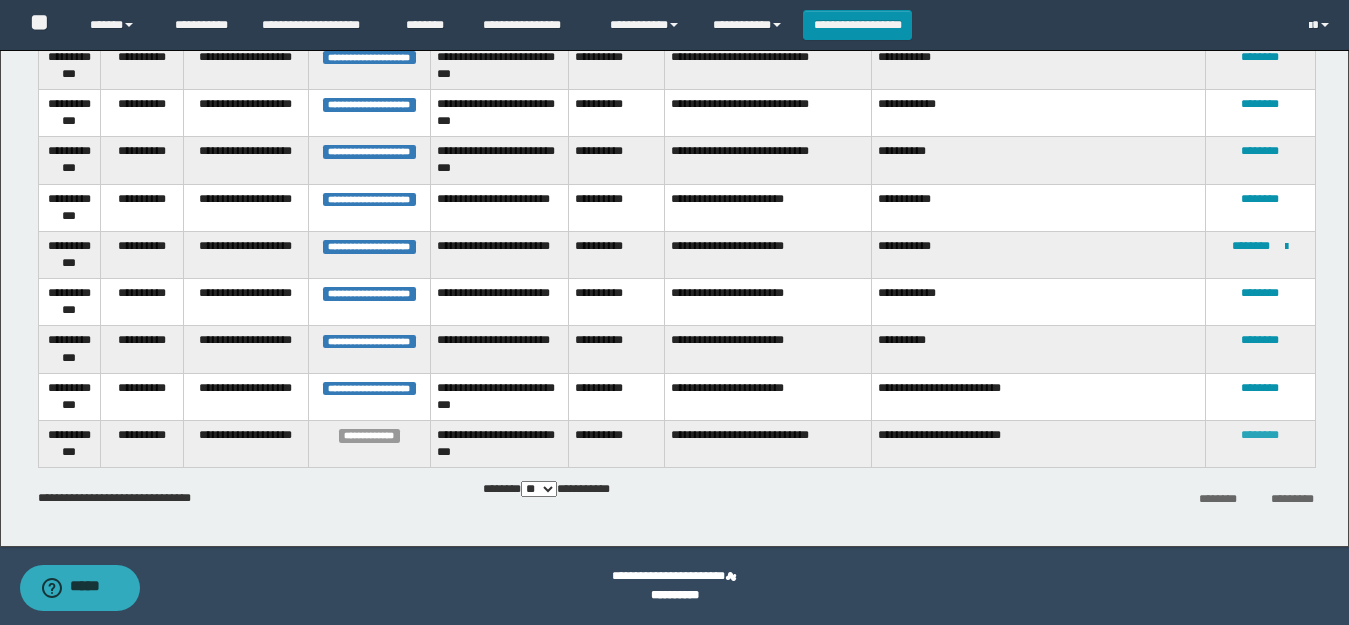click on "********" at bounding box center [1260, 435] 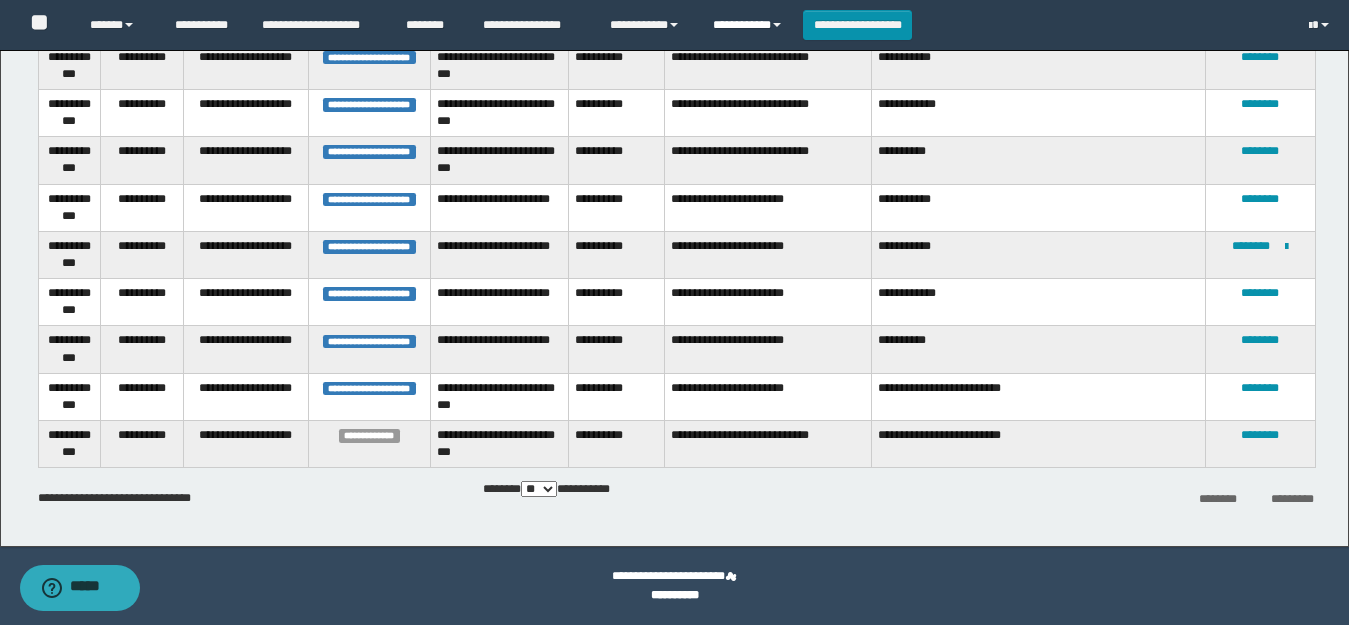 click on "**********" at bounding box center (750, 25) 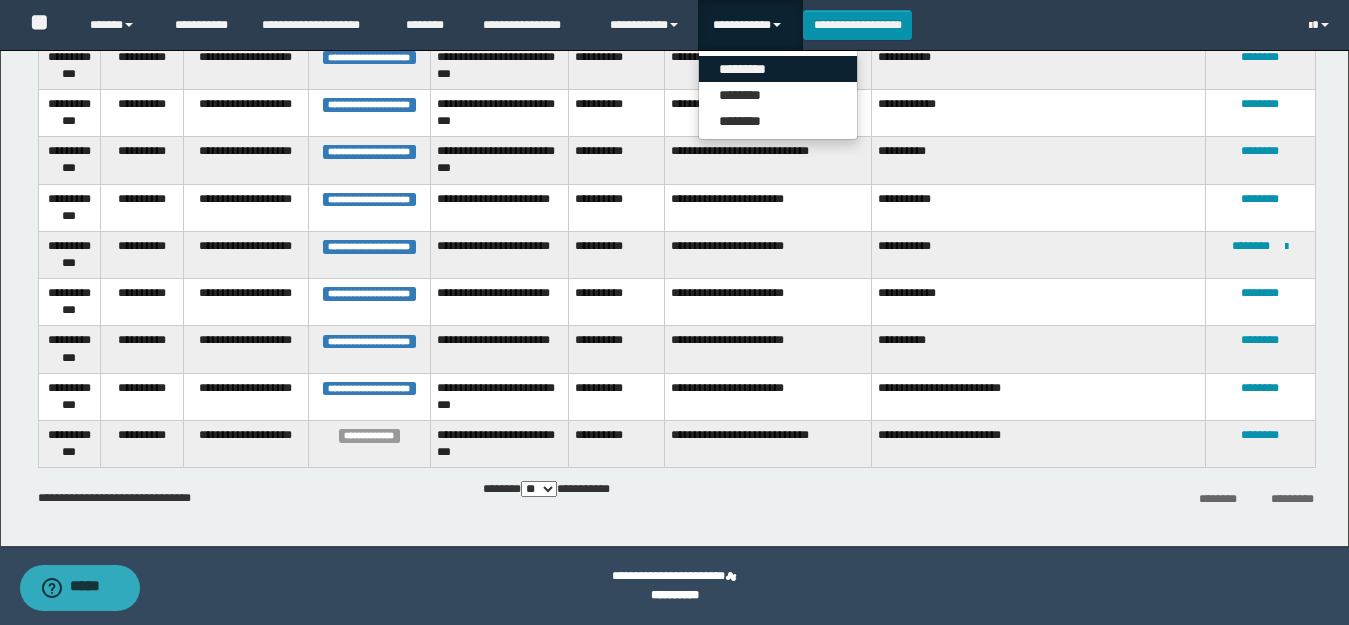 click on "*********" at bounding box center (778, 69) 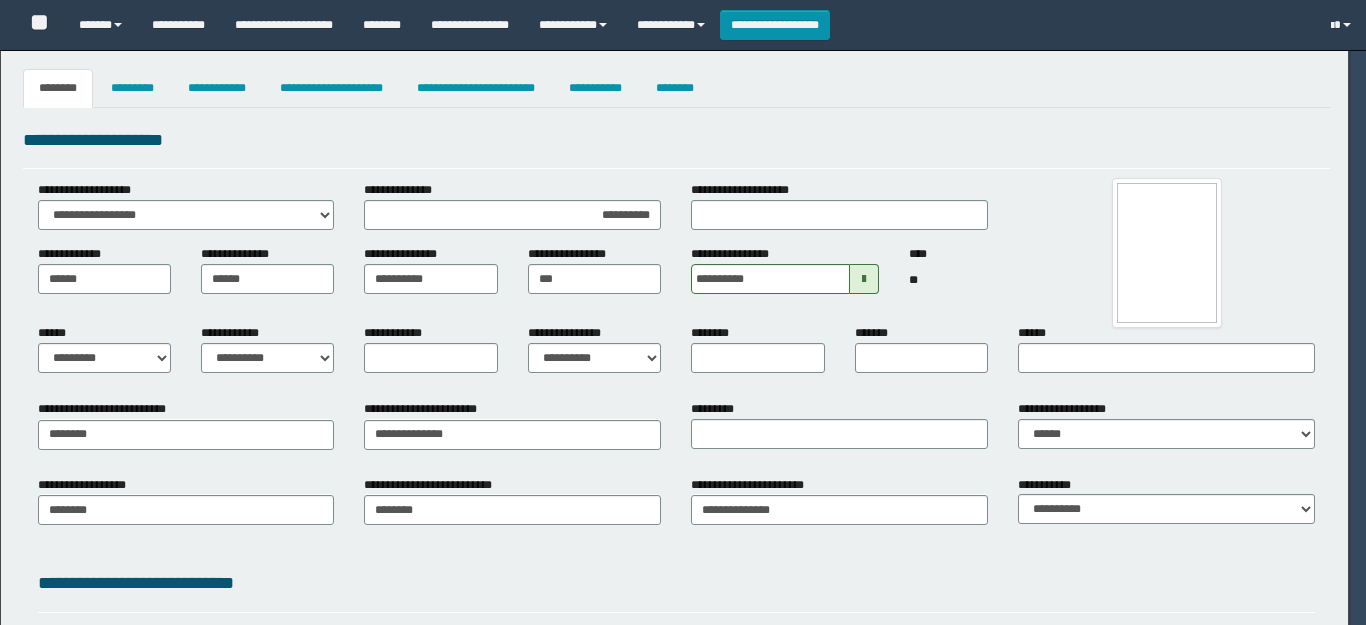 select on "*" 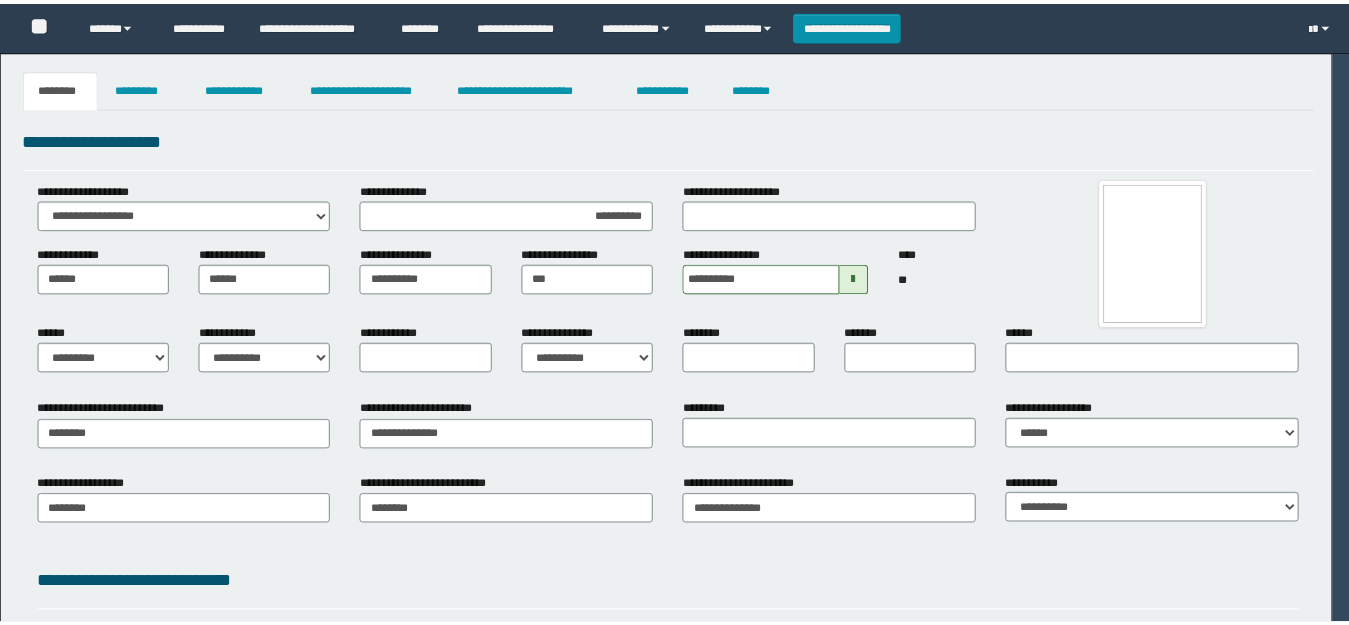scroll, scrollTop: 0, scrollLeft: 0, axis: both 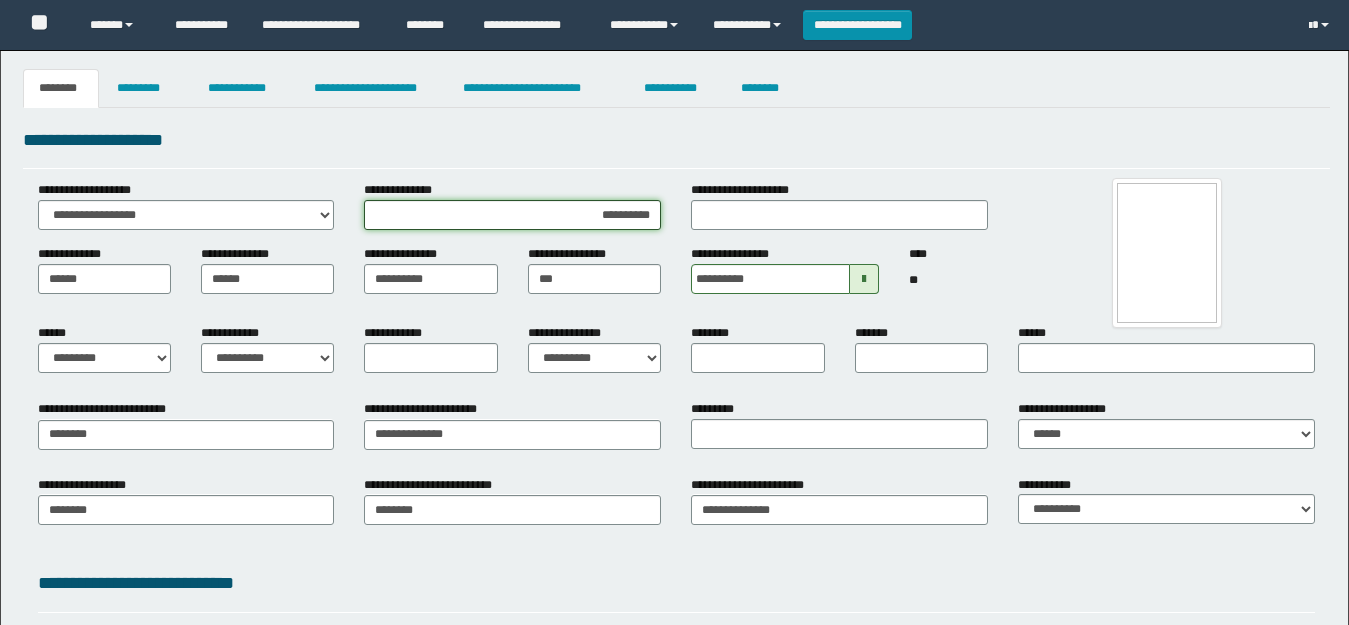 drag, startPoint x: 653, startPoint y: 213, endPoint x: 411, endPoint y: 213, distance: 242 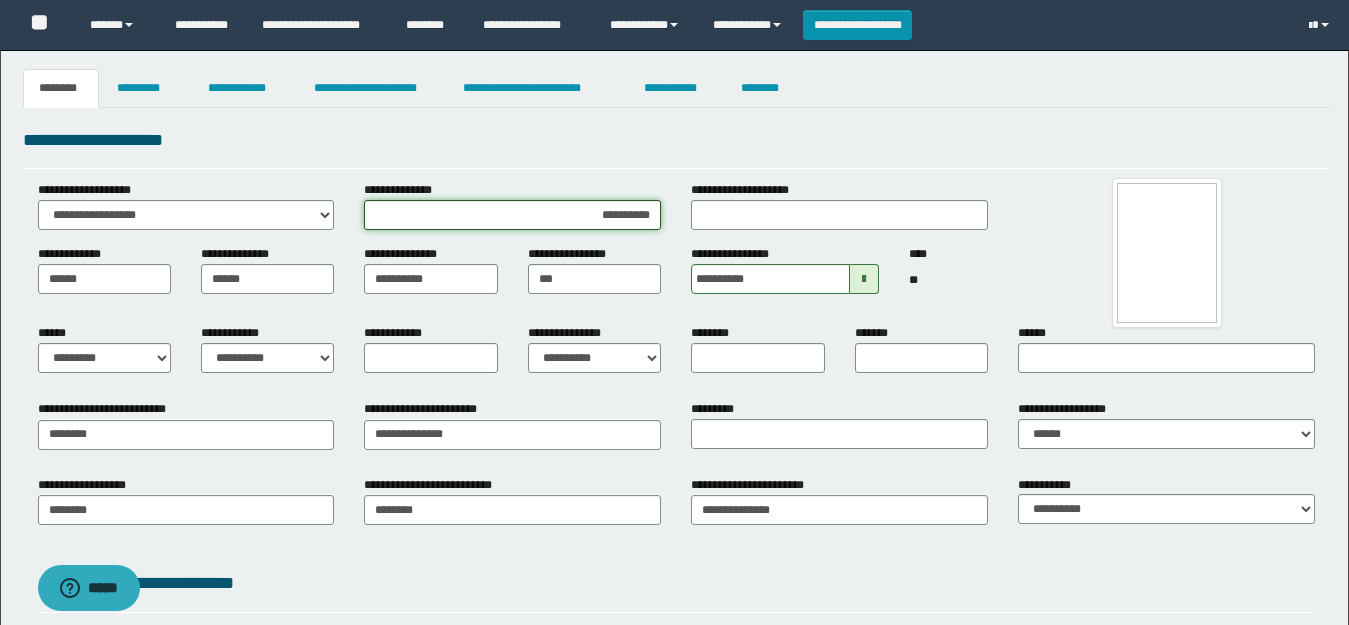 scroll, scrollTop: 0, scrollLeft: 0, axis: both 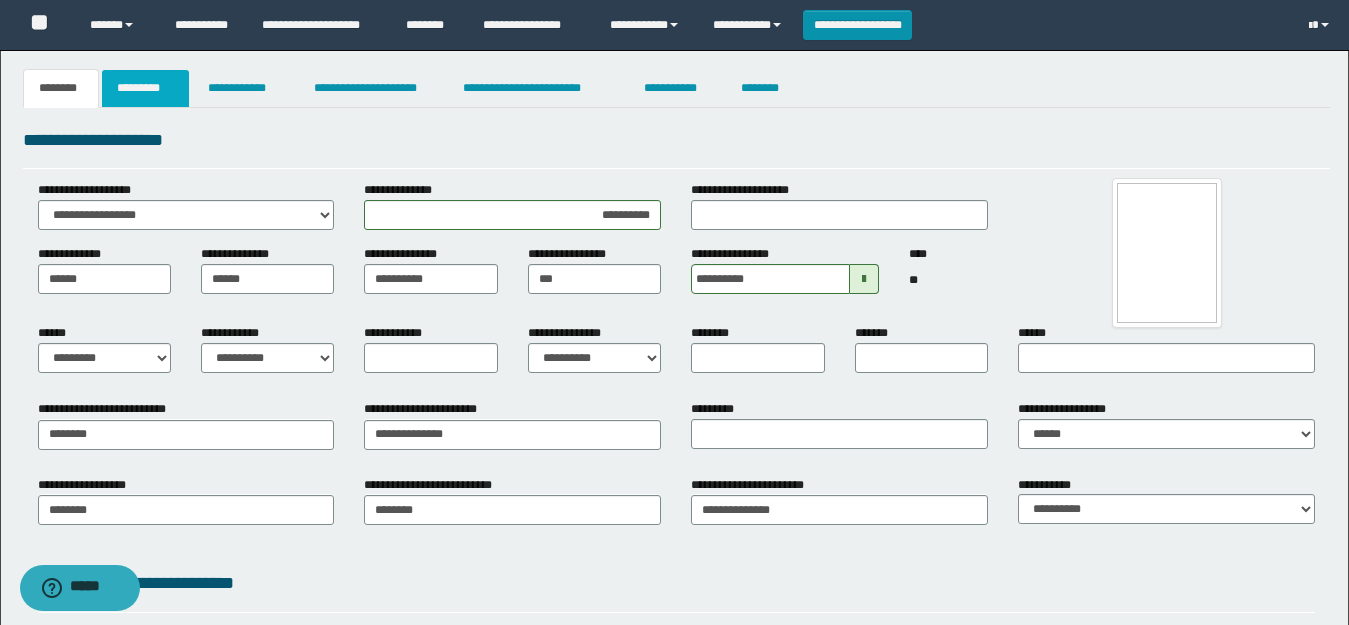 click on "*********" at bounding box center [145, 88] 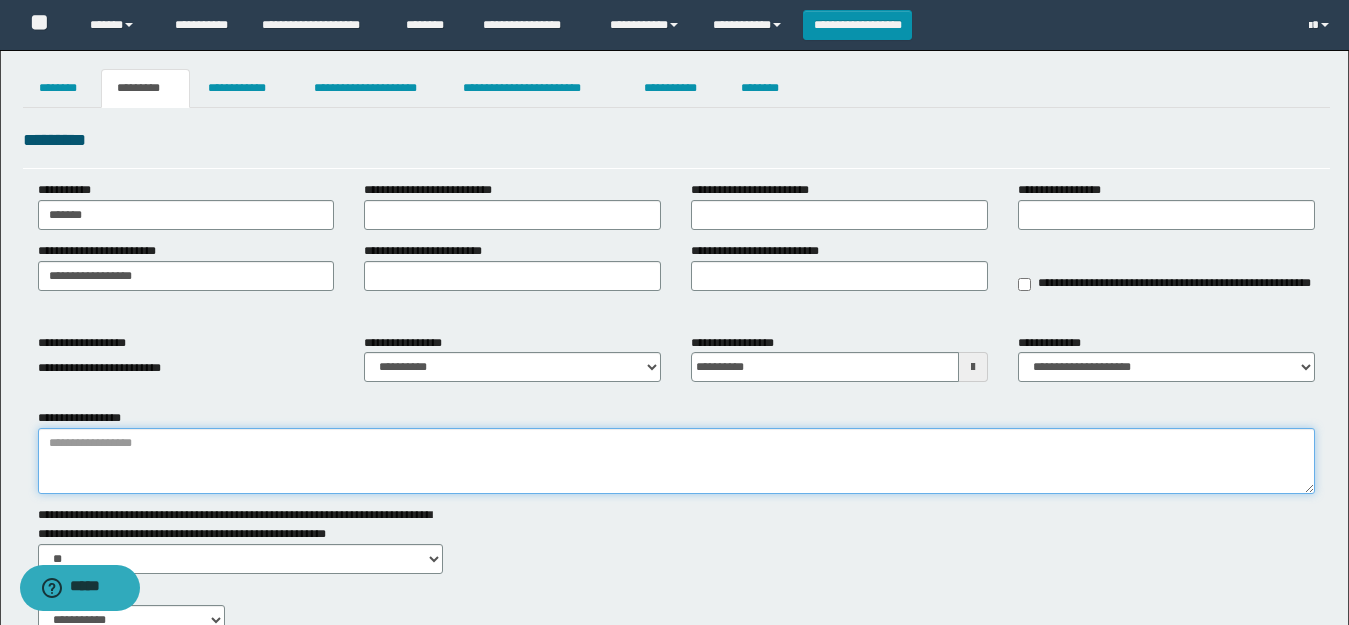 click on "**********" at bounding box center (676, 461) 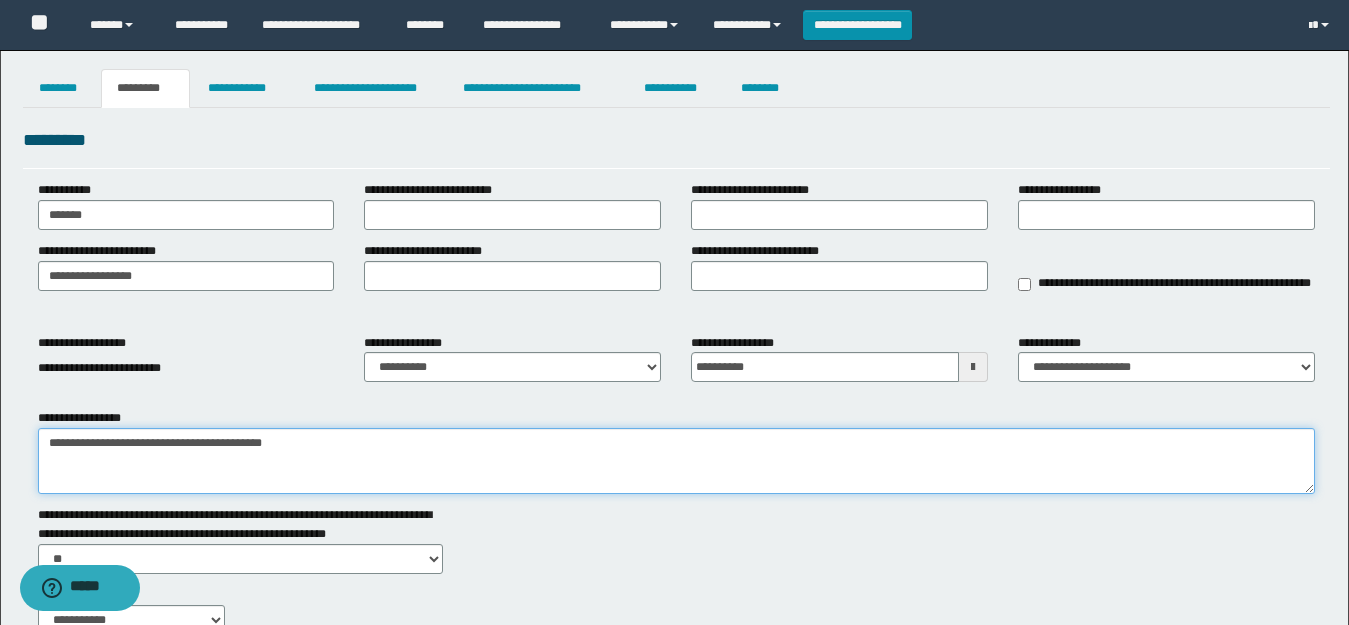 paste on "**********" 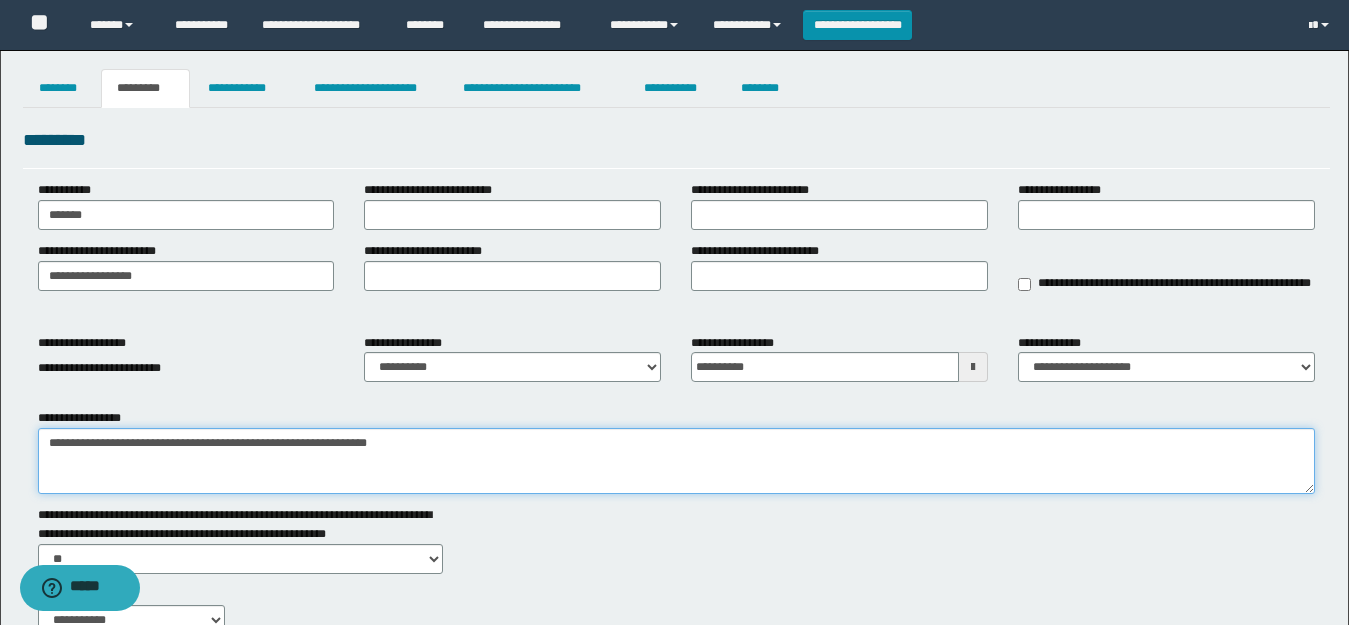 type on "**********" 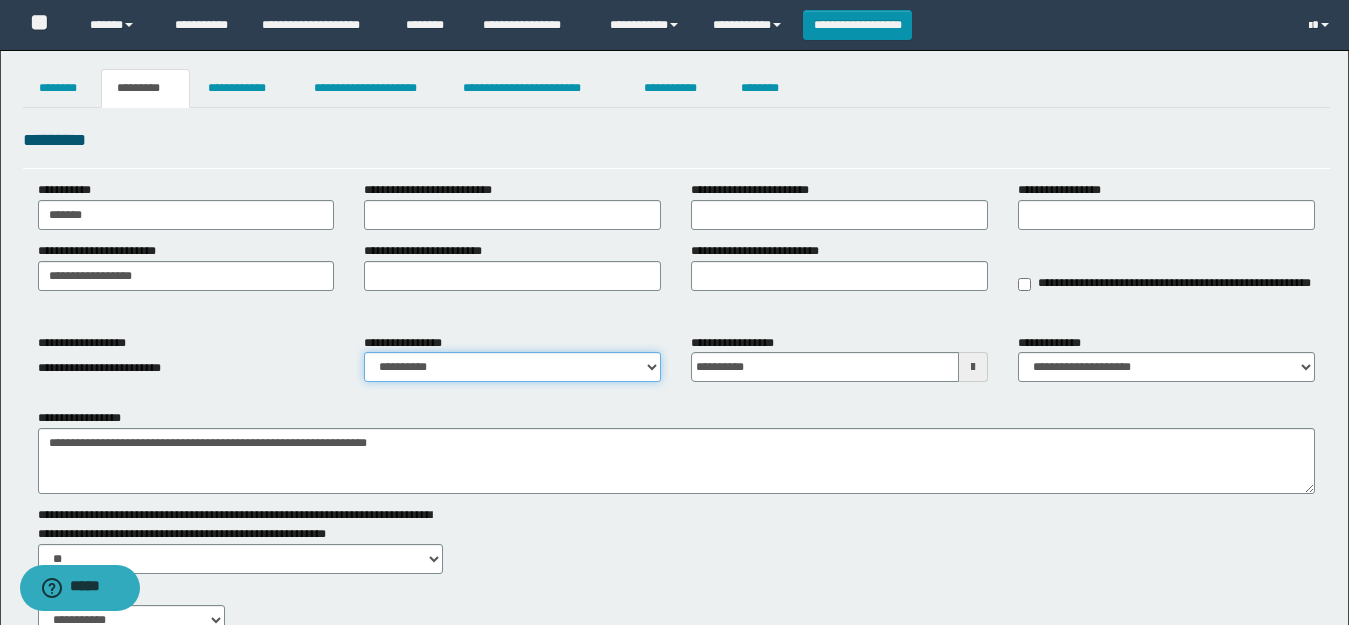 click on "**********" at bounding box center [512, 367] 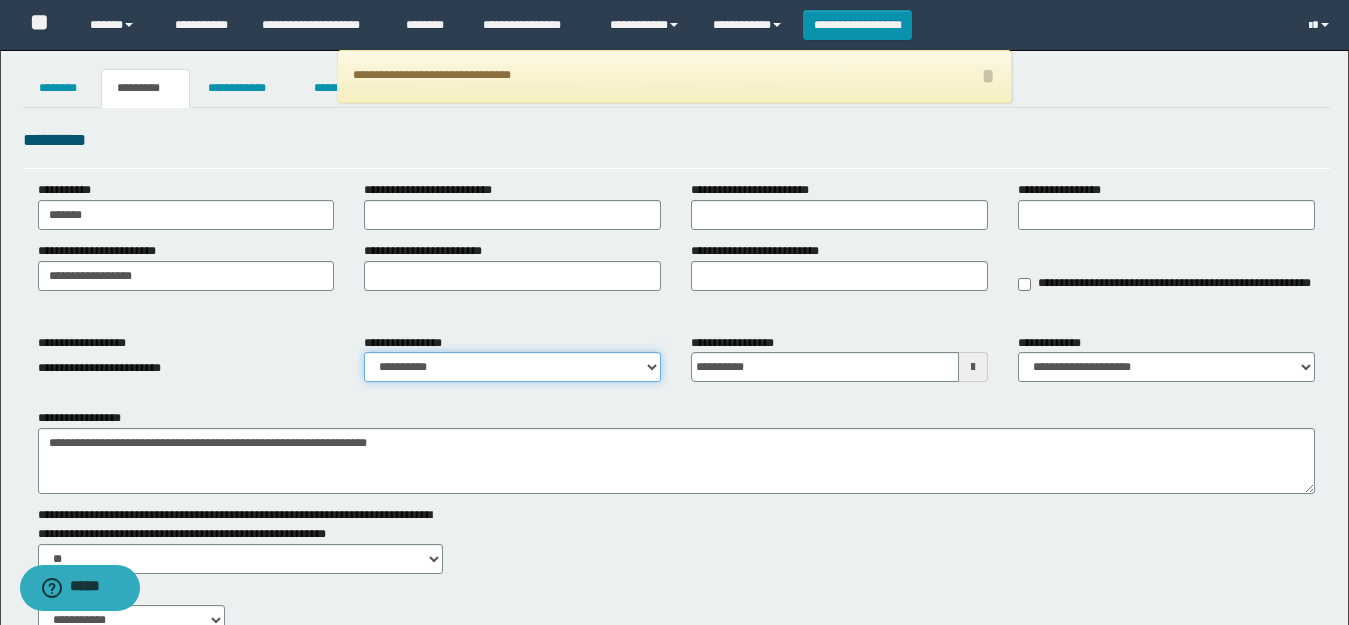 select on "****" 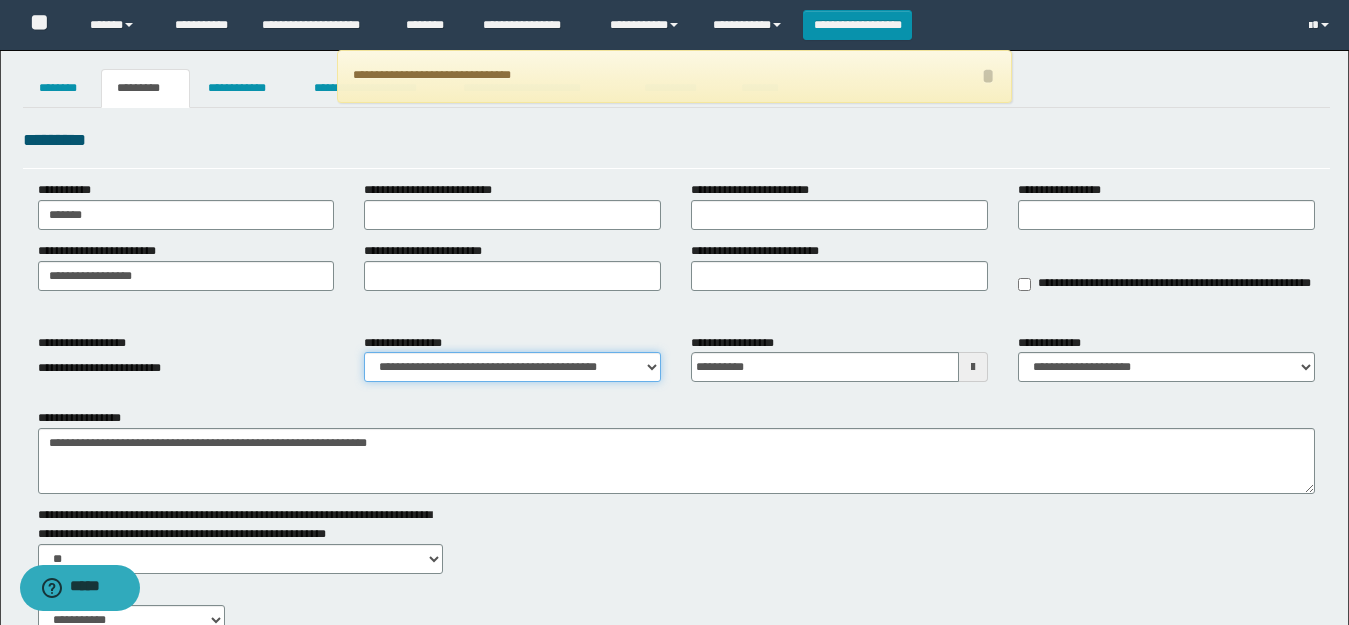 click on "**********" at bounding box center [512, 367] 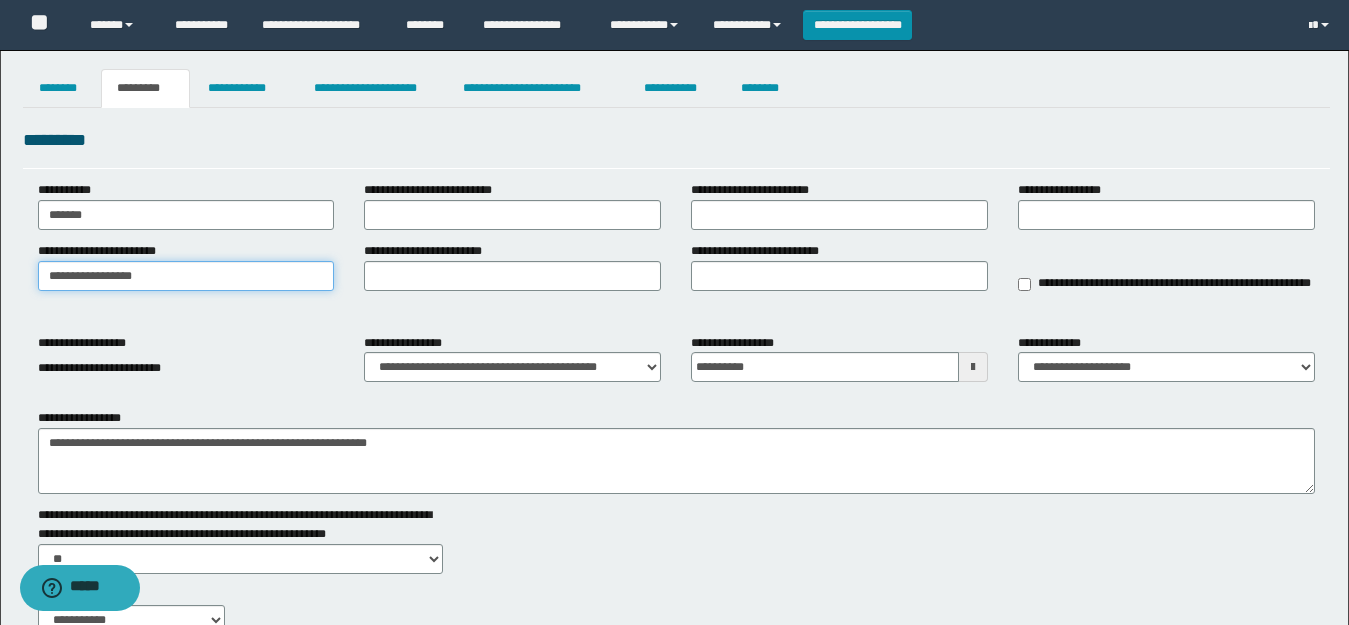 drag, startPoint x: 199, startPoint y: 277, endPoint x: 291, endPoint y: 288, distance: 92.65527 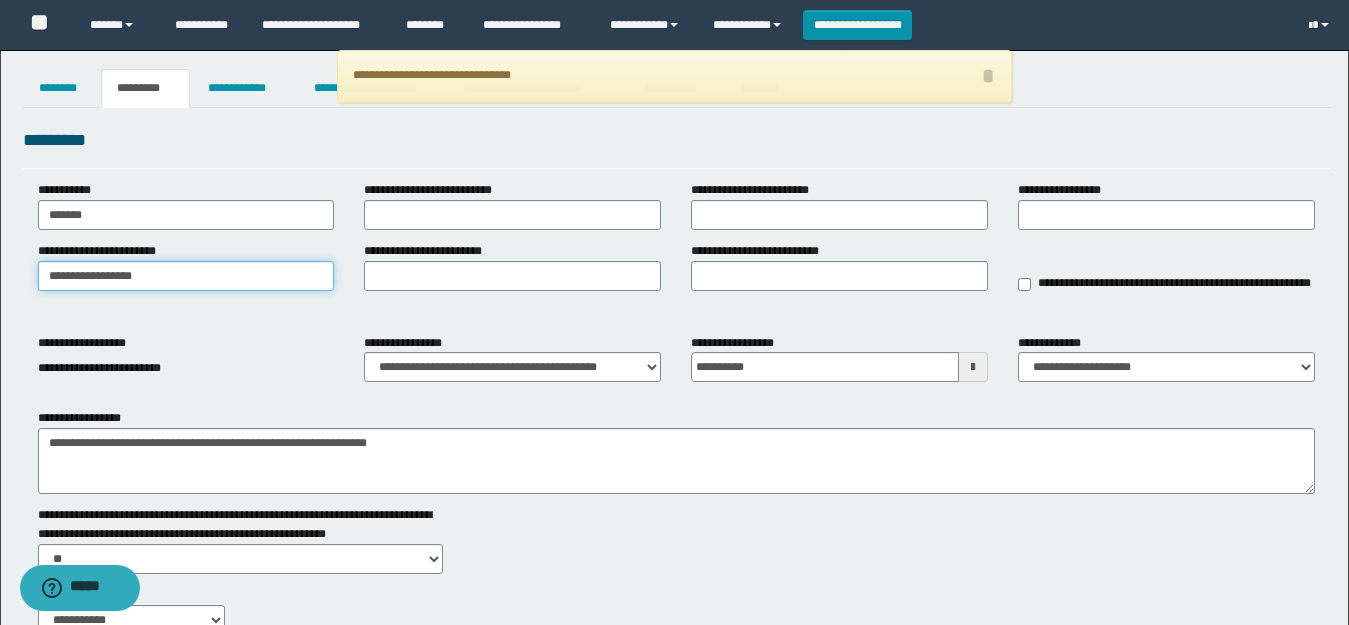 drag, startPoint x: 229, startPoint y: 278, endPoint x: 0, endPoint y: 298, distance: 229.8717 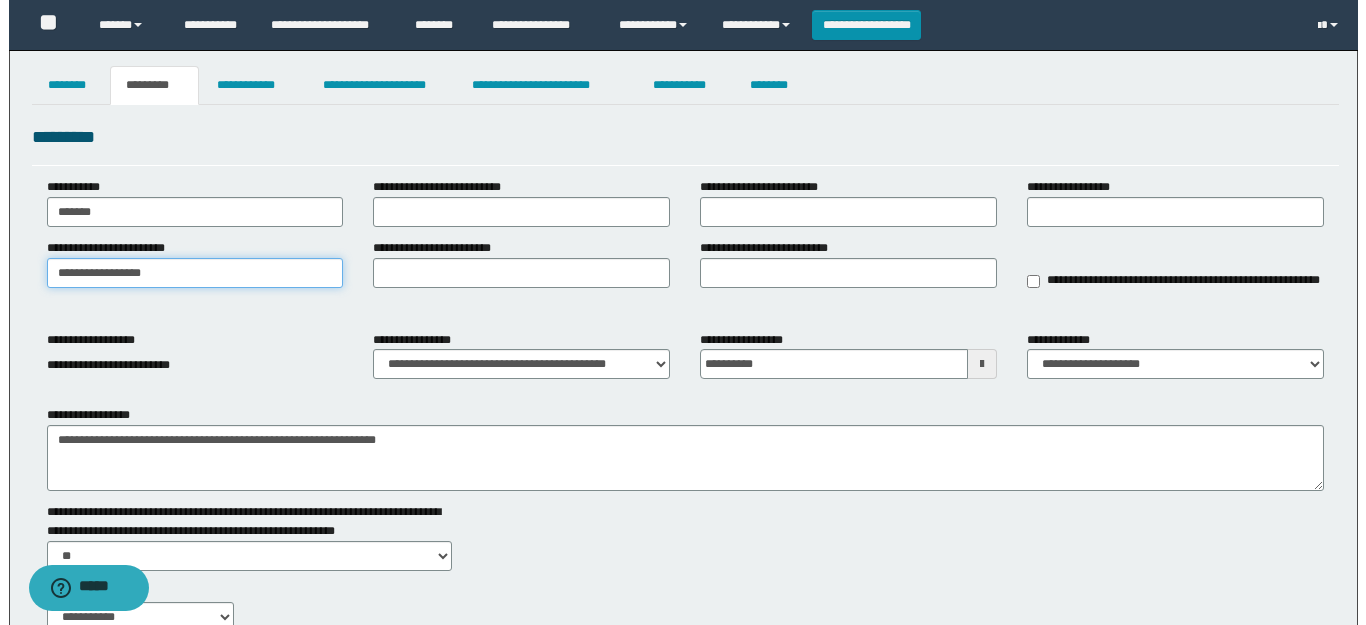 scroll, scrollTop: 0, scrollLeft: 0, axis: both 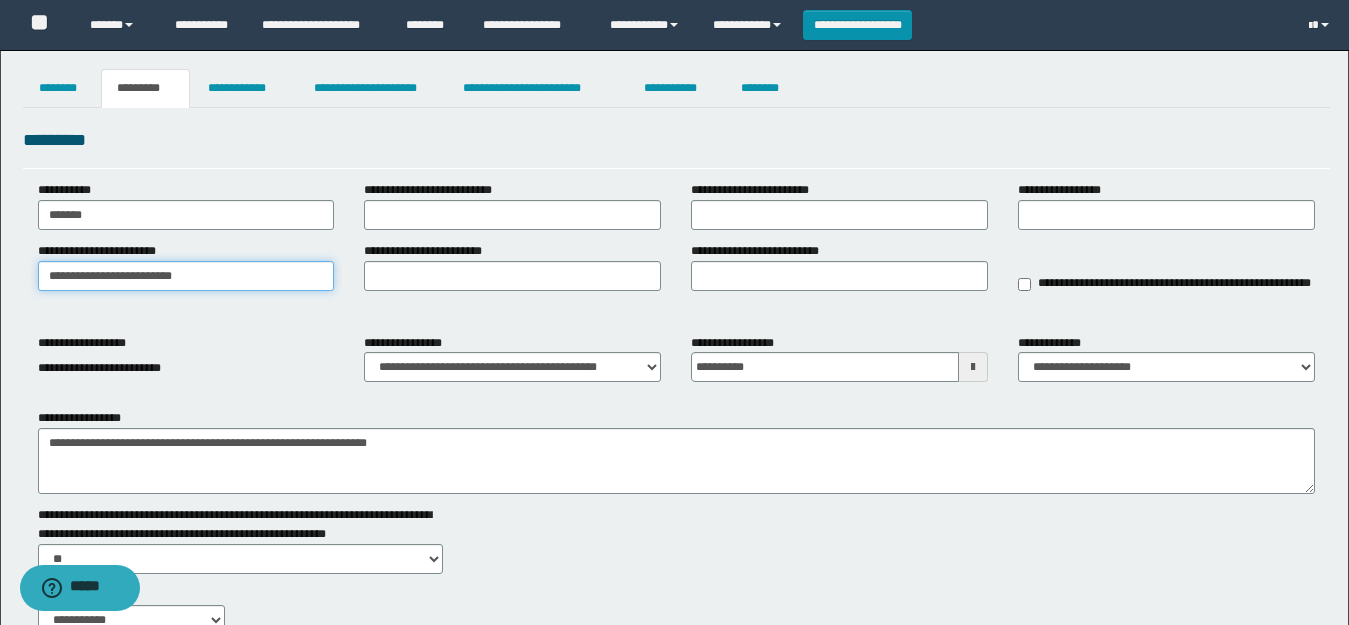 type on "**********" 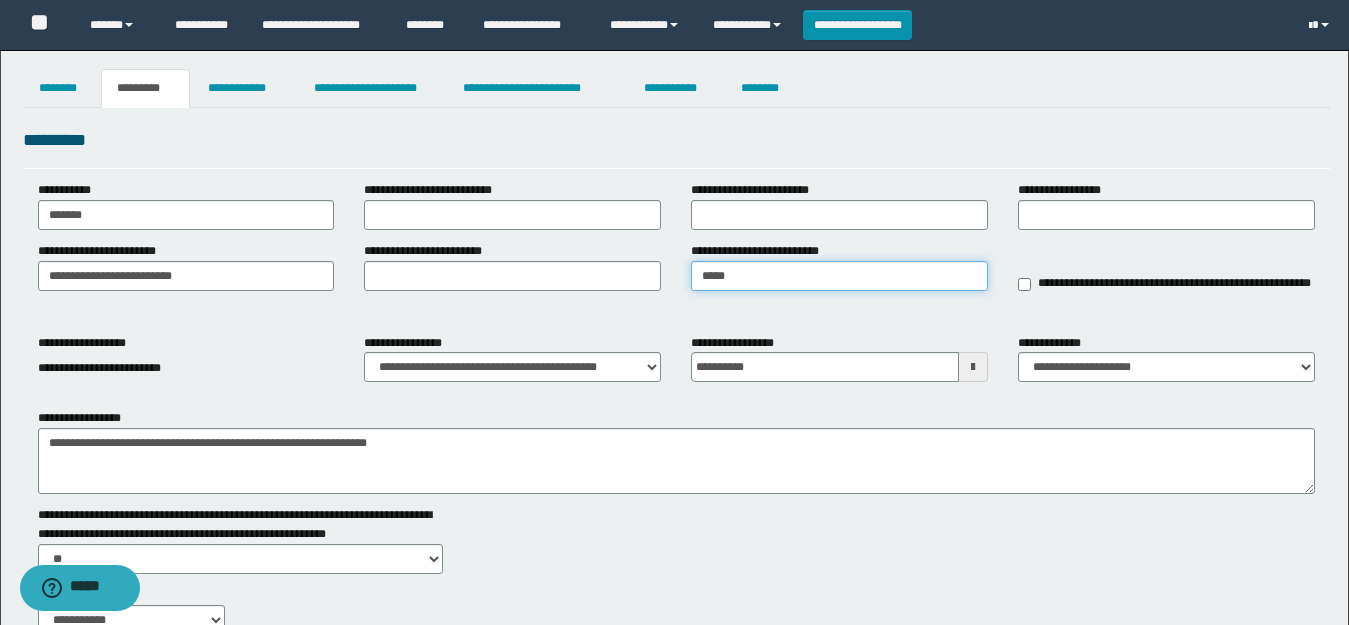 type on "*****" 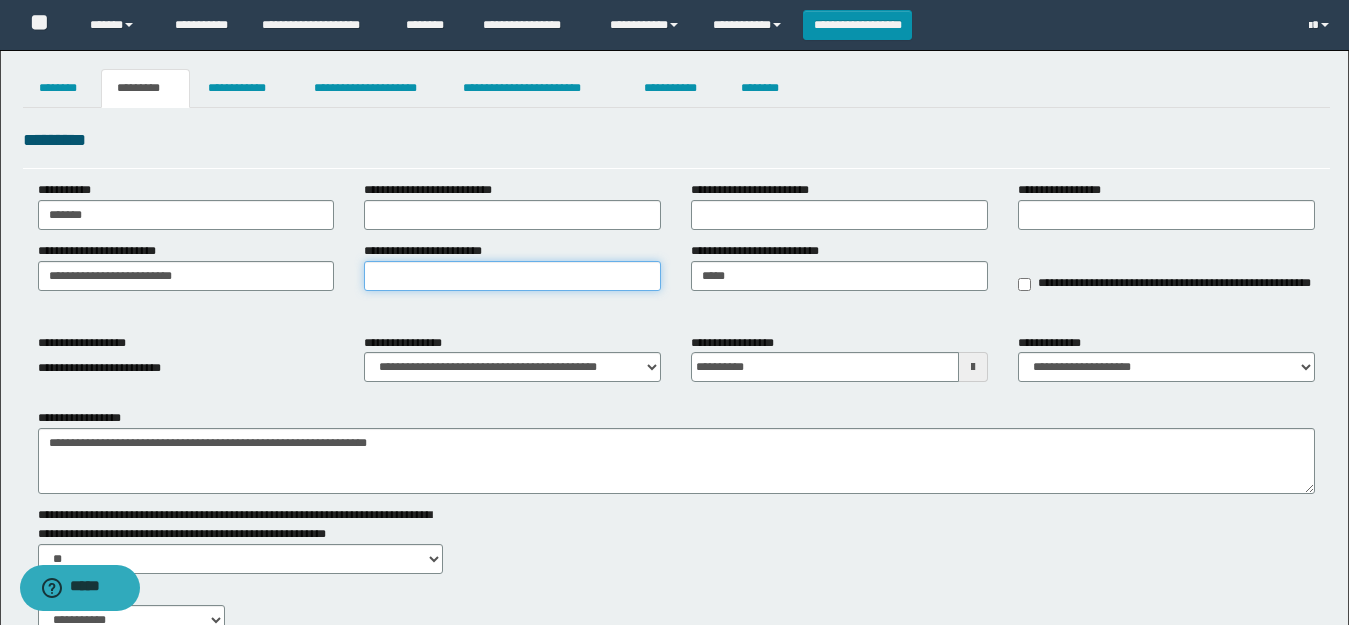 click on "**********" at bounding box center (512, 276) 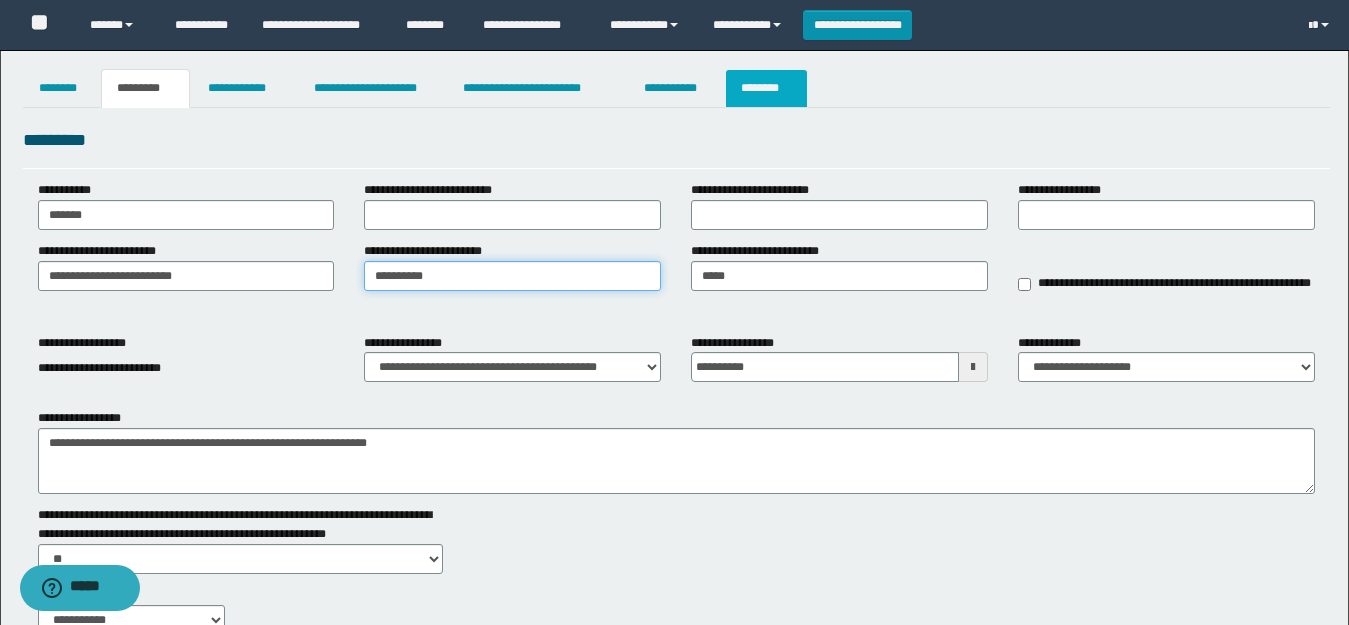 type on "**********" 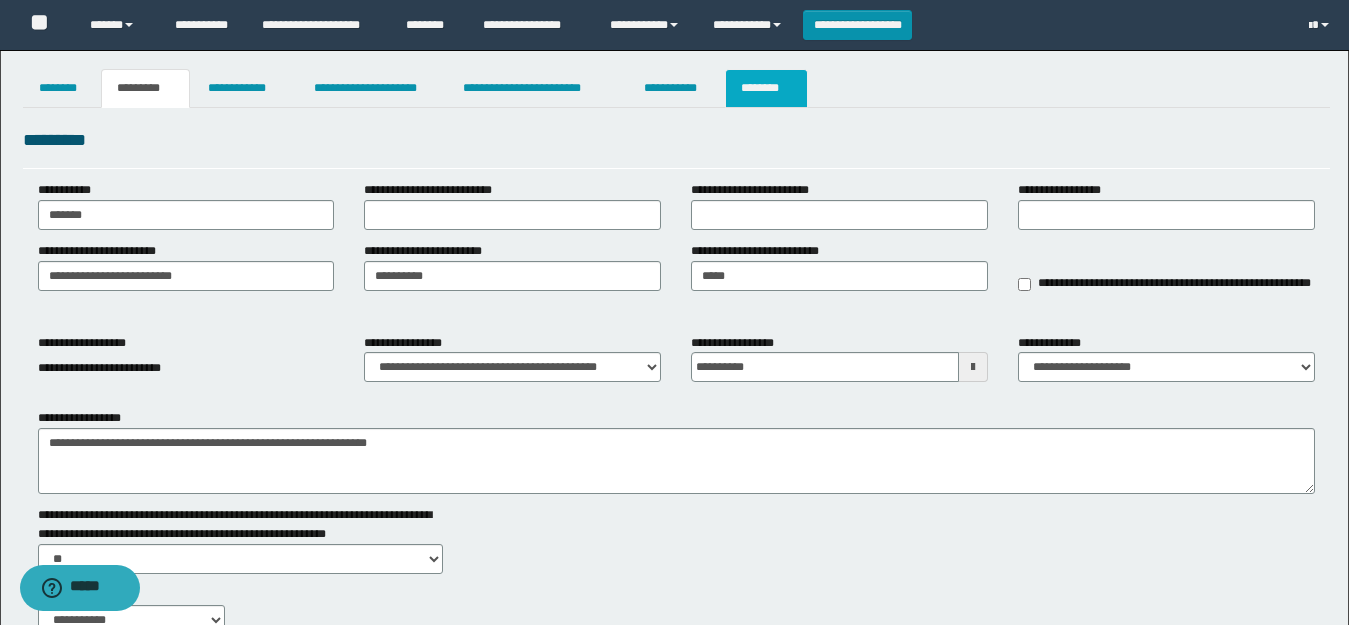 click on "********" at bounding box center (766, 88) 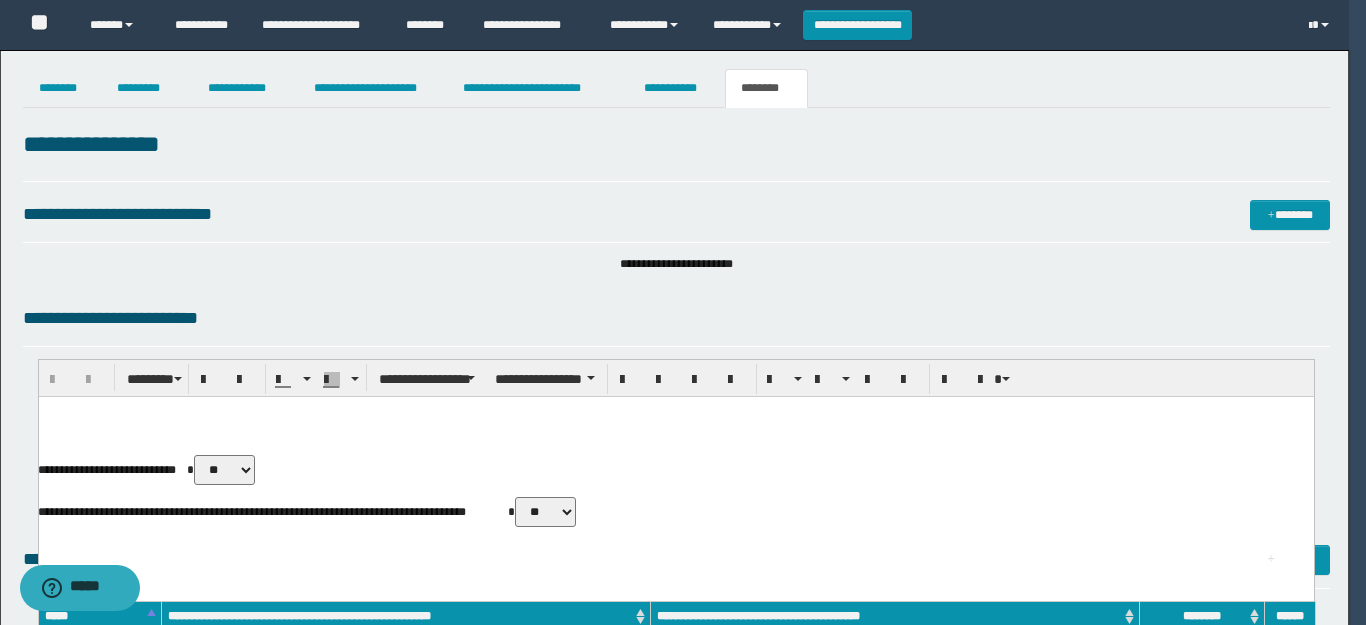 click on "**********" at bounding box center [1192, 1225] 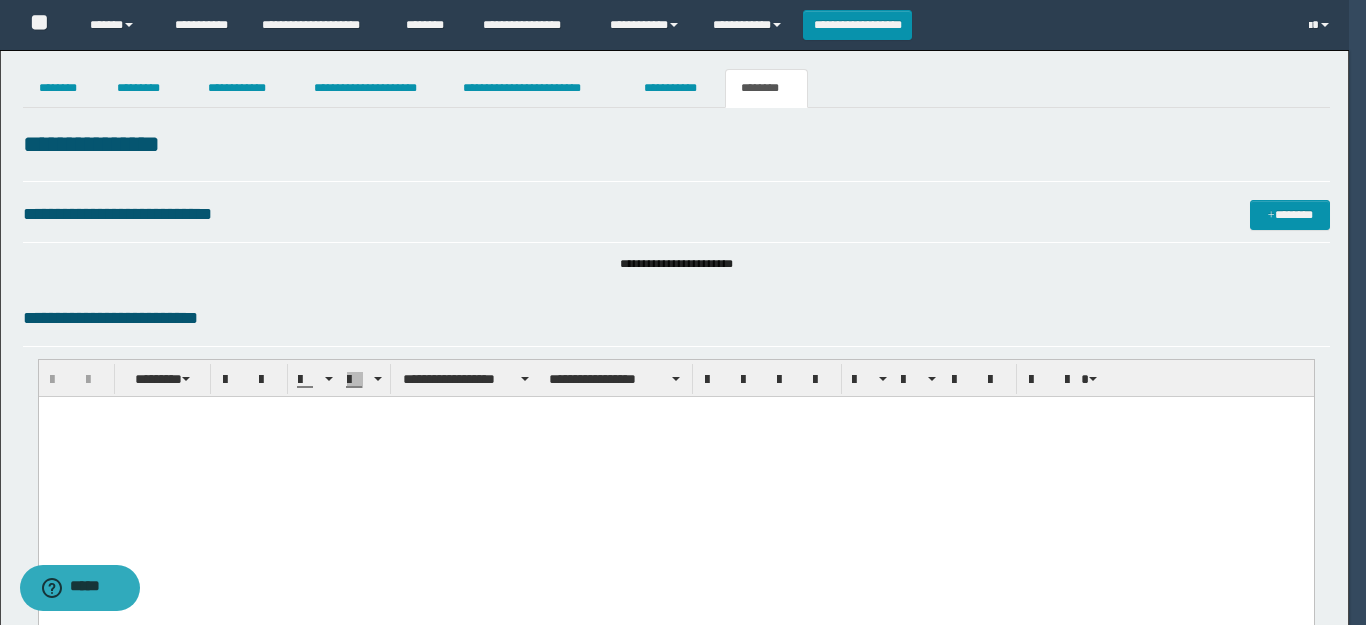scroll, scrollTop: 964, scrollLeft: 0, axis: vertical 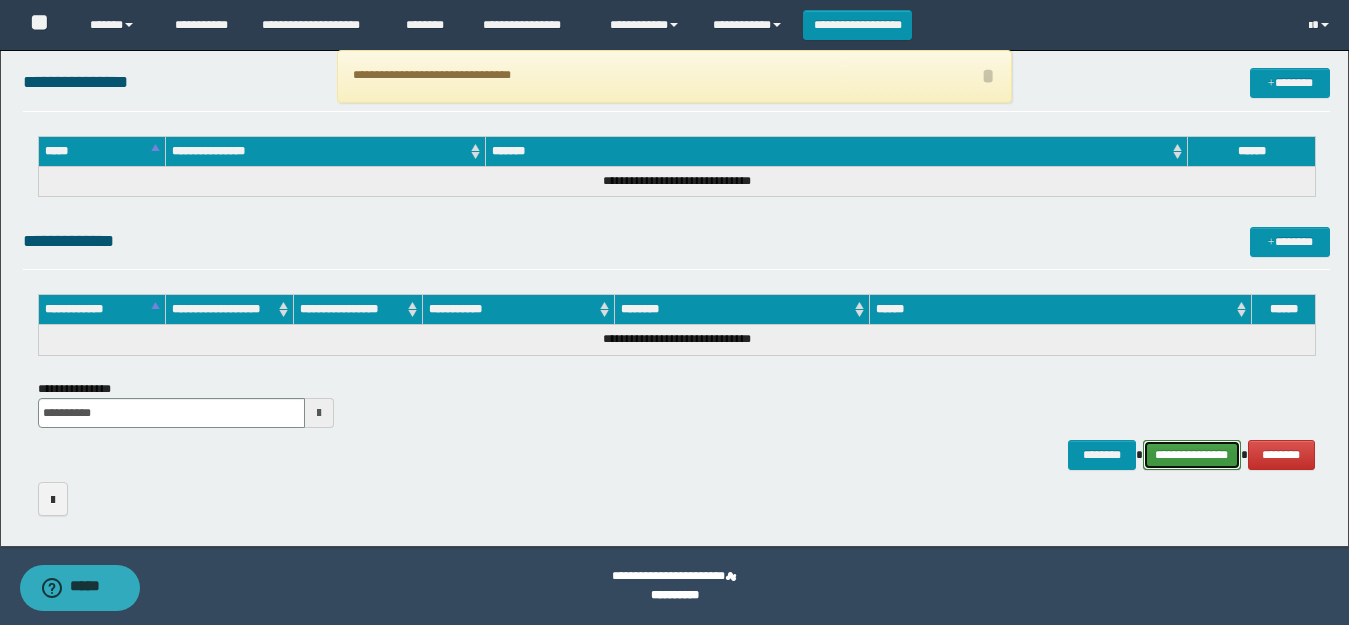 click on "**********" at bounding box center [1192, 455] 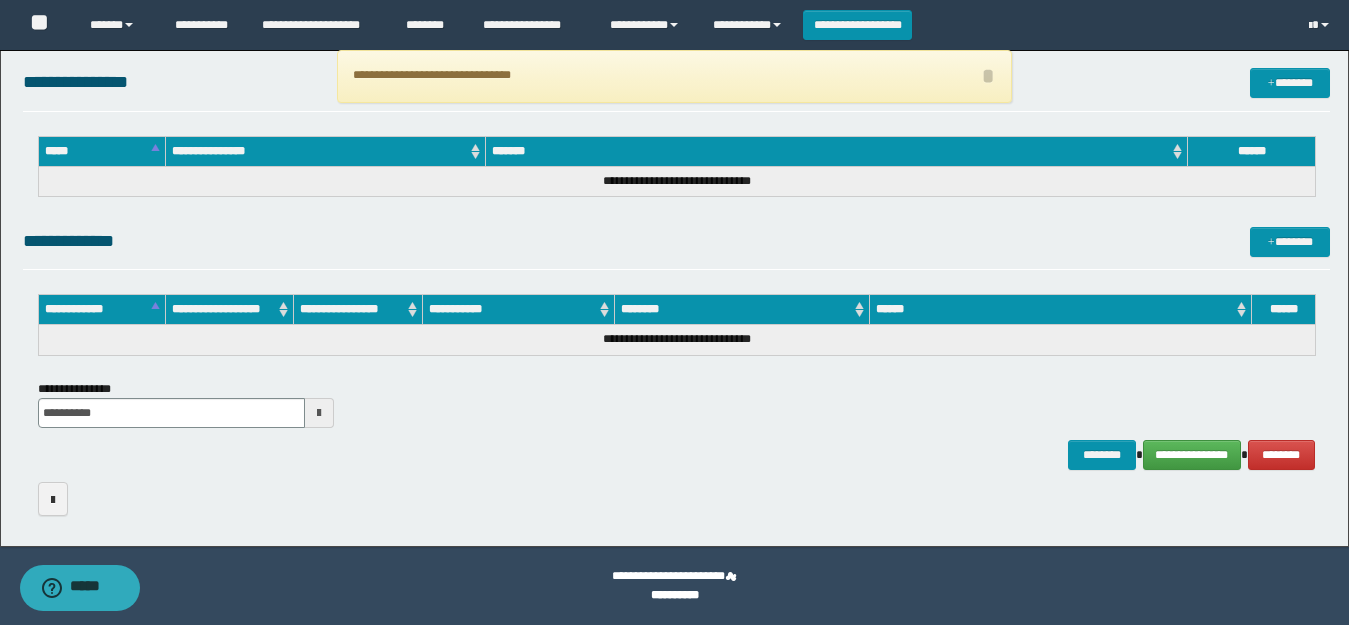 click on "**********" at bounding box center [432, 75] 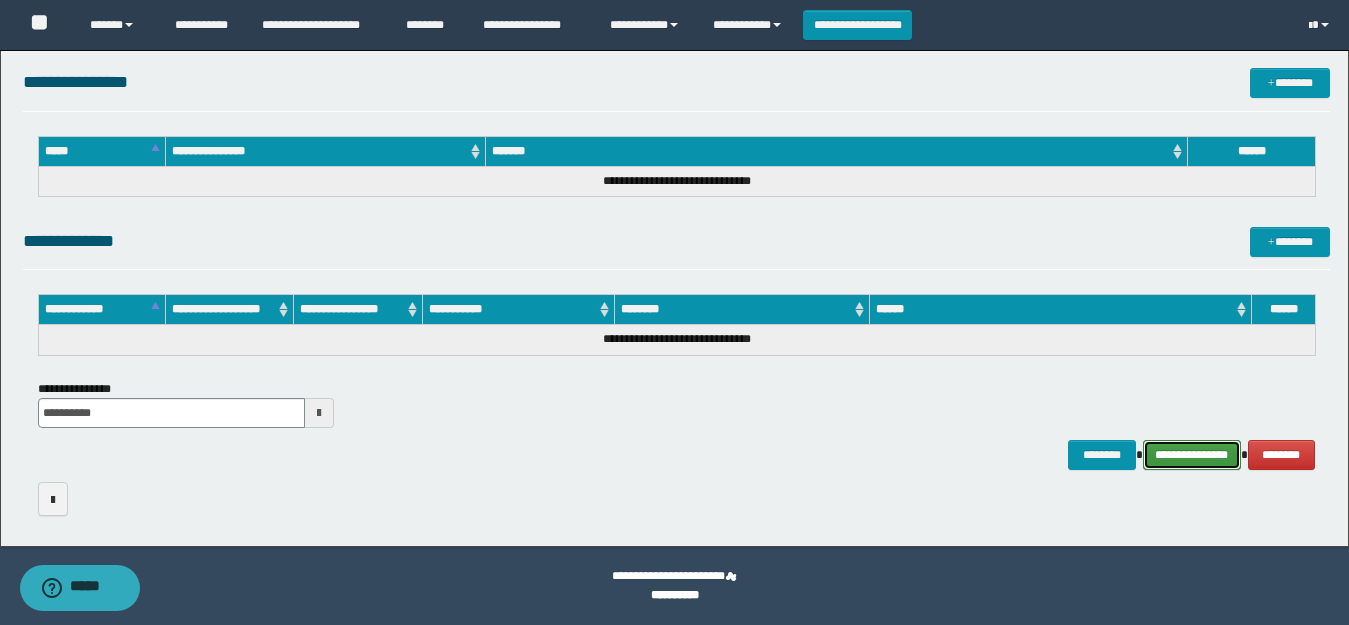 click on "**********" at bounding box center (1192, 455) 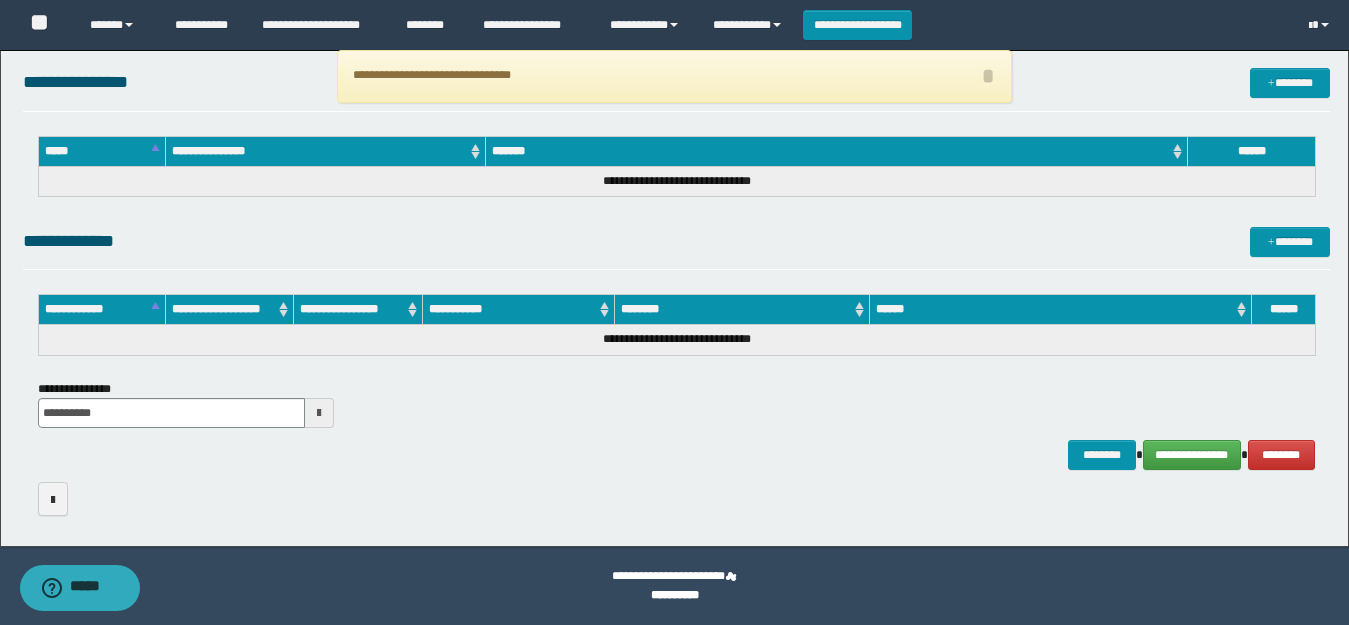 click on "**********" at bounding box center [674, 76] 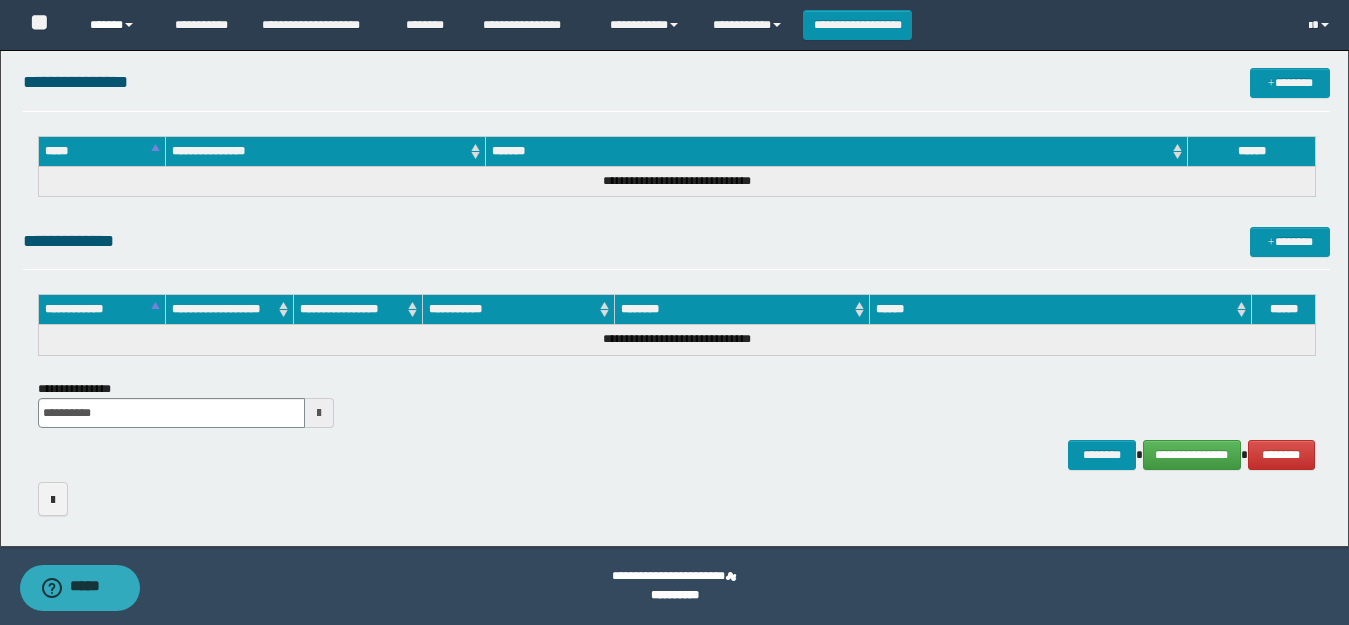 click on "******" at bounding box center (117, 25) 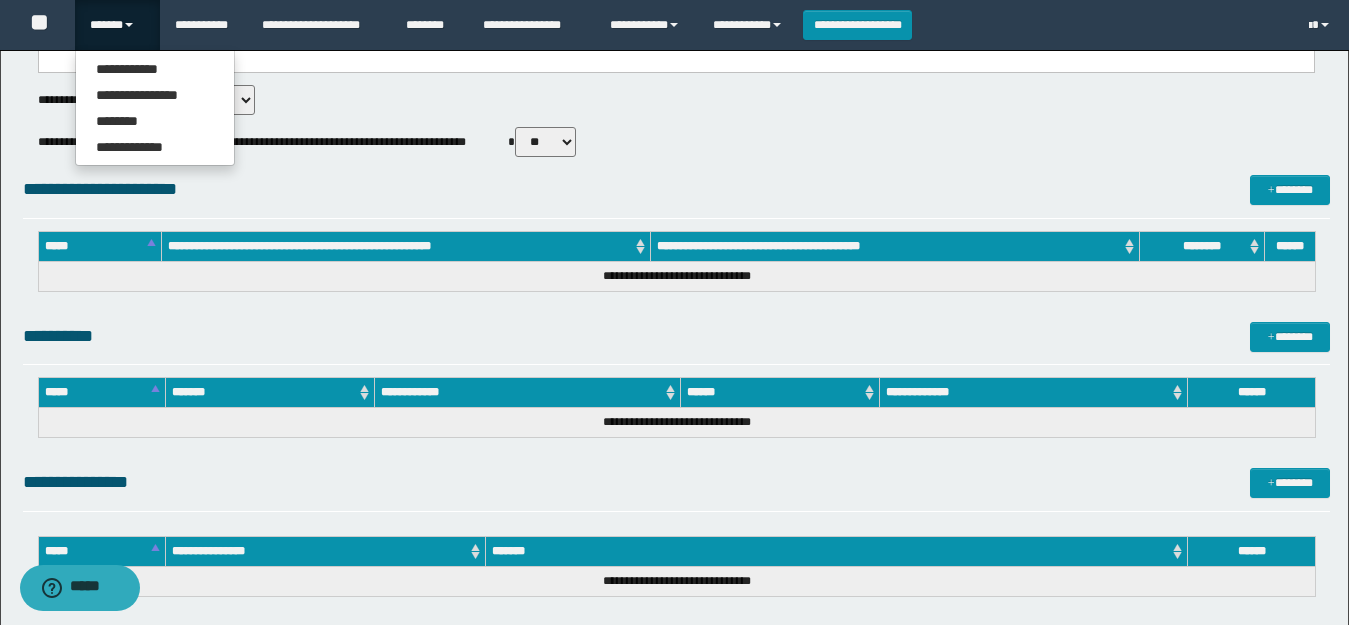 scroll, scrollTop: 0, scrollLeft: 0, axis: both 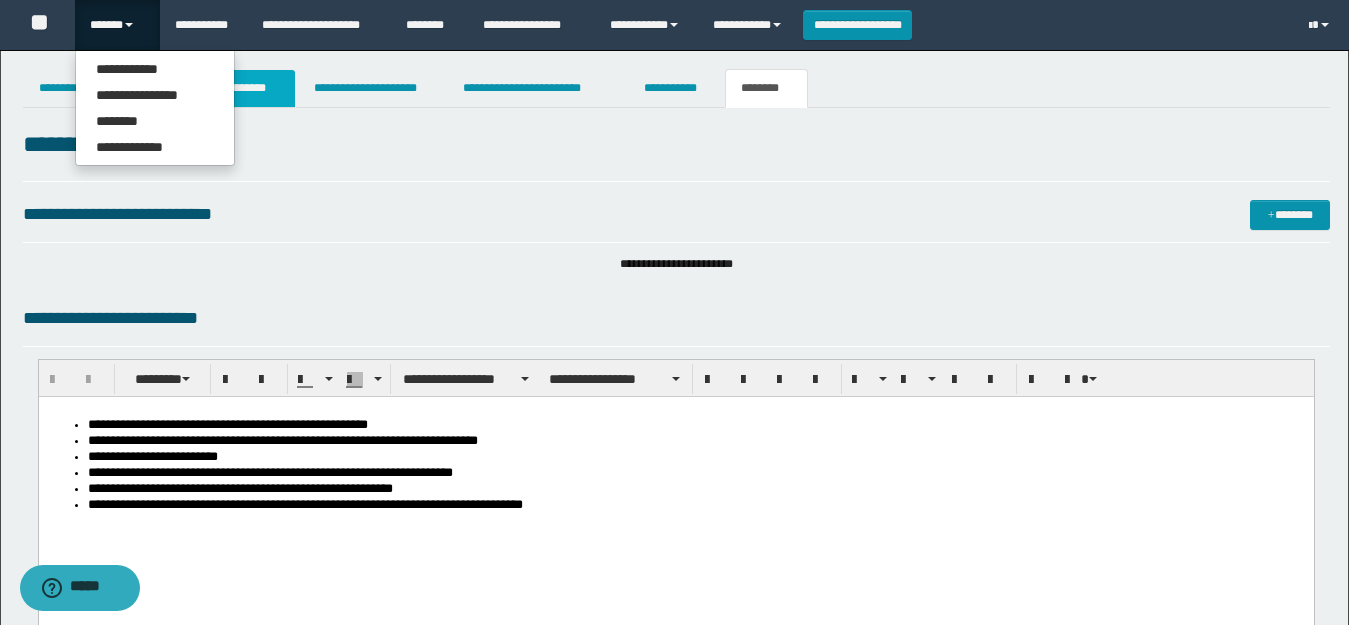 click on "**********" at bounding box center [244, 88] 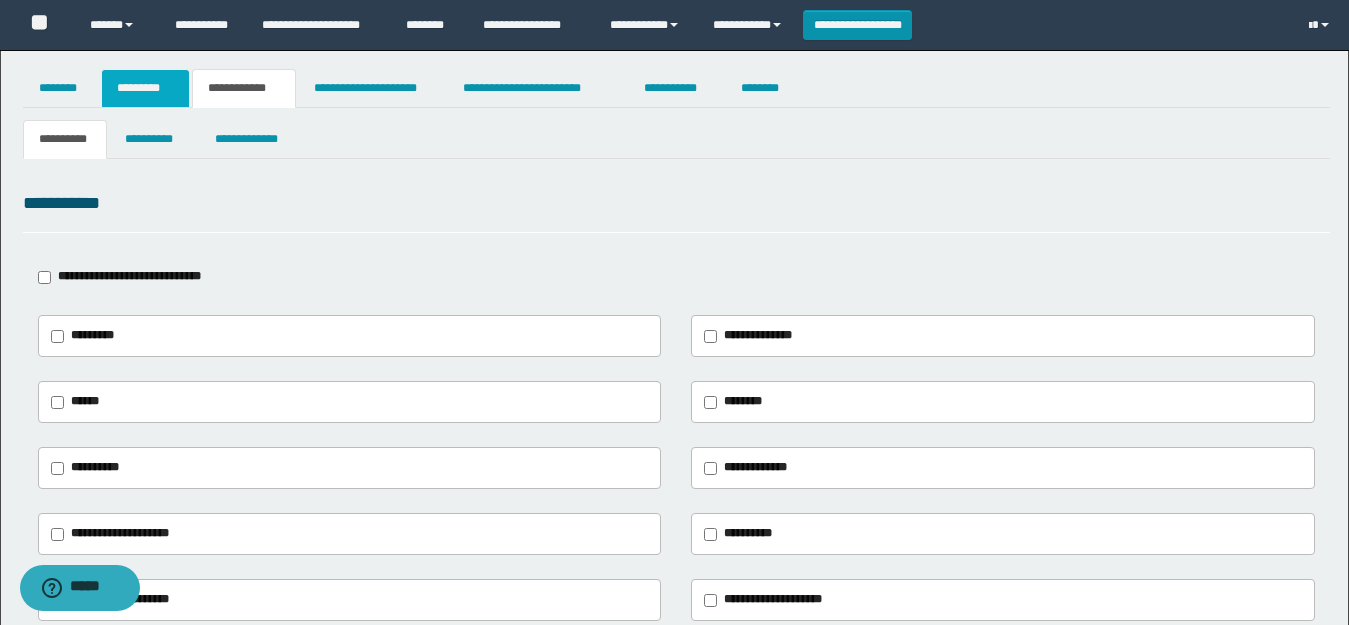 click on "*********" at bounding box center (145, 88) 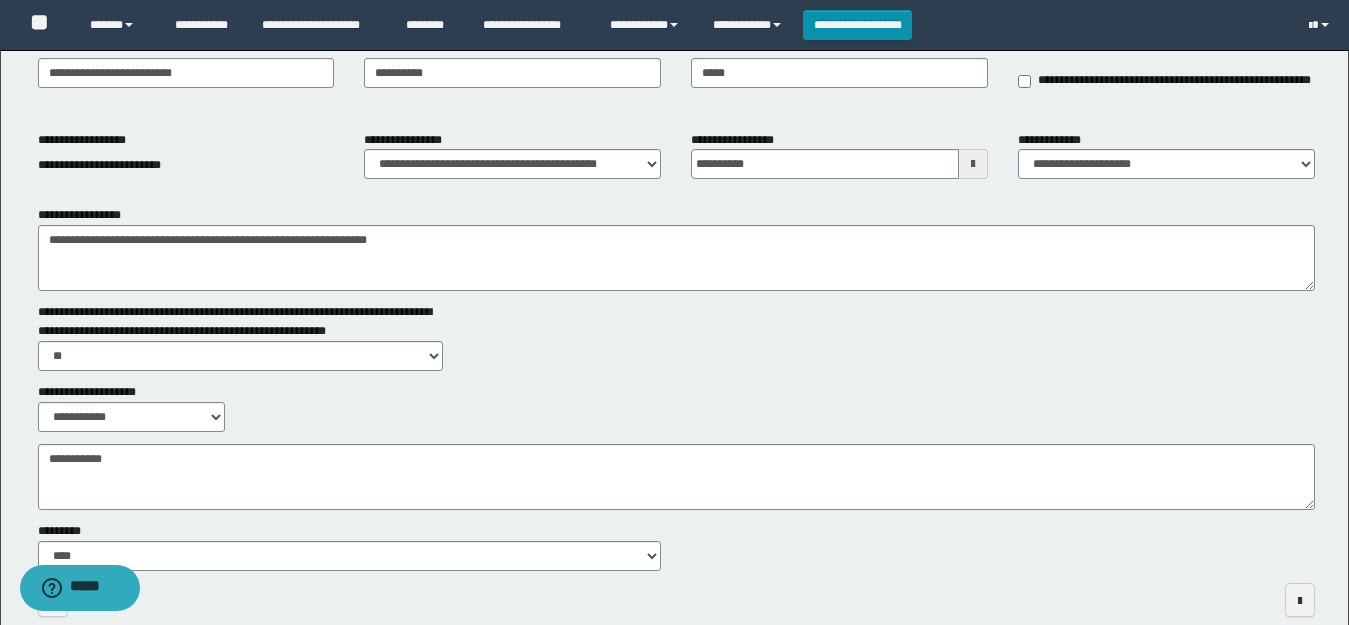 scroll, scrollTop: 103, scrollLeft: 0, axis: vertical 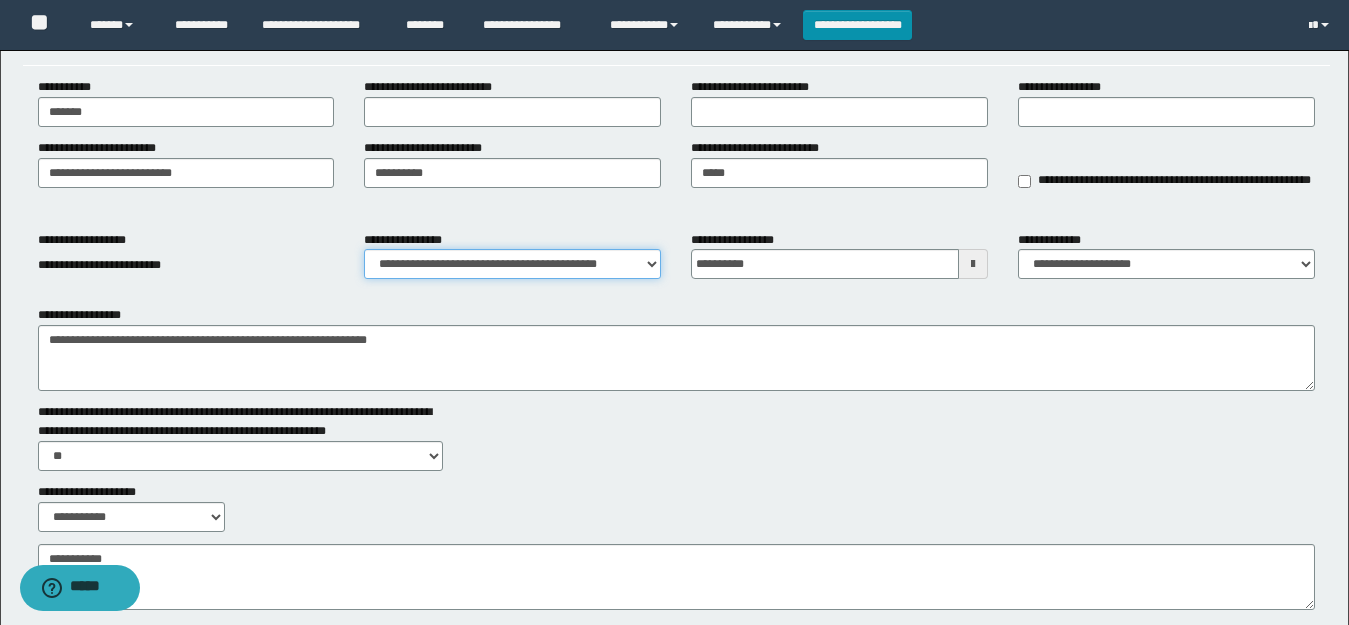 click on "**********" at bounding box center [512, 264] 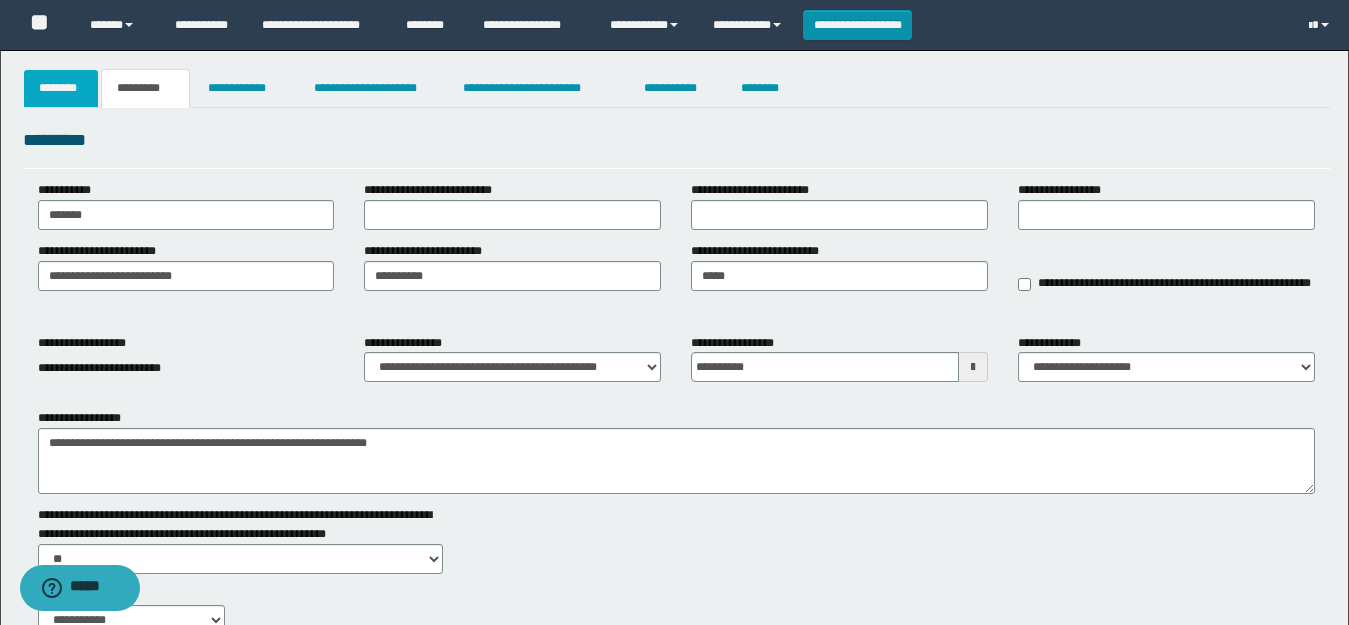 click on "********" at bounding box center [61, 88] 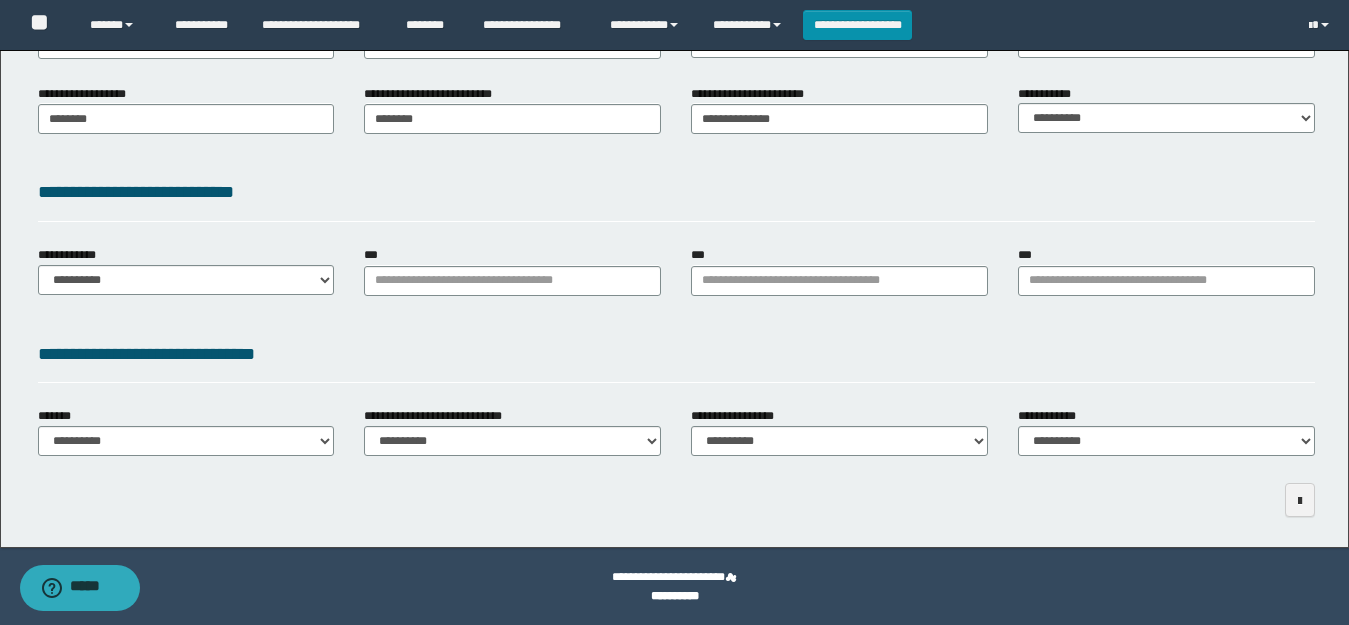 scroll, scrollTop: 0, scrollLeft: 0, axis: both 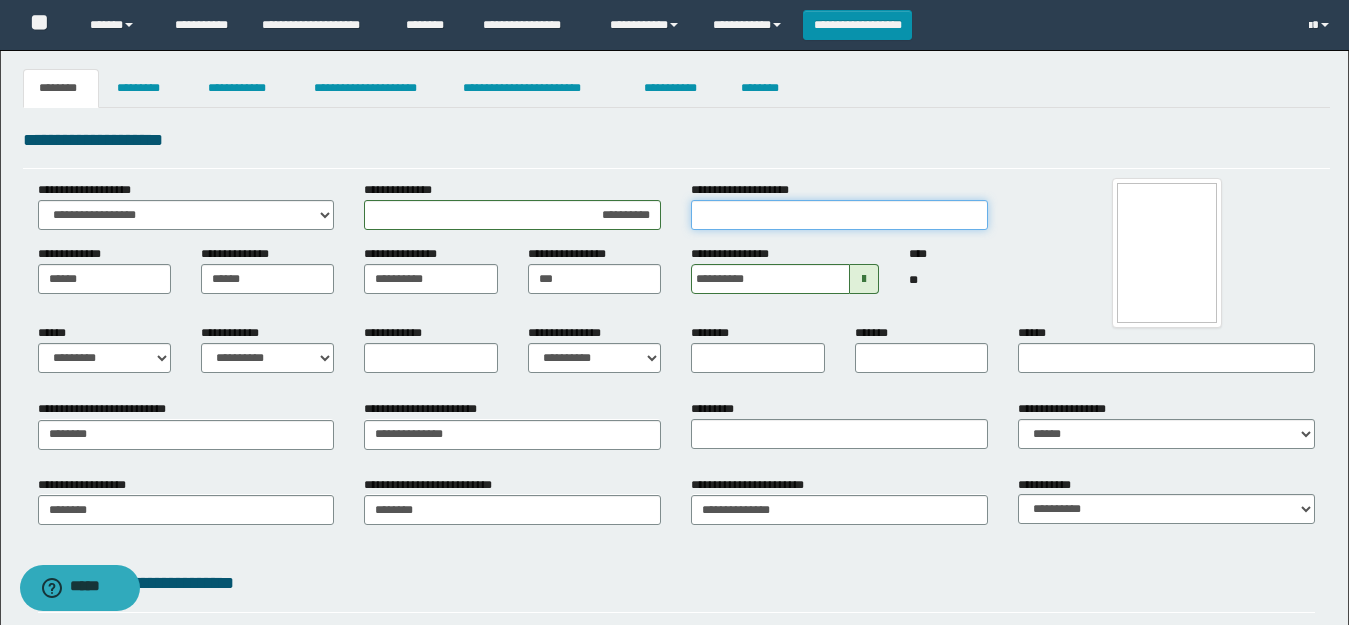 click on "**********" at bounding box center (839, 215) 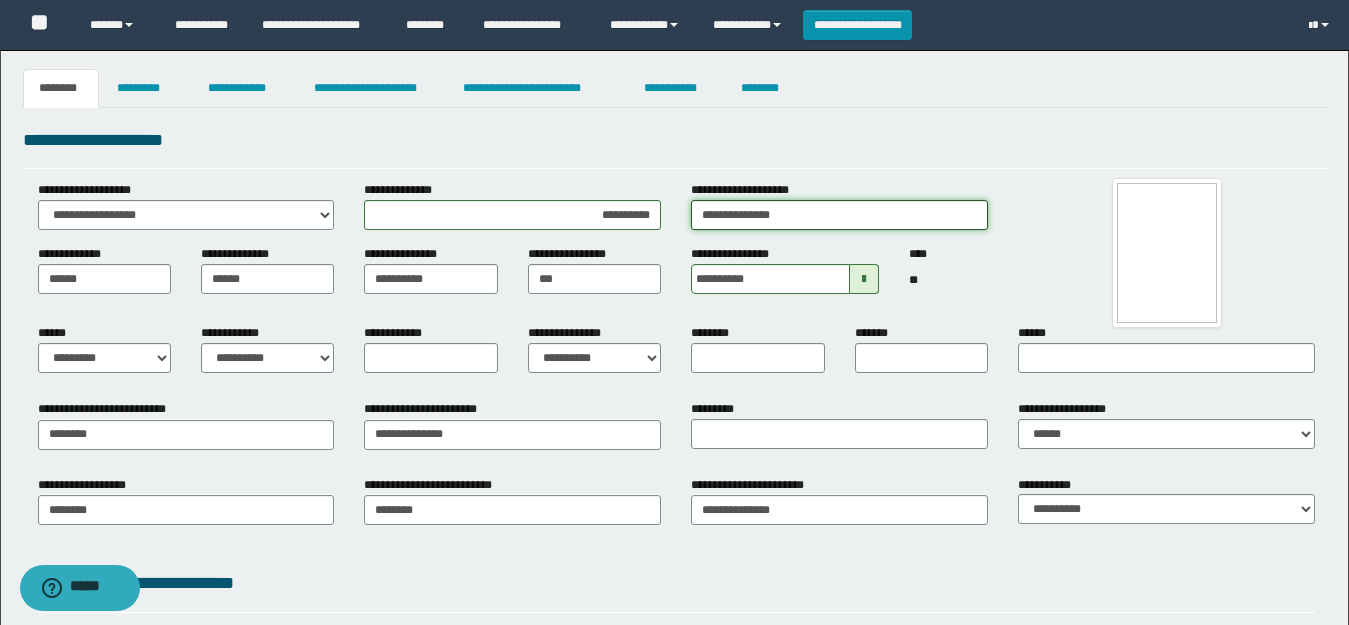 click on "**********" at bounding box center [839, 215] 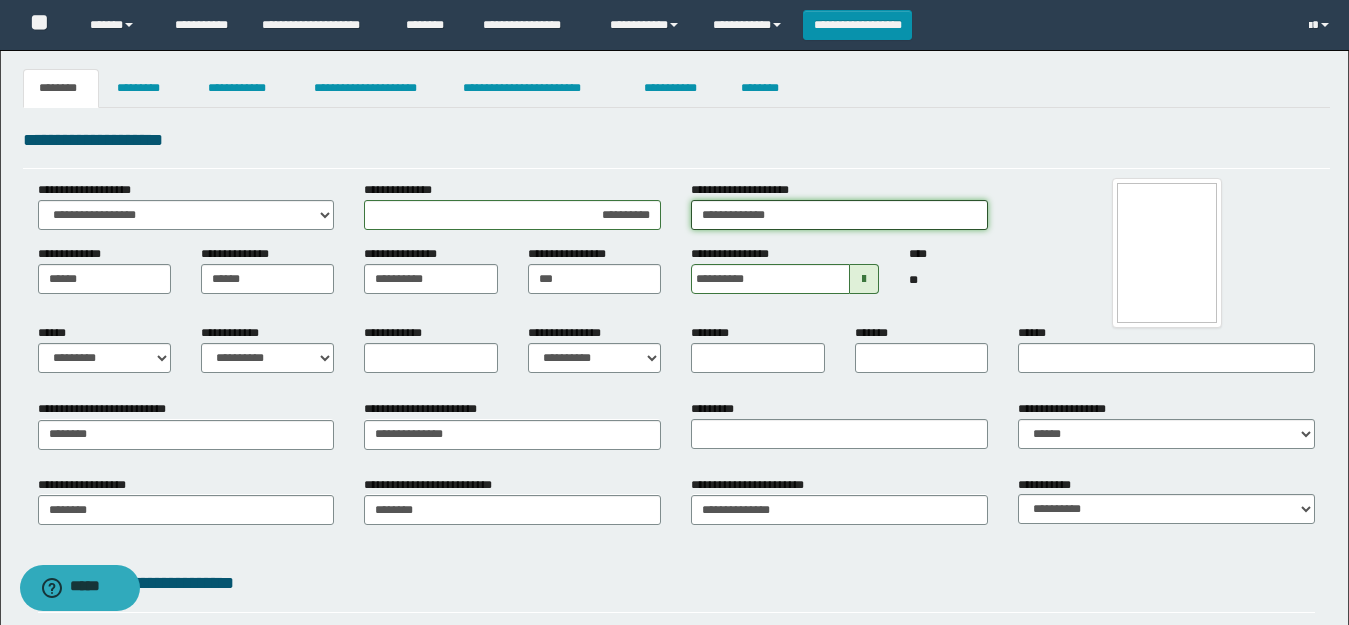type on "**********" 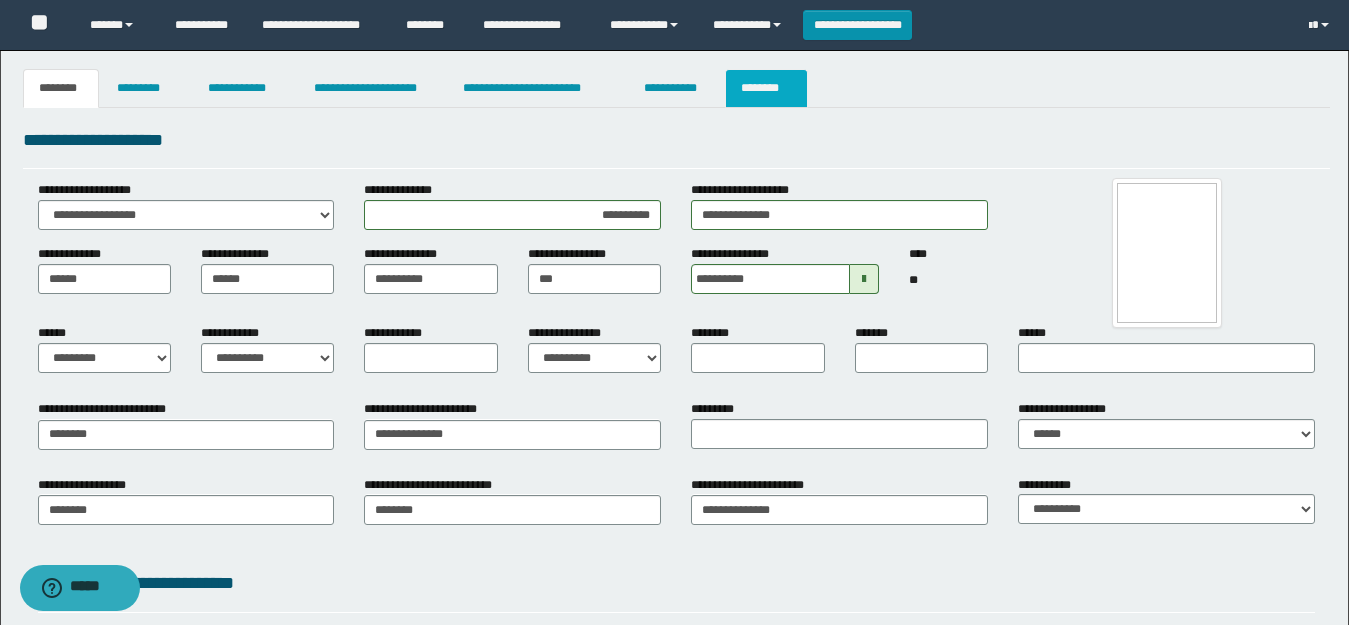 click on "********" at bounding box center [766, 88] 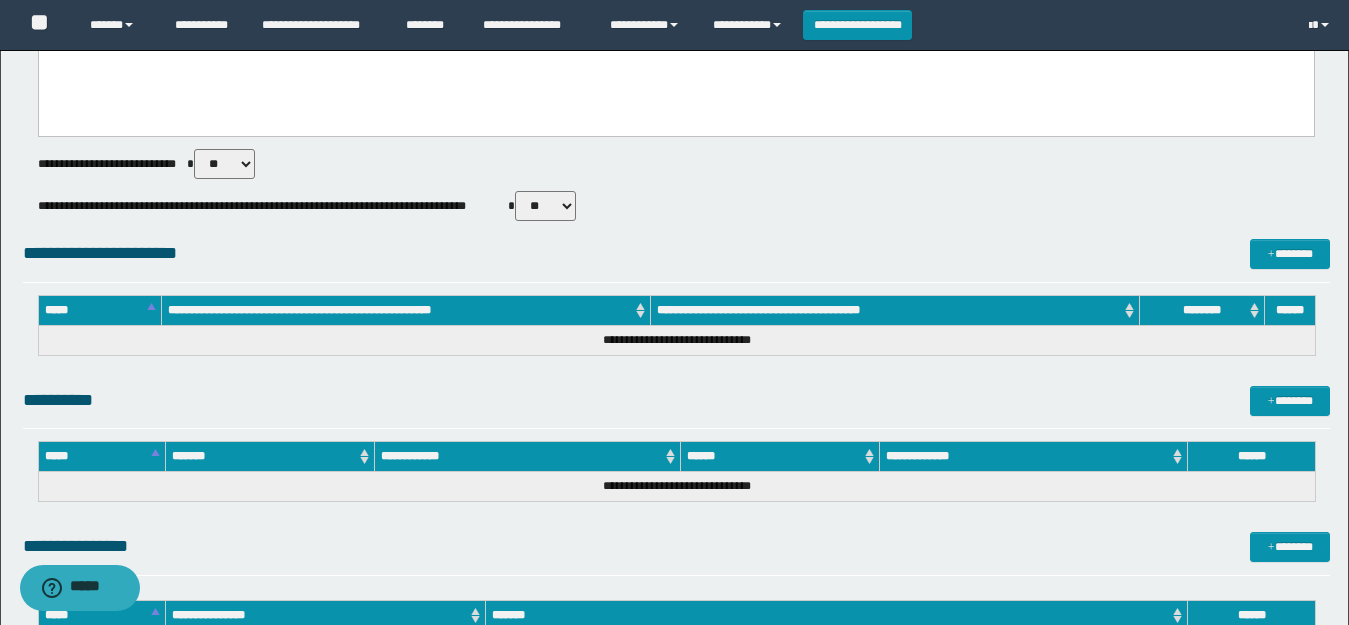 scroll, scrollTop: 964, scrollLeft: 0, axis: vertical 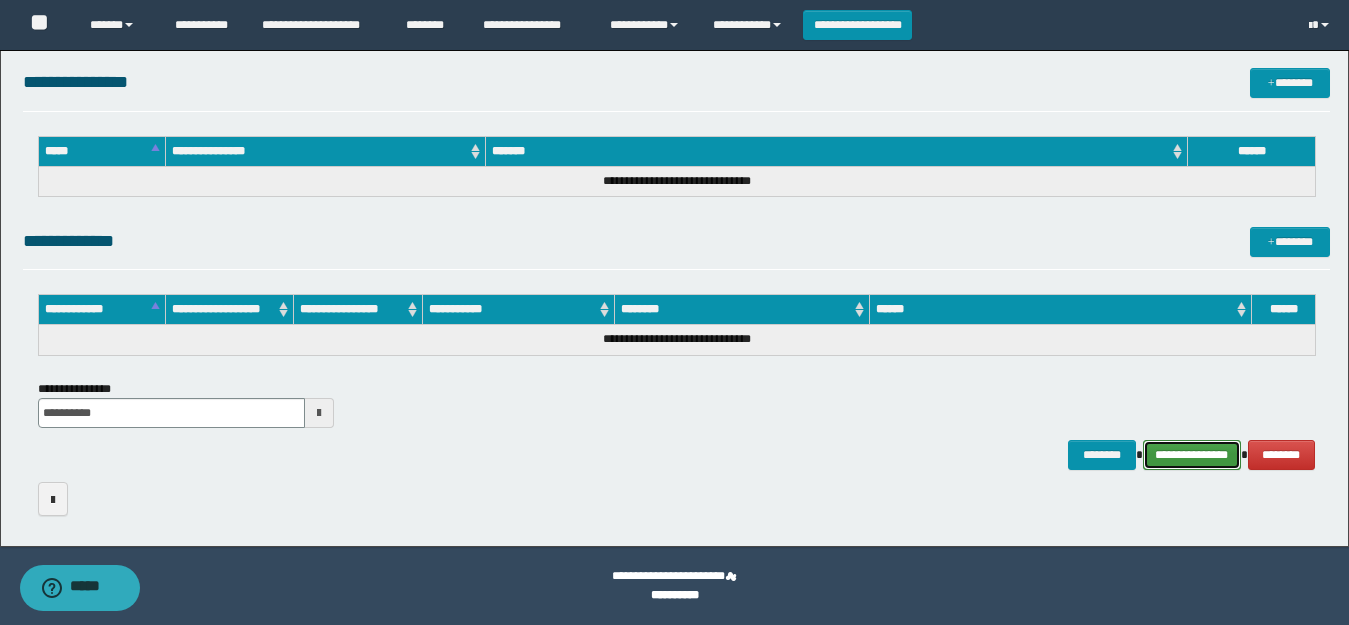 click on "**********" at bounding box center [1192, 455] 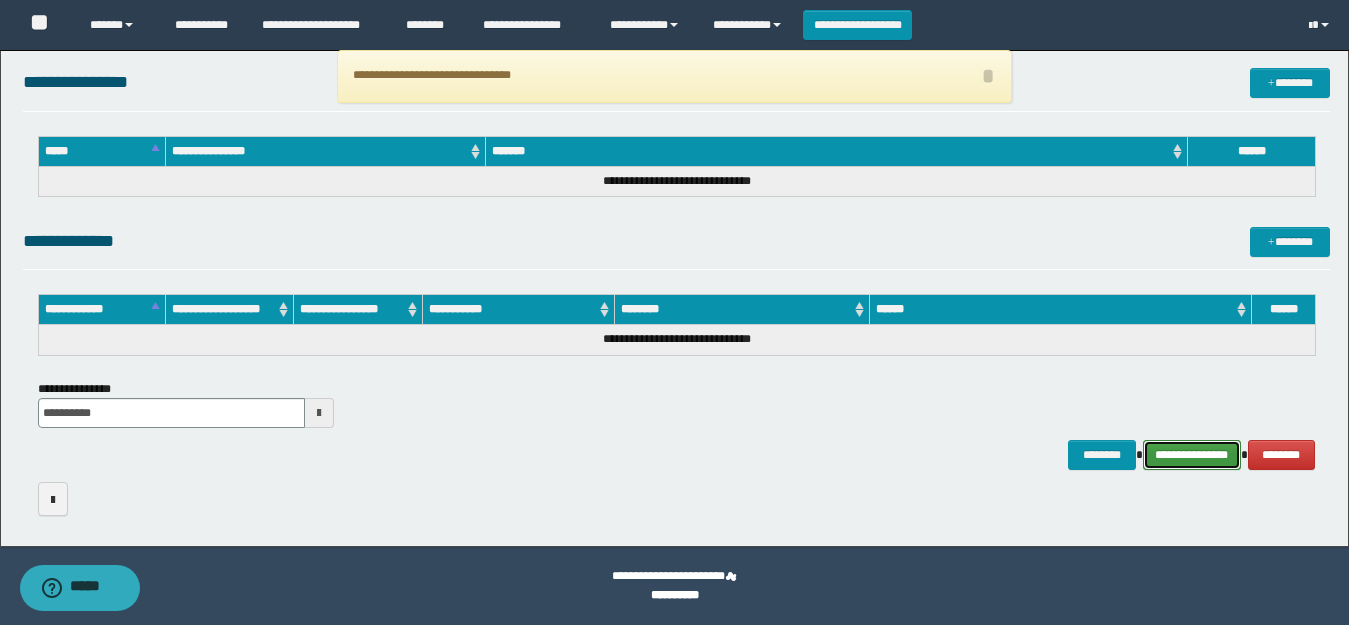 click on "**********" at bounding box center [1192, 455] 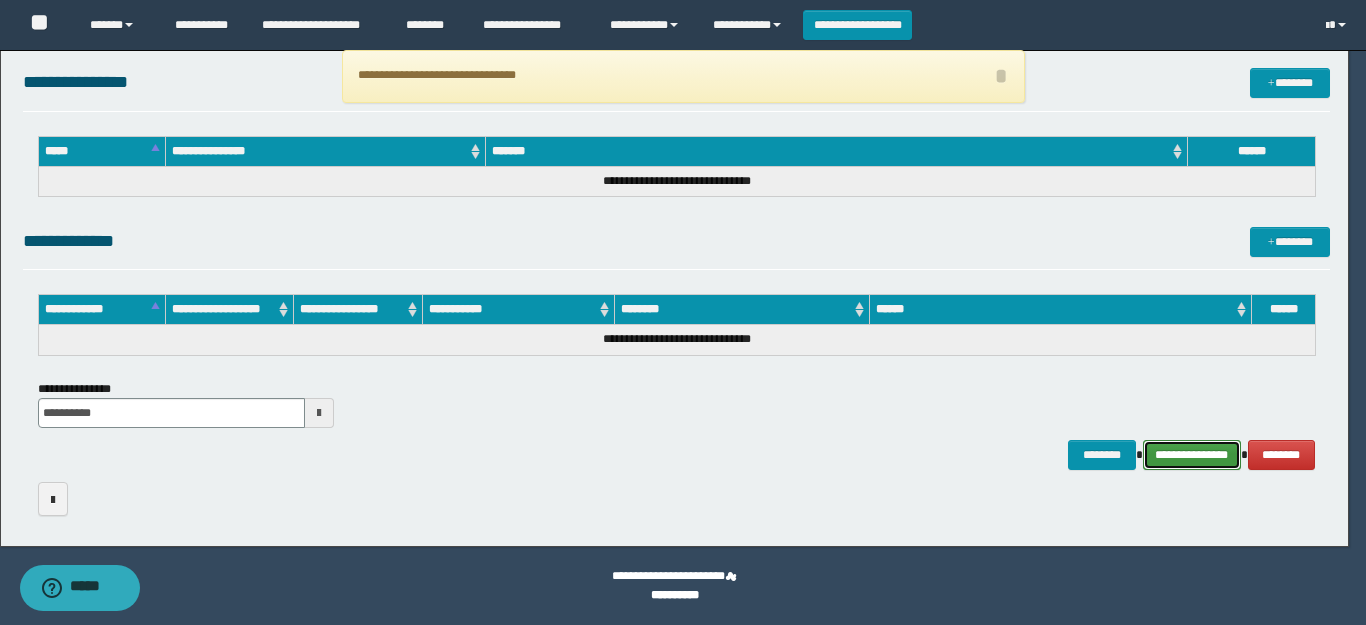 click on "**********" at bounding box center [674, -652] 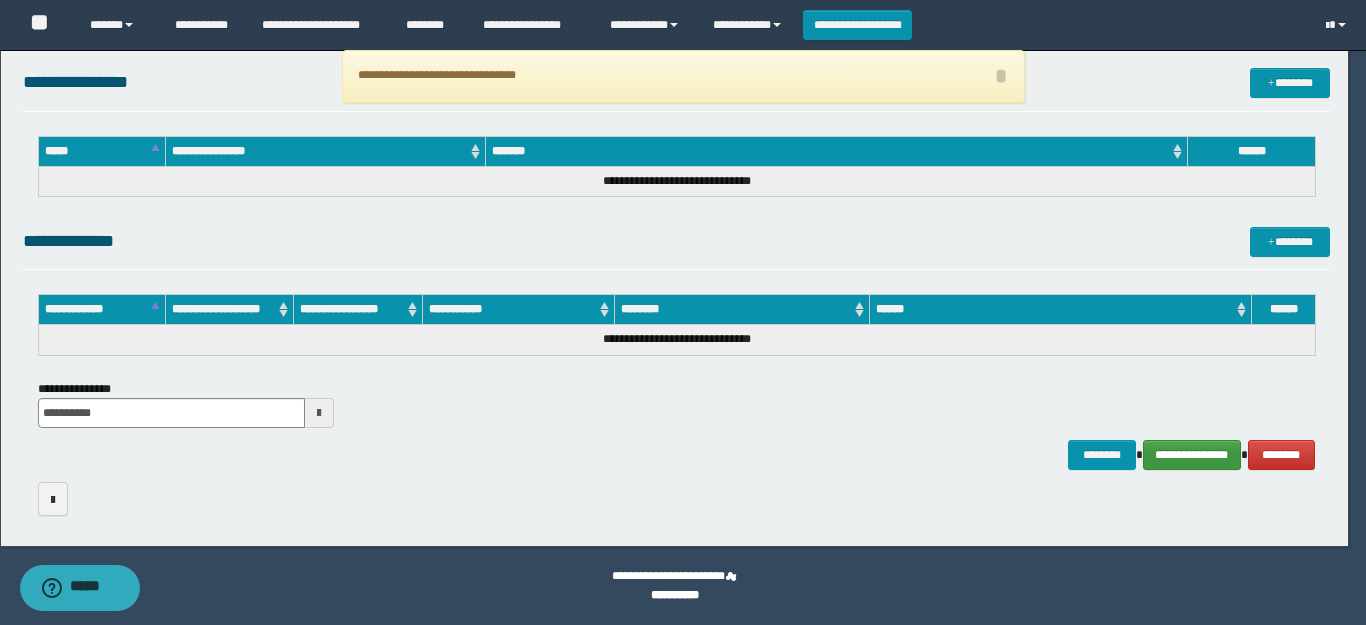 click at bounding box center (0, 0) 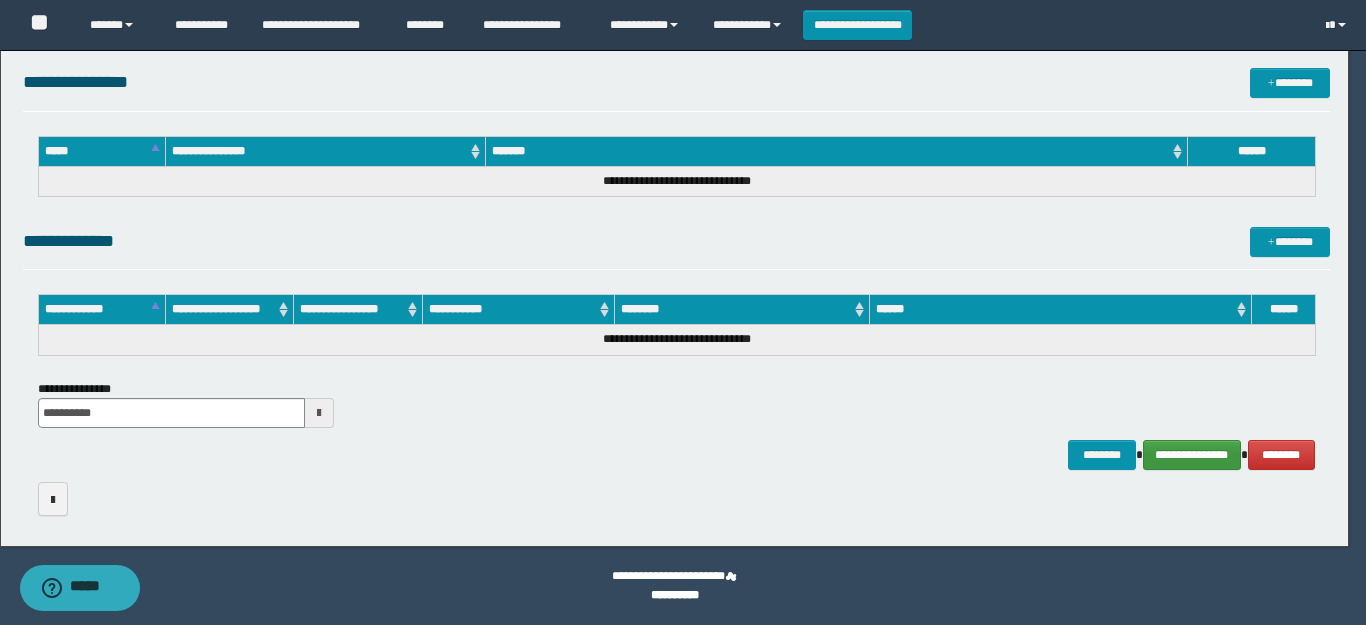 click on "**********" at bounding box center (674, -652) 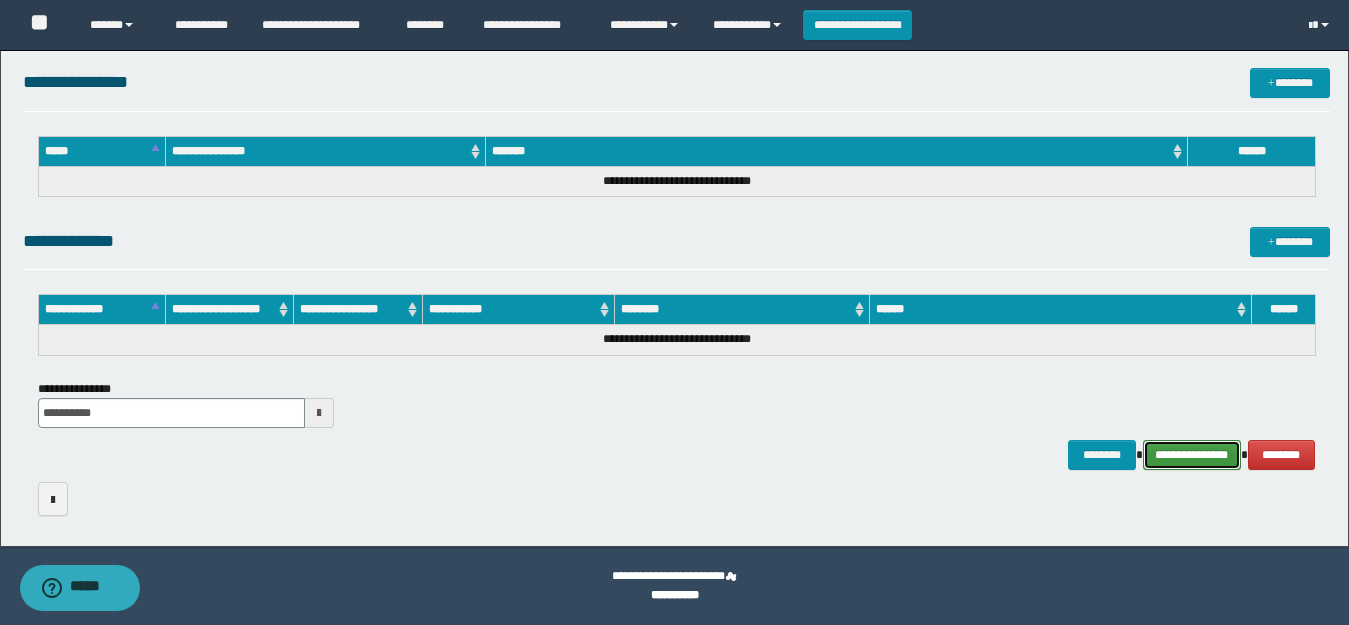 click on "**********" at bounding box center [1192, 455] 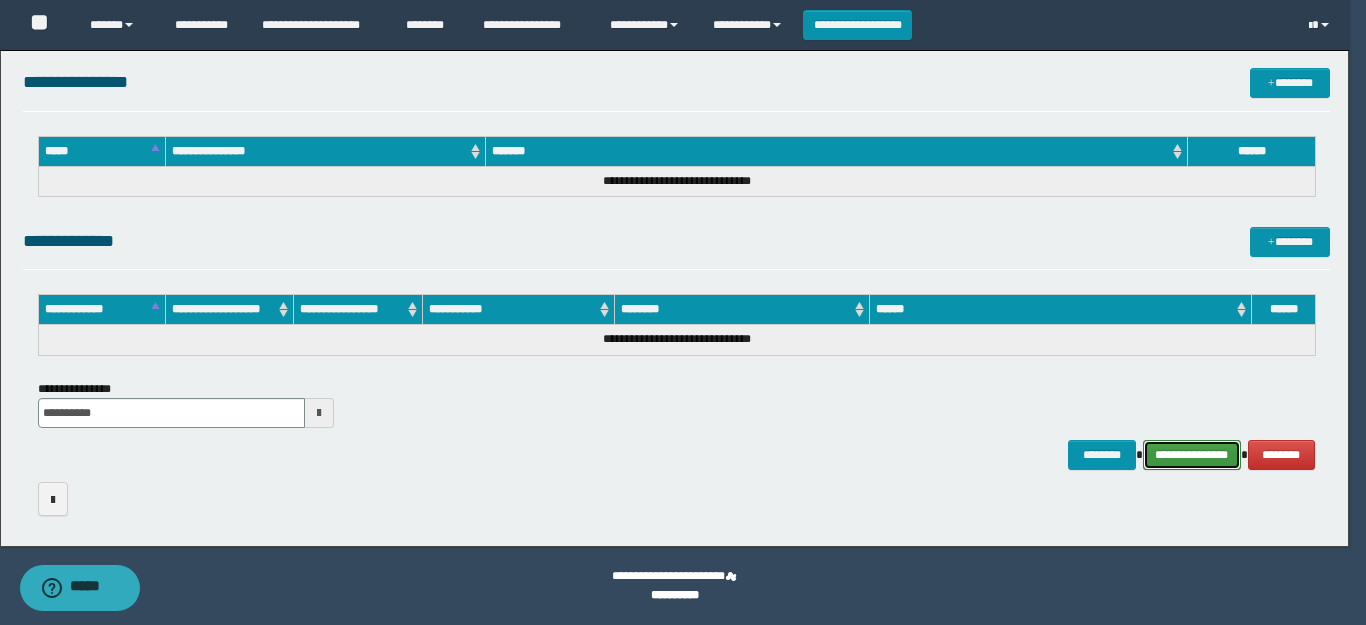 click on "**********" at bounding box center (674, -652) 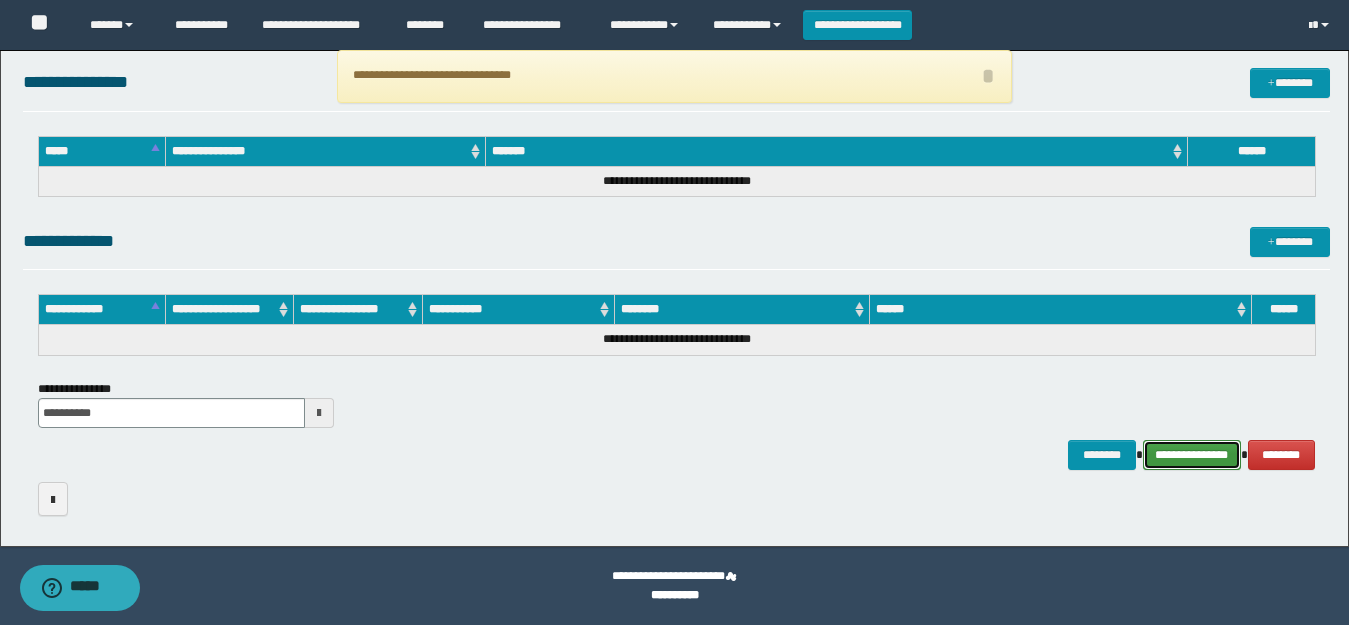 click on "**********" at bounding box center [1192, 455] 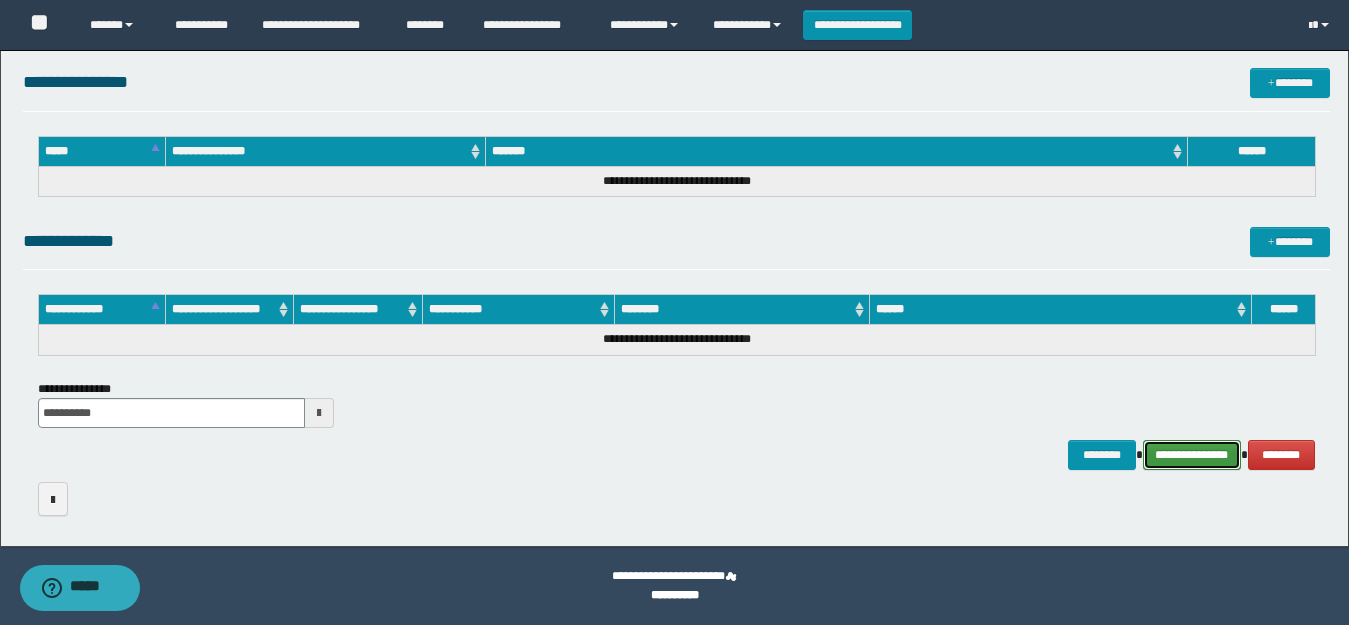 click on "**********" at bounding box center [1192, 455] 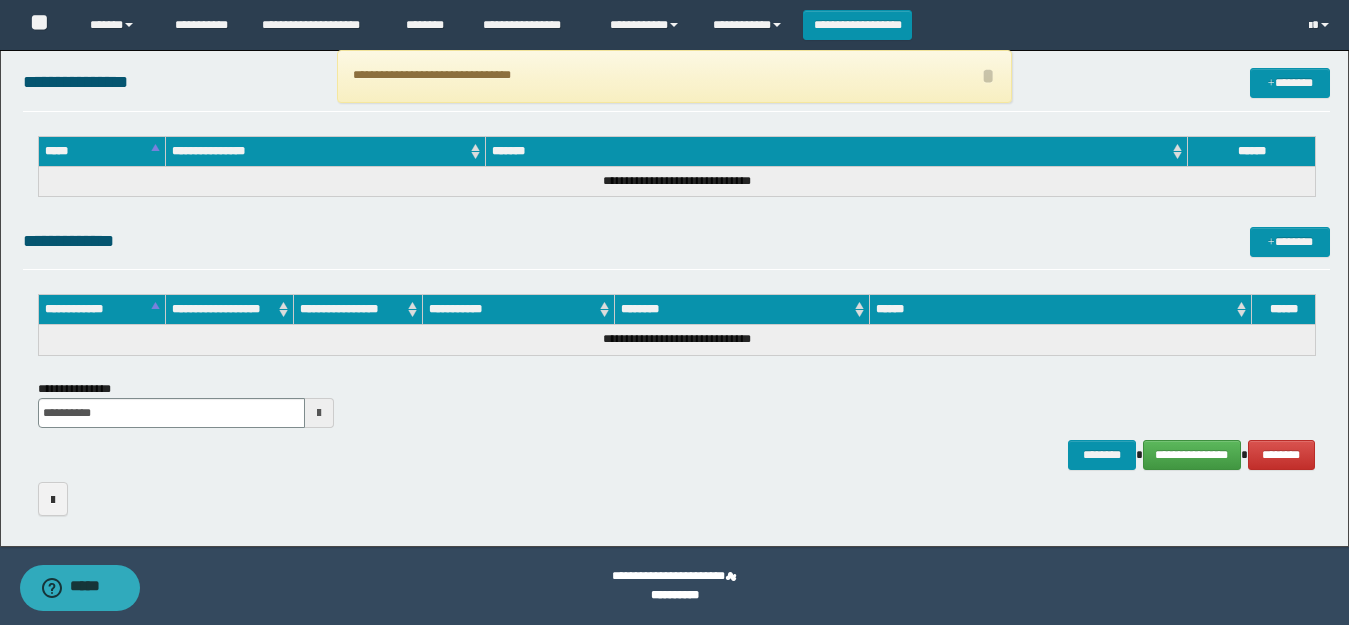 click on "**********" at bounding box center [432, 75] 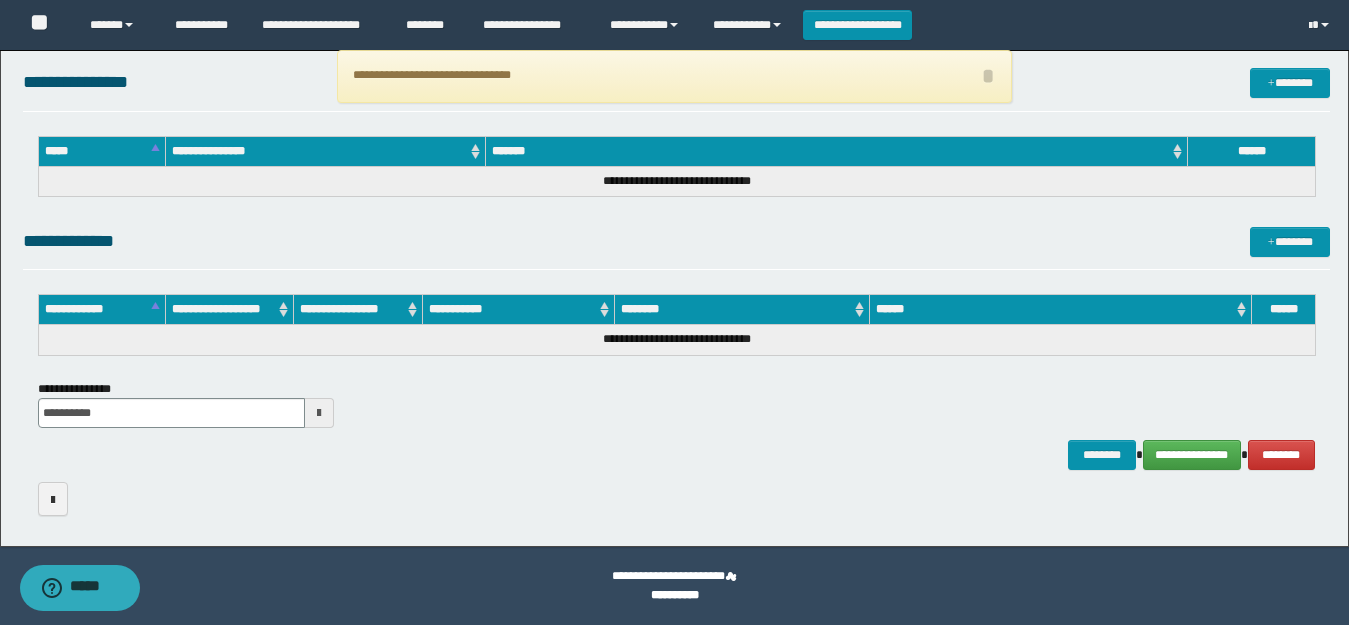 click on "**********" at bounding box center (674, 76) 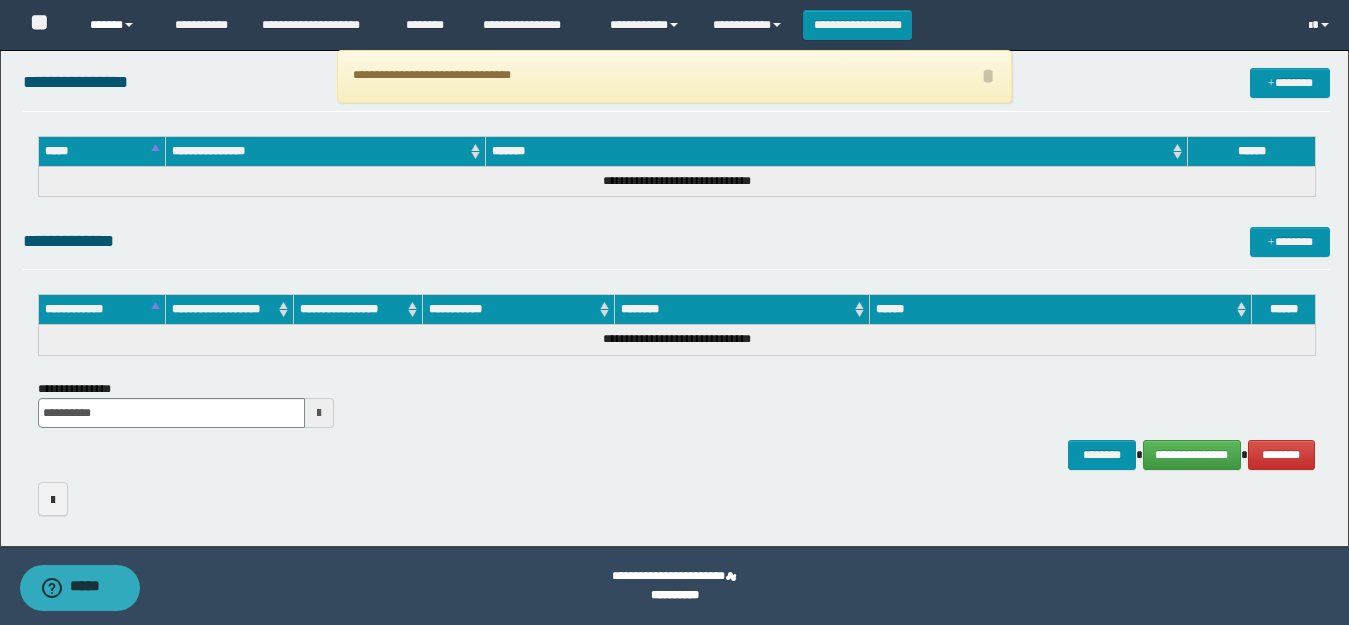 click on "******" at bounding box center [117, 25] 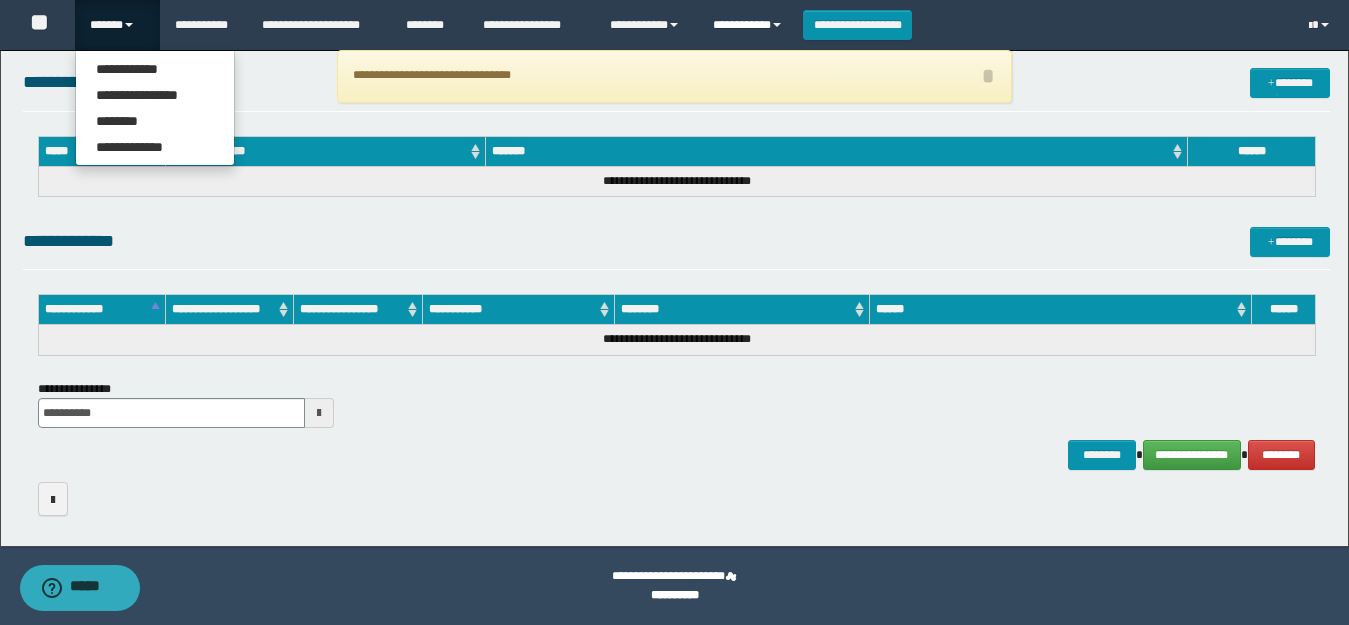 click on "**********" at bounding box center [750, 25] 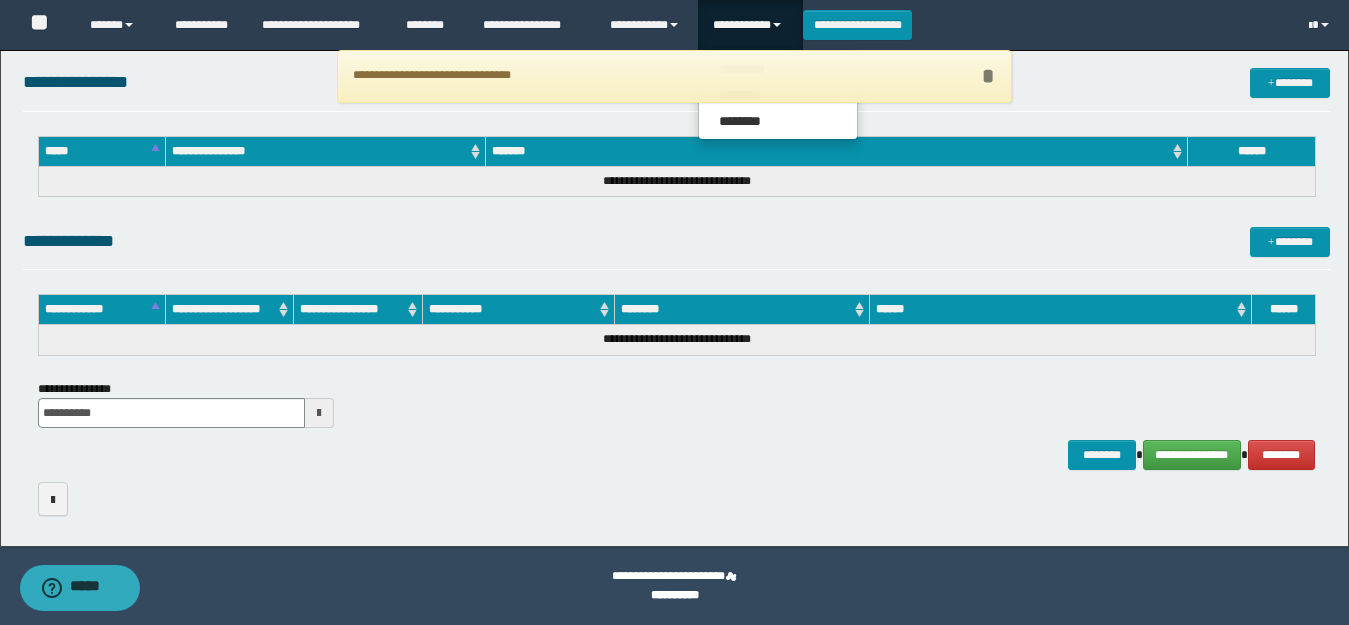 click on "*" at bounding box center [988, 76] 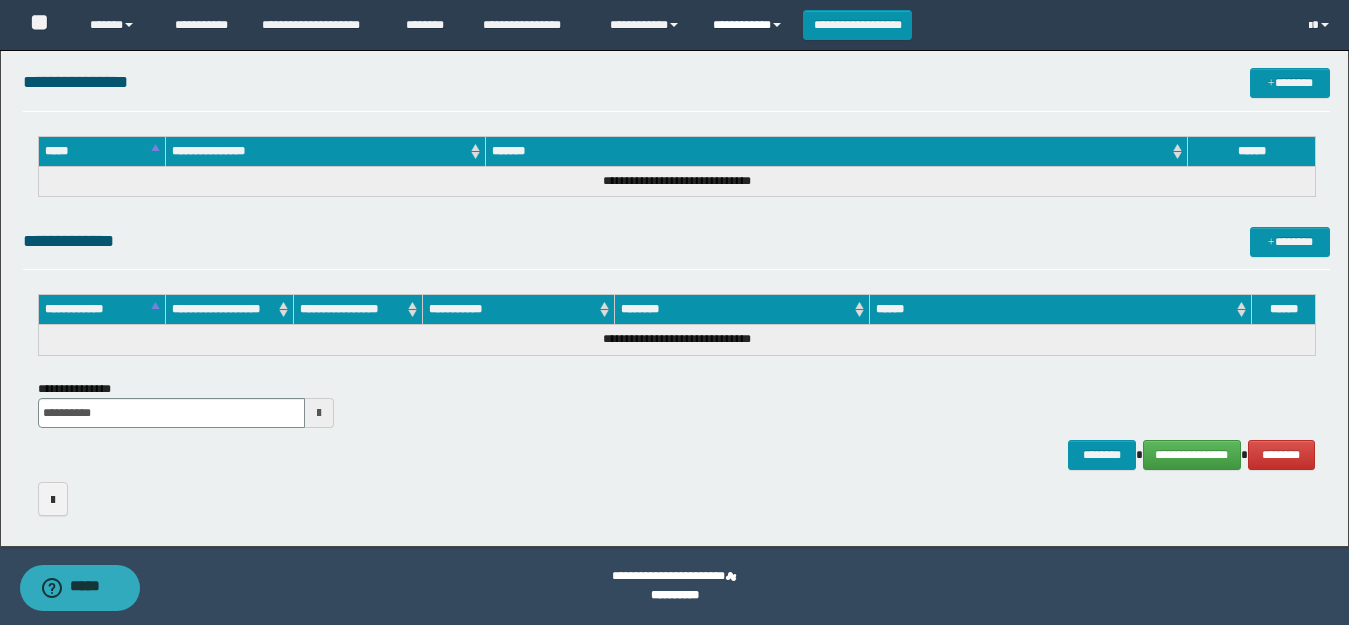 click on "**********" at bounding box center (750, 25) 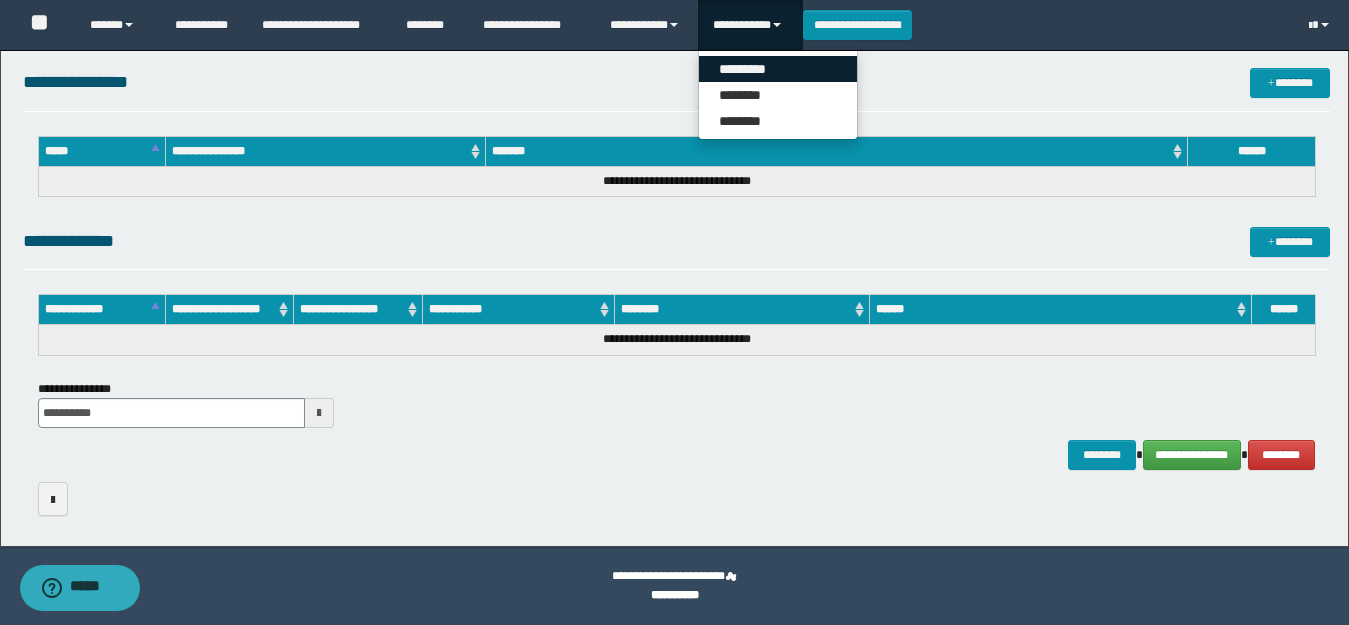 click on "*********" at bounding box center (778, 69) 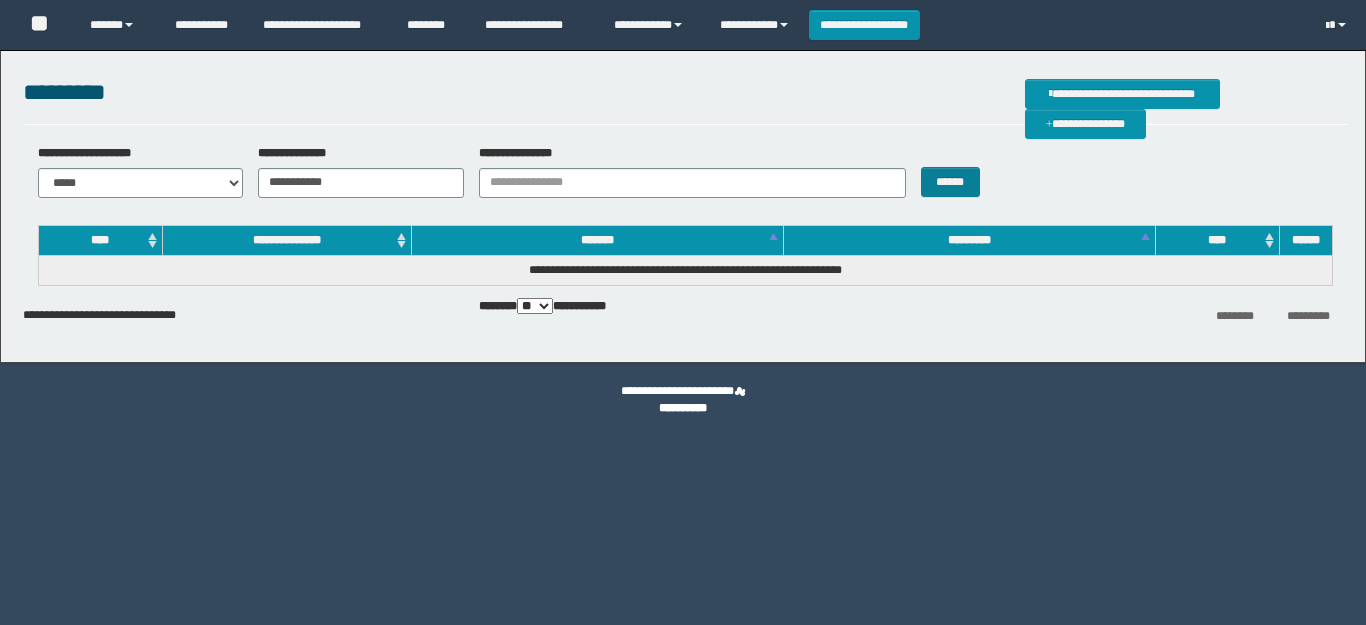 scroll, scrollTop: 0, scrollLeft: 0, axis: both 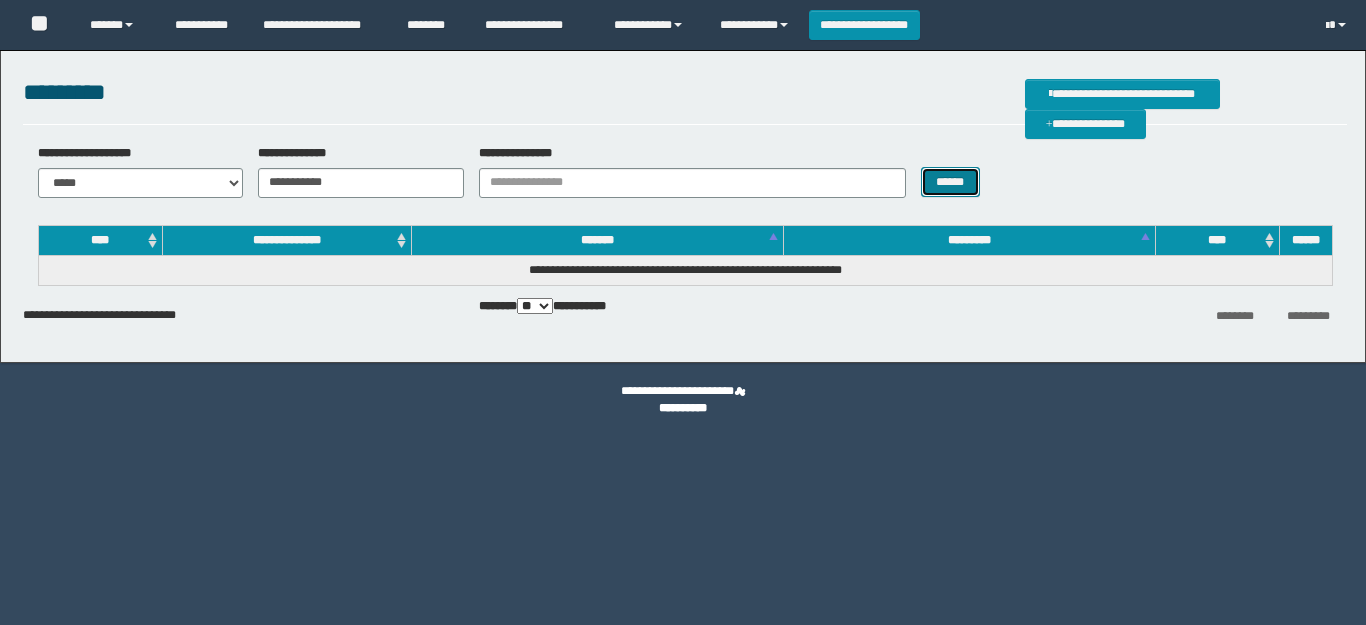 click on "******" at bounding box center (950, 182) 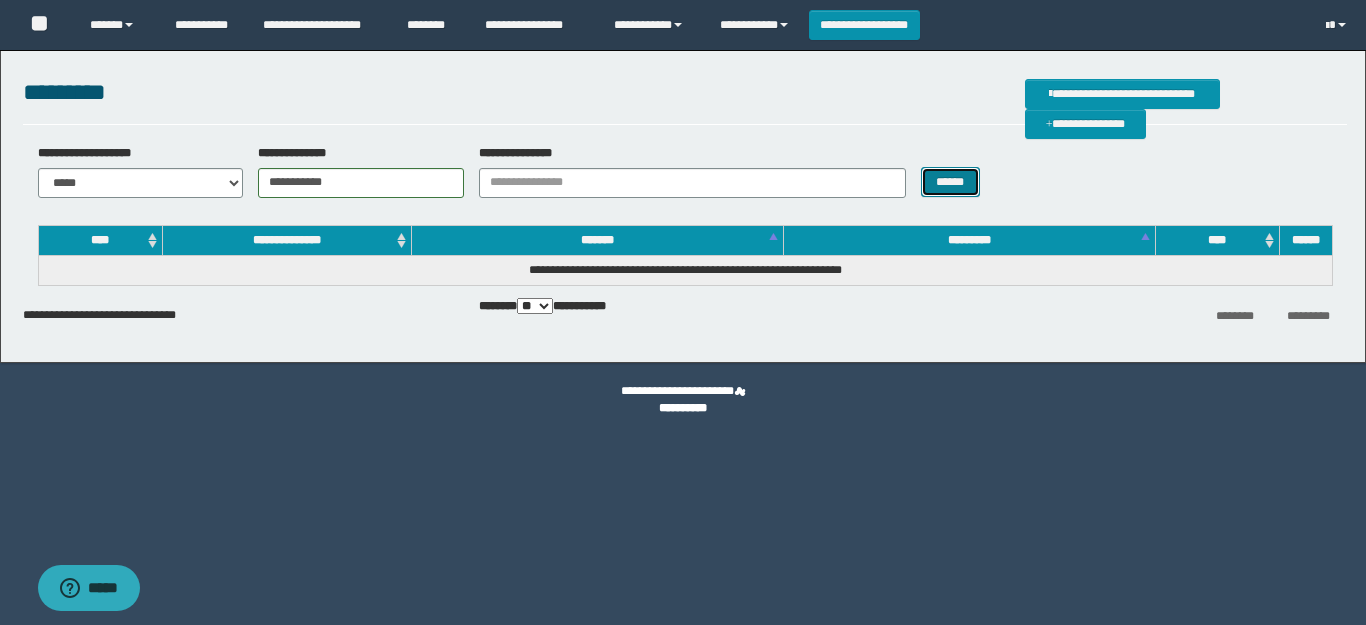 scroll, scrollTop: 0, scrollLeft: 0, axis: both 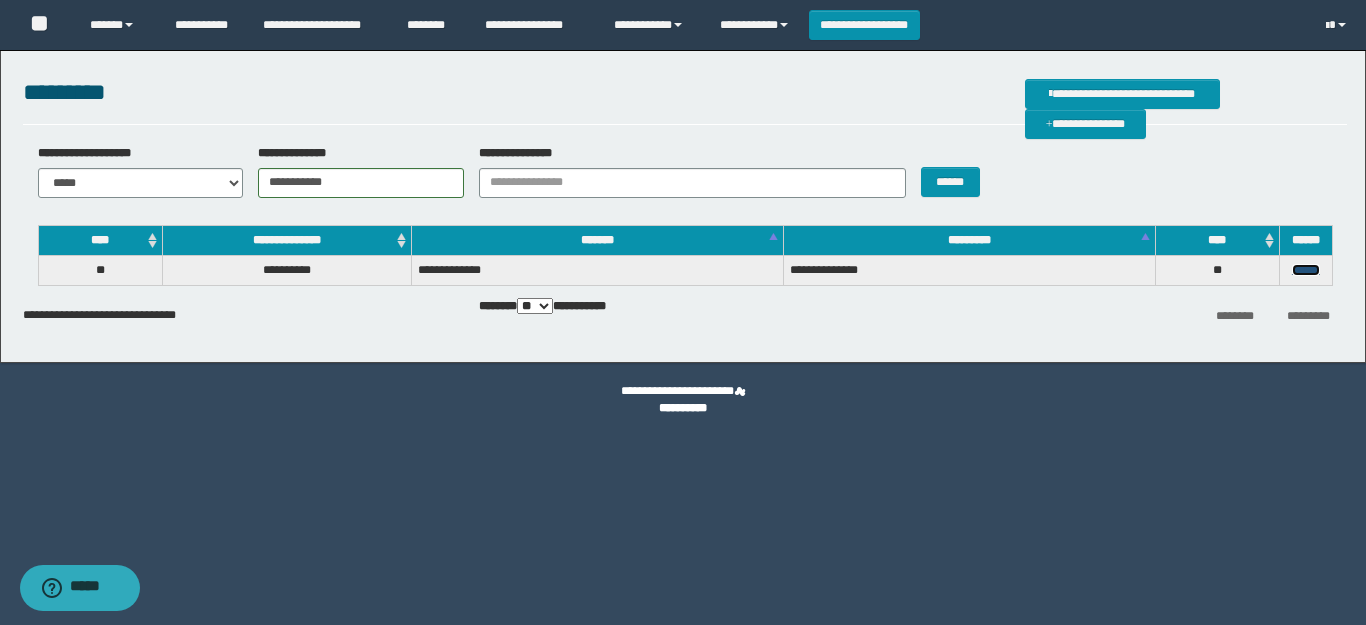 click on "******" at bounding box center [1306, 270] 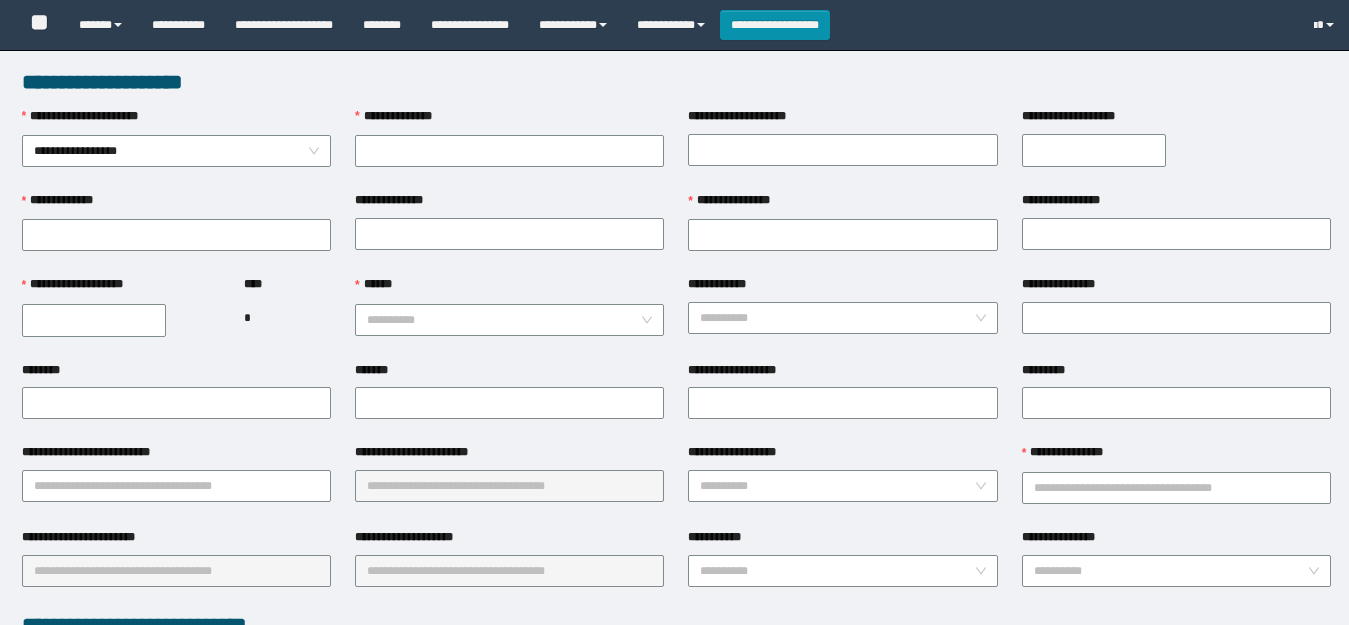 scroll, scrollTop: 0, scrollLeft: 0, axis: both 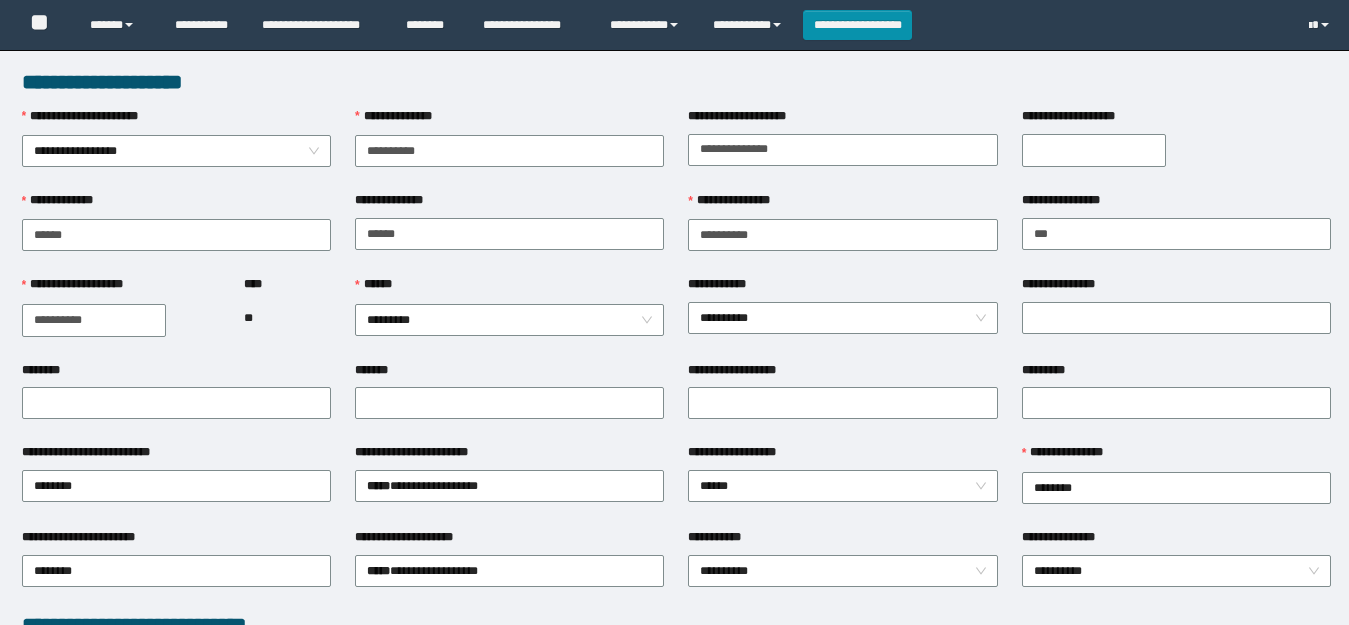 click on "**********" at bounding box center (1094, 150) 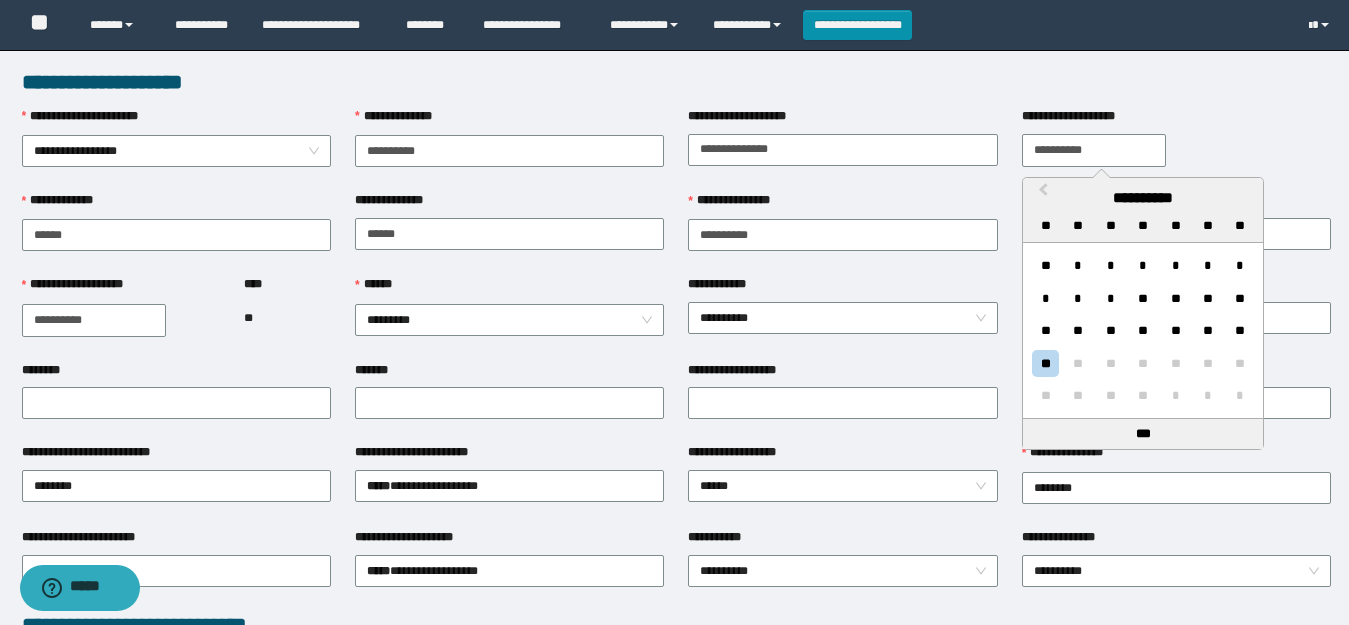 scroll, scrollTop: 0, scrollLeft: 0, axis: both 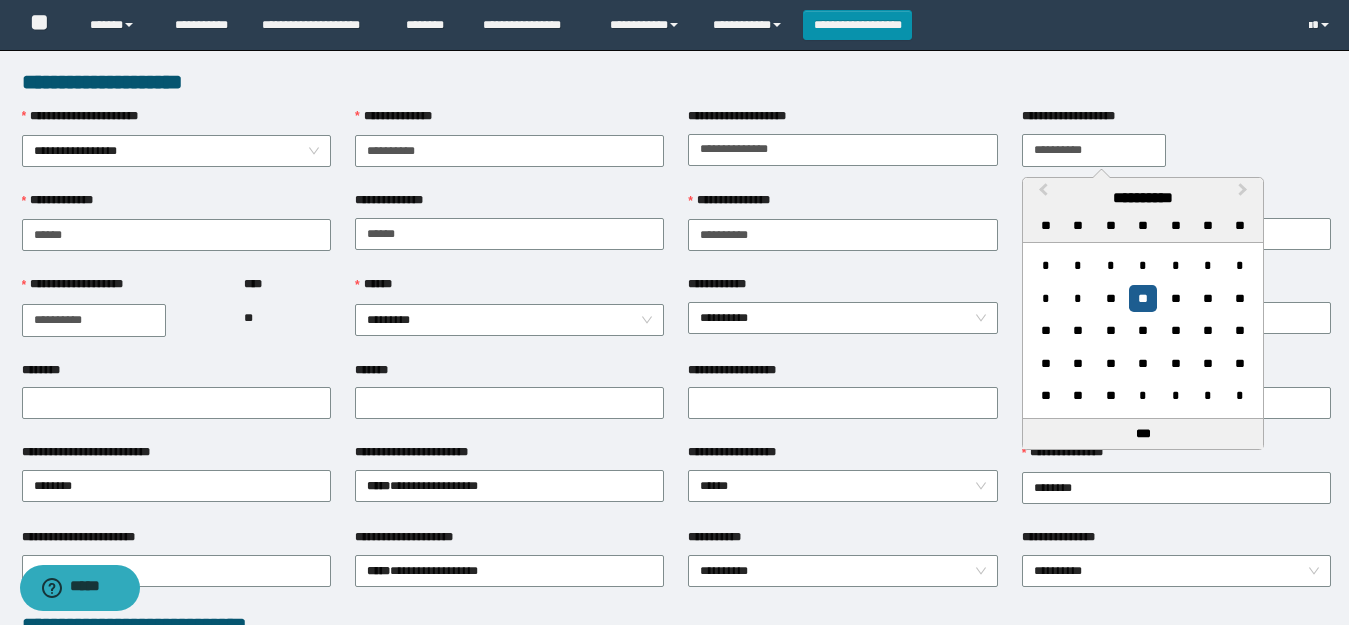 type on "**********" 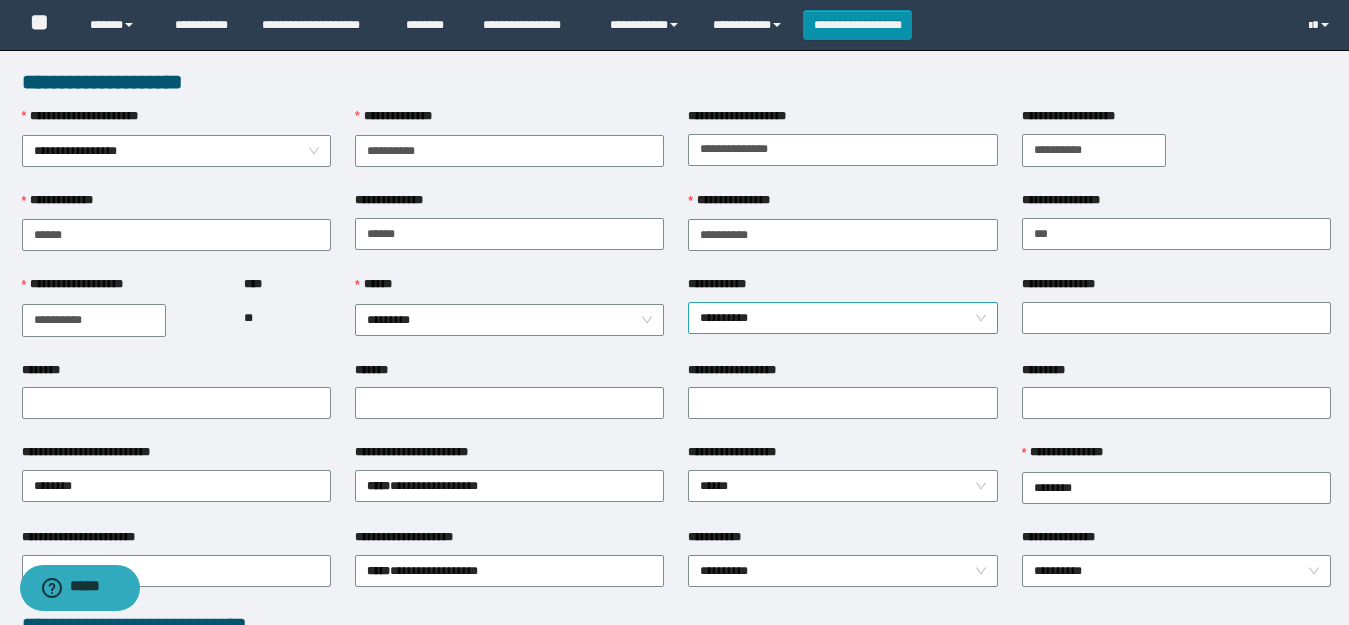 click on "**********" at bounding box center (842, 318) 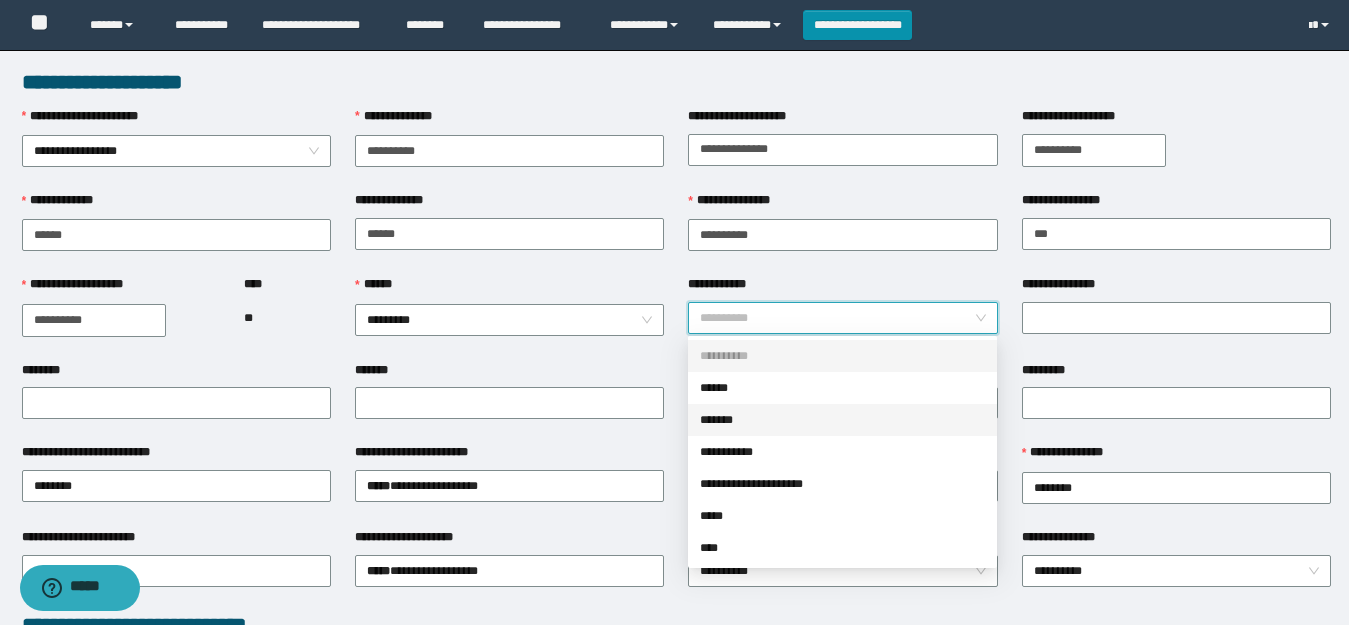 click on "*******" at bounding box center (842, 420) 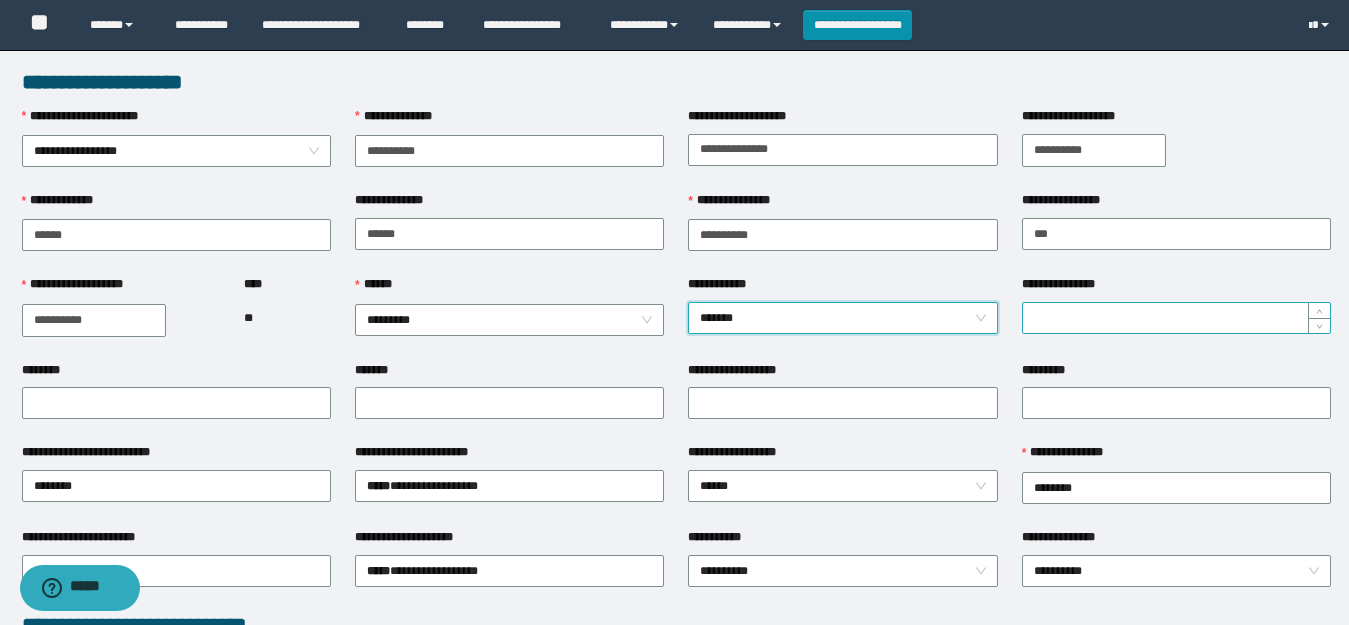 click on "**********" at bounding box center [1176, 318] 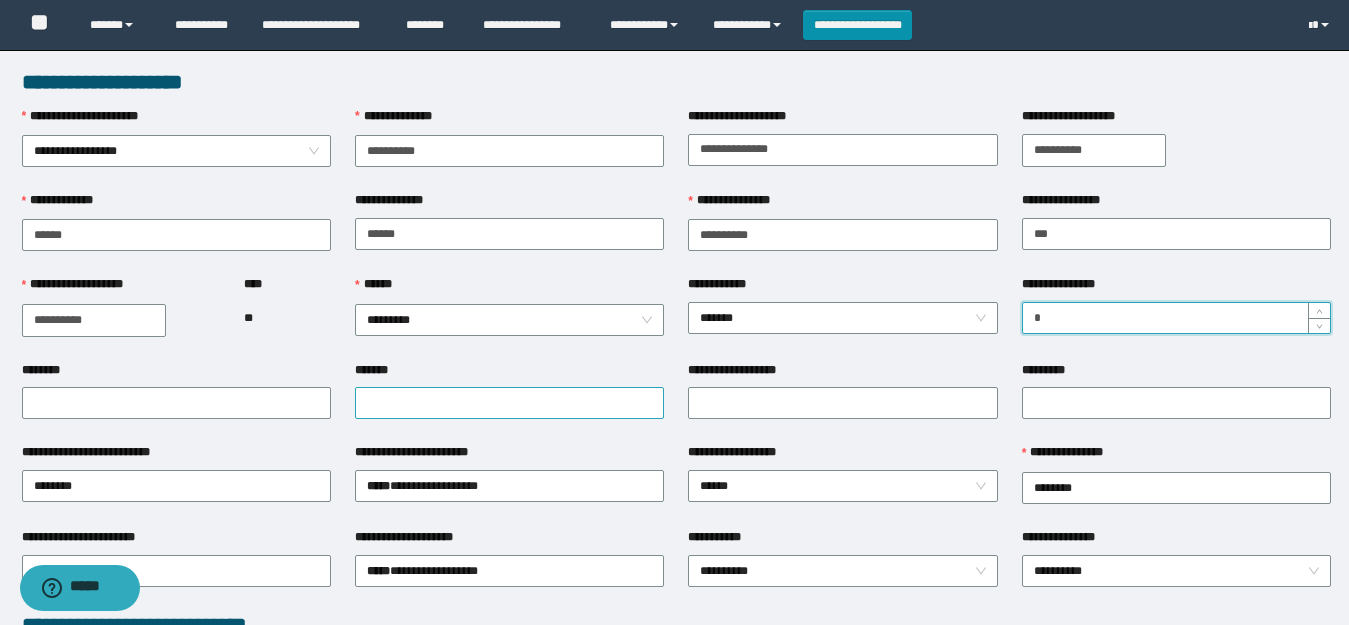 type on "*" 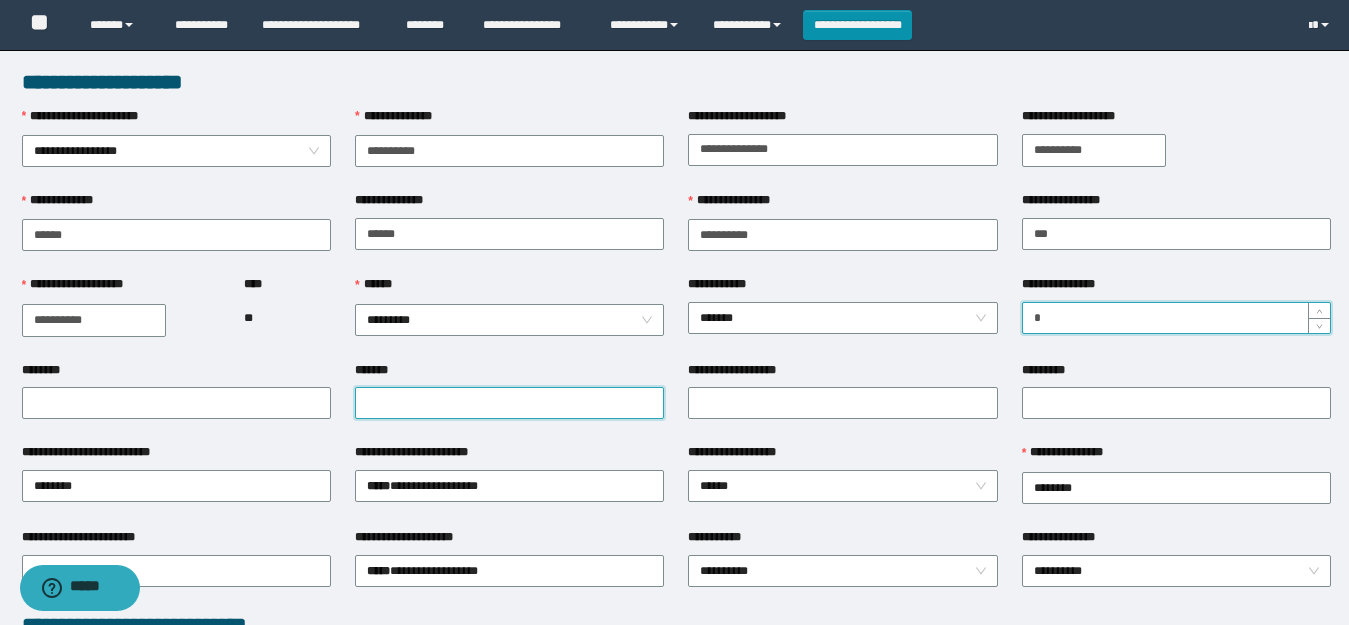 click on "*******" at bounding box center (509, 403) 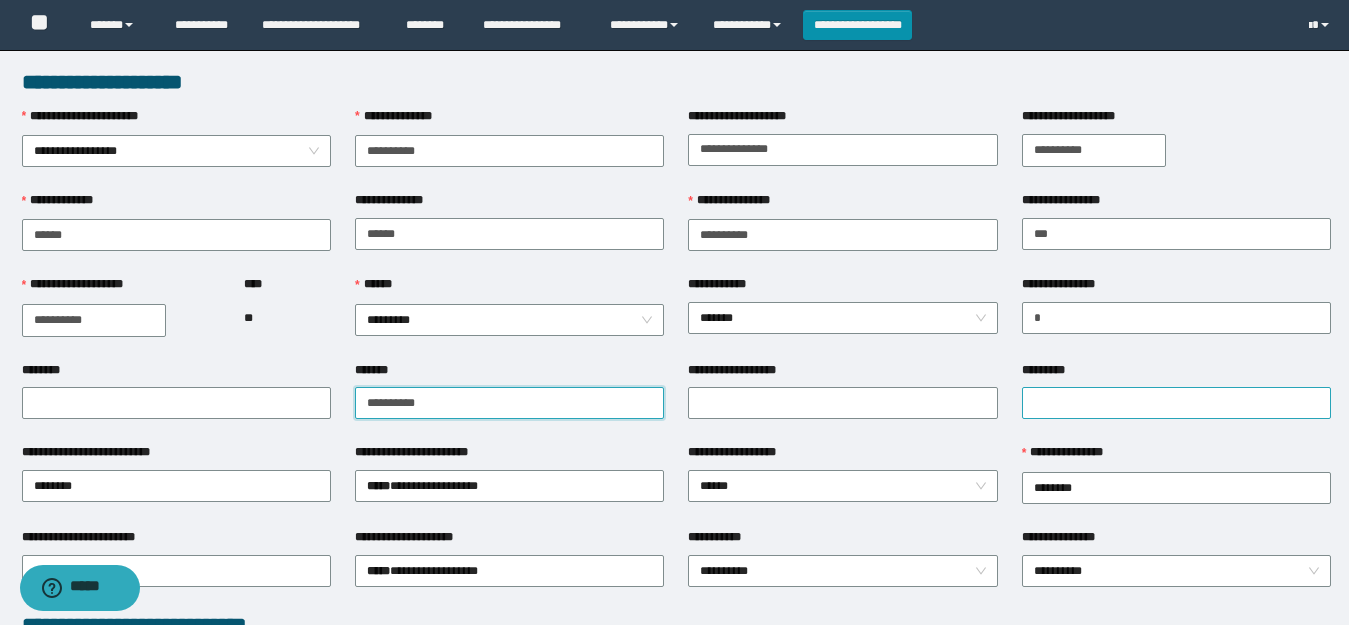 type on "**********" 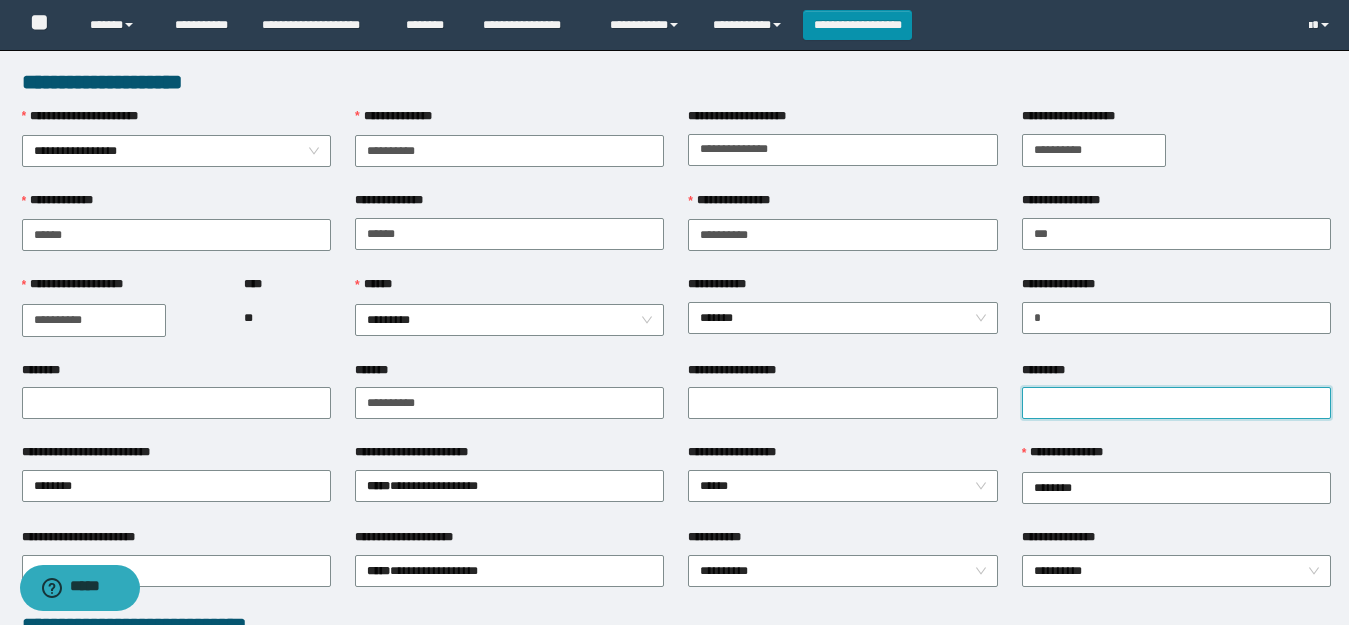 click on "*********" at bounding box center [1176, 403] 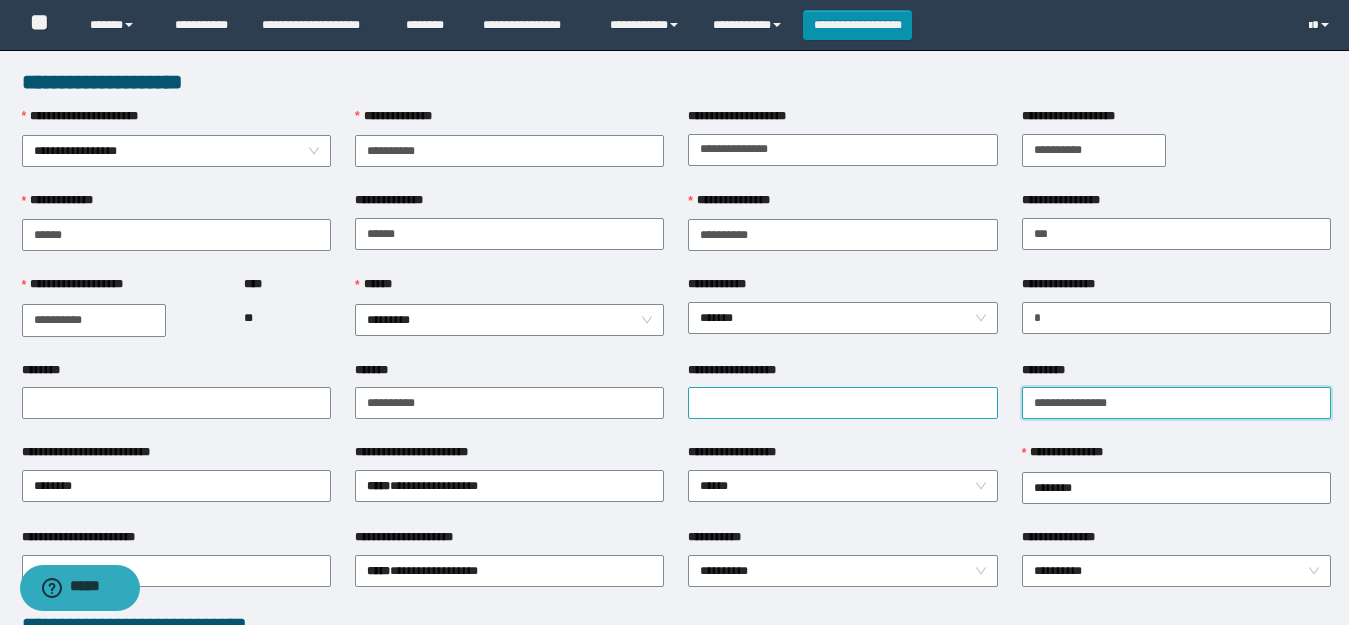 scroll, scrollTop: 200, scrollLeft: 0, axis: vertical 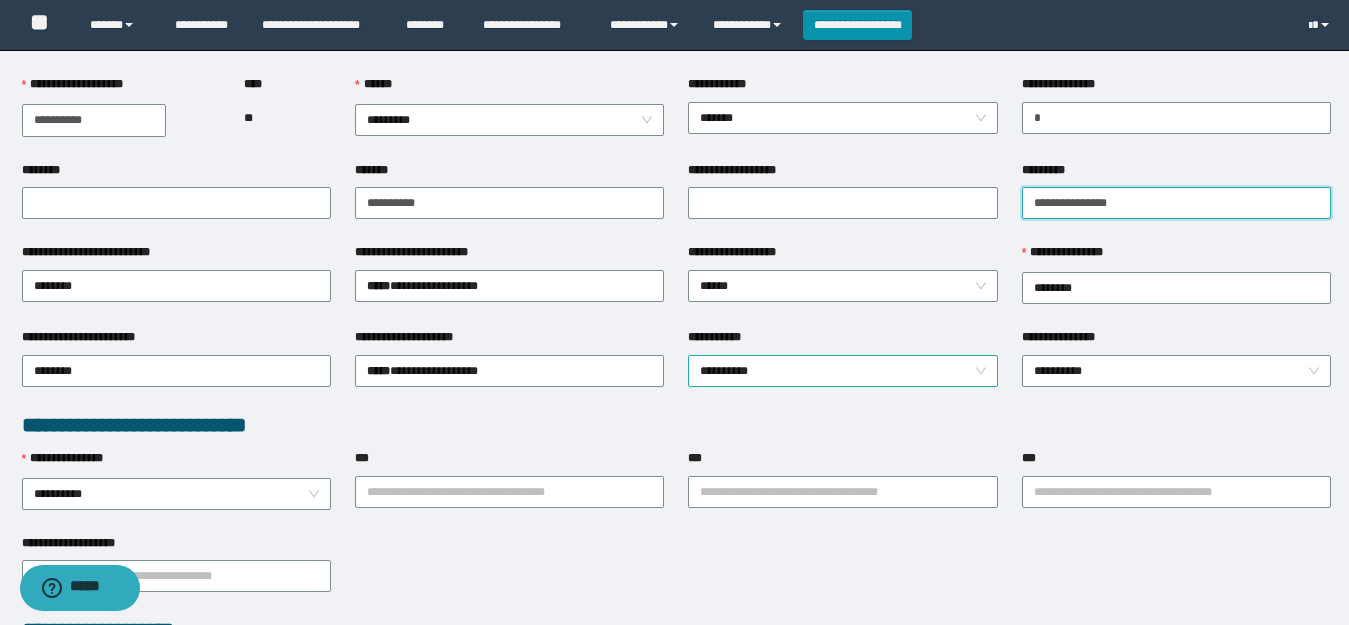 click on "**********" at bounding box center [842, 371] 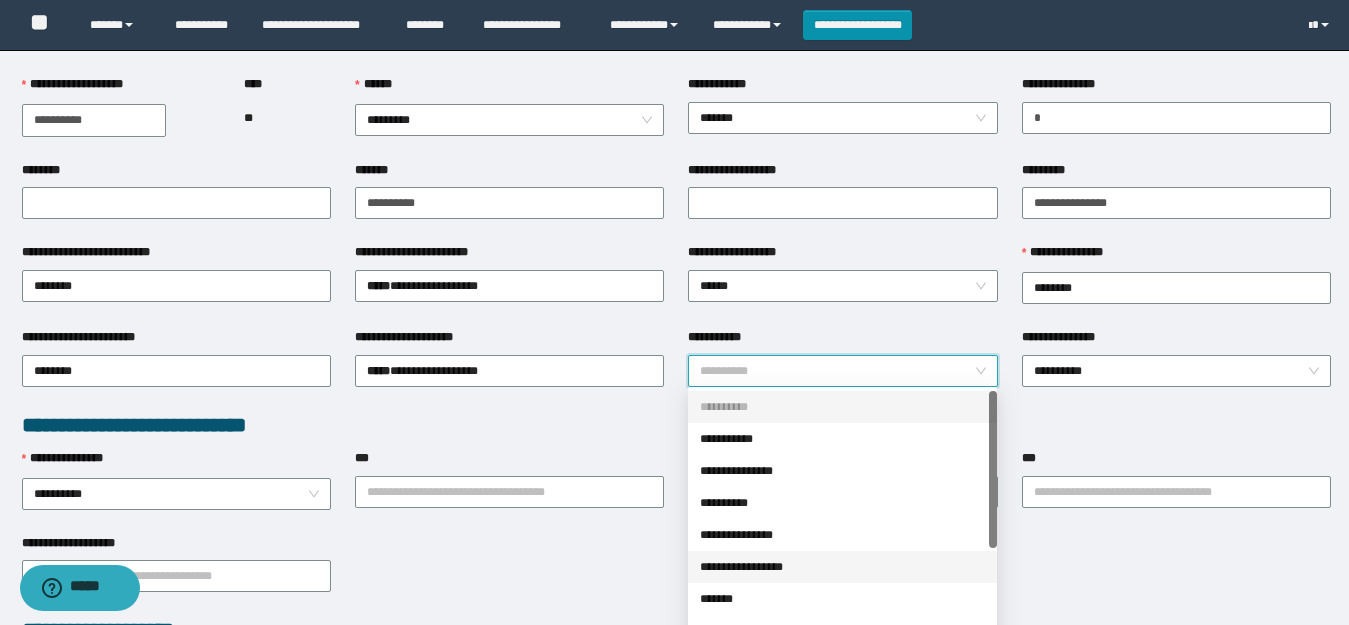 click on "**********" at bounding box center [842, 567] 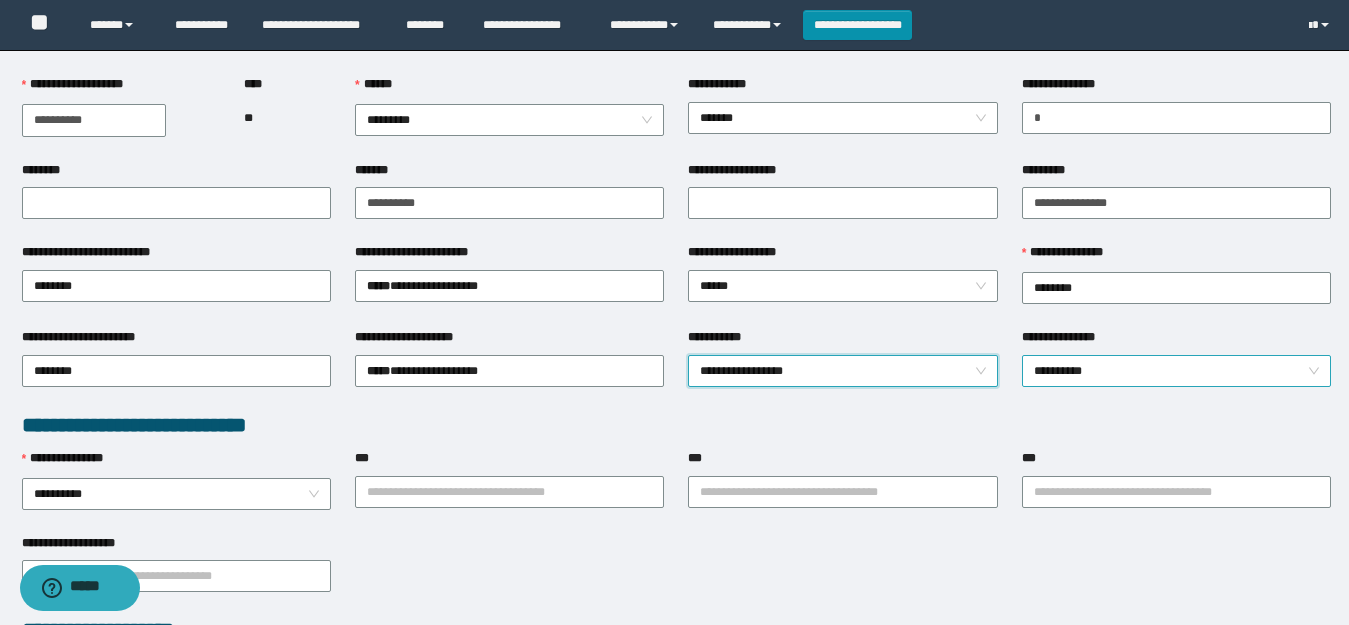 click on "**********" at bounding box center [1176, 371] 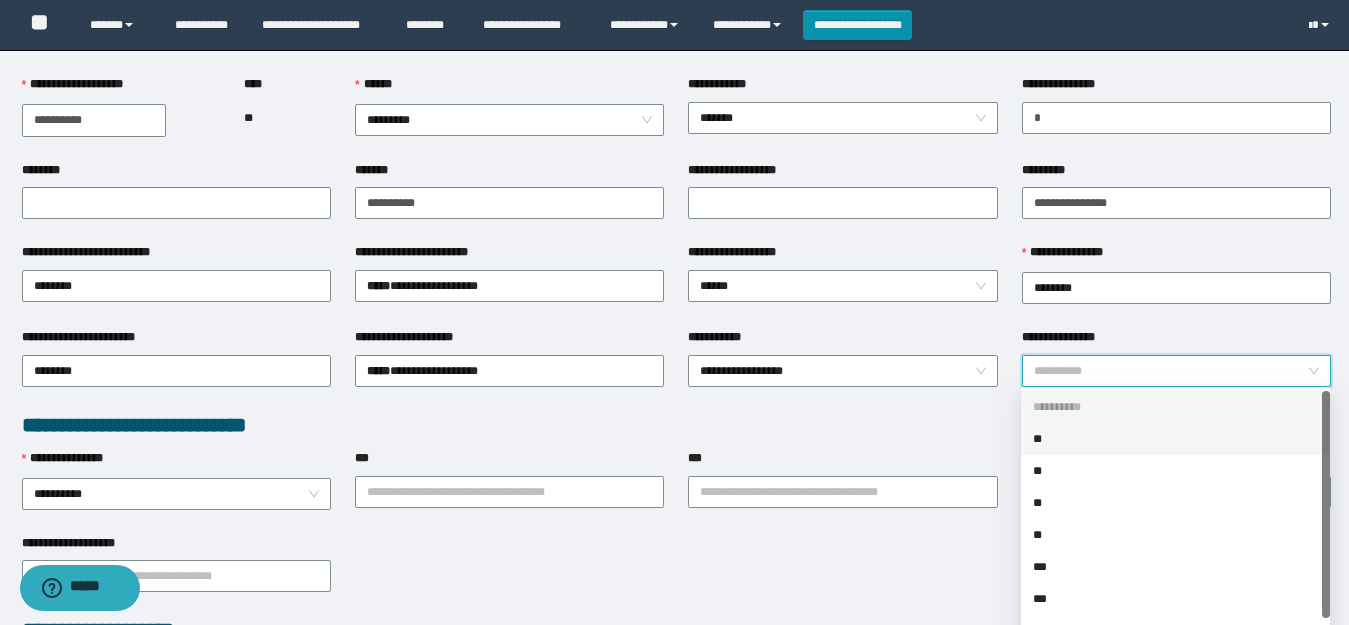 click on "**" at bounding box center (1175, 439) 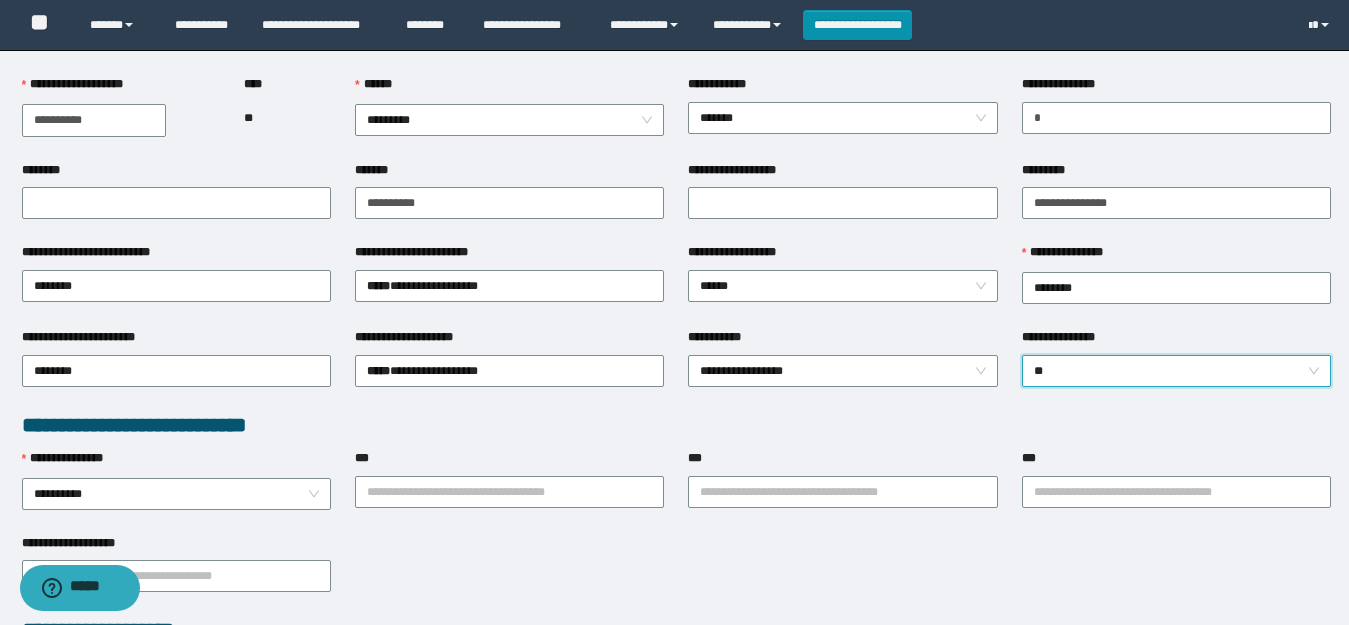 scroll, scrollTop: 400, scrollLeft: 0, axis: vertical 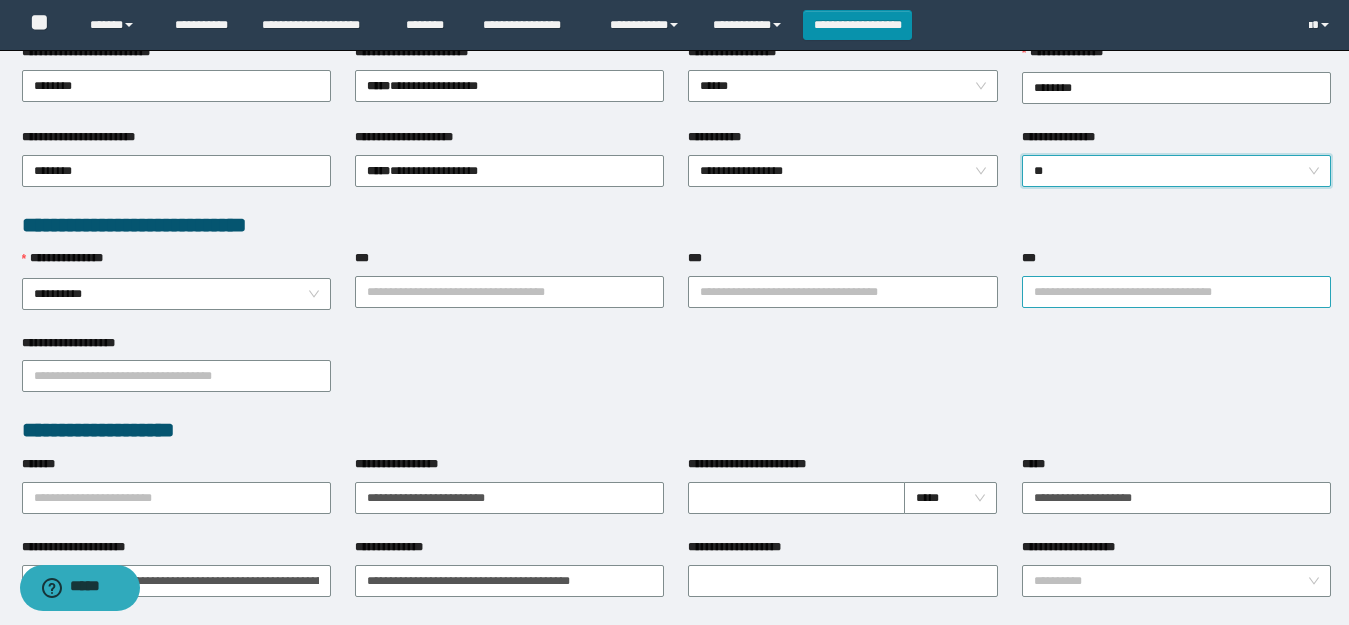 click on "***" at bounding box center [1176, 292] 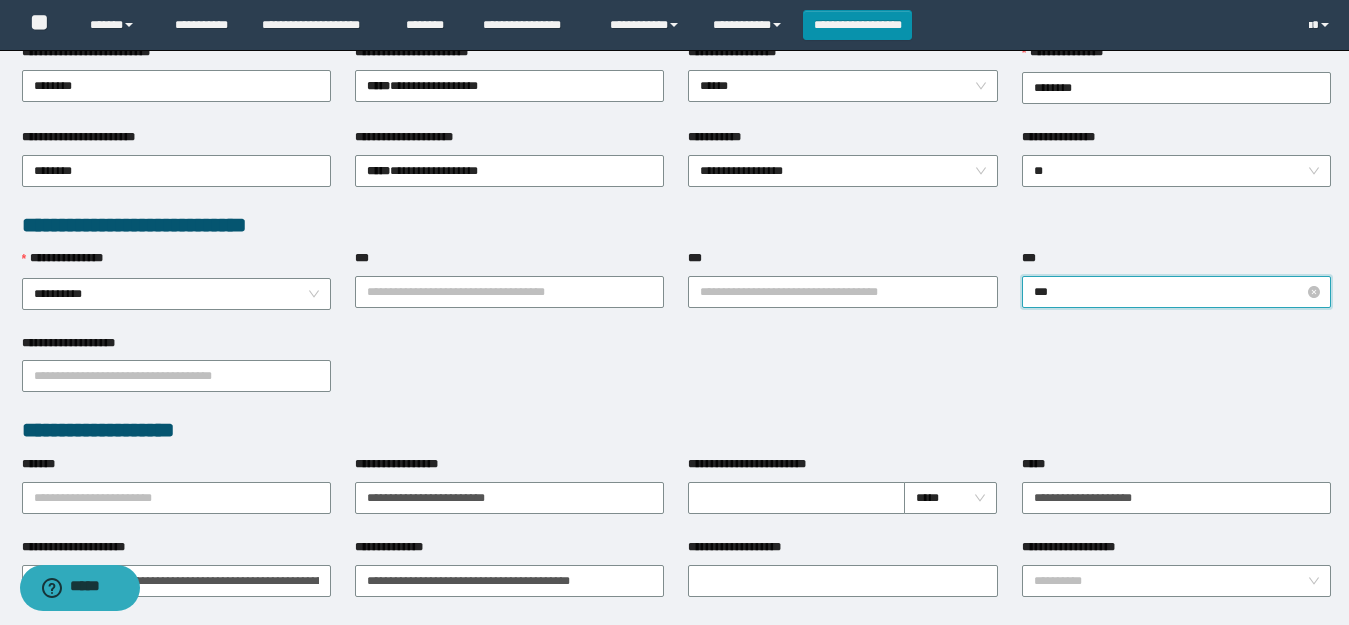 type on "****" 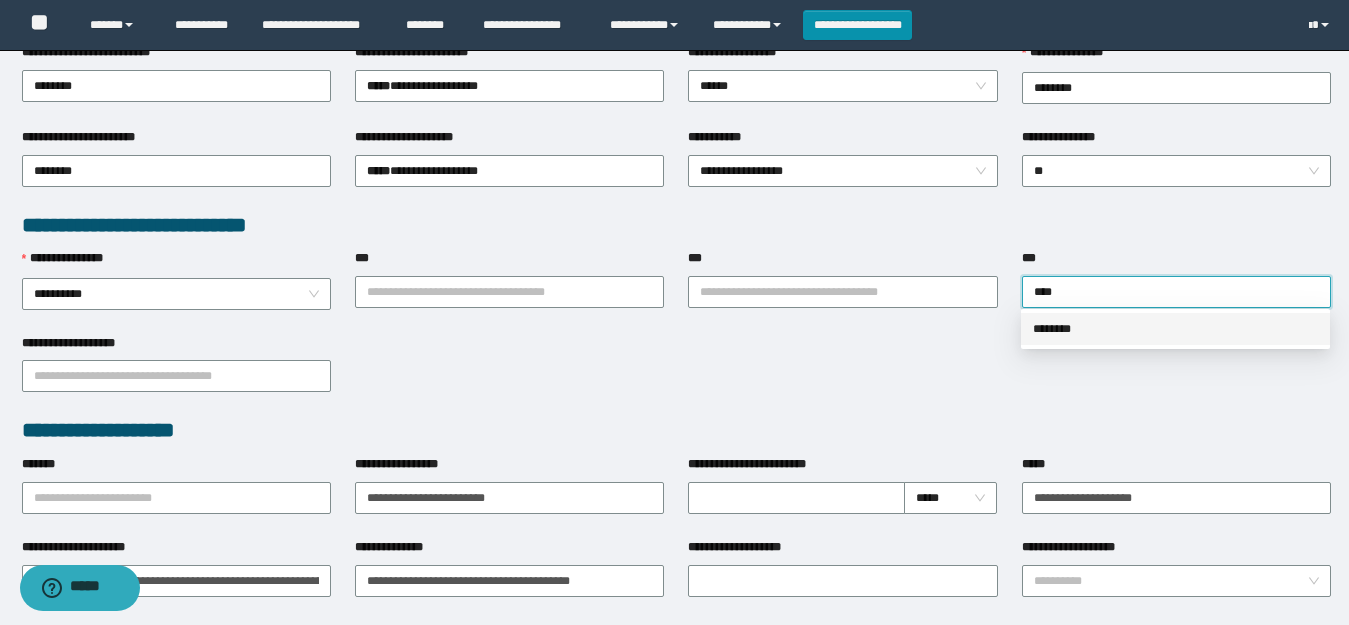click on "********" at bounding box center [1175, 329] 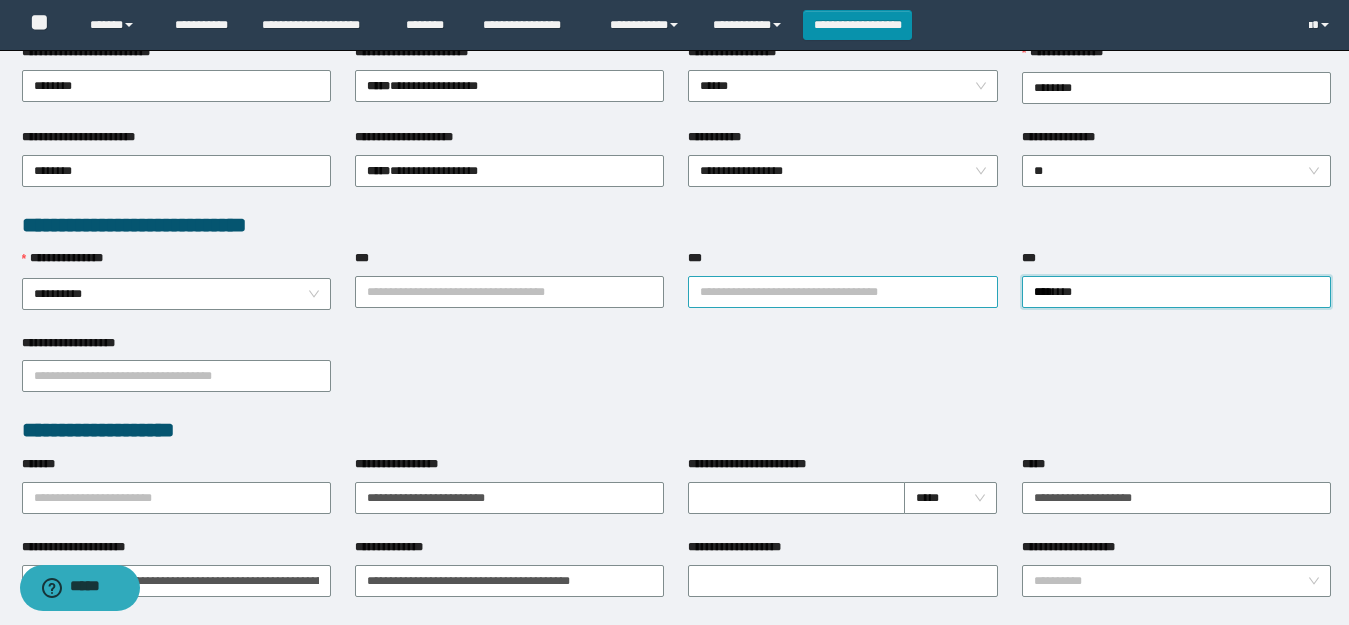 click on "***" at bounding box center [842, 292] 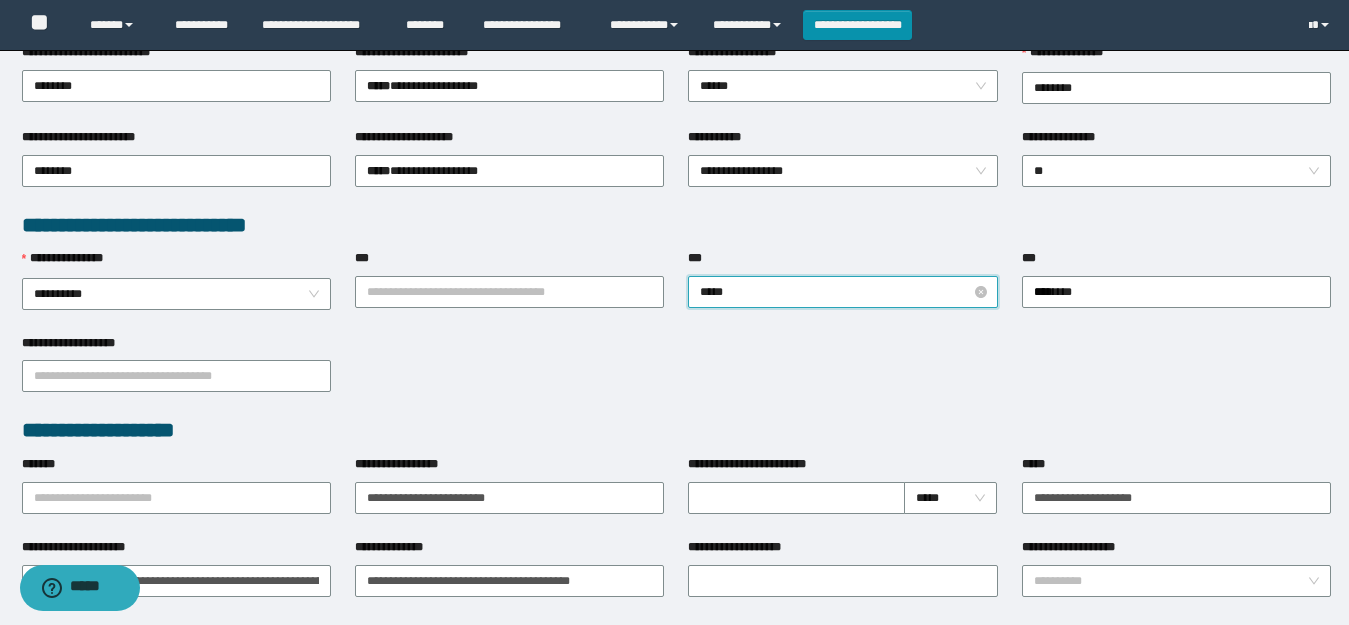 type on "******" 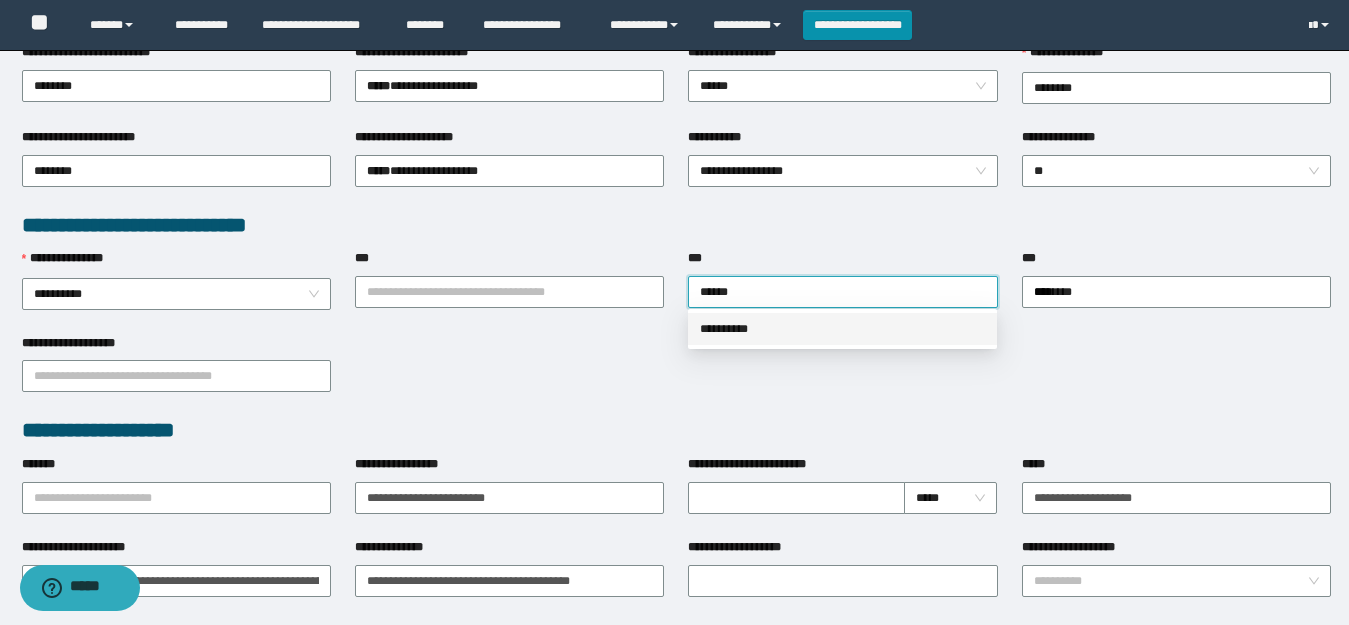 click on "**********" at bounding box center [842, 329] 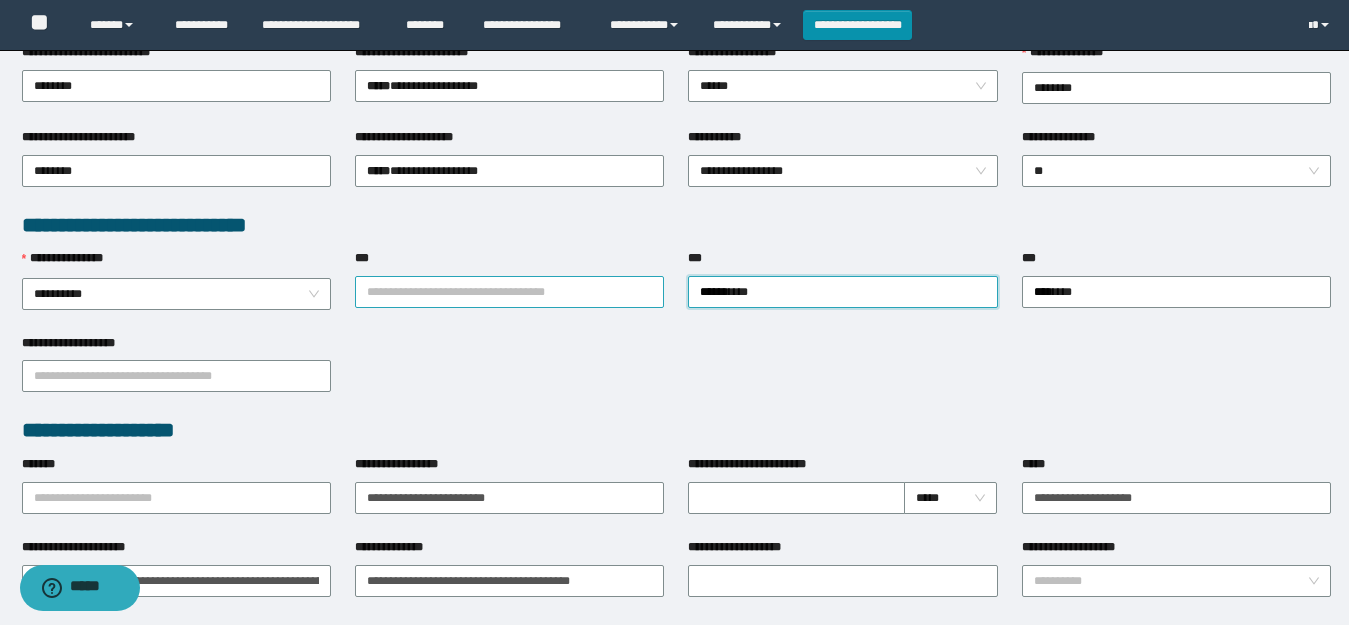click on "***" at bounding box center (509, 292) 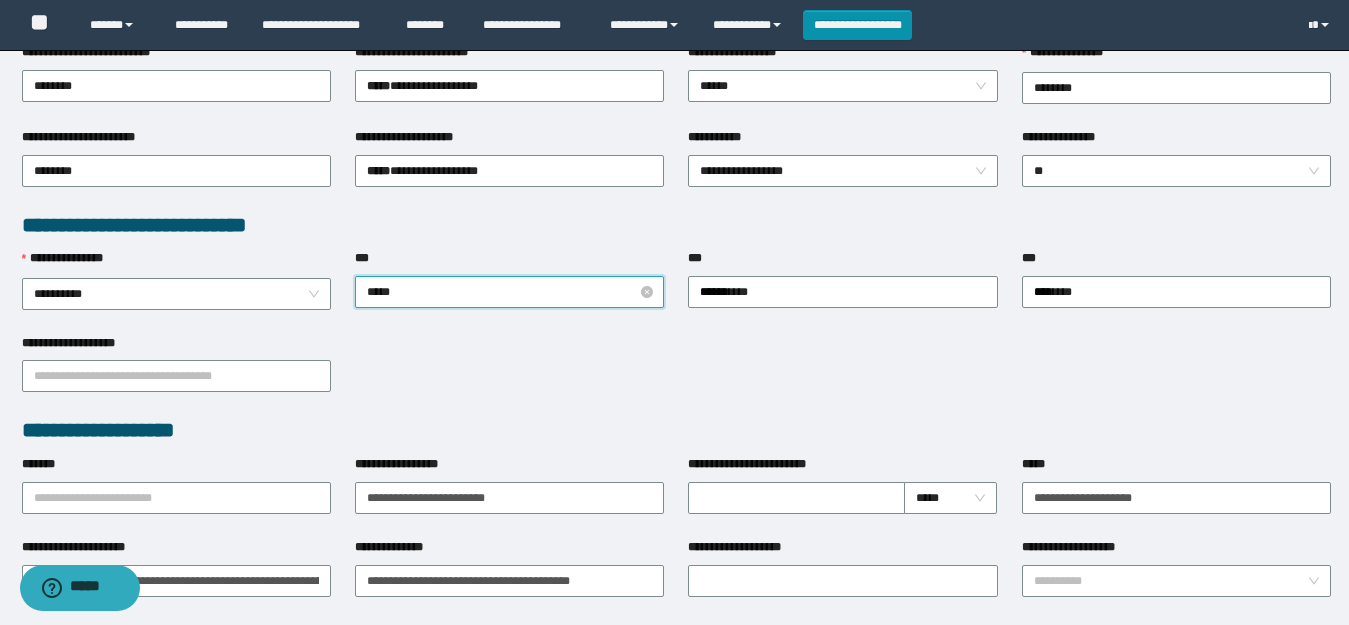 type on "******" 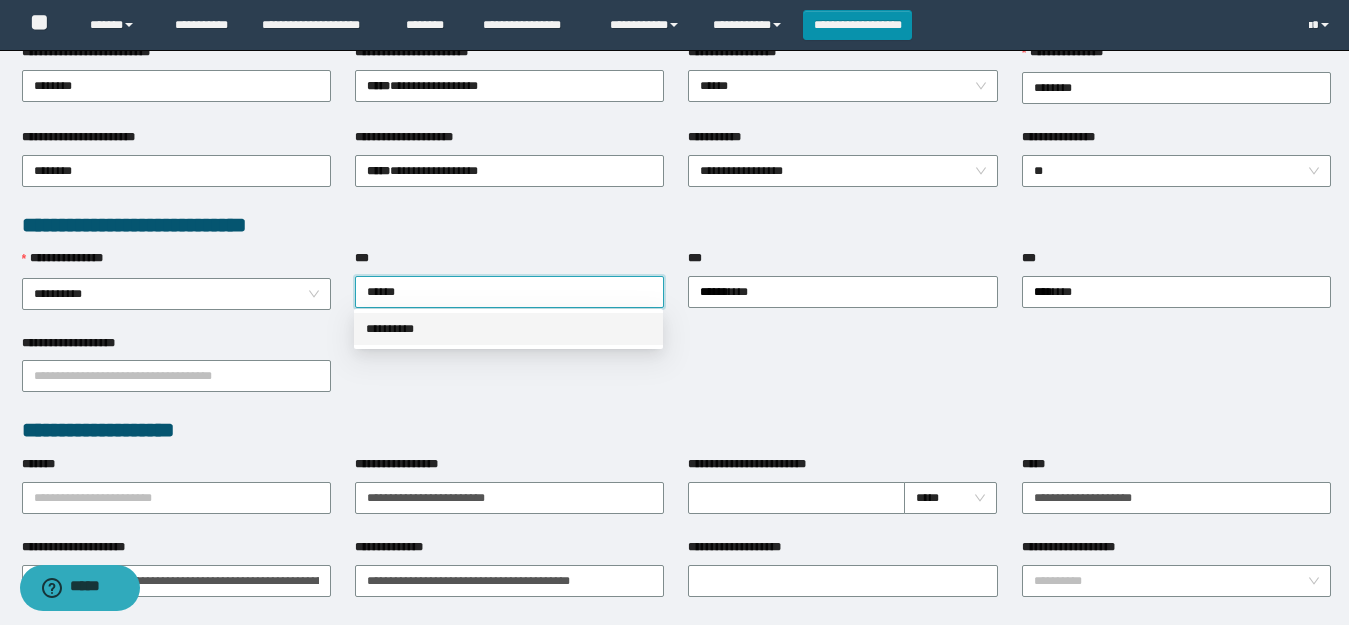 click on "**********" at bounding box center [508, 329] 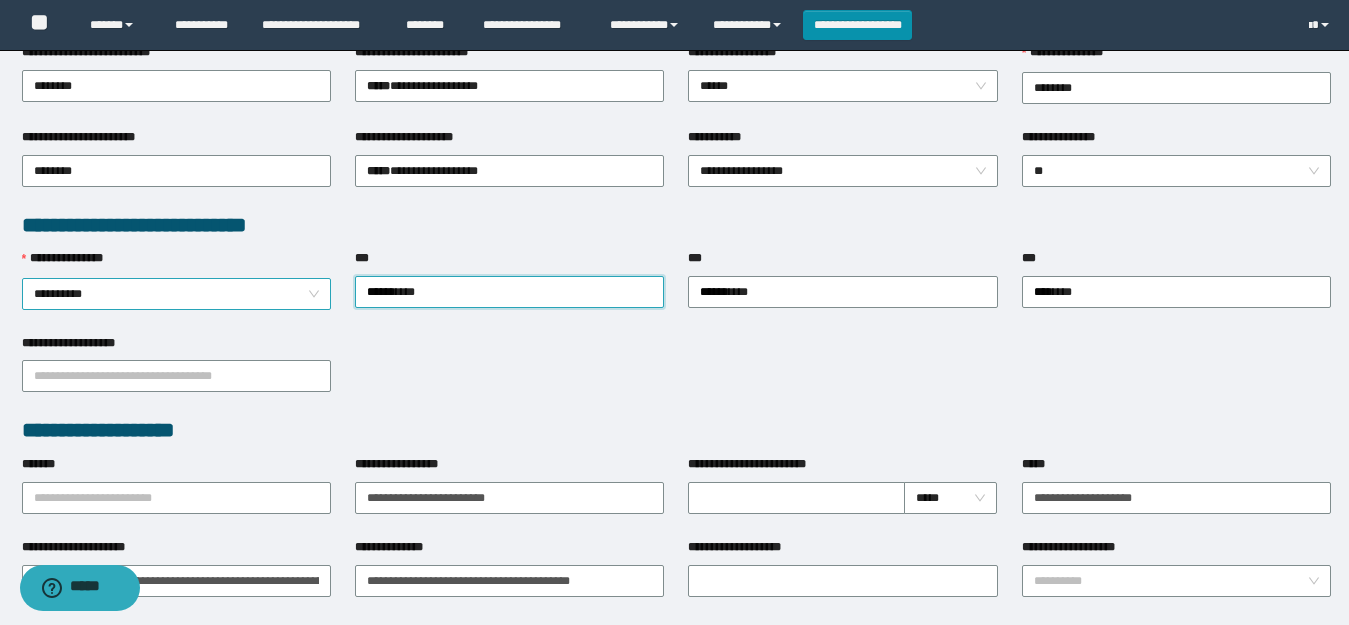 click on "**********" at bounding box center [176, 294] 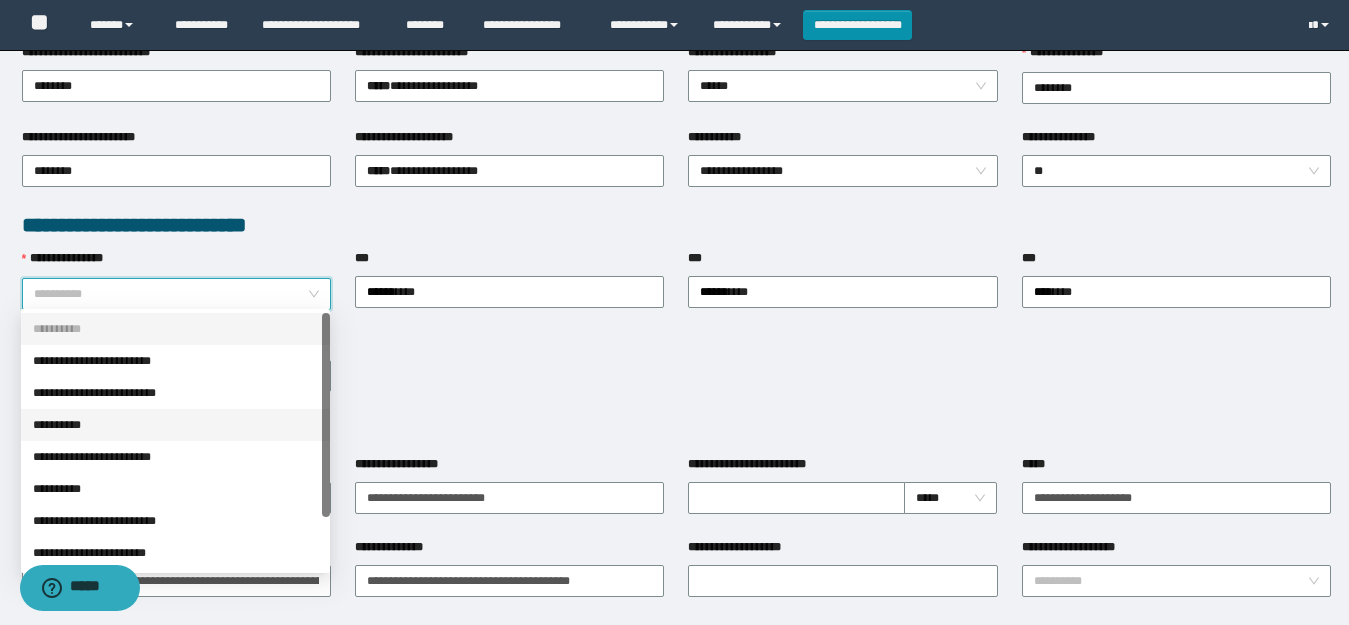 click on "**********" at bounding box center [175, 425] 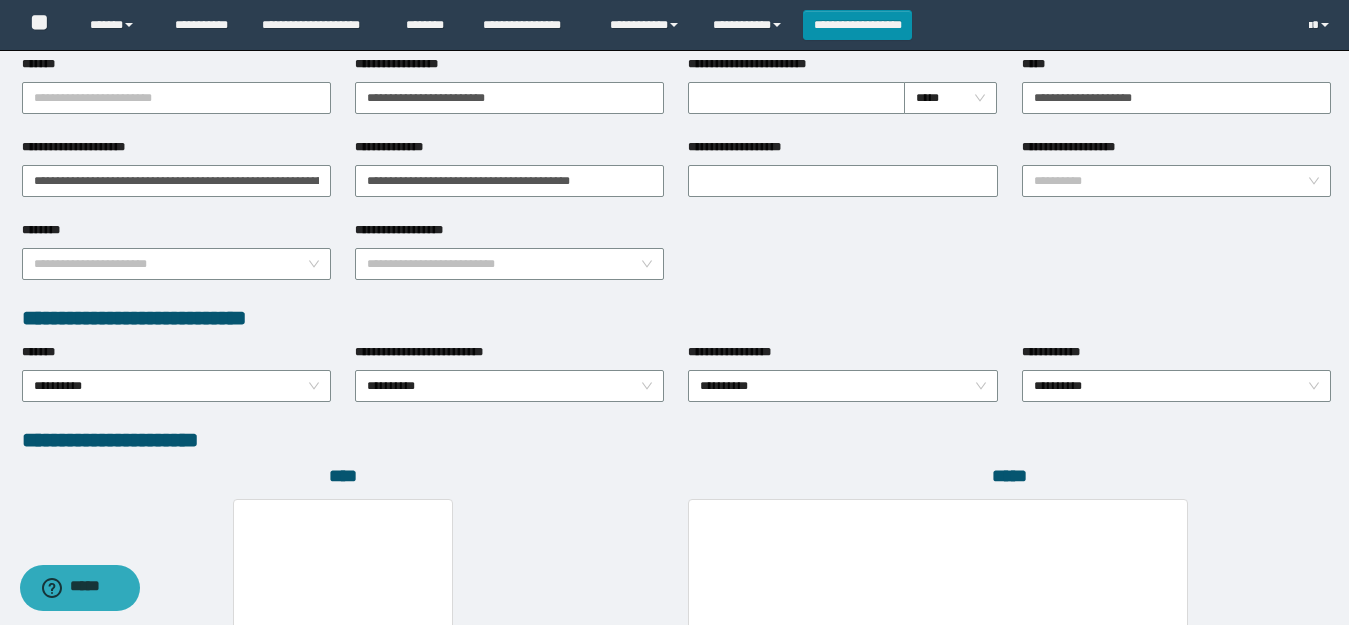 scroll, scrollTop: 1112, scrollLeft: 0, axis: vertical 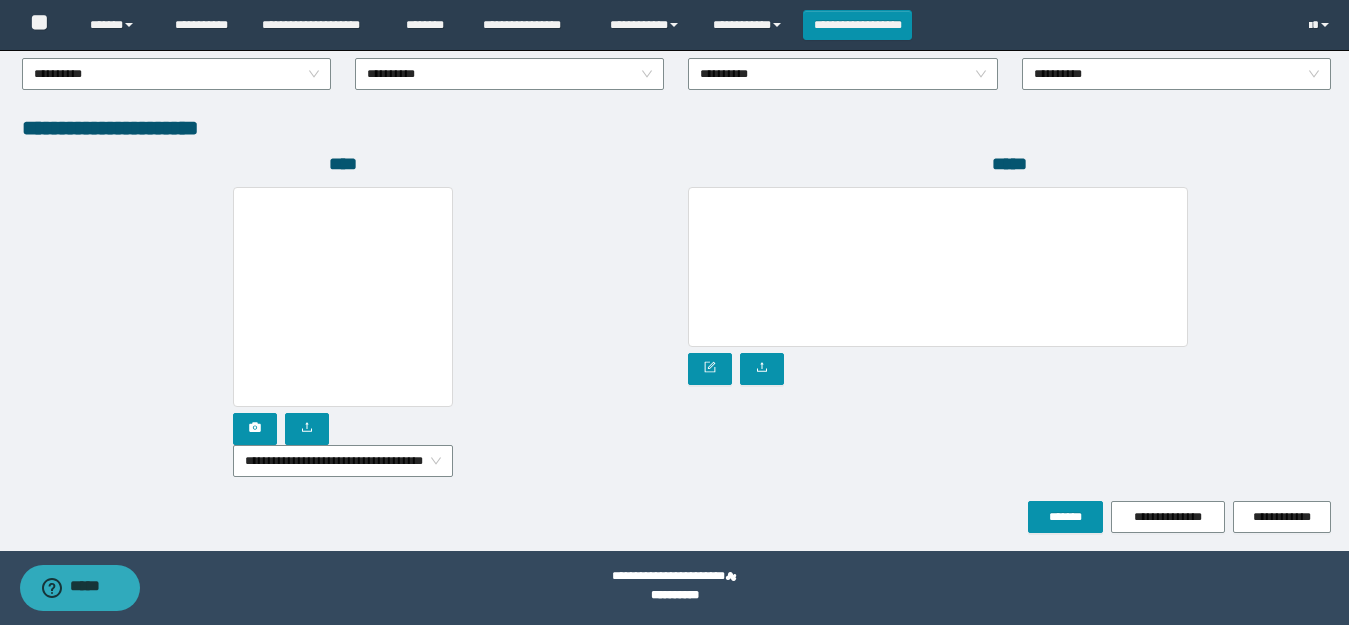 drag, startPoint x: 1046, startPoint y: 68, endPoint x: 1039, endPoint y: 127, distance: 59.413803 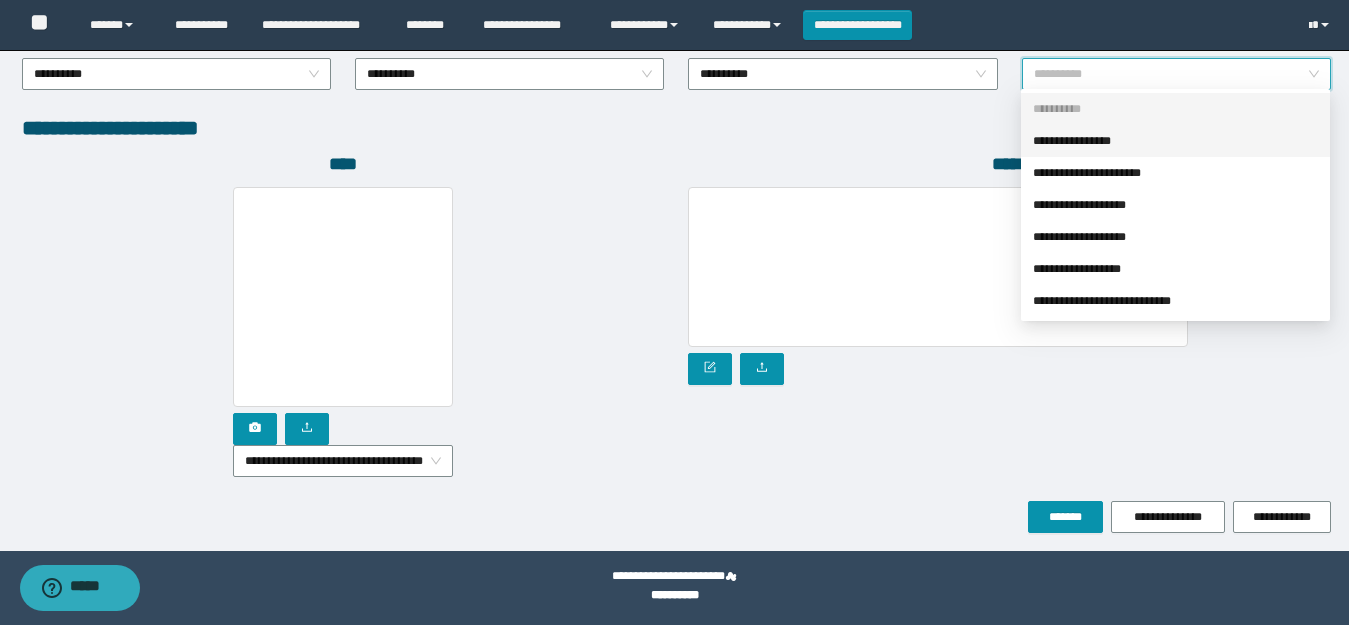 click on "**********" at bounding box center (1175, 141) 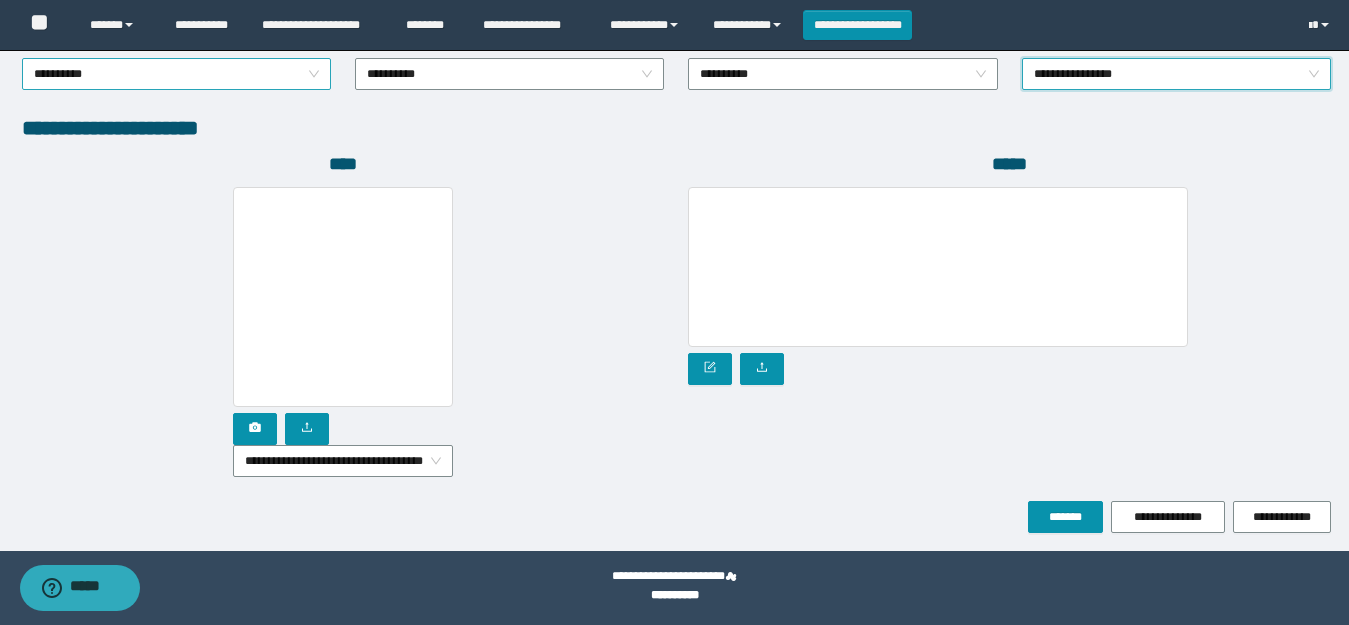 click on "**********" at bounding box center [176, 74] 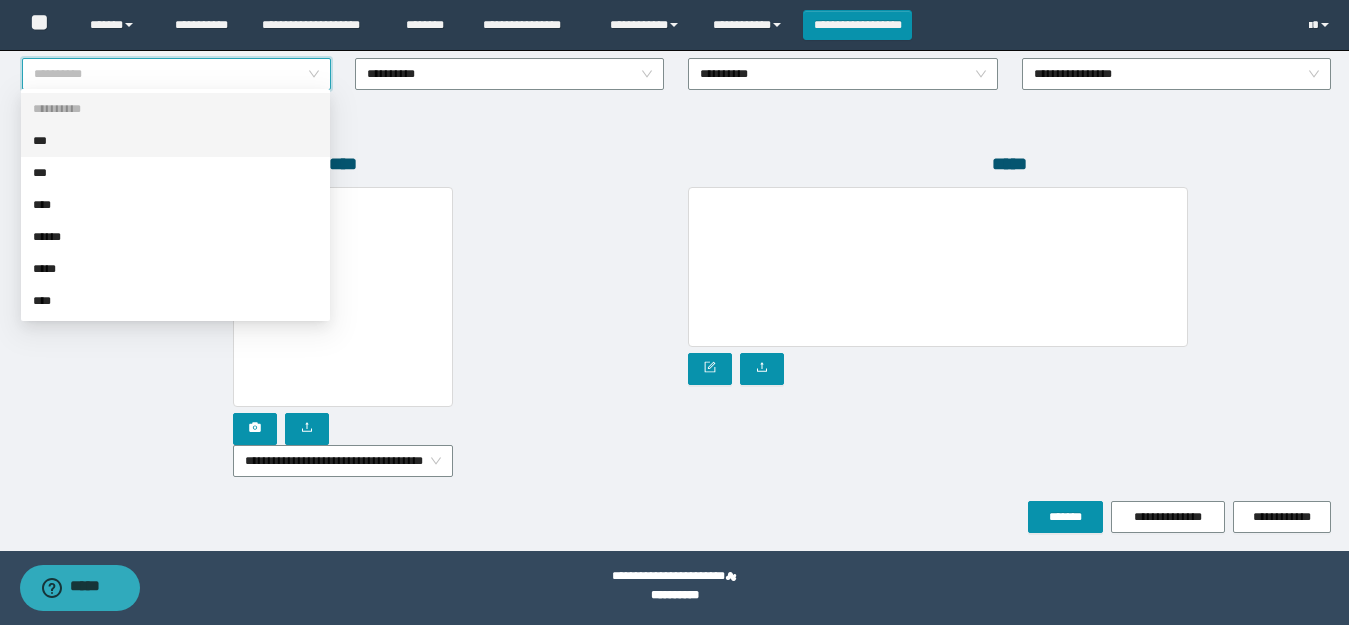 click on "***" at bounding box center (175, 141) 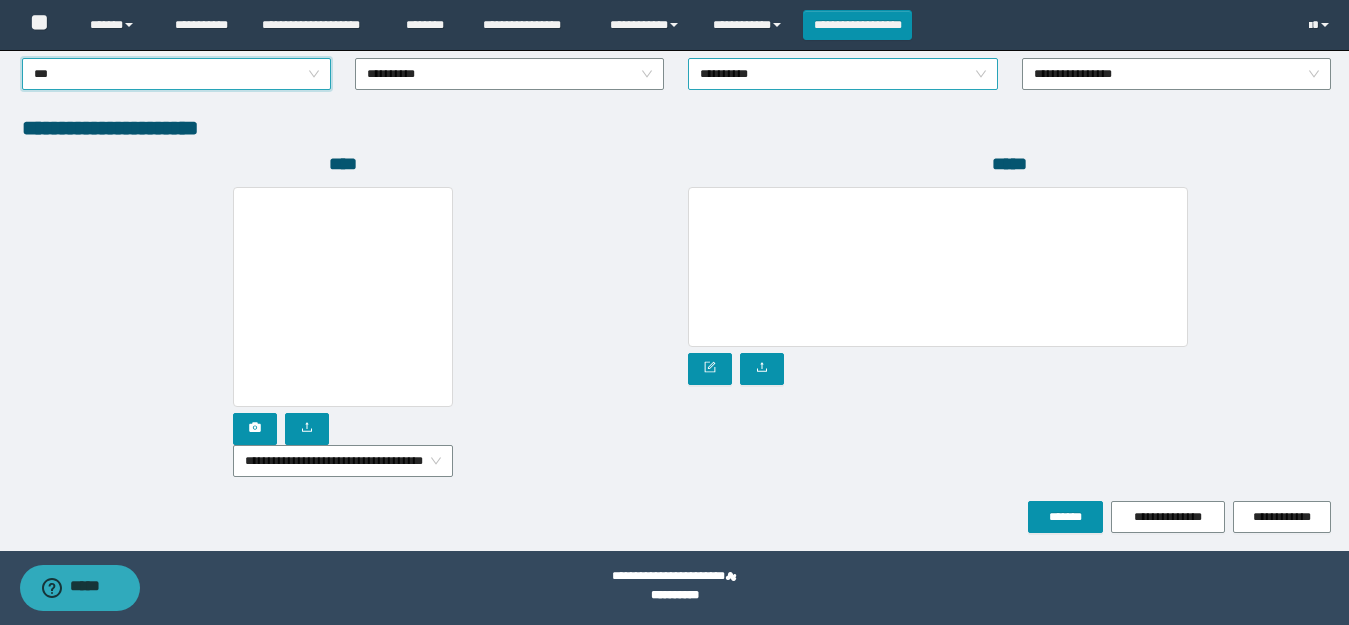 click on "**********" at bounding box center (842, 74) 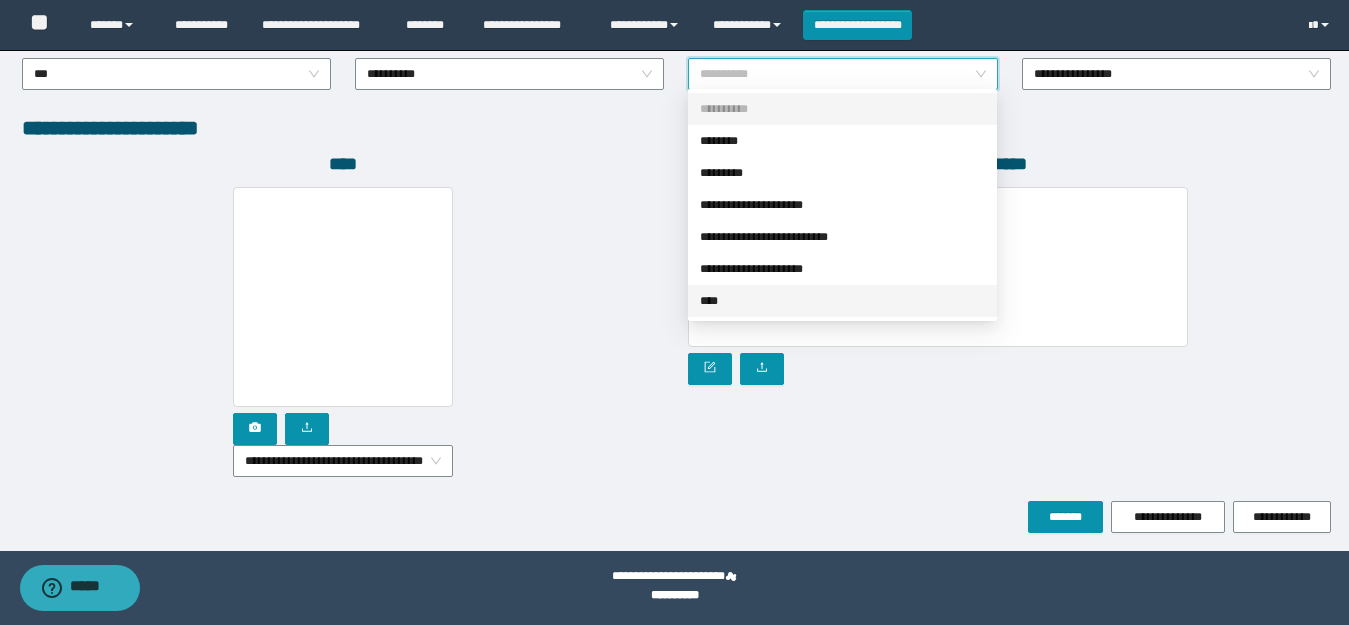 click on "****" at bounding box center [842, 301] 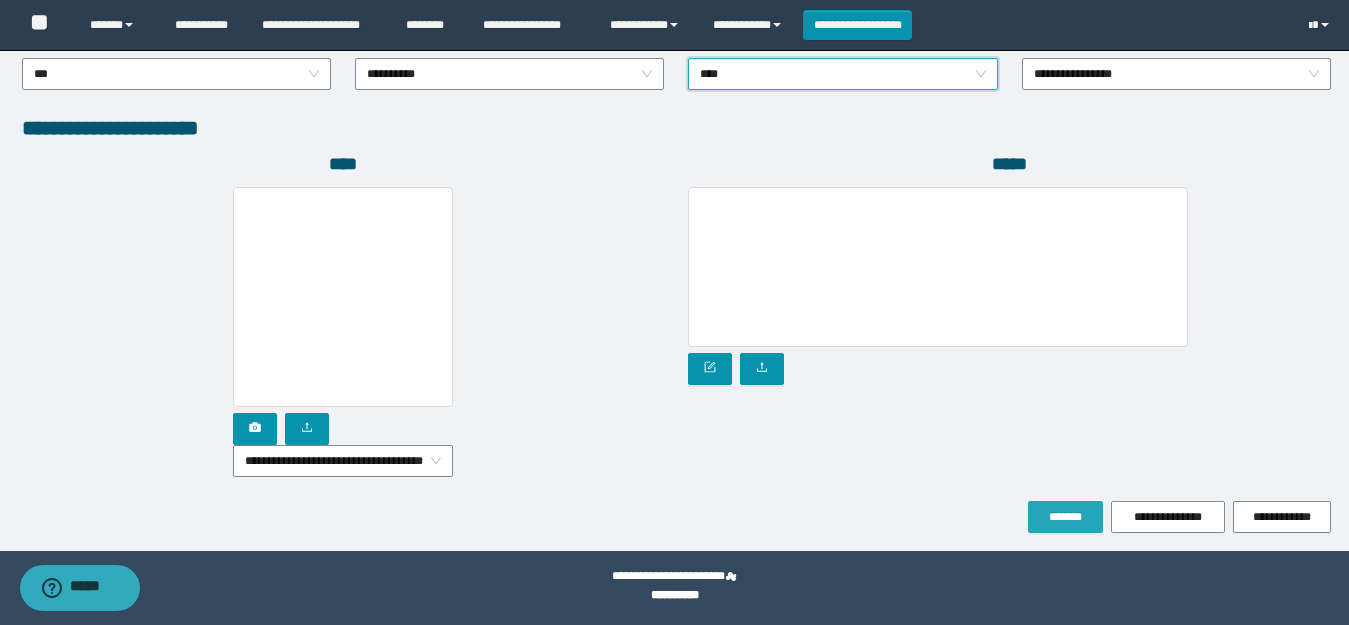 click on "*******" at bounding box center (1065, 517) 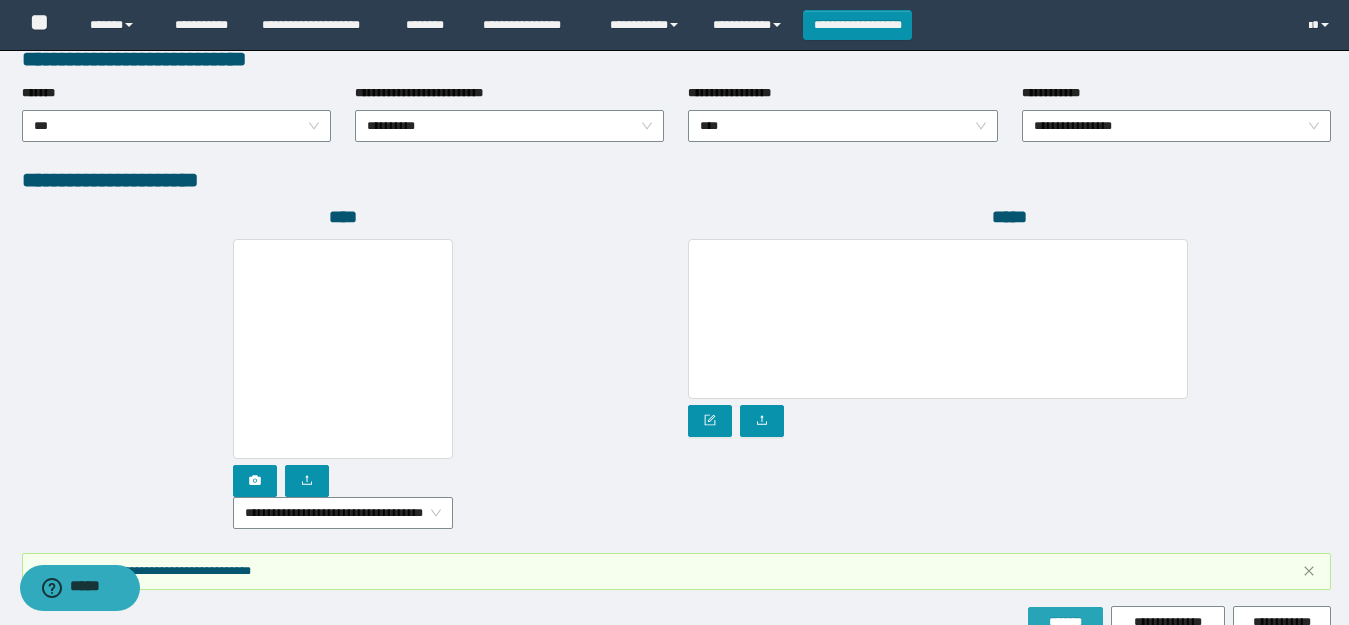 scroll, scrollTop: 1165, scrollLeft: 0, axis: vertical 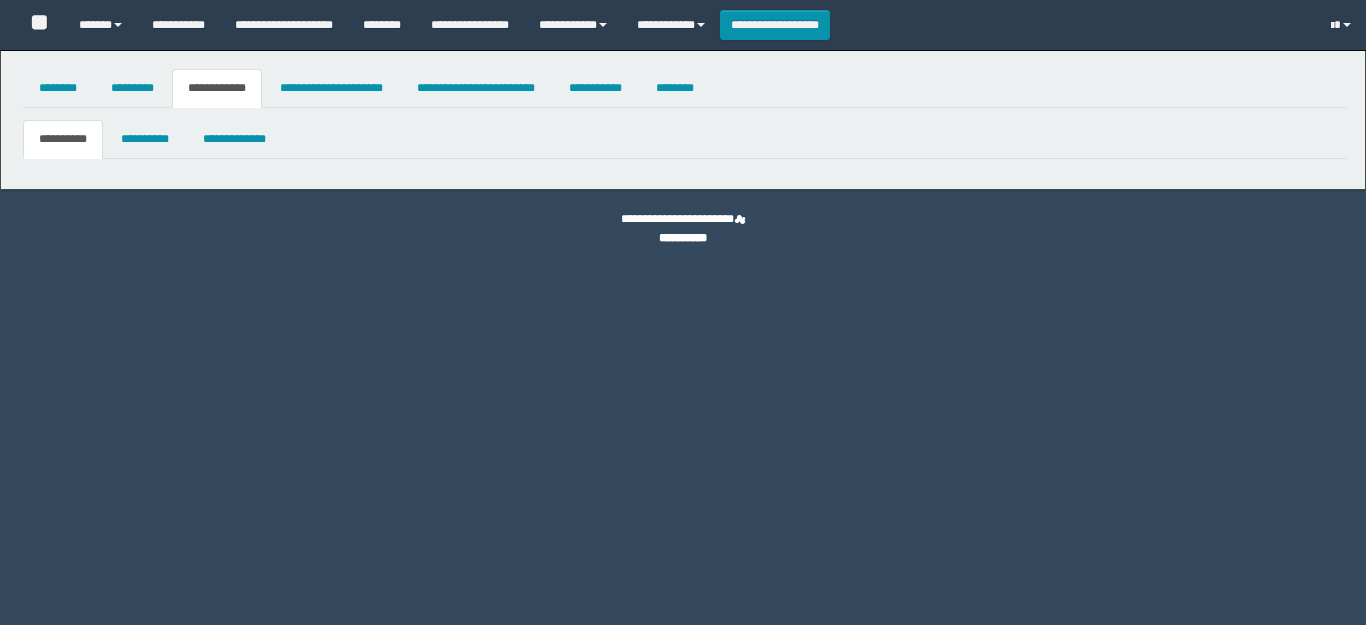select on "**" 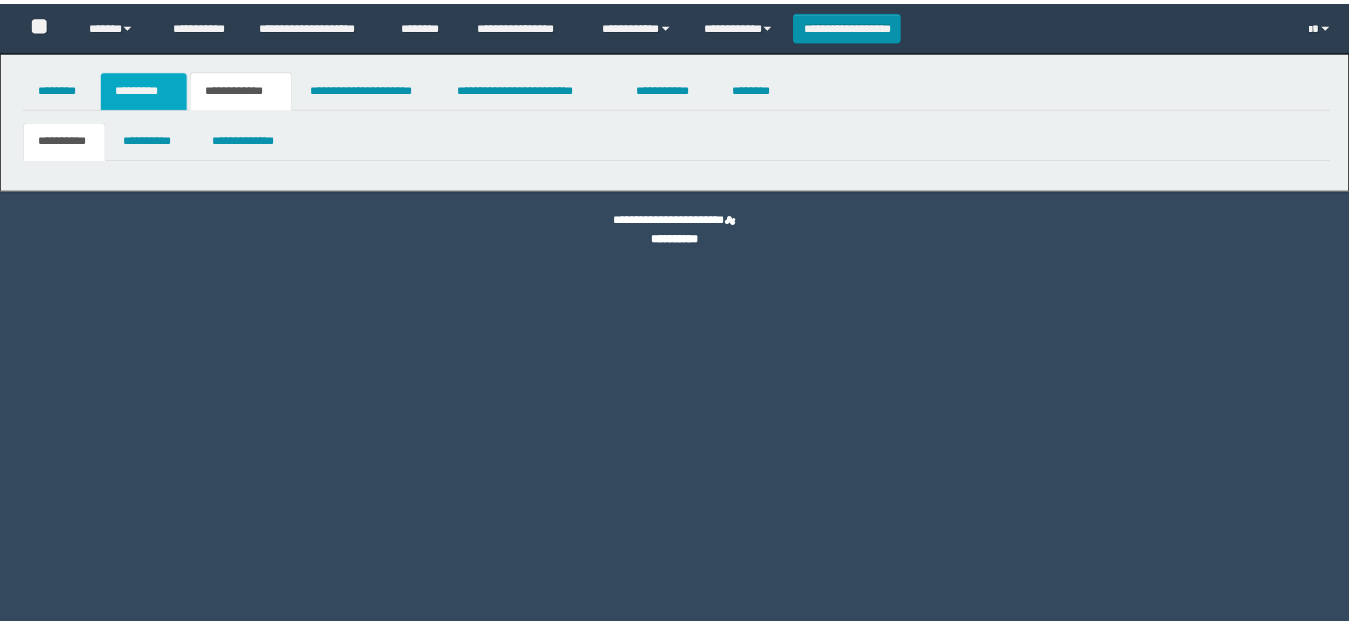 scroll, scrollTop: 0, scrollLeft: 0, axis: both 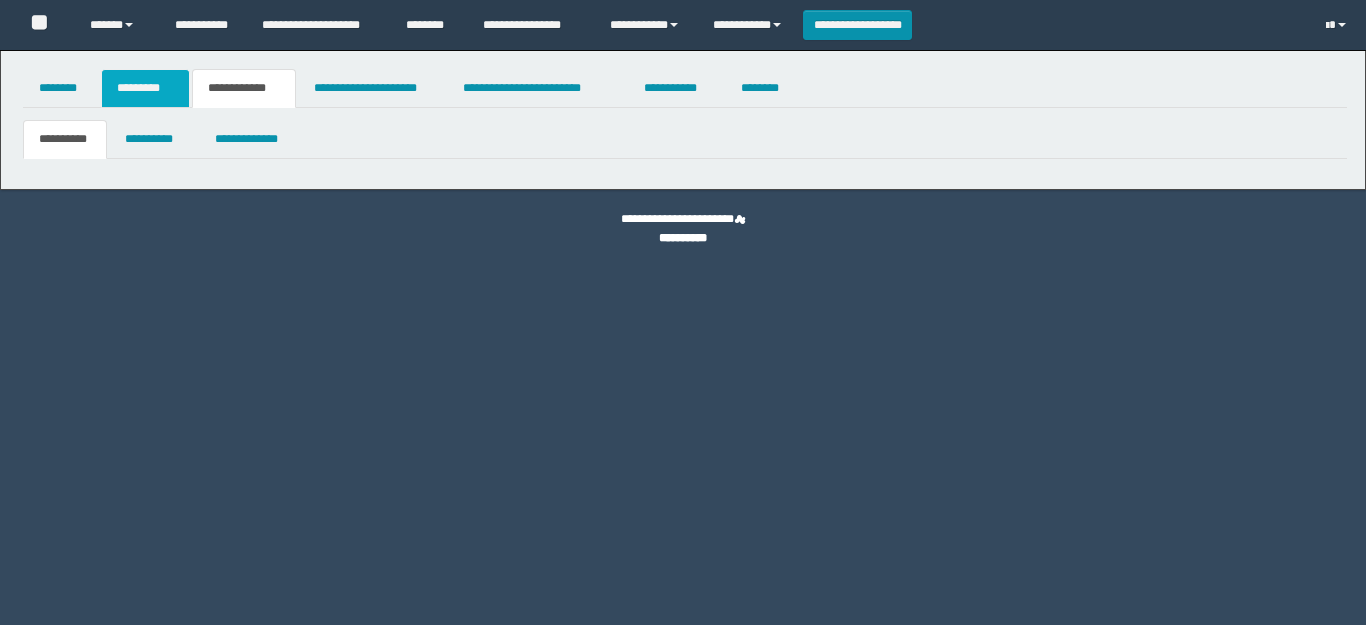 click on "*********" at bounding box center (145, 88) 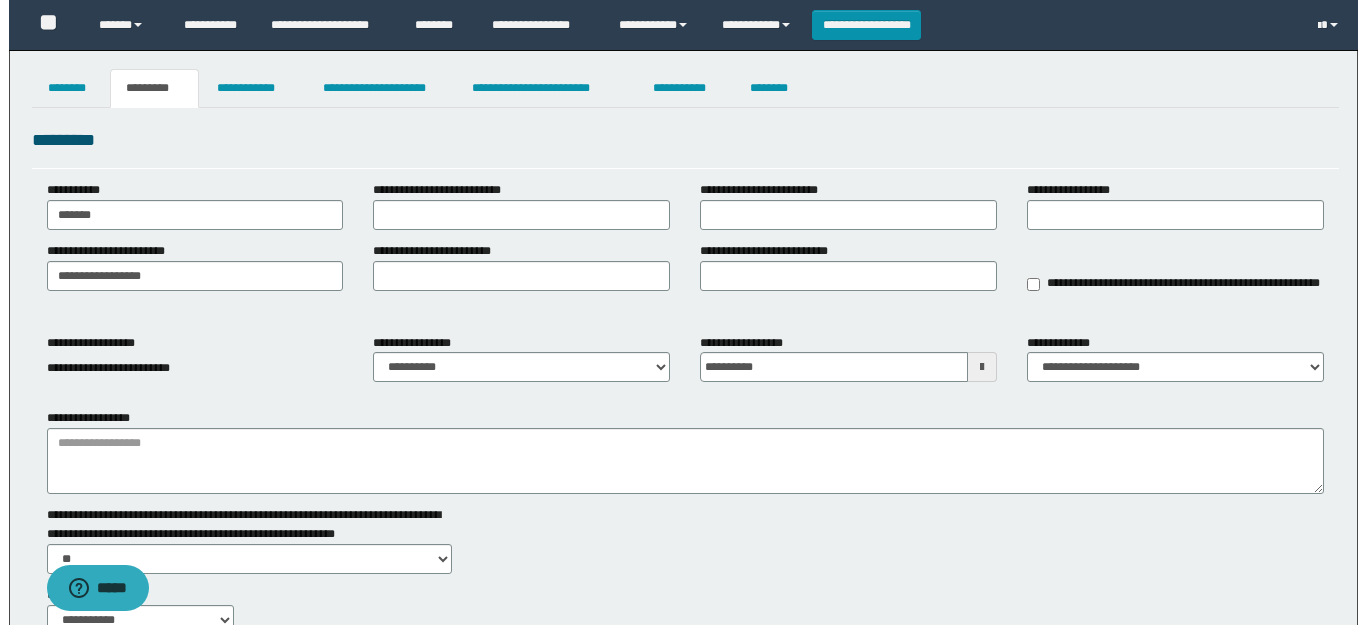 scroll, scrollTop: 0, scrollLeft: 0, axis: both 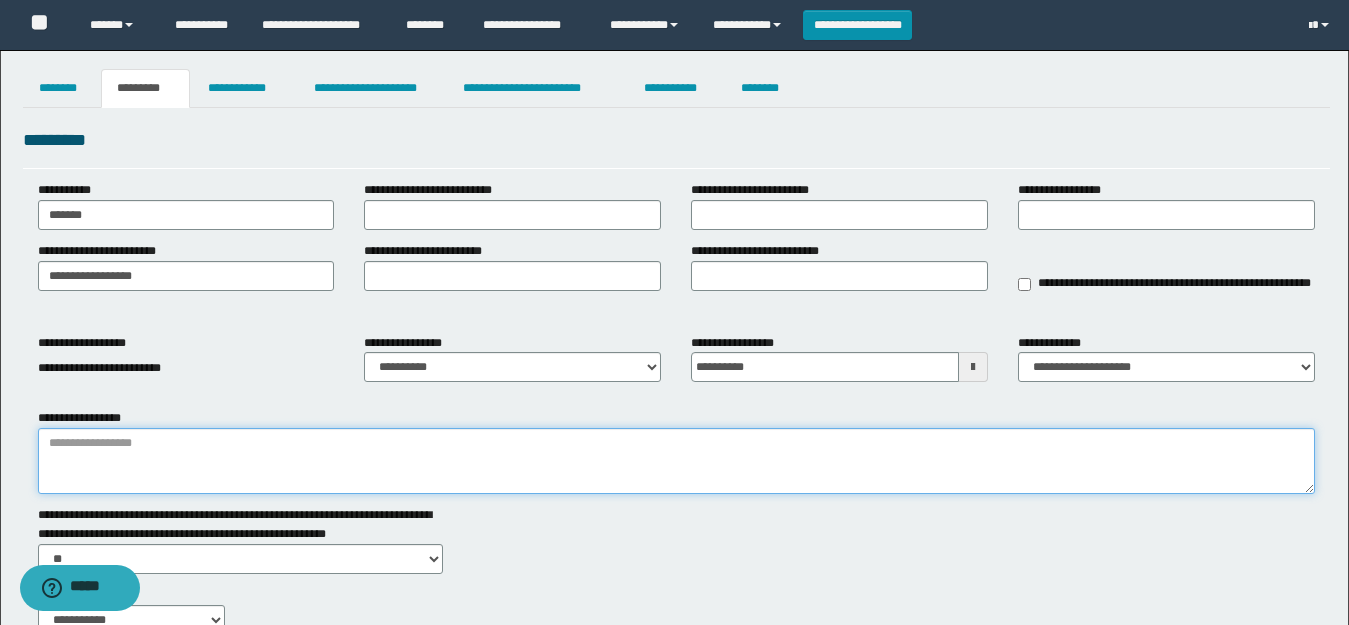 click on "**********" at bounding box center [676, 461] 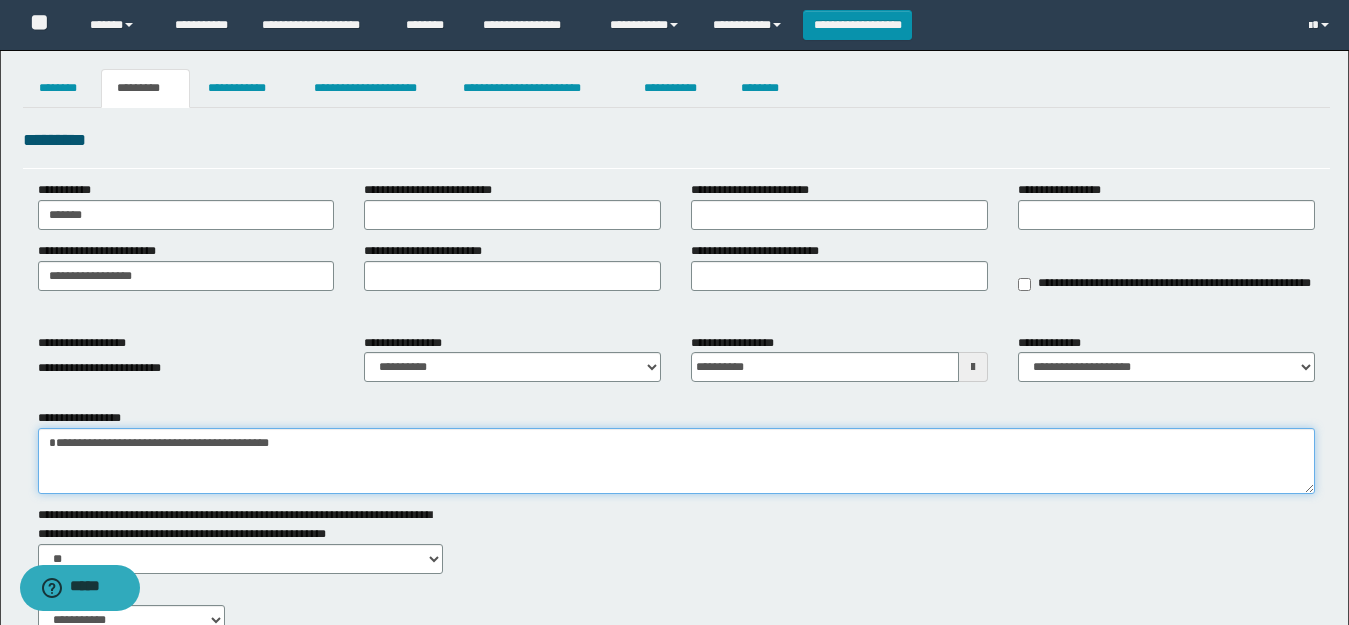 paste on "**********" 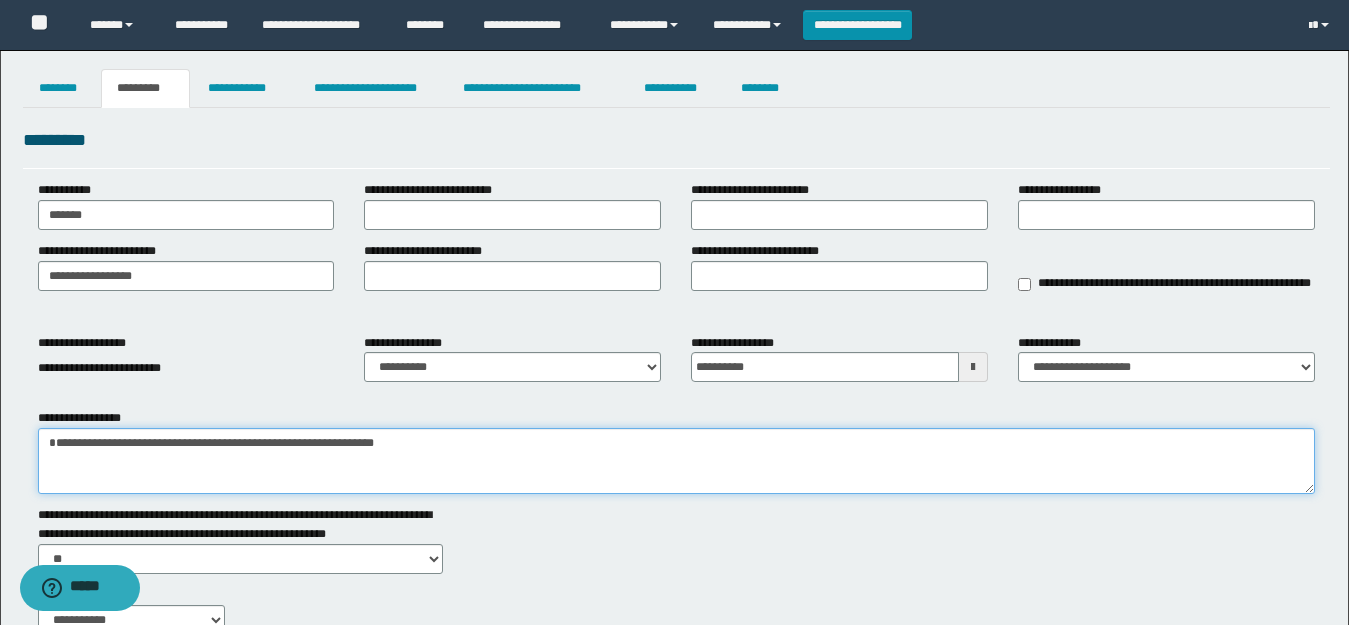 type on "**********" 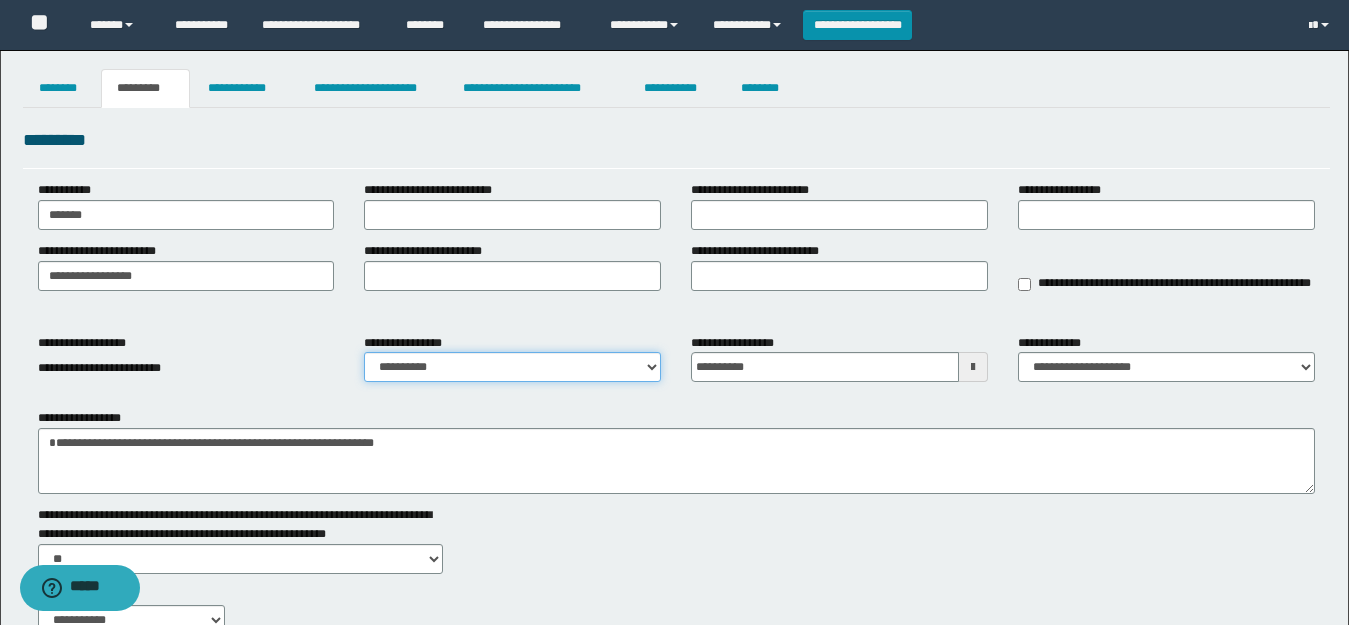 click on "**********" at bounding box center [512, 367] 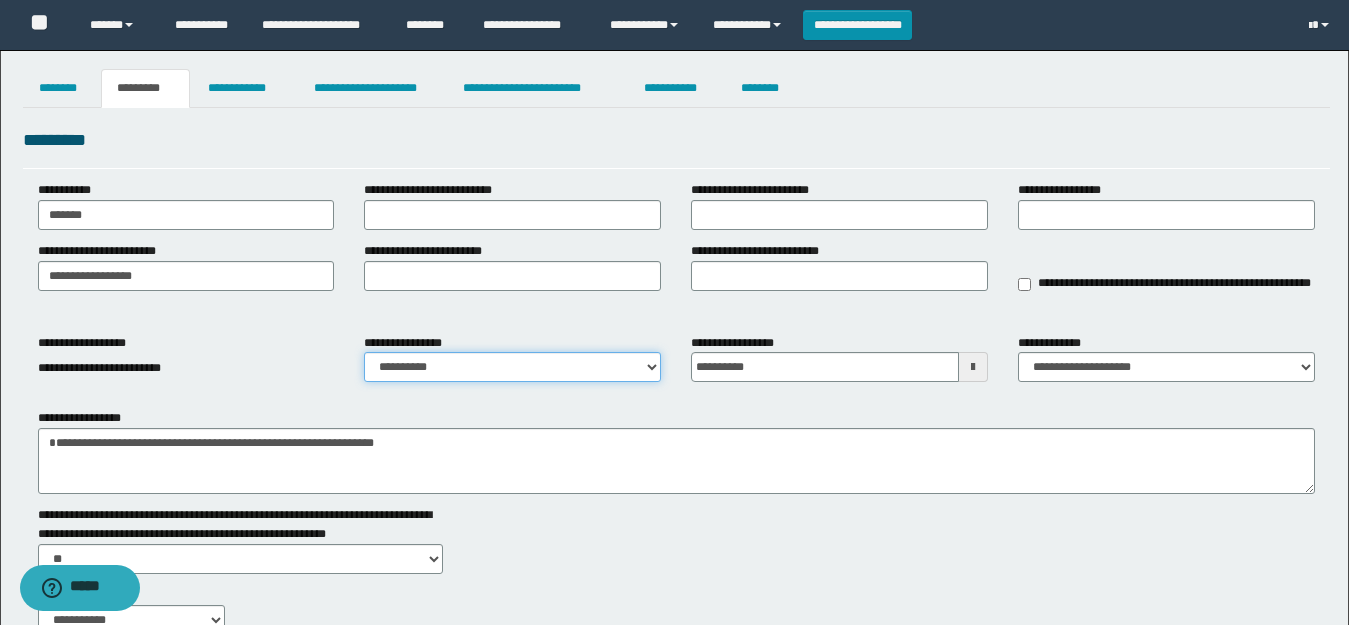 select on "****" 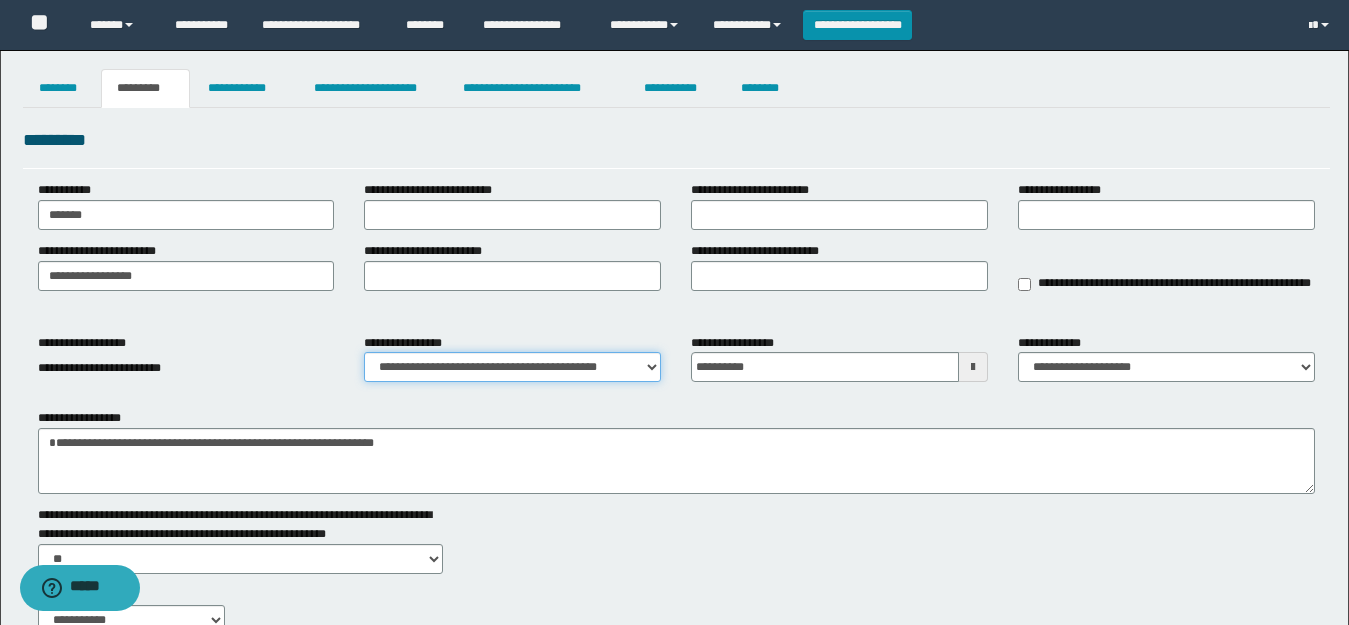click on "**********" at bounding box center (512, 367) 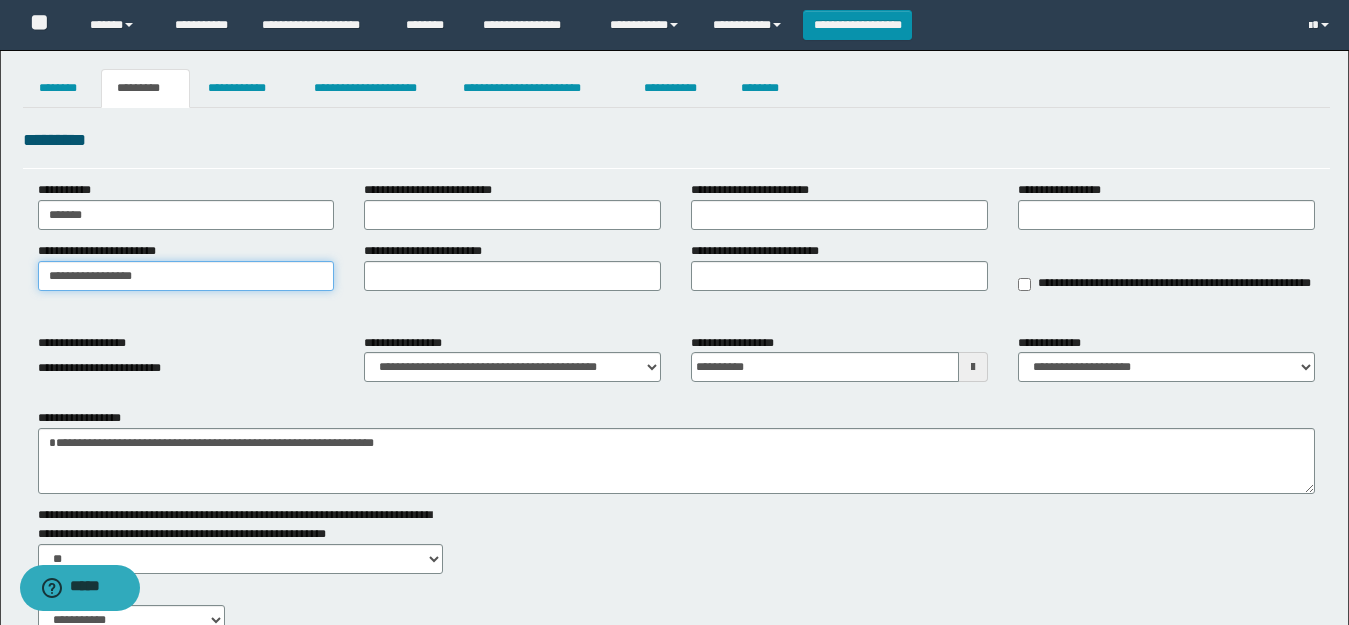 drag, startPoint x: 202, startPoint y: 285, endPoint x: 0, endPoint y: 270, distance: 202.55617 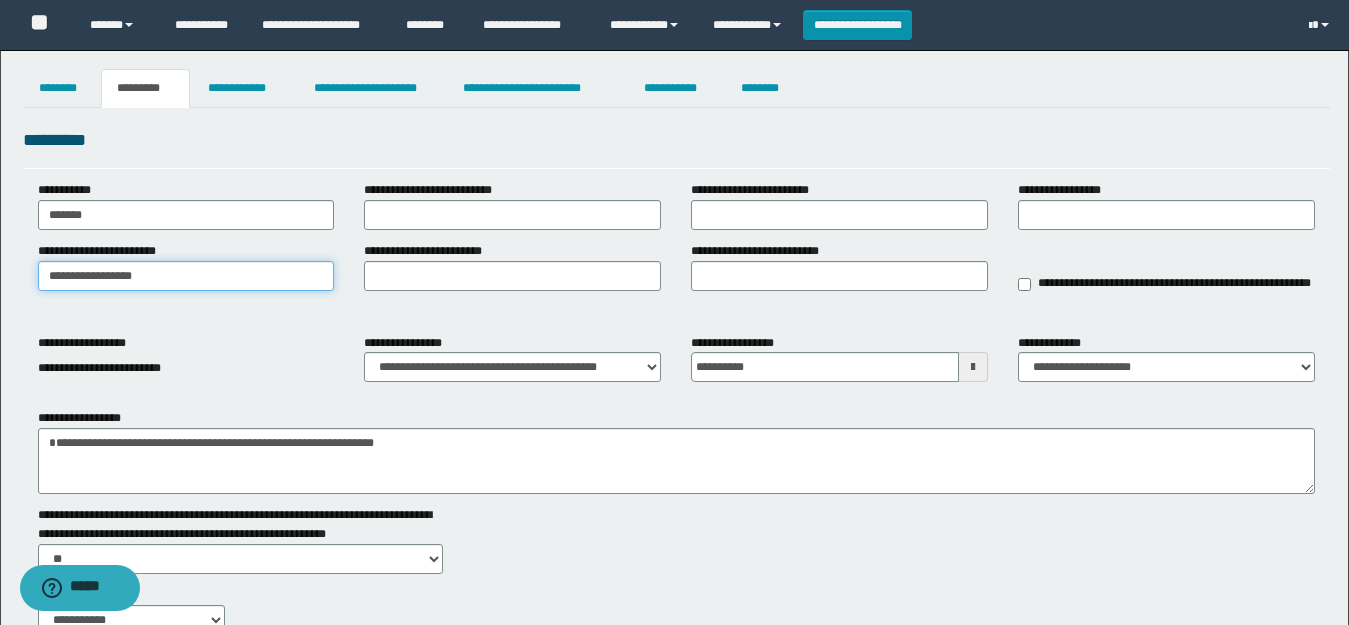 type on "*" 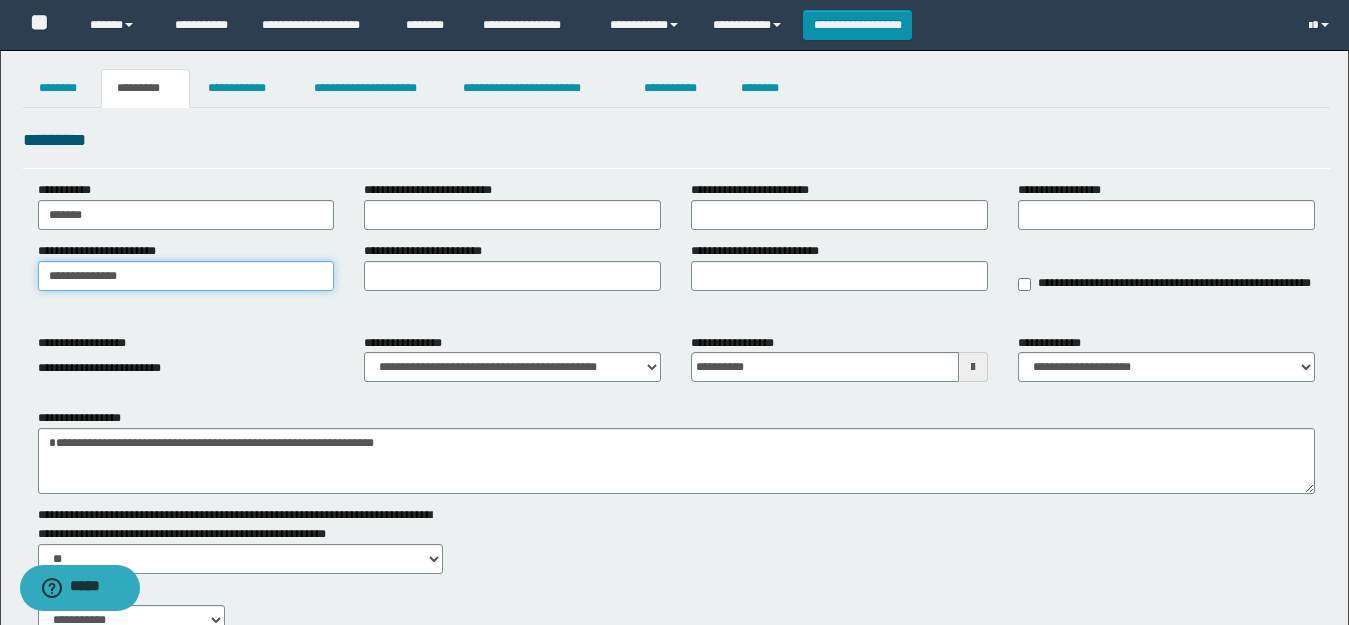 type on "**********" 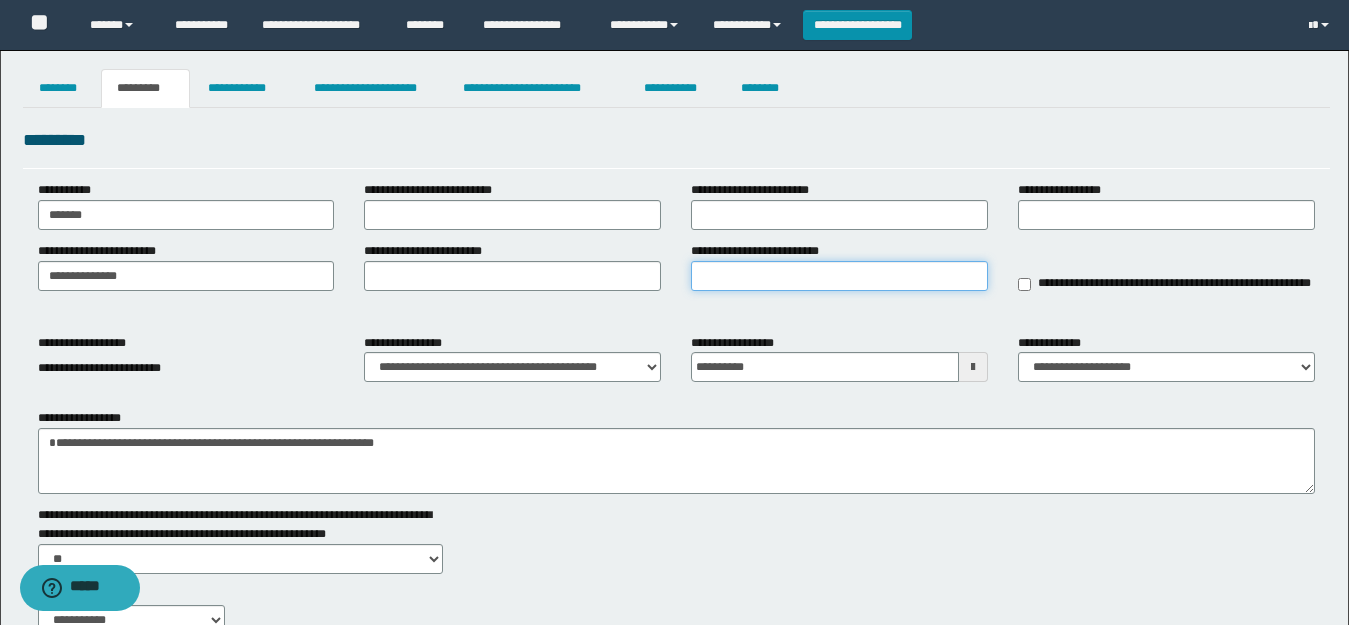 click on "**********" at bounding box center (839, 276) 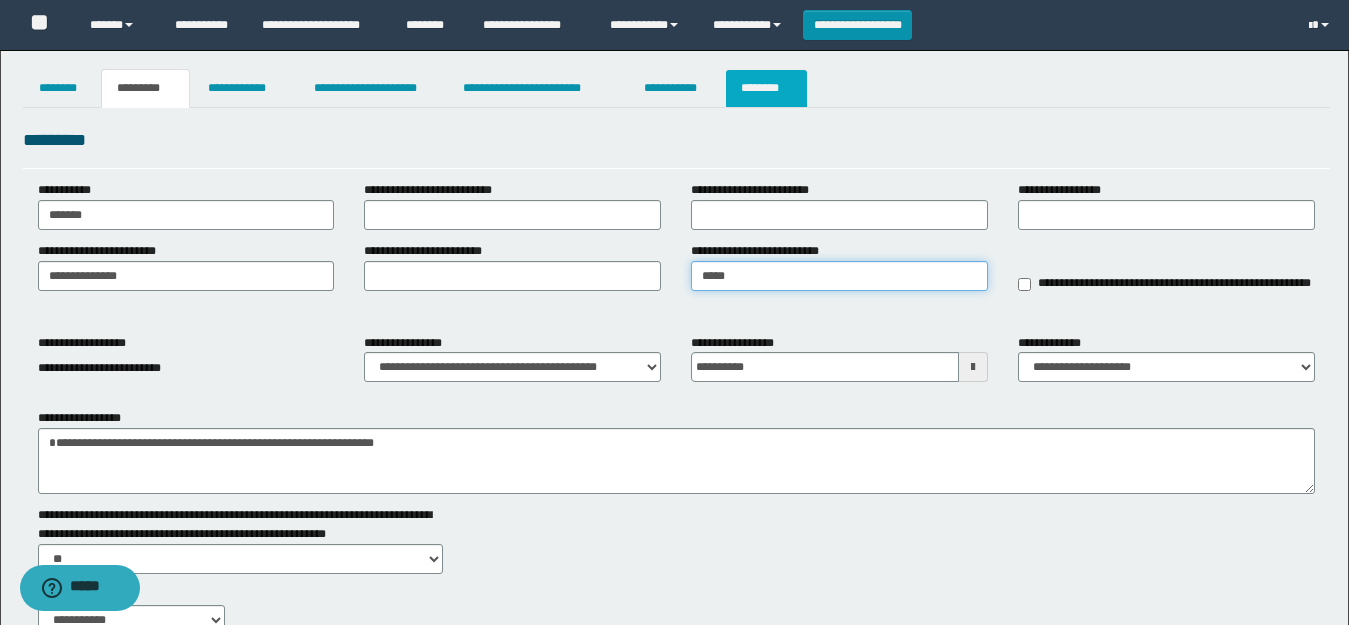 type on "*****" 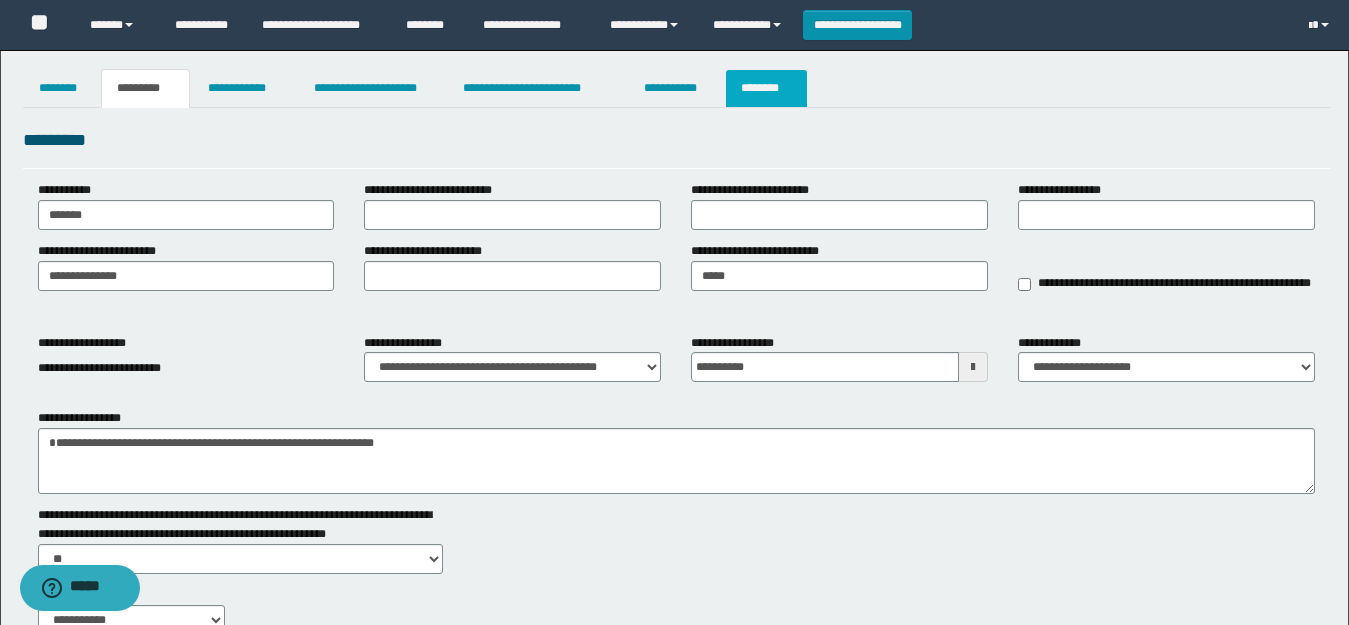 click on "********" at bounding box center [766, 88] 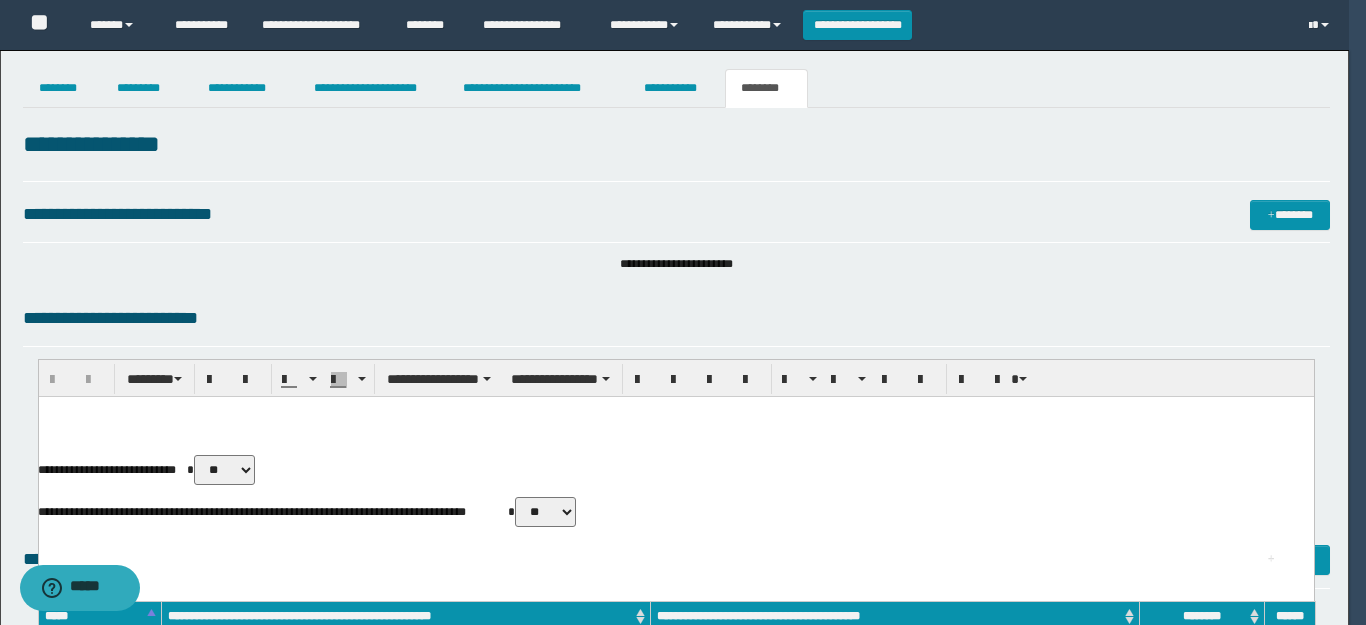 click on "**********" at bounding box center [1192, 1225] 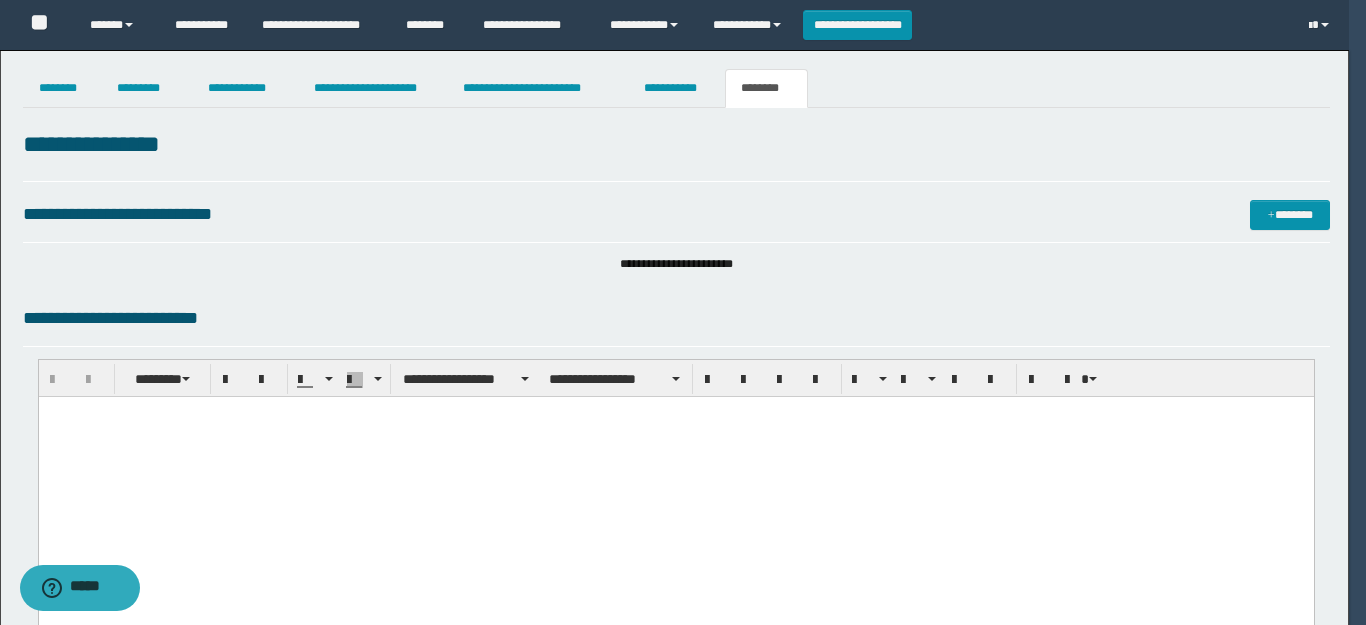 click at bounding box center (0, 0) 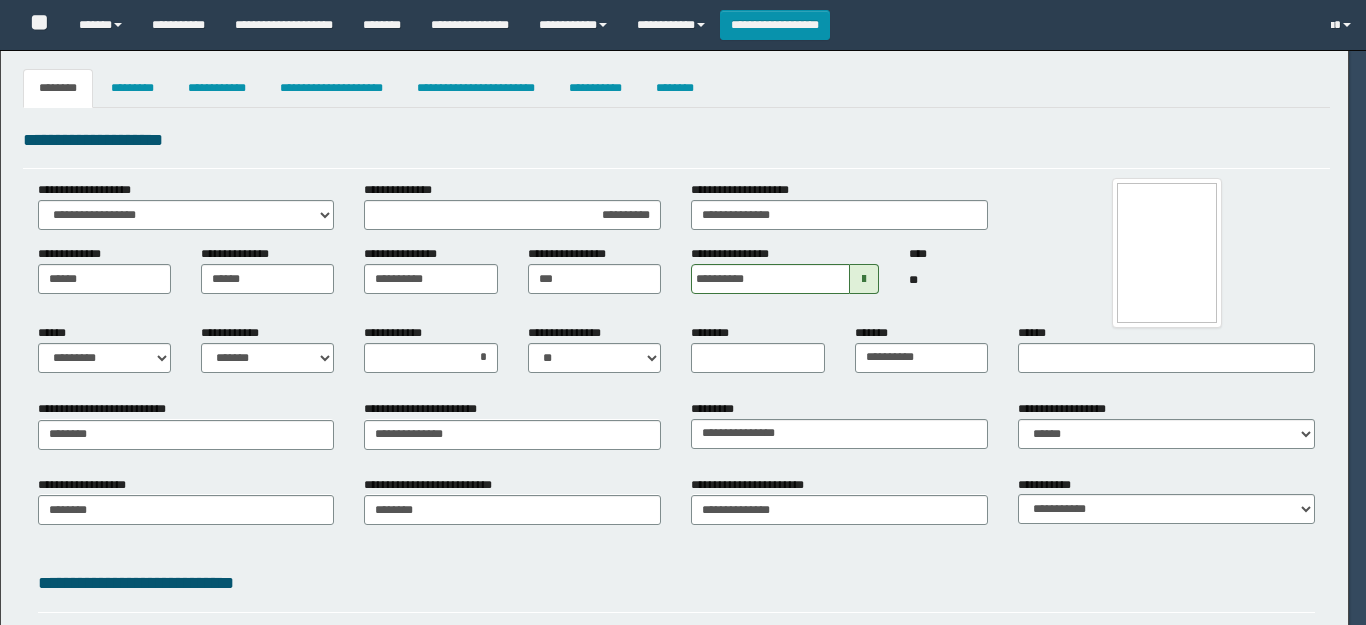 select on "****" 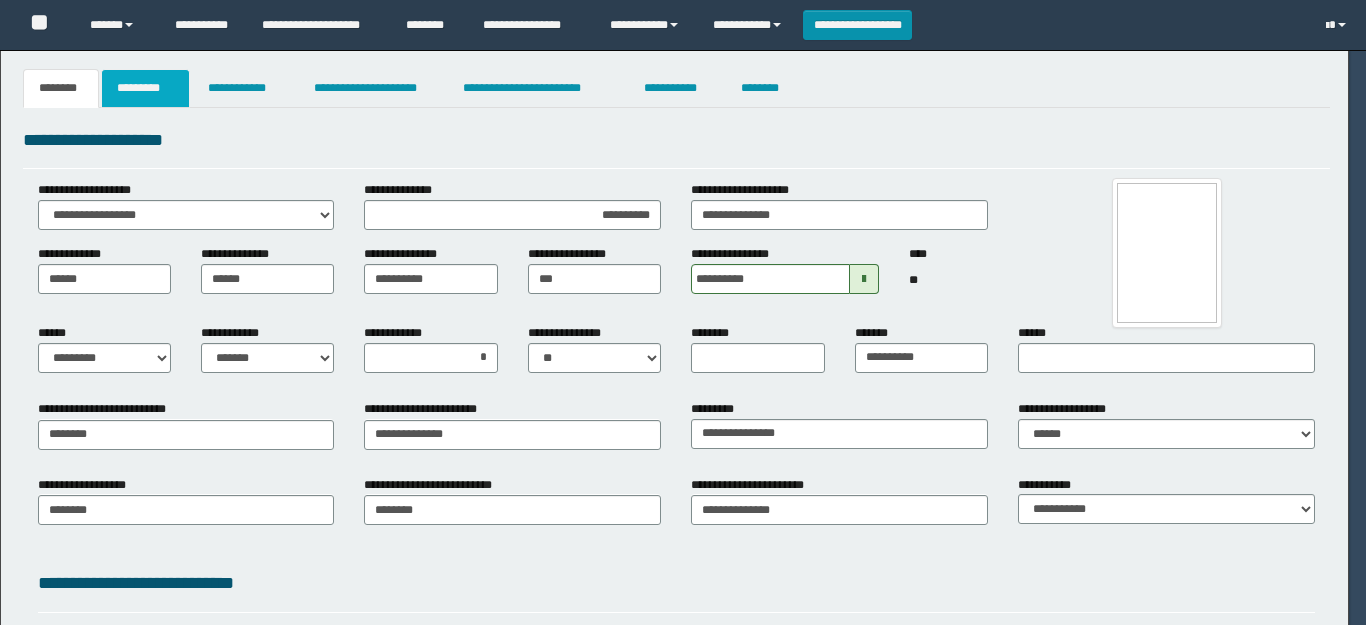 click on "*********" at bounding box center (145, 88) 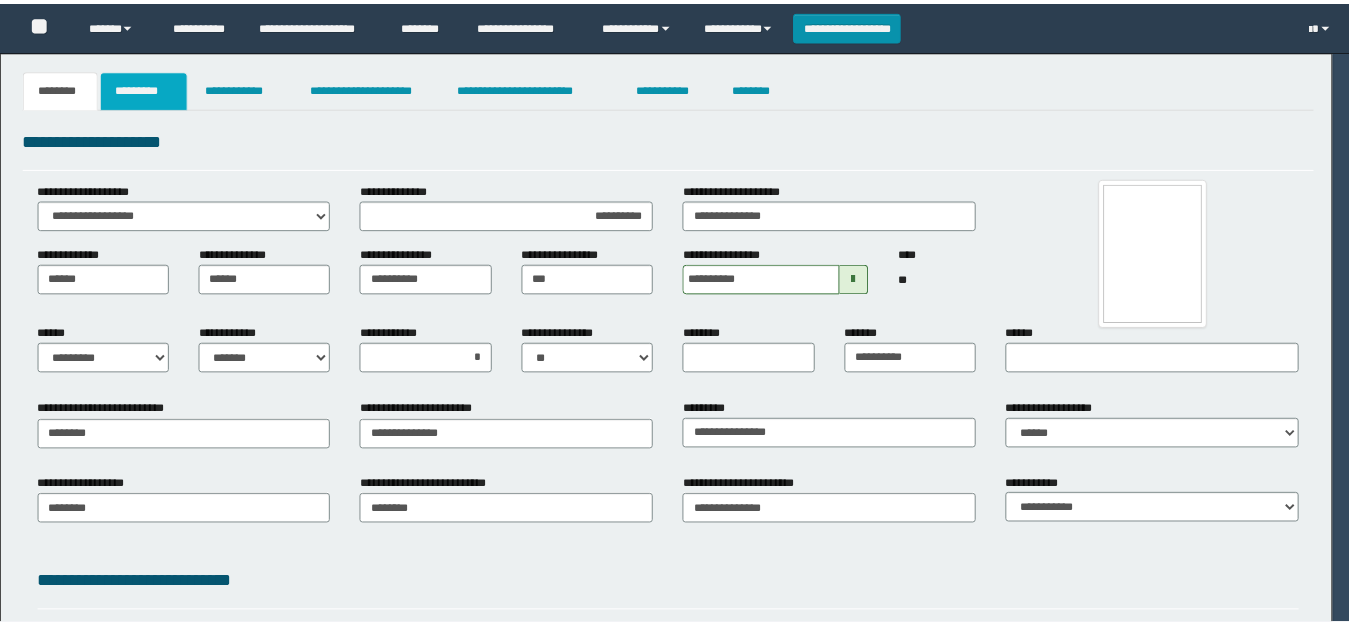 scroll, scrollTop: 0, scrollLeft: 0, axis: both 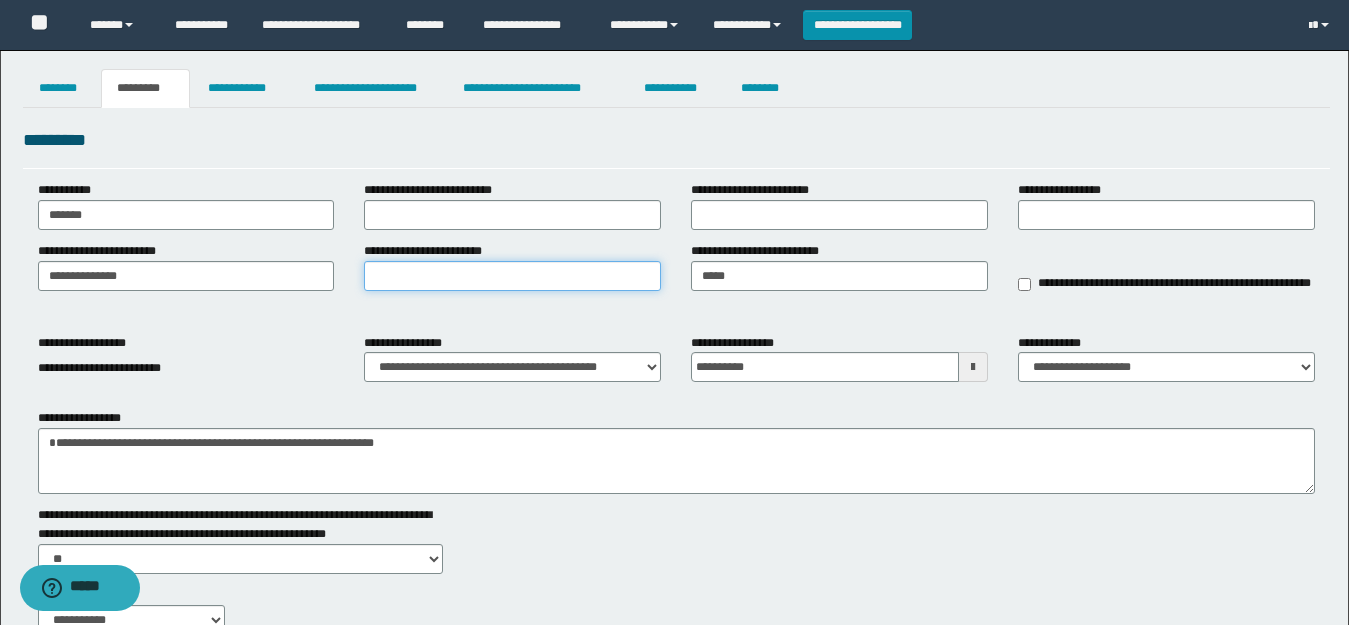 click on "**********" at bounding box center (512, 276) 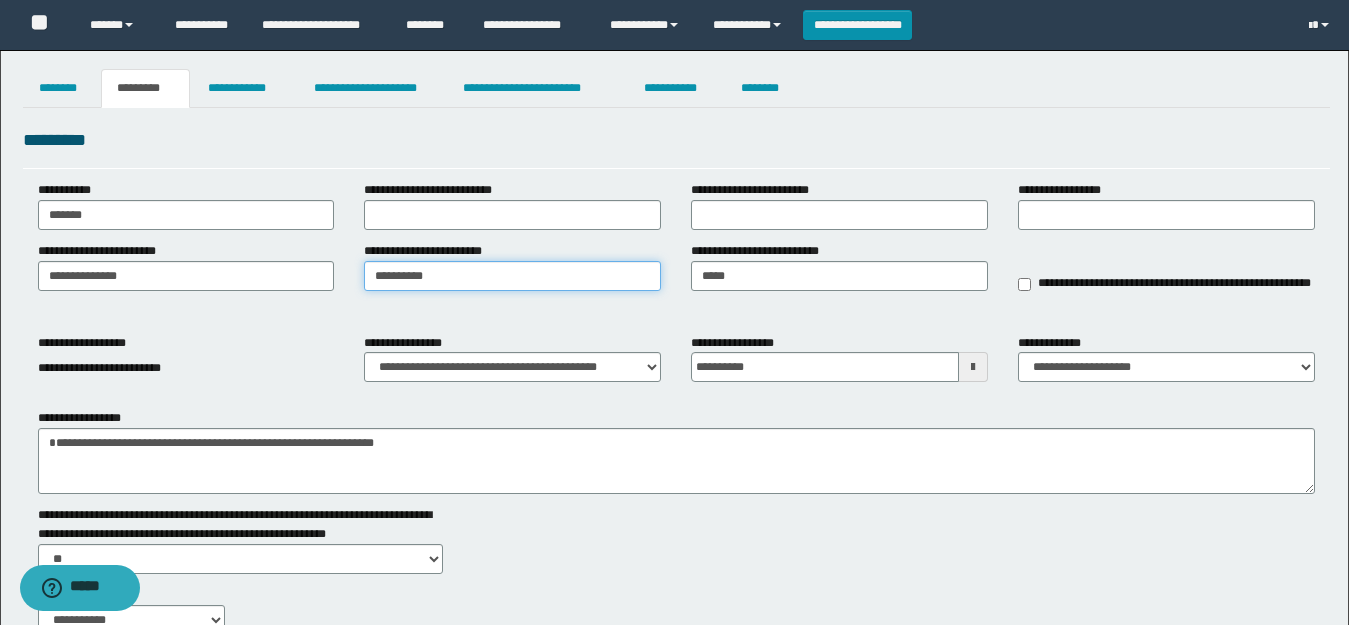 type on "**********" 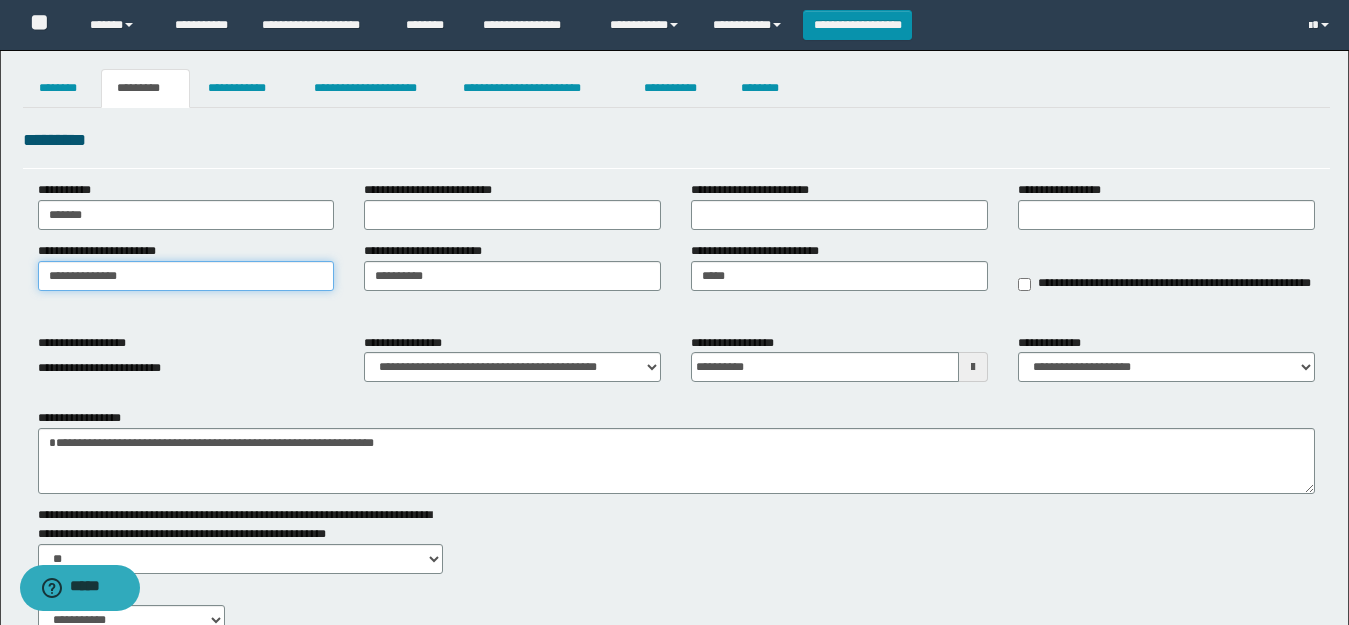 click on "**********" at bounding box center (186, 276) 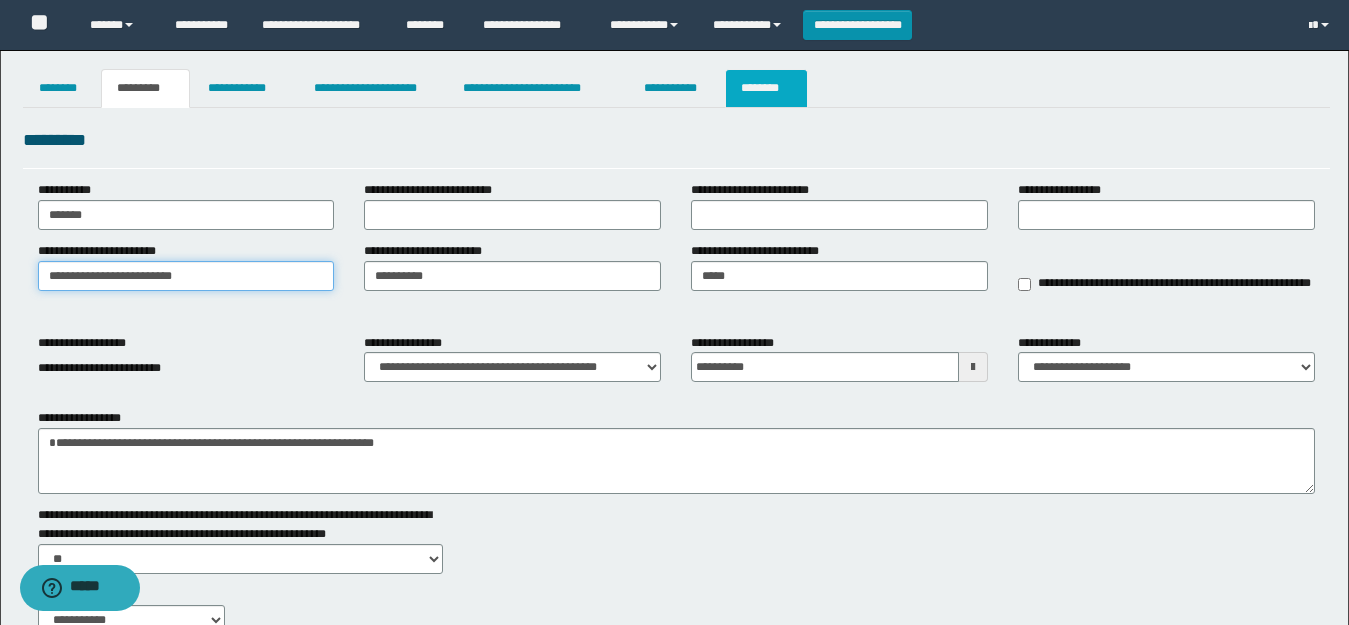 type on "**********" 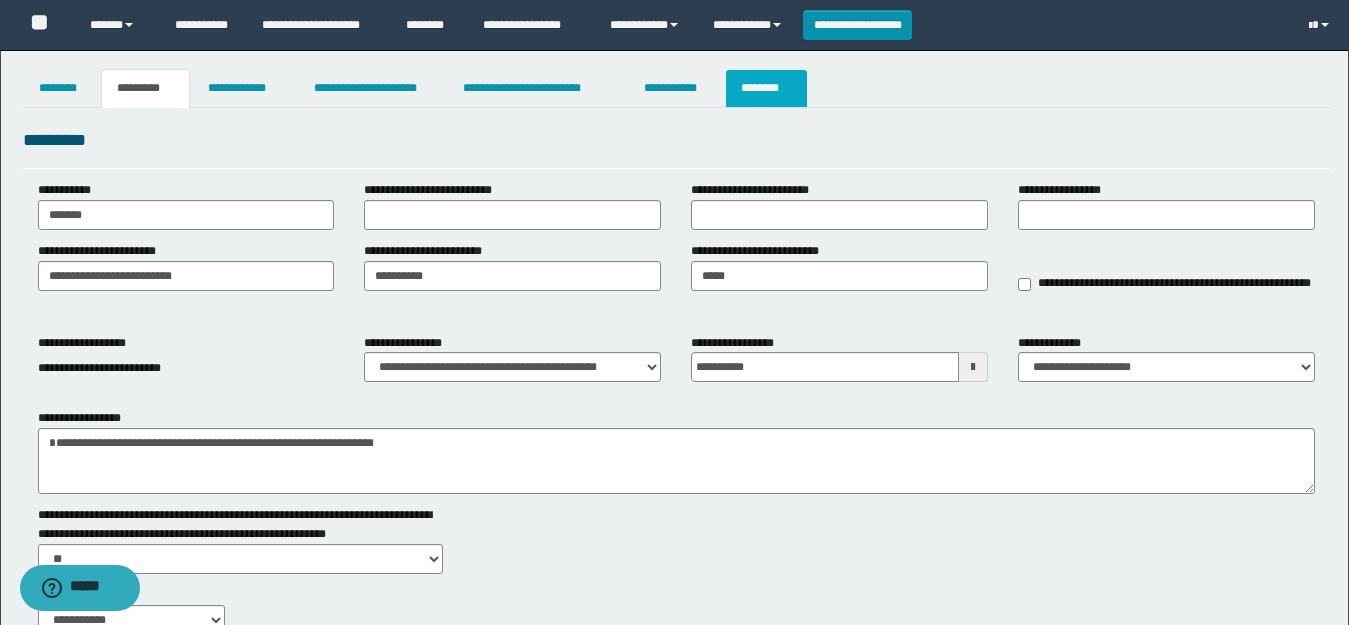 click on "********" at bounding box center (766, 88) 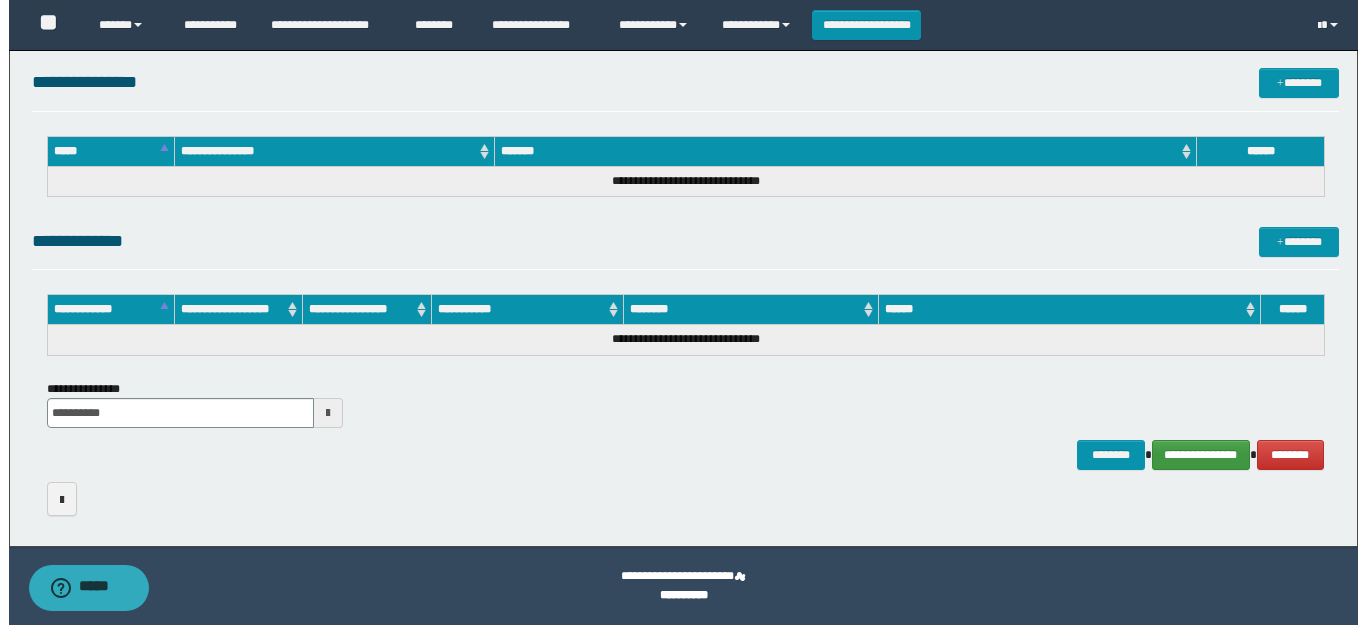 scroll, scrollTop: 0, scrollLeft: 0, axis: both 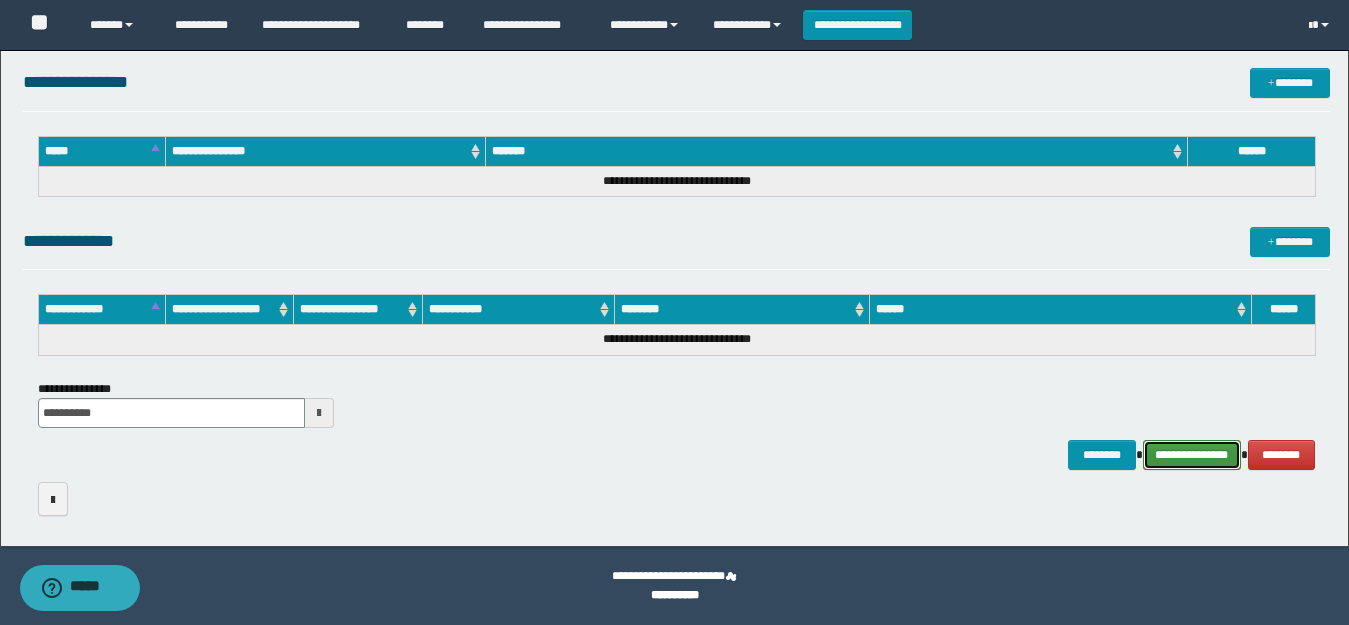 click on "**********" at bounding box center (1192, 455) 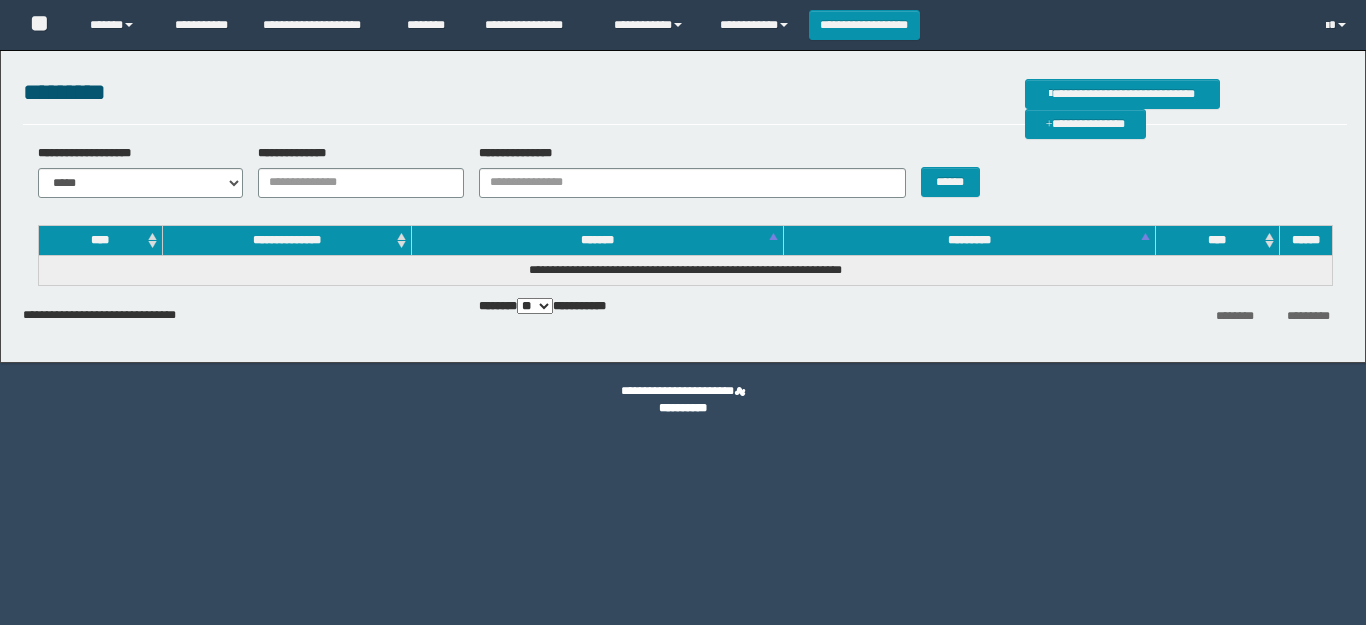scroll, scrollTop: 0, scrollLeft: 0, axis: both 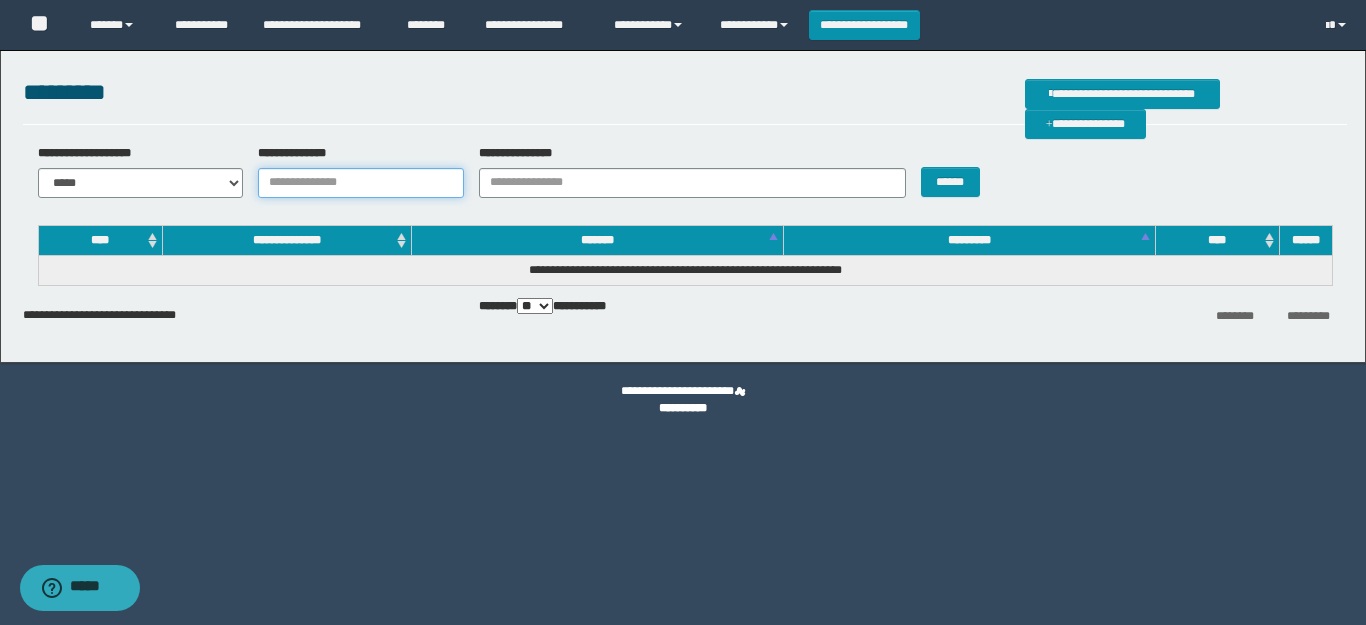 click on "**********" at bounding box center [361, 183] 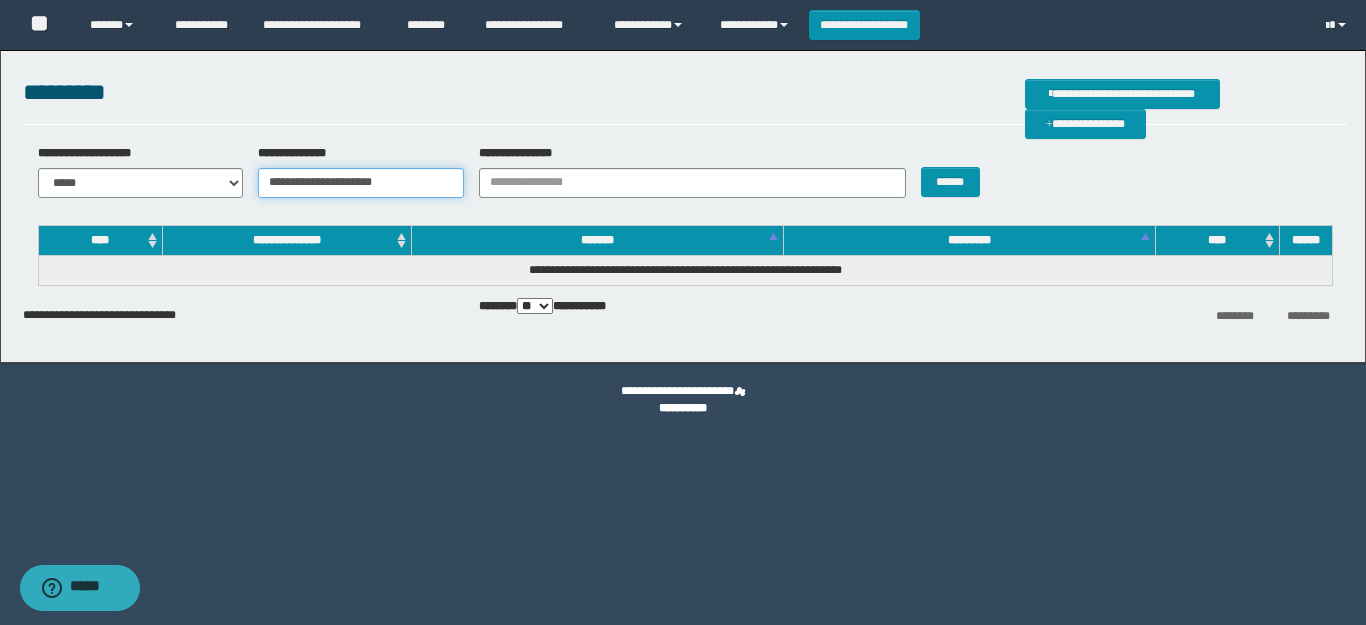 drag, startPoint x: 428, startPoint y: 183, endPoint x: 91, endPoint y: 180, distance: 337.01337 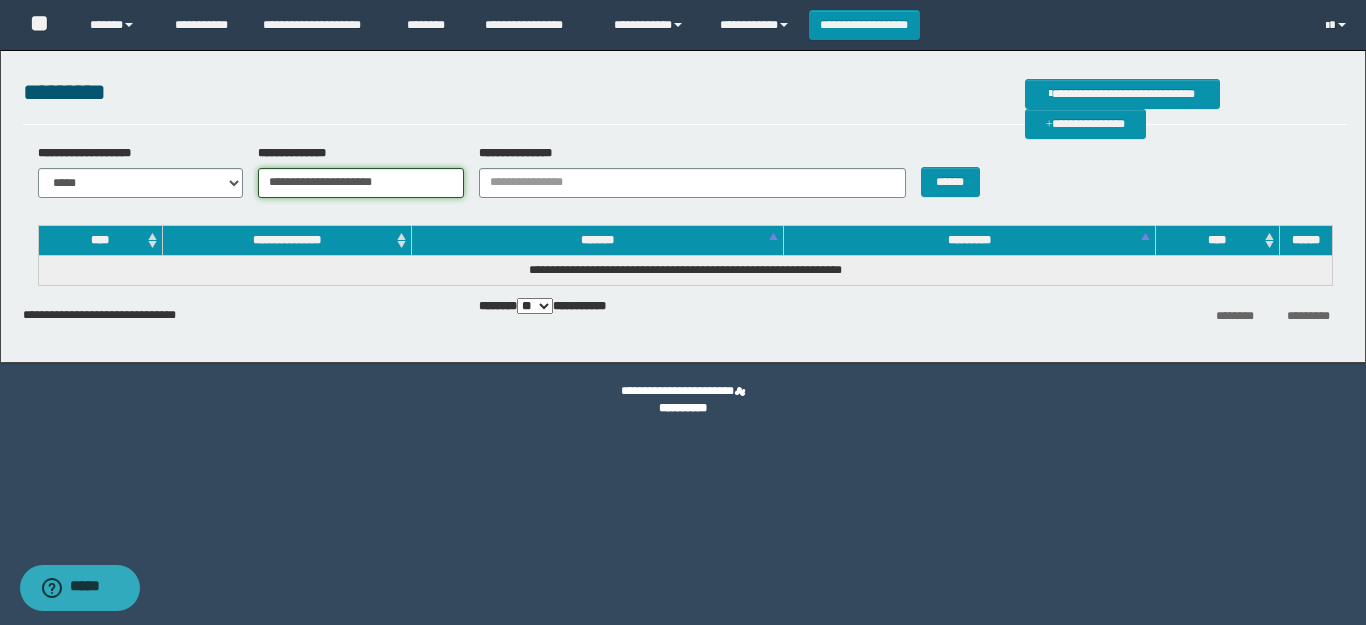 paste 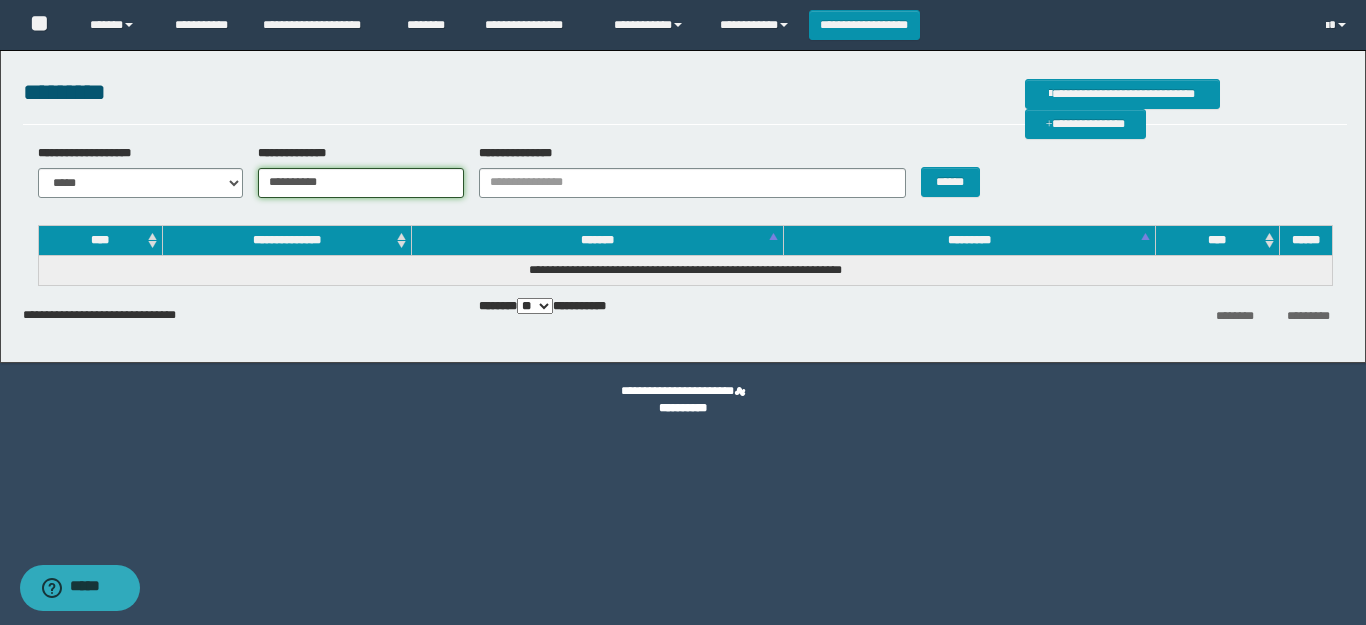 type on "**********" 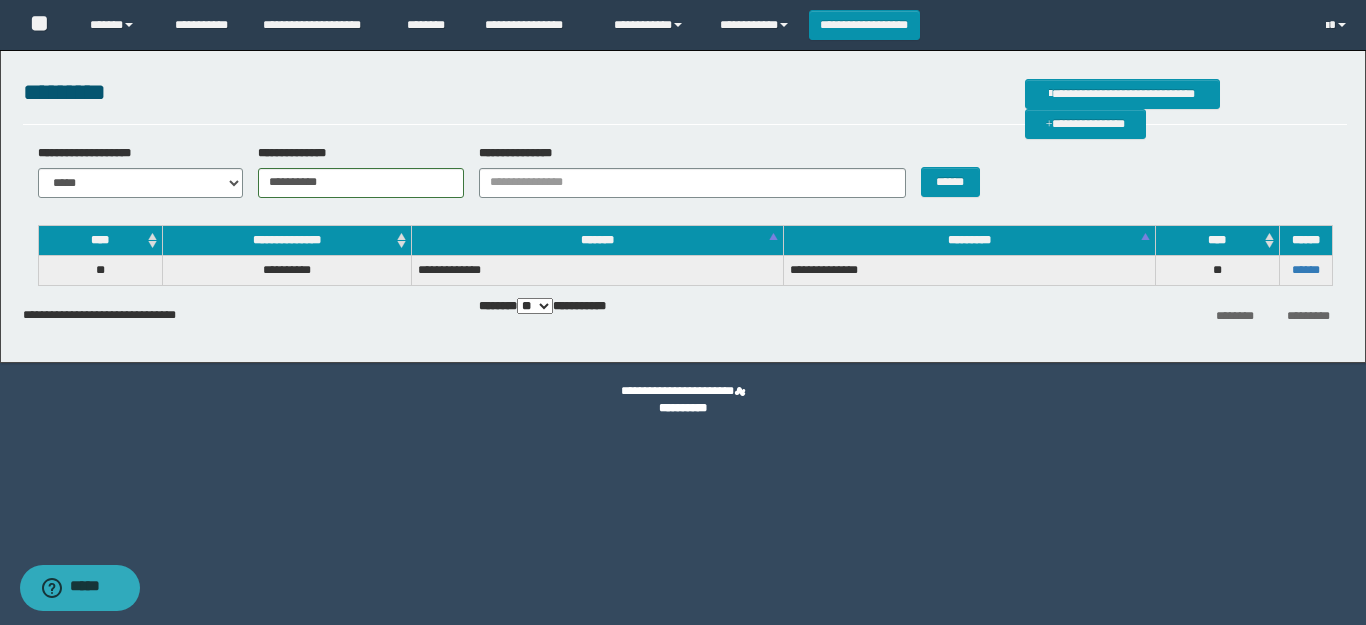 click on "******" at bounding box center [1305, 270] 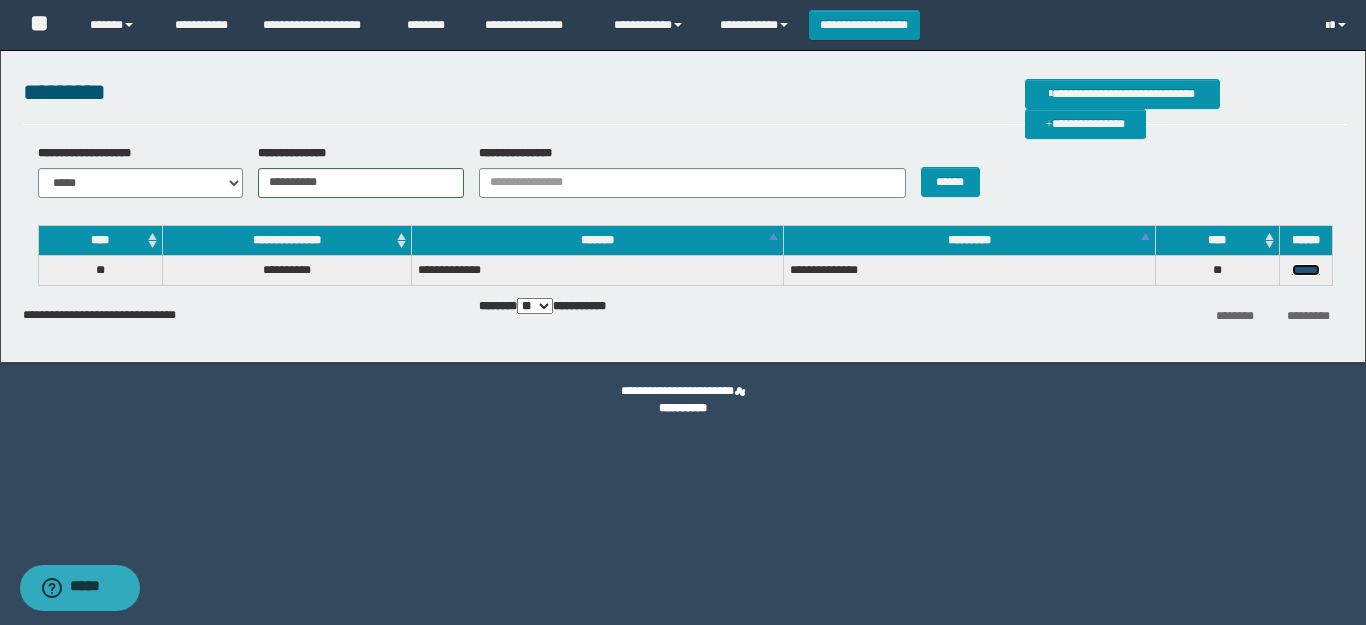 click on "******" at bounding box center [1306, 270] 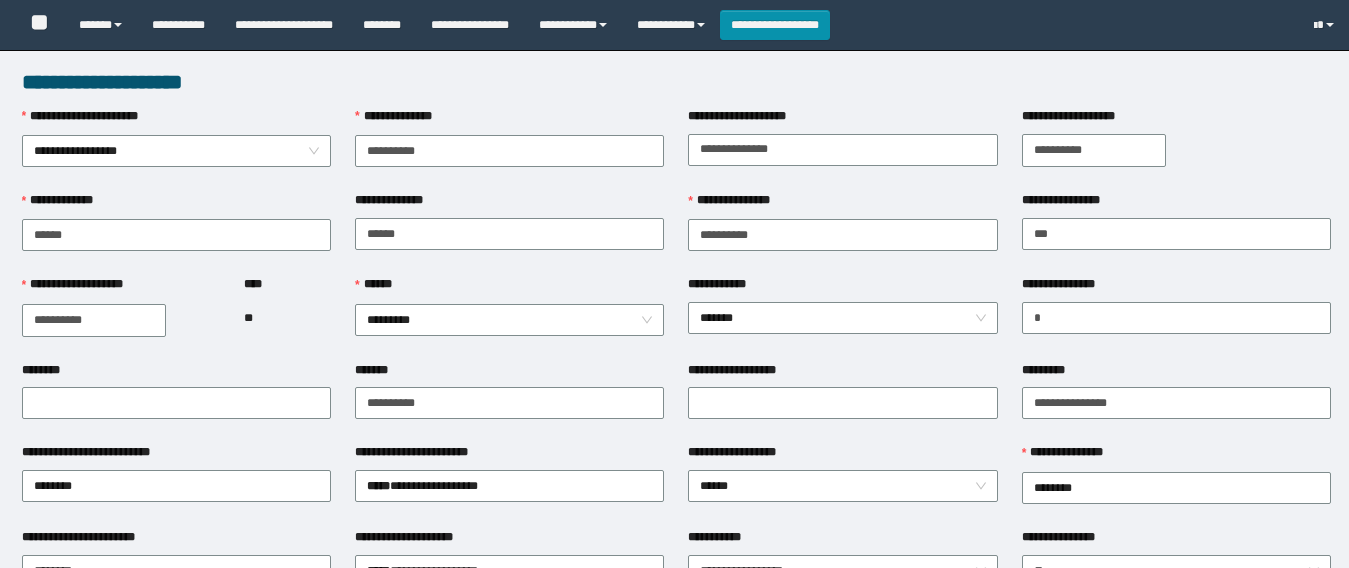 click at bounding box center [307, 1541] 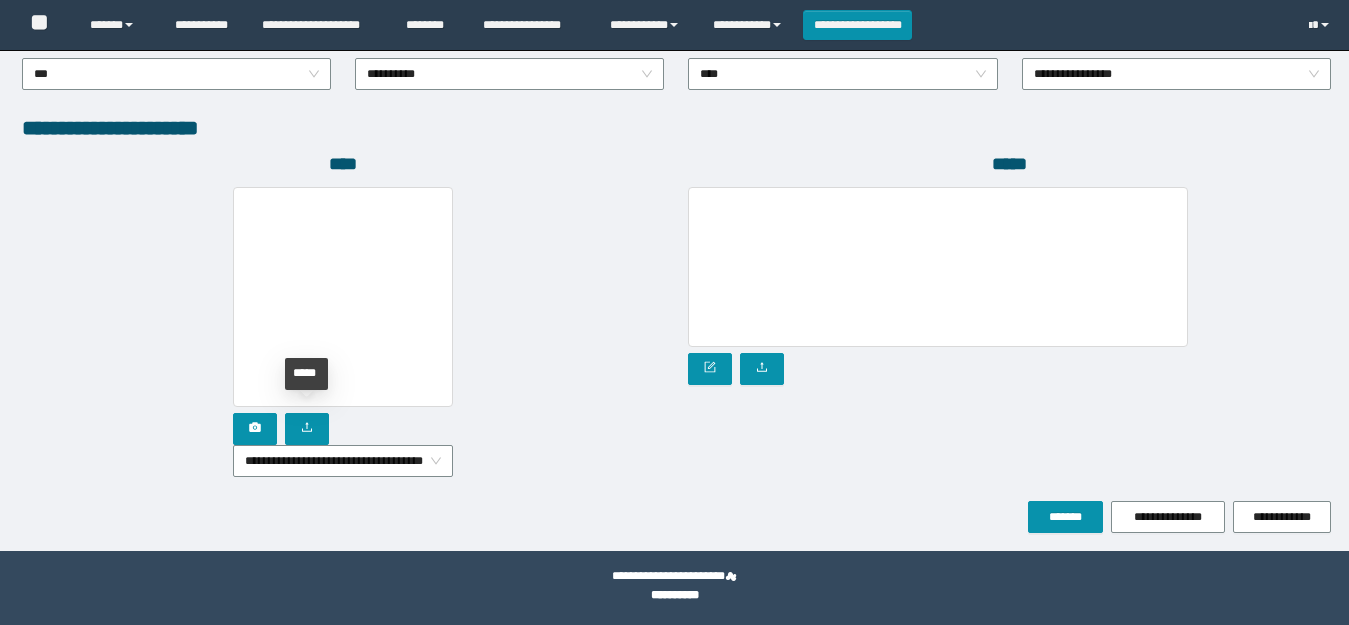 scroll, scrollTop: 1112, scrollLeft: 0, axis: vertical 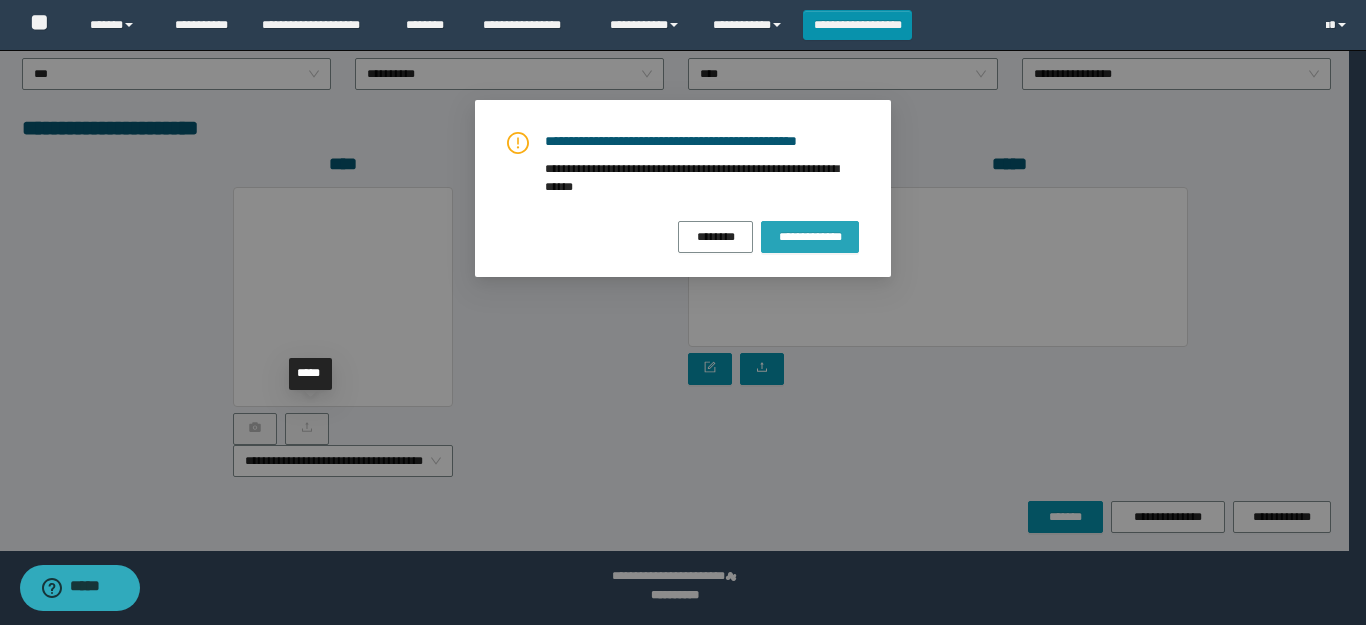 click on "**********" at bounding box center [810, 237] 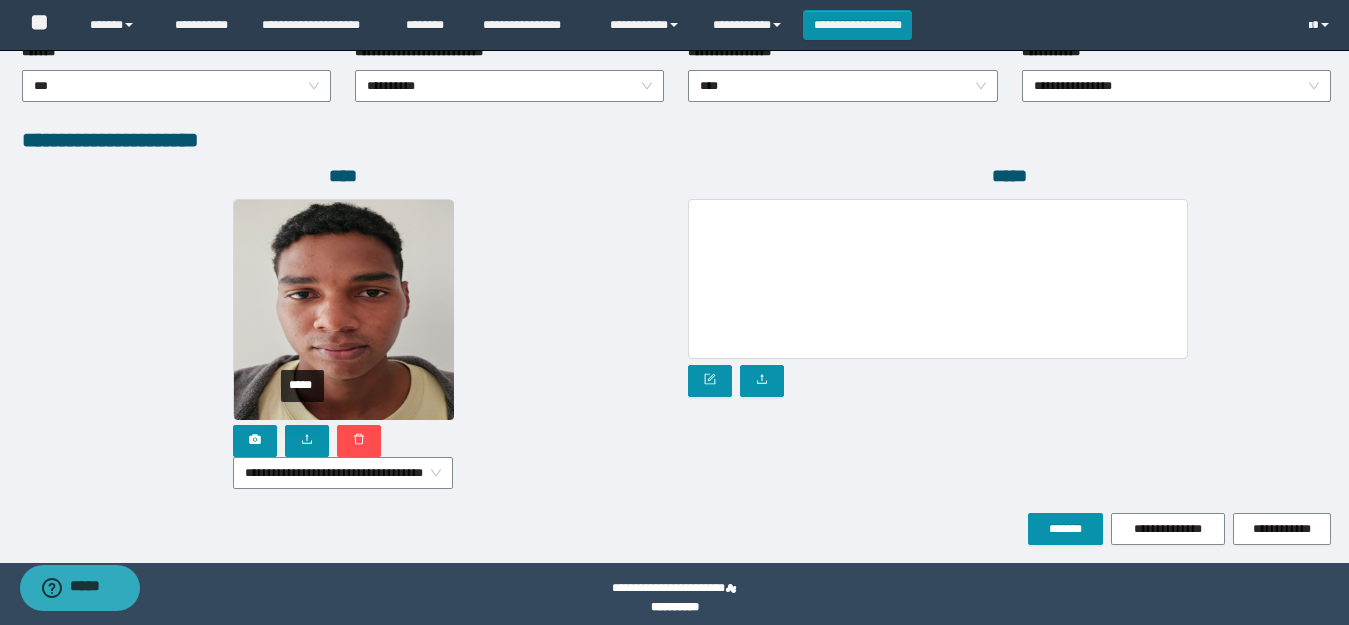 scroll, scrollTop: 1112, scrollLeft: 0, axis: vertical 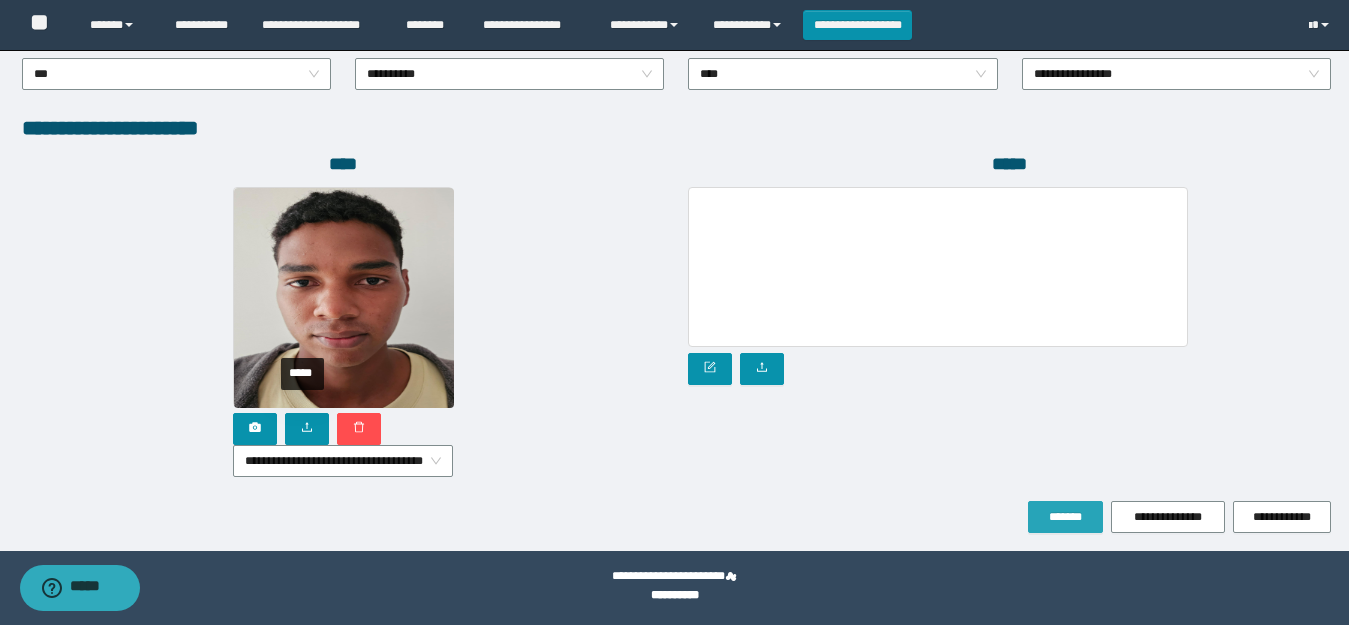 click on "*******" at bounding box center (1065, 517) 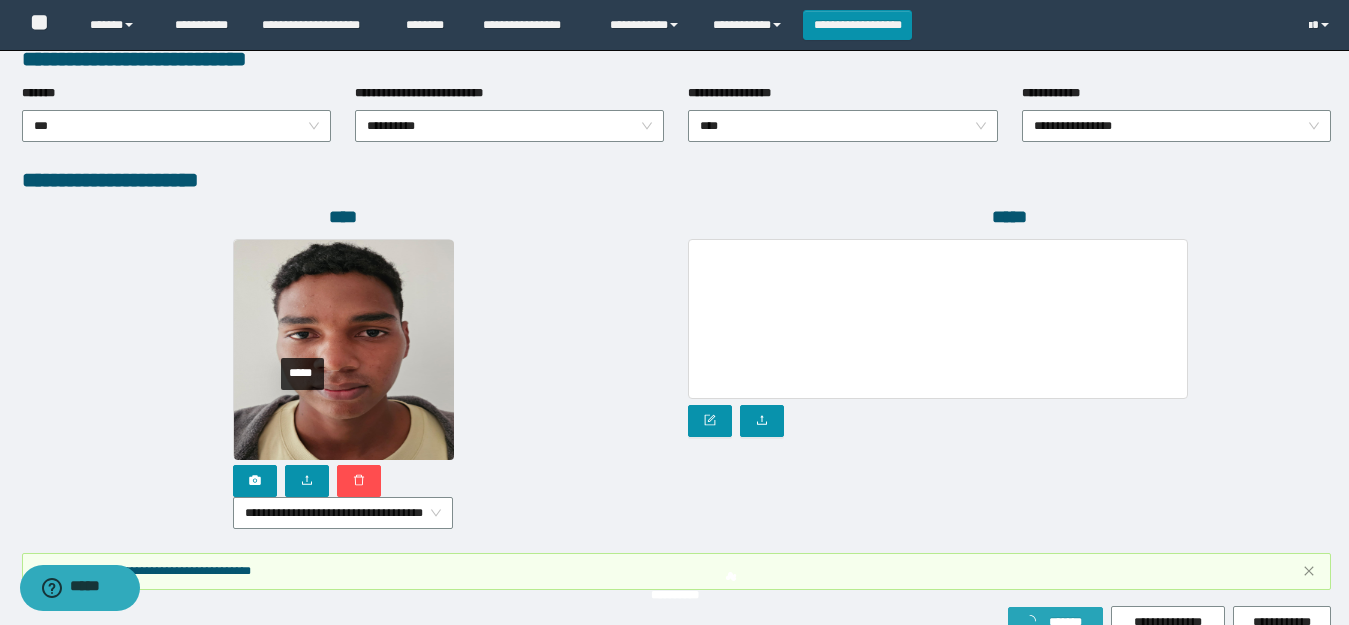 scroll, scrollTop: 1165, scrollLeft: 0, axis: vertical 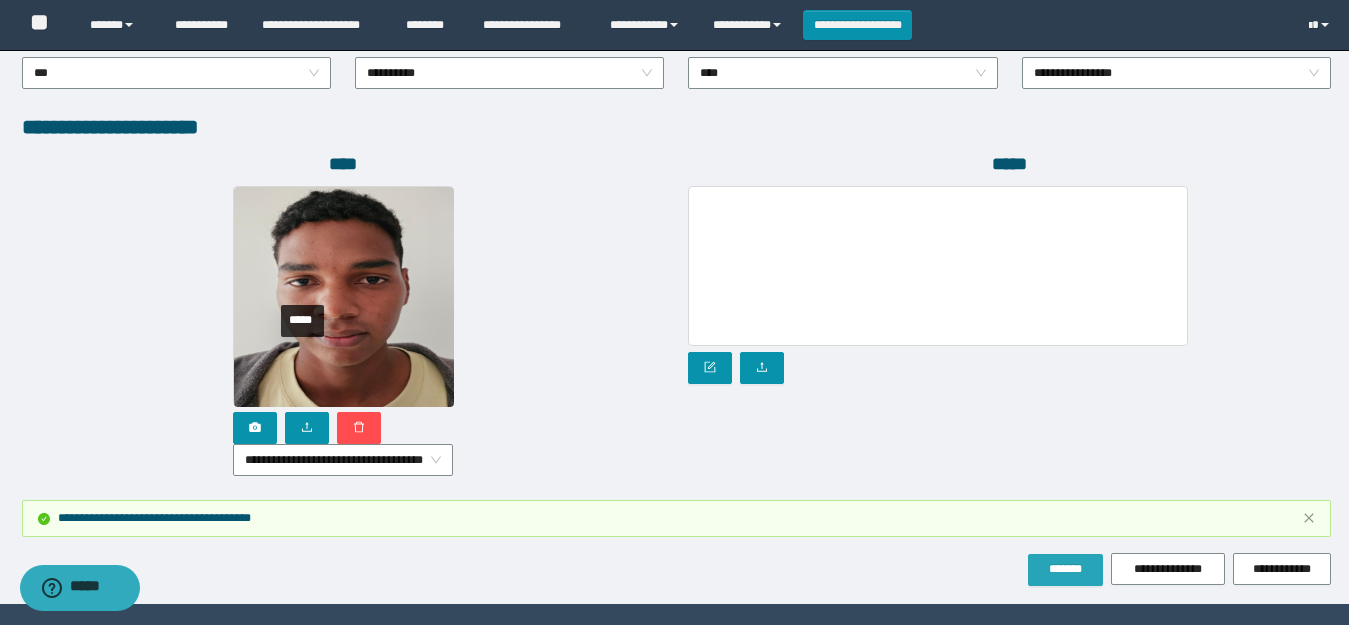 click on "*******" at bounding box center (1065, 569) 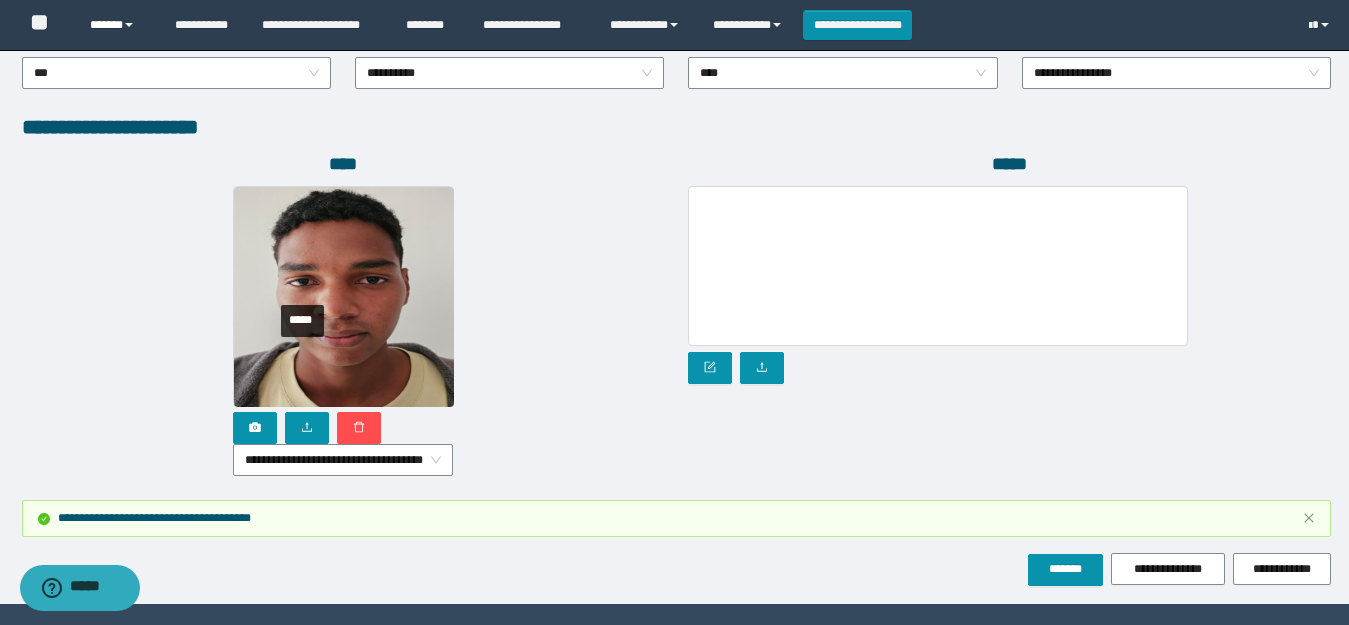 click on "******" at bounding box center [117, 25] 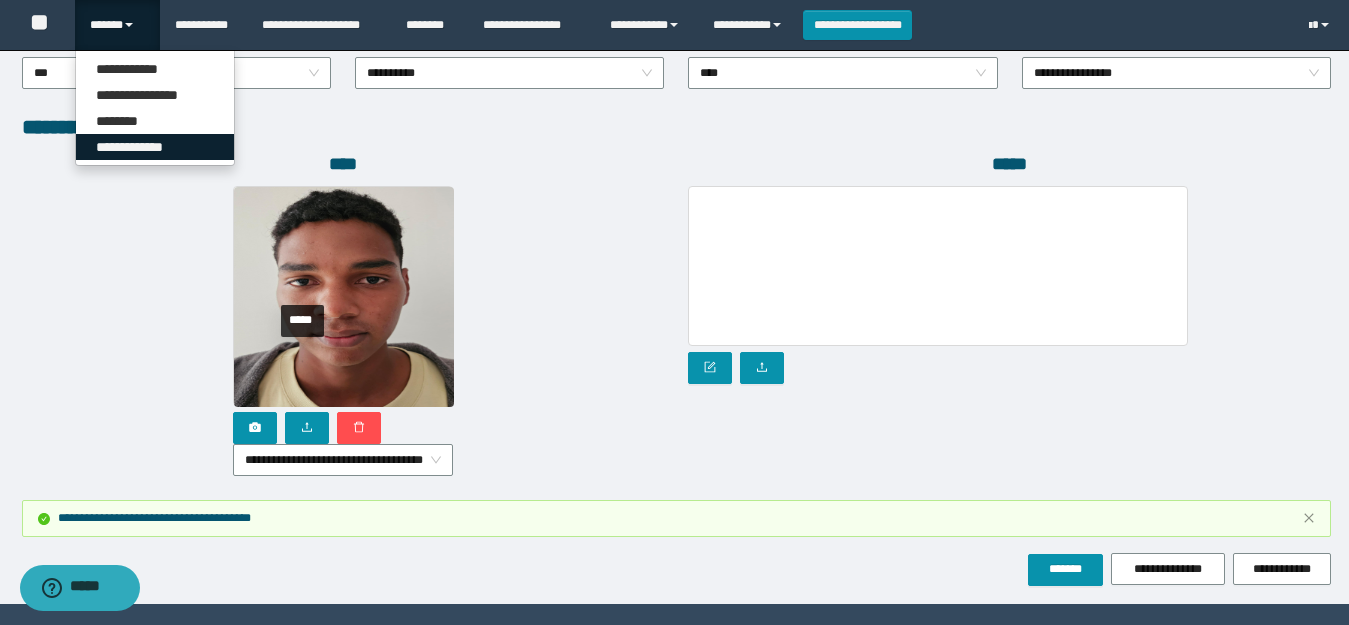 click on "**********" at bounding box center [155, 147] 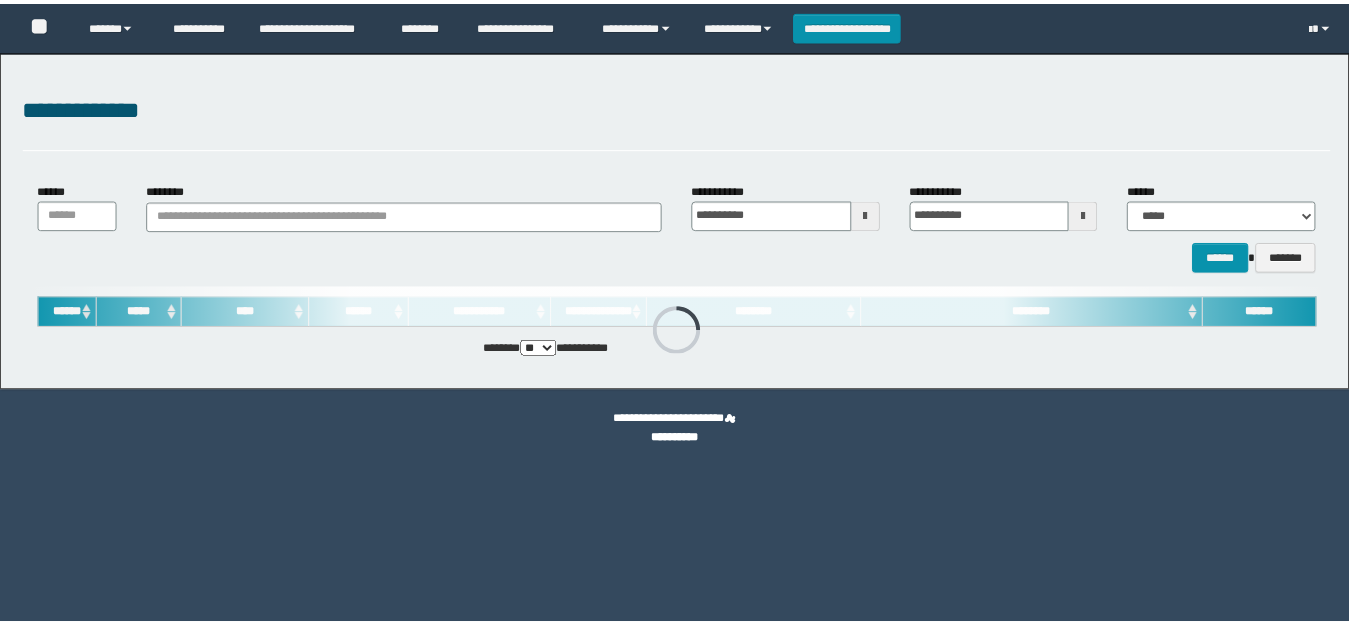 scroll, scrollTop: 0, scrollLeft: 0, axis: both 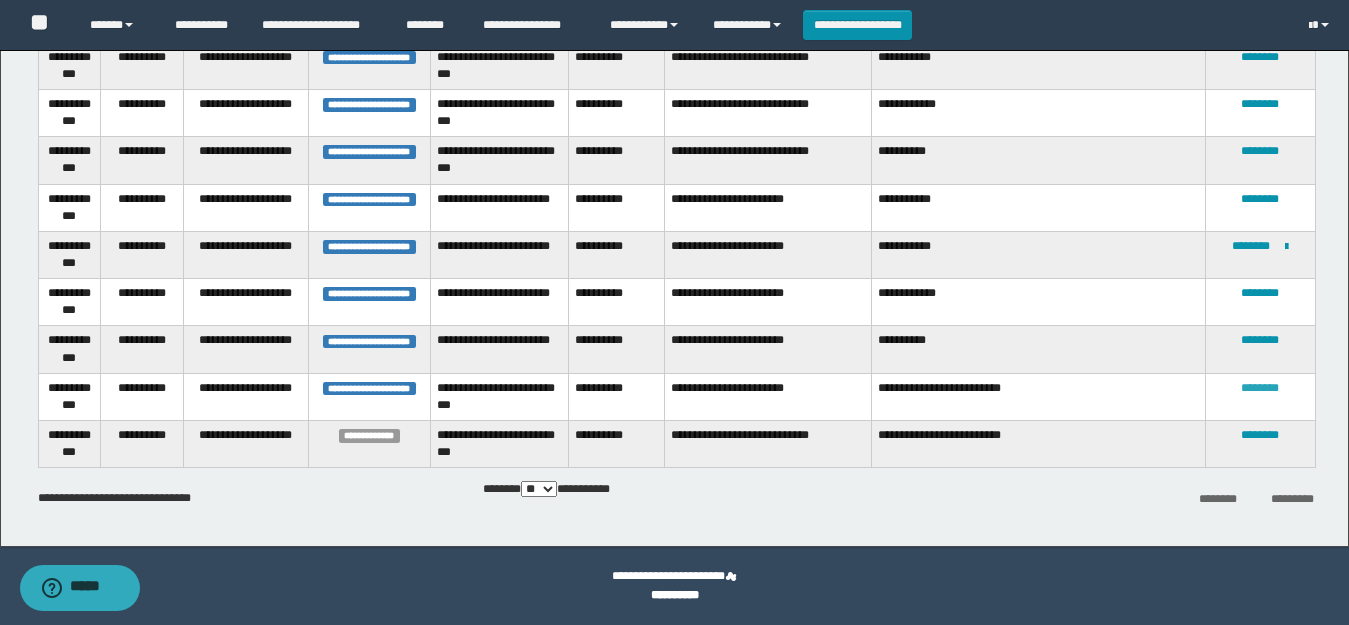 click on "********" at bounding box center [1260, 388] 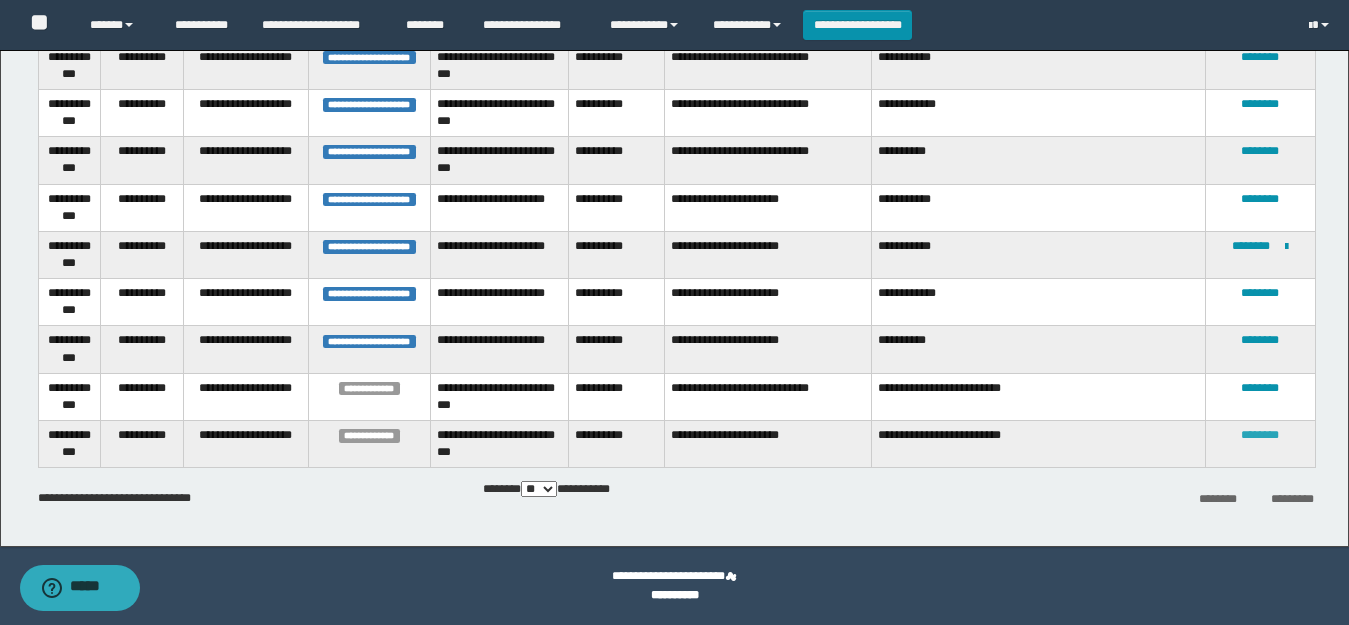 click on "********" at bounding box center [1260, 435] 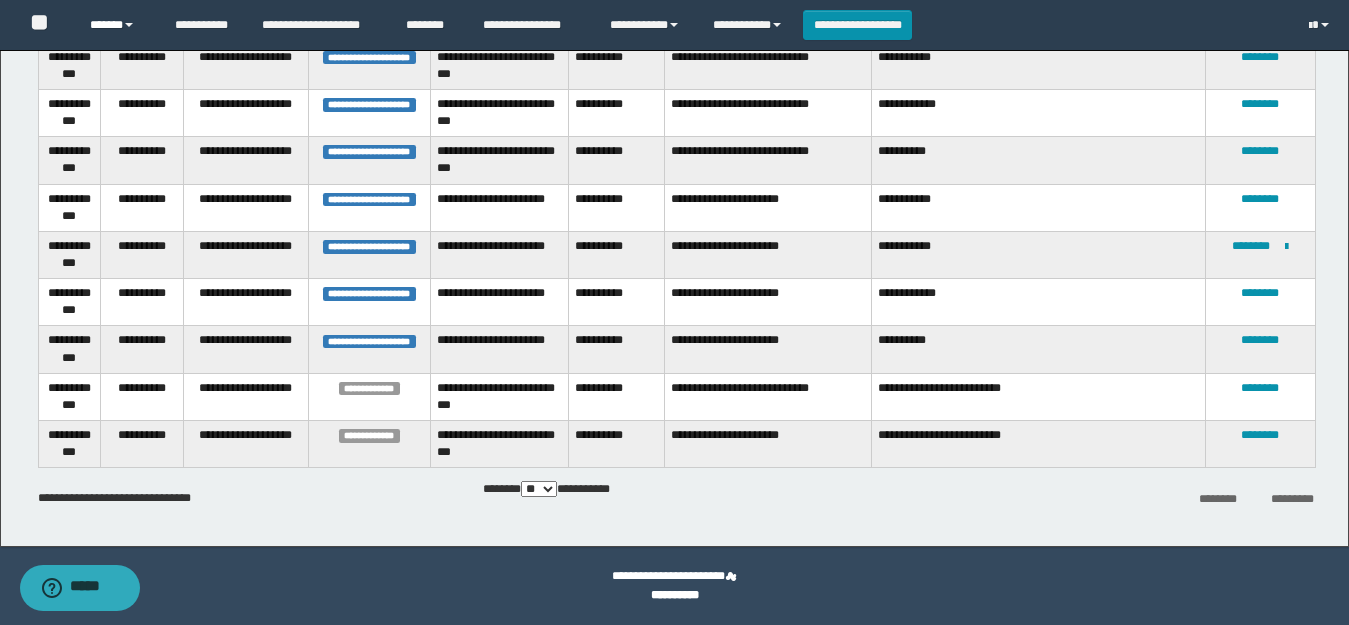 click on "******" at bounding box center [117, 25] 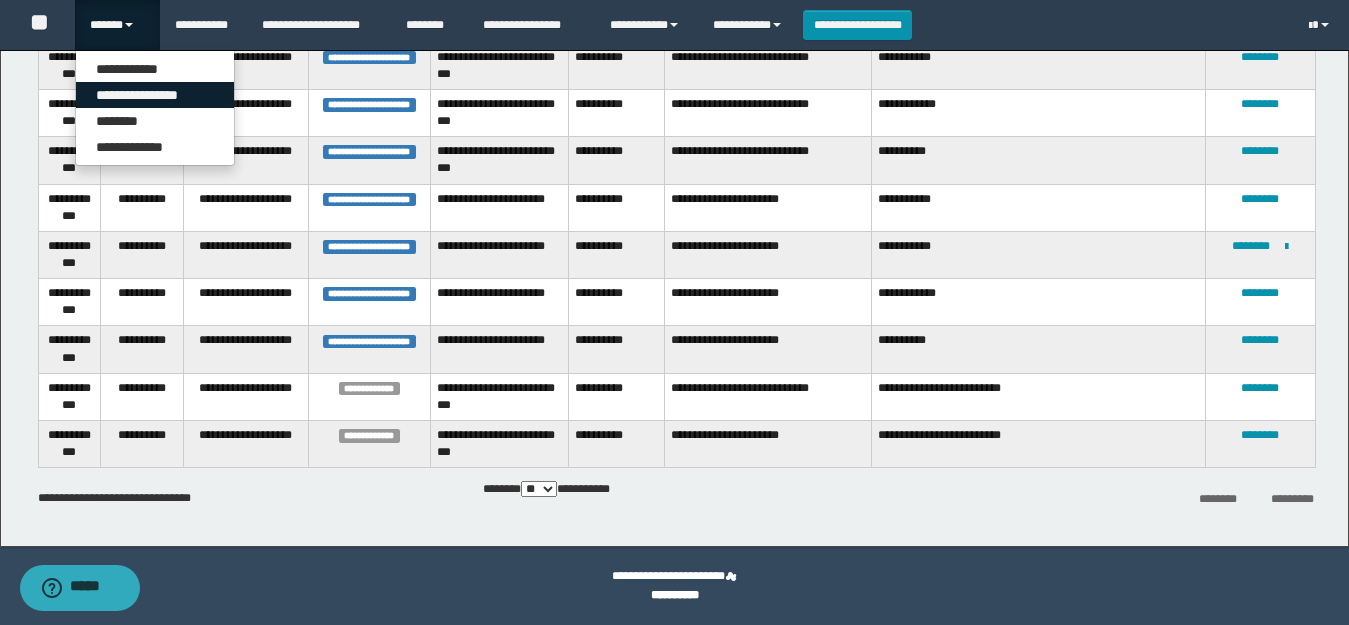 click on "**********" at bounding box center [155, 95] 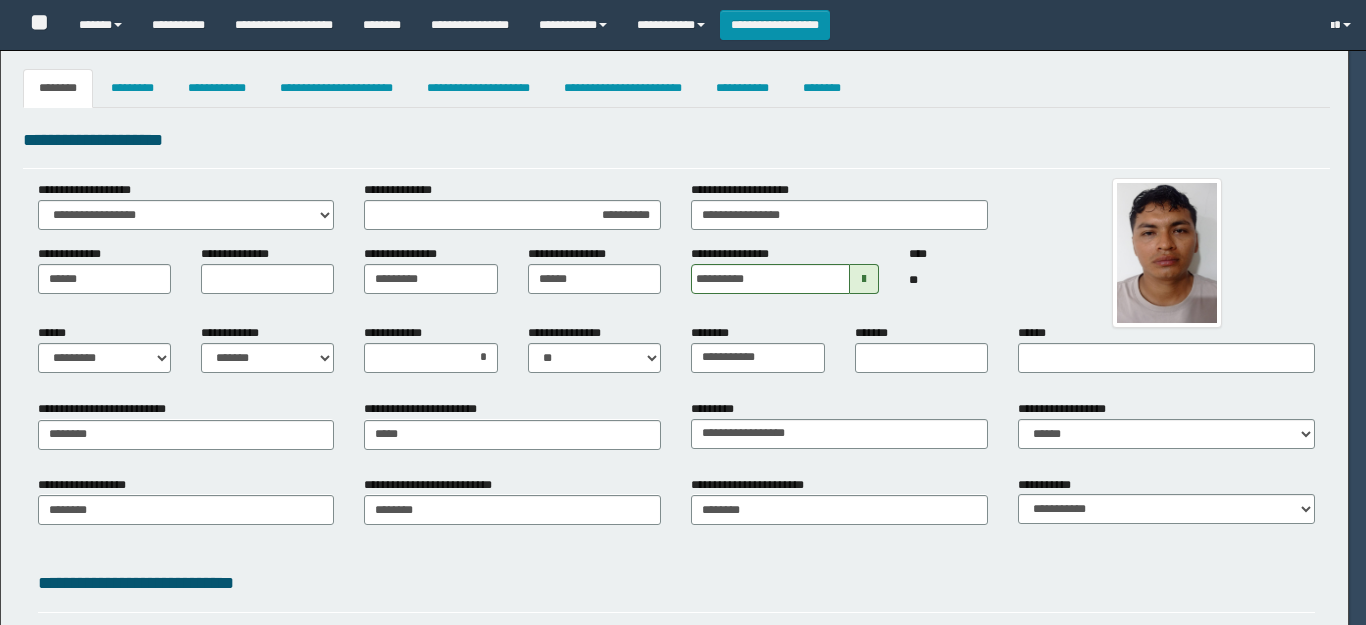 select on "*" 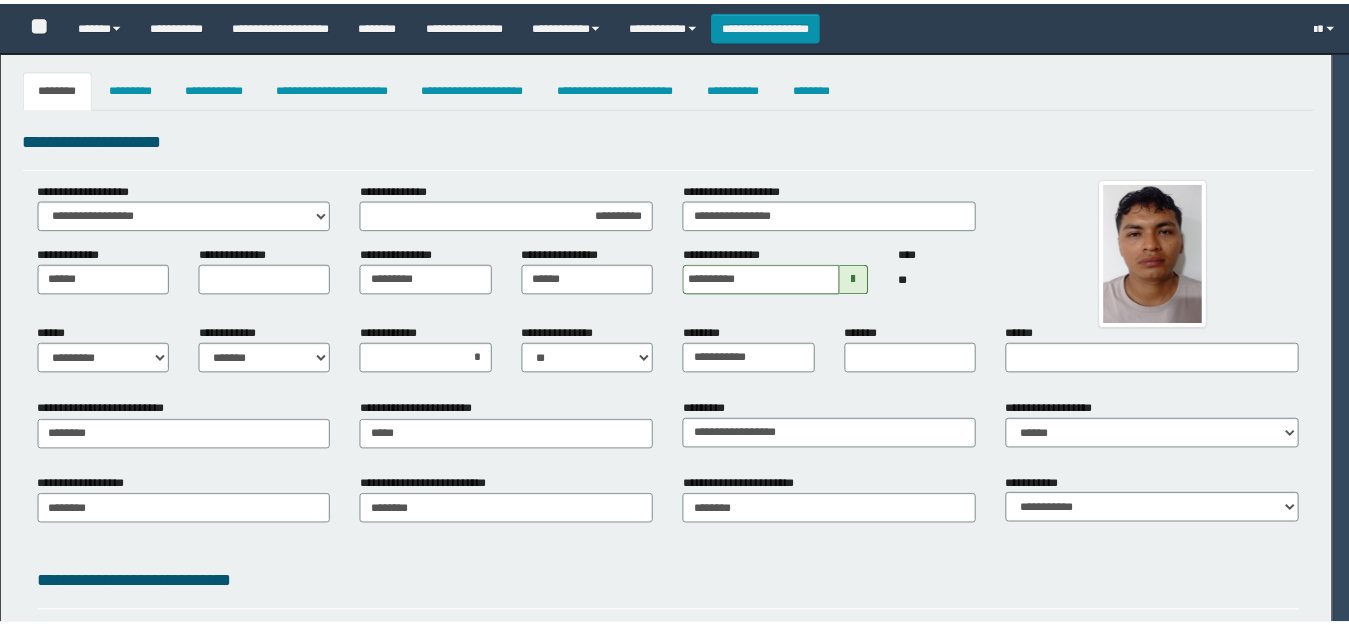 scroll, scrollTop: 0, scrollLeft: 0, axis: both 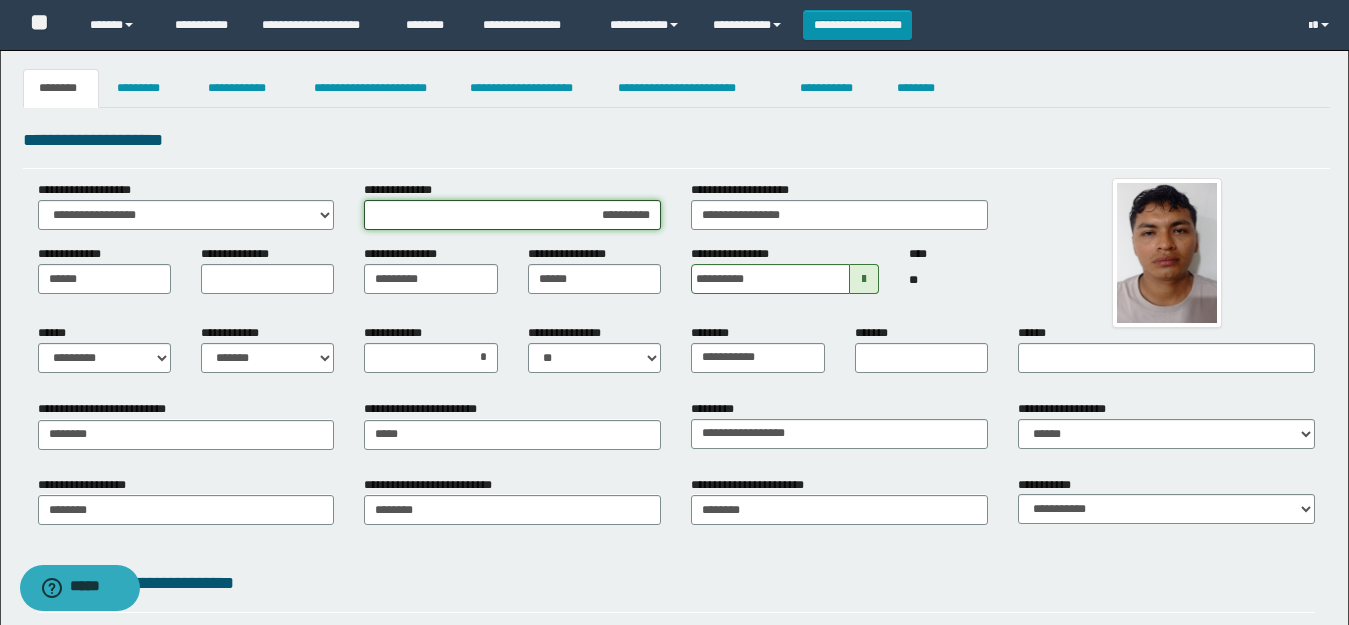 drag, startPoint x: 648, startPoint y: 222, endPoint x: 544, endPoint y: 218, distance: 104.0769 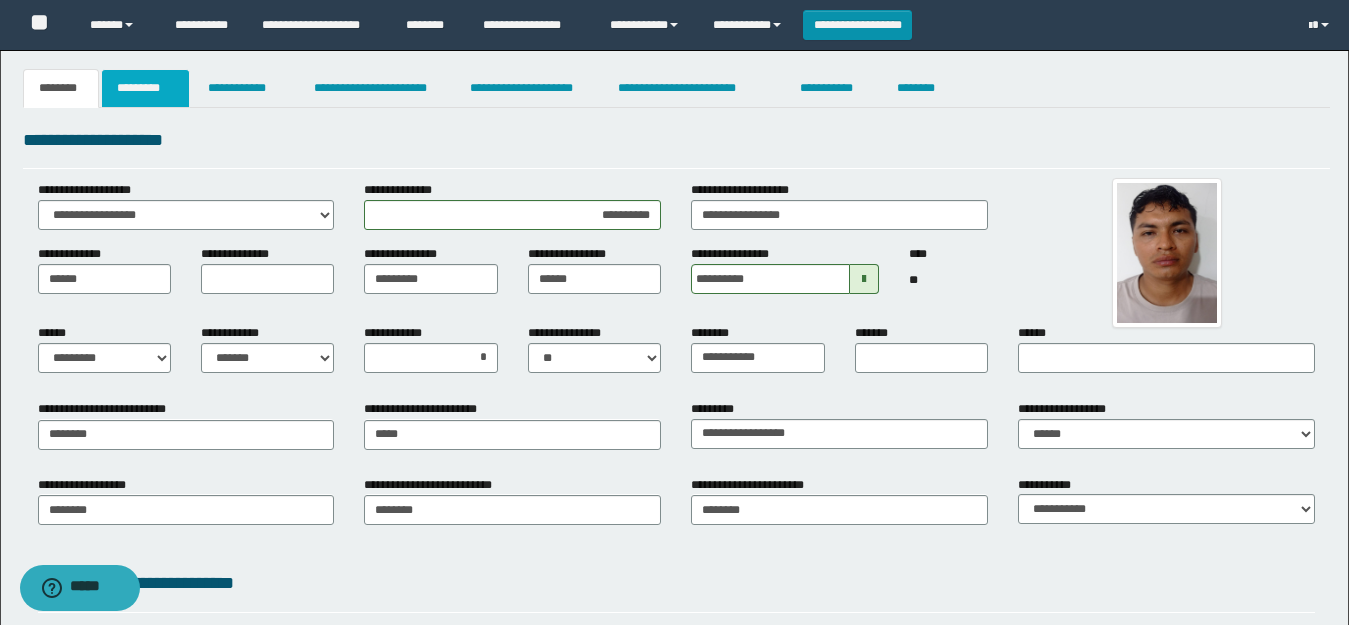 click on "*********" at bounding box center (145, 88) 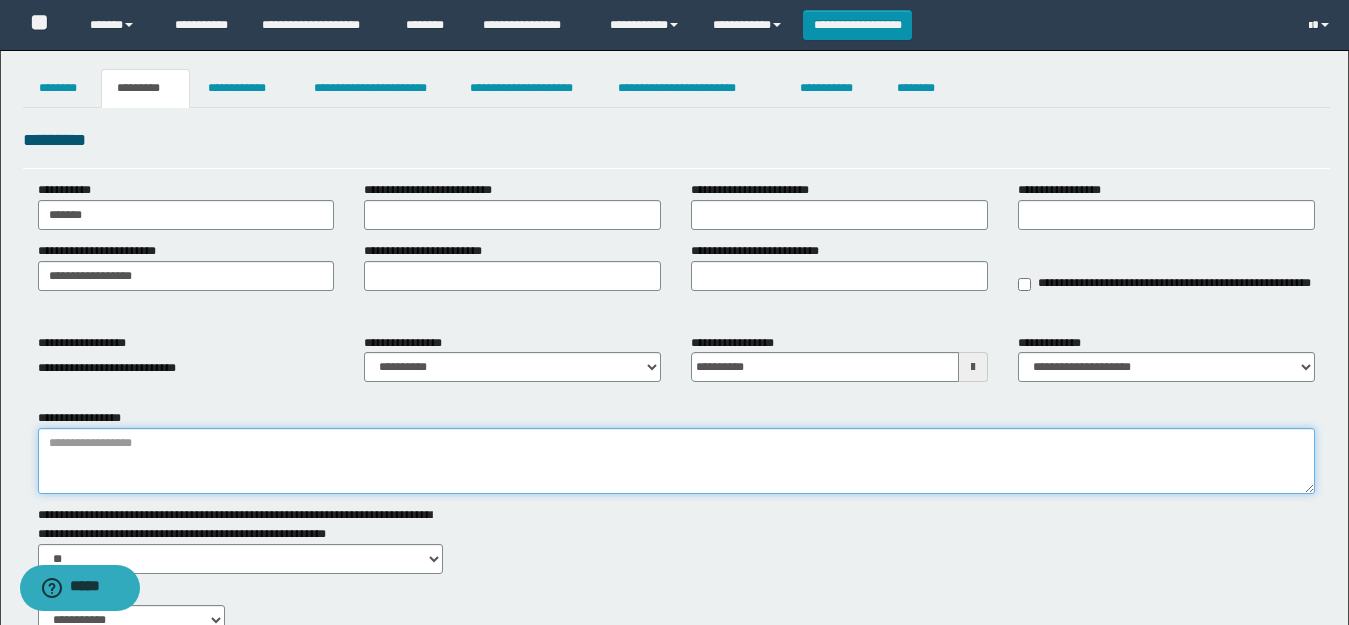 click on "**********" at bounding box center [676, 461] 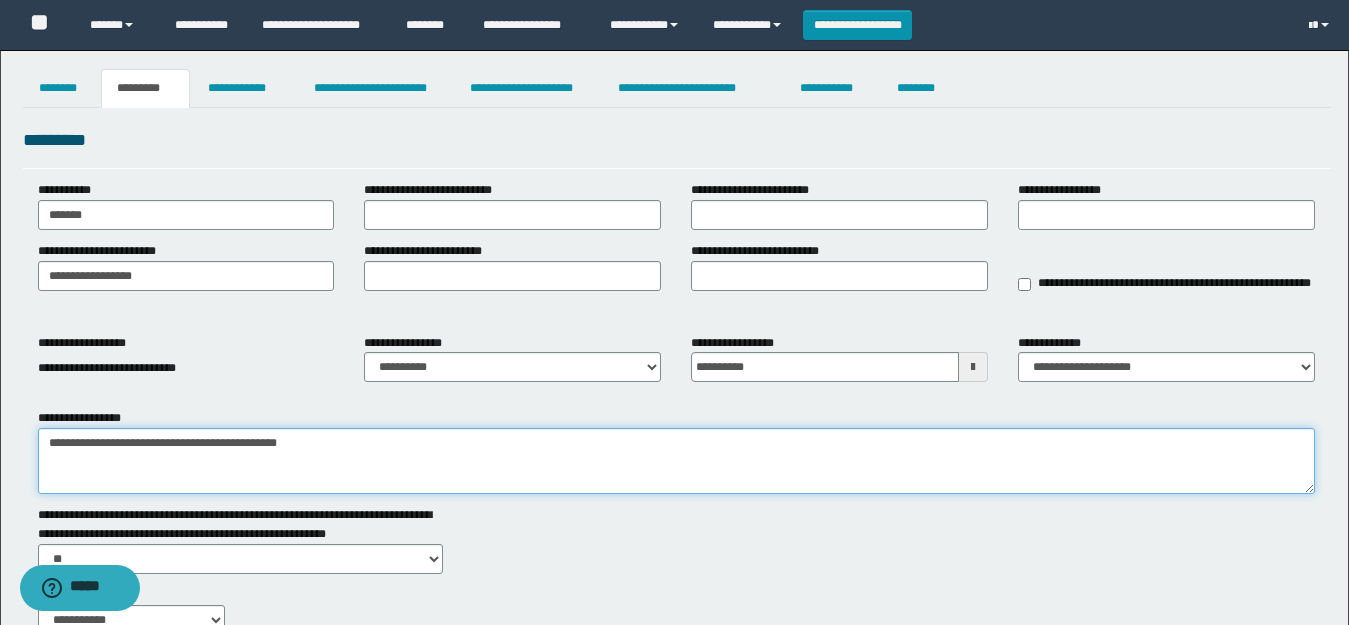 paste on "**********" 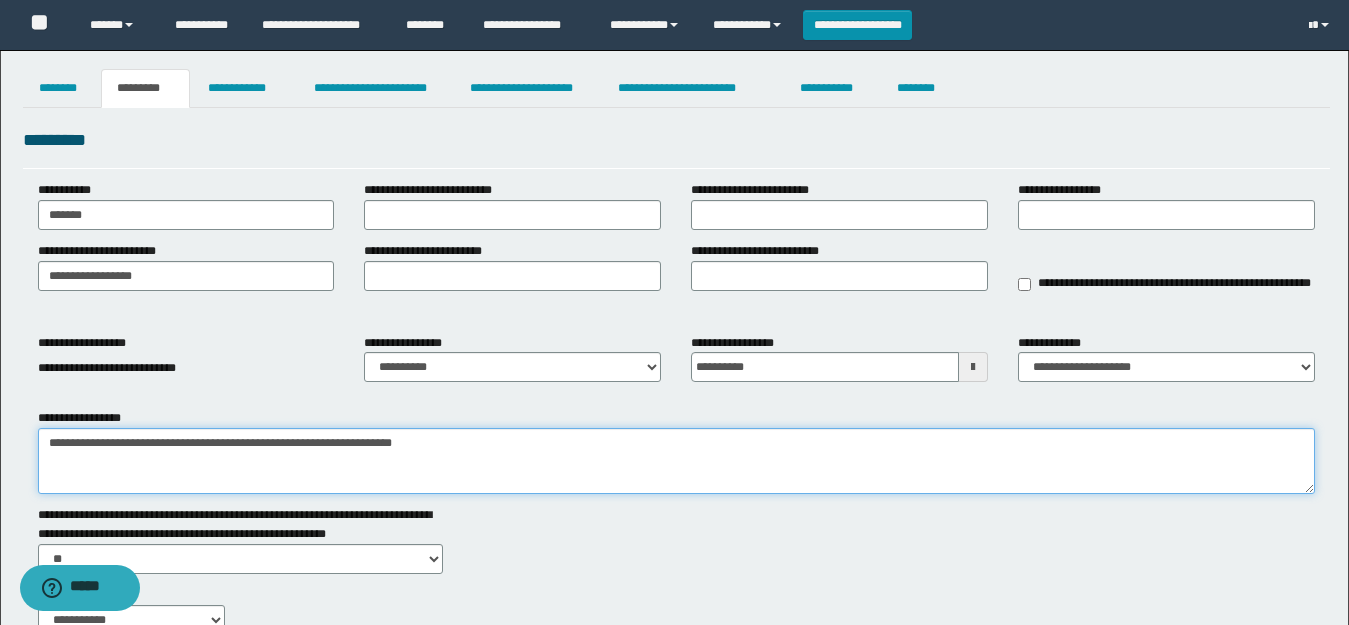type on "**********" 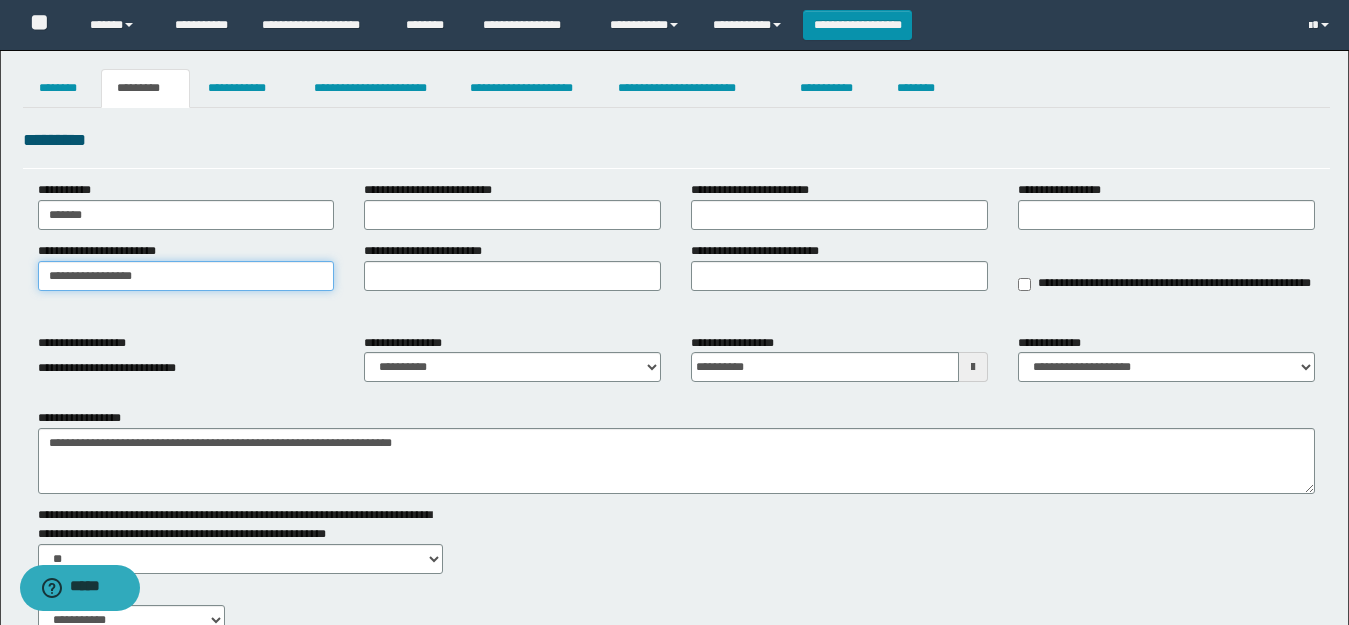 drag, startPoint x: 203, startPoint y: 283, endPoint x: 0, endPoint y: 189, distance: 223.7074 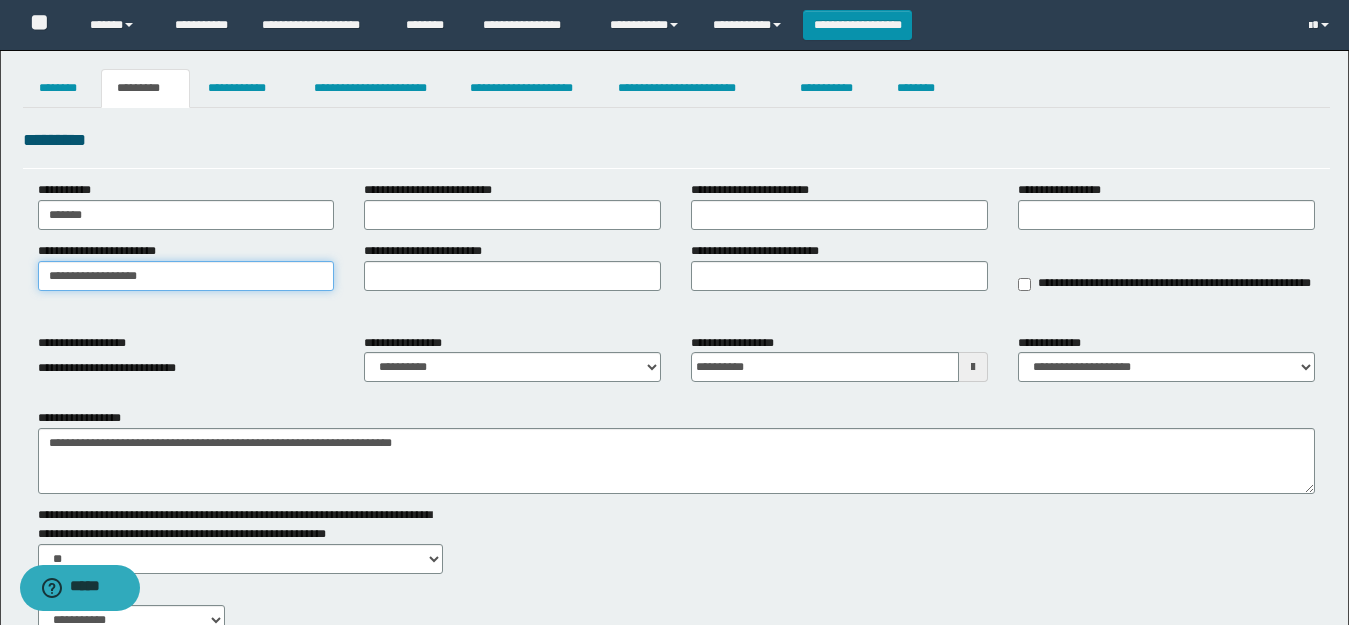 type on "**********" 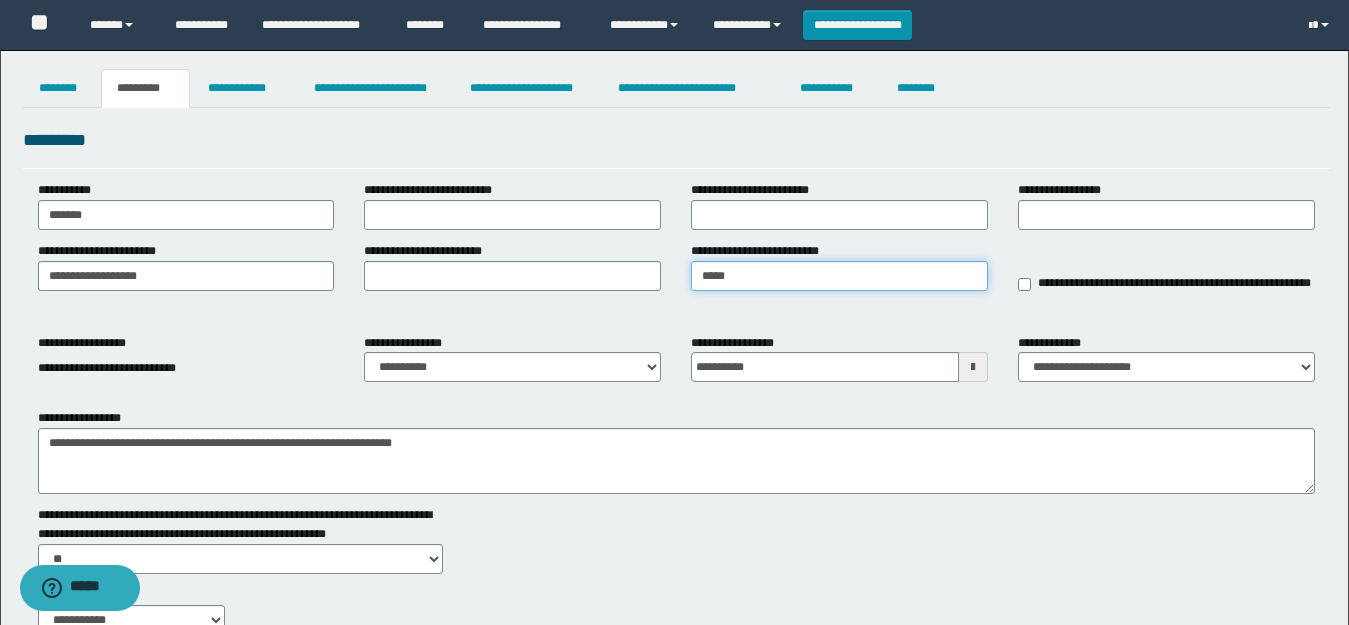 type on "*****" 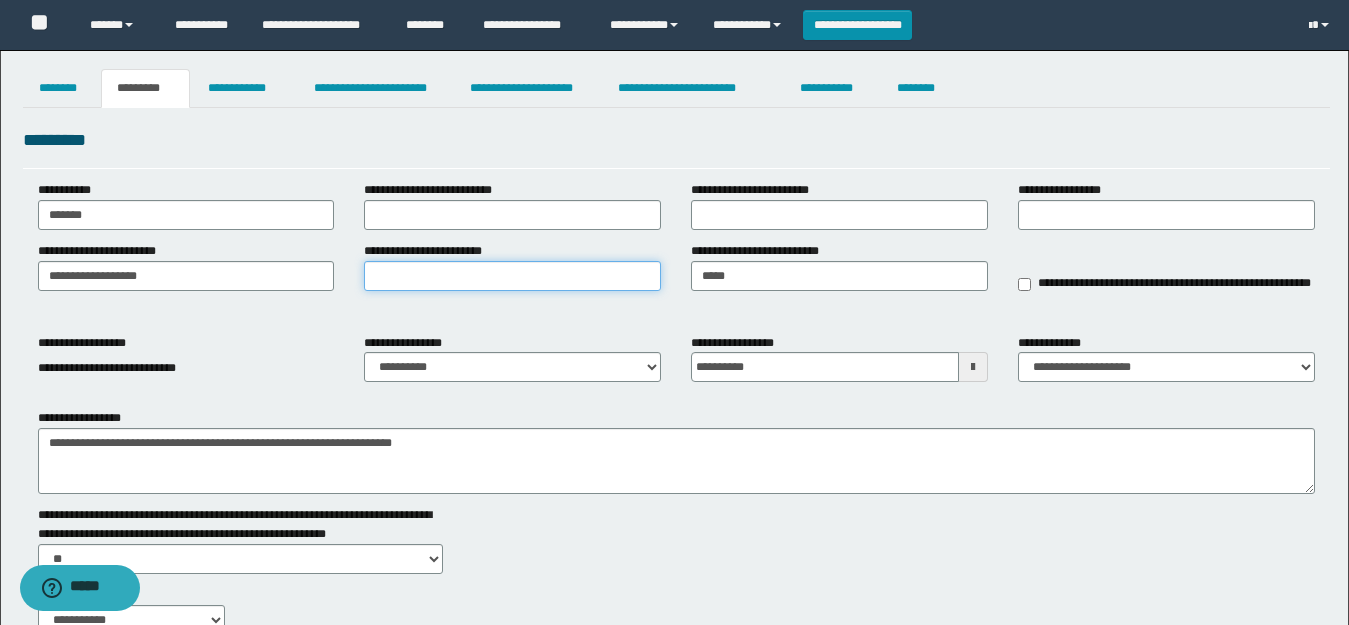 click on "**********" at bounding box center [512, 276] 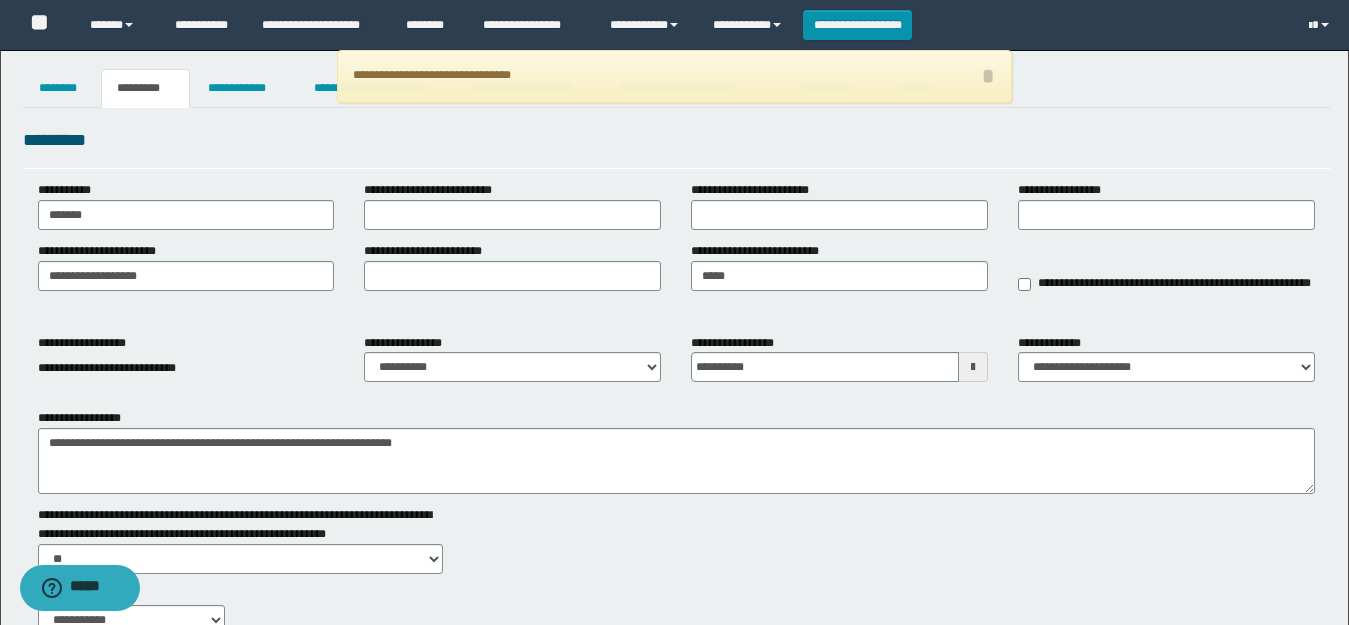 click on "**********" at bounding box center [674, 76] 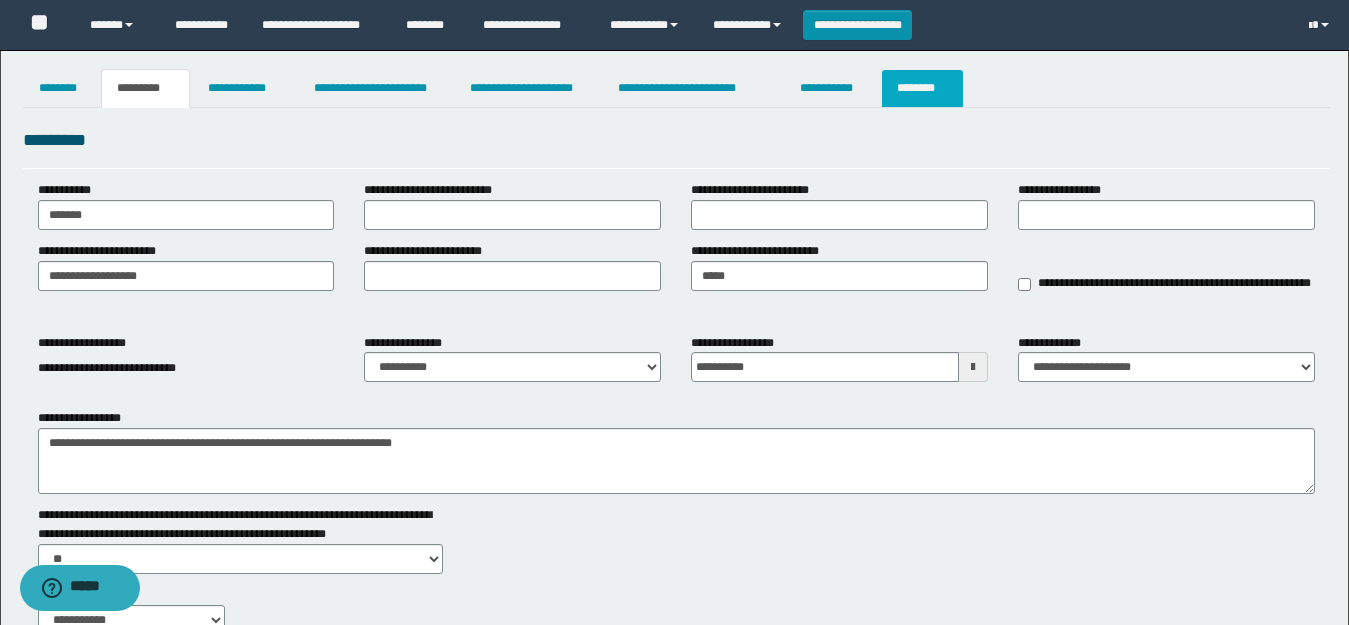 click on "********" at bounding box center [922, 88] 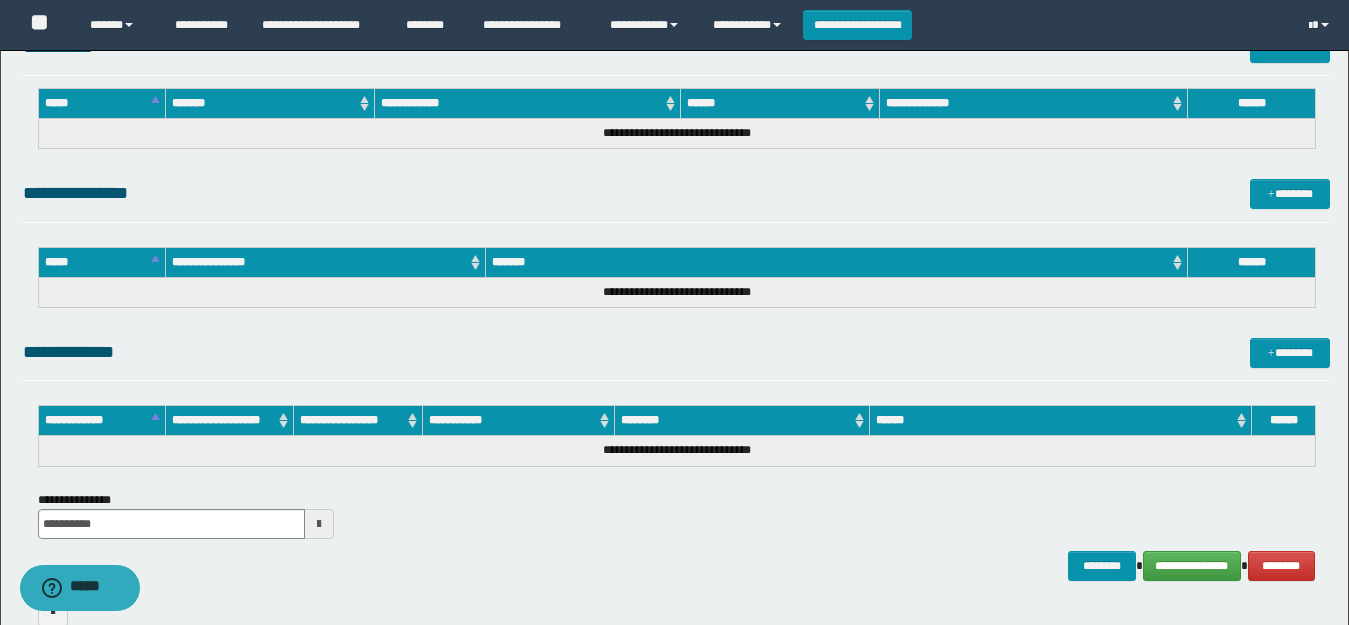 scroll, scrollTop: 964, scrollLeft: 0, axis: vertical 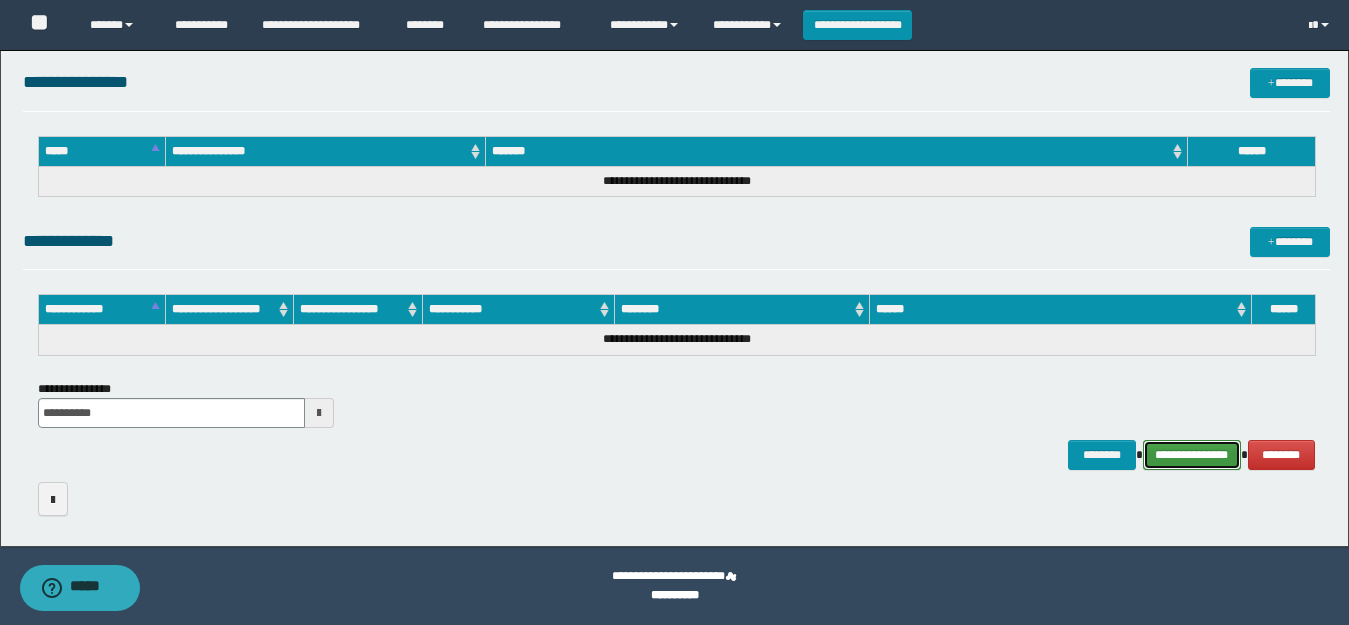 click on "**********" at bounding box center (1192, 455) 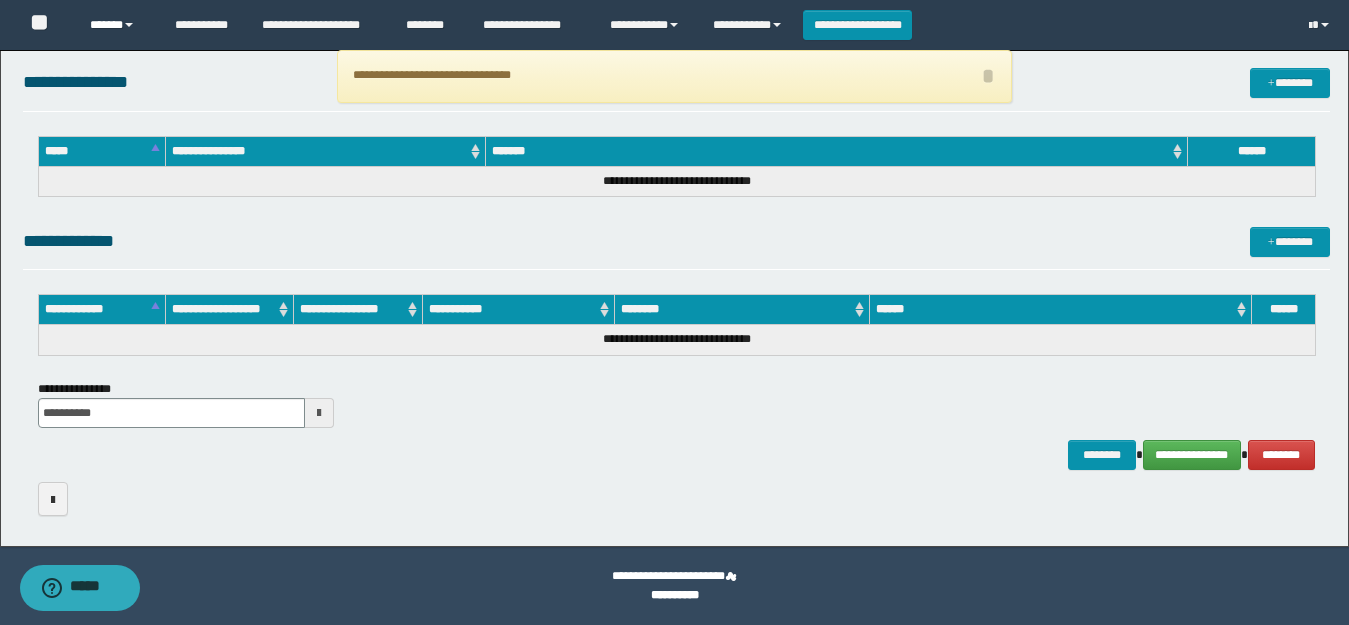click on "******" at bounding box center [117, 25] 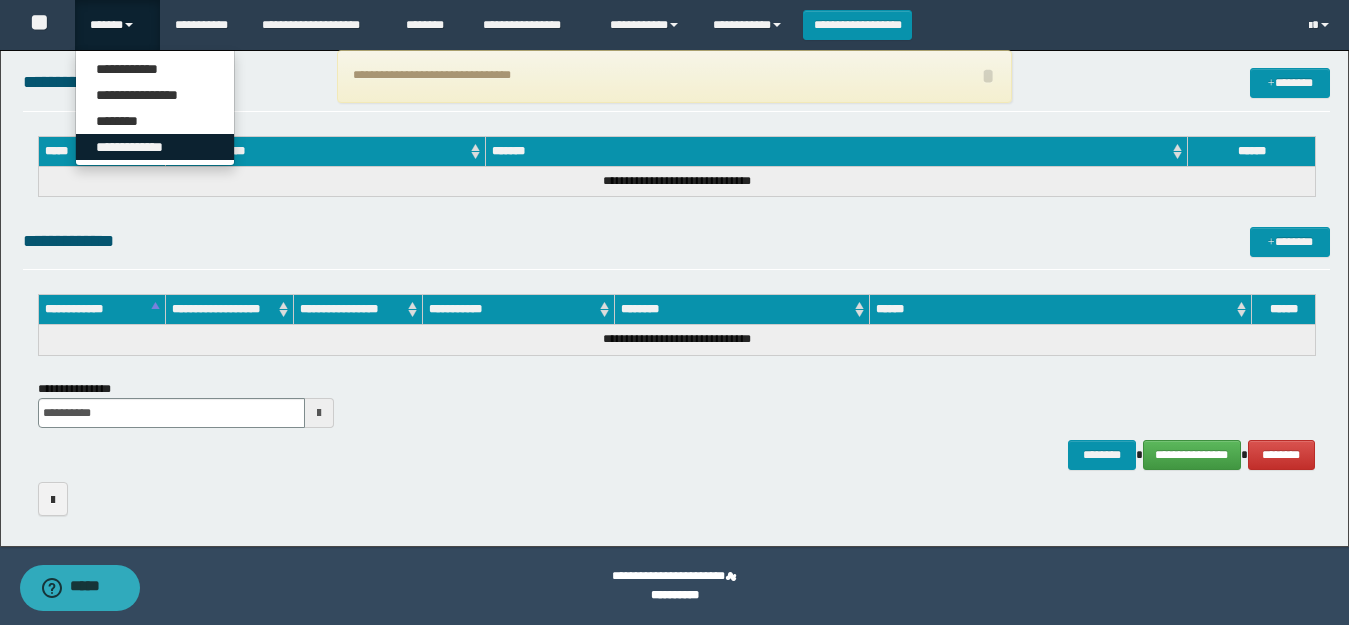 click on "**********" at bounding box center [155, 147] 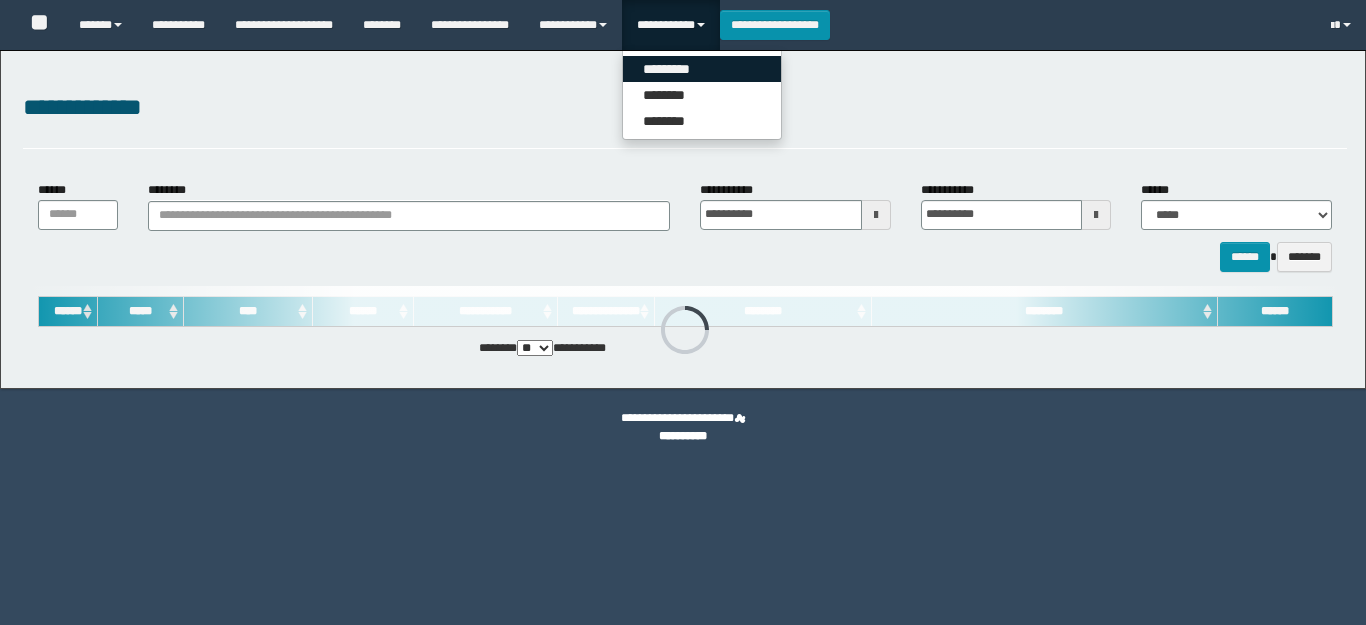 click on "*********" at bounding box center (702, 69) 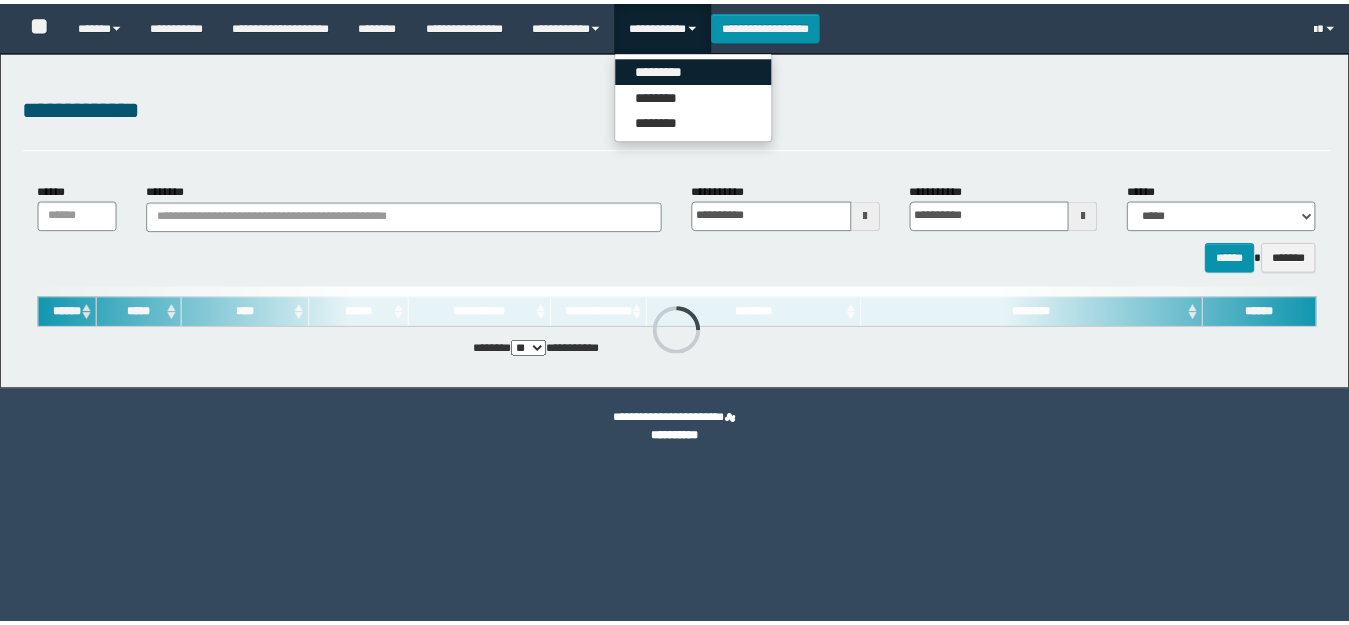 scroll, scrollTop: 0, scrollLeft: 0, axis: both 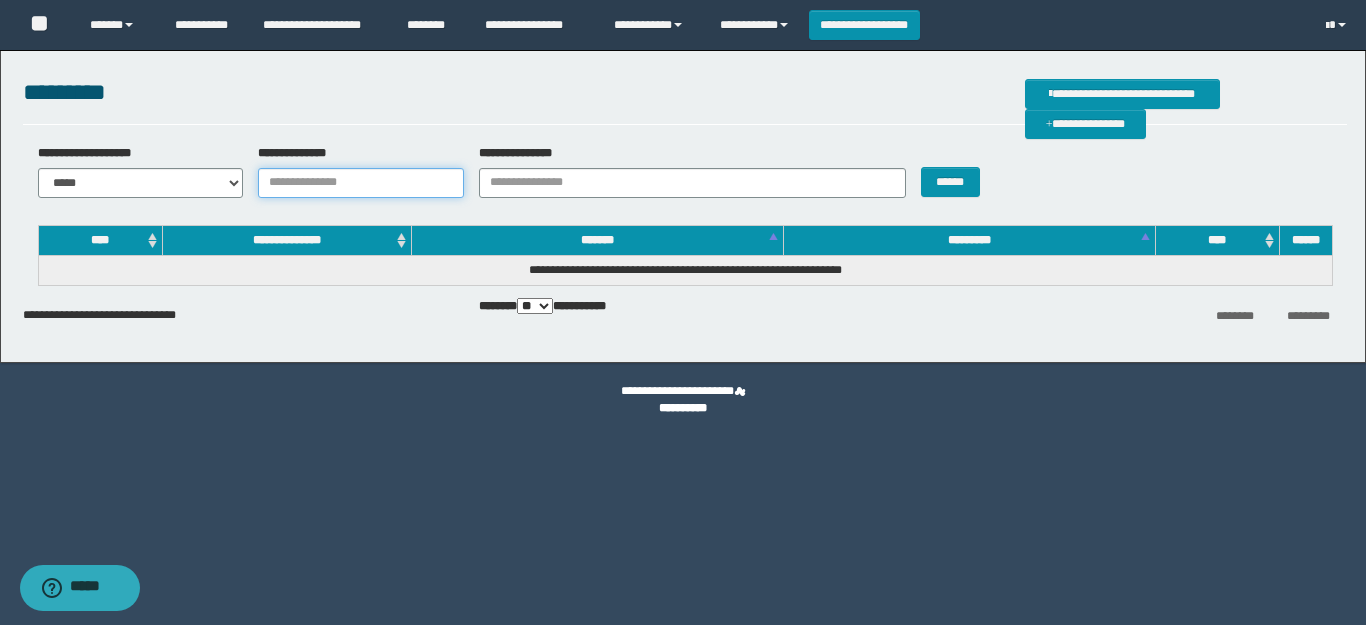 paste on "**********" 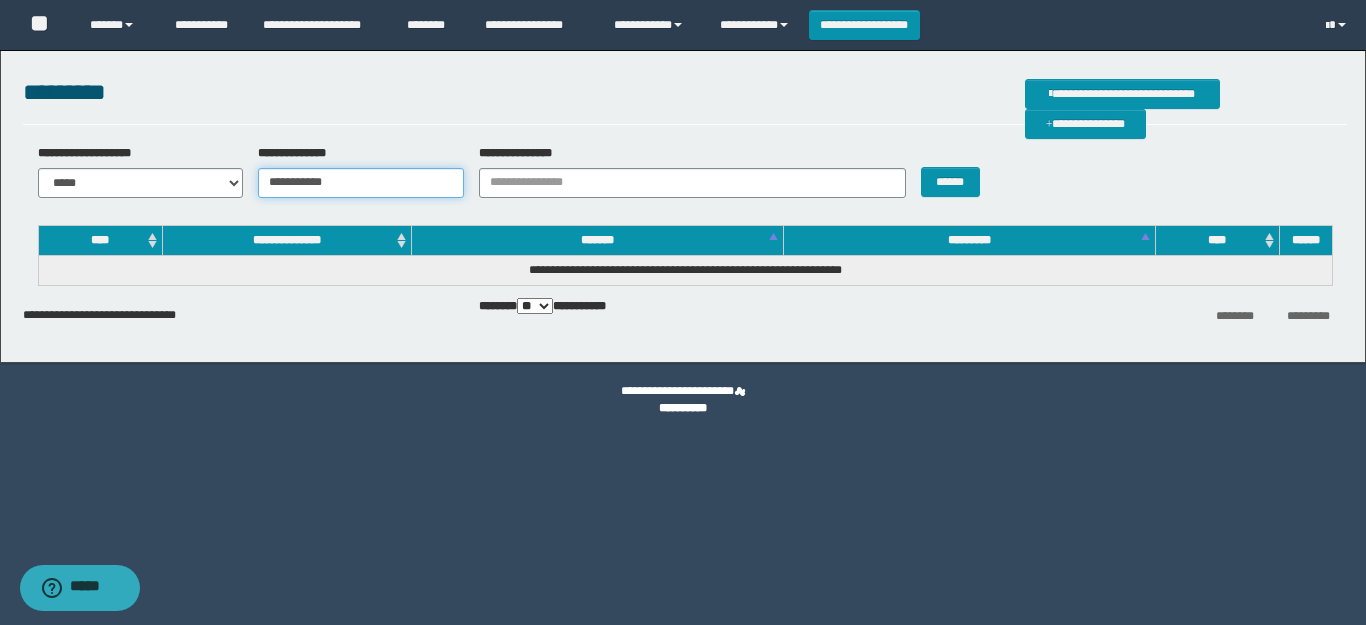 scroll, scrollTop: 0, scrollLeft: 0, axis: both 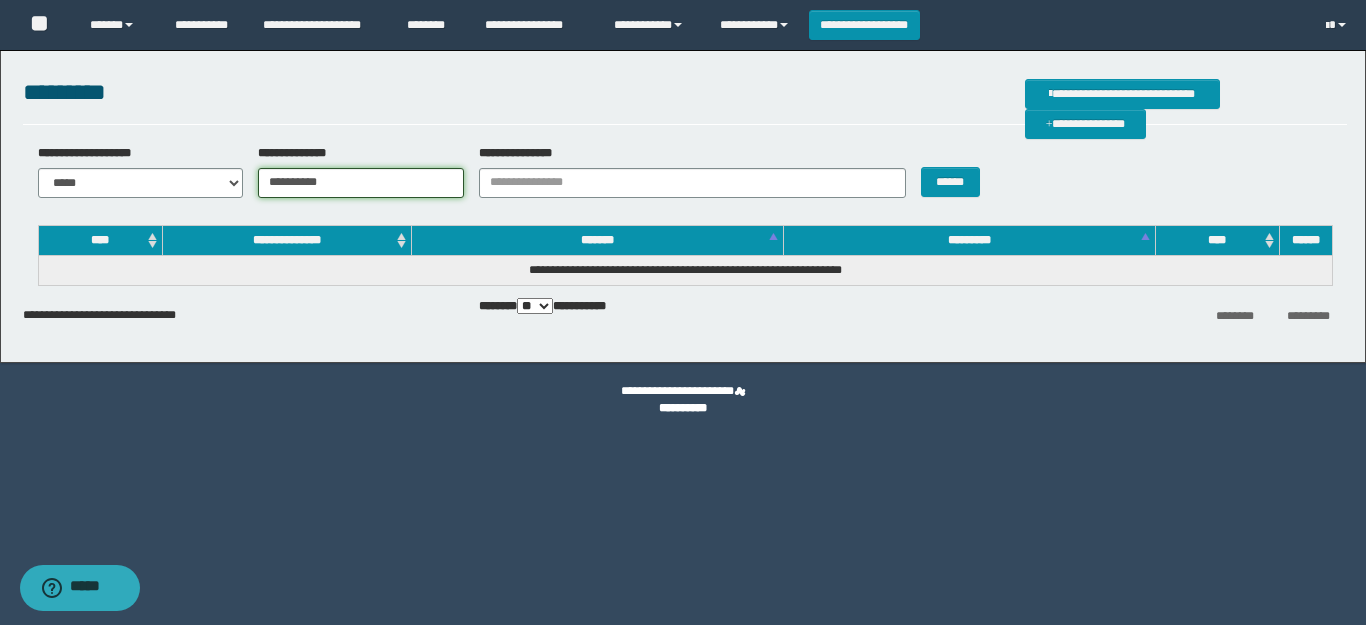 type on "**********" 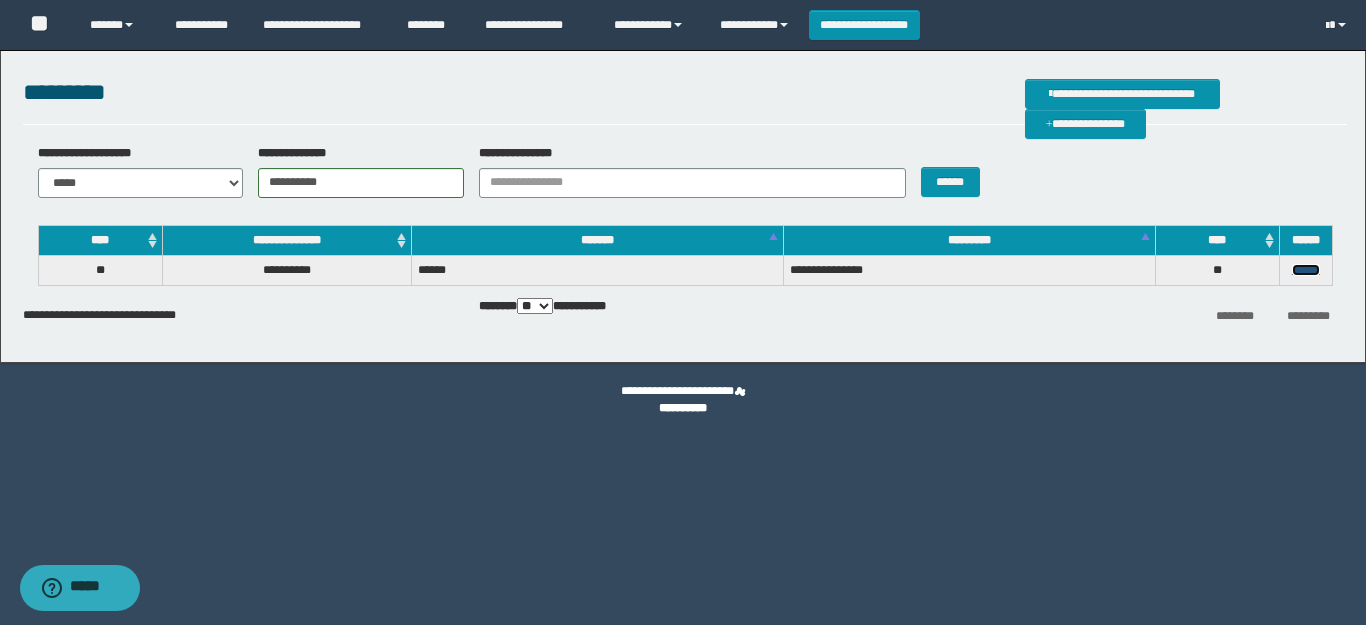 click on "******" at bounding box center [1306, 270] 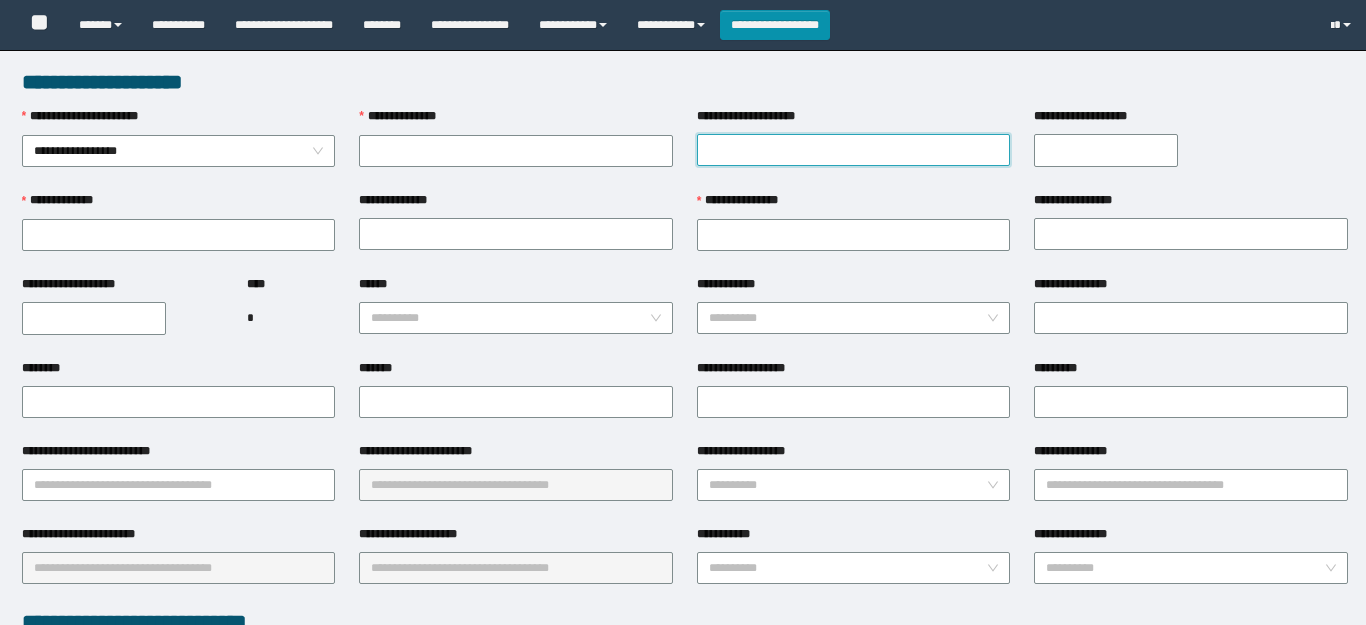 click on "**********" at bounding box center (854, 150) 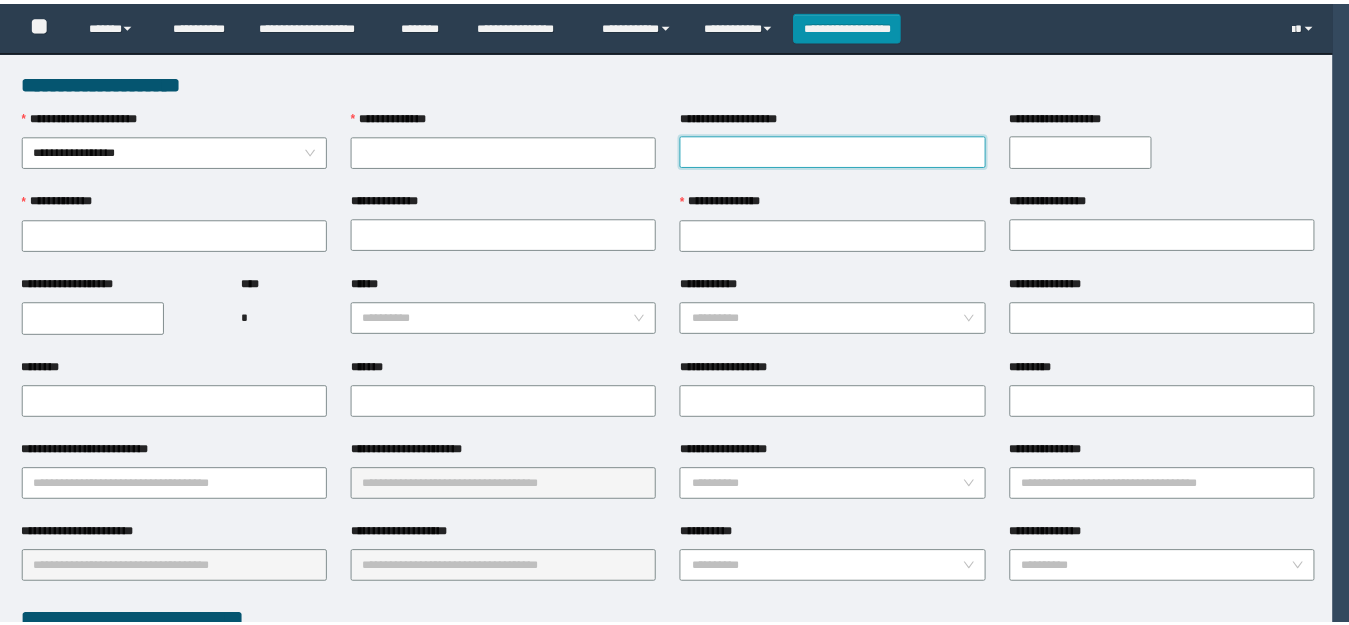 scroll, scrollTop: 0, scrollLeft: 0, axis: both 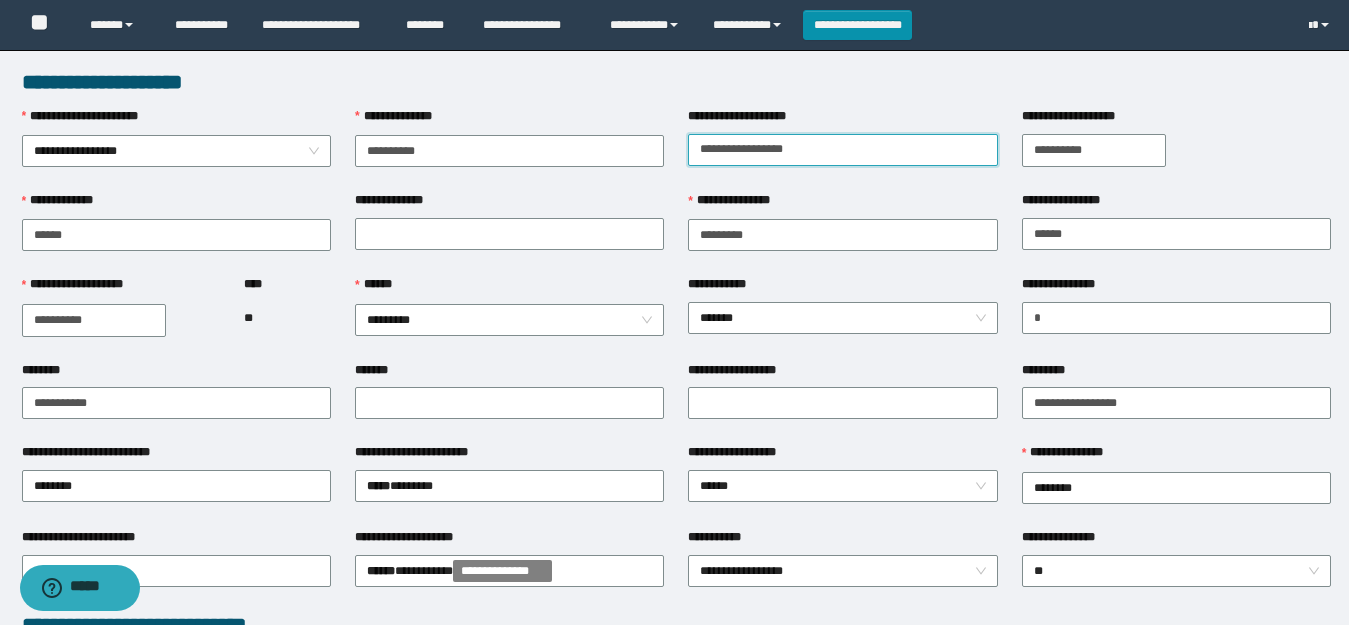 type on "**********" 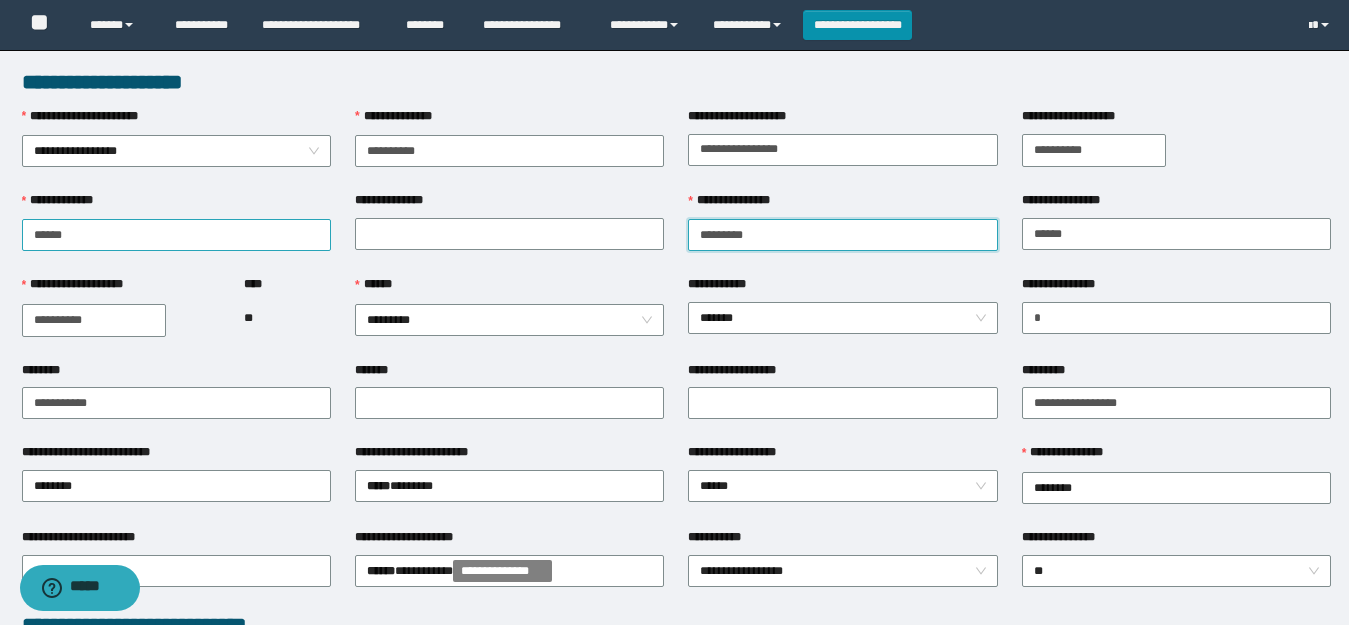 drag, startPoint x: 385, startPoint y: 234, endPoint x: 268, endPoint y: 227, distance: 117.20921 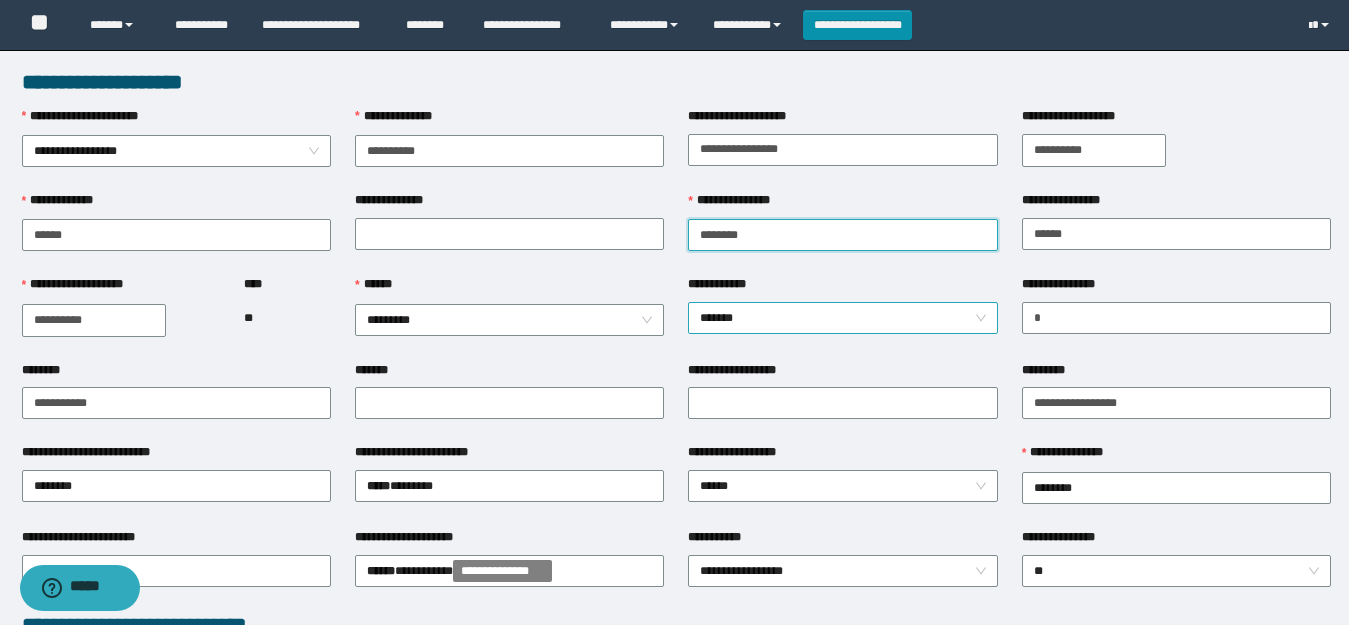 click on "*******" at bounding box center [842, 318] 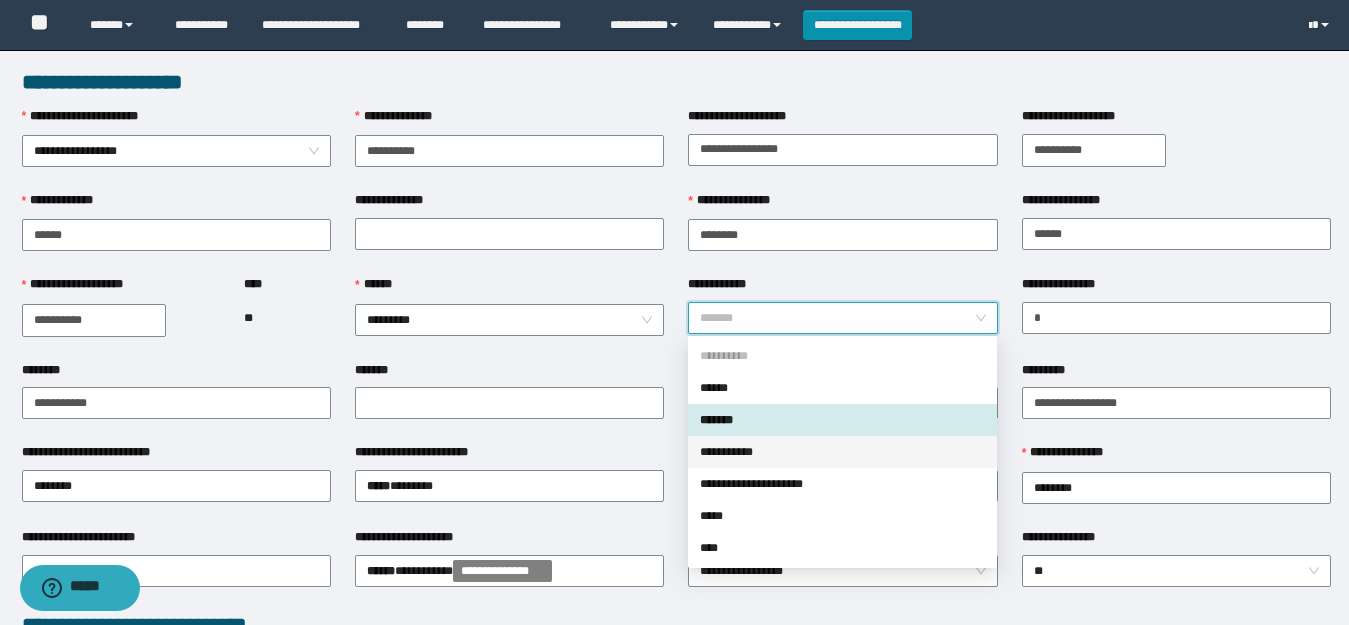 click on "**********" at bounding box center (842, 452) 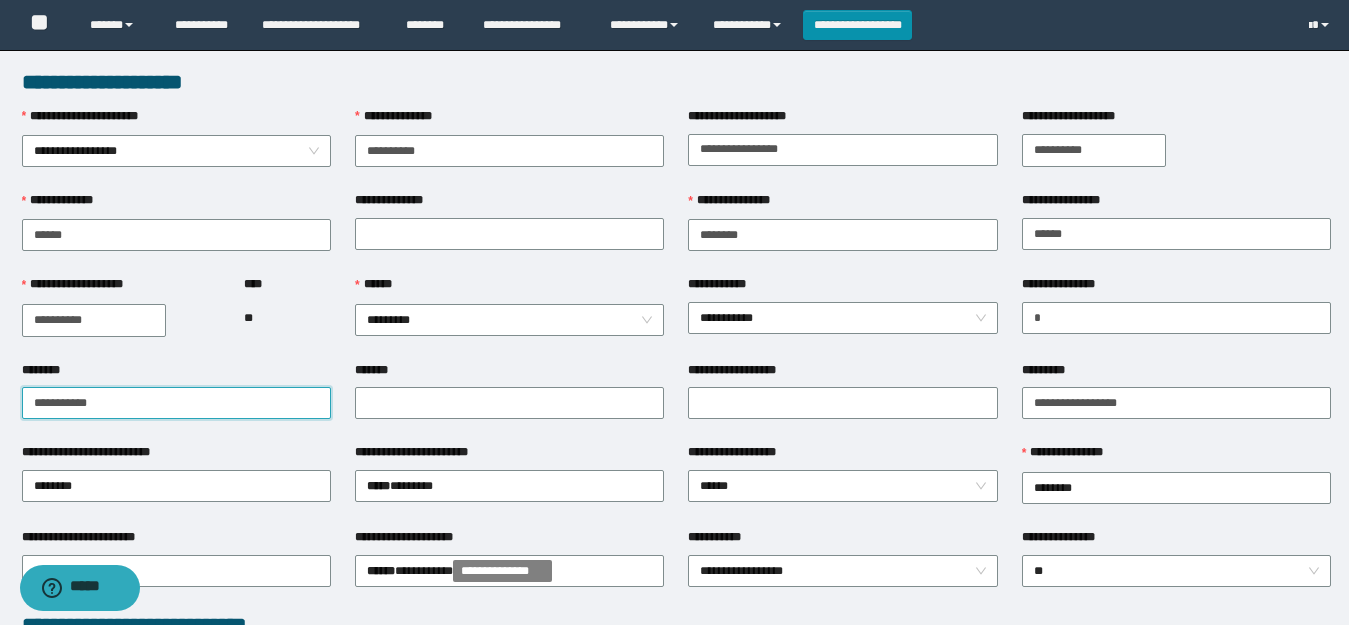 click on "********" at bounding box center (176, 403) 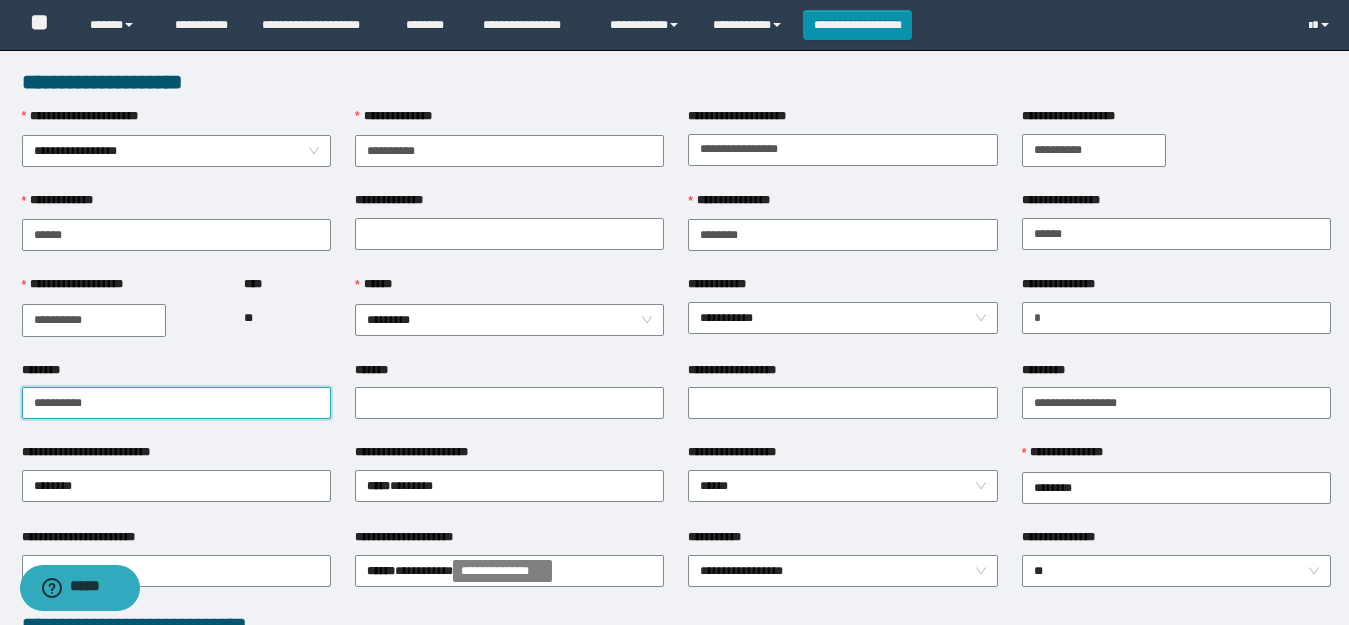 click on "**********" at bounding box center [176, 403] 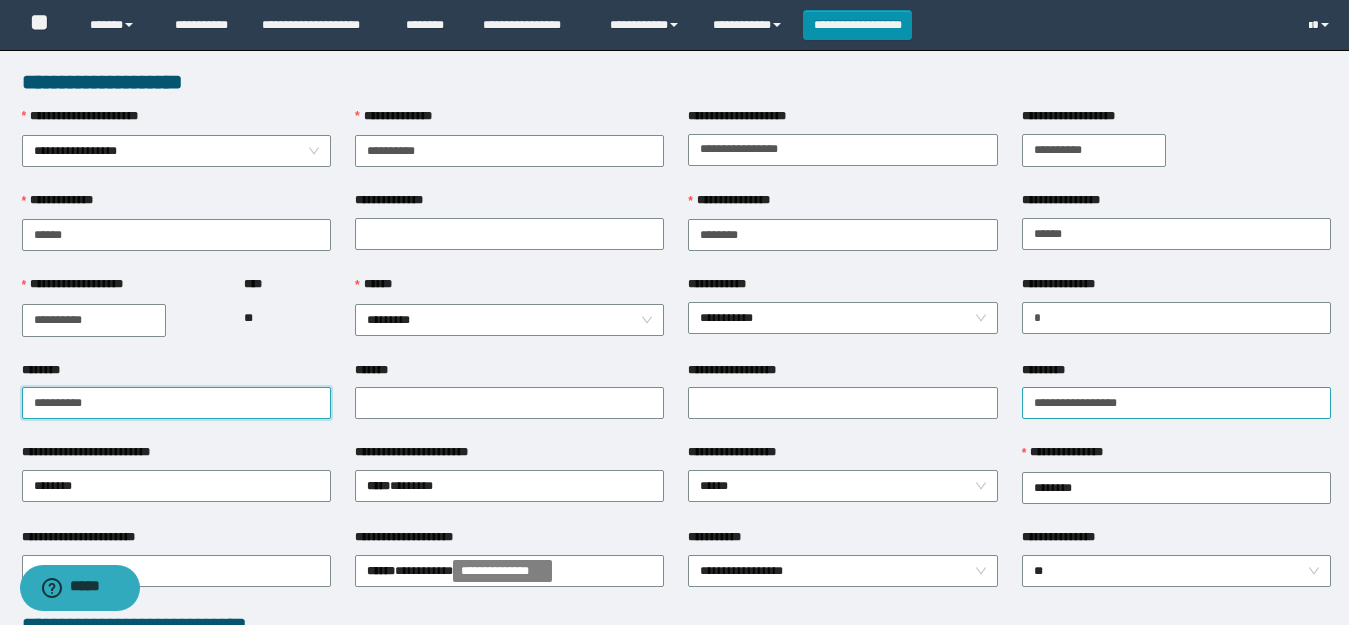 type on "**********" 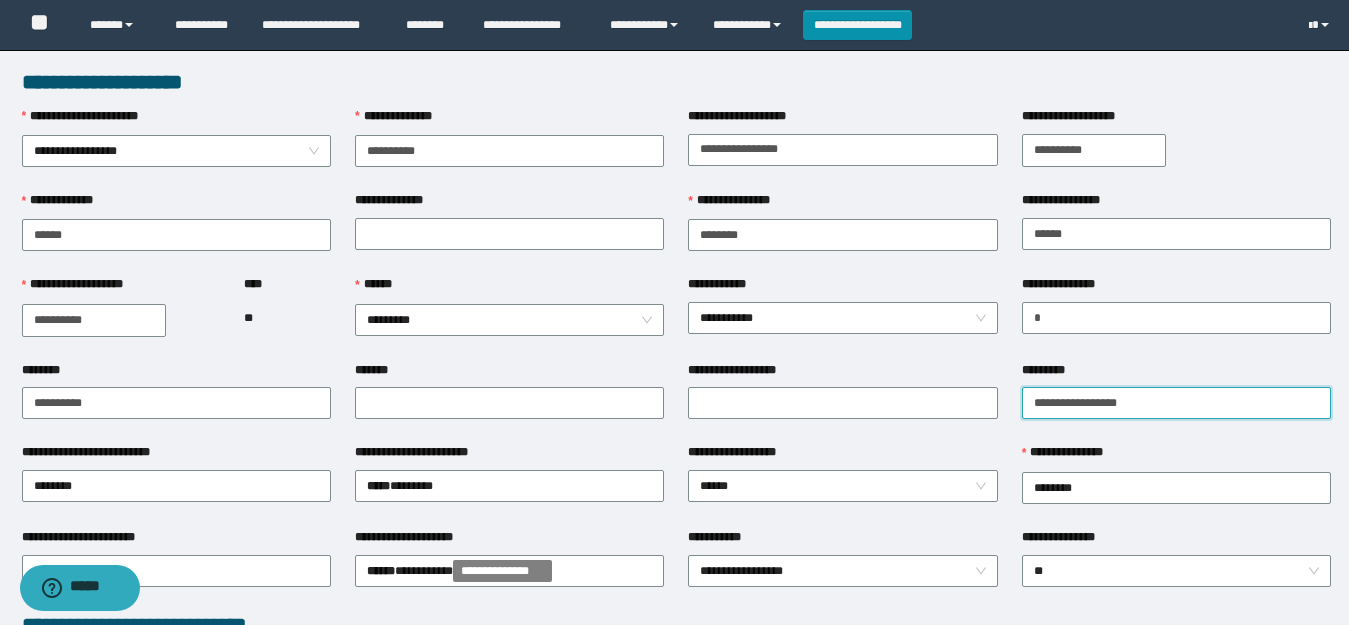 drag, startPoint x: 1160, startPoint y: 407, endPoint x: 1069, endPoint y: 407, distance: 91 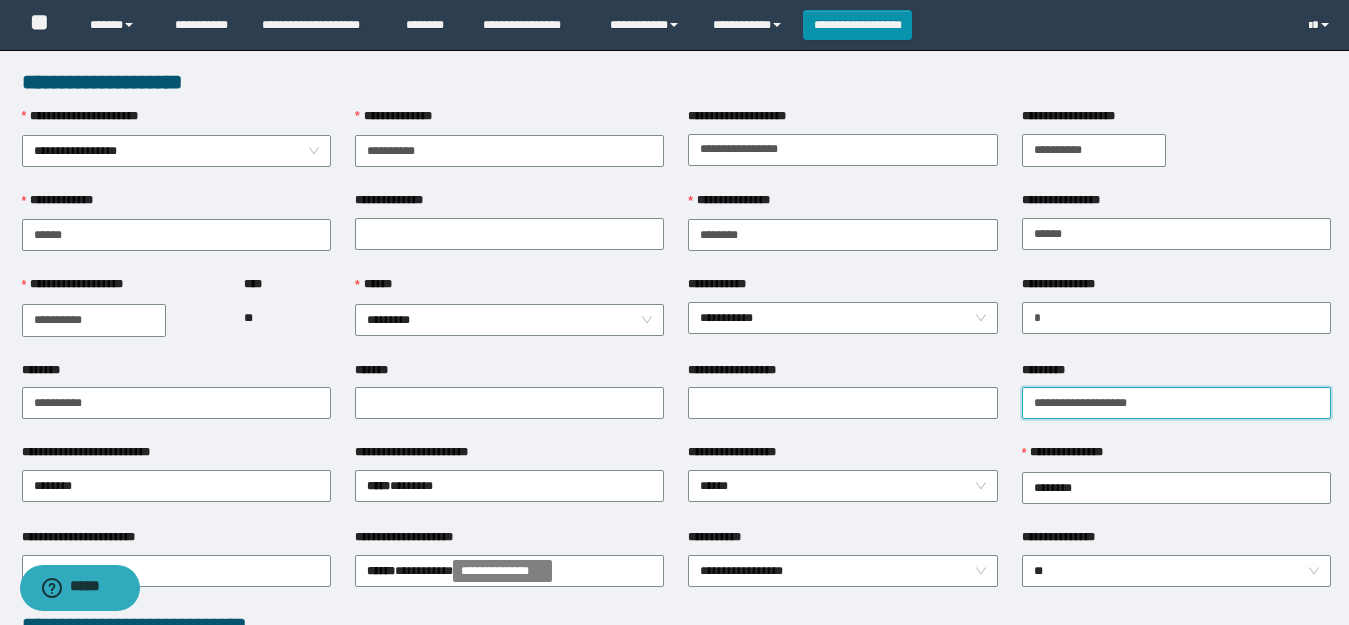 scroll, scrollTop: 100, scrollLeft: 0, axis: vertical 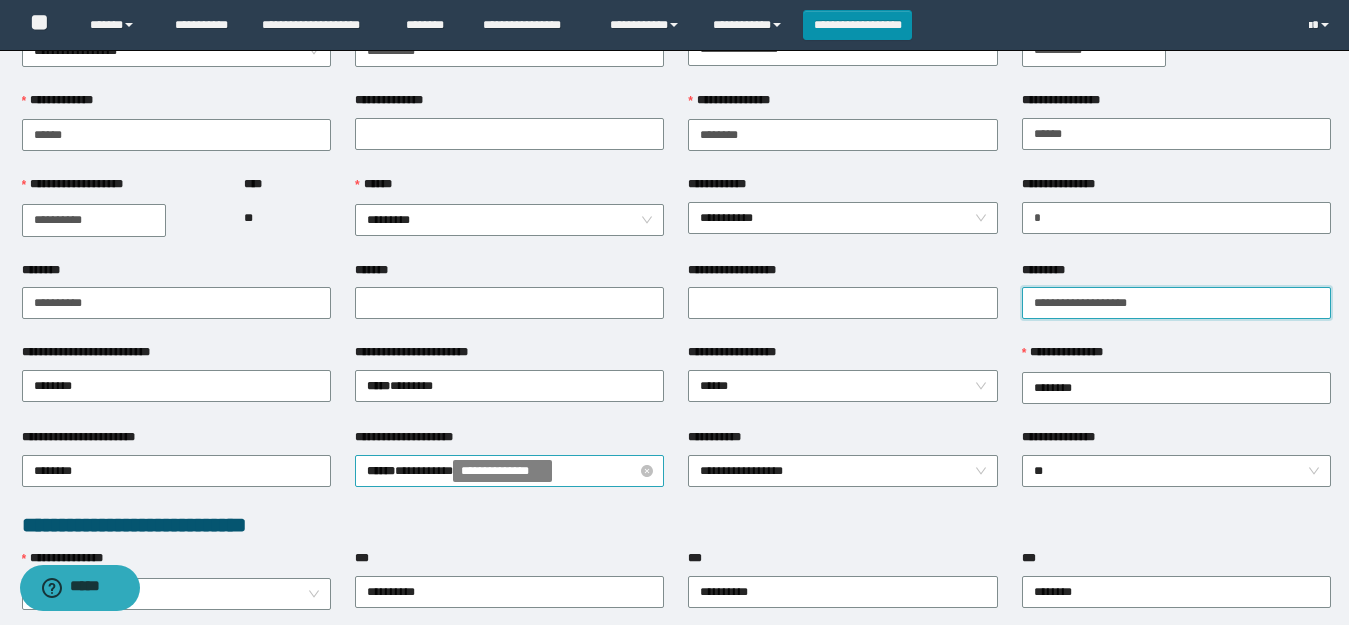 click on "**********" at bounding box center [509, 471] 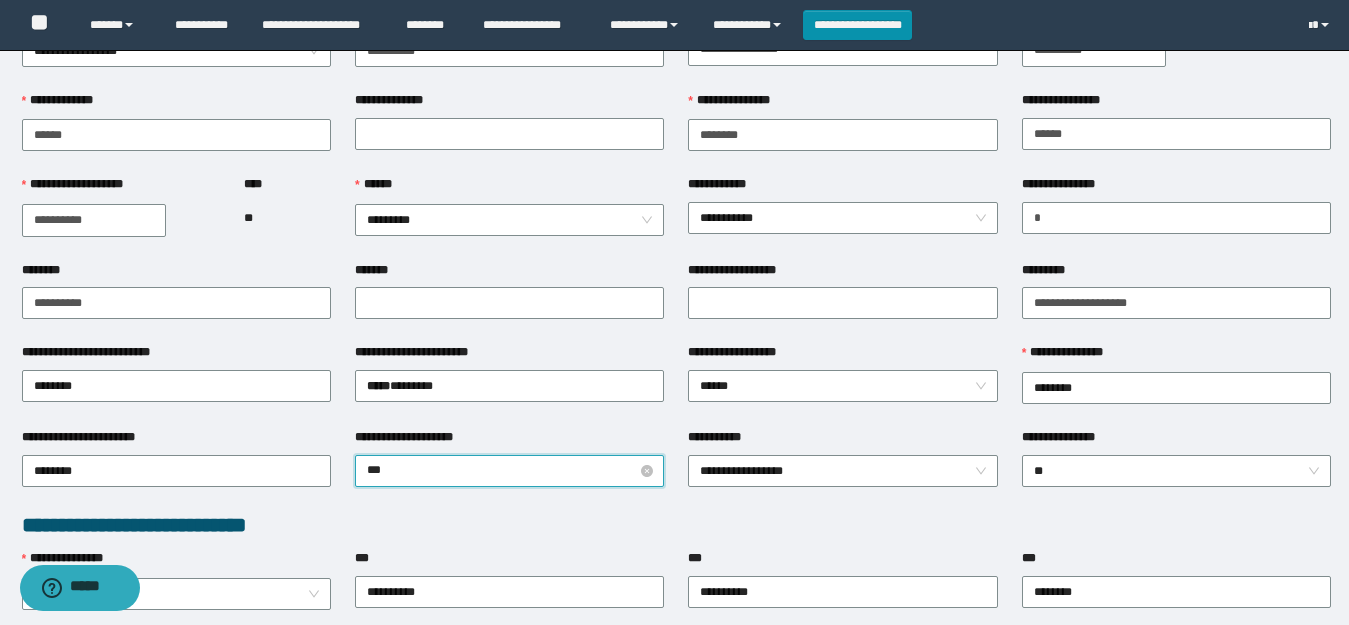type on "****" 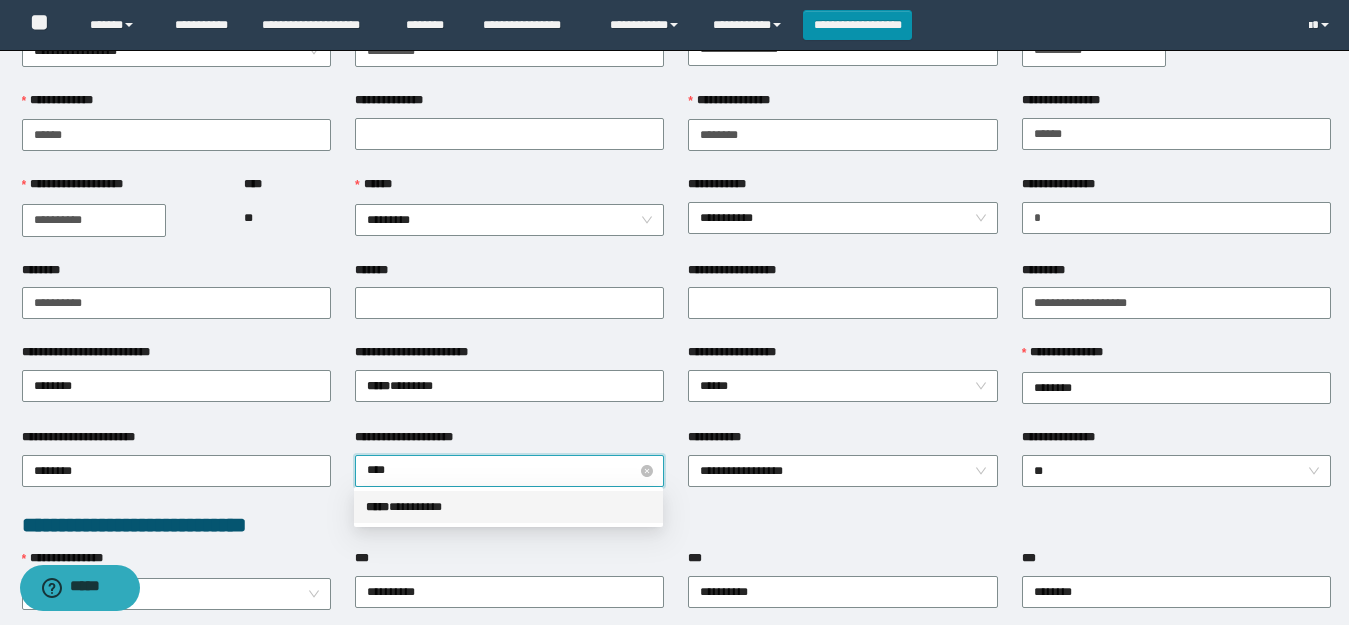click on "***** * ********" at bounding box center [508, 507] 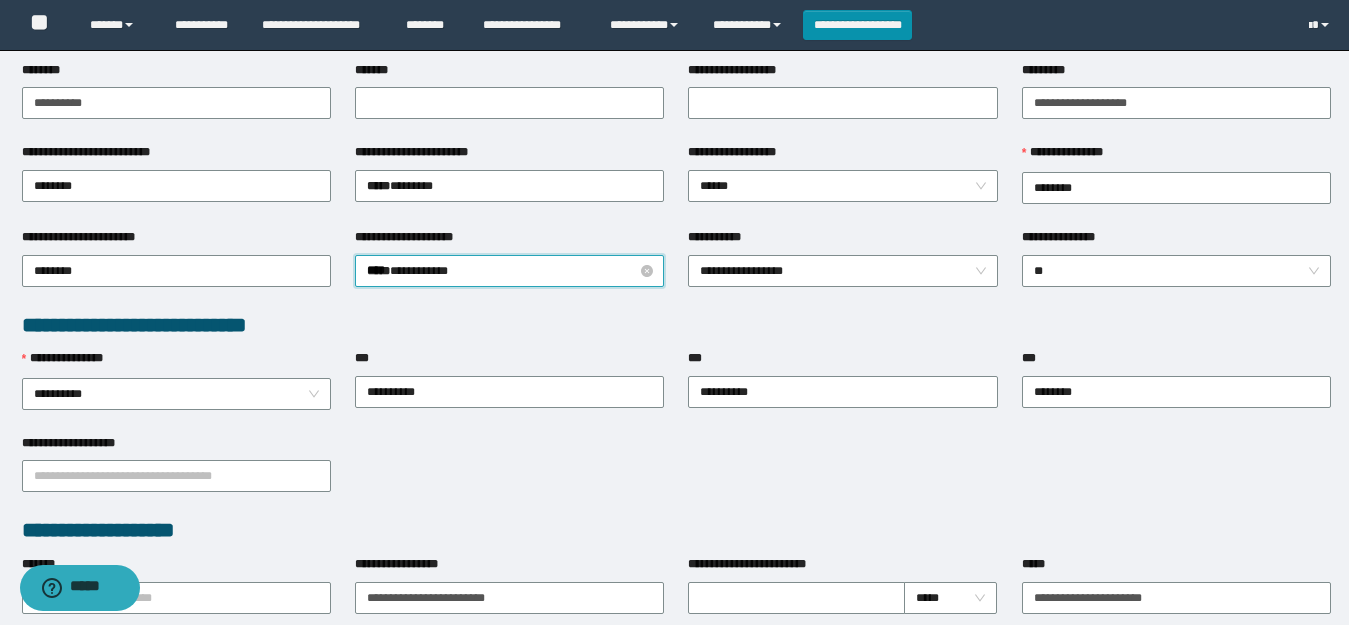 scroll, scrollTop: 500, scrollLeft: 0, axis: vertical 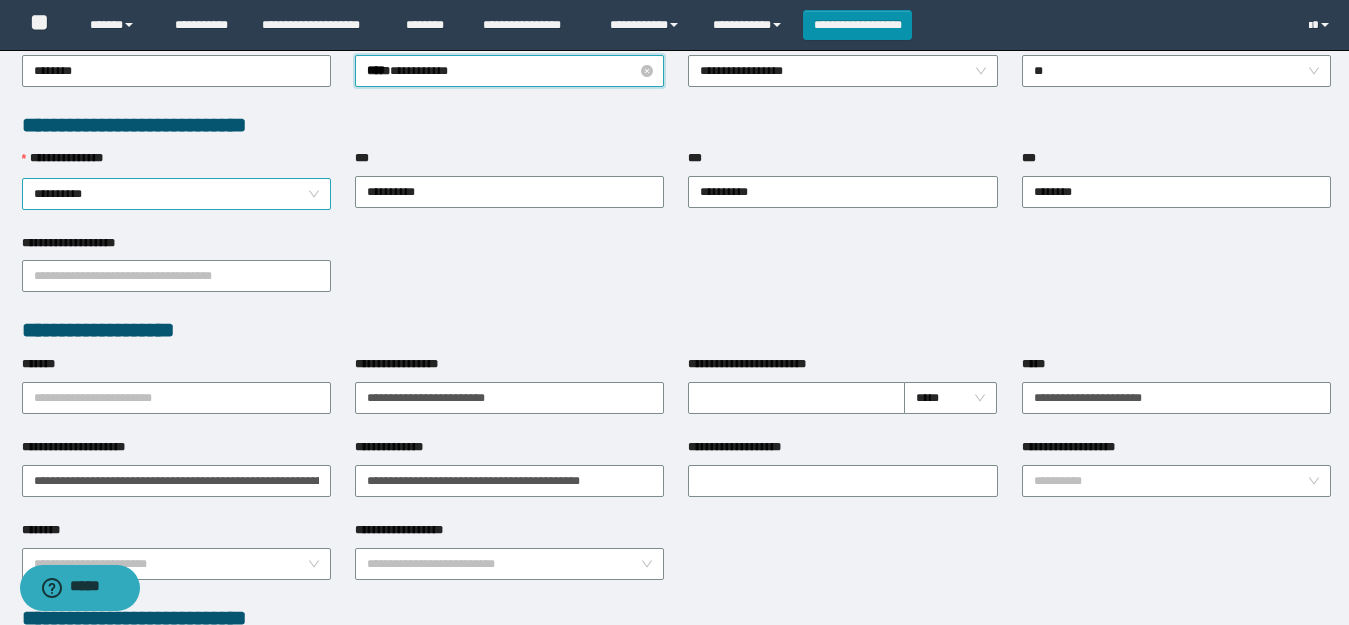 click on "**********" at bounding box center [176, 194] 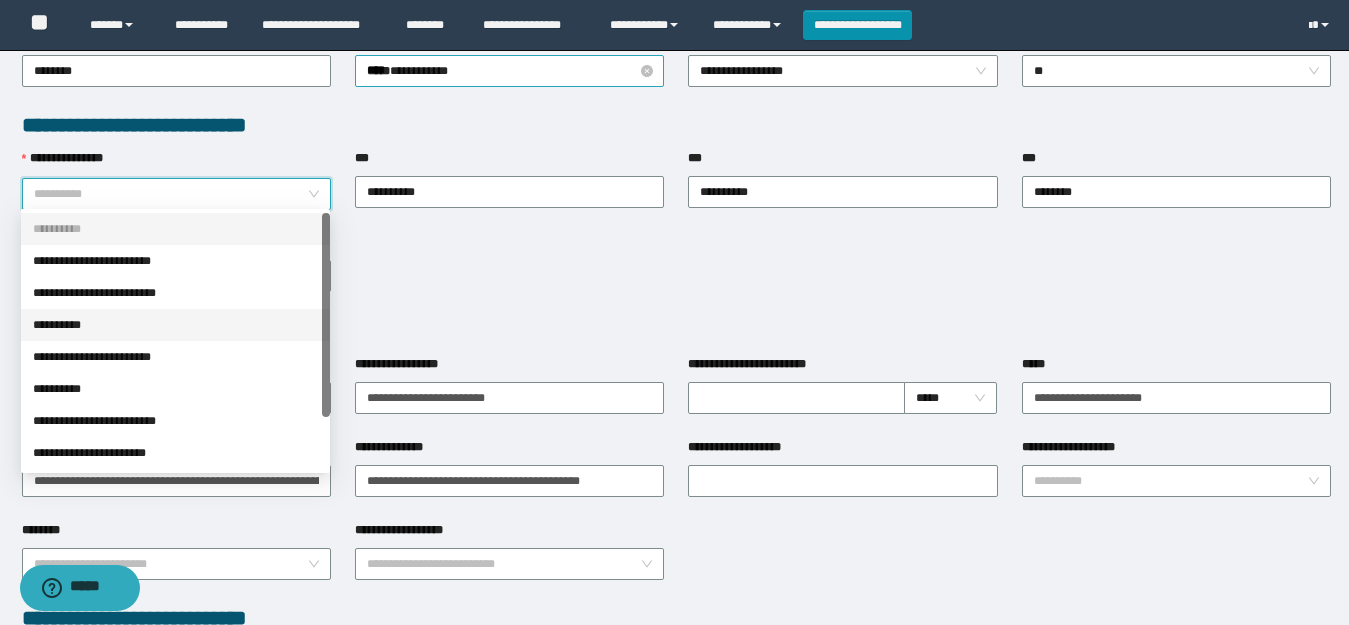 click on "**********" at bounding box center (175, 325) 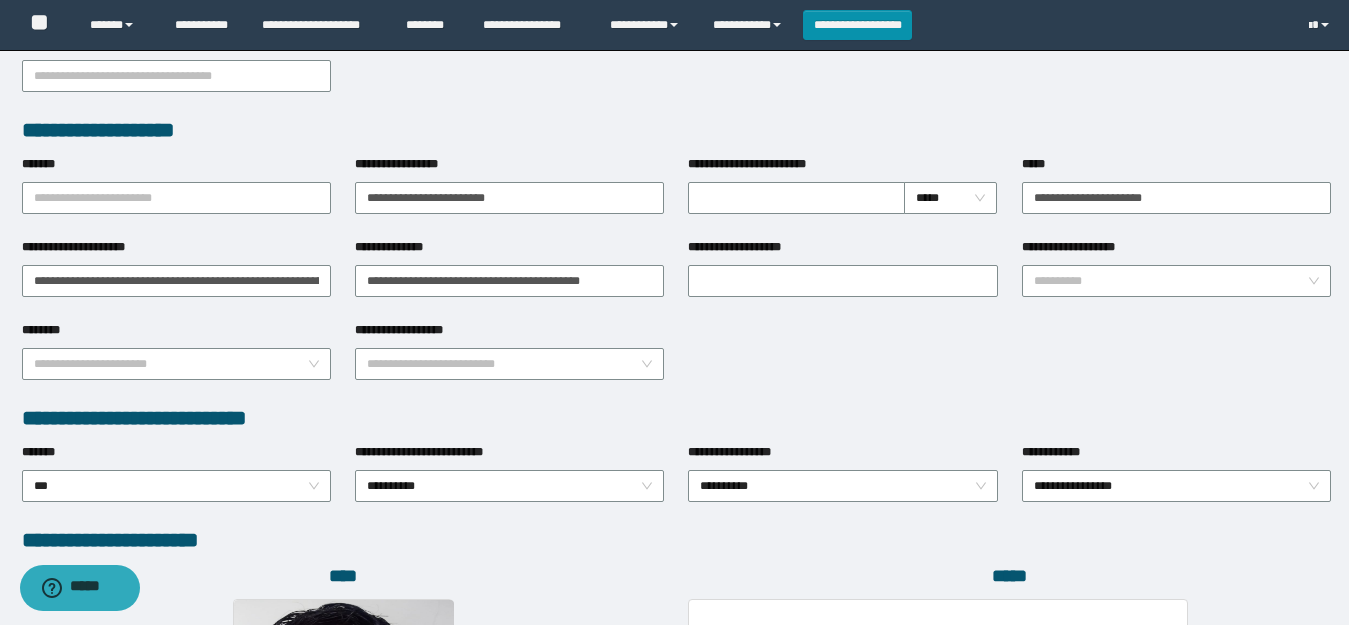 scroll, scrollTop: 900, scrollLeft: 0, axis: vertical 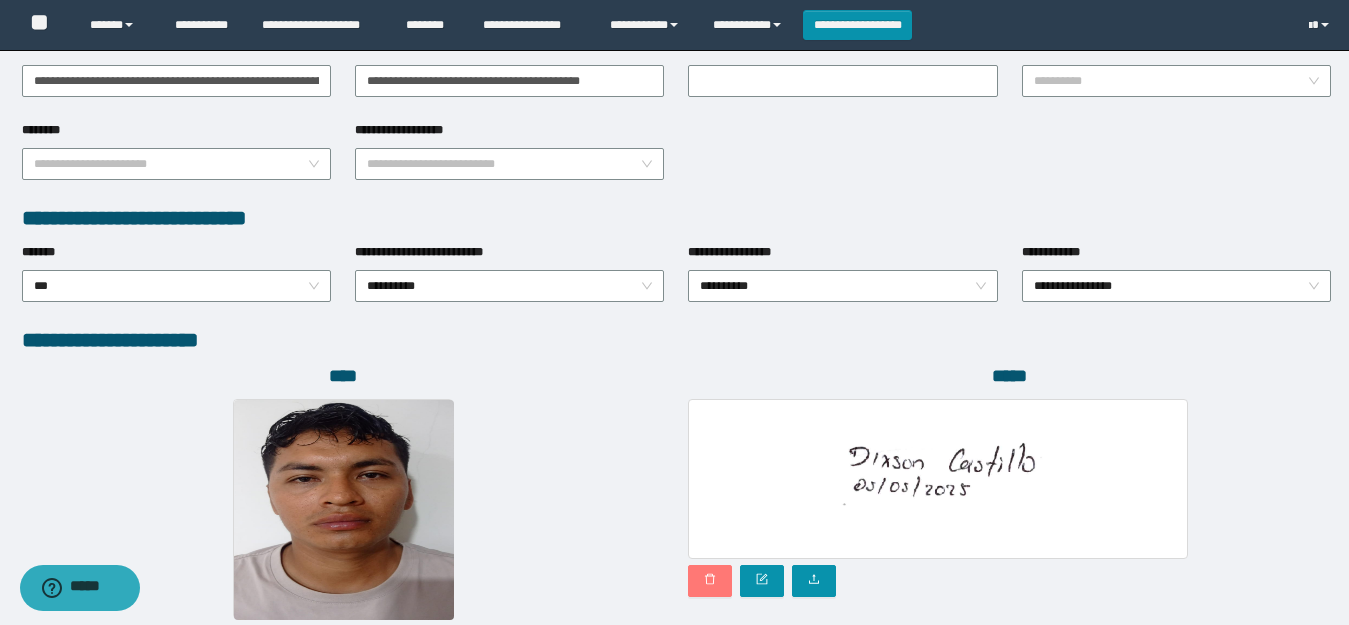 click at bounding box center [710, 581] 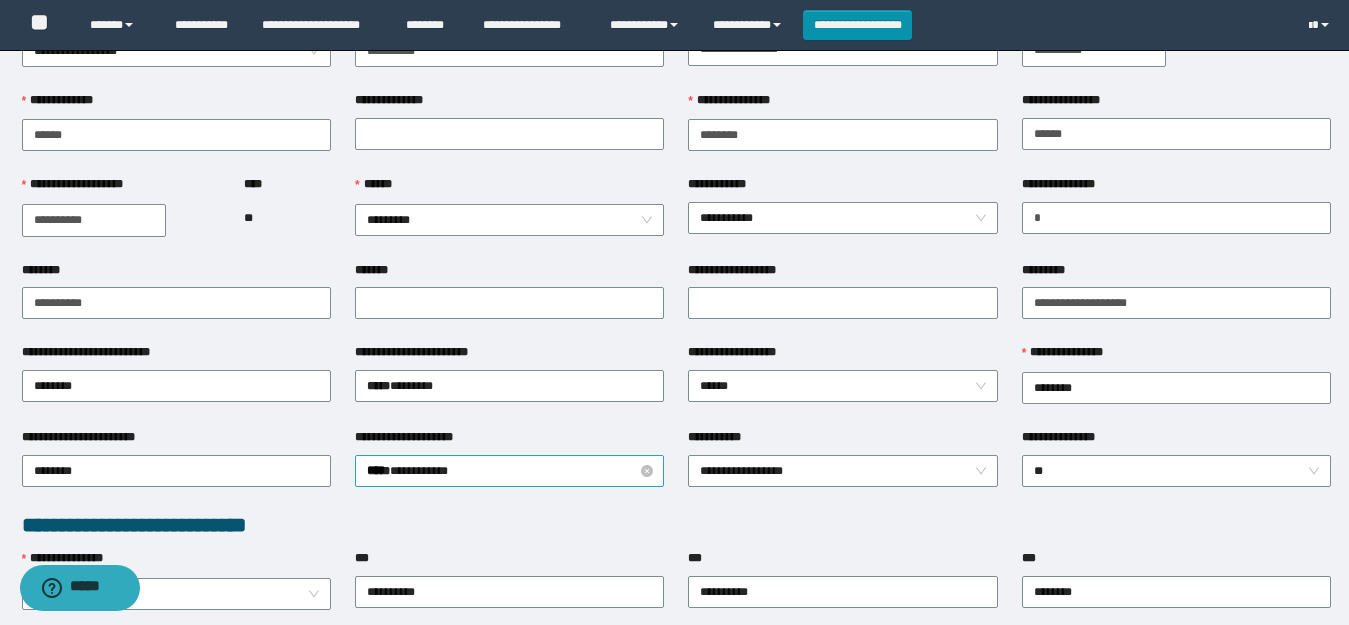 scroll, scrollTop: 300, scrollLeft: 0, axis: vertical 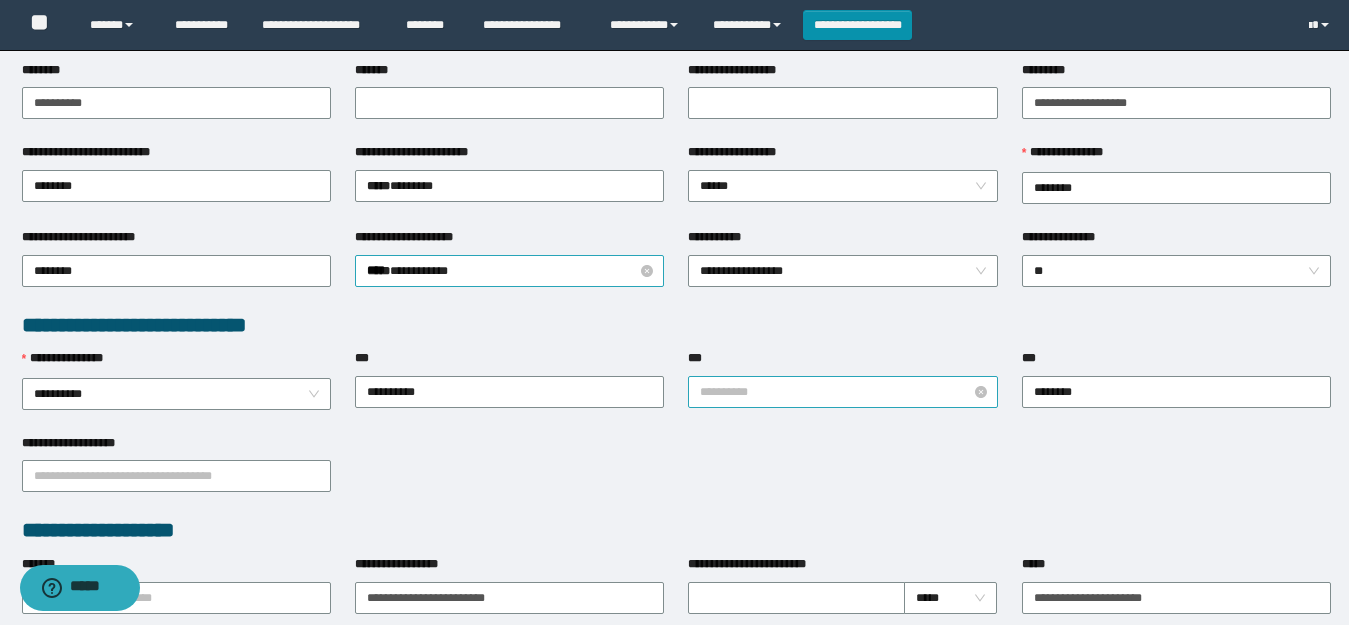 click on "**********" at bounding box center (842, 392) 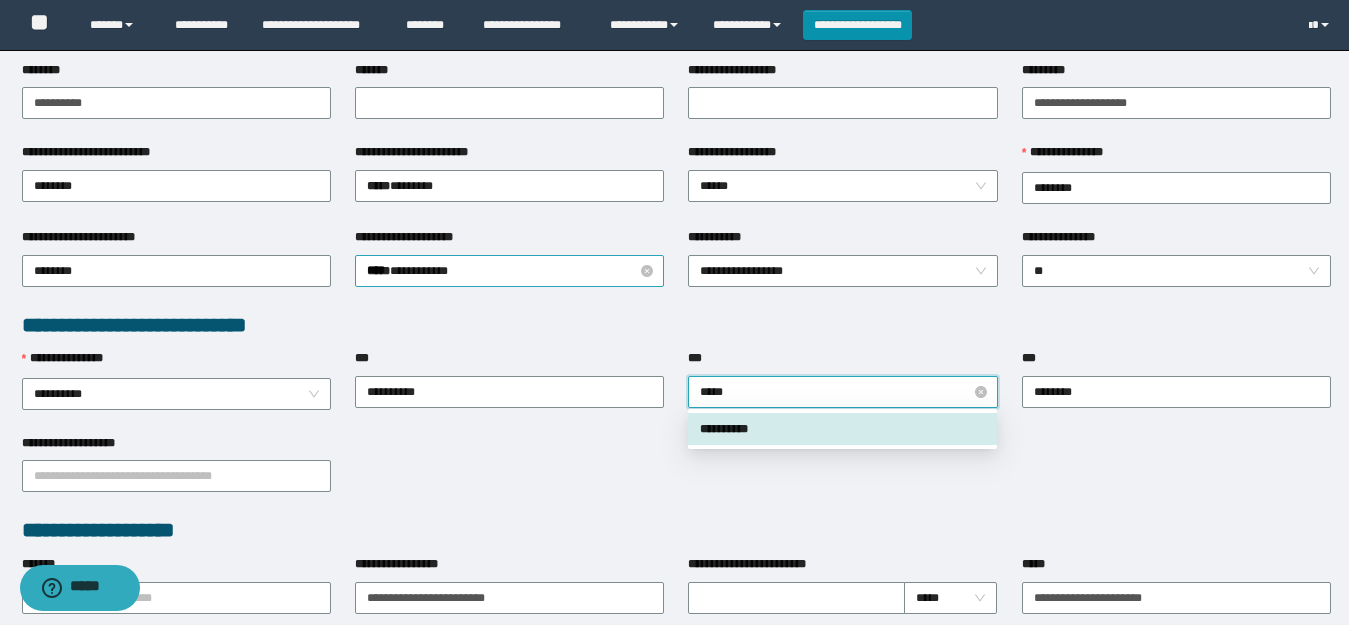 type on "******" 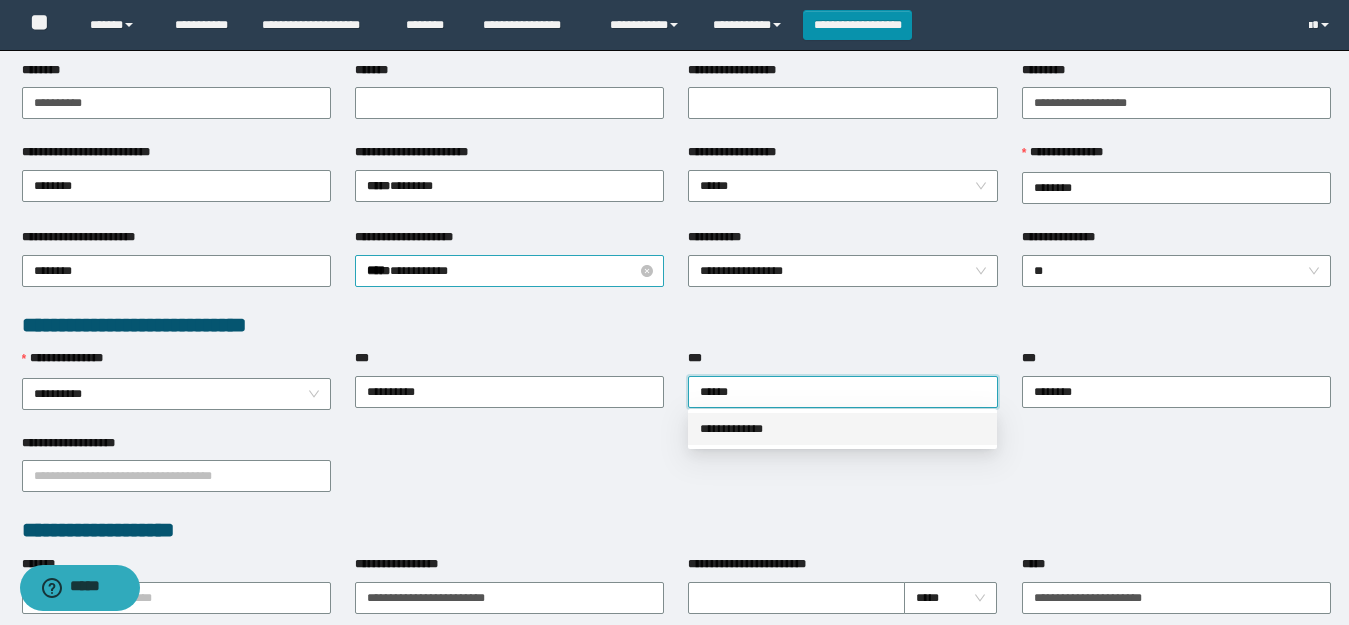 click on "**********" at bounding box center (842, 429) 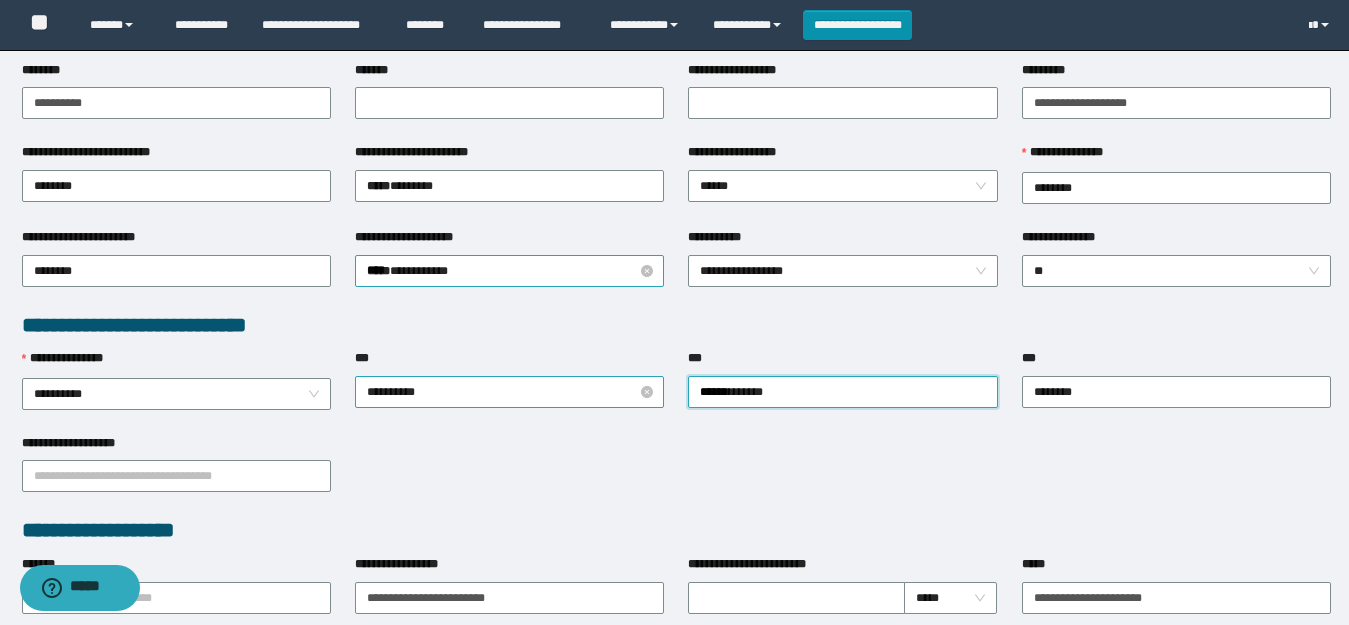 click on "**********" at bounding box center (509, 392) 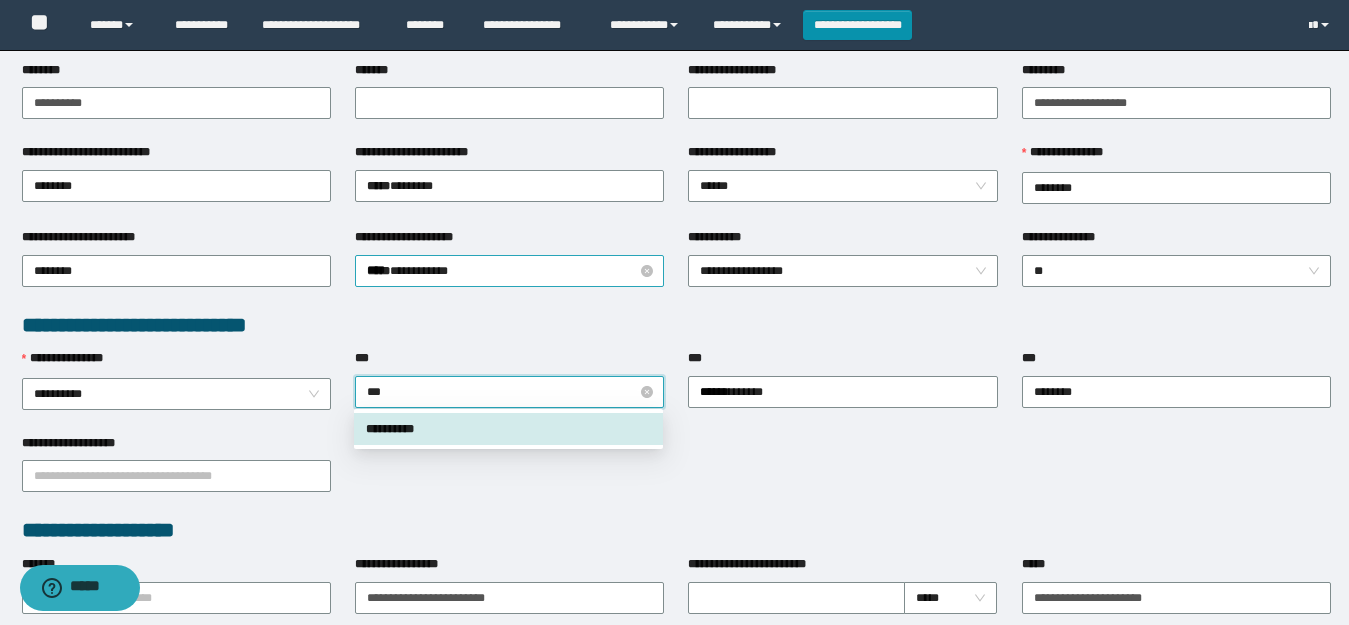 type on "****" 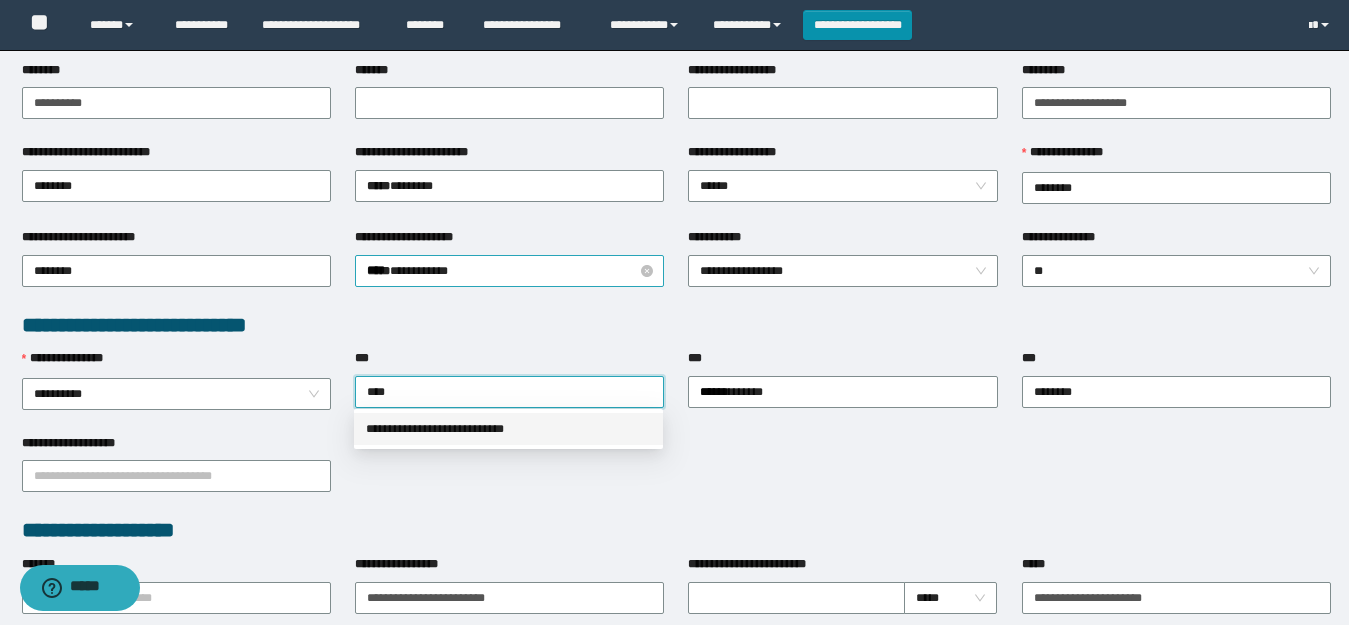 click on "**********" at bounding box center [508, 429] 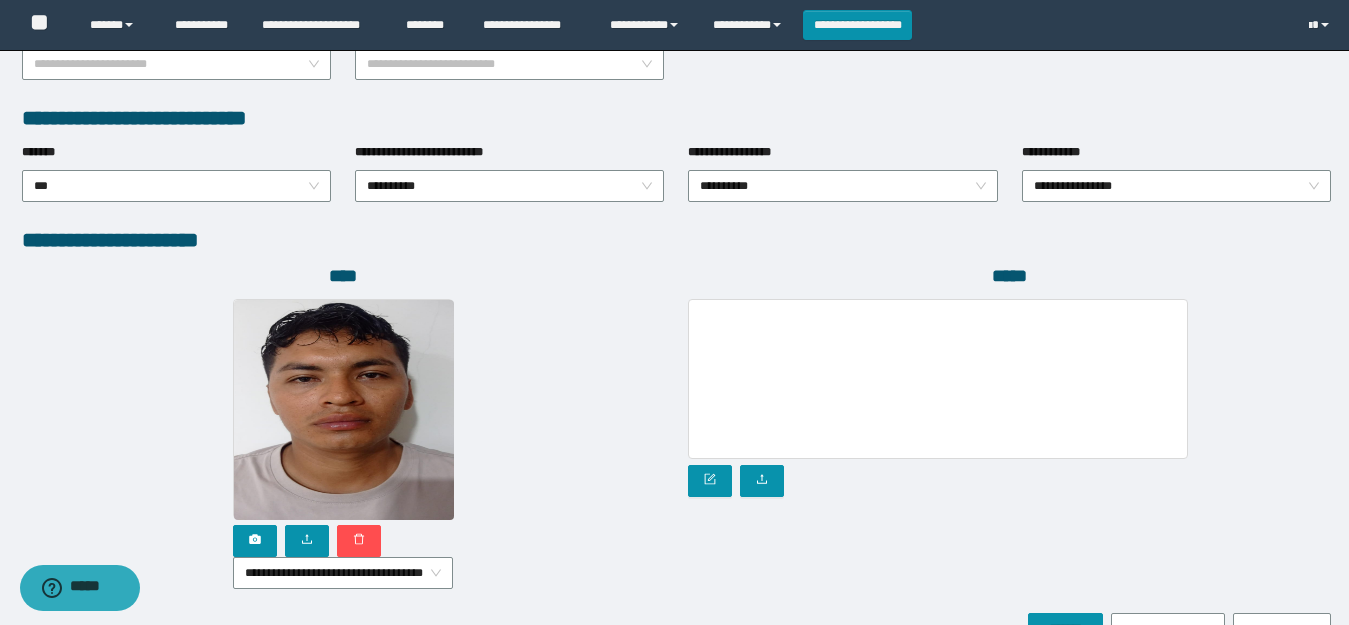 scroll, scrollTop: 1112, scrollLeft: 0, axis: vertical 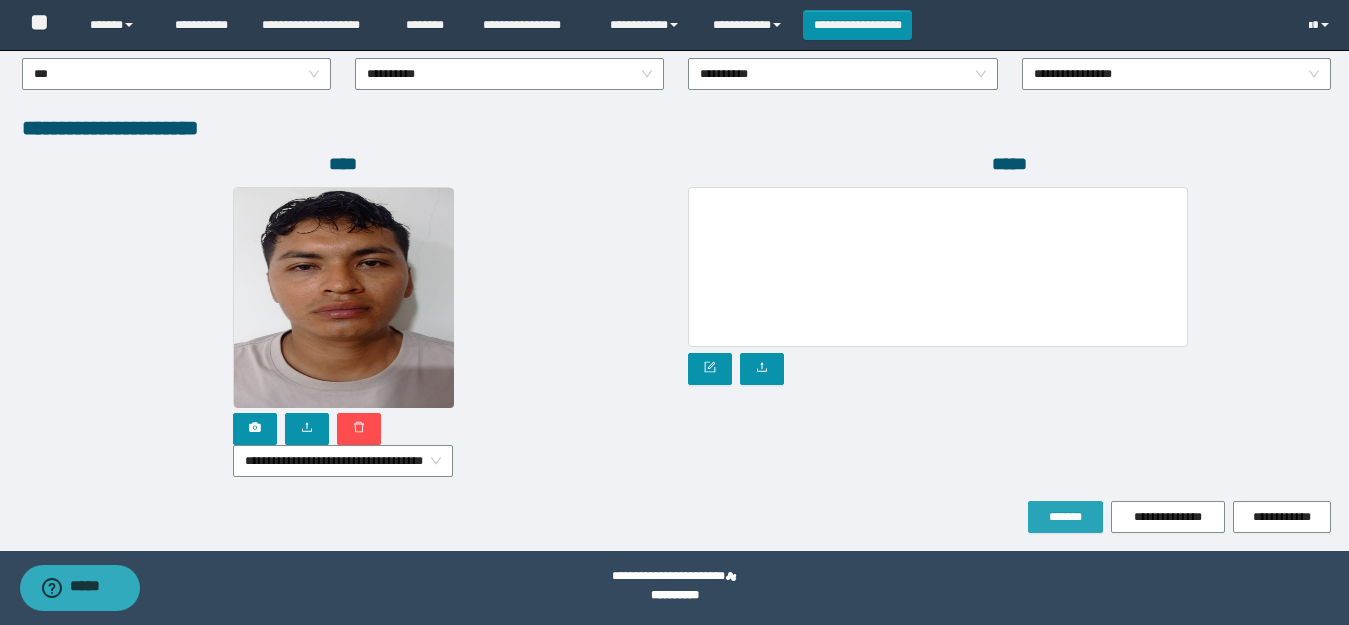 click on "*******" at bounding box center [1065, 517] 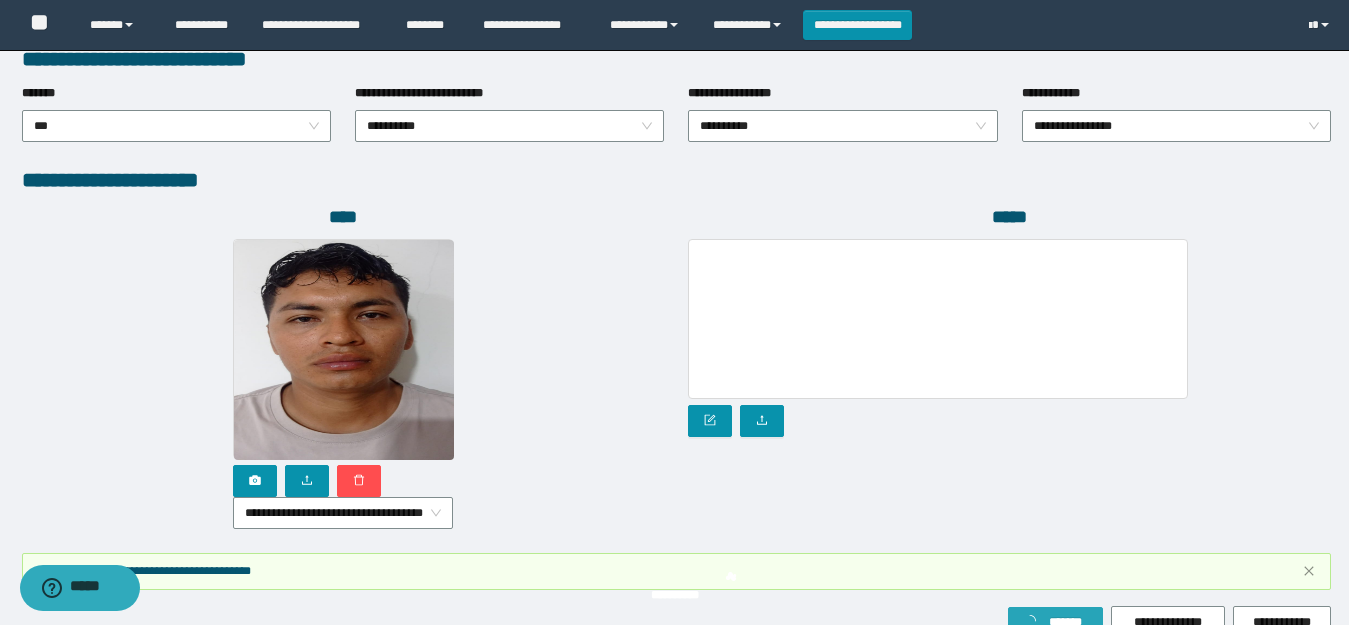 scroll, scrollTop: 1165, scrollLeft: 0, axis: vertical 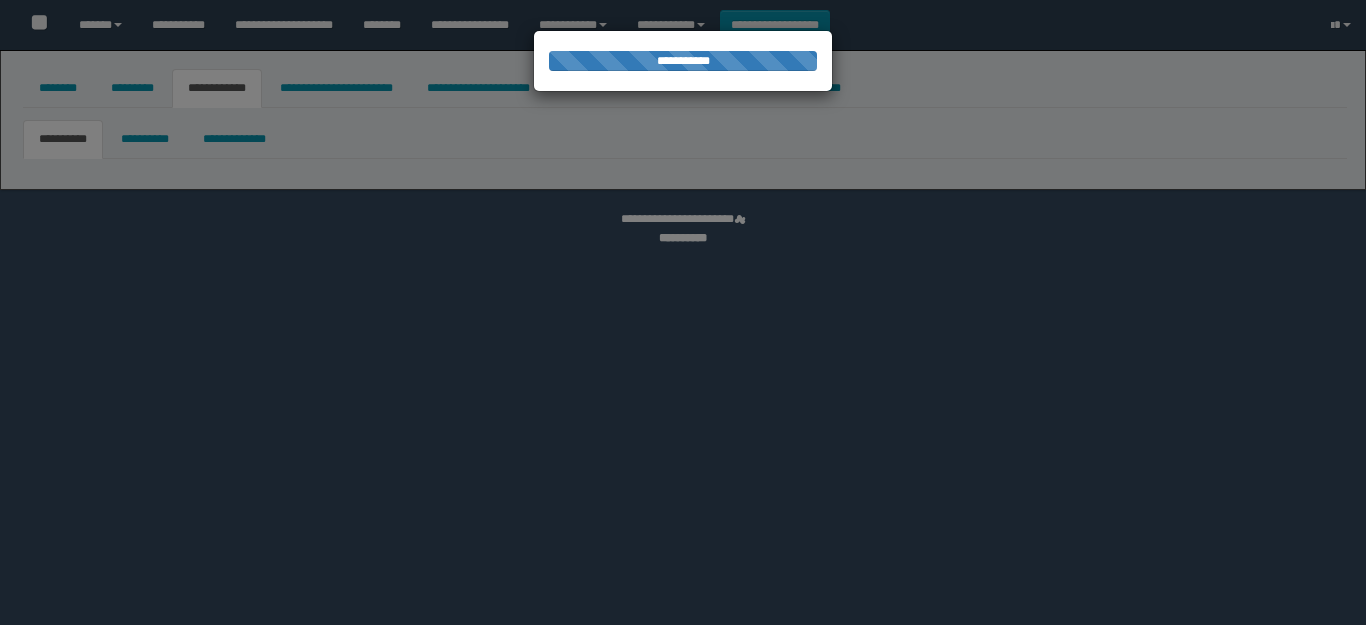 select on "**" 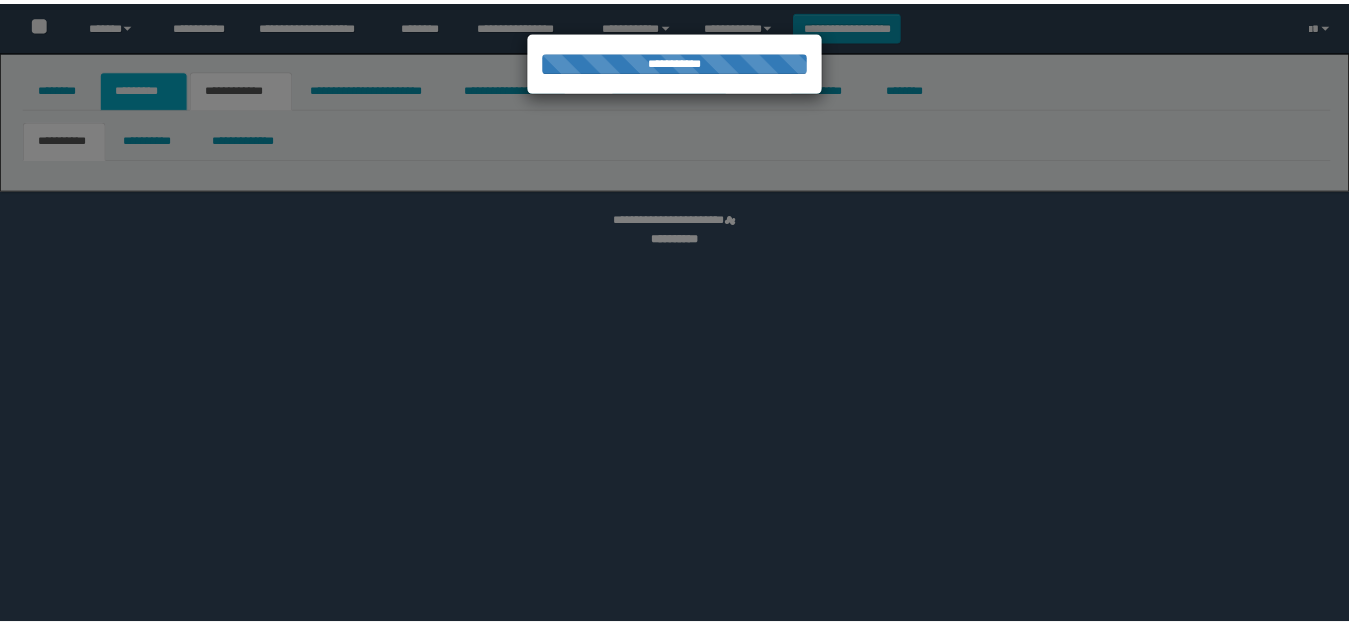 scroll, scrollTop: 0, scrollLeft: 0, axis: both 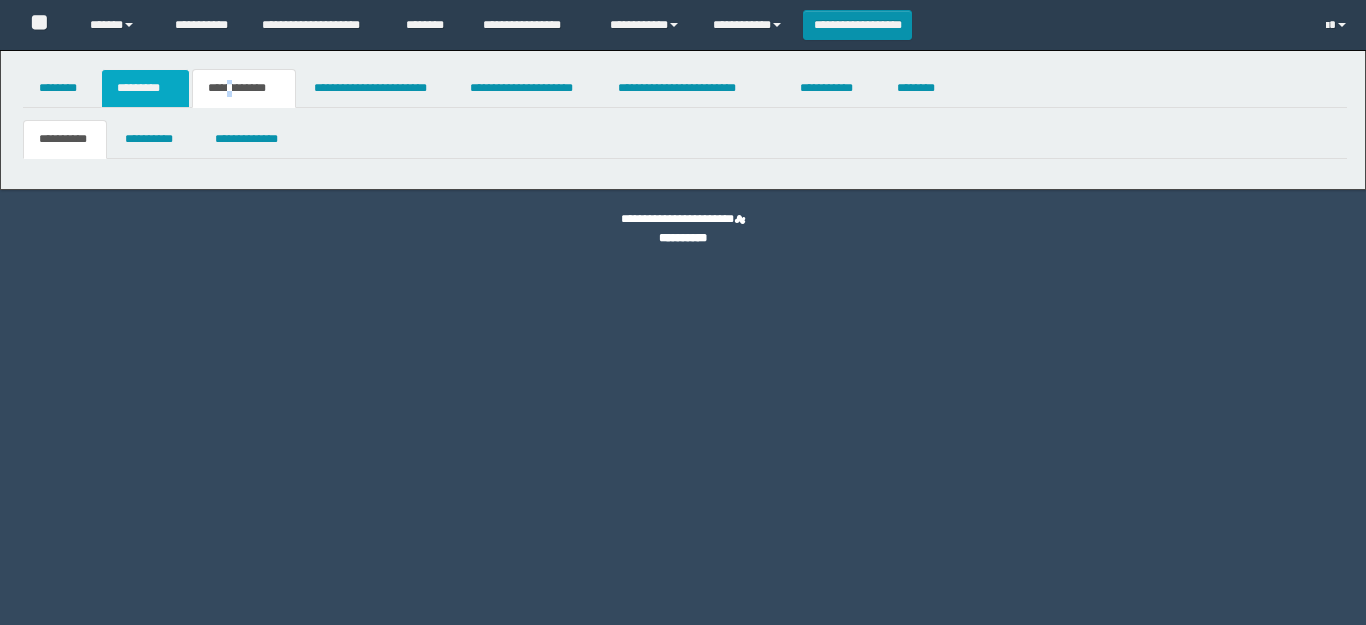 click on "*********" at bounding box center [145, 88] 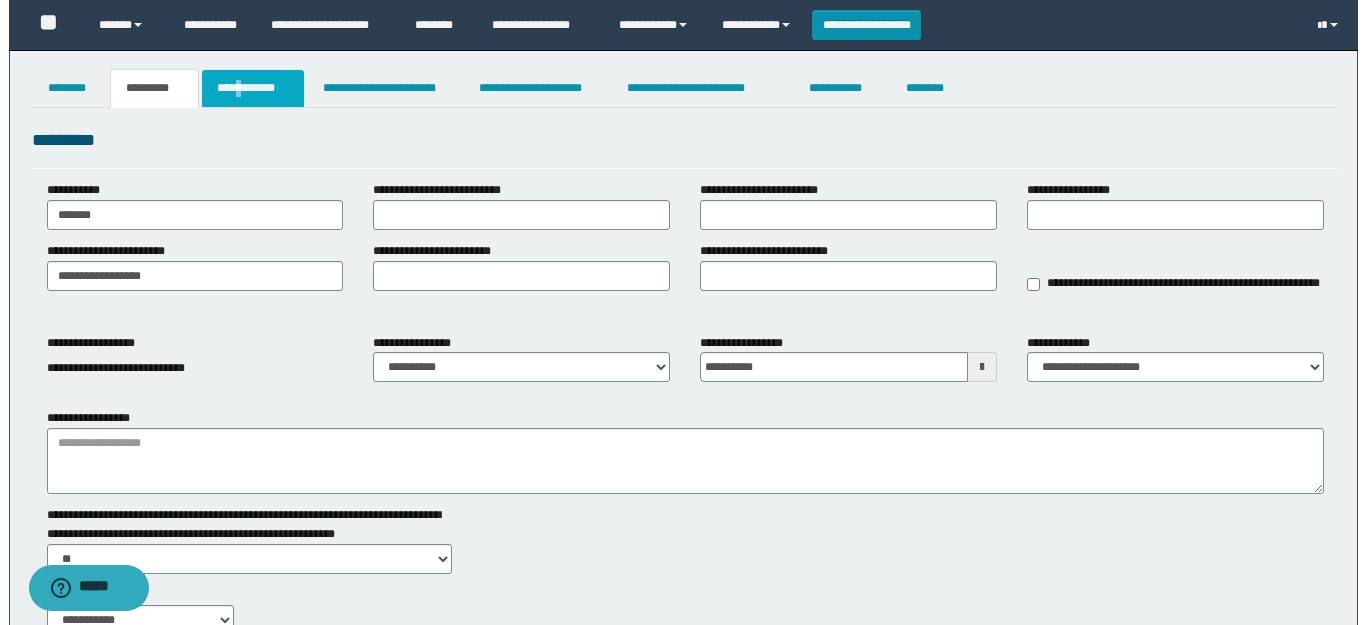 scroll, scrollTop: 0, scrollLeft: 0, axis: both 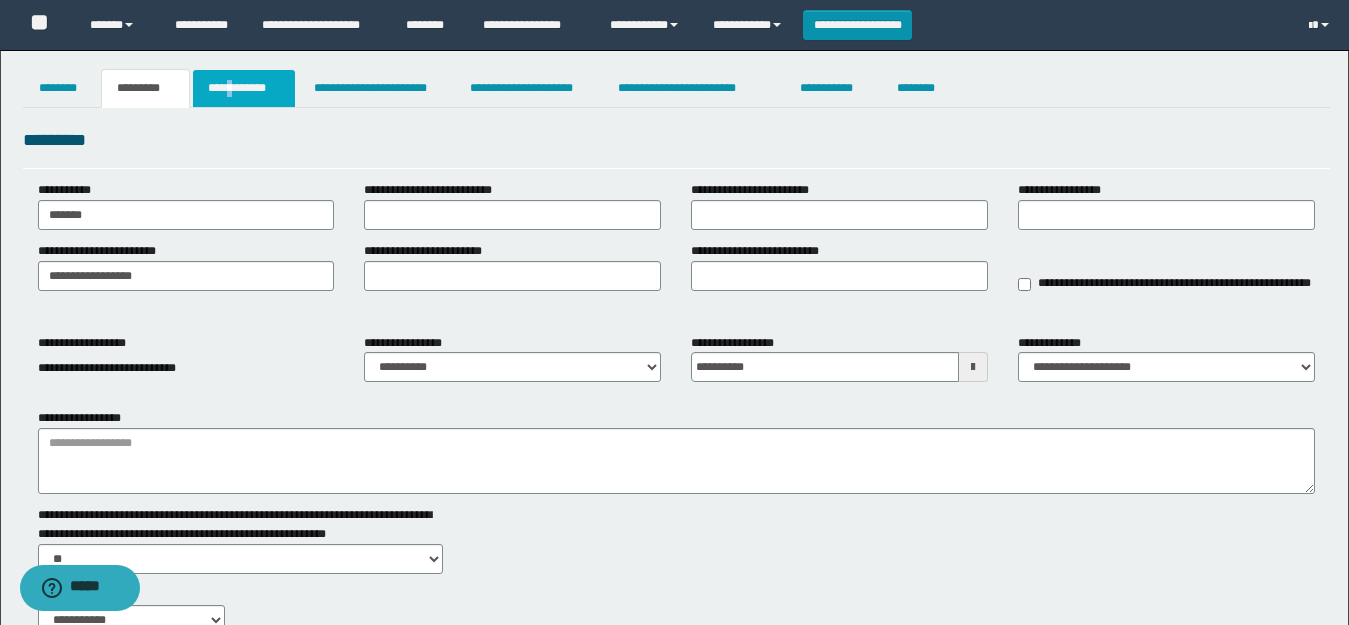 click on "**********" at bounding box center [244, 88] 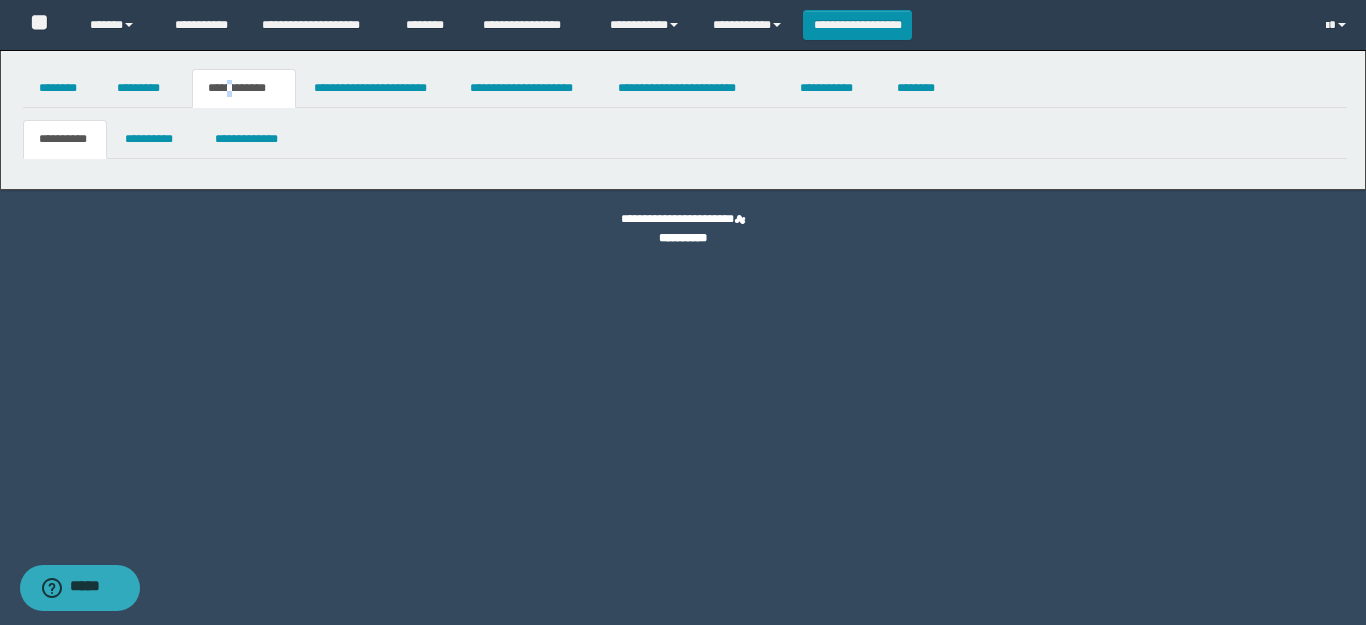 click at bounding box center [0, 0] 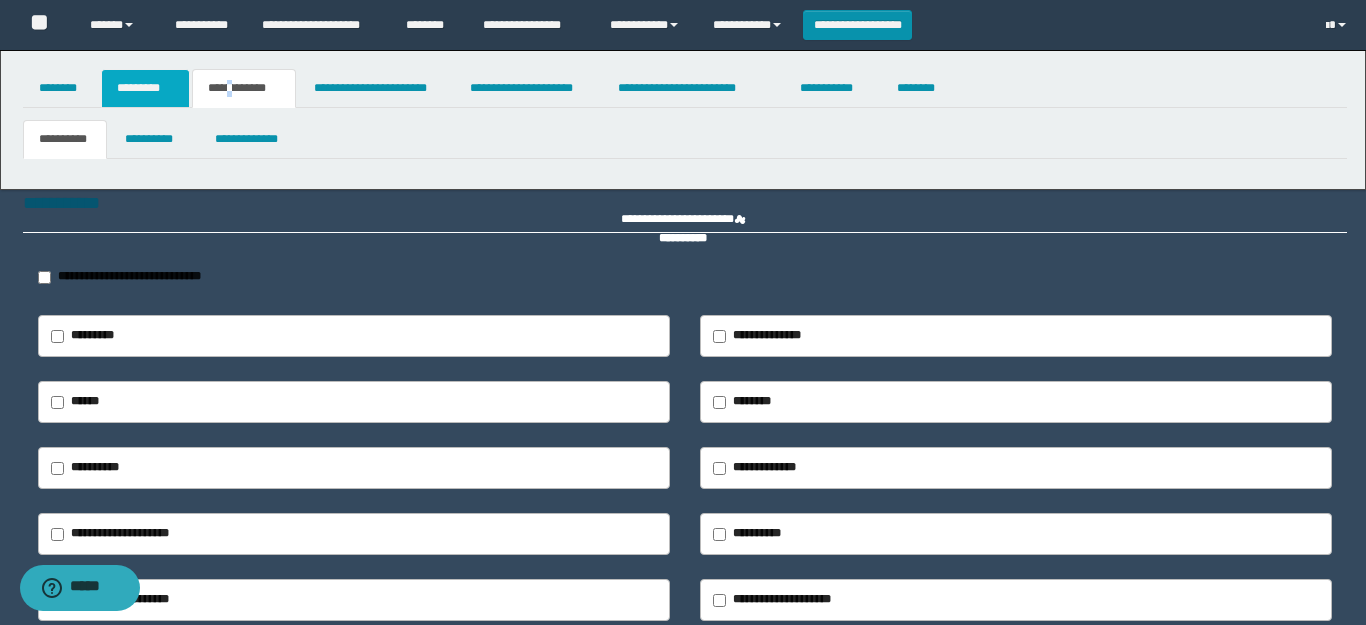 click on "*********" at bounding box center (145, 88) 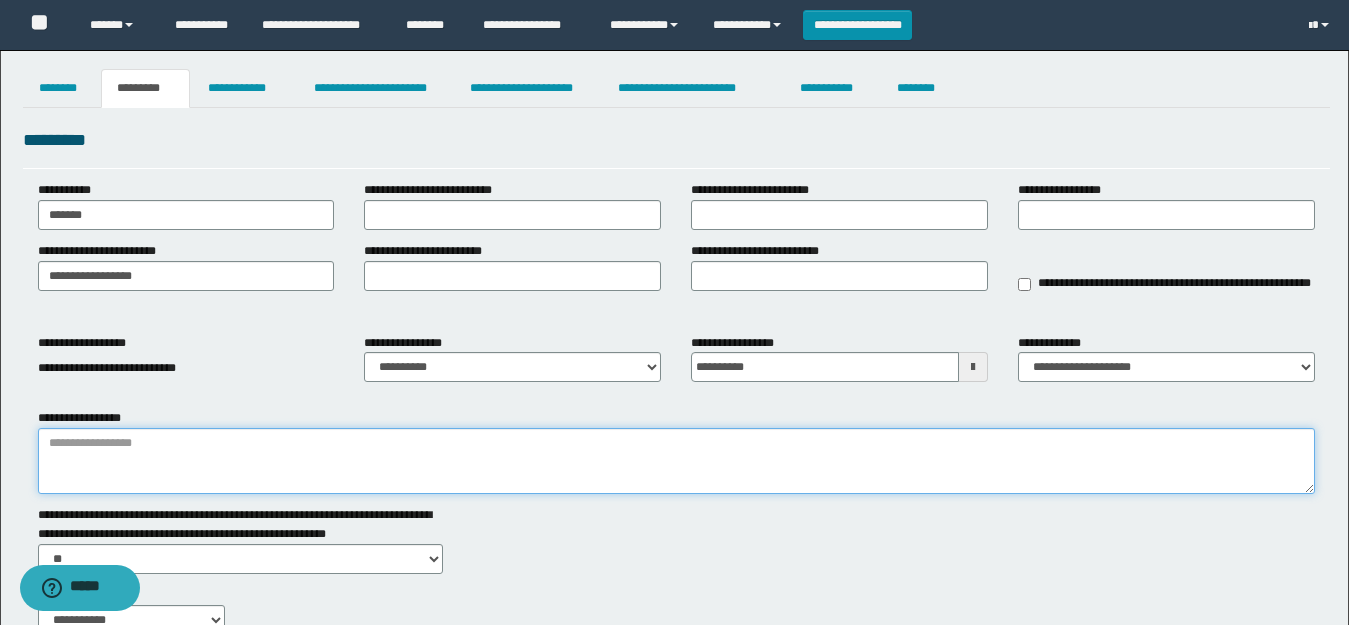 click on "**********" at bounding box center [676, 461] 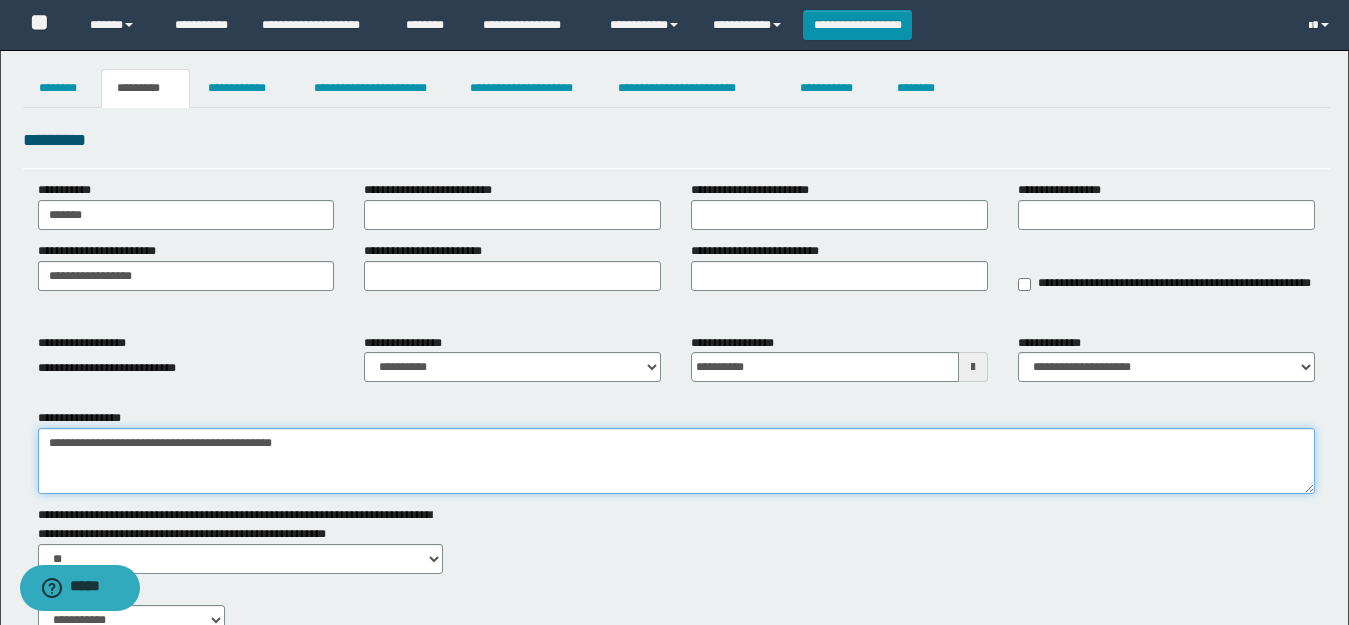 paste on "**********" 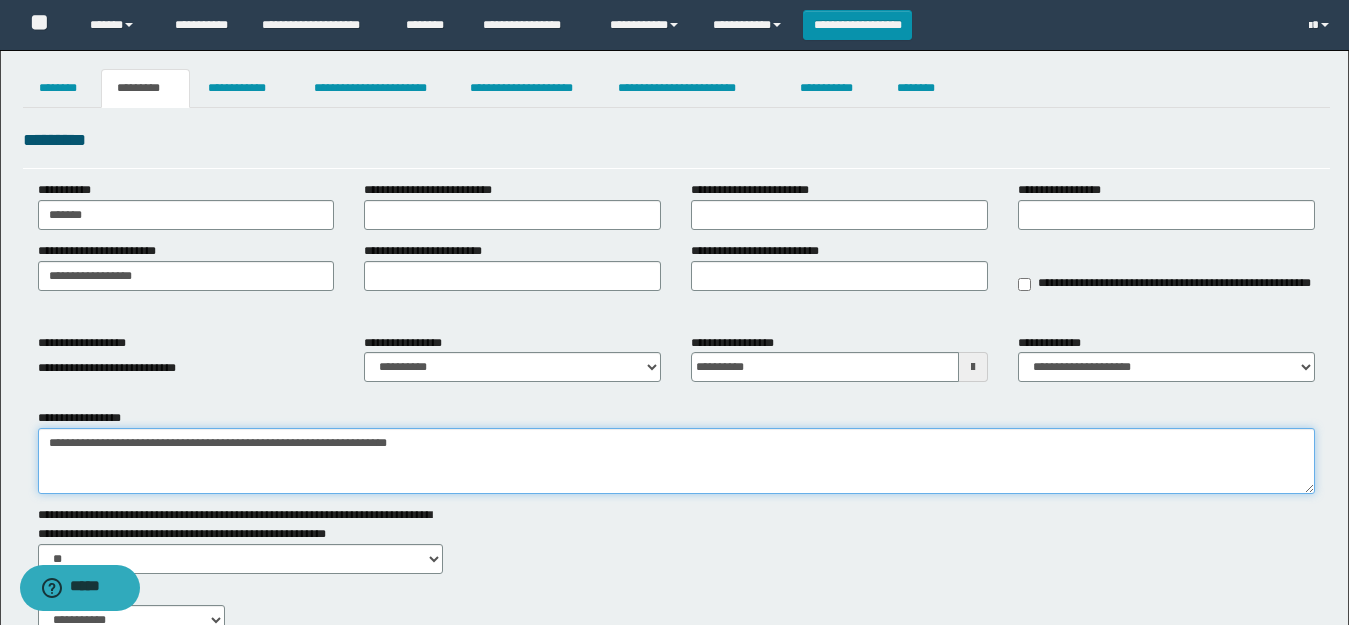 type on "**********" 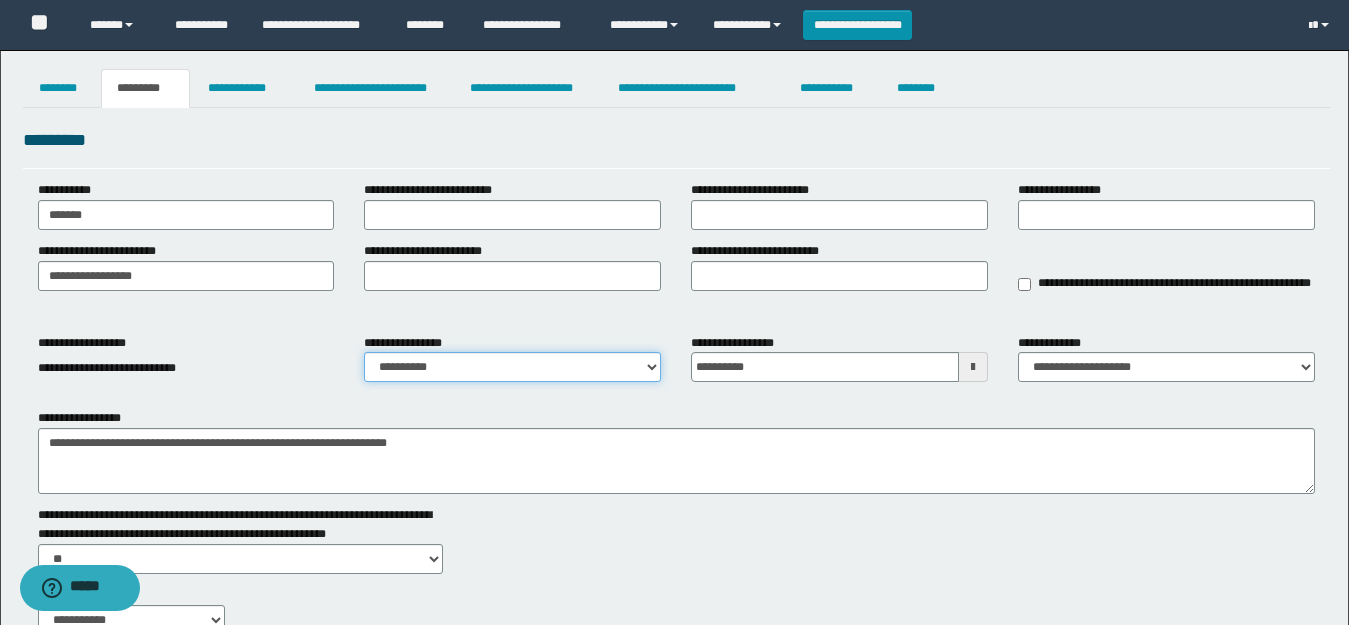 click on "**********" at bounding box center [512, 367] 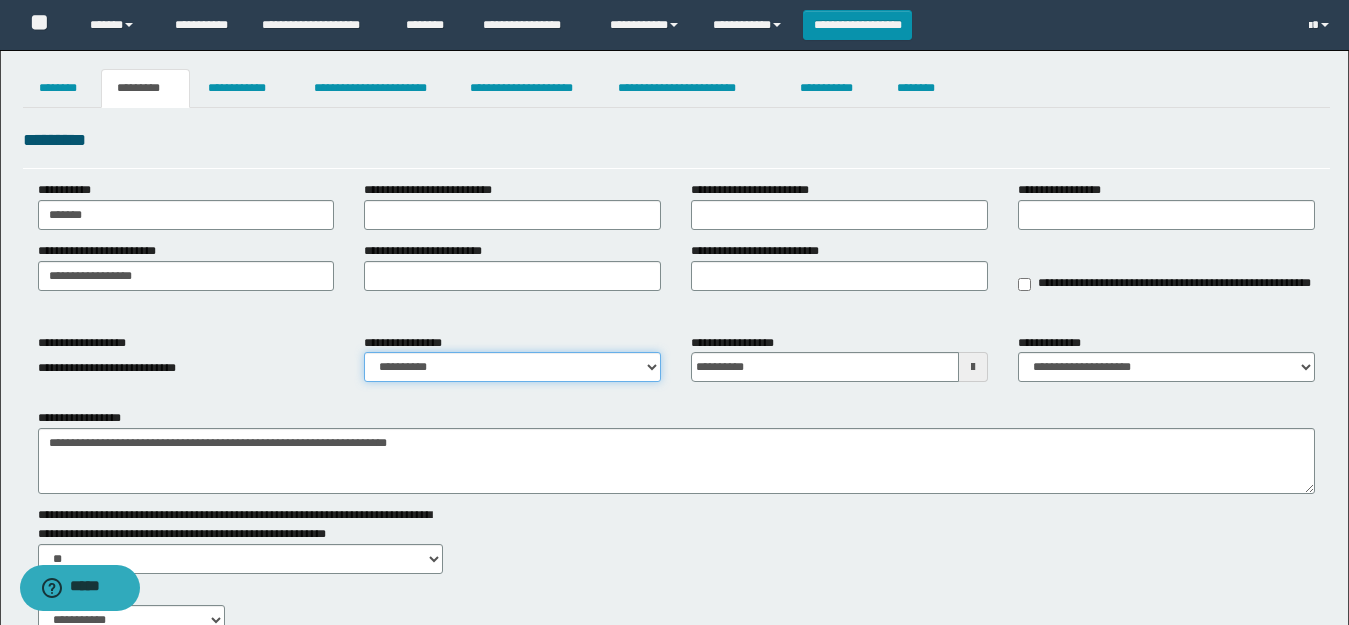 select on "****" 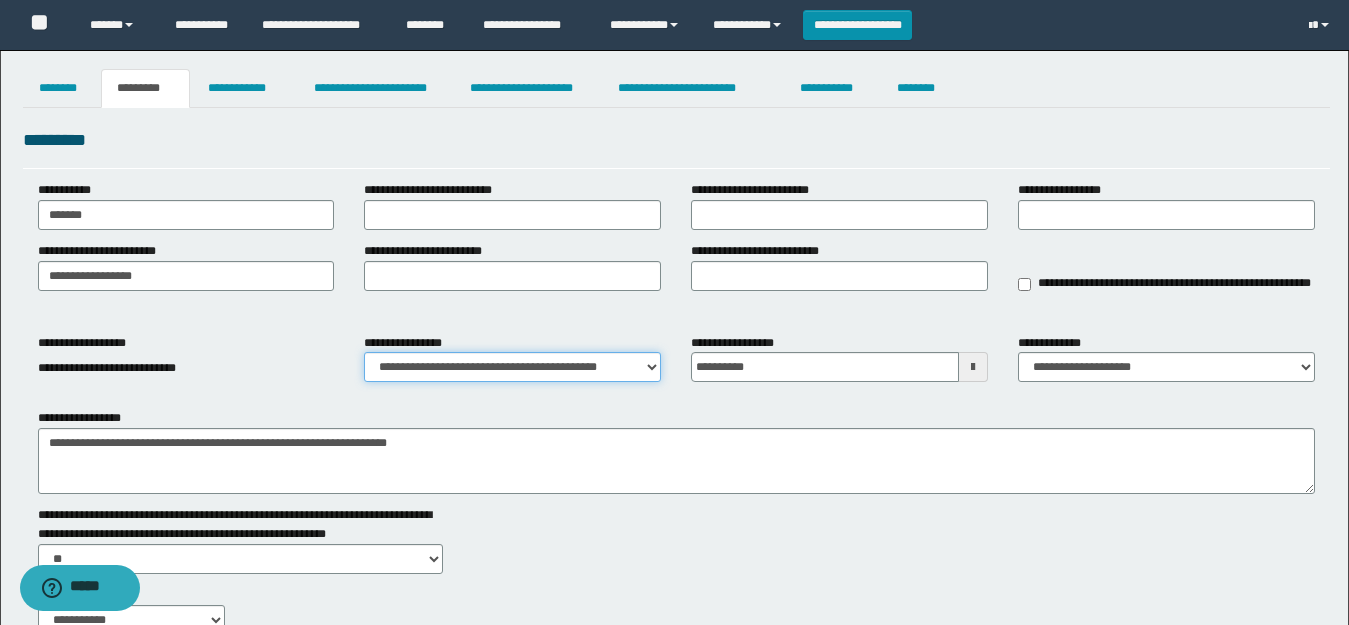 click on "**********" at bounding box center (512, 367) 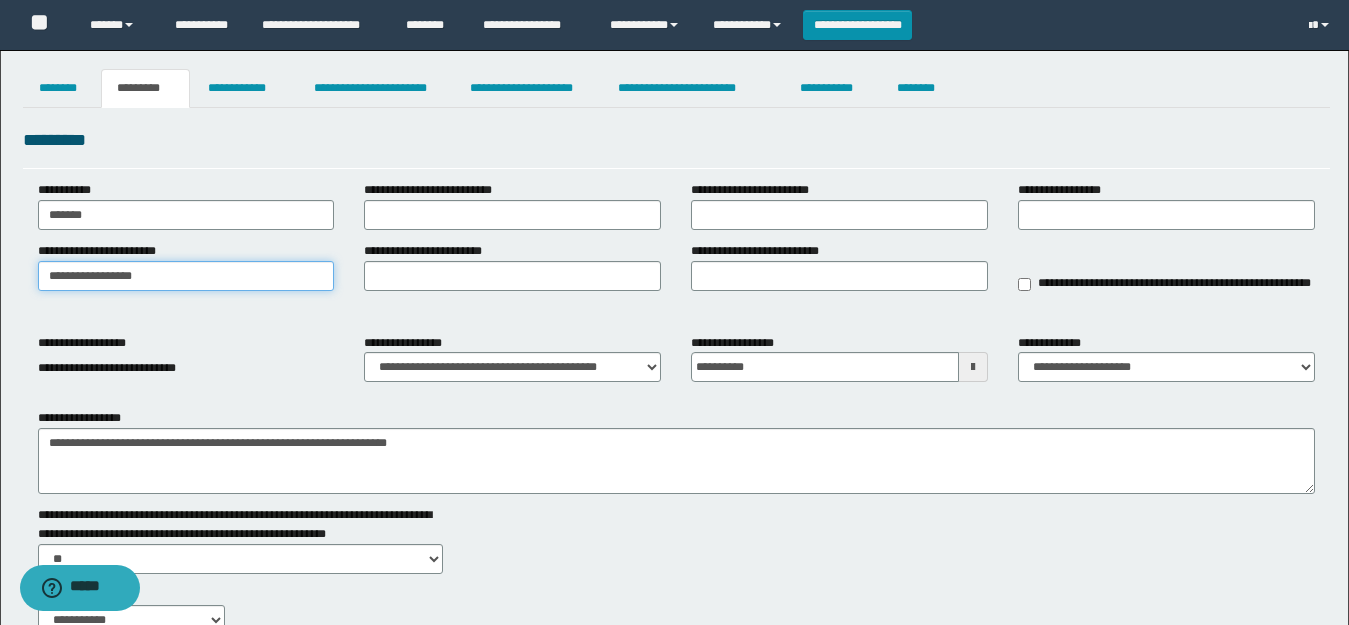drag, startPoint x: 169, startPoint y: 270, endPoint x: 0, endPoint y: 140, distance: 213.21585 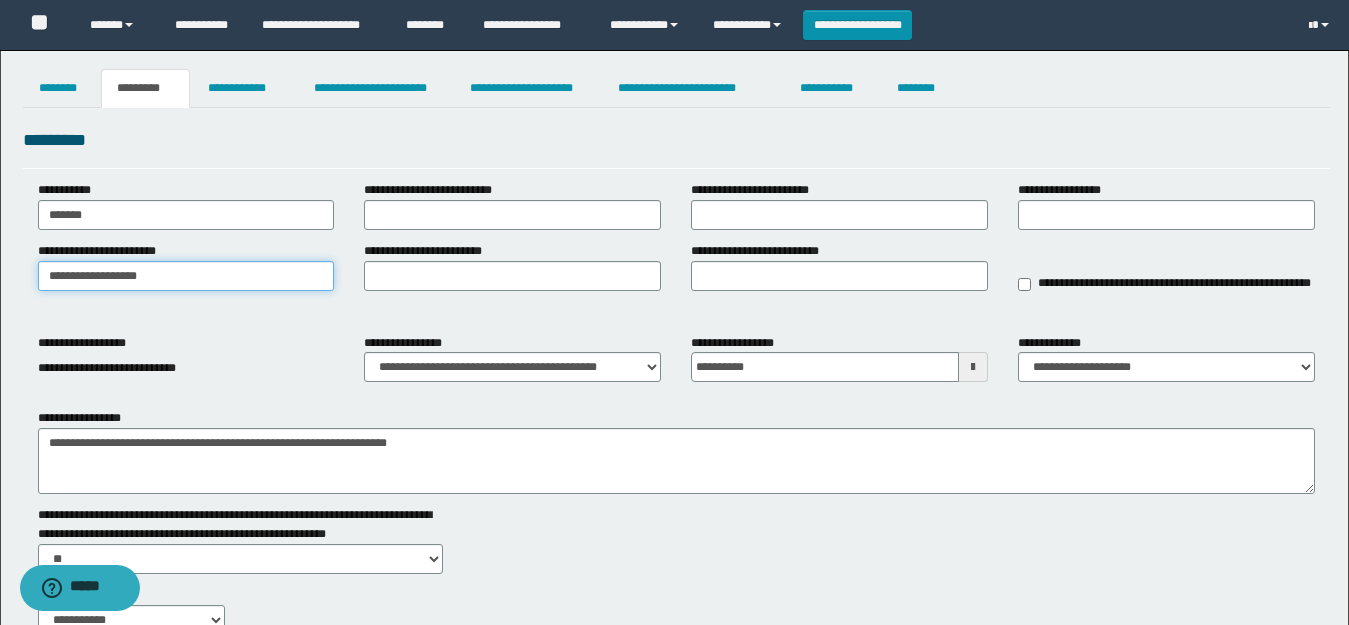 type on "**********" 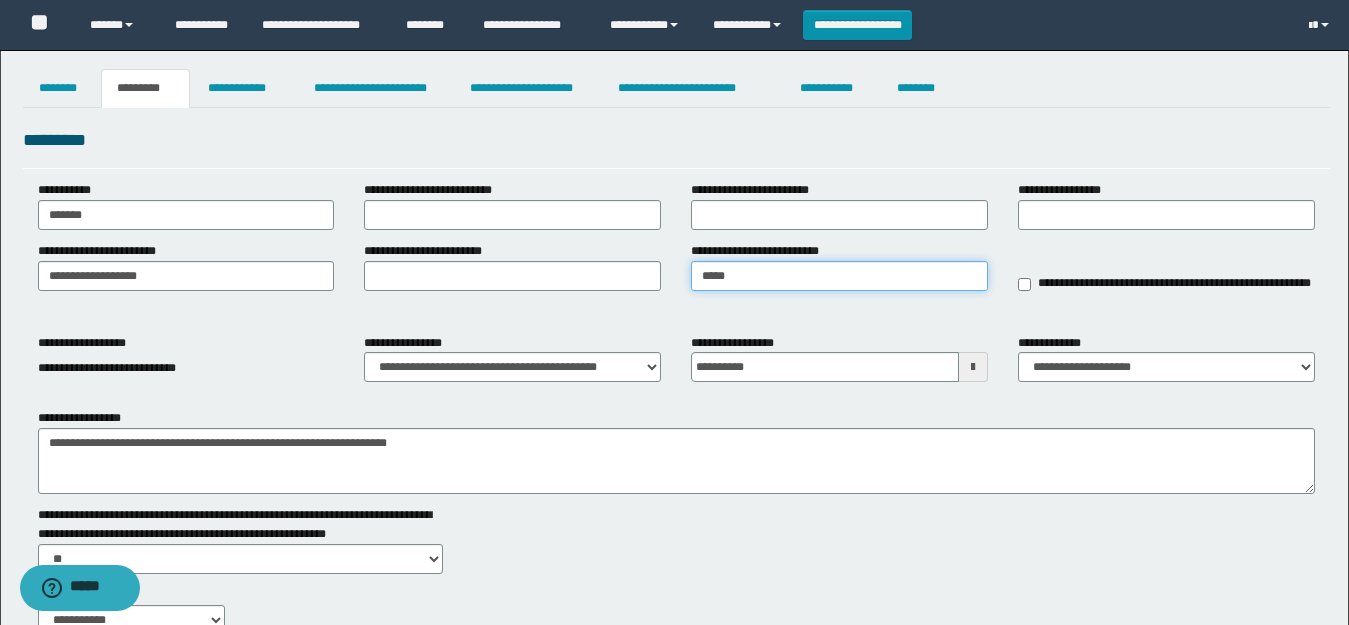 type on "*****" 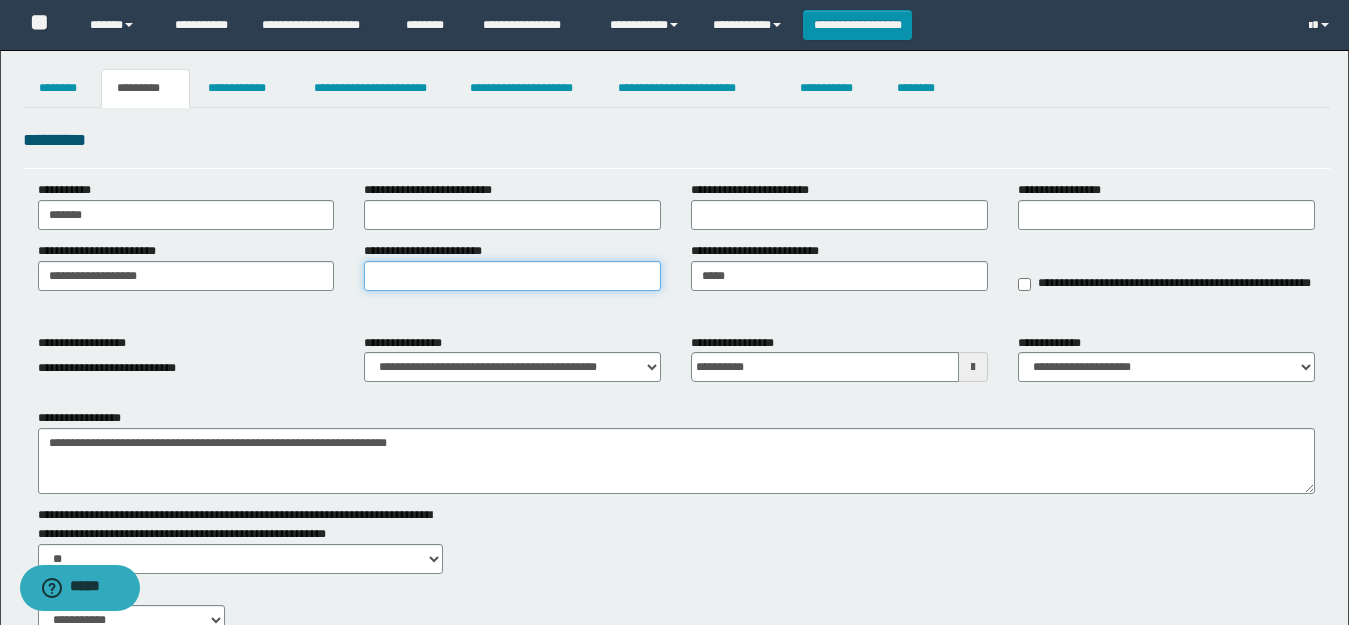 click on "**********" at bounding box center (512, 276) 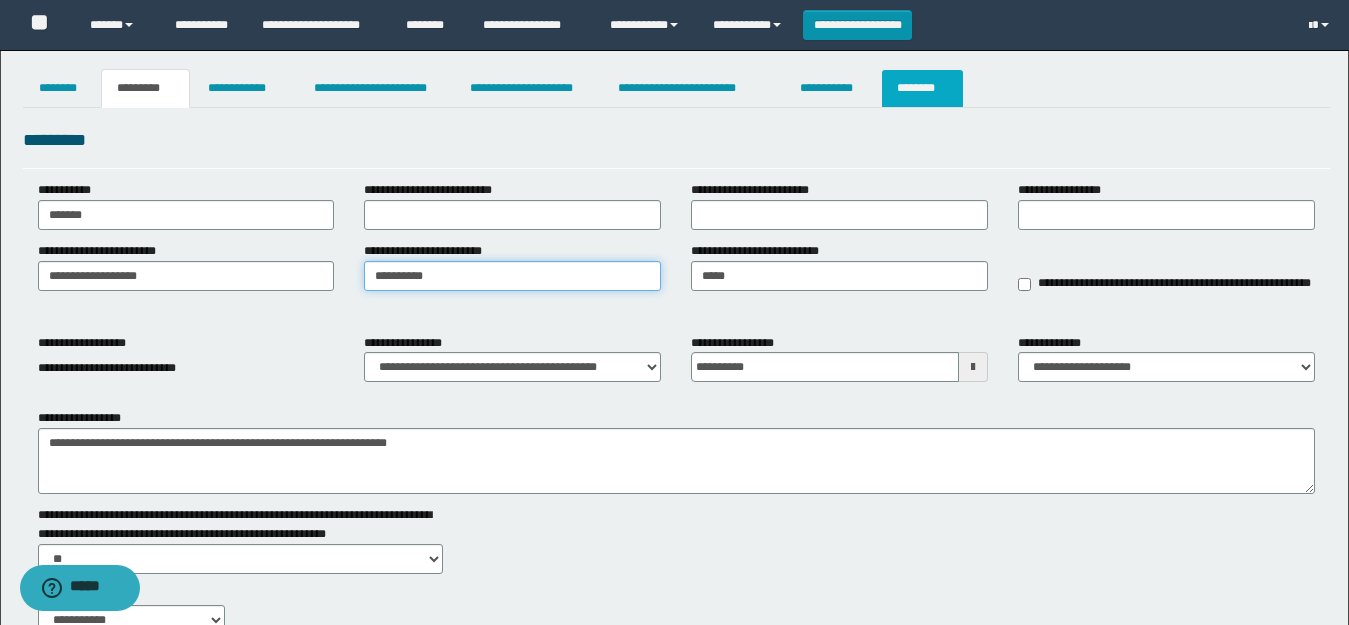 type on "**********" 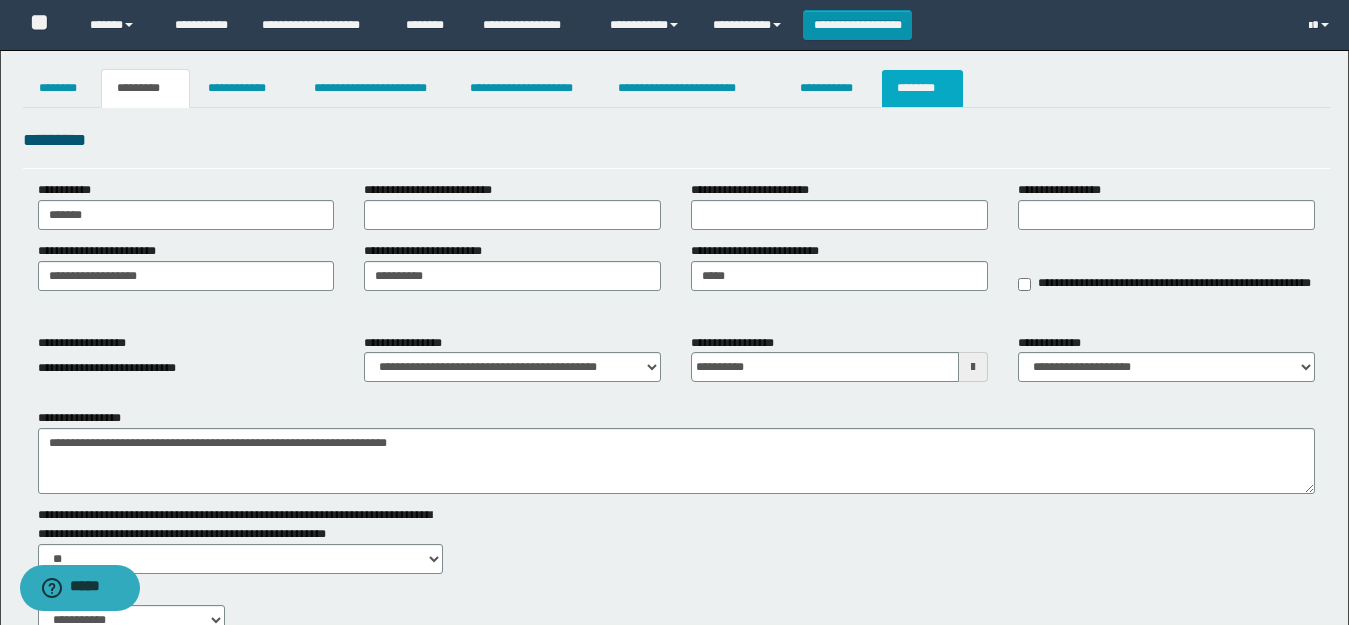 click on "********" at bounding box center [922, 88] 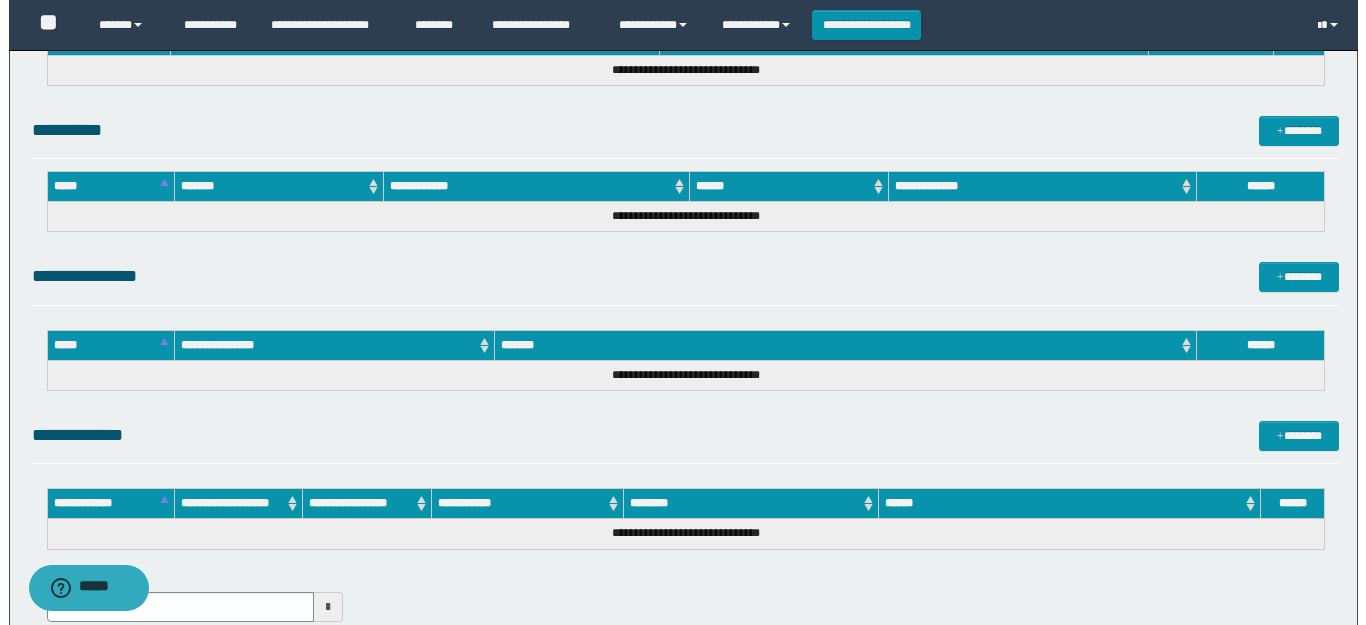 scroll, scrollTop: 964, scrollLeft: 0, axis: vertical 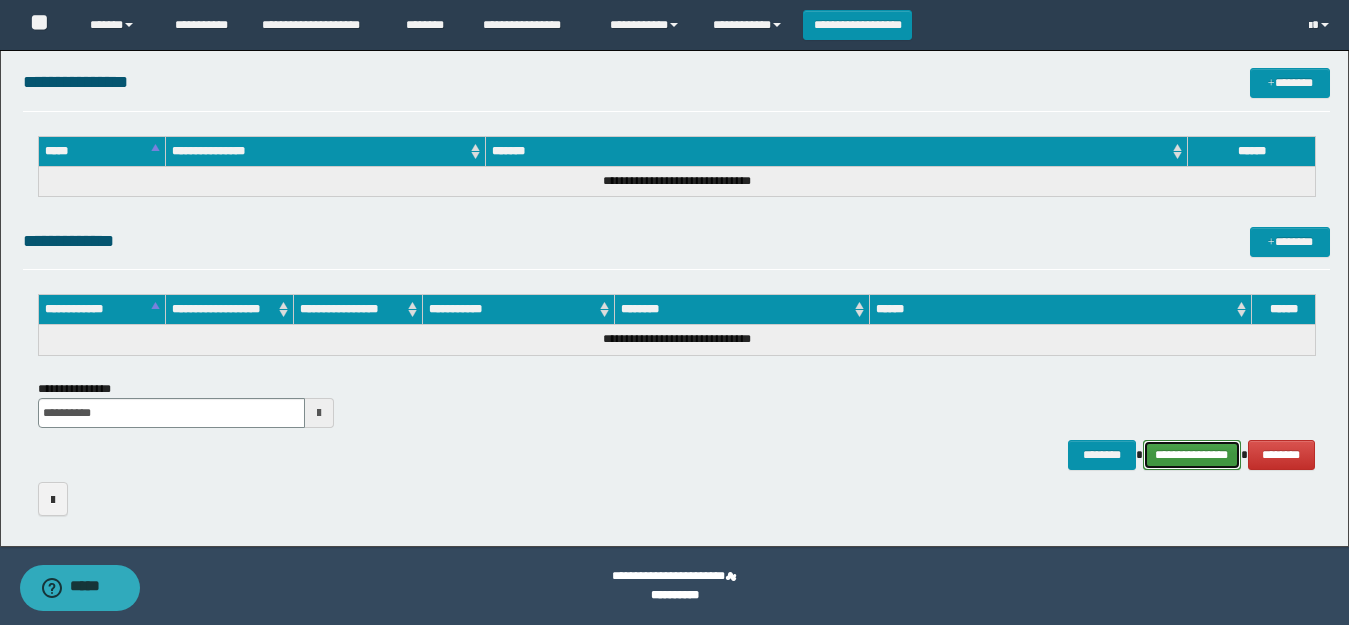 click on "**********" at bounding box center (1192, 455) 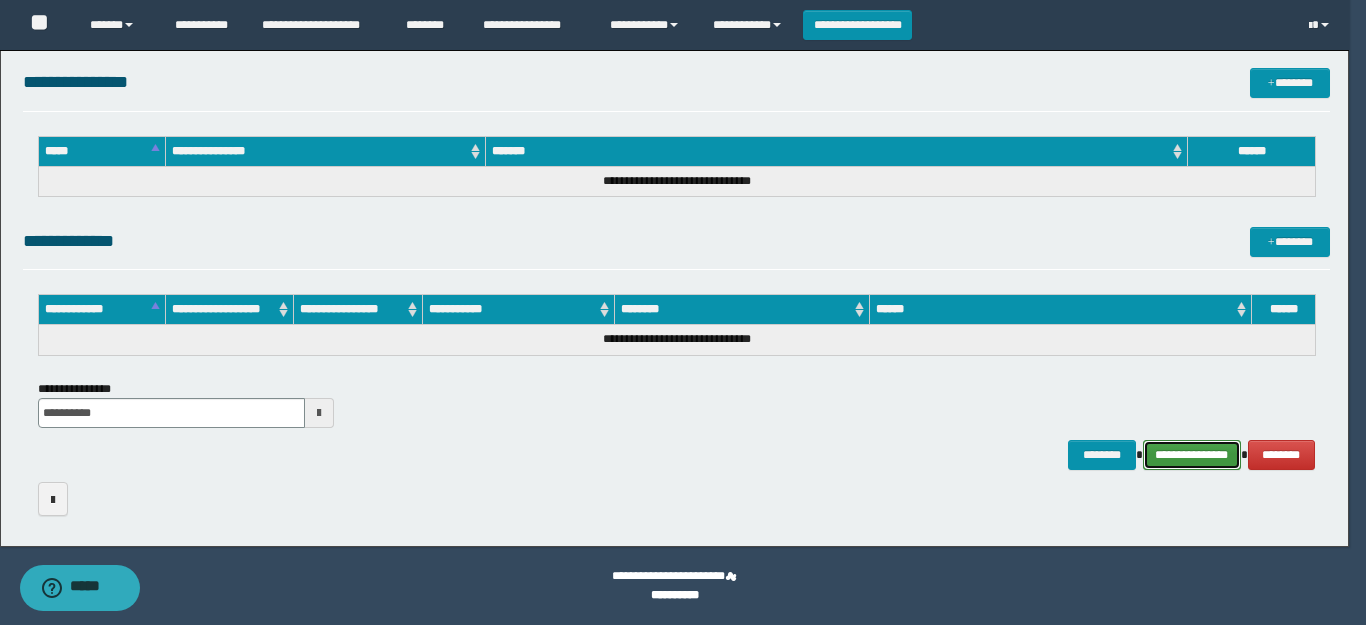 scroll, scrollTop: 0, scrollLeft: 0, axis: both 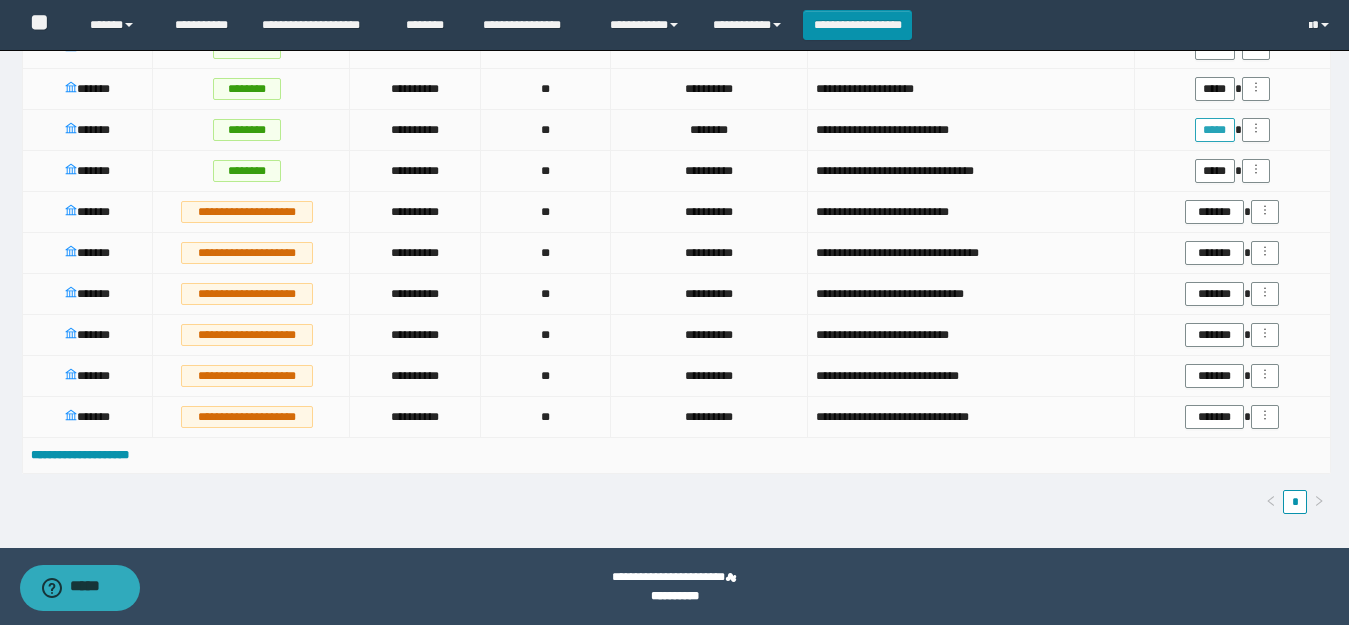 click on "*****" at bounding box center (1215, 130) 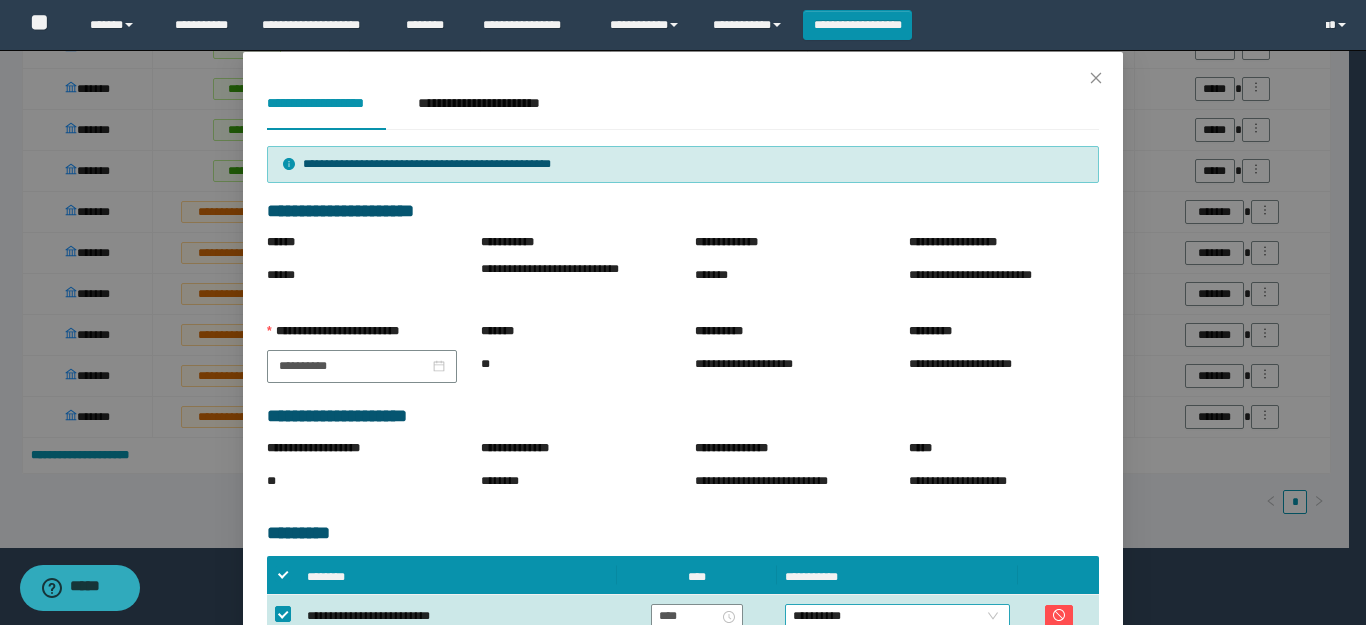 scroll, scrollTop: 338, scrollLeft: 0, axis: vertical 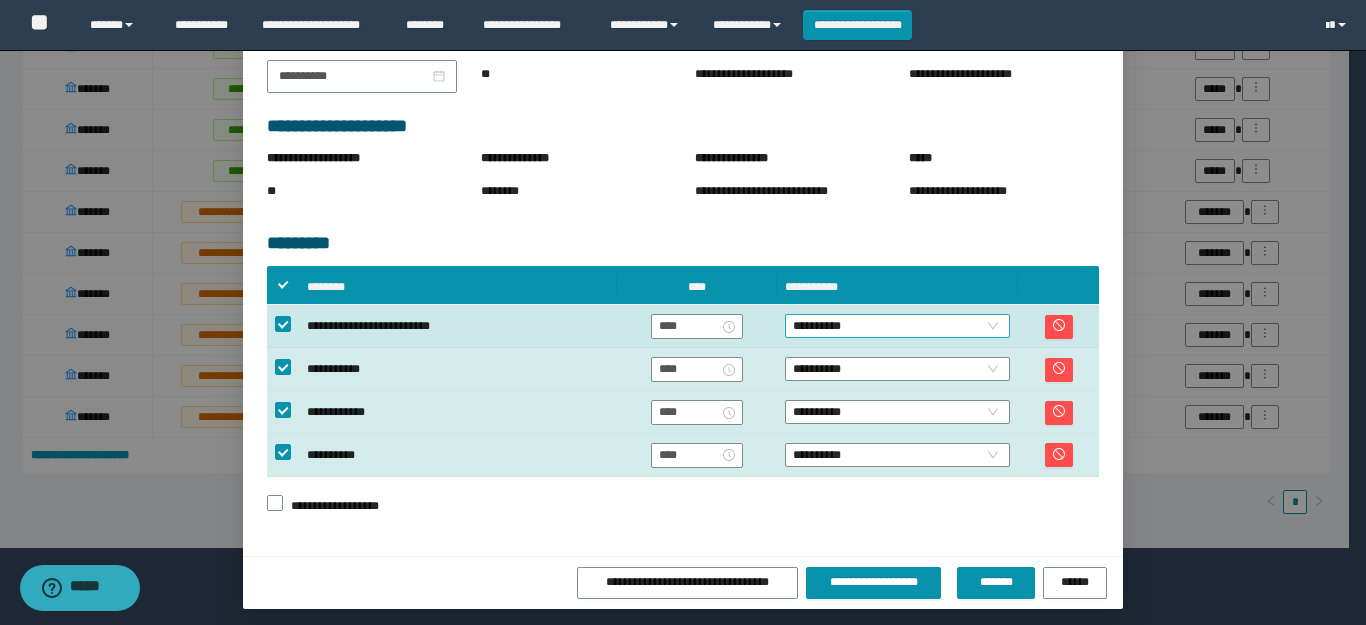 click on "**********" at bounding box center (897, 326) 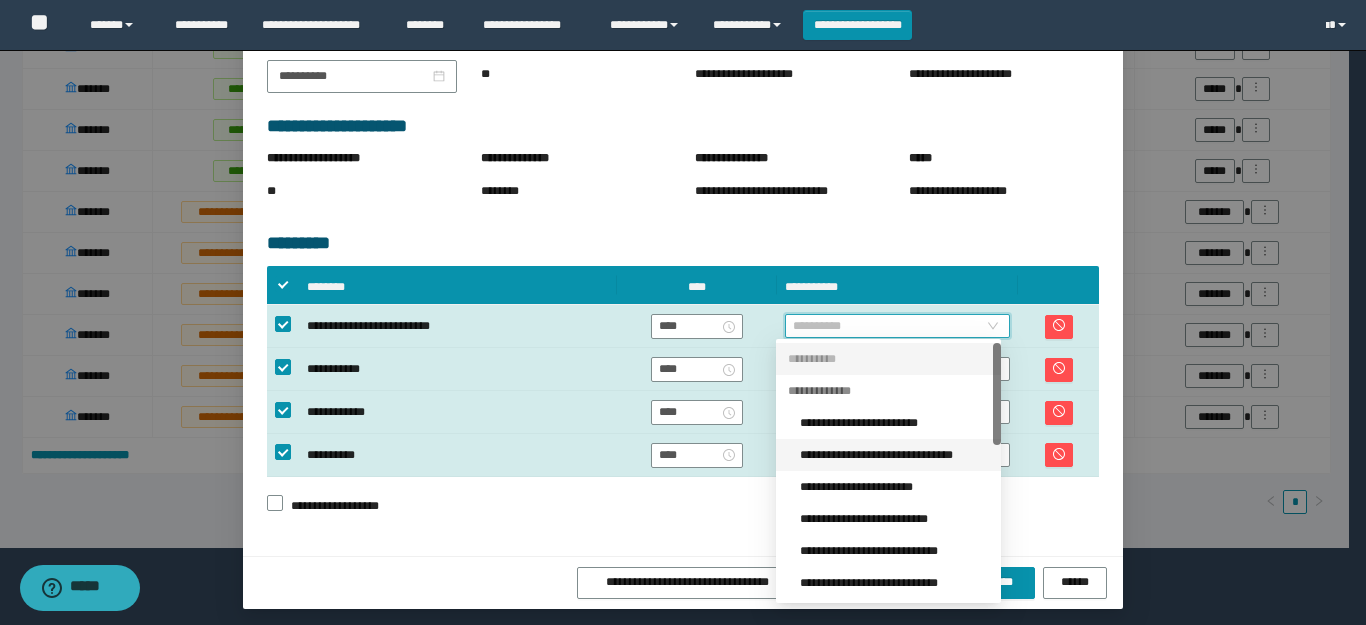 scroll, scrollTop: 300, scrollLeft: 0, axis: vertical 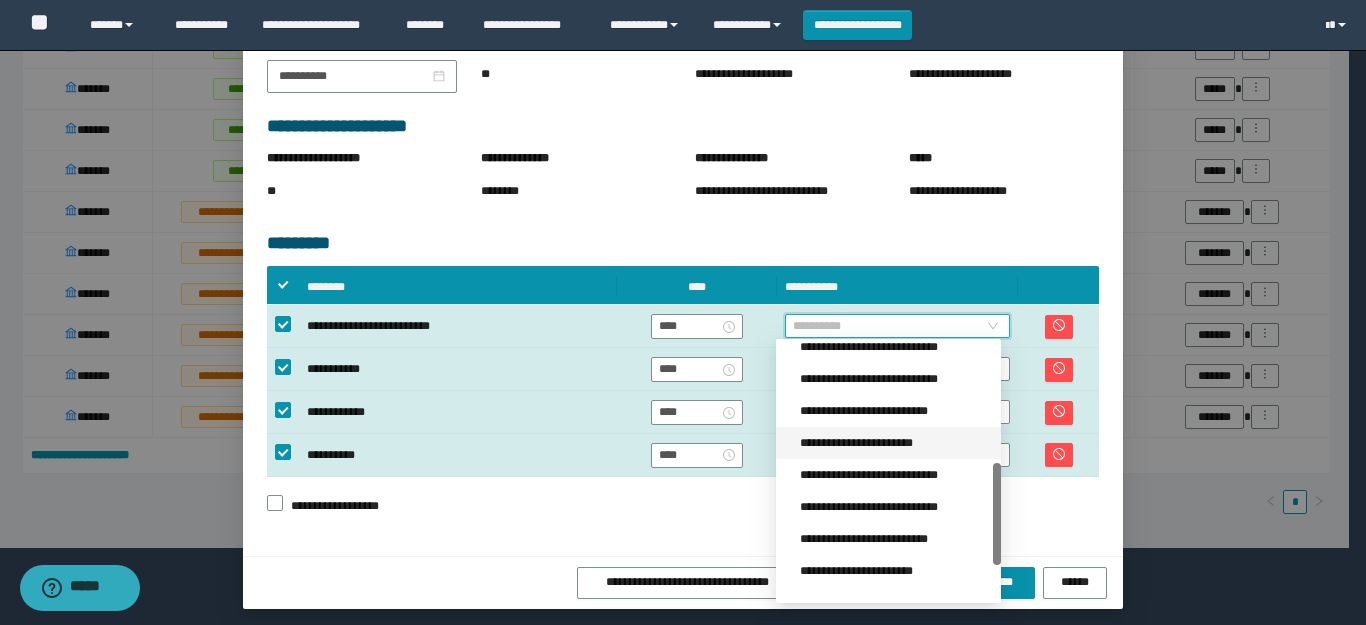 click on "**********" at bounding box center (894, 443) 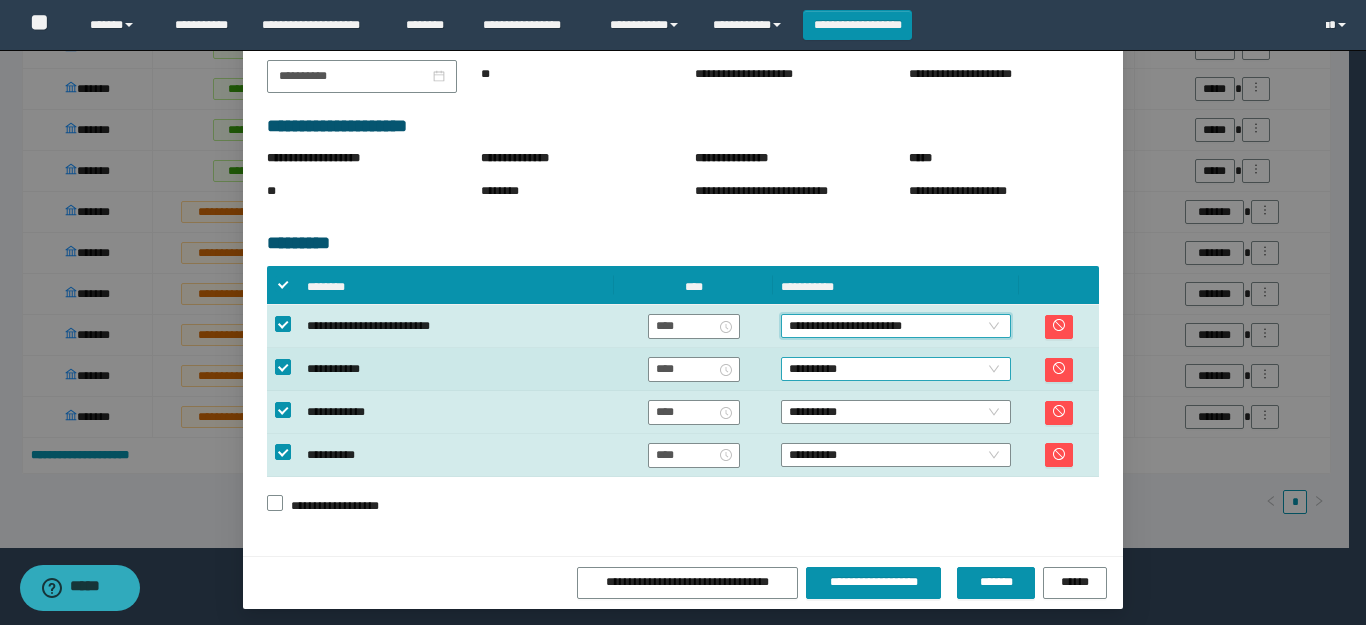 click on "**********" at bounding box center [896, 369] 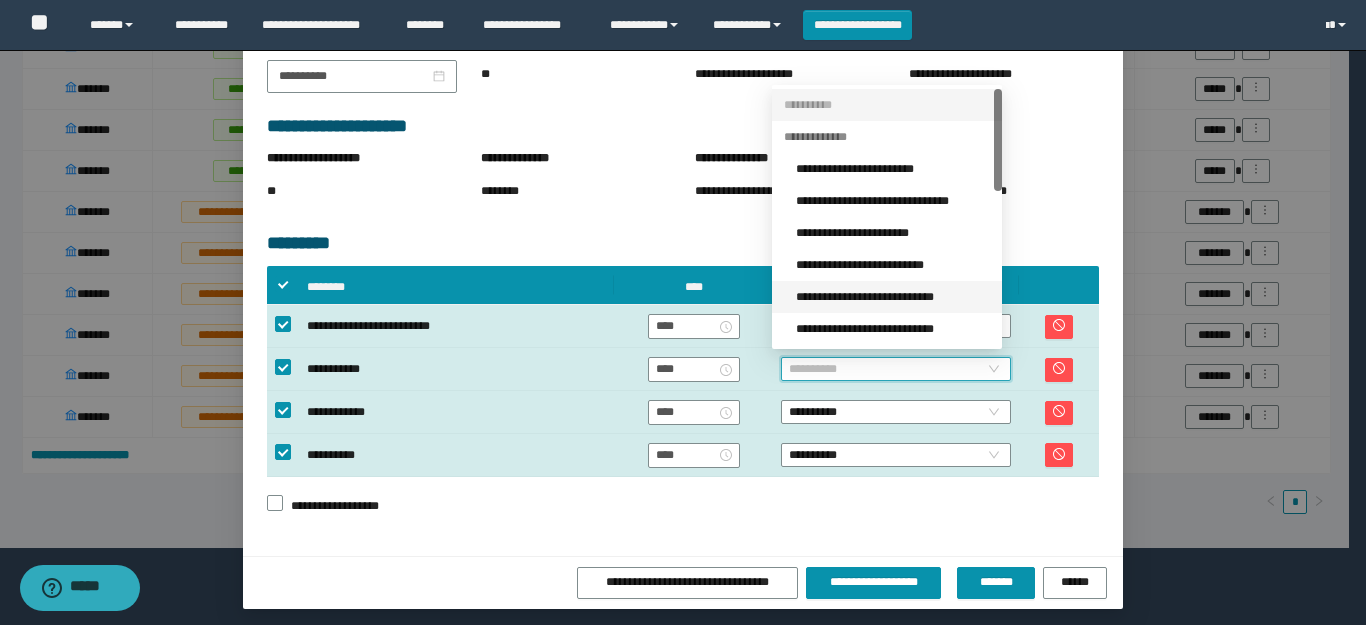 click on "**********" at bounding box center [893, 297] 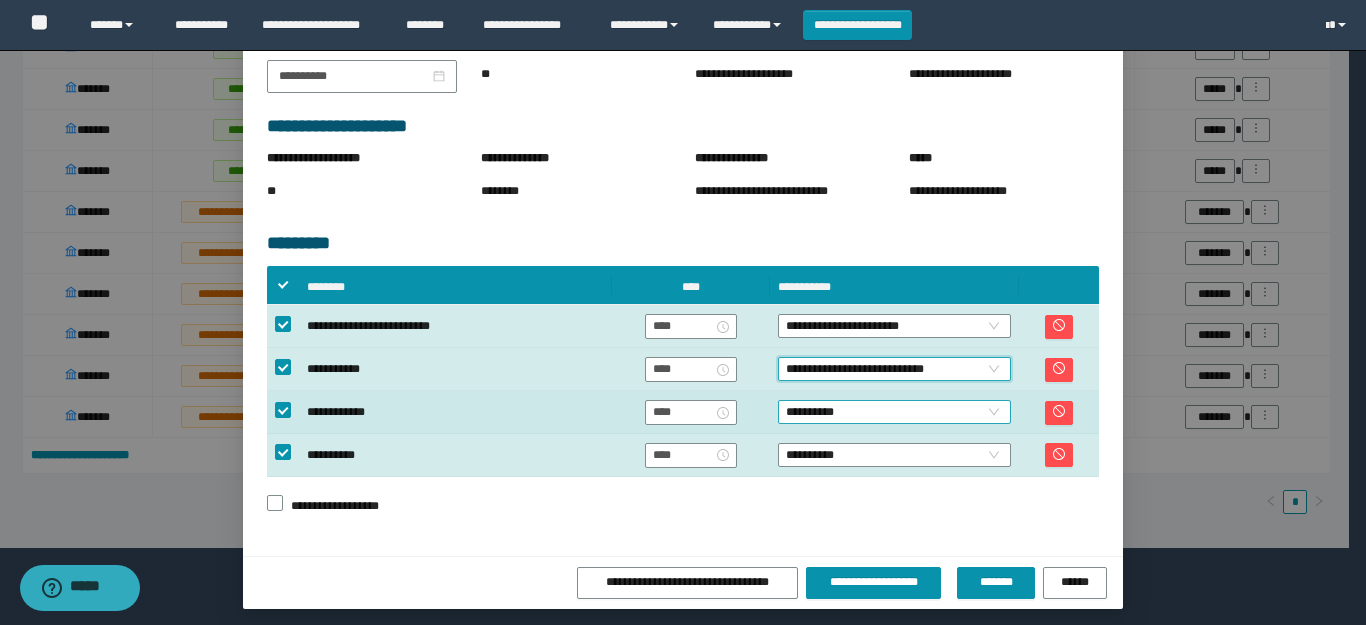 click on "**********" at bounding box center (894, 412) 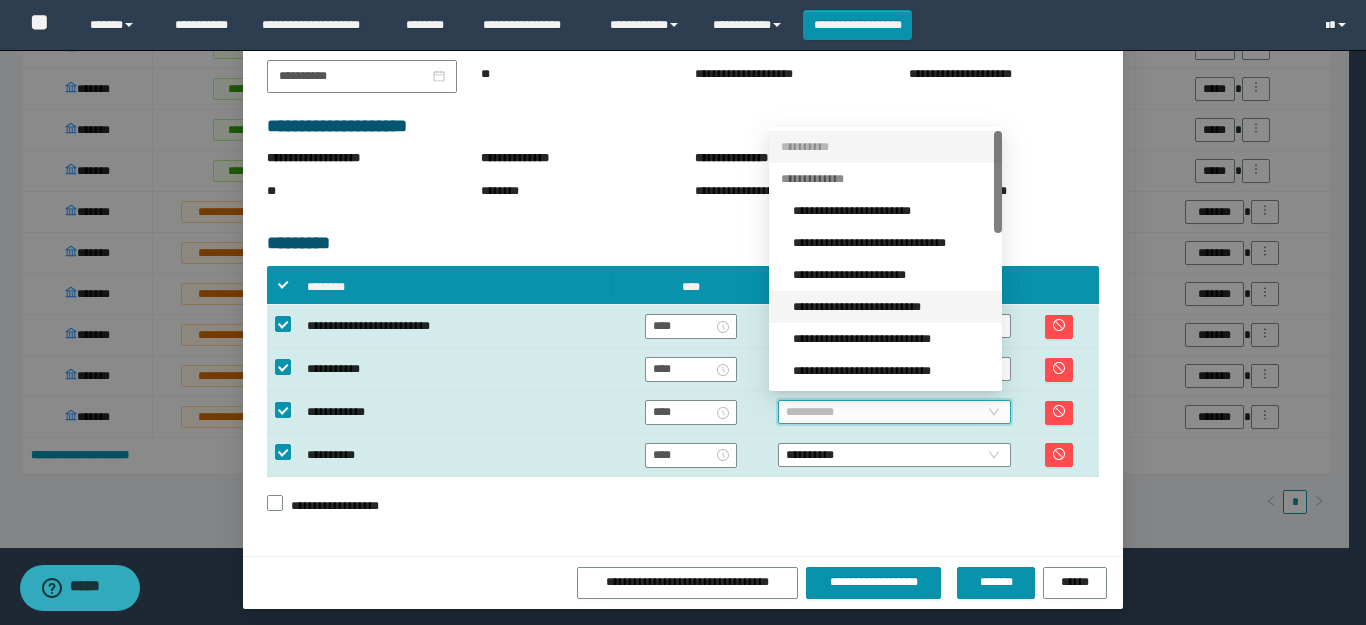 click on "**********" at bounding box center [891, 307] 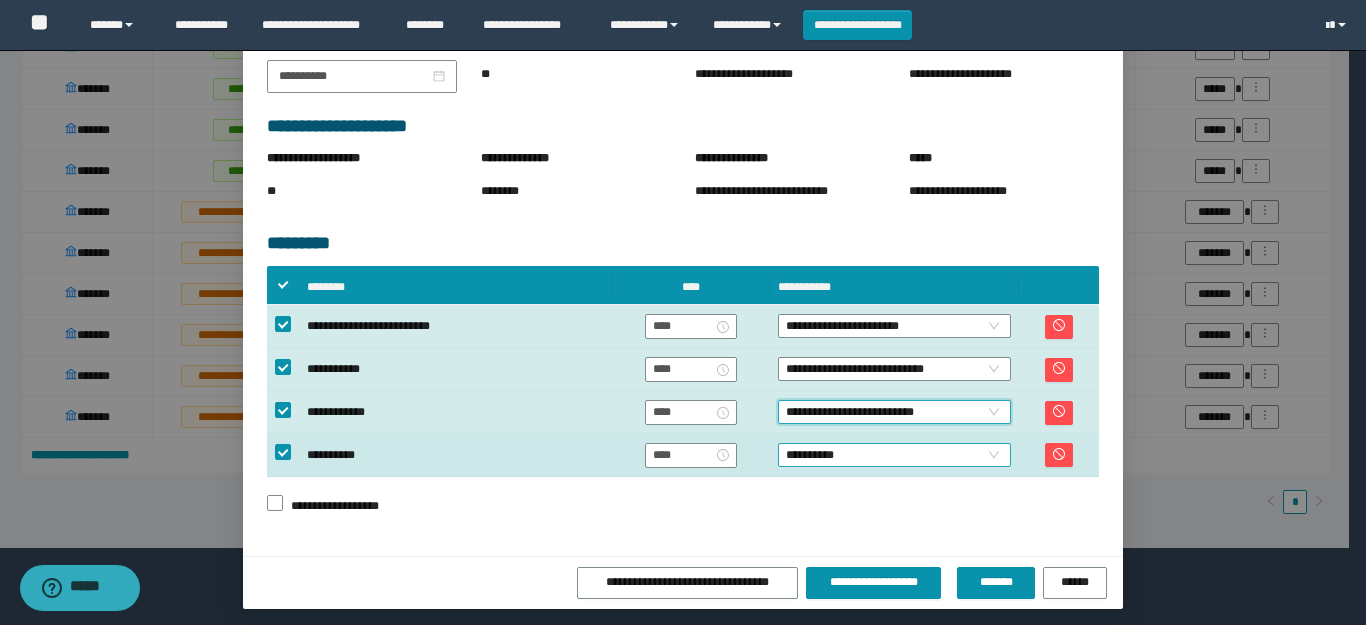 click on "**********" at bounding box center (894, 455) 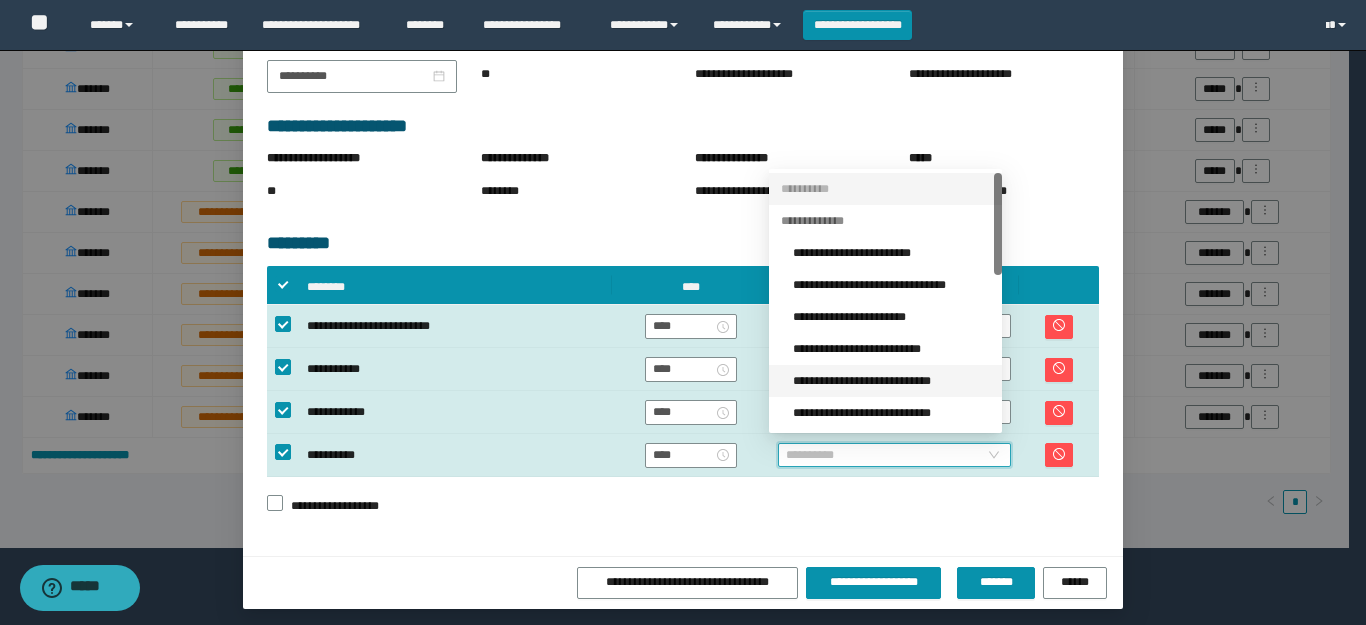 scroll, scrollTop: 200, scrollLeft: 0, axis: vertical 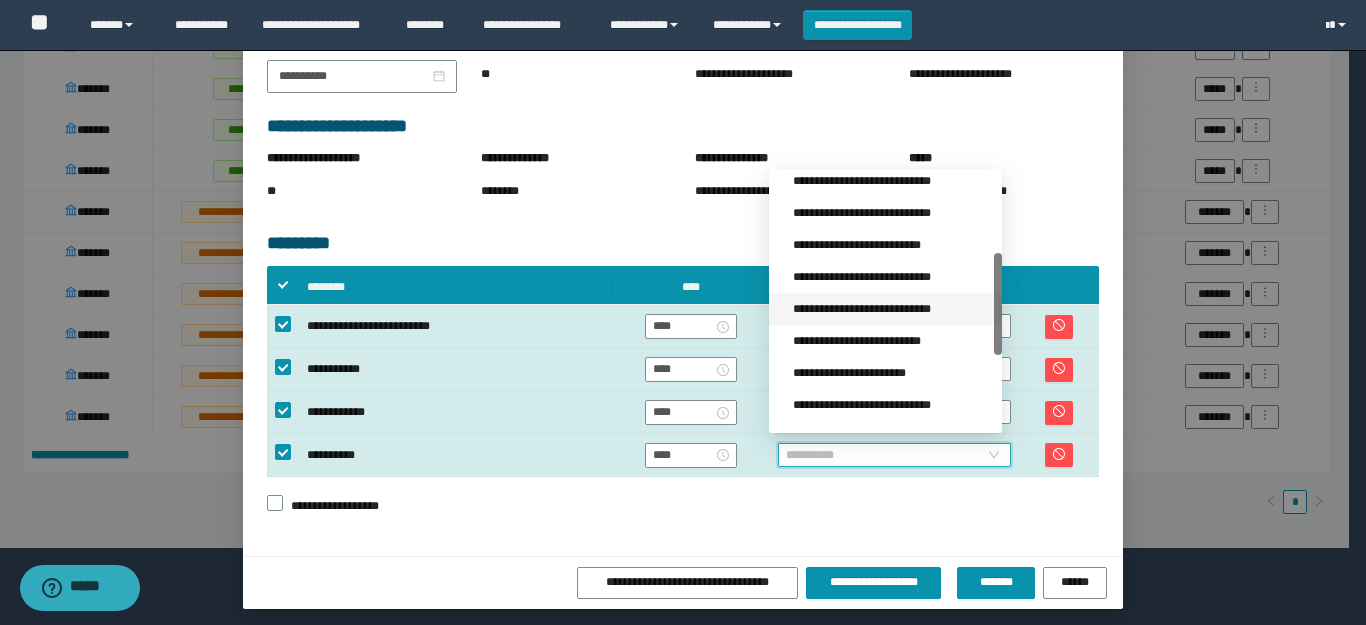 click on "**********" at bounding box center (891, 309) 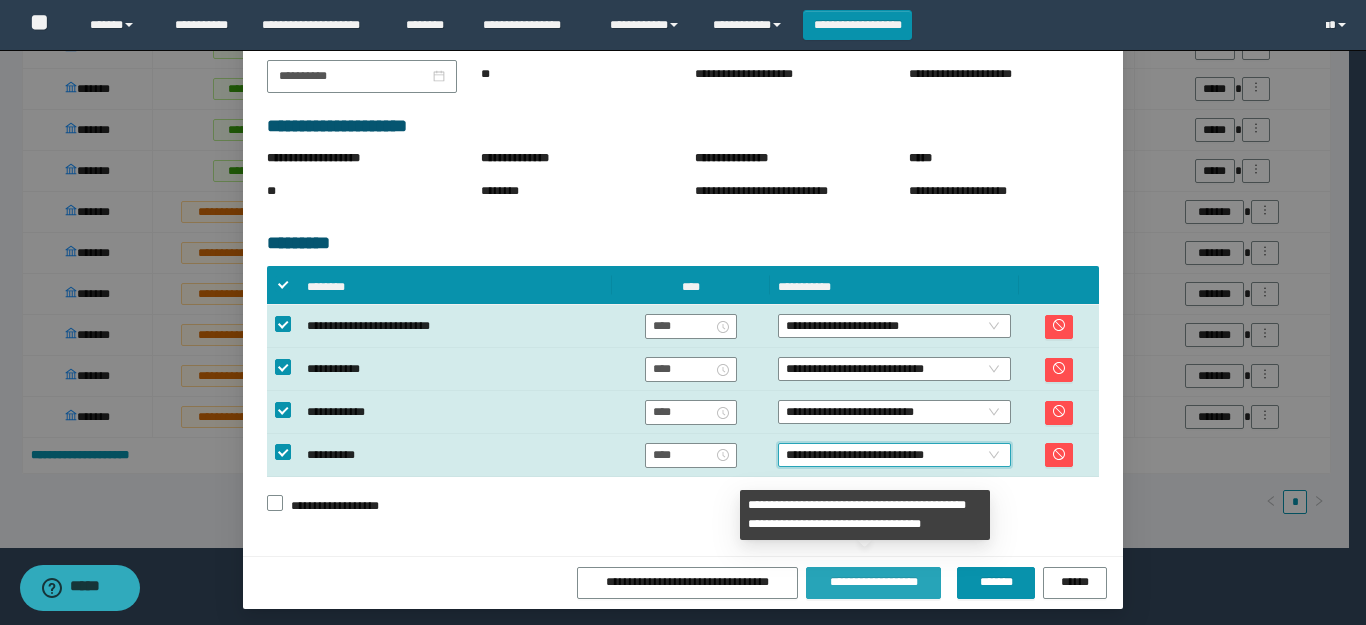 click on "**********" at bounding box center (874, 582) 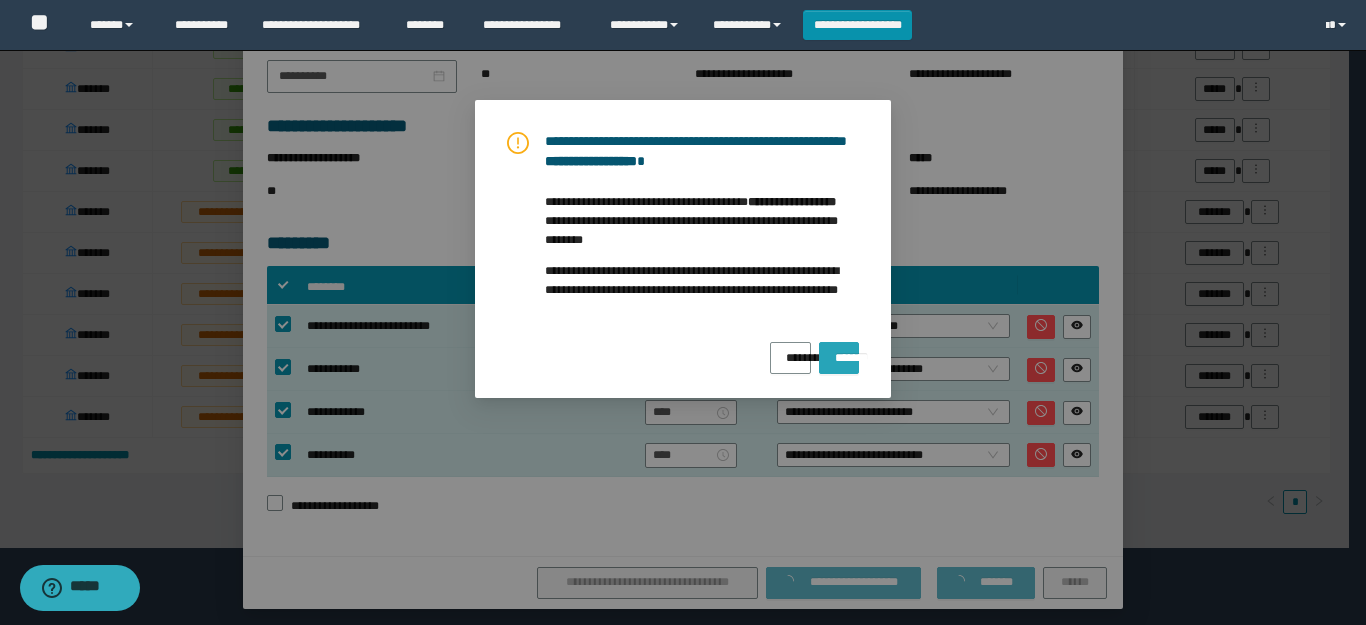 click on "*******" at bounding box center [839, 351] 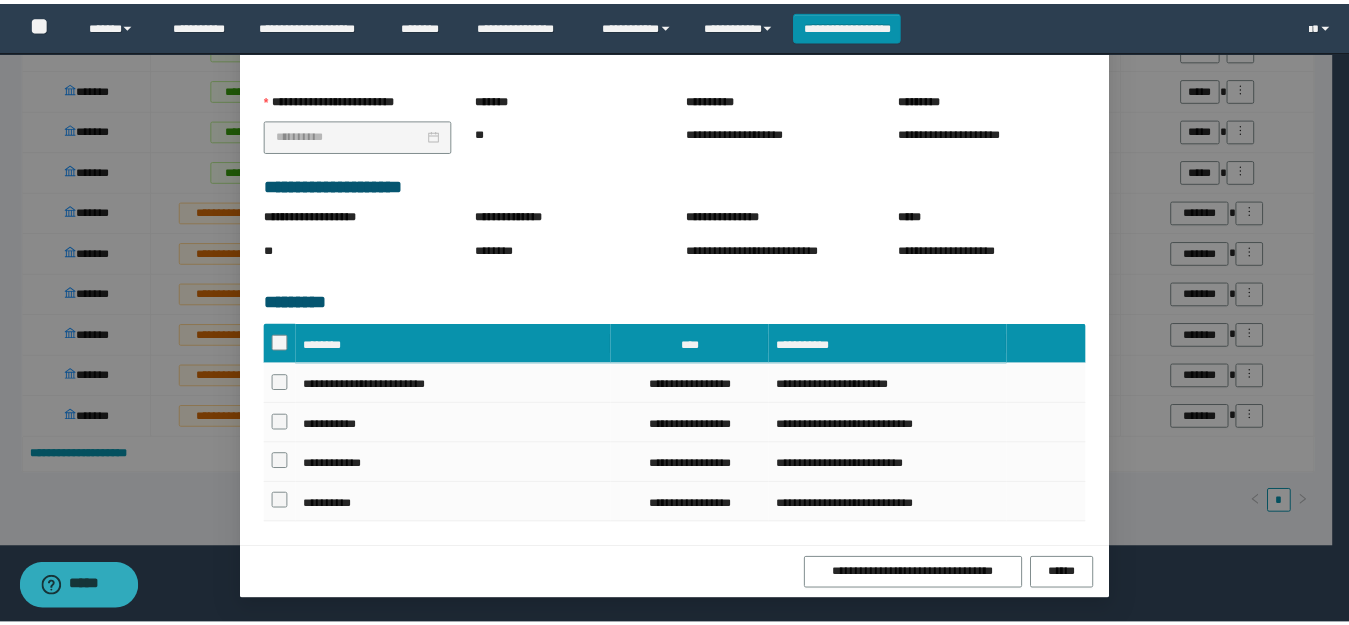 scroll, scrollTop: 322, scrollLeft: 0, axis: vertical 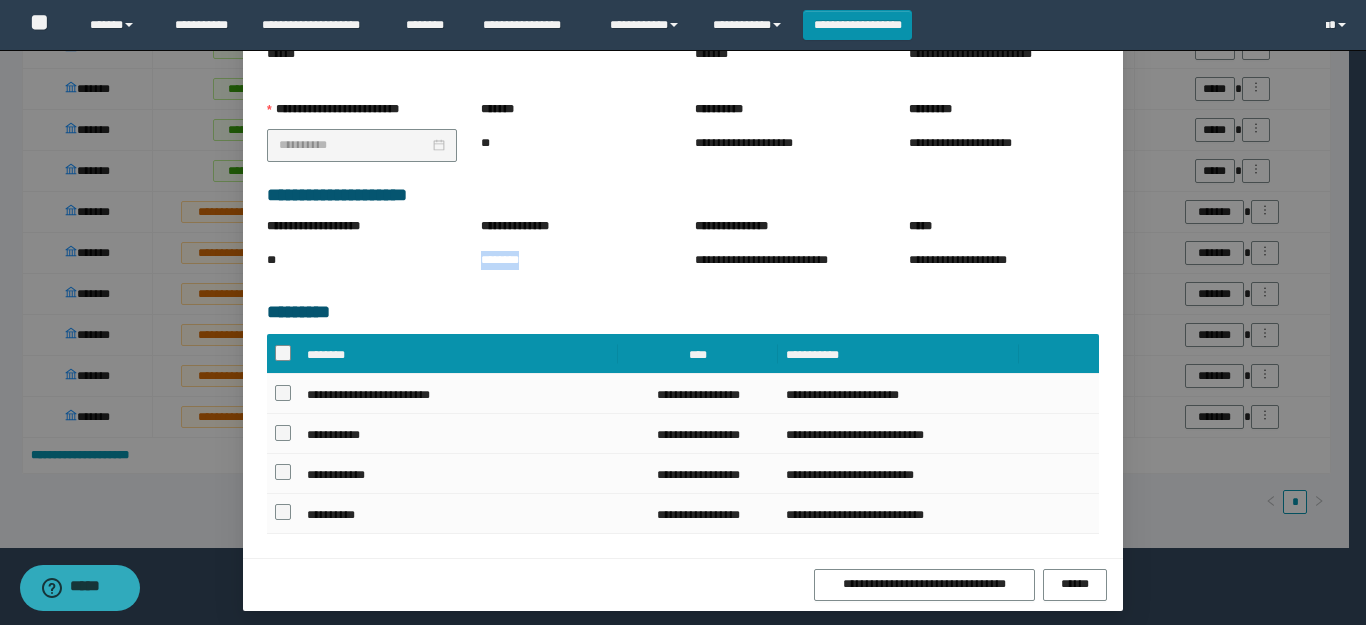 drag, startPoint x: 527, startPoint y: 260, endPoint x: 466, endPoint y: 264, distance: 61.13101 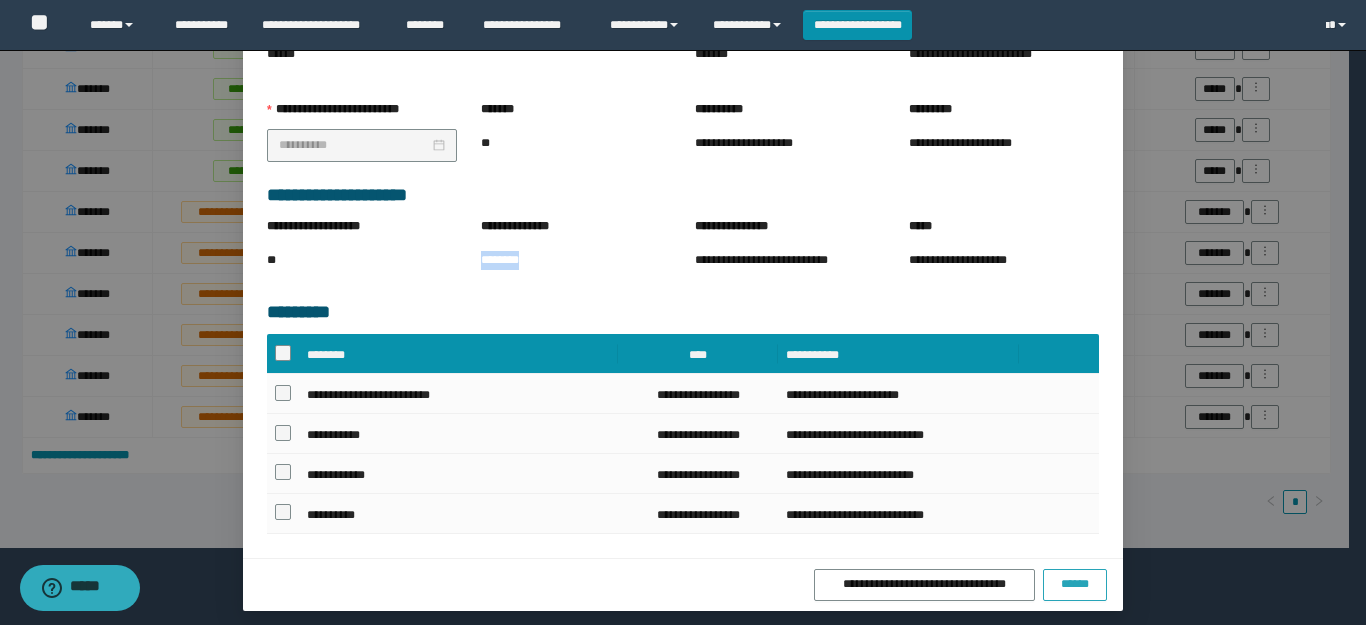 click on "******" at bounding box center (1075, 584) 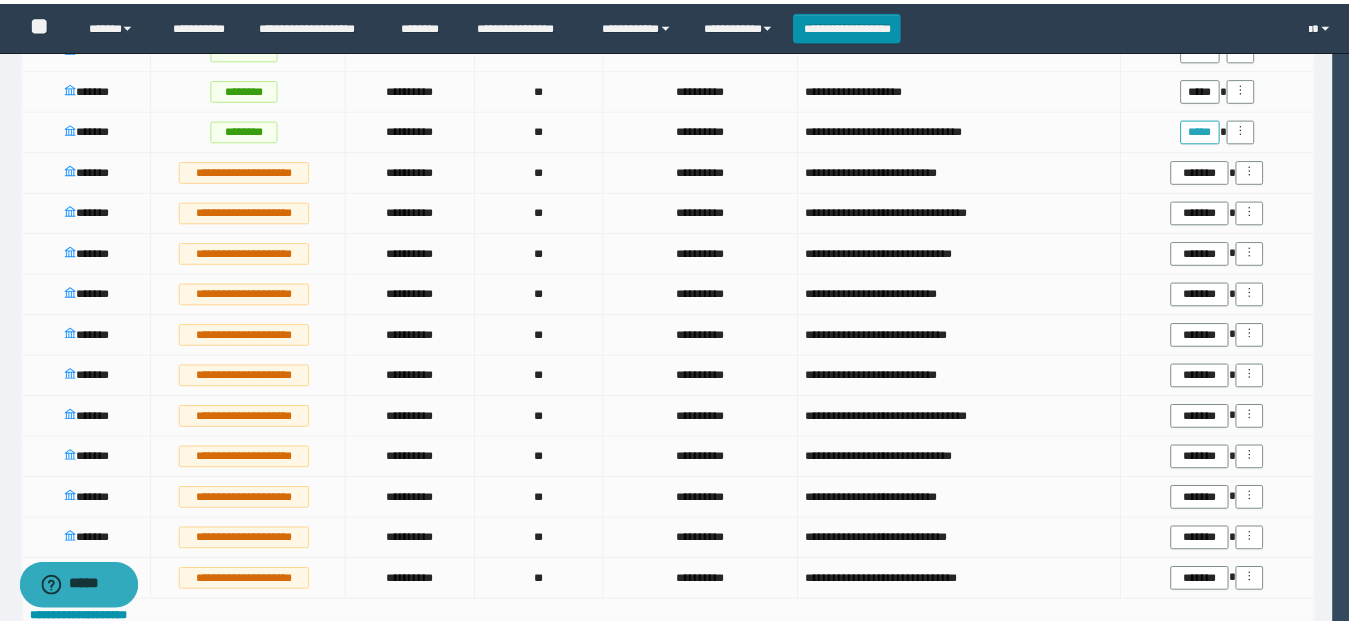 scroll, scrollTop: 0, scrollLeft: 0, axis: both 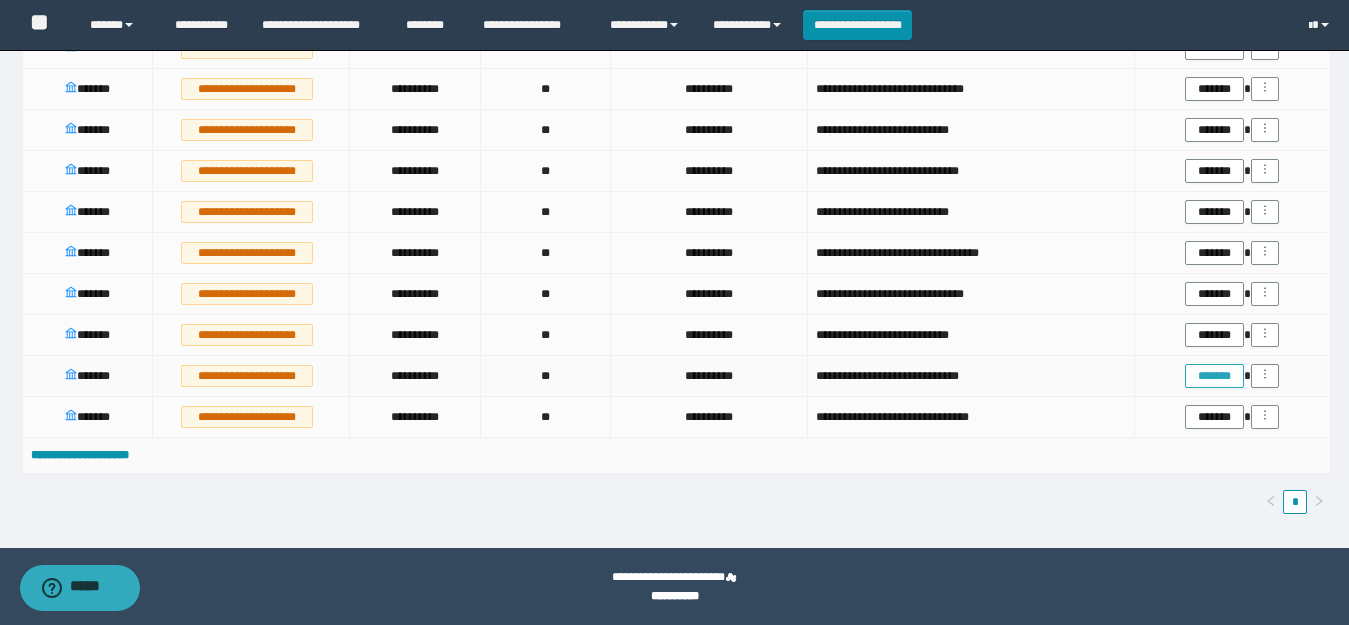click on "*******" at bounding box center (1214, 376) 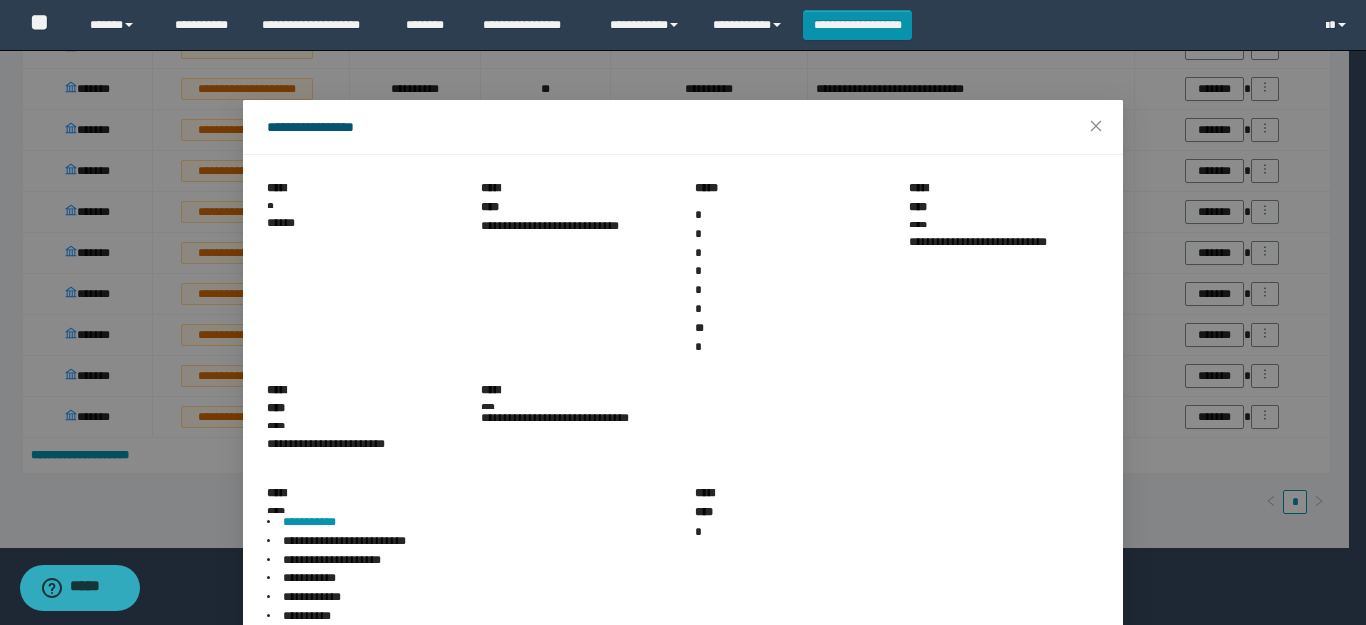 scroll, scrollTop: 289, scrollLeft: 0, axis: vertical 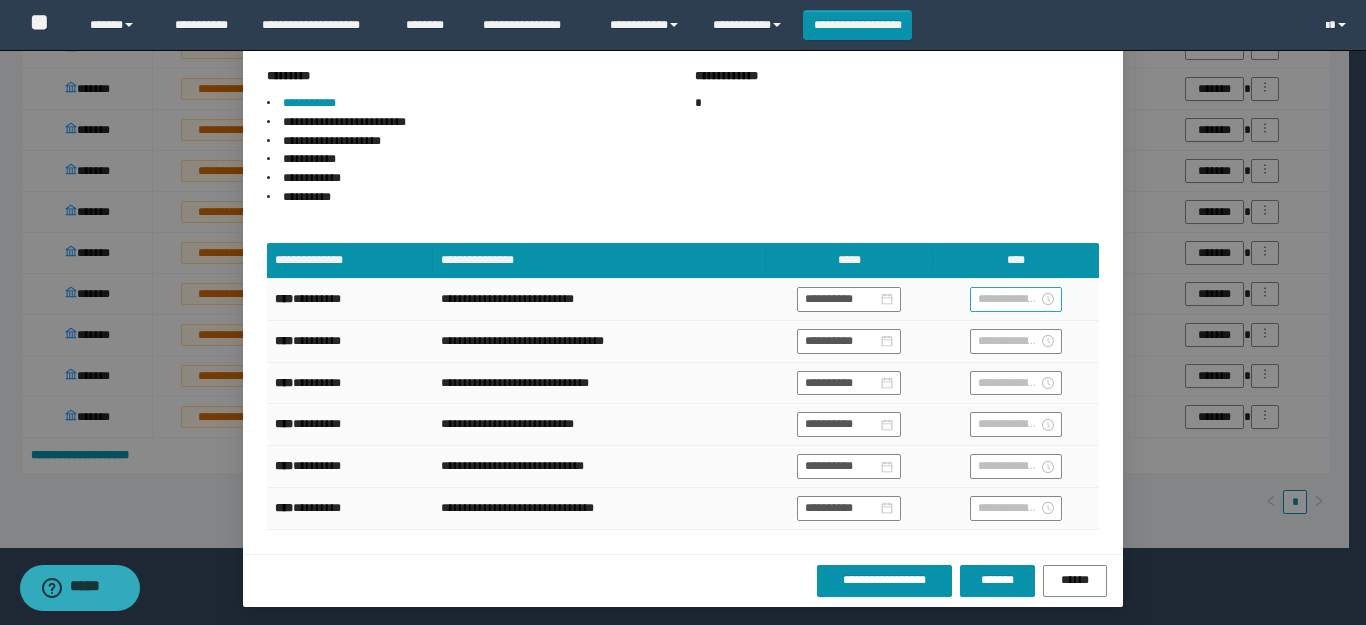 click at bounding box center (1008, 299) 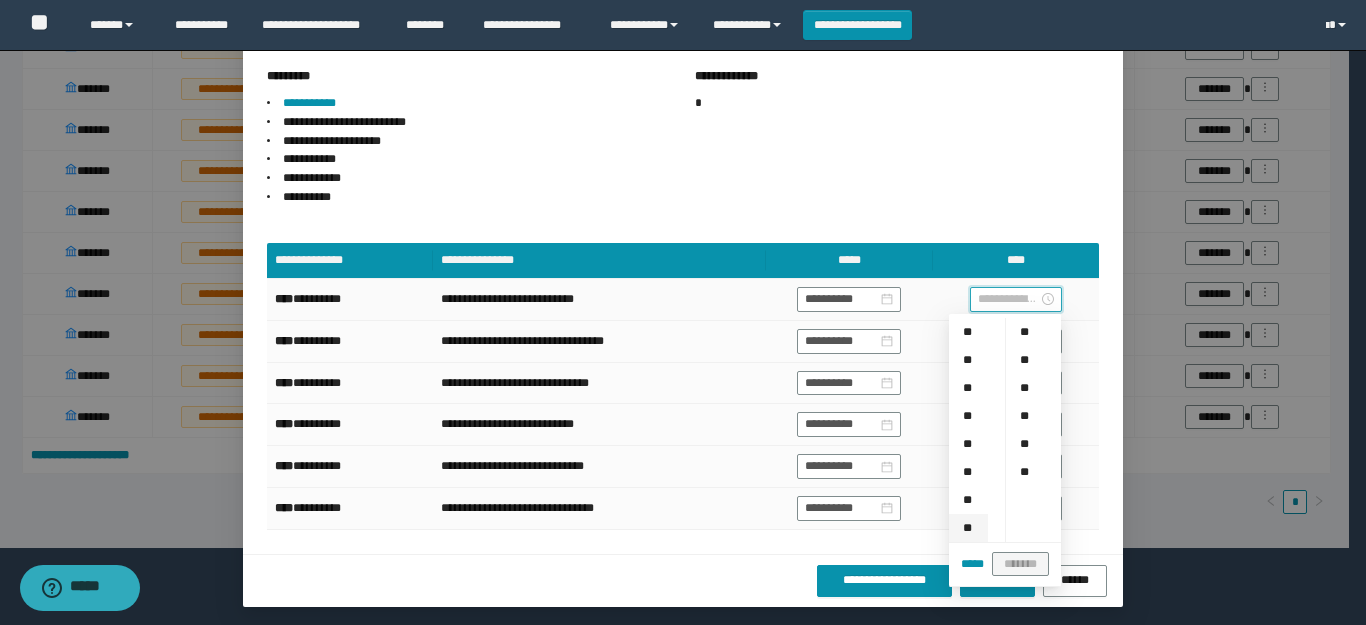 click on "**" at bounding box center (968, 528) 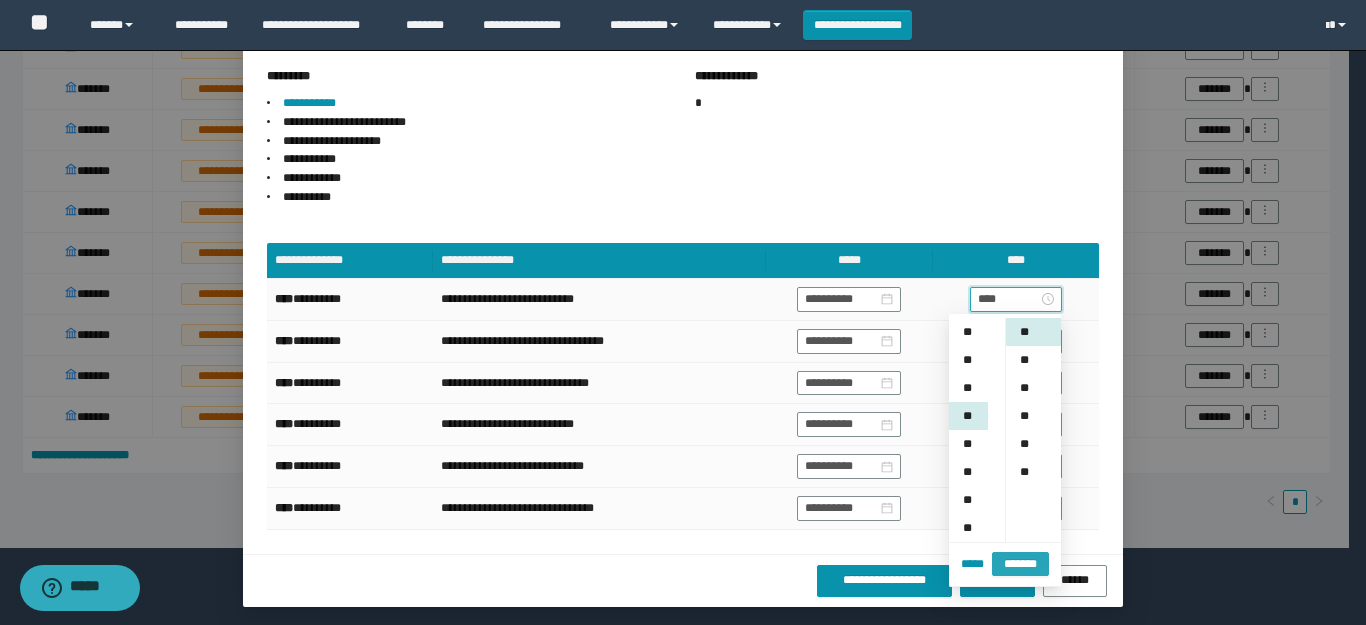 scroll, scrollTop: 196, scrollLeft: 0, axis: vertical 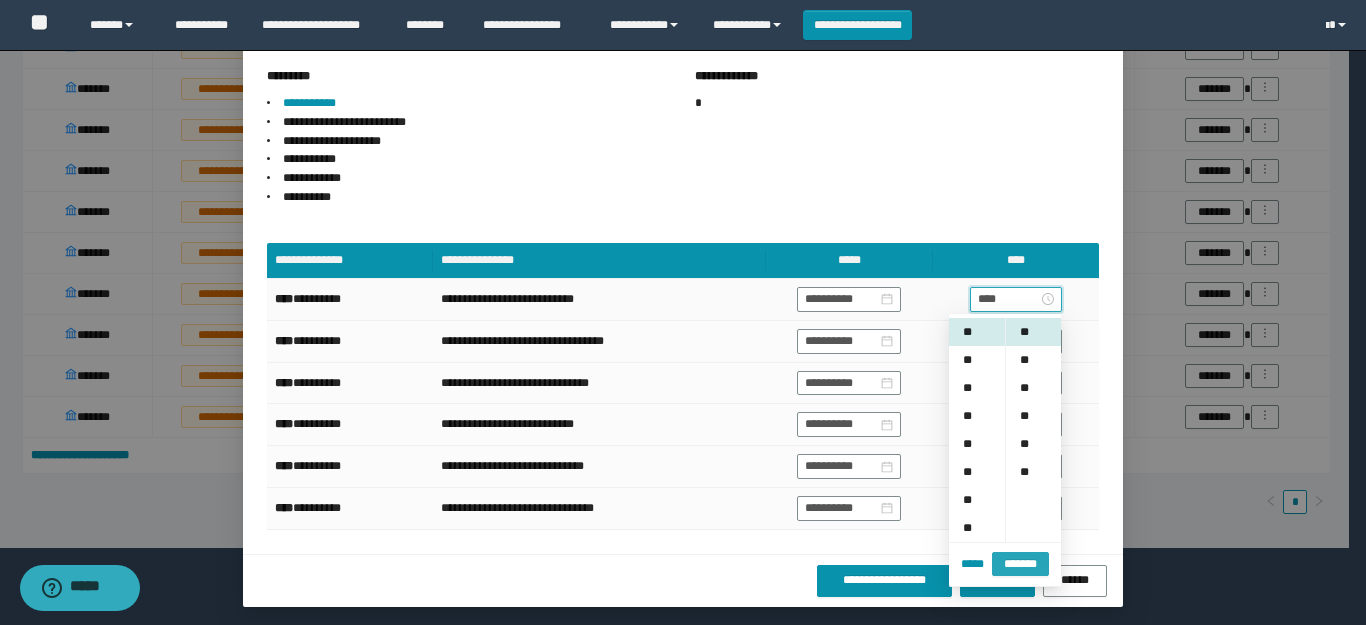 click on "*******" at bounding box center (1020, 564) 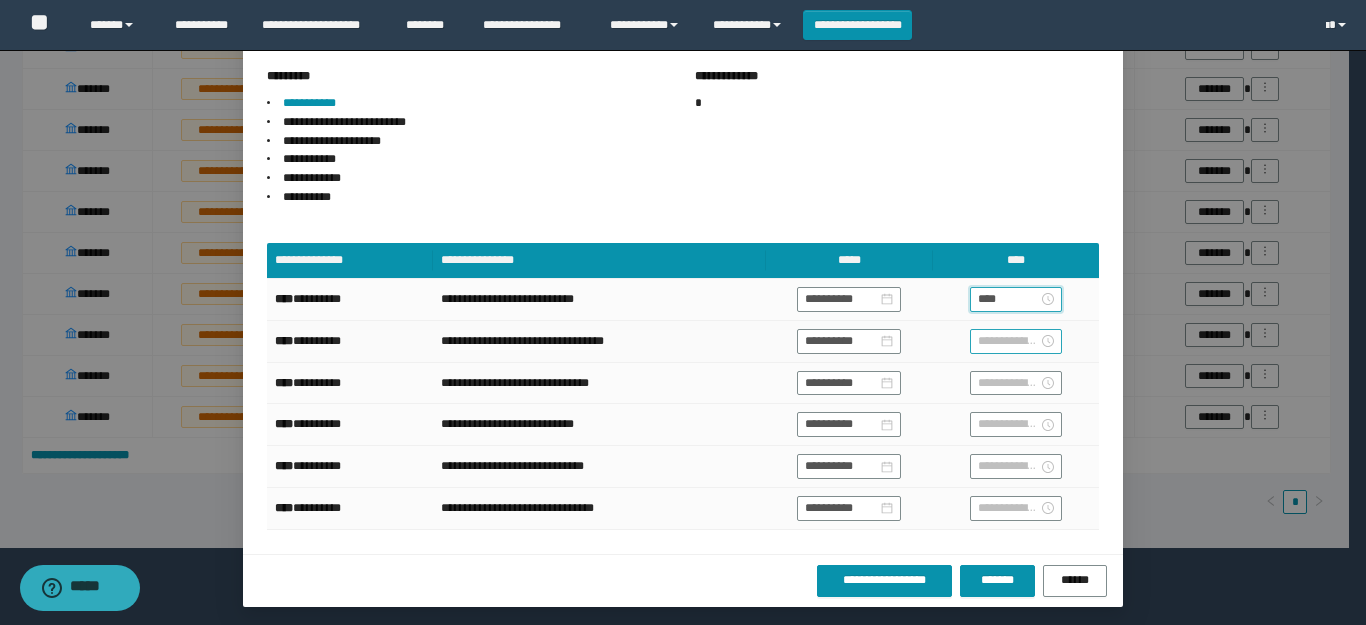 click at bounding box center (1008, 341) 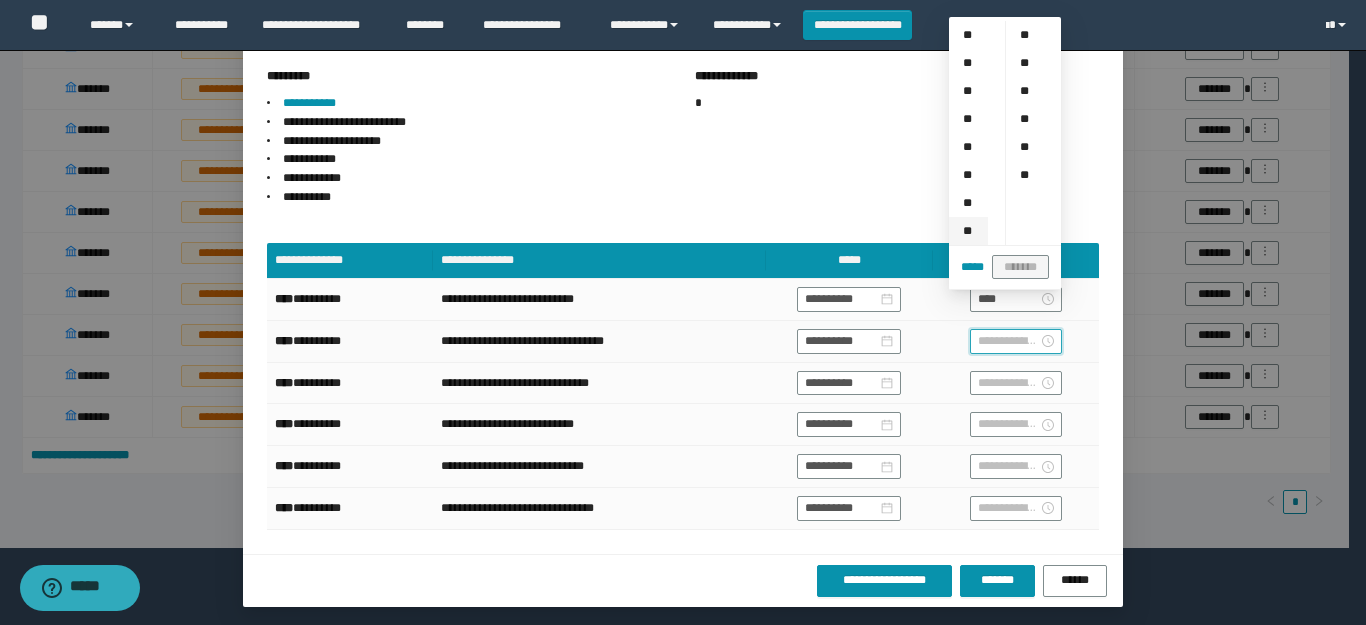 click on "**" at bounding box center (968, 231) 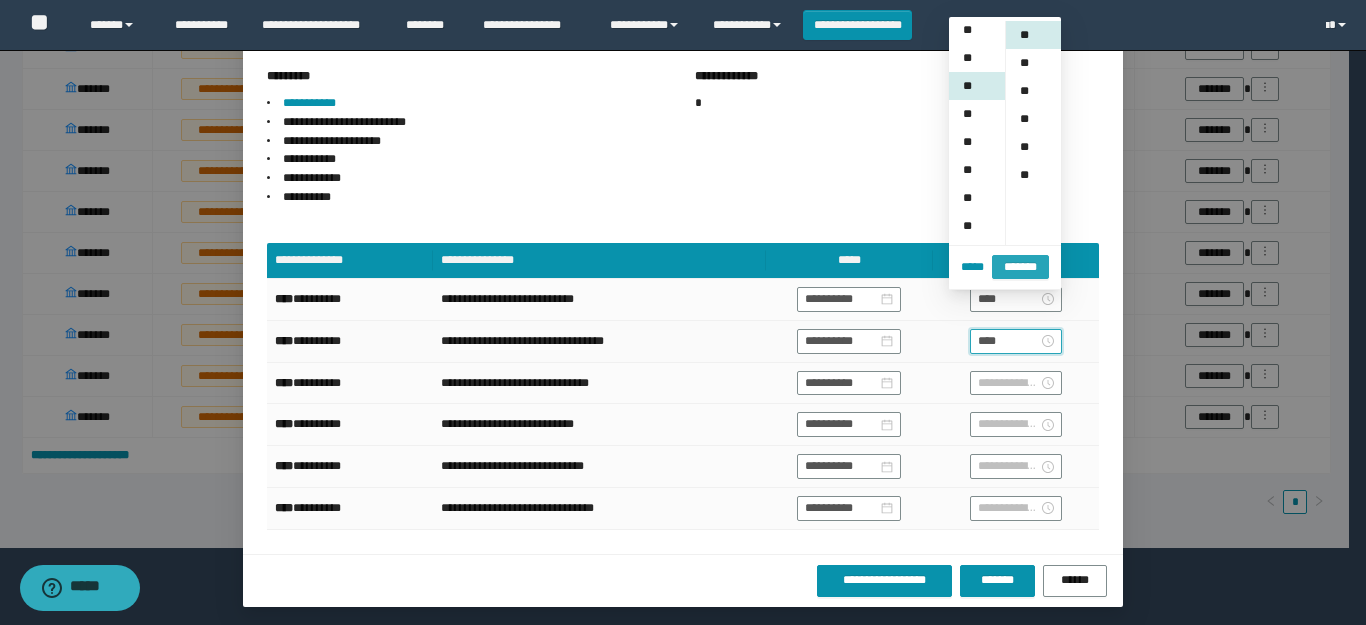 scroll, scrollTop: 196, scrollLeft: 0, axis: vertical 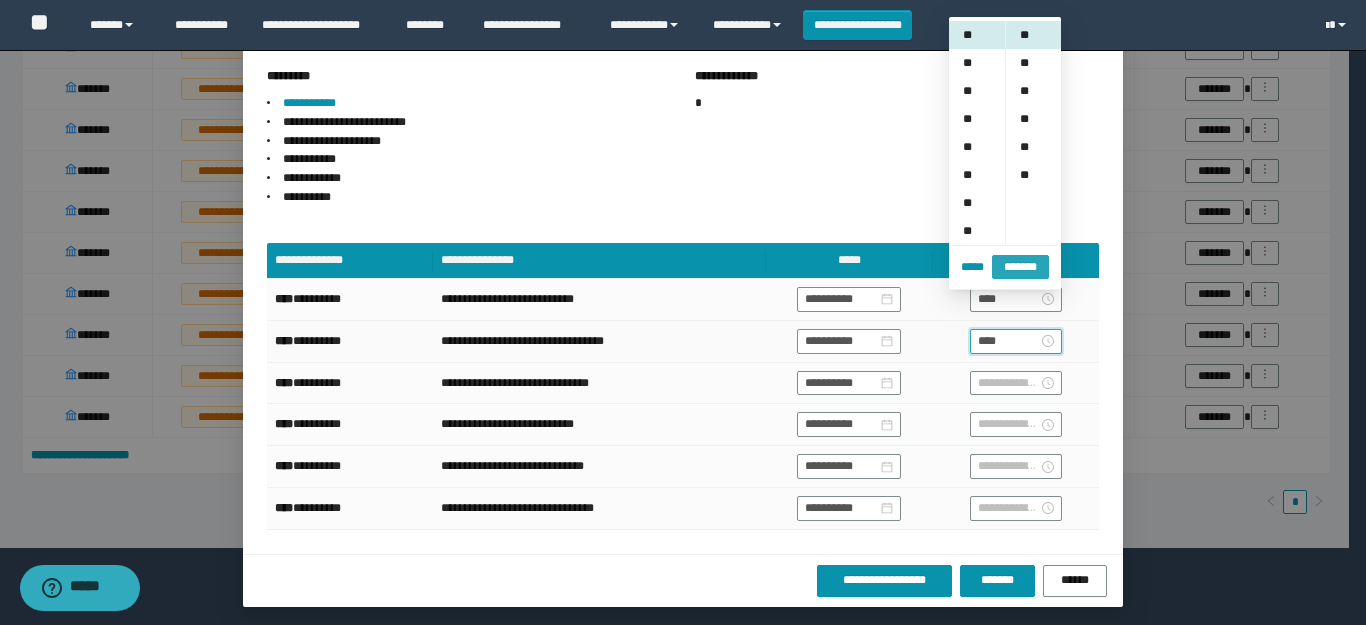 click on "*******" at bounding box center [1020, 267] 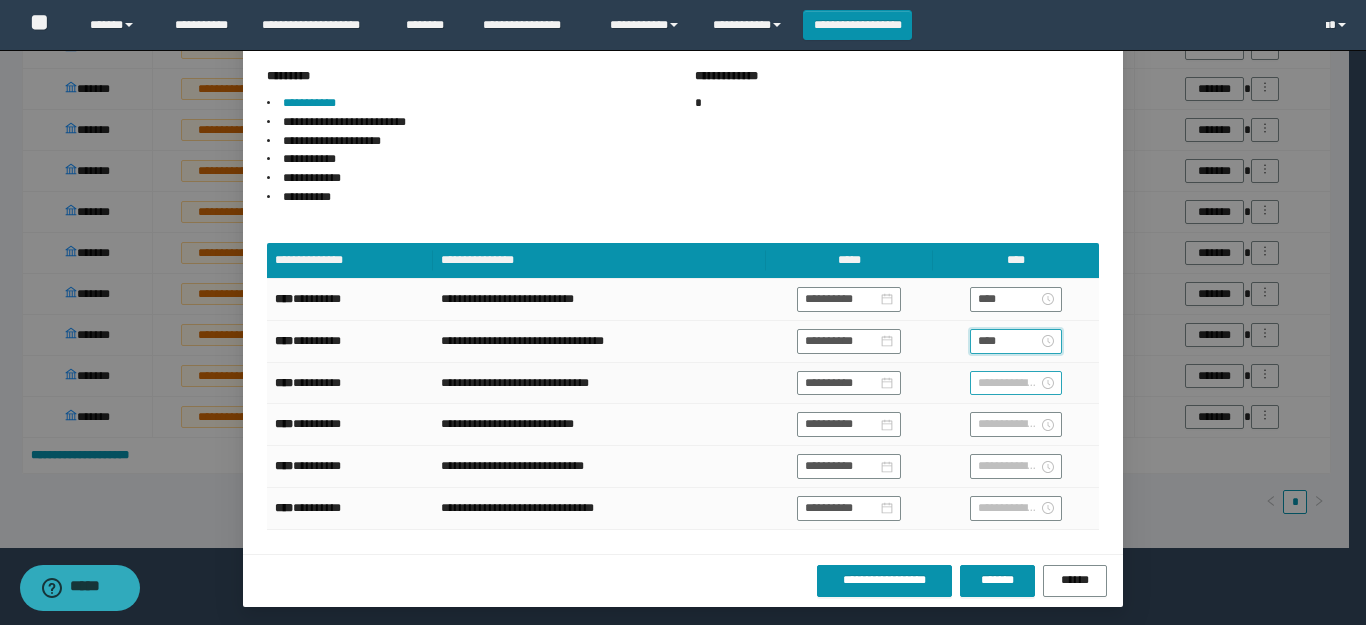click at bounding box center (1008, 383) 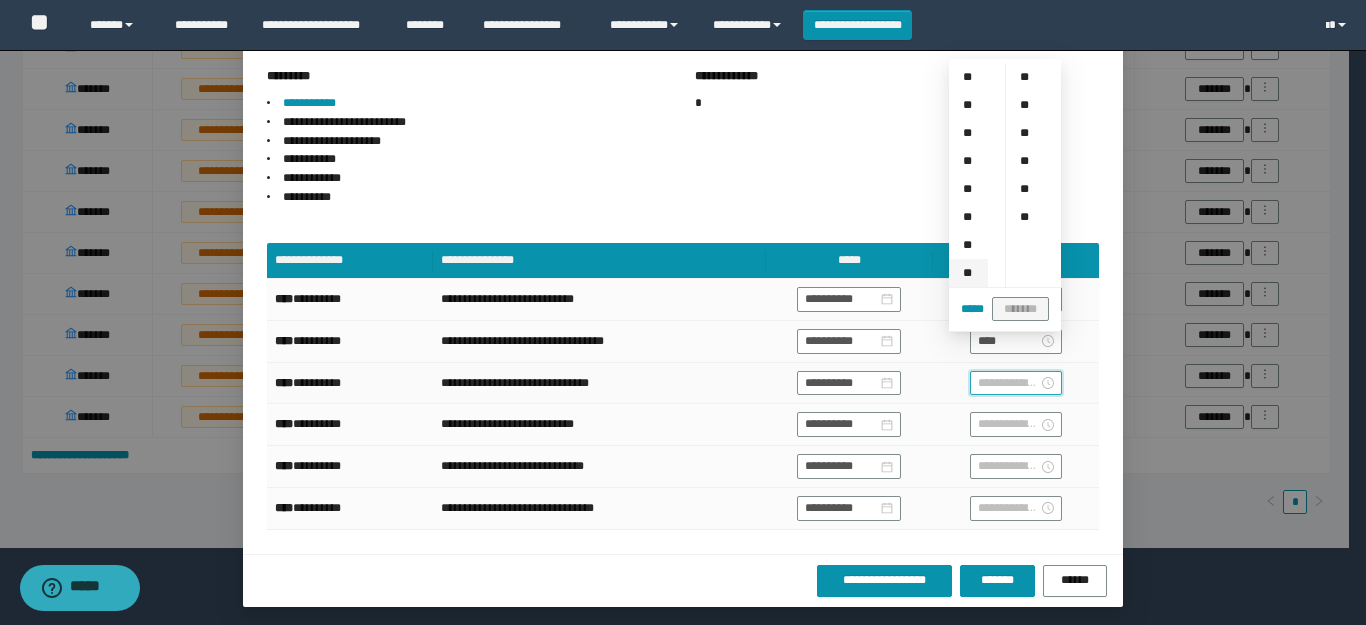 click on "**" at bounding box center (968, 273) 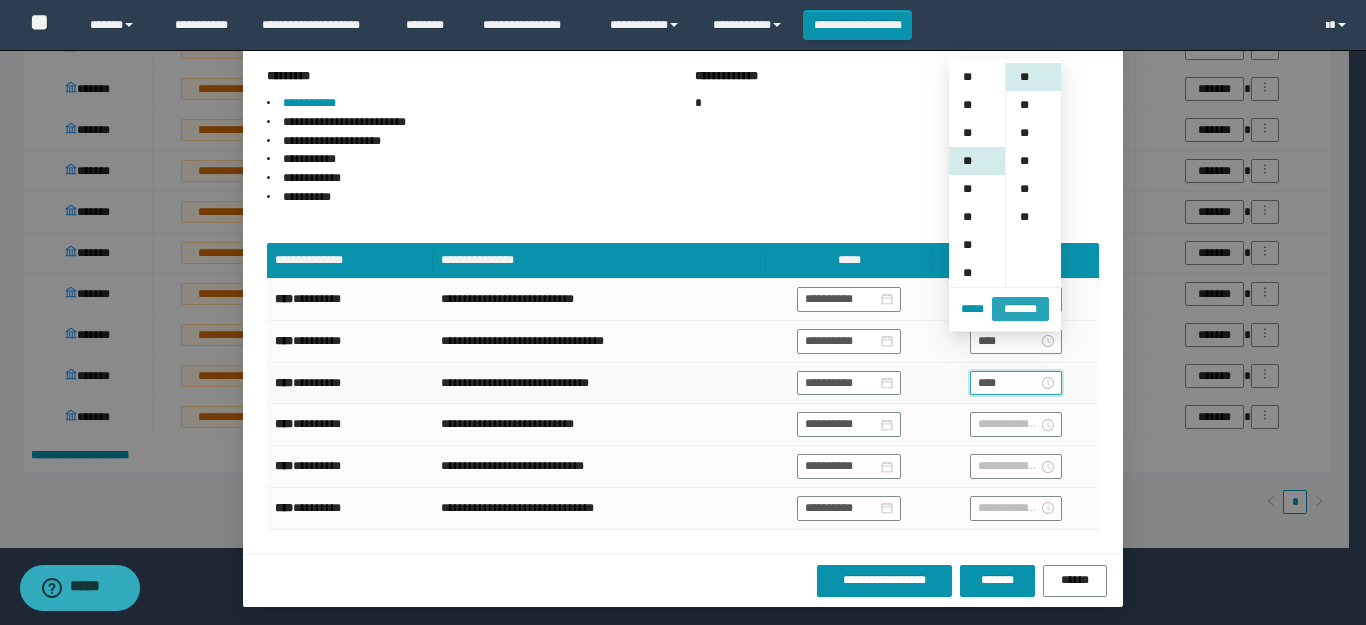 scroll, scrollTop: 196, scrollLeft: 0, axis: vertical 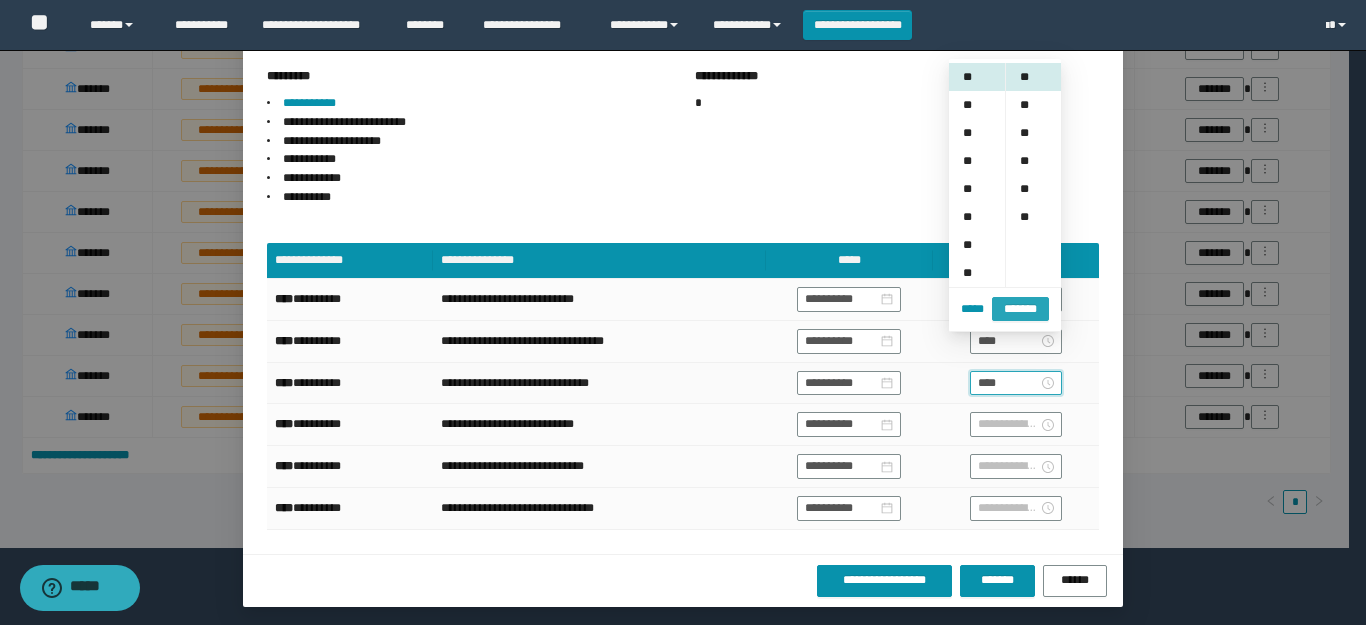 click on "*******" at bounding box center [1020, 309] 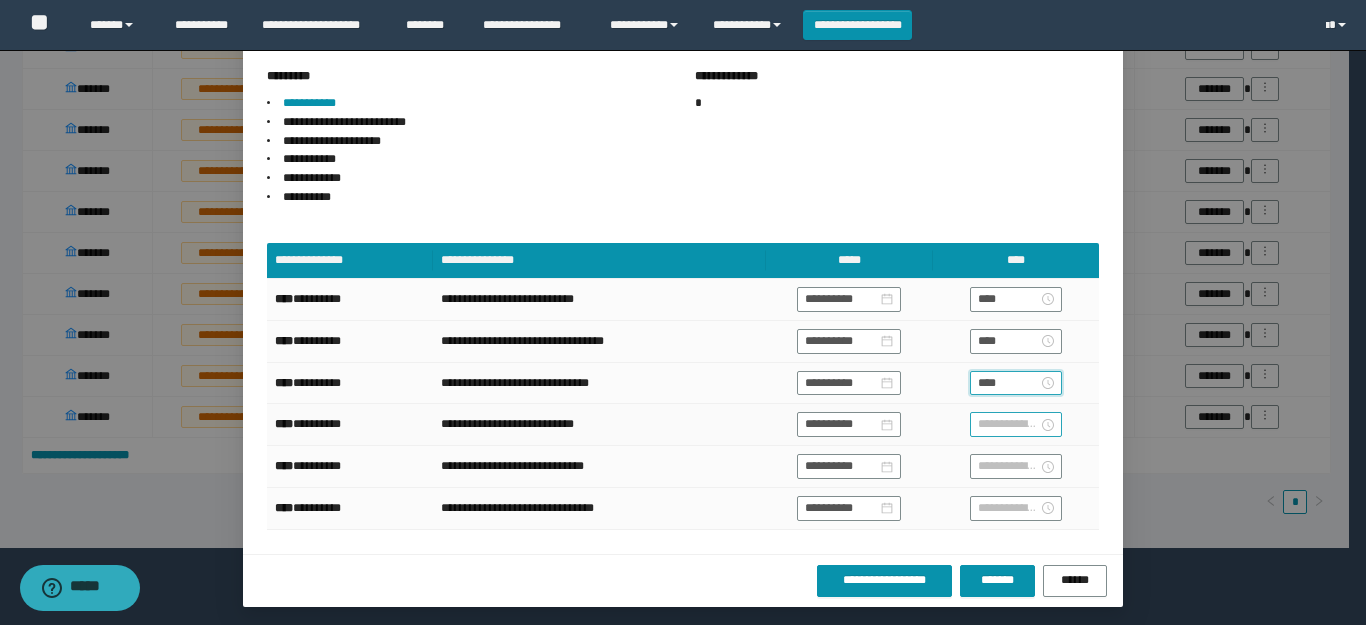 click at bounding box center [1016, 424] 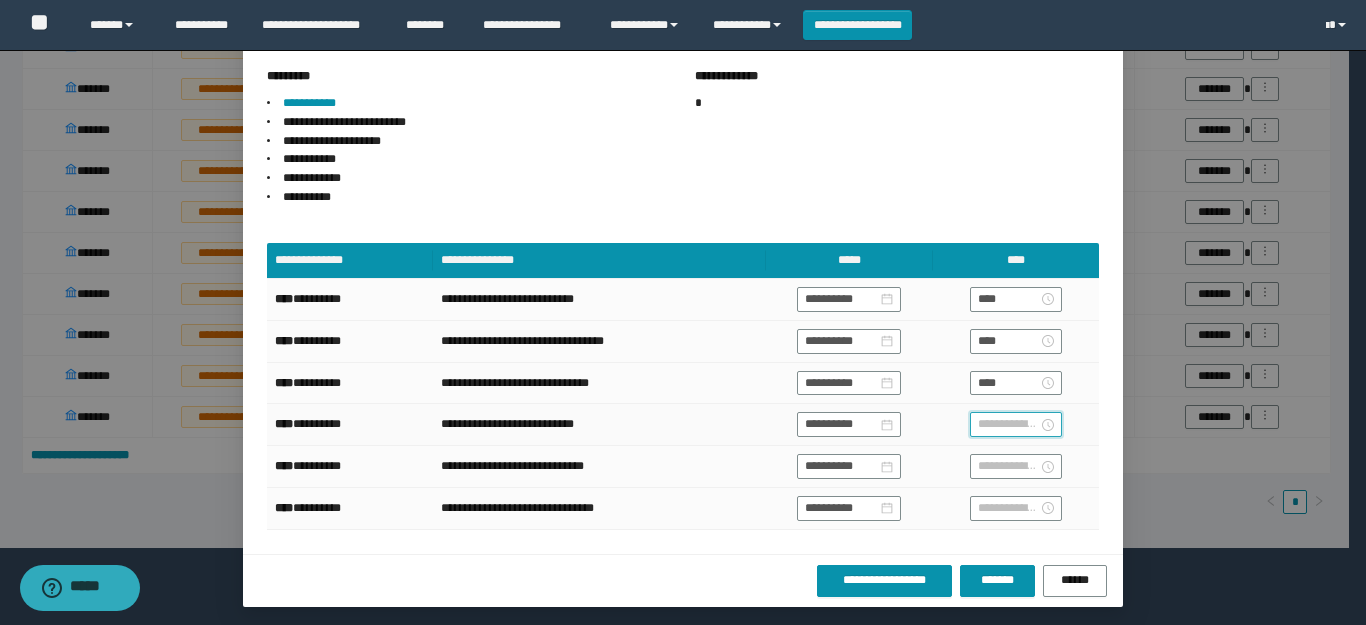 click at bounding box center (1008, 424) 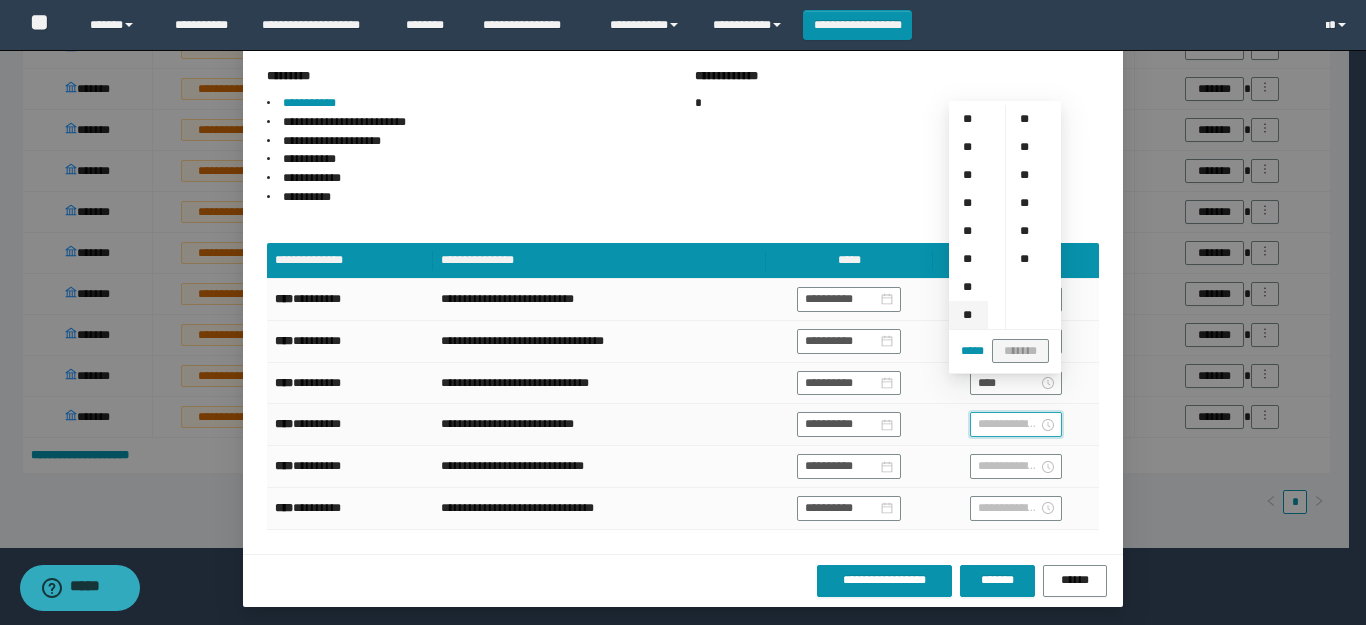click on "**" at bounding box center (968, 315) 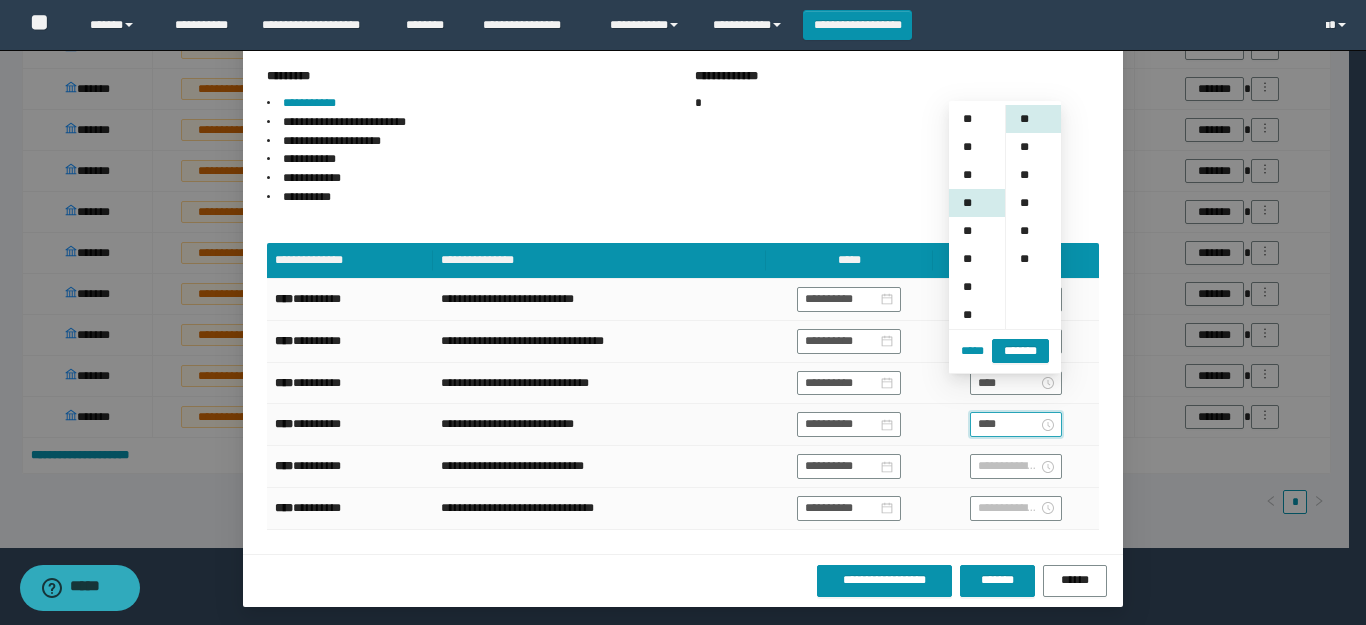 scroll, scrollTop: 196, scrollLeft: 0, axis: vertical 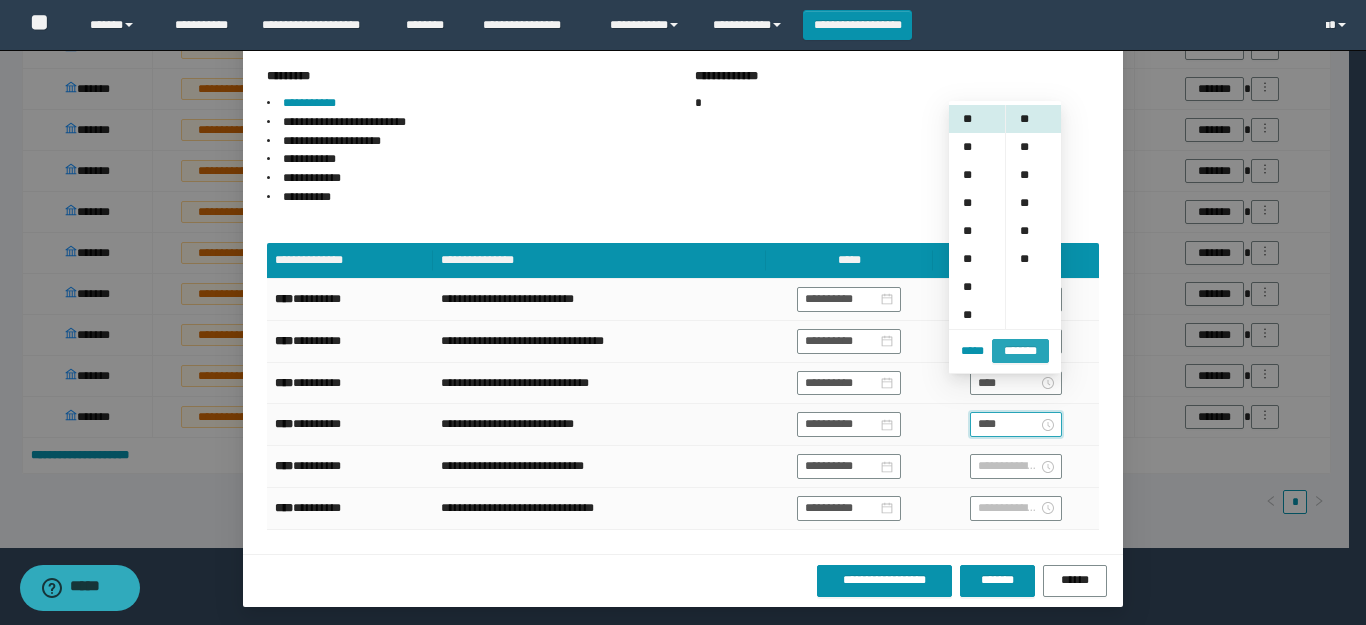 drag, startPoint x: 1012, startPoint y: 366, endPoint x: 1011, endPoint y: 379, distance: 13.038404 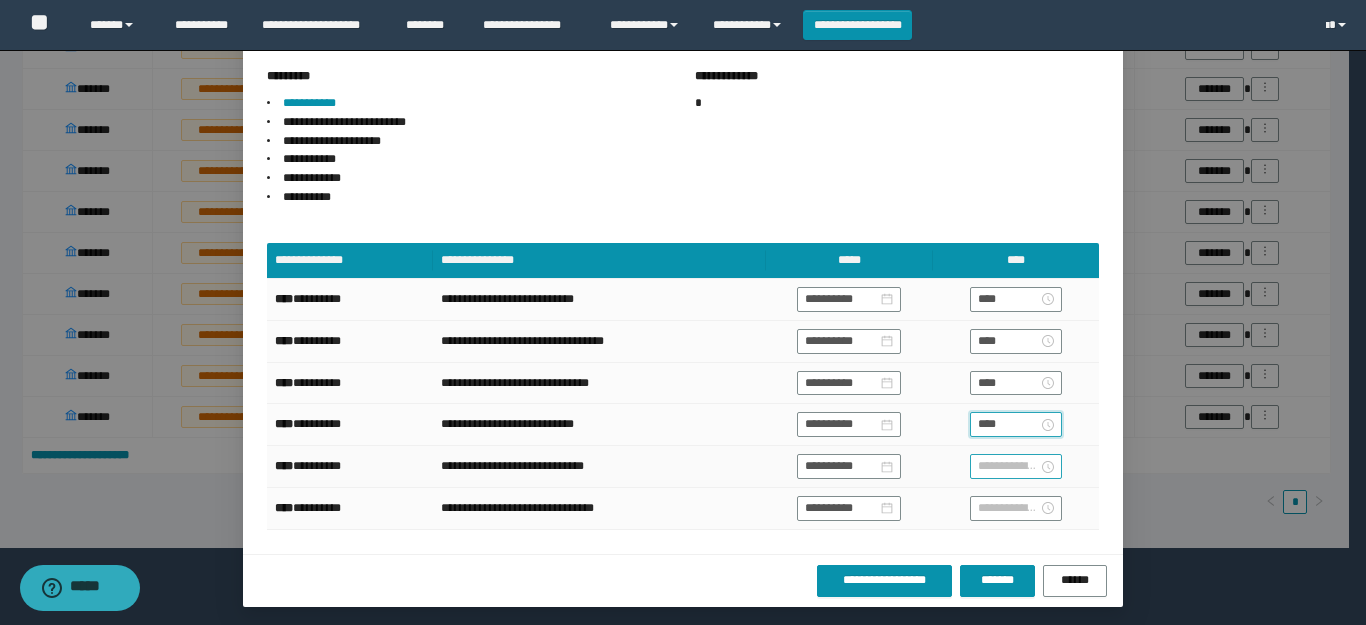 click at bounding box center [1008, 466] 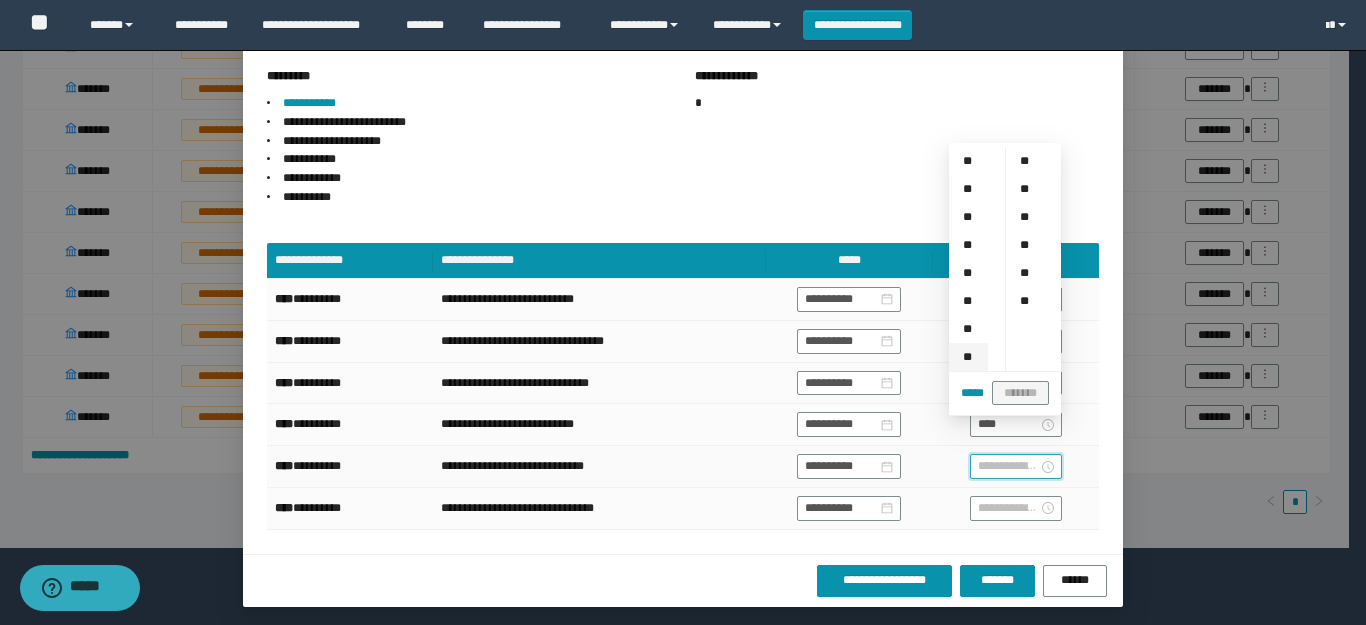 click on "**" at bounding box center (968, 357) 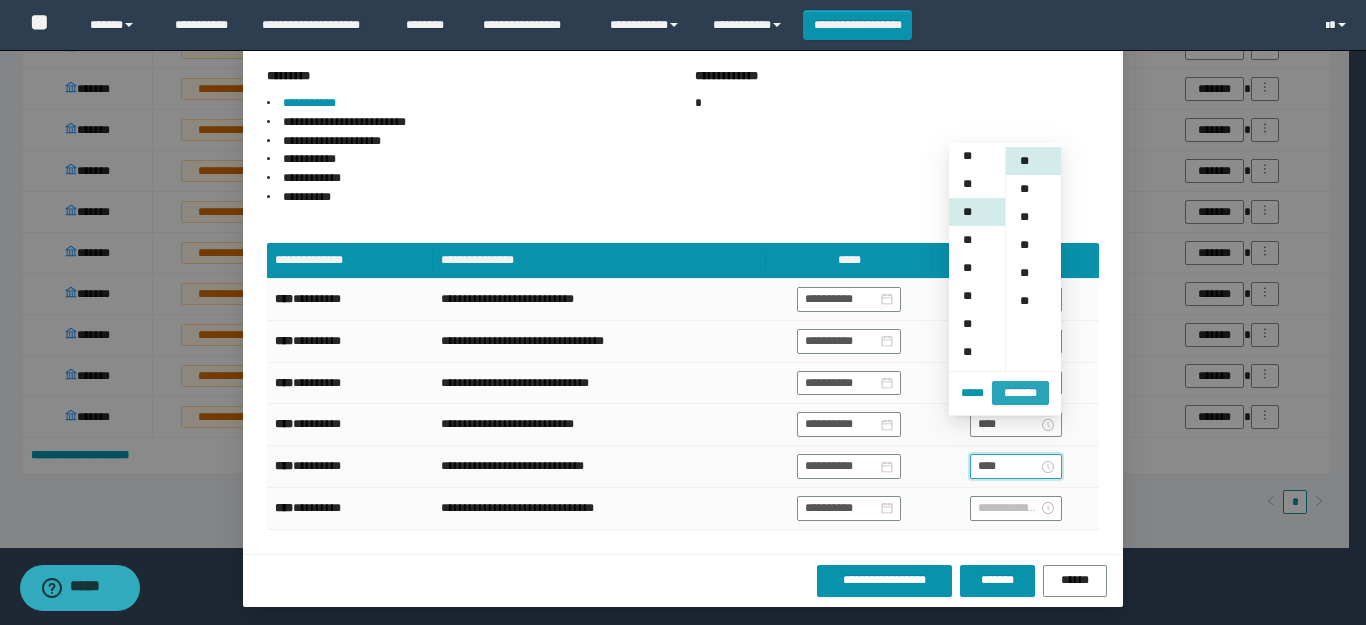 scroll, scrollTop: 196, scrollLeft: 0, axis: vertical 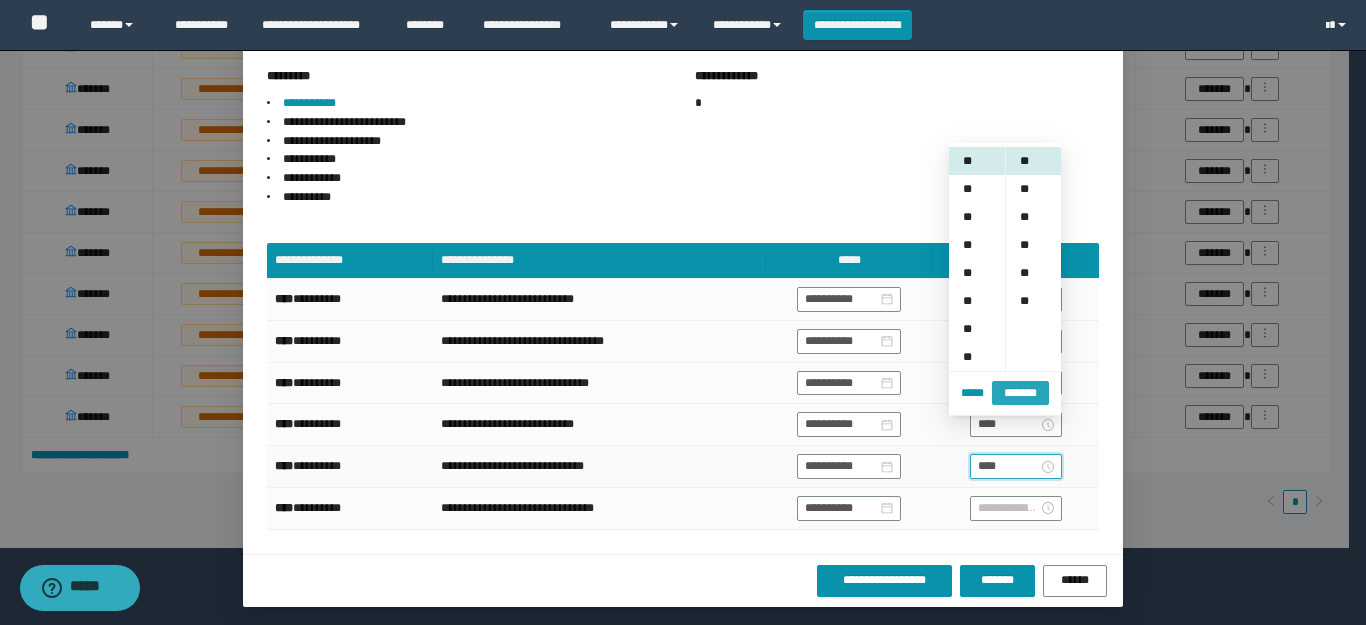 click on "*******" at bounding box center [1020, 393] 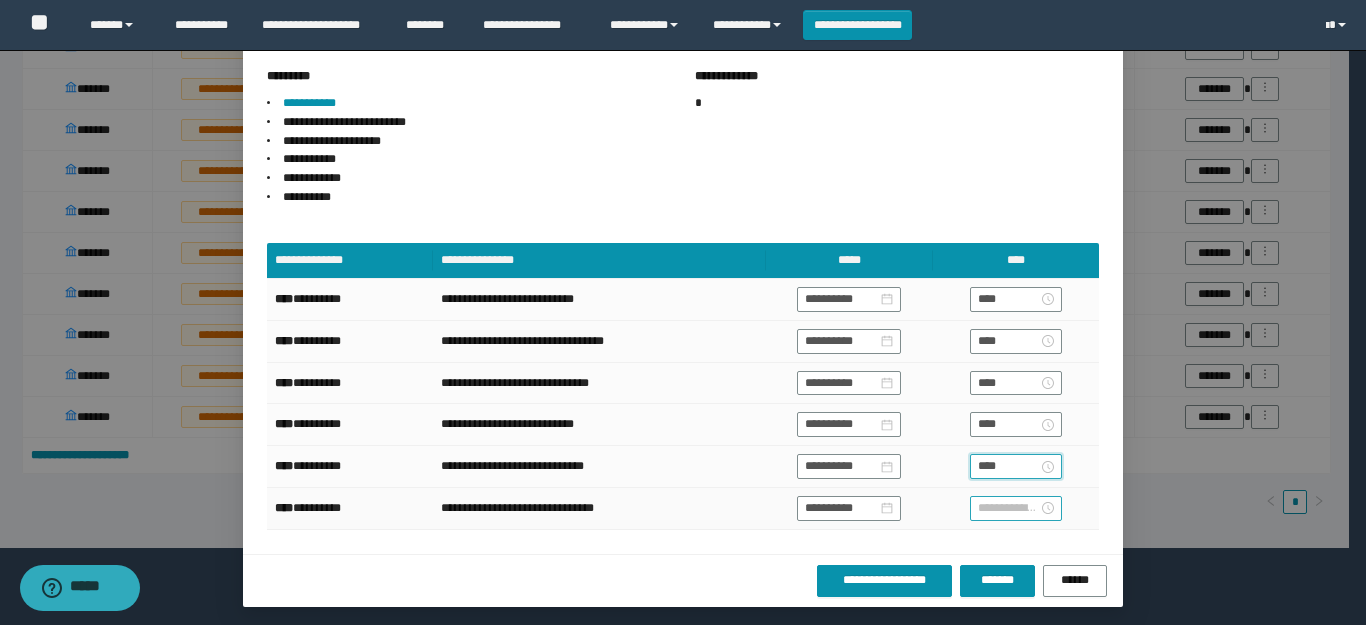 click at bounding box center [1016, 509] 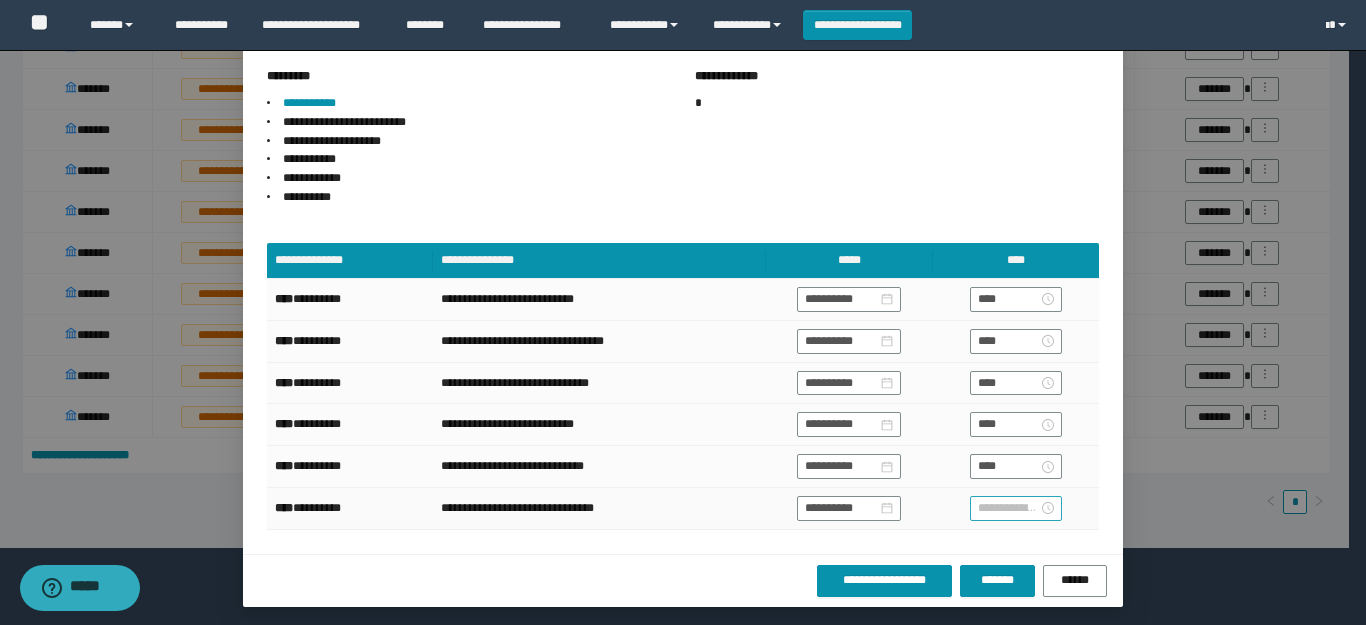 click at bounding box center [1016, 508] 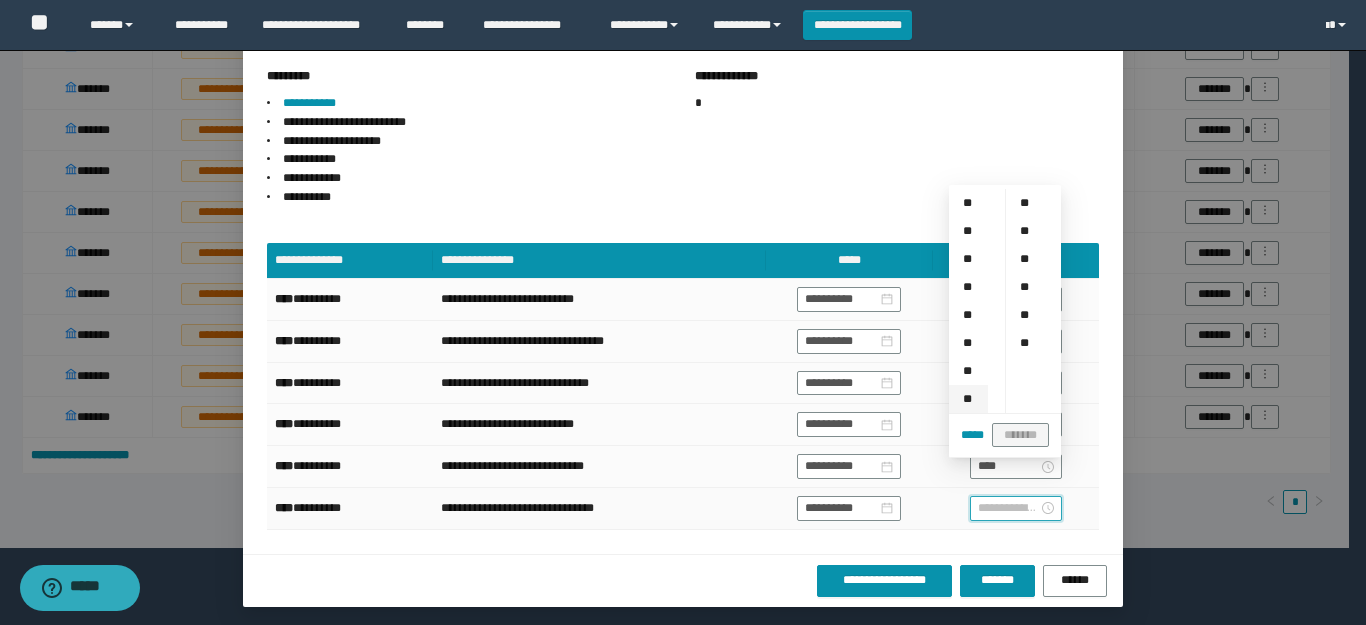 click on "**" at bounding box center [968, 399] 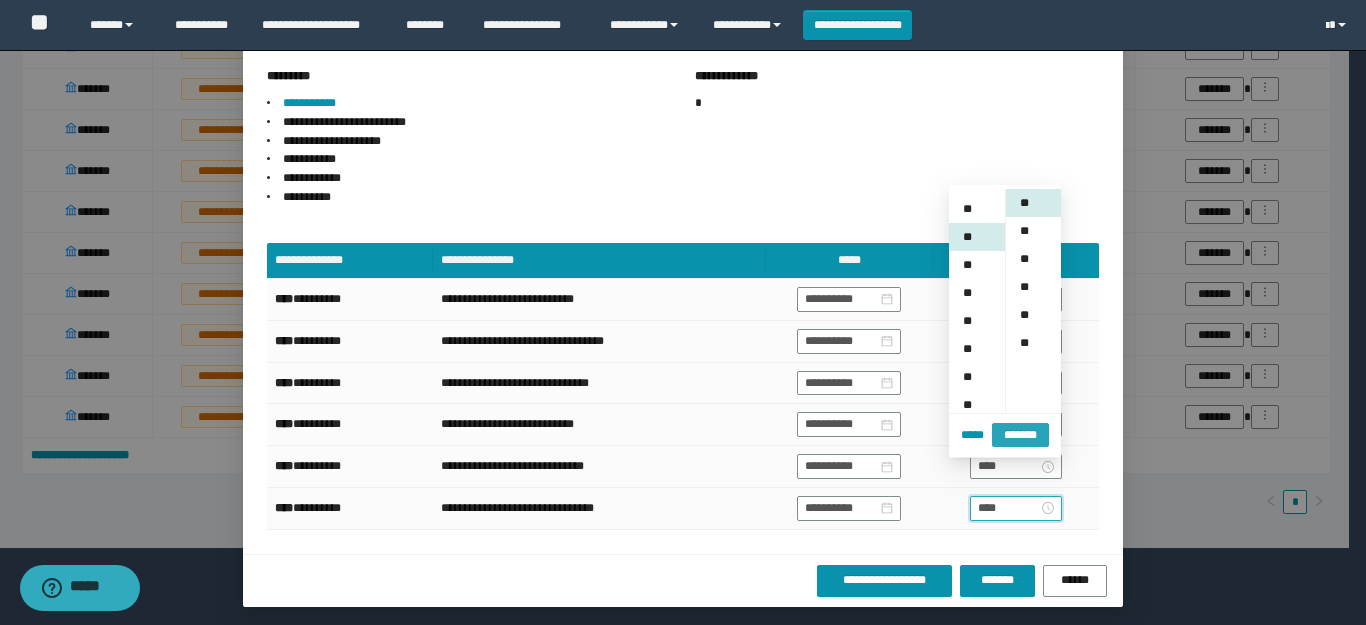 scroll, scrollTop: 196, scrollLeft: 0, axis: vertical 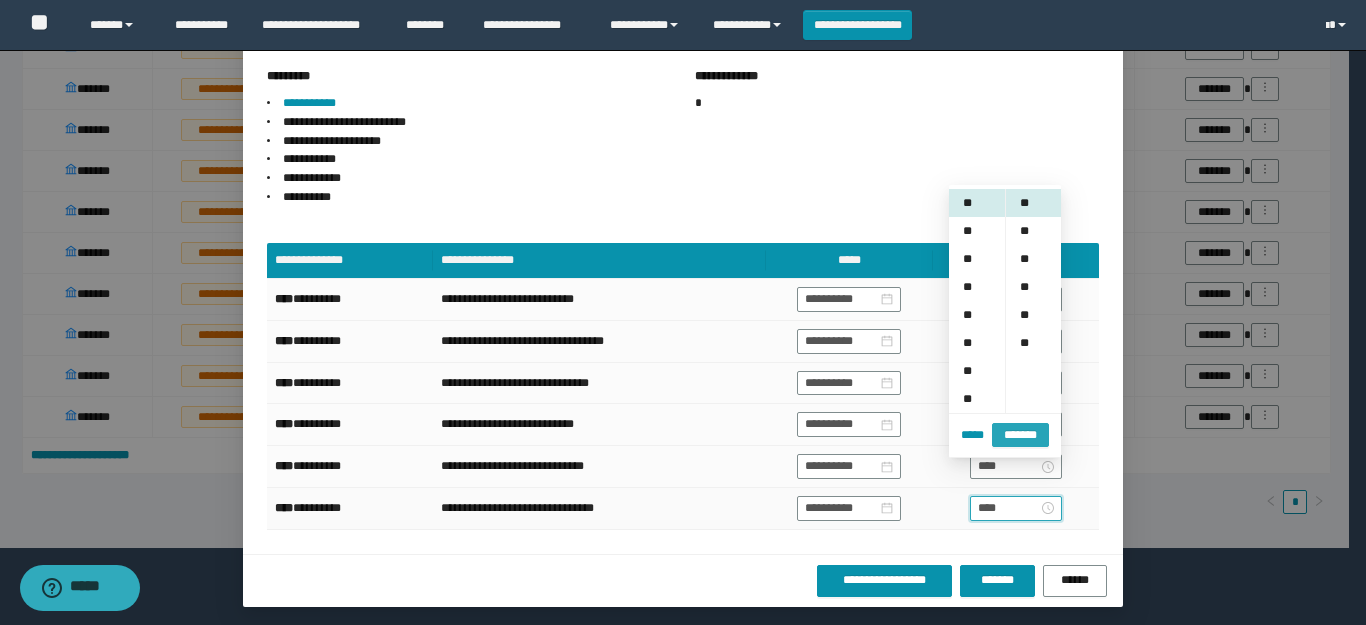 click on "*******" at bounding box center (1020, 435) 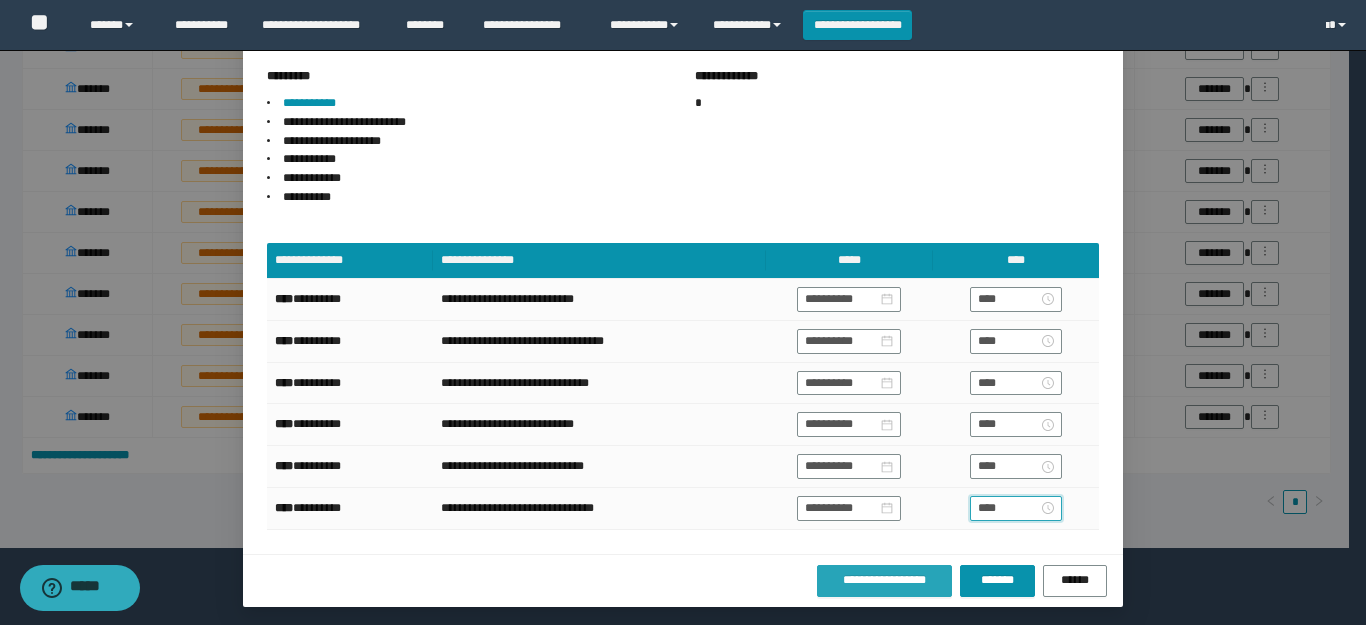 click on "**********" at bounding box center (884, 580) 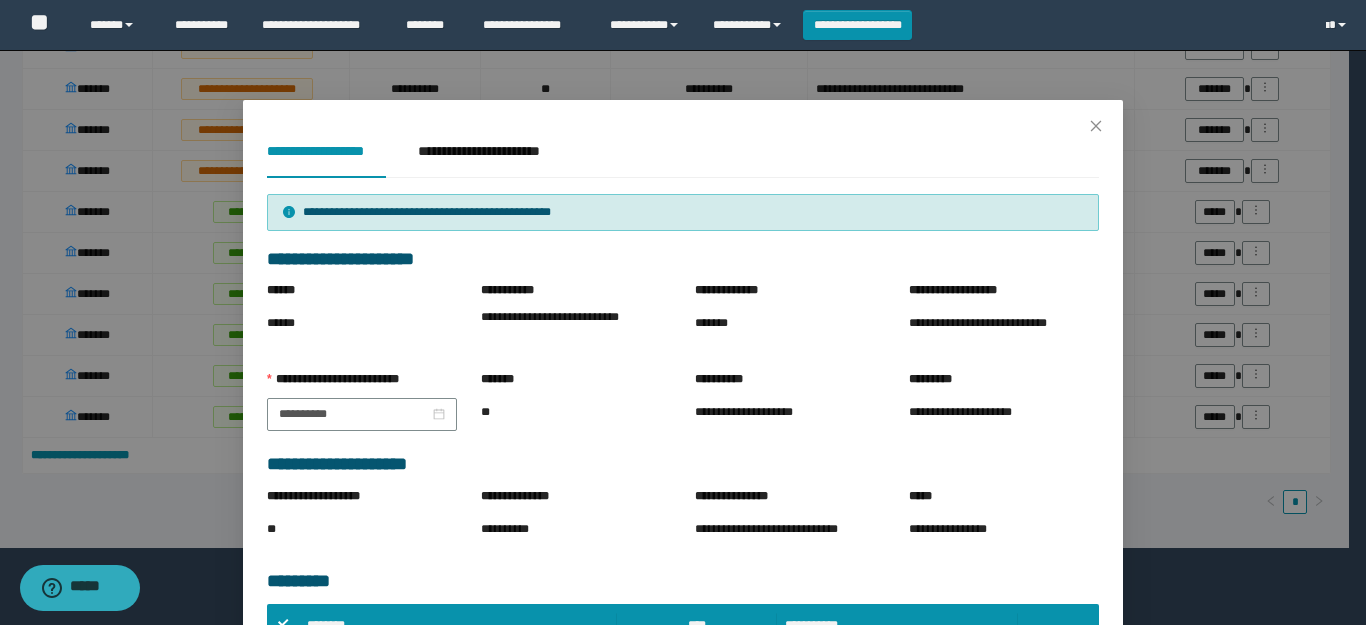 scroll, scrollTop: 380, scrollLeft: 0, axis: vertical 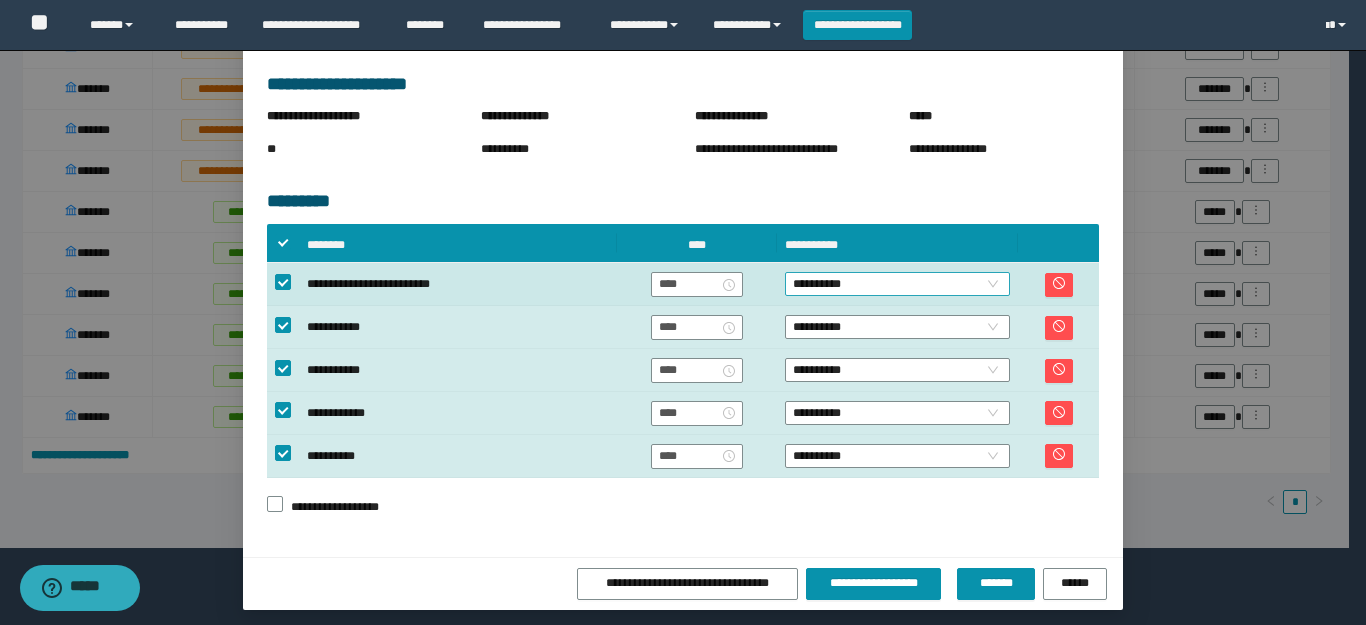 click on "**********" at bounding box center (897, 284) 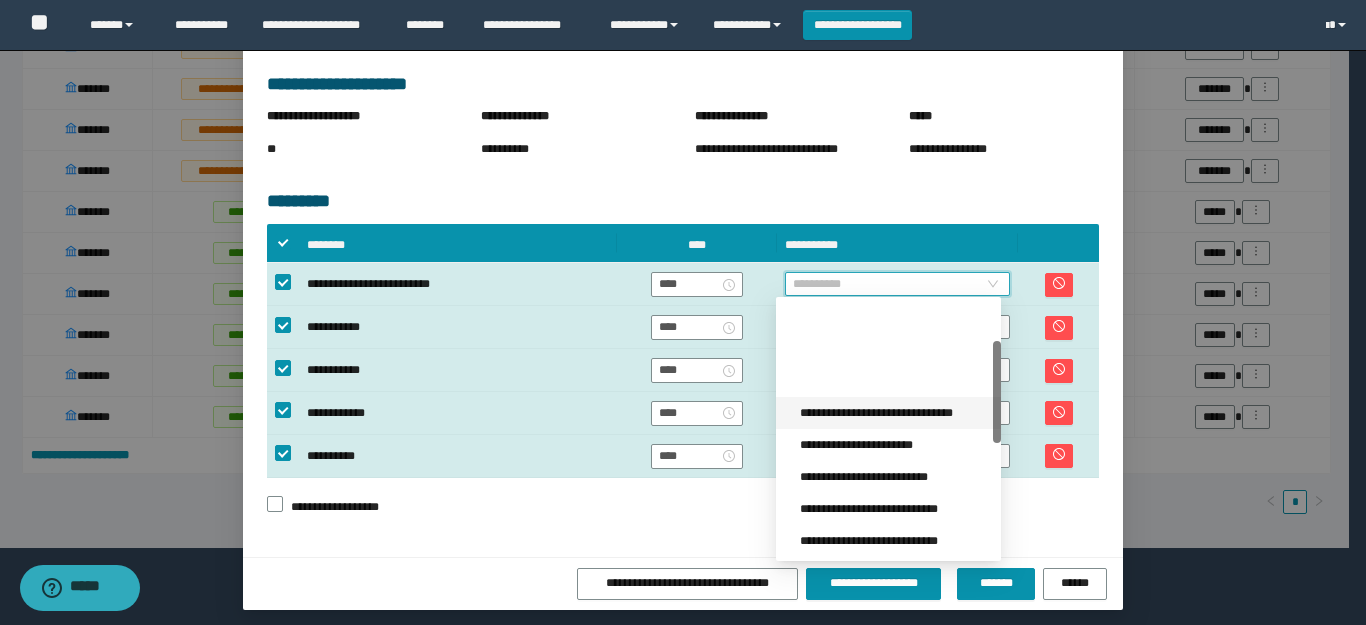 scroll, scrollTop: 200, scrollLeft: 0, axis: vertical 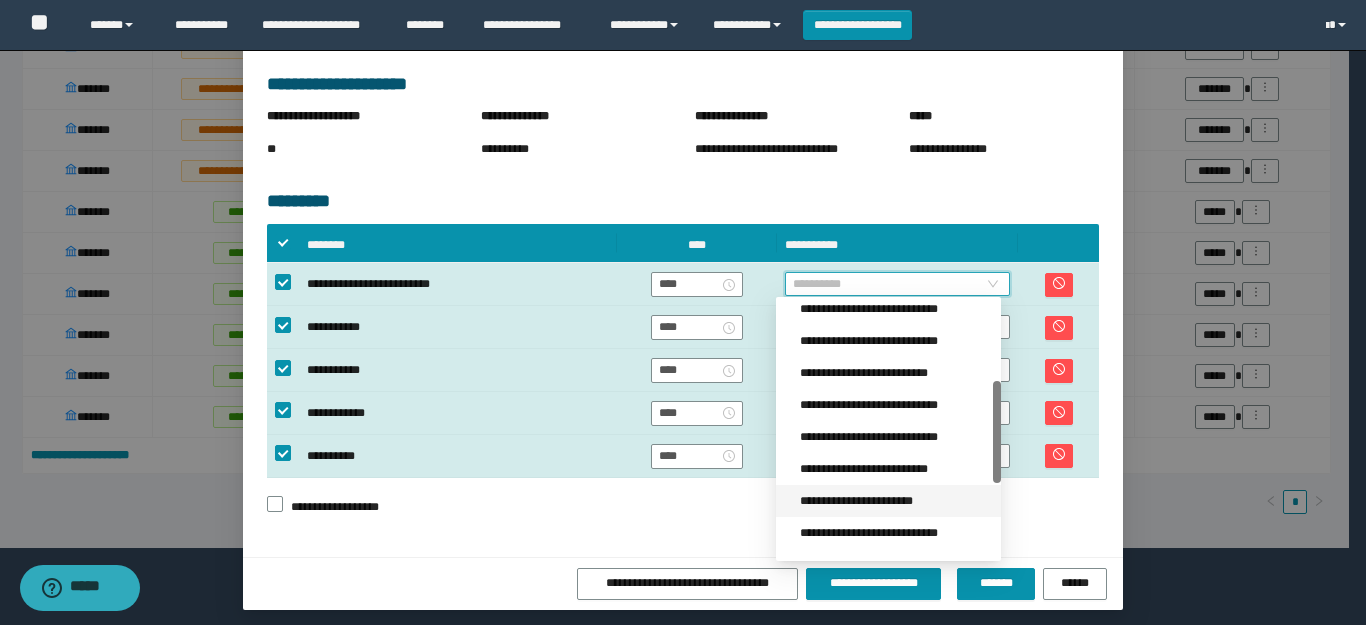 click on "**********" at bounding box center [894, 501] 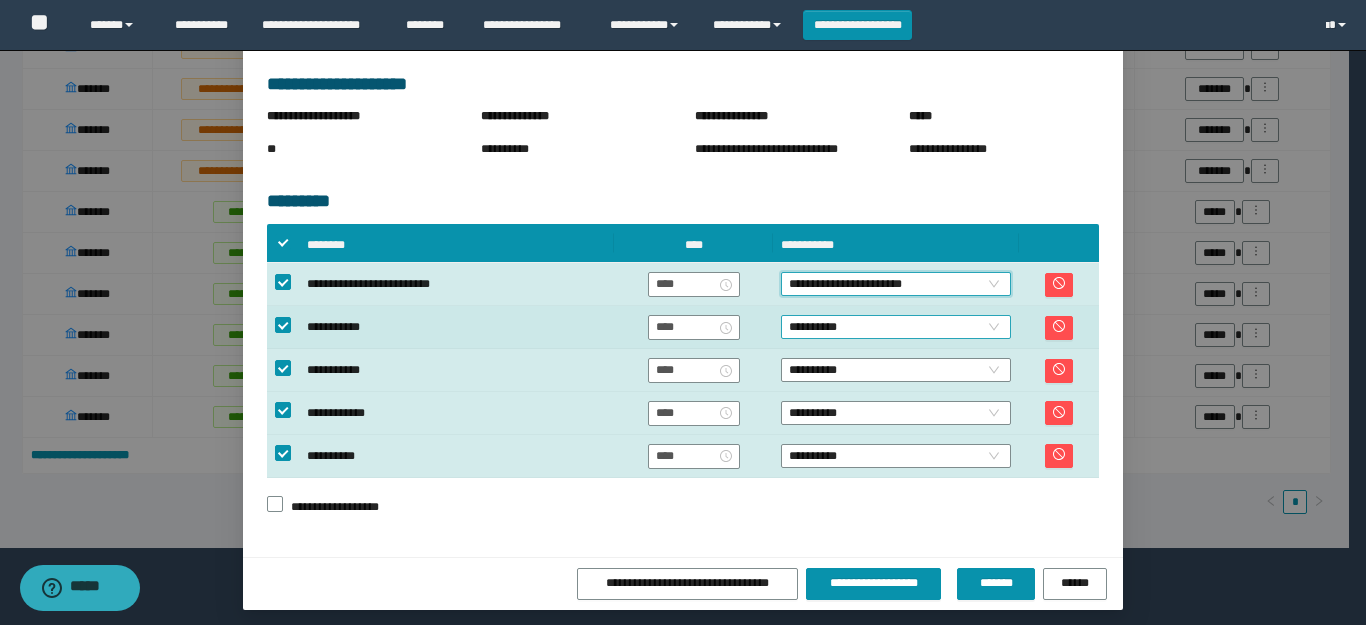 click on "**********" at bounding box center (896, 327) 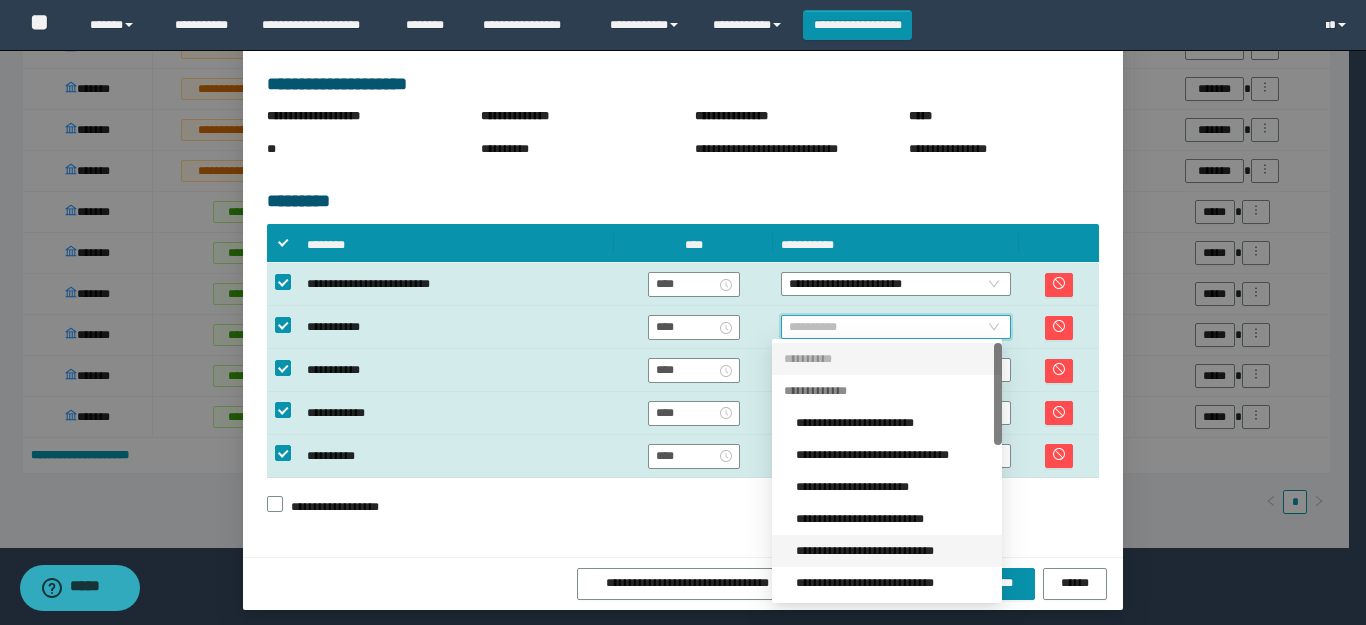 click on "**********" at bounding box center (893, 551) 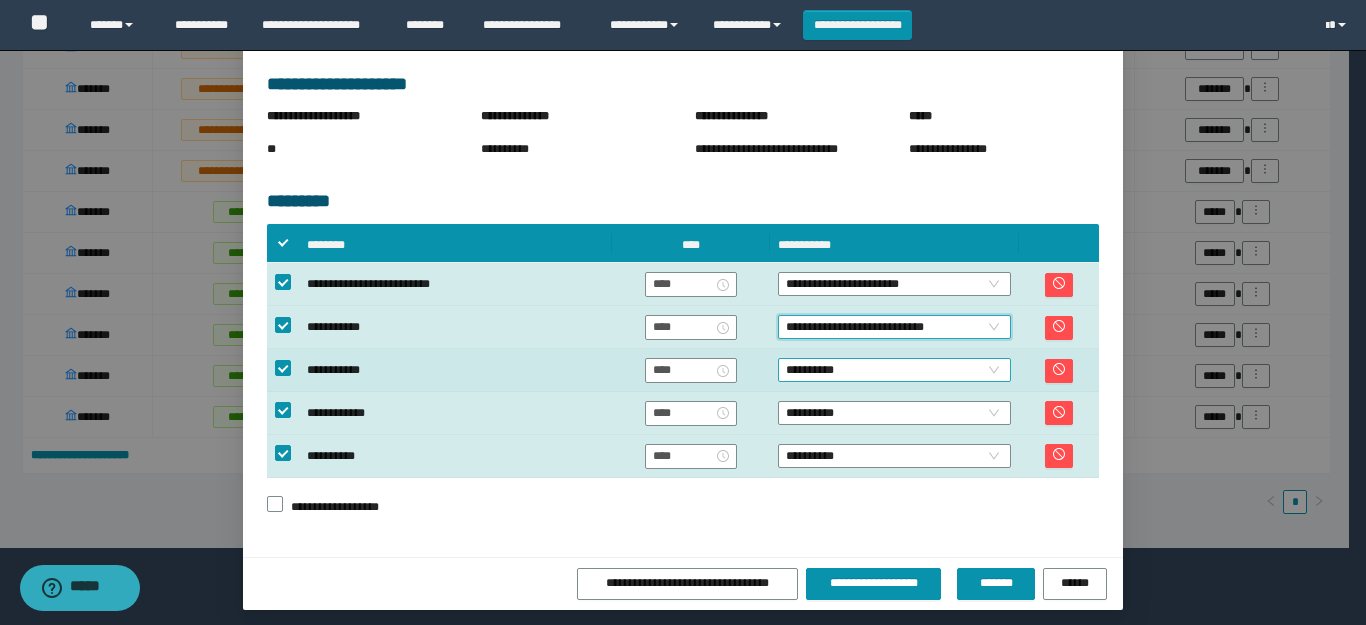 click on "**********" at bounding box center (894, 370) 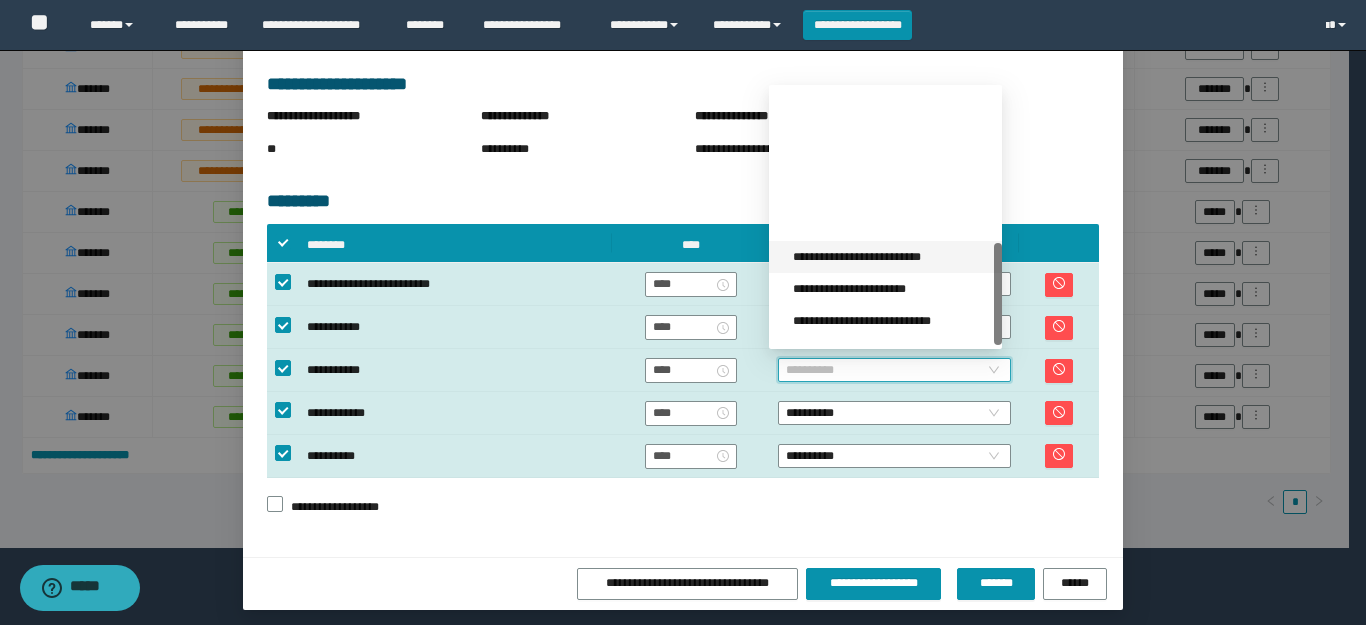 scroll, scrollTop: 384, scrollLeft: 0, axis: vertical 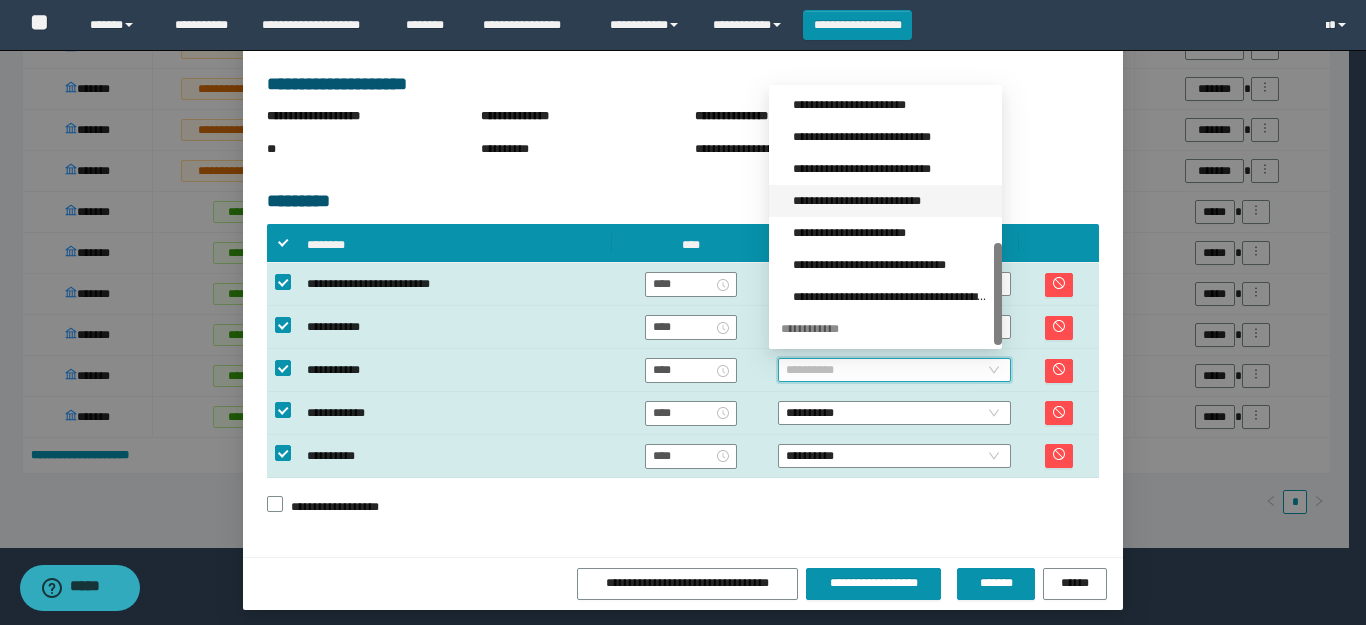 click on "**********" at bounding box center (891, 201) 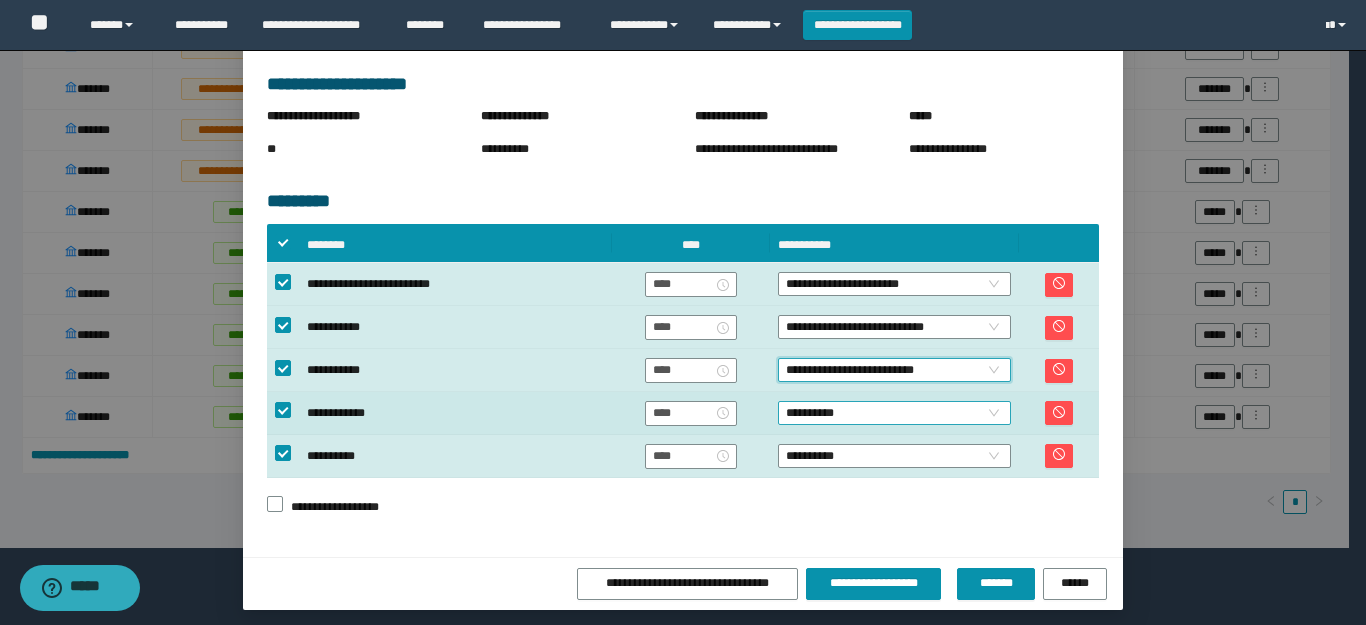 click on "**********" at bounding box center [894, 413] 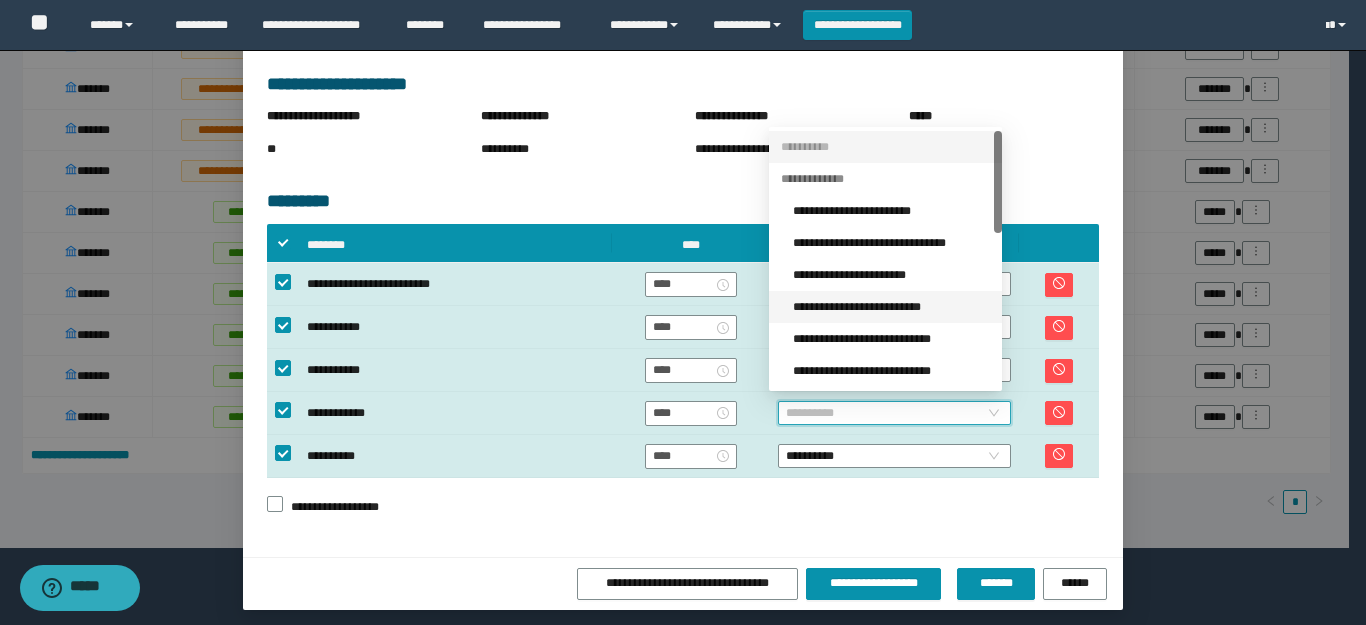 click on "**********" at bounding box center [891, 307] 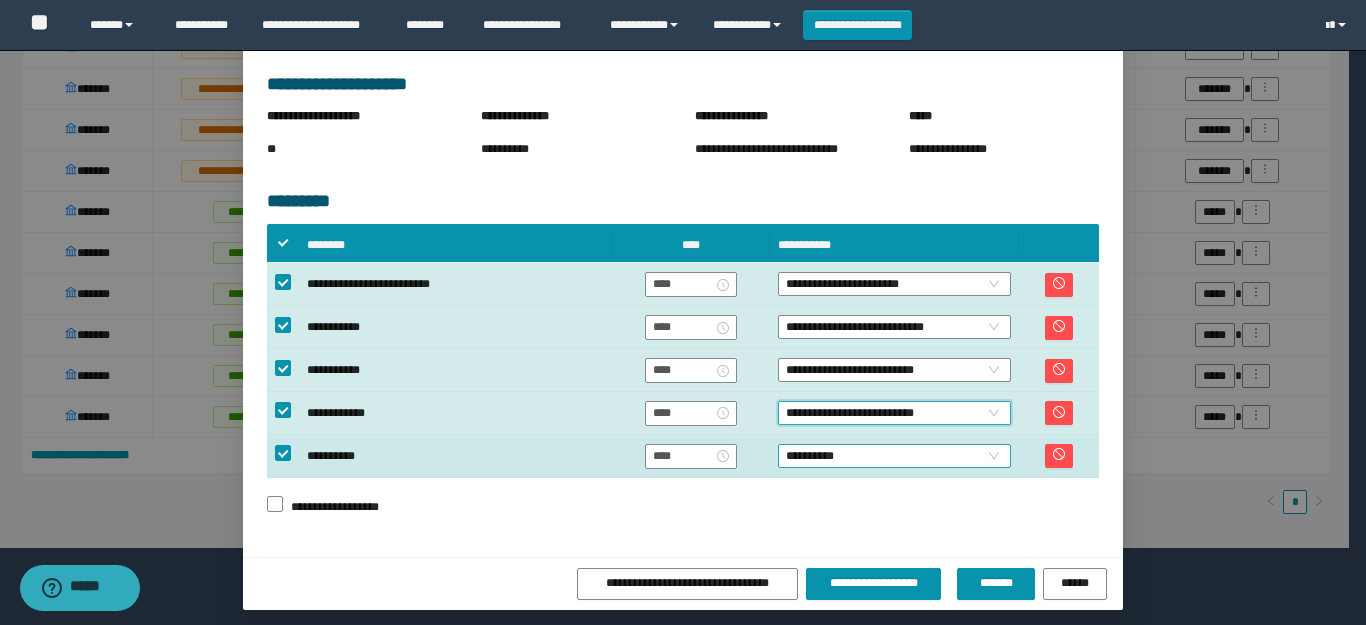 click on "**********" at bounding box center [894, 456] 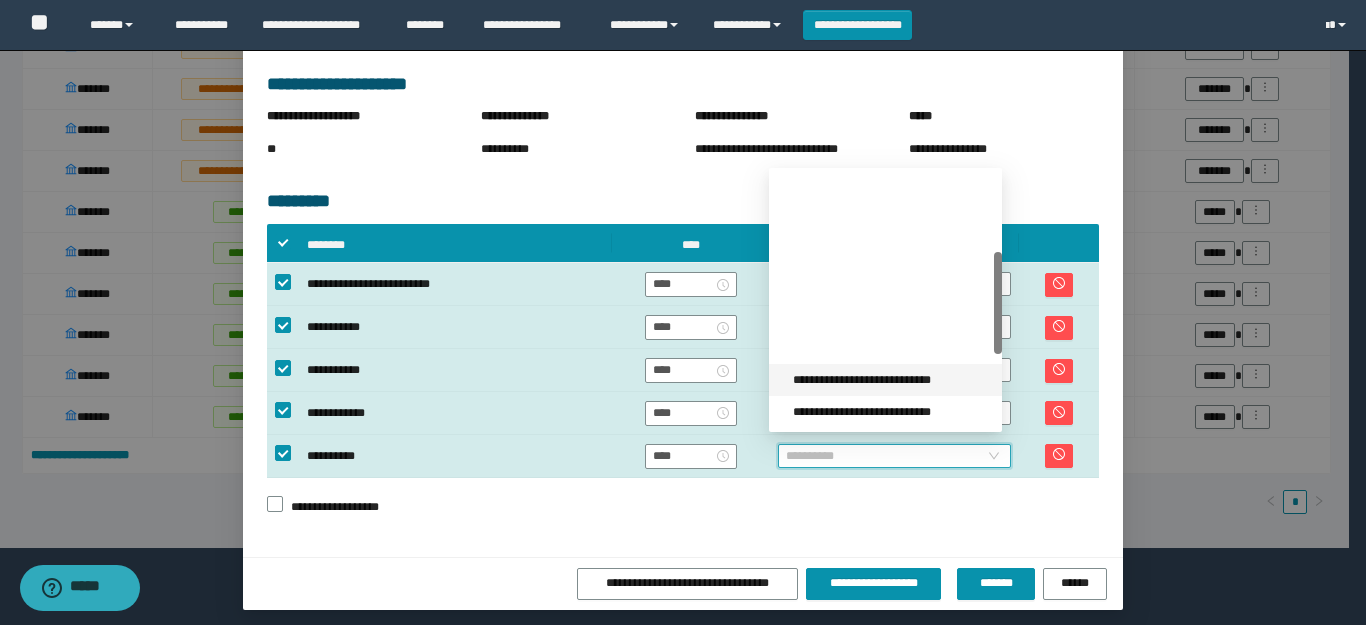 scroll, scrollTop: 300, scrollLeft: 0, axis: vertical 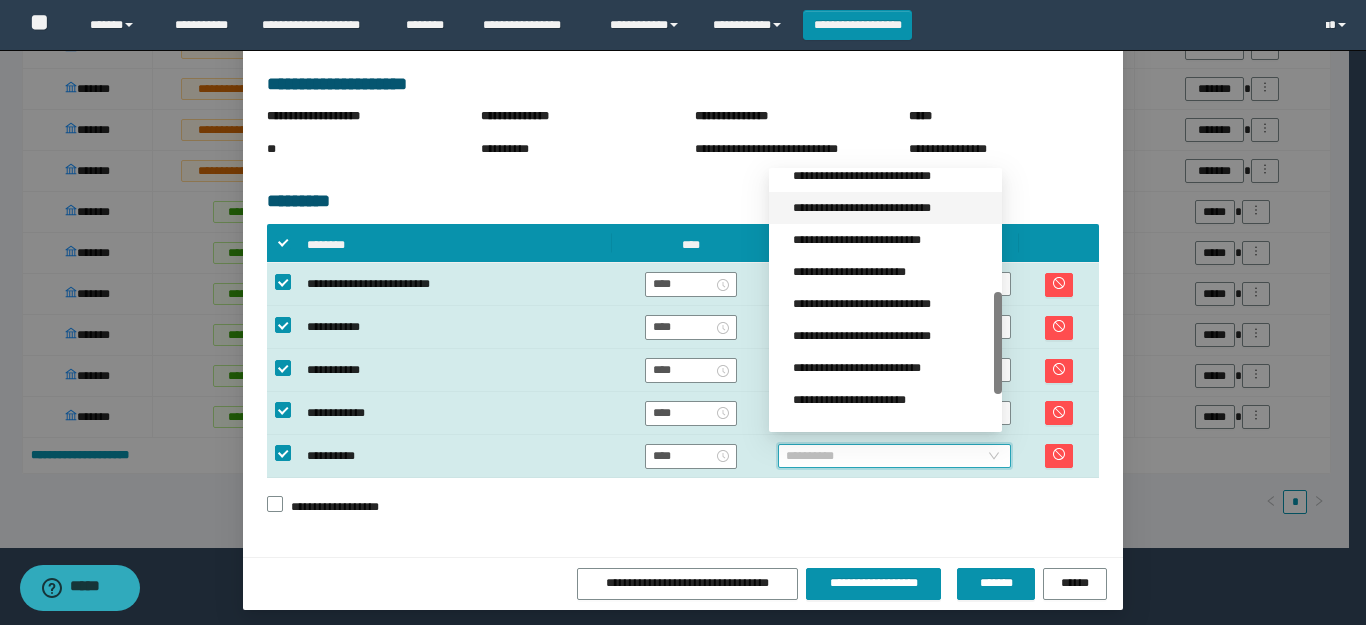 click on "**********" at bounding box center [891, 208] 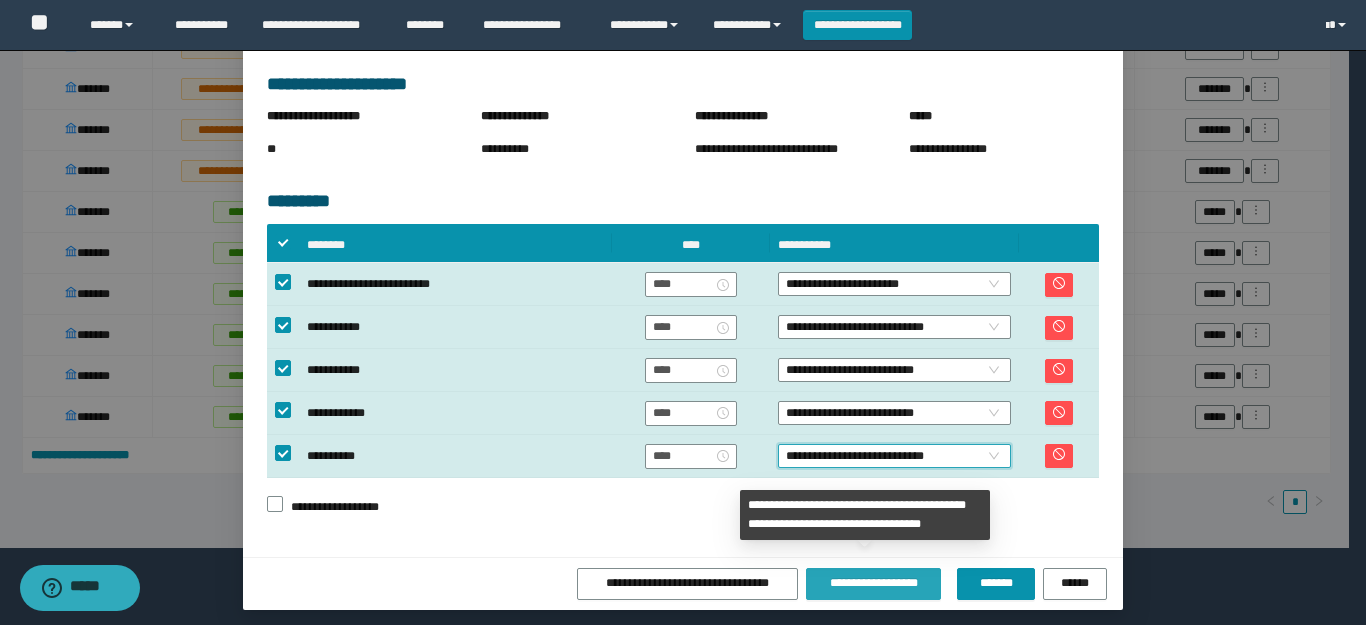 click on "**********" at bounding box center [874, 583] 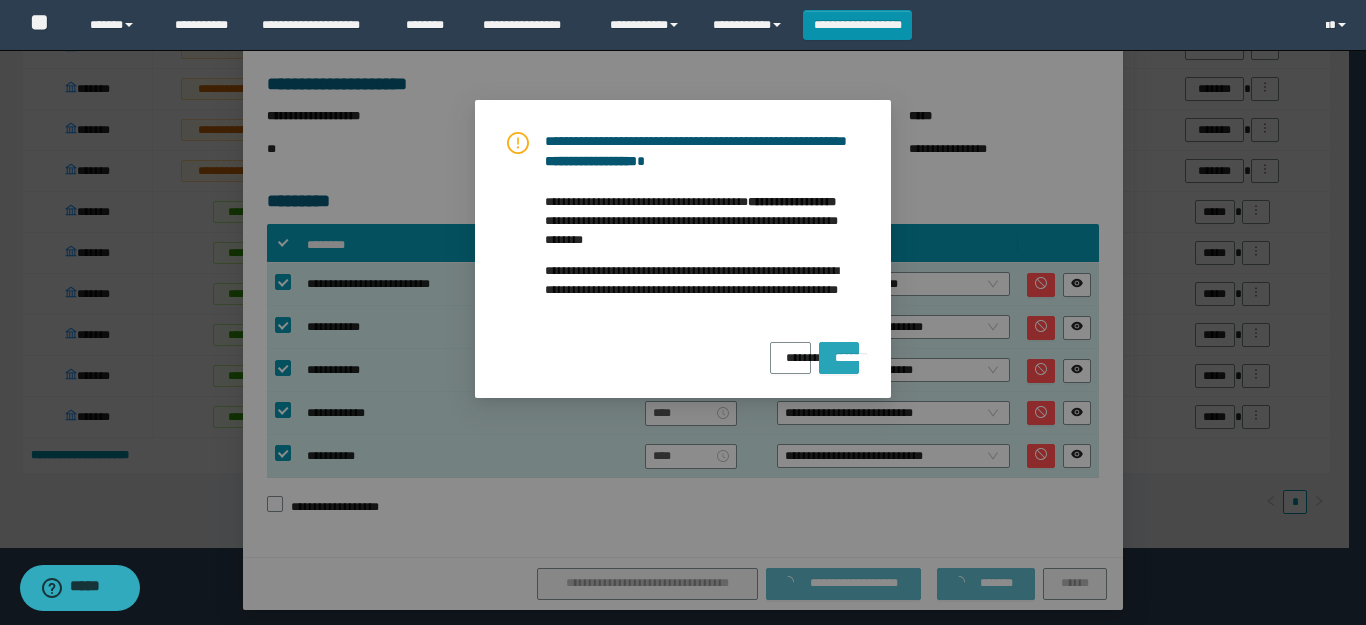 click on "*******" at bounding box center (839, 351) 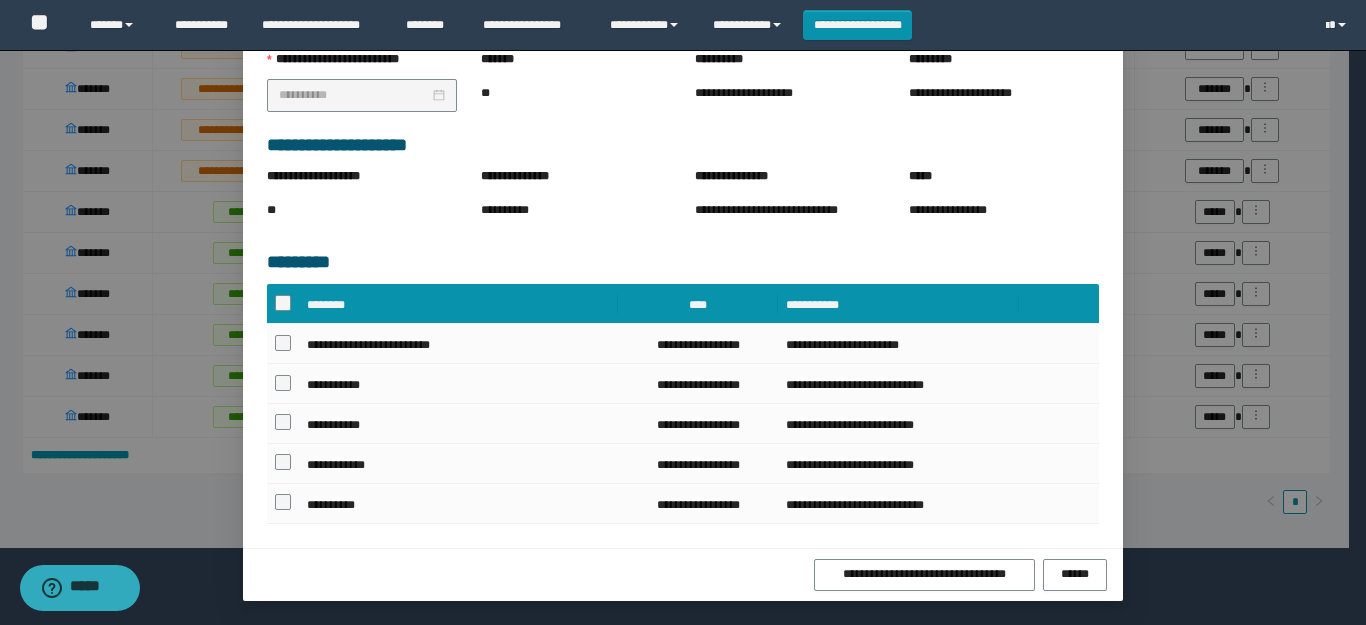scroll, scrollTop: 360, scrollLeft: 0, axis: vertical 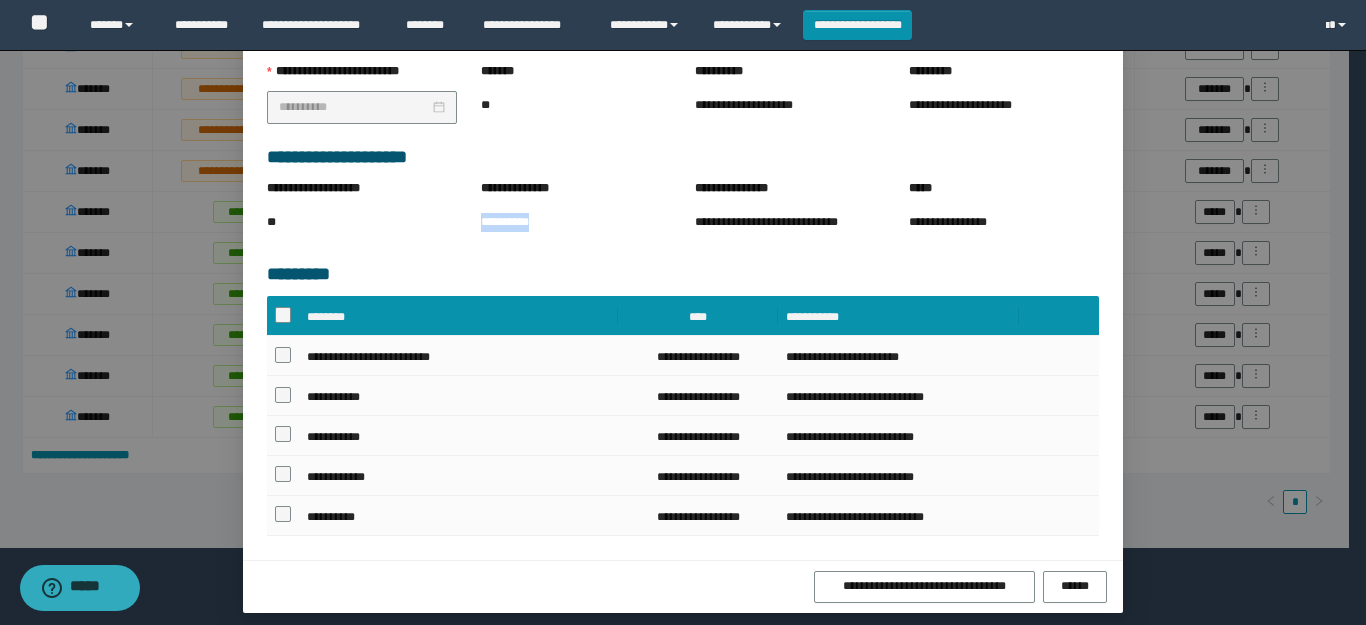drag, startPoint x: 546, startPoint y: 222, endPoint x: 472, endPoint y: 226, distance: 74.10803 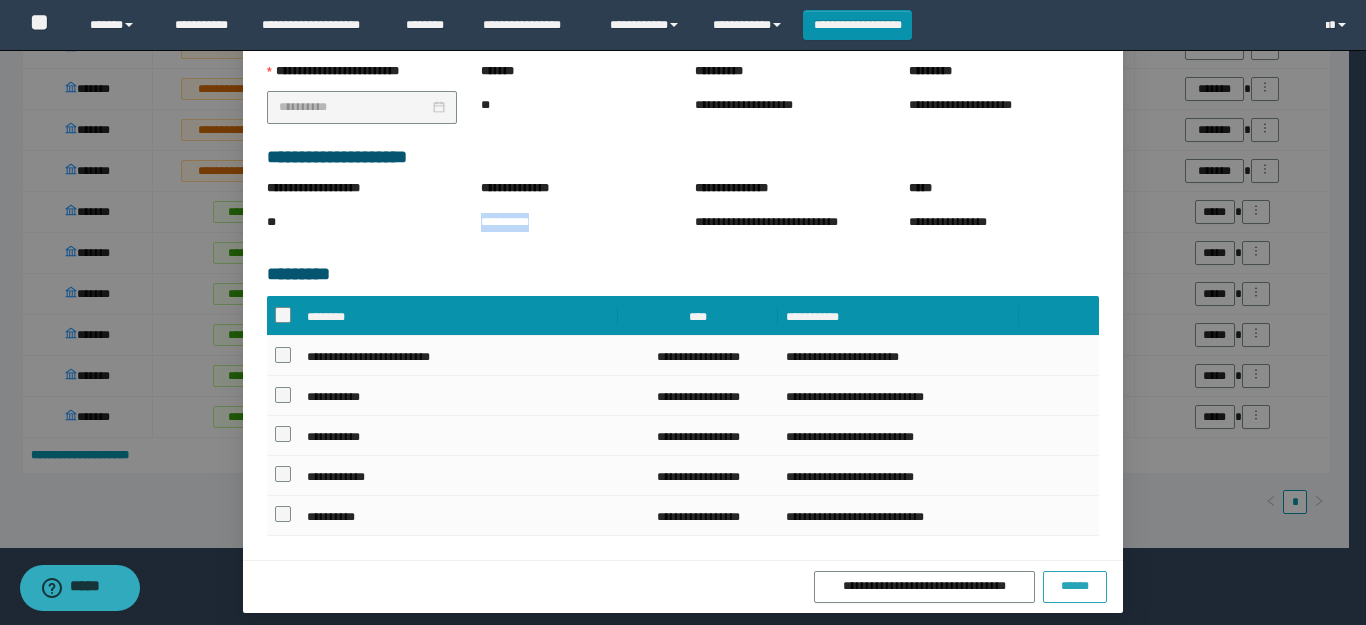 click on "******" at bounding box center (1075, 586) 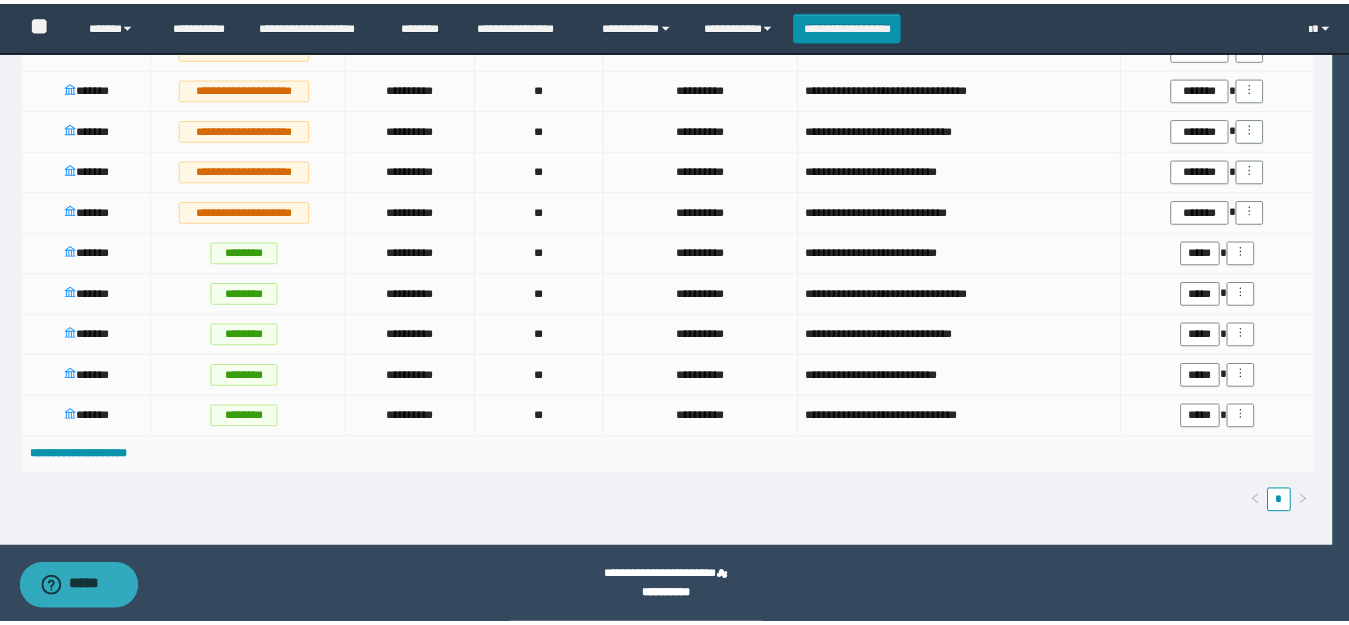 scroll, scrollTop: 1724, scrollLeft: 0, axis: vertical 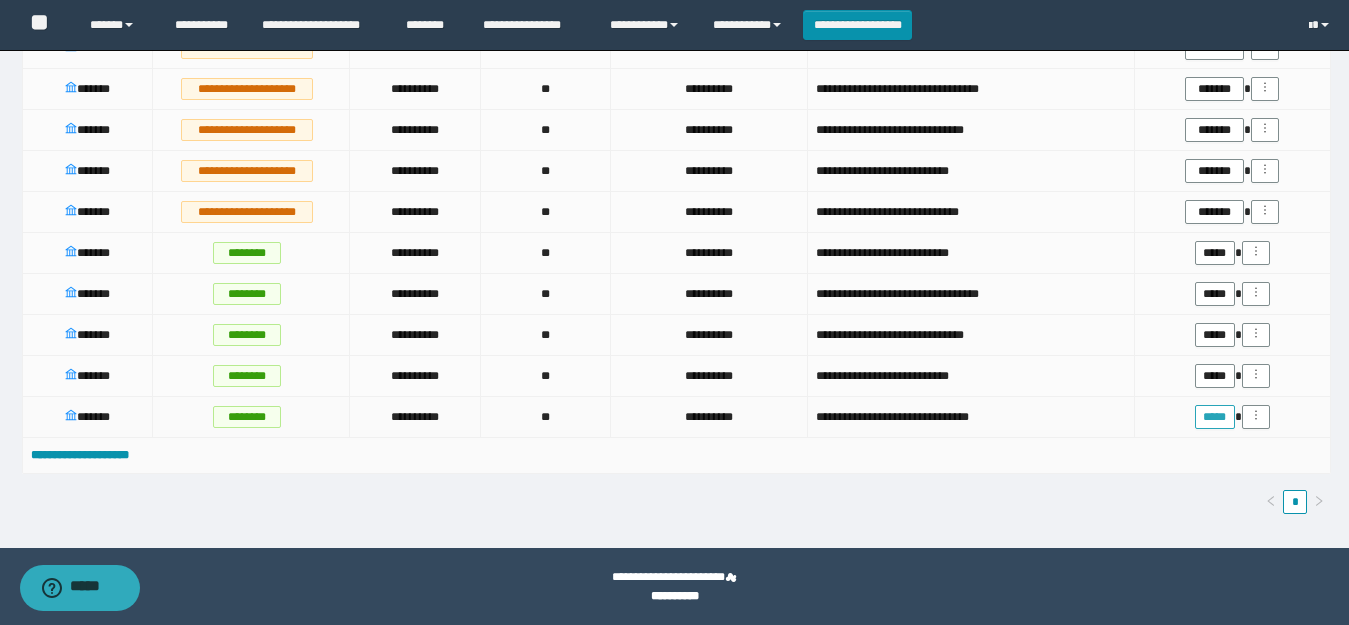 click on "*****" at bounding box center [1215, 417] 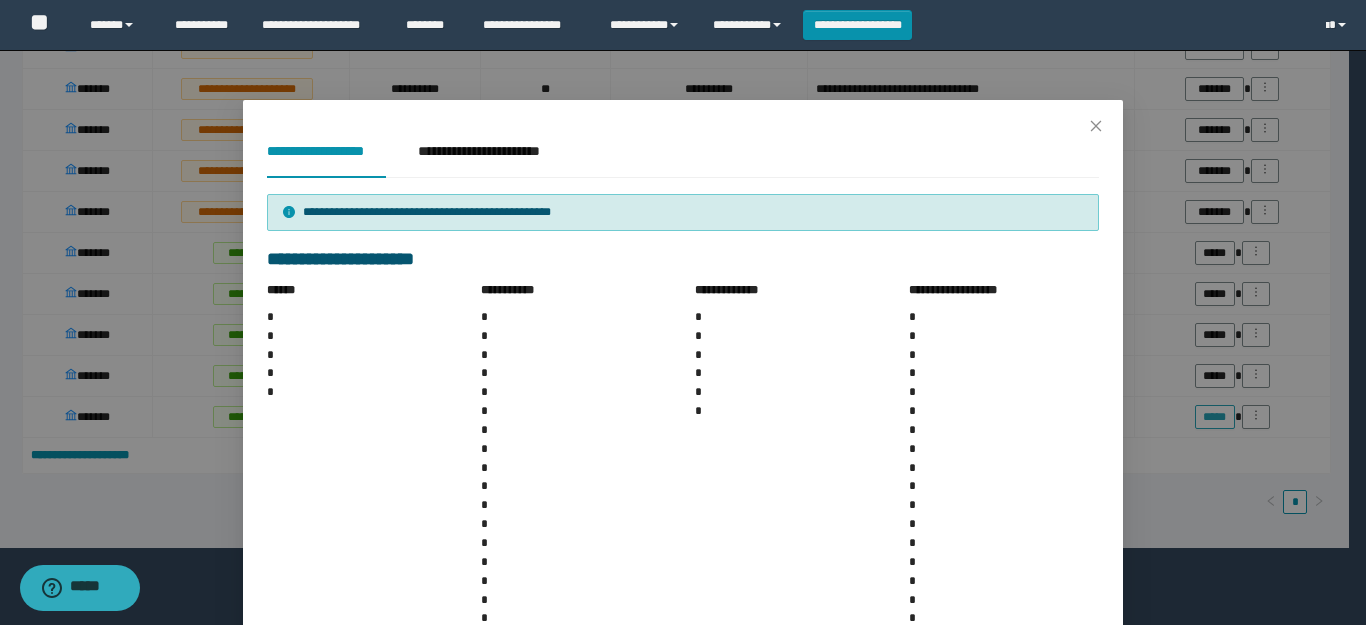 scroll, scrollTop: 148, scrollLeft: 0, axis: vertical 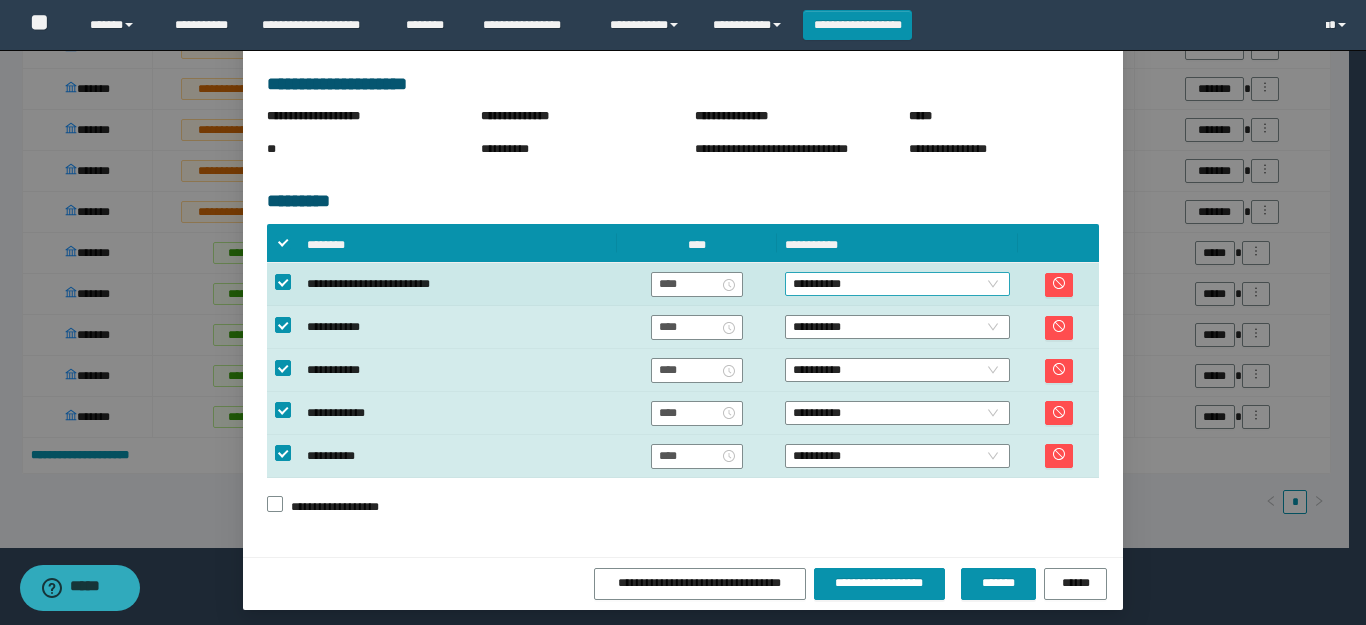 click on "**********" at bounding box center [897, 284] 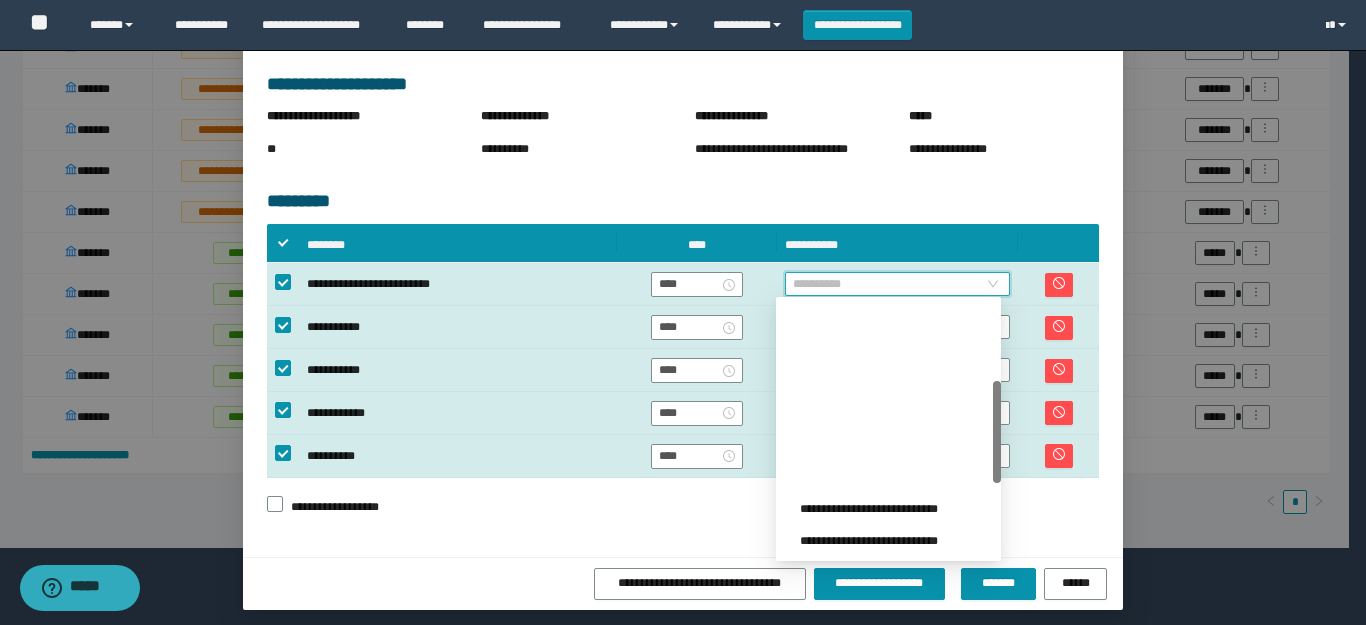 scroll, scrollTop: 300, scrollLeft: 0, axis: vertical 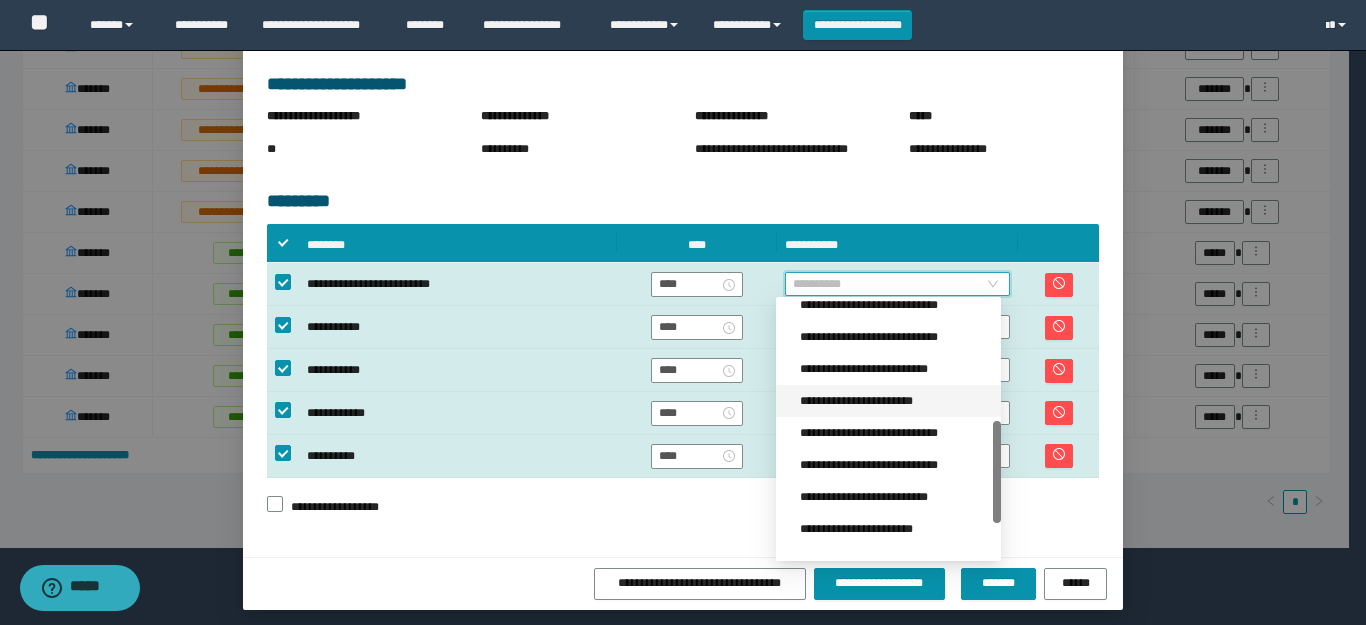 click on "**********" at bounding box center (894, 401) 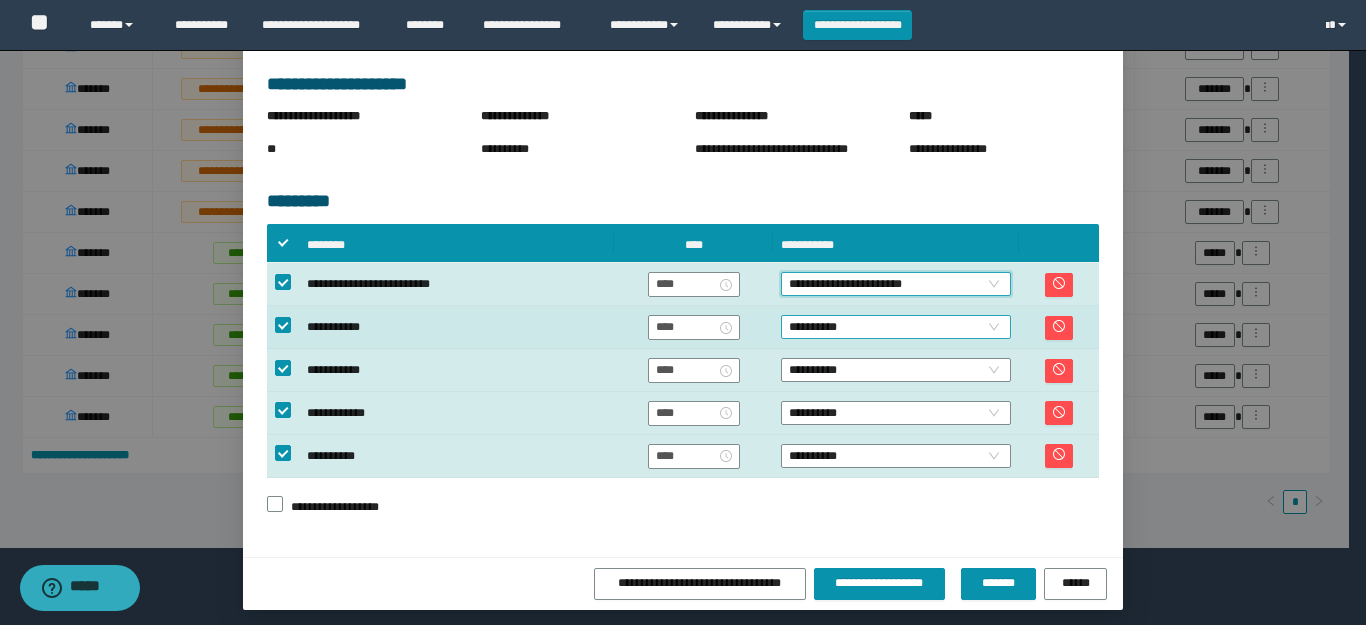 click on "**********" at bounding box center [896, 327] 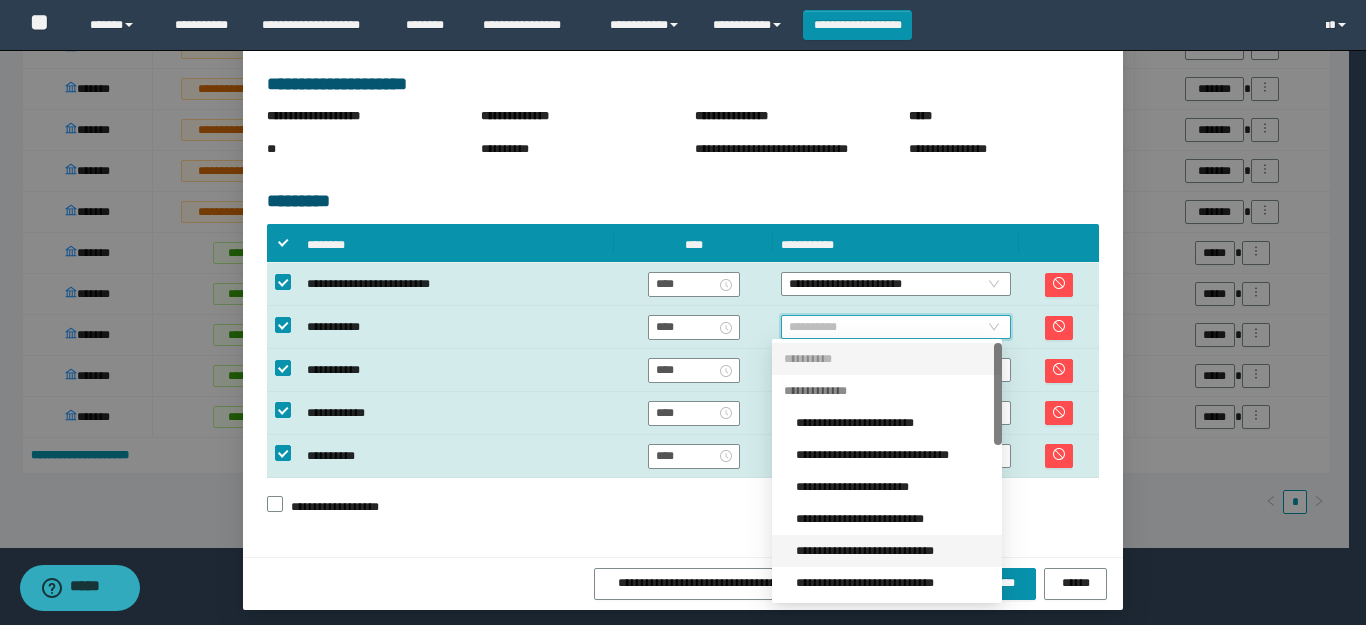 click on "**********" at bounding box center [893, 551] 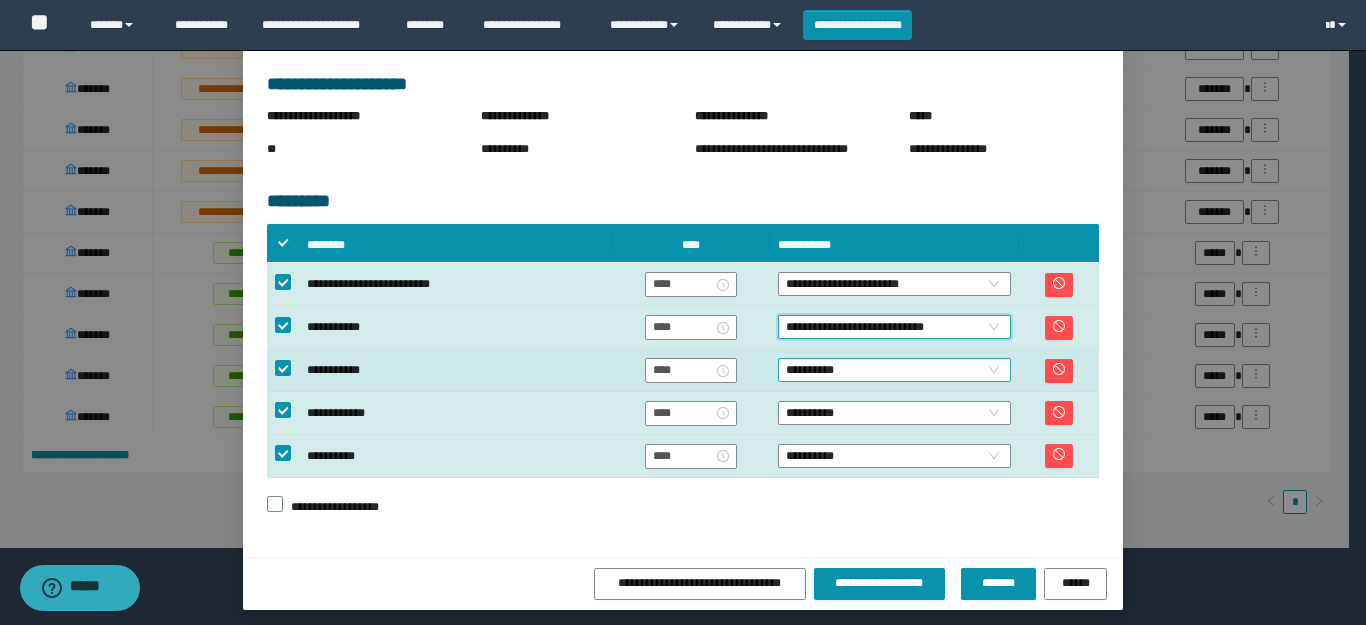 click on "**********" at bounding box center [894, 370] 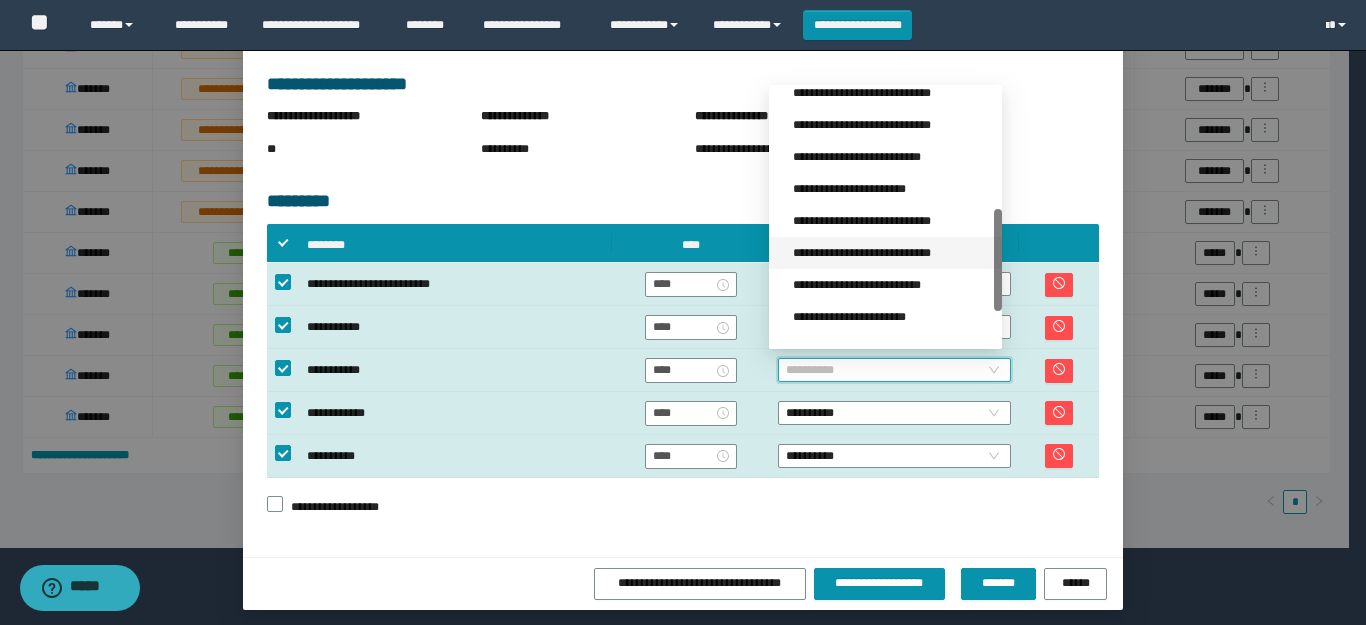 scroll, scrollTop: 384, scrollLeft: 0, axis: vertical 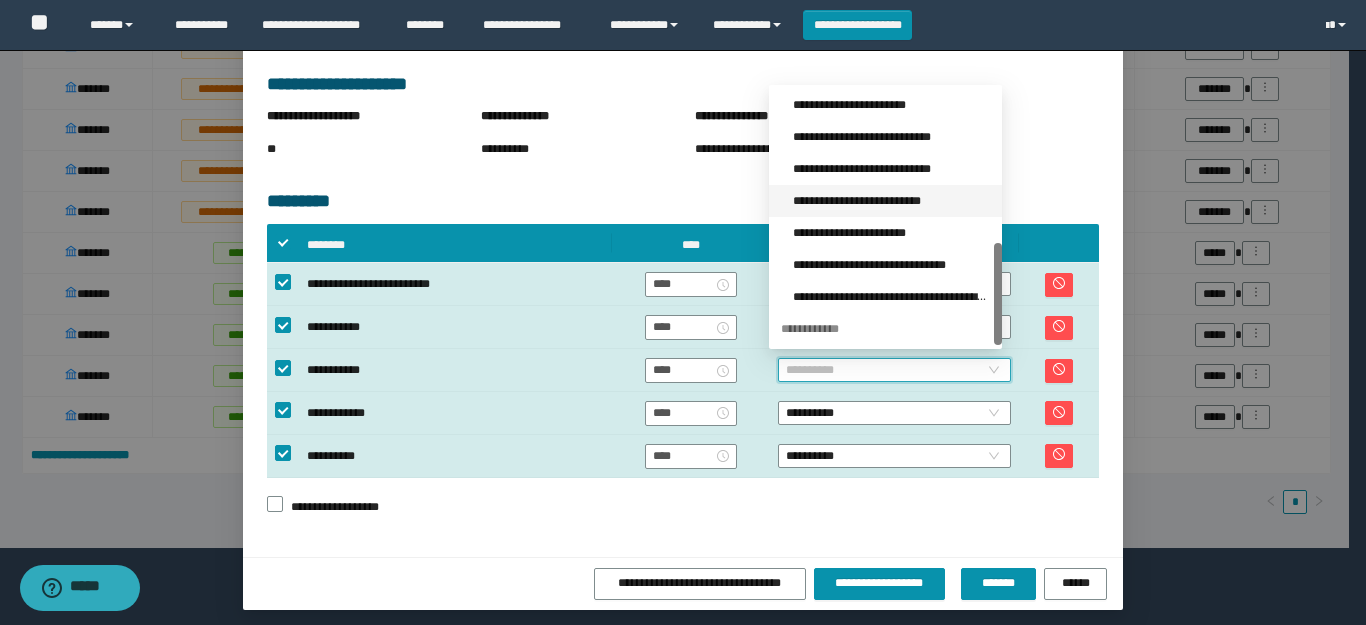click on "**********" at bounding box center (891, 201) 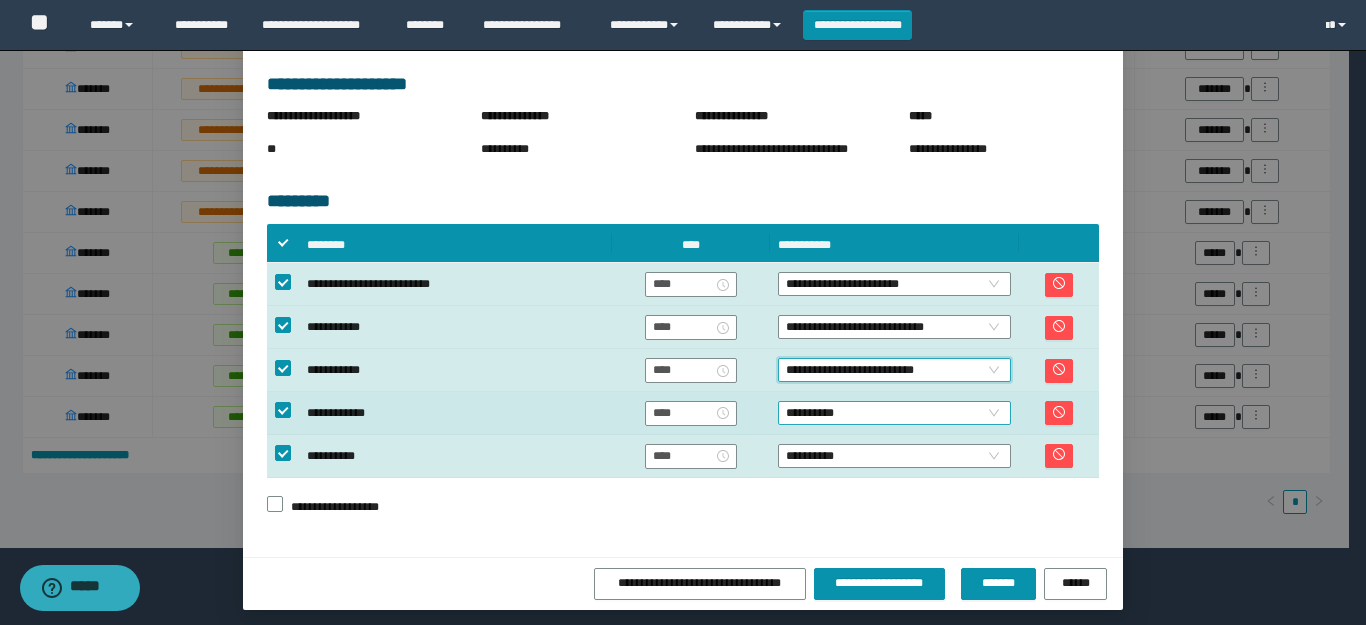 click on "**********" at bounding box center [894, 413] 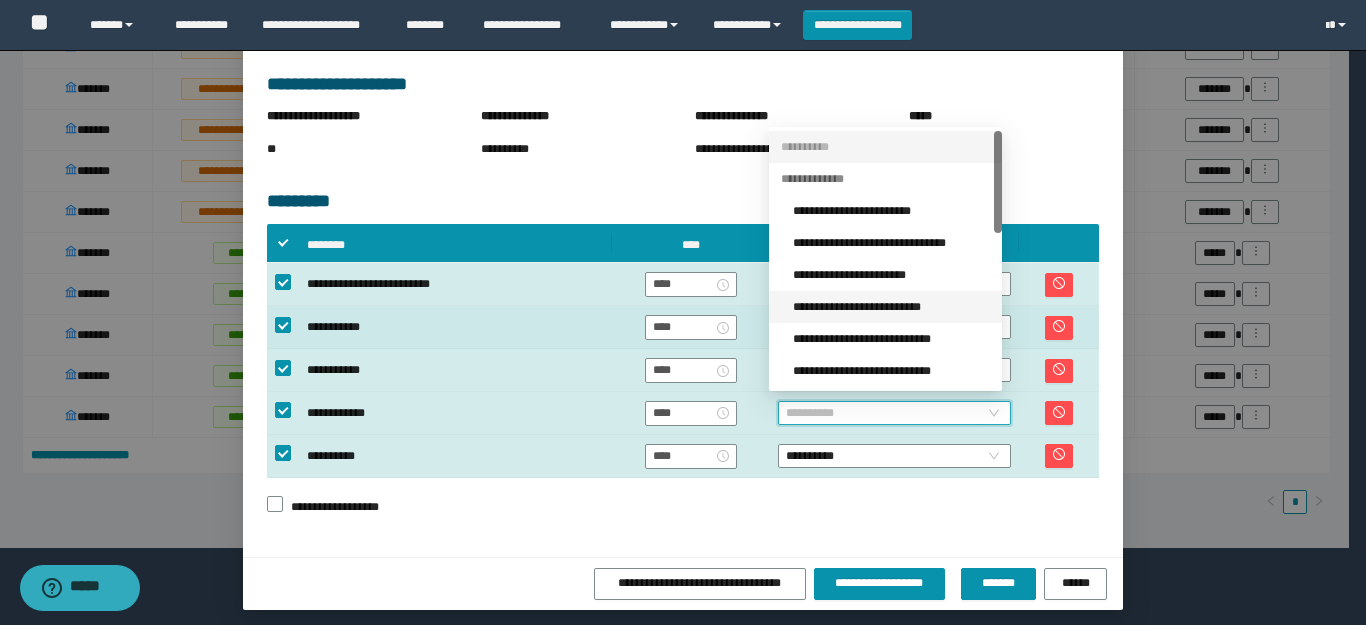 click on "**********" at bounding box center [891, 307] 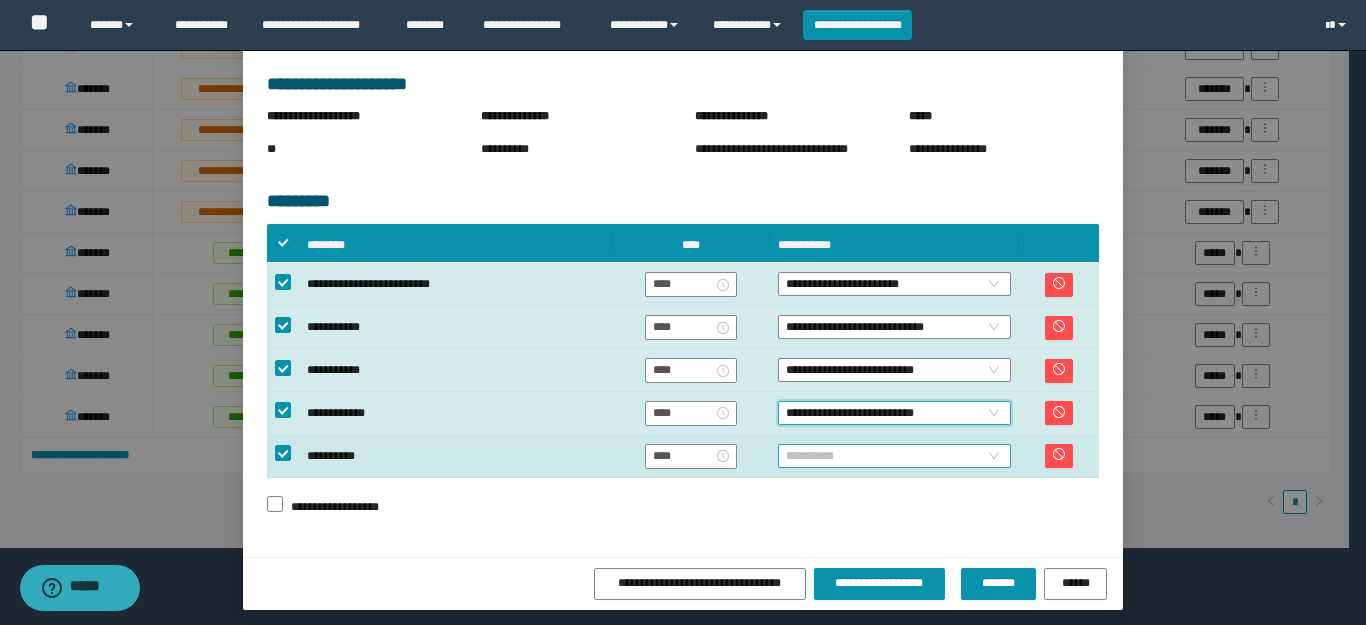 click on "**********" at bounding box center (894, 456) 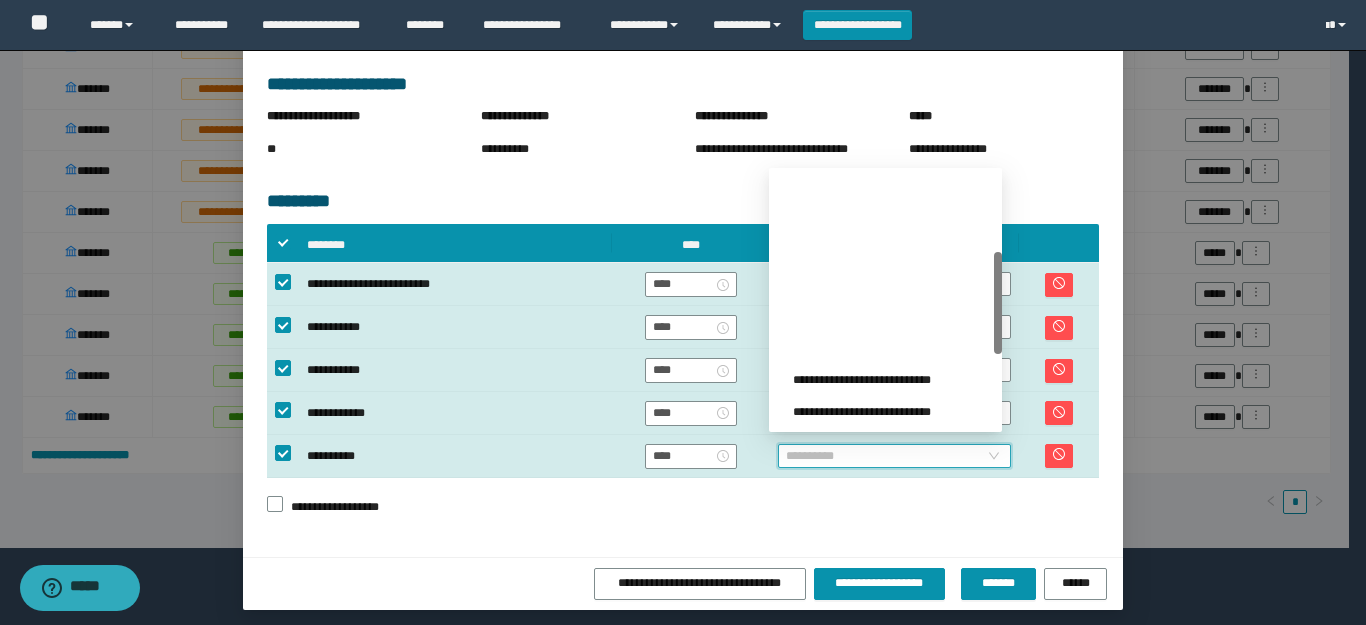 scroll, scrollTop: 300, scrollLeft: 0, axis: vertical 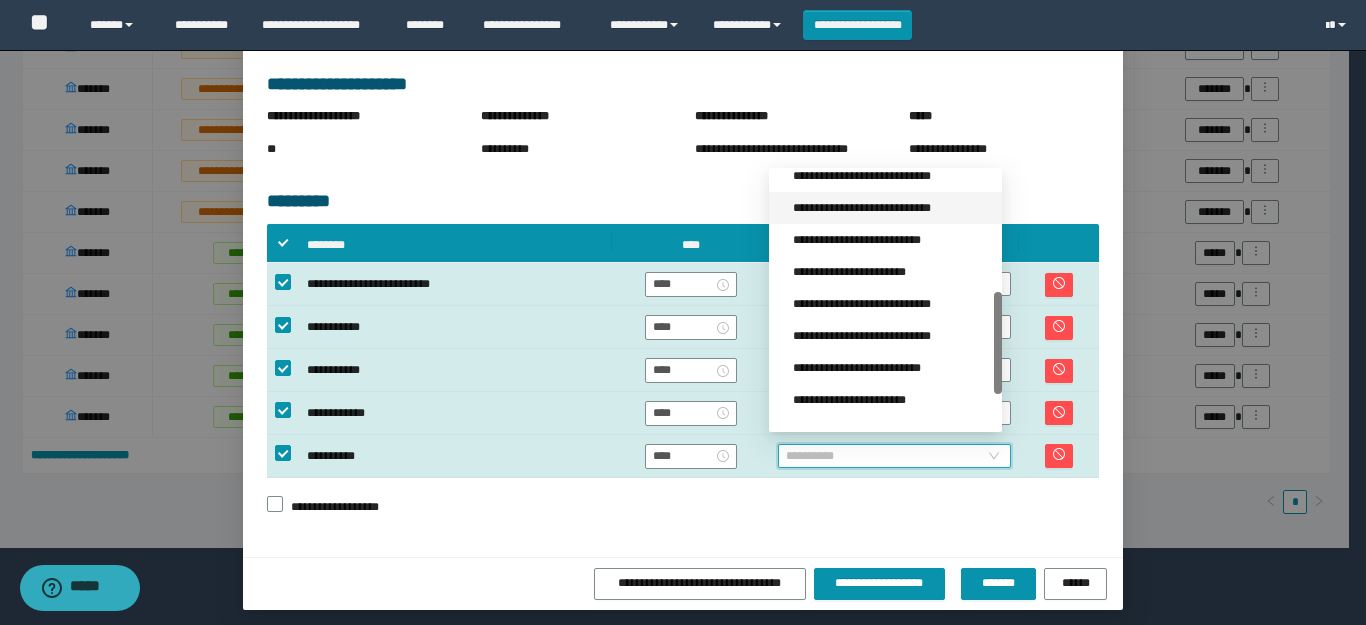 click on "**********" at bounding box center [891, 208] 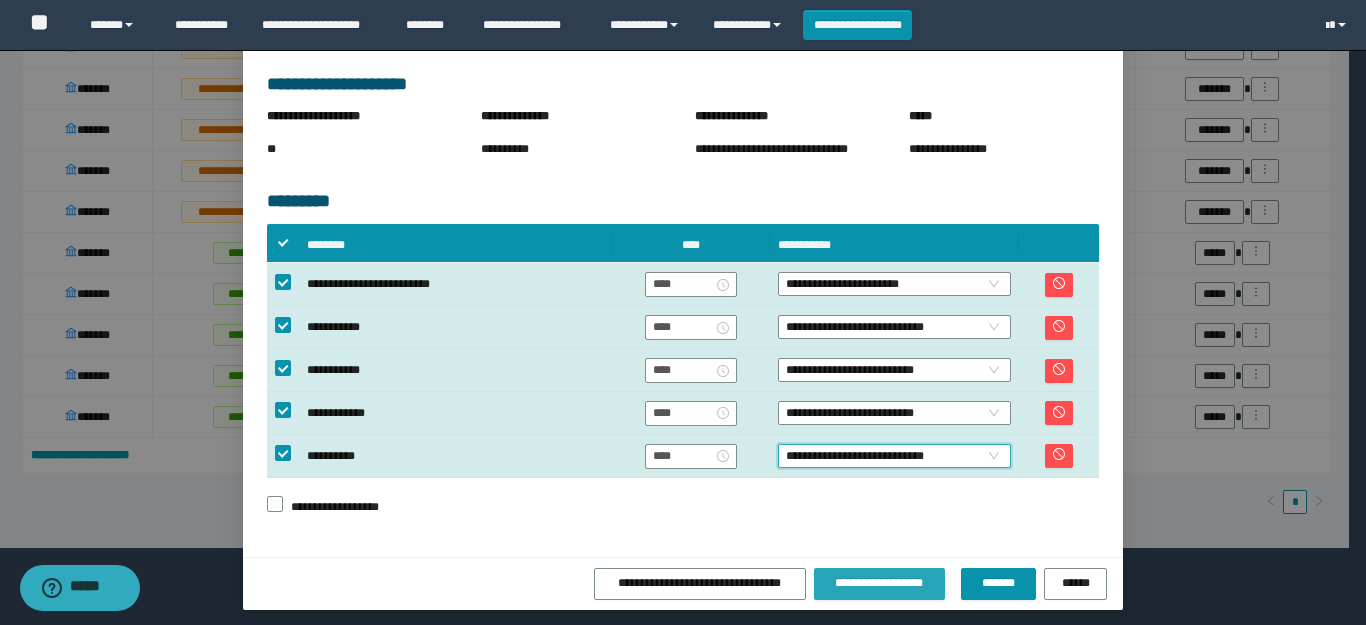 click on "**********" at bounding box center [879, 583] 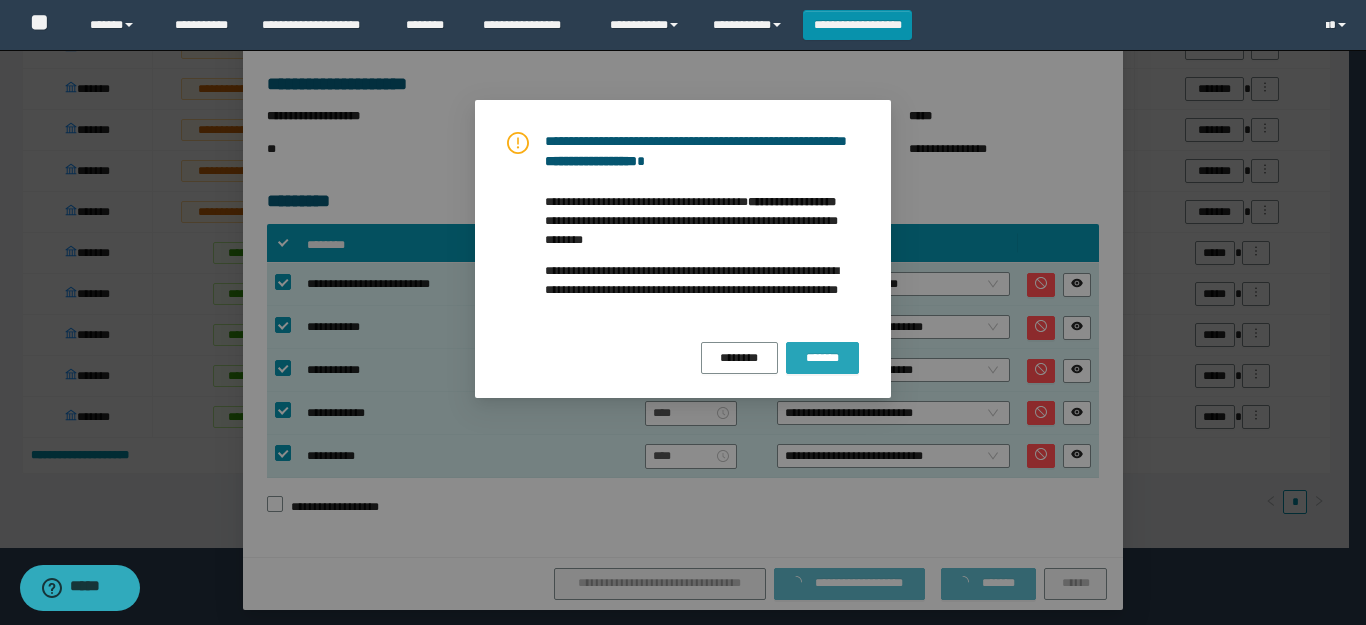 click on "*******" at bounding box center [822, 358] 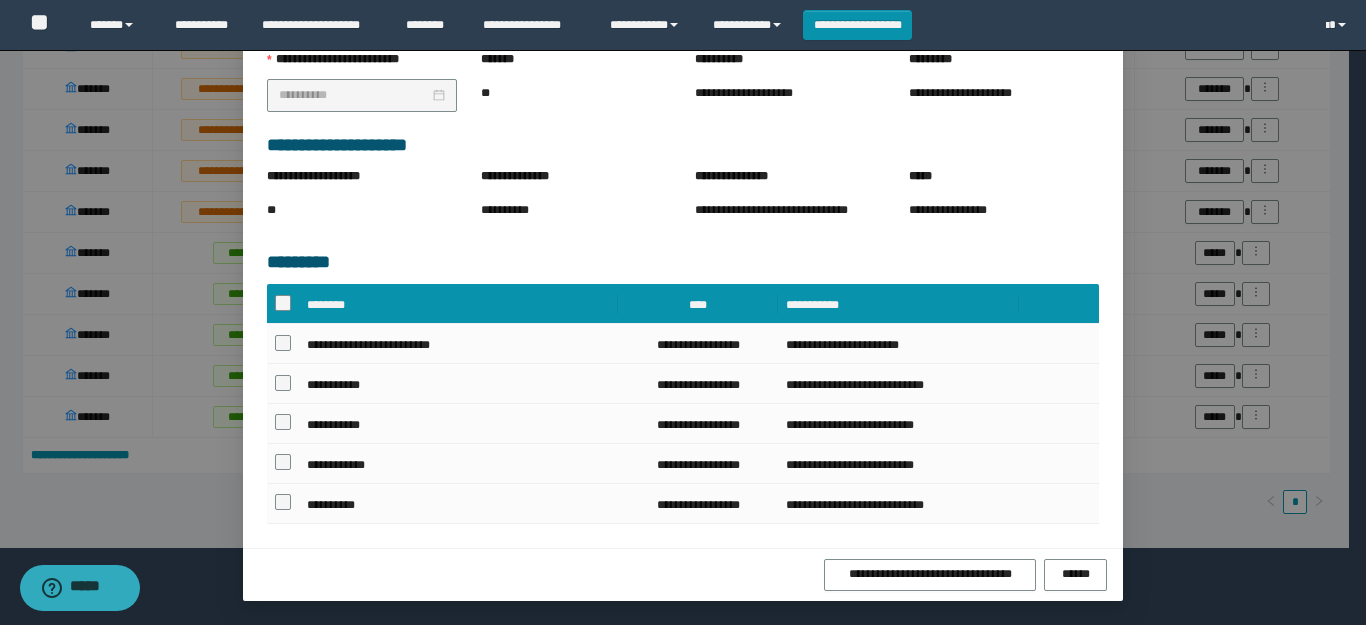 scroll, scrollTop: 360, scrollLeft: 0, axis: vertical 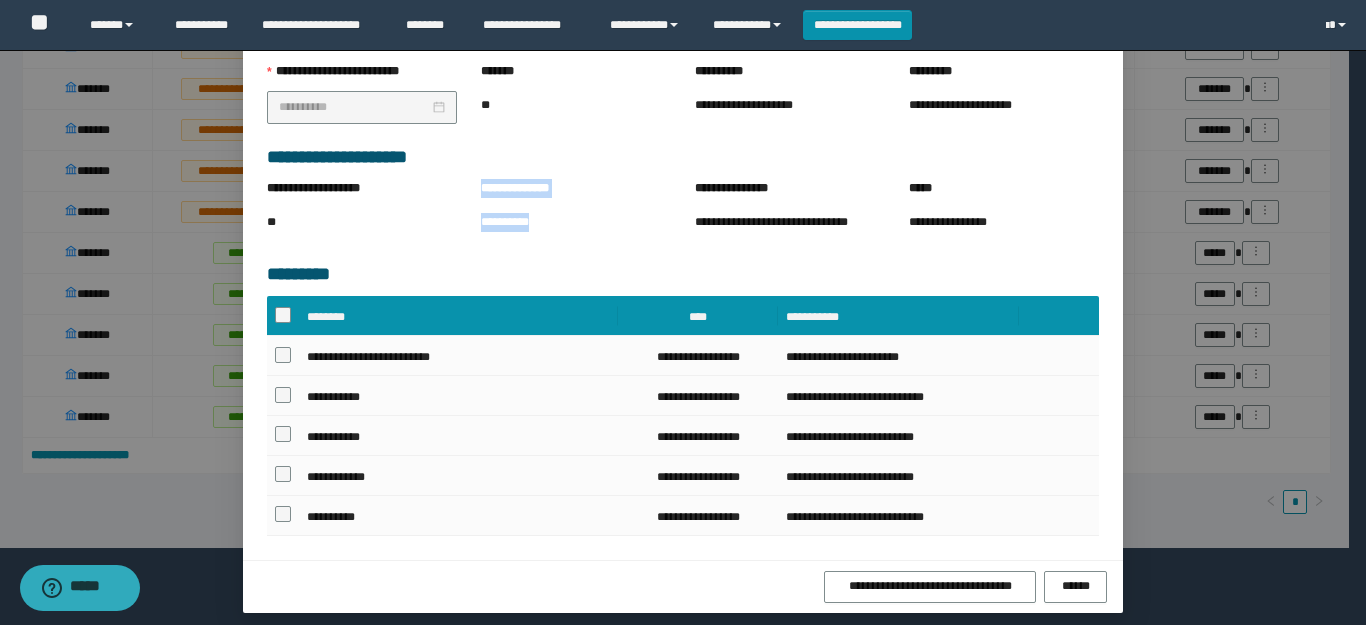 click on "**********" at bounding box center (683, 220) 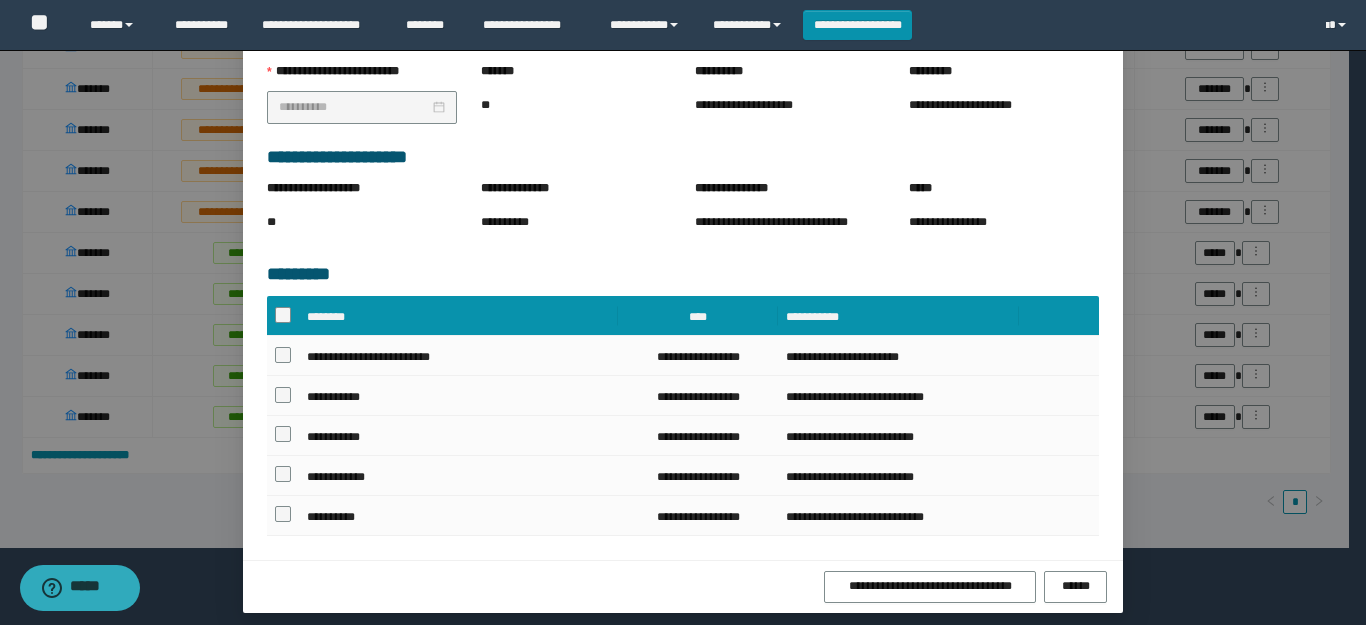 click on "**********" at bounding box center [576, 222] 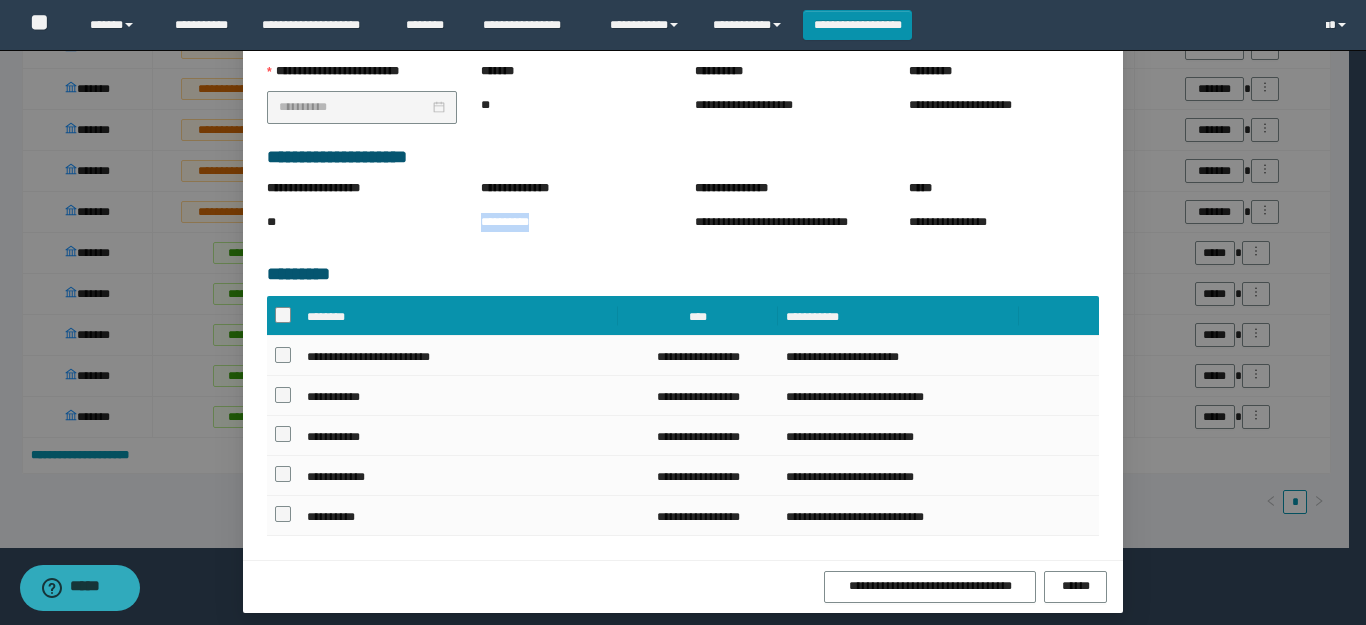 drag, startPoint x: 540, startPoint y: 221, endPoint x: 475, endPoint y: 225, distance: 65.12296 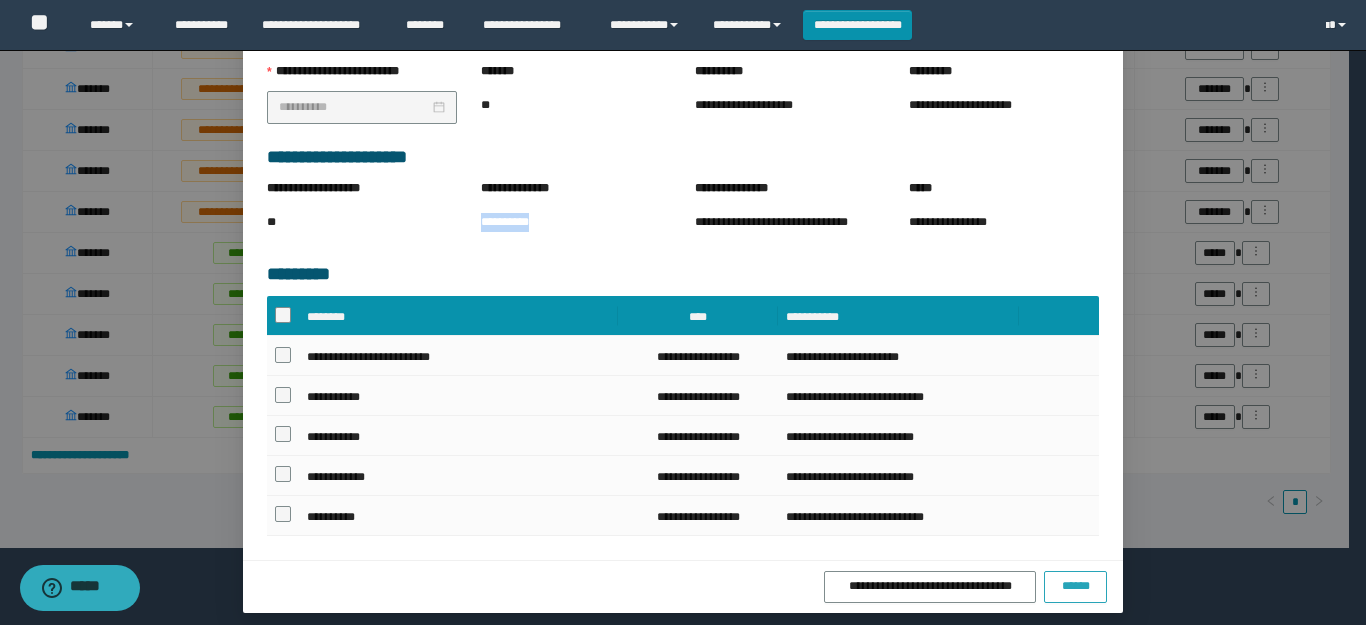 click on "******" at bounding box center [1075, 586] 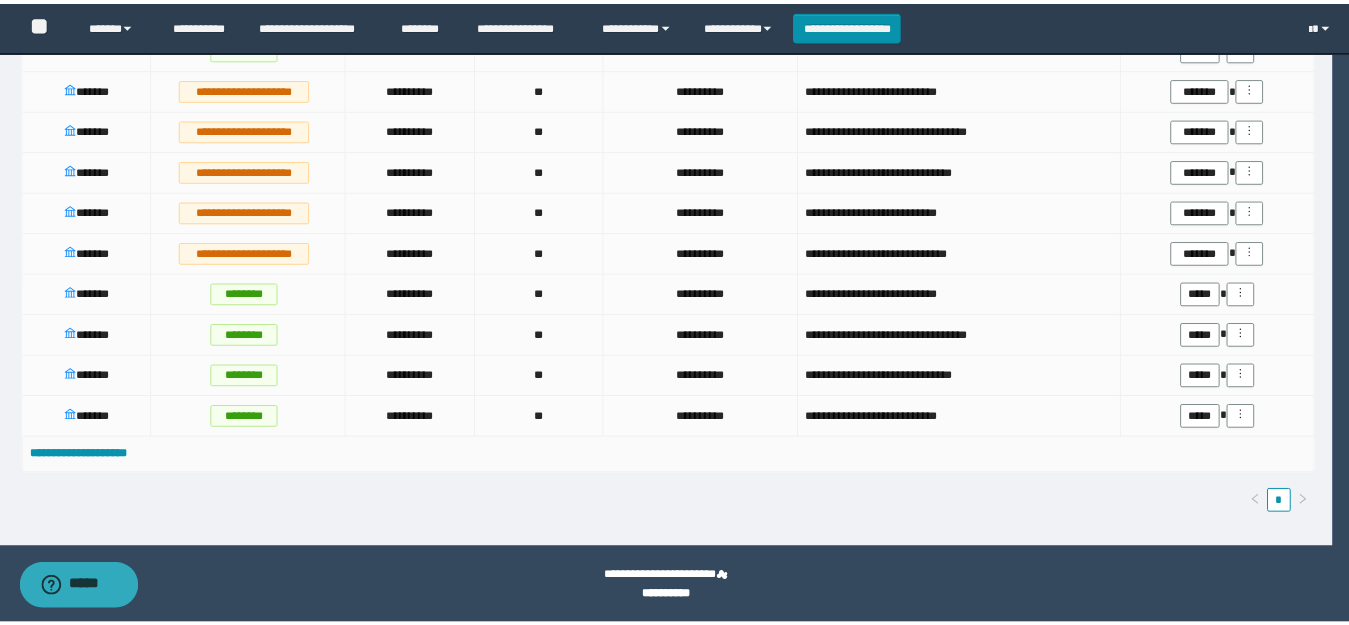 scroll, scrollTop: 1683, scrollLeft: 0, axis: vertical 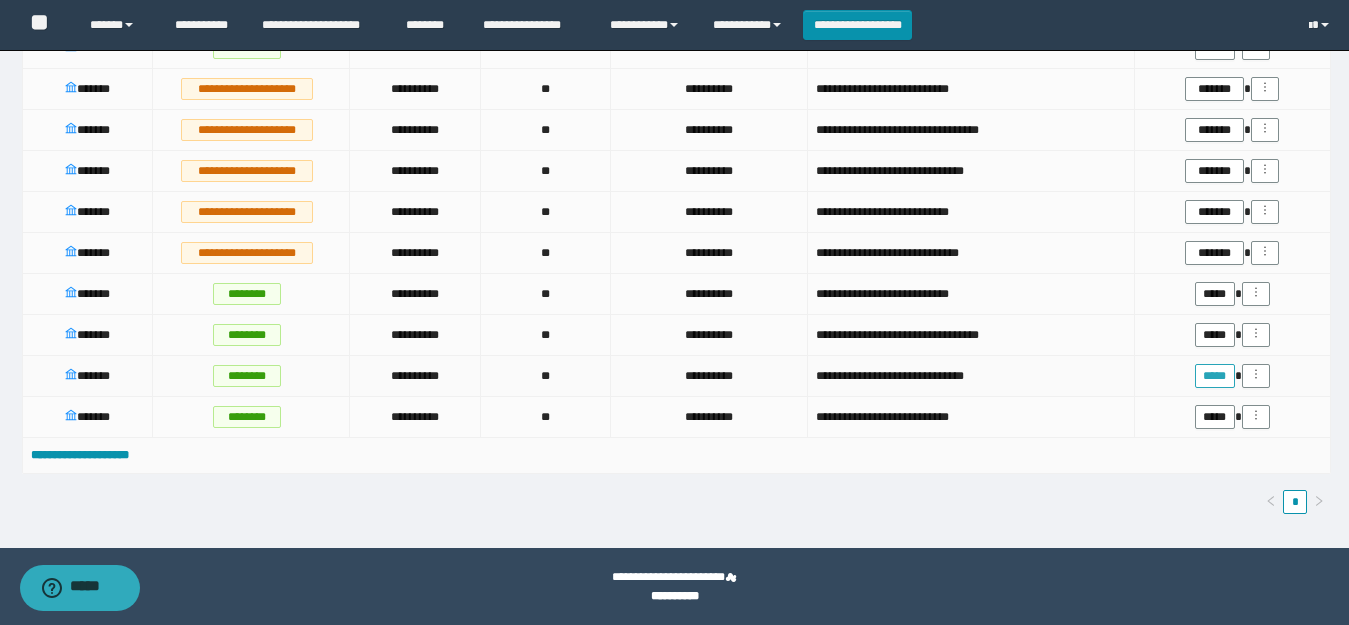 click on "*****" at bounding box center (1215, 376) 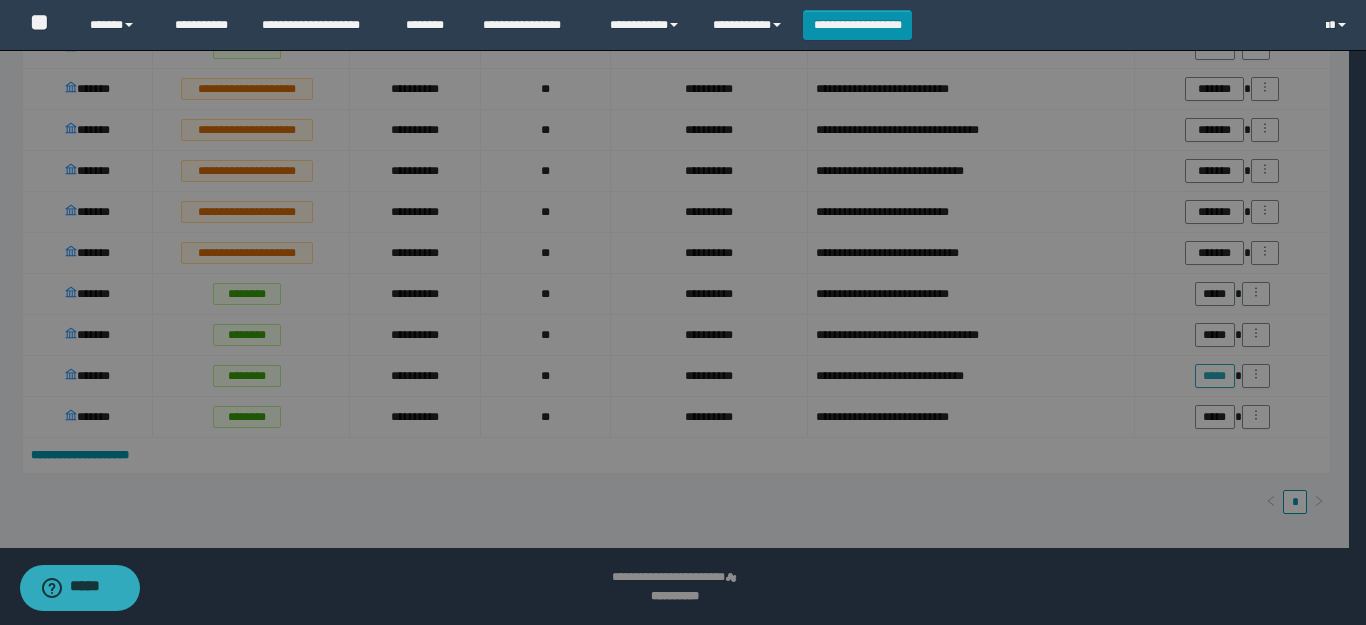 scroll, scrollTop: 148, scrollLeft: 0, axis: vertical 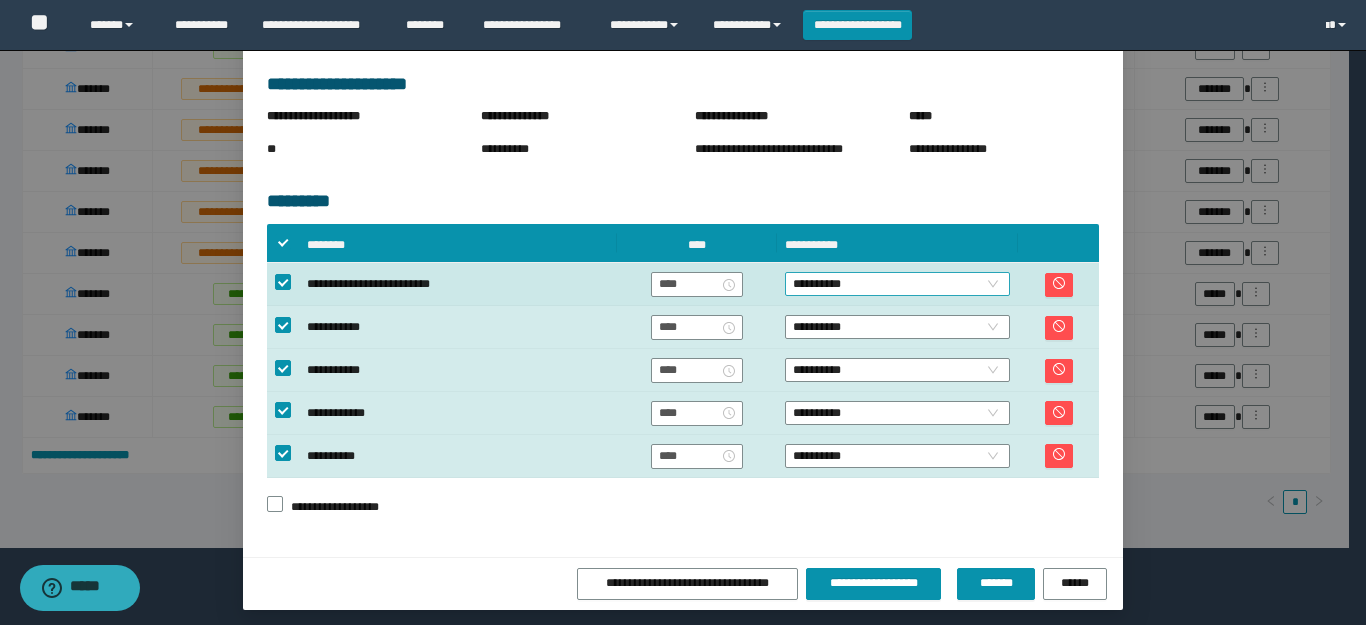 click on "**********" at bounding box center (897, 284) 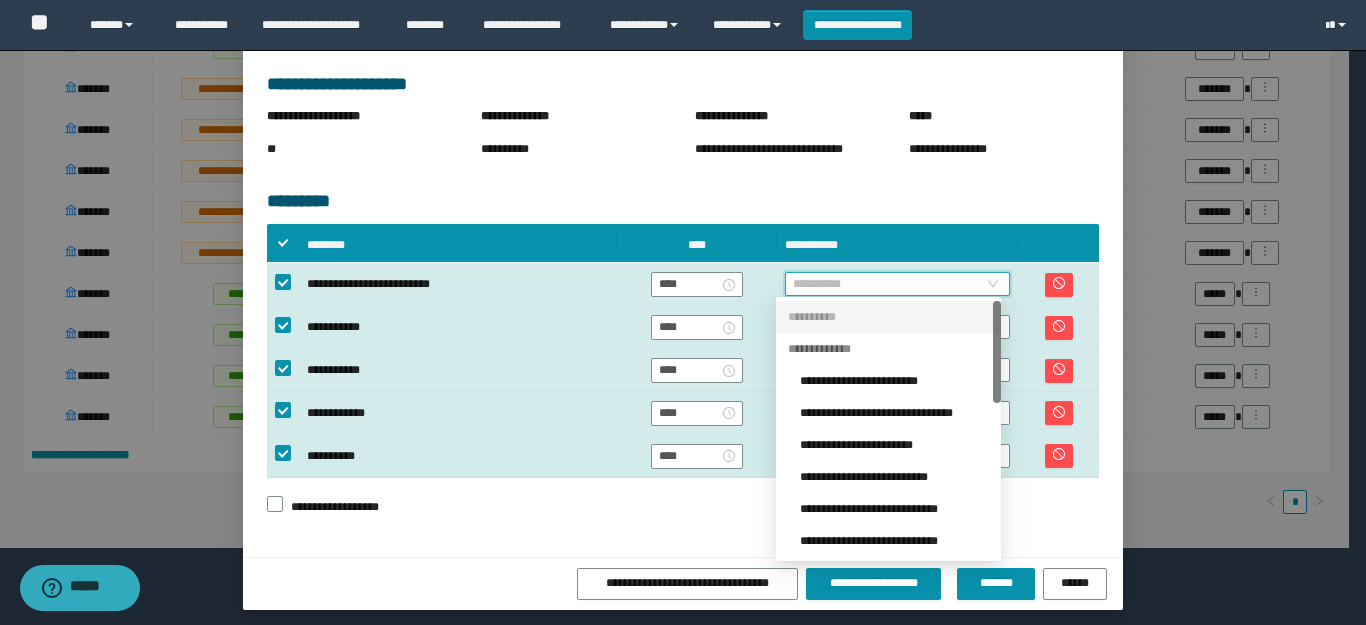 scroll, scrollTop: 200, scrollLeft: 0, axis: vertical 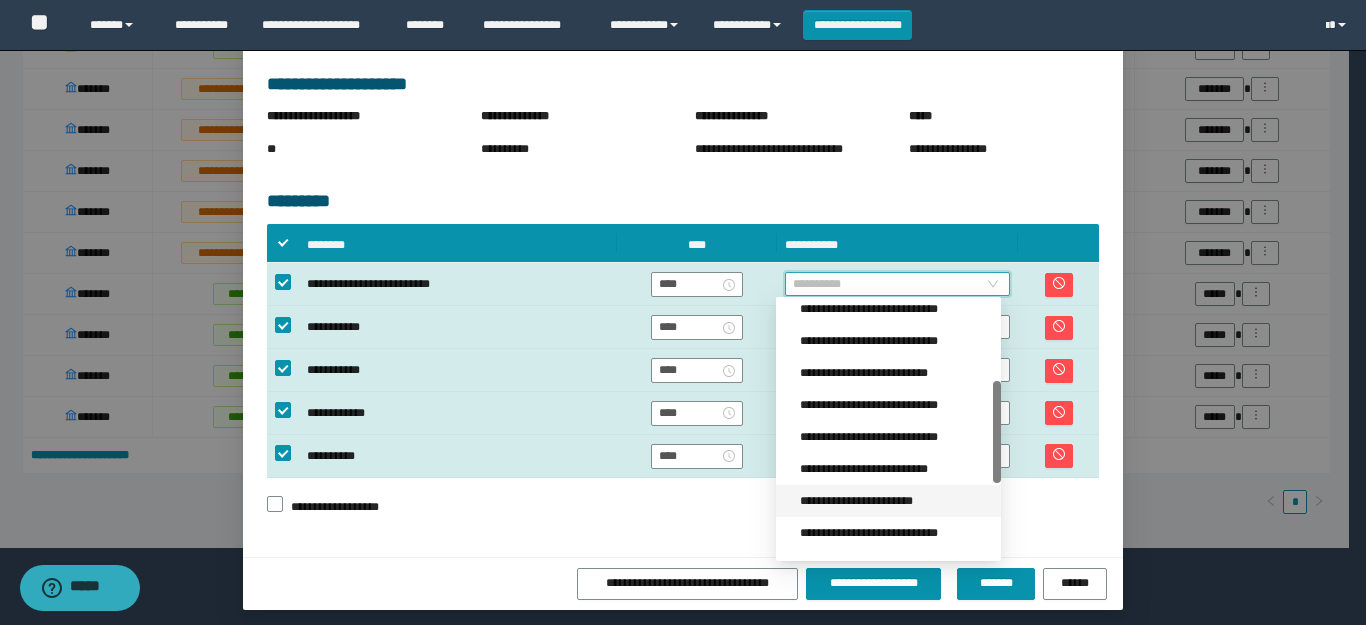 click on "**********" at bounding box center (894, 501) 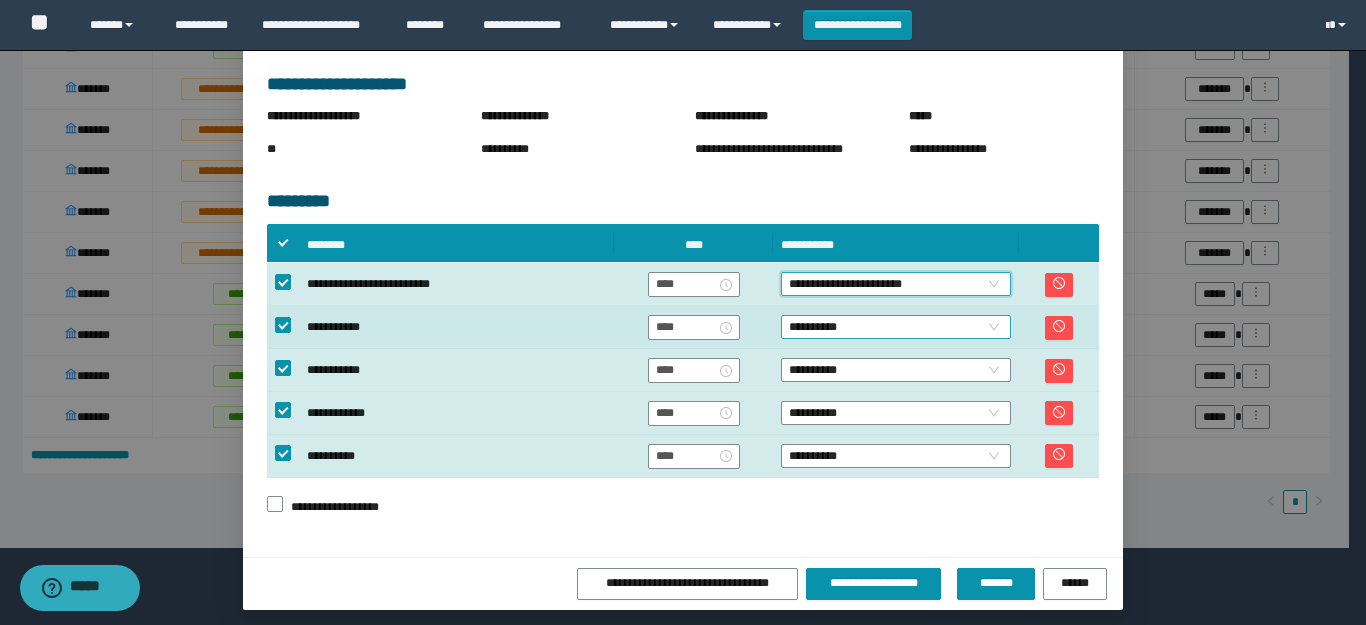 click on "**********" at bounding box center (896, 327) 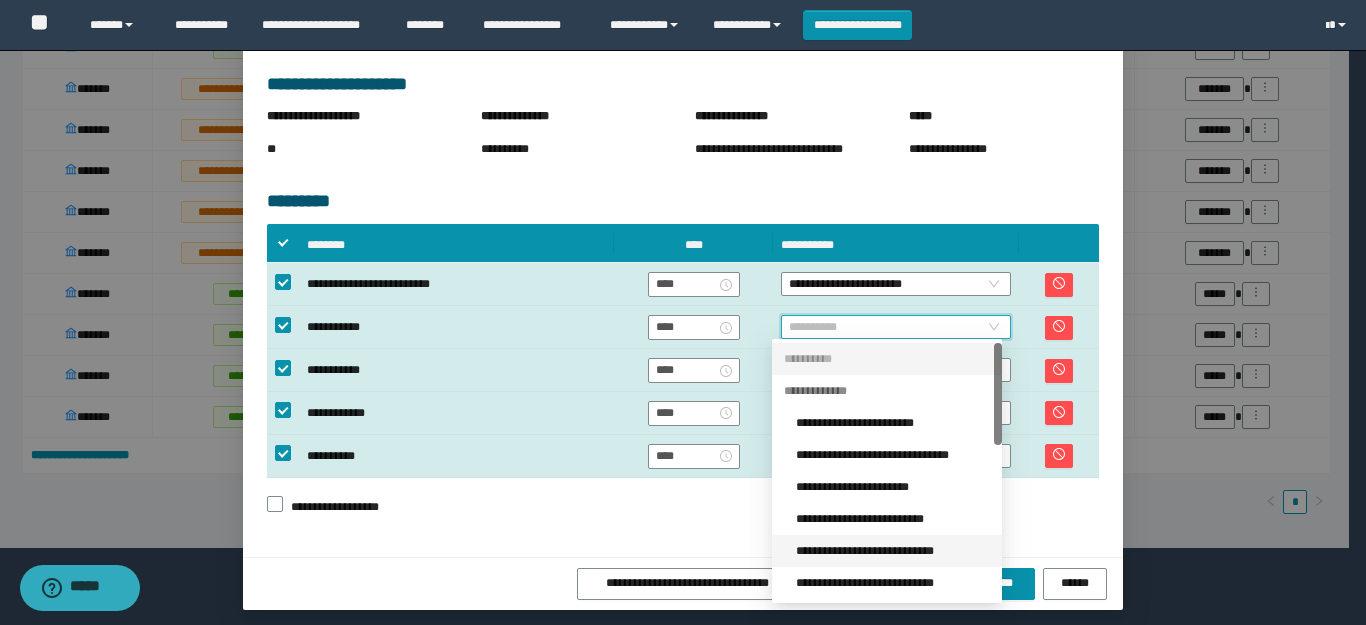 click on "**********" at bounding box center [893, 551] 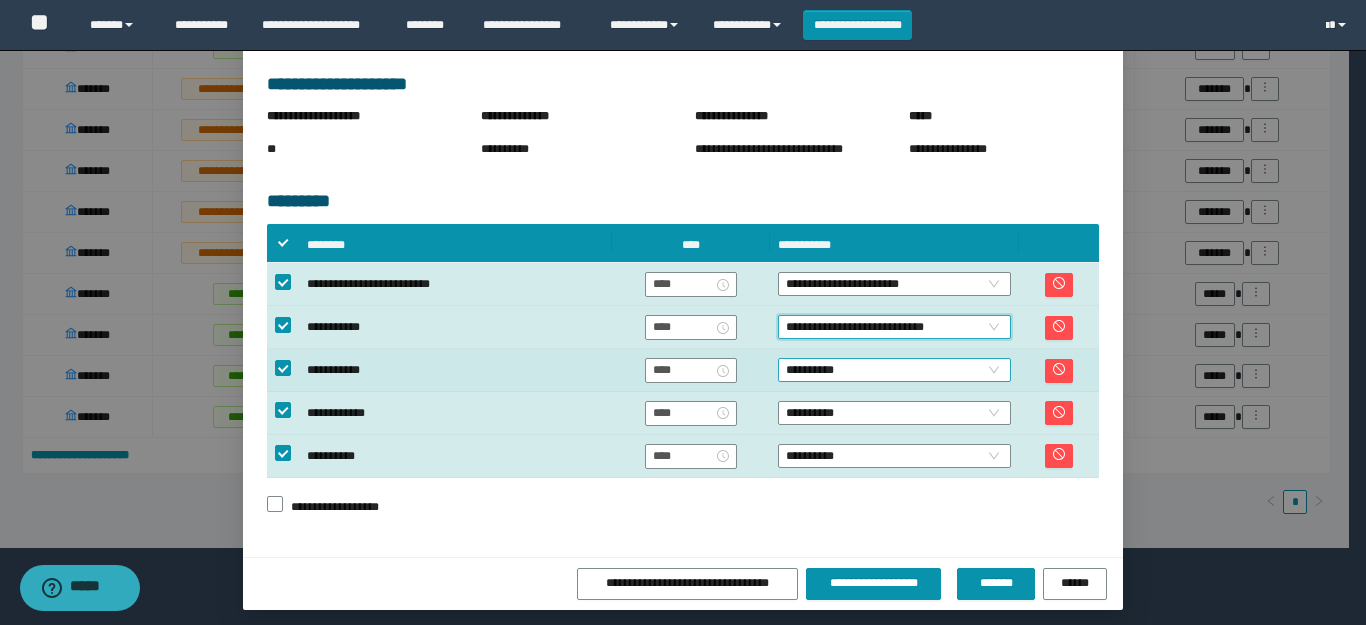 click on "**********" at bounding box center [894, 370] 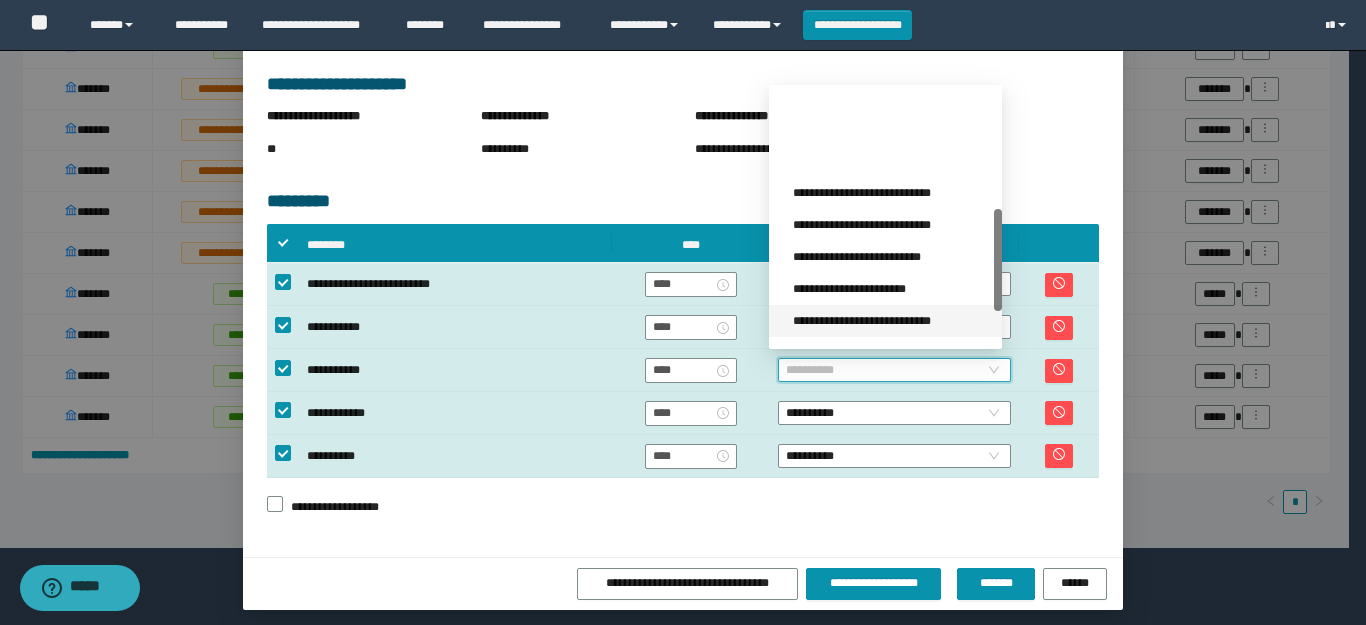 scroll, scrollTop: 300, scrollLeft: 0, axis: vertical 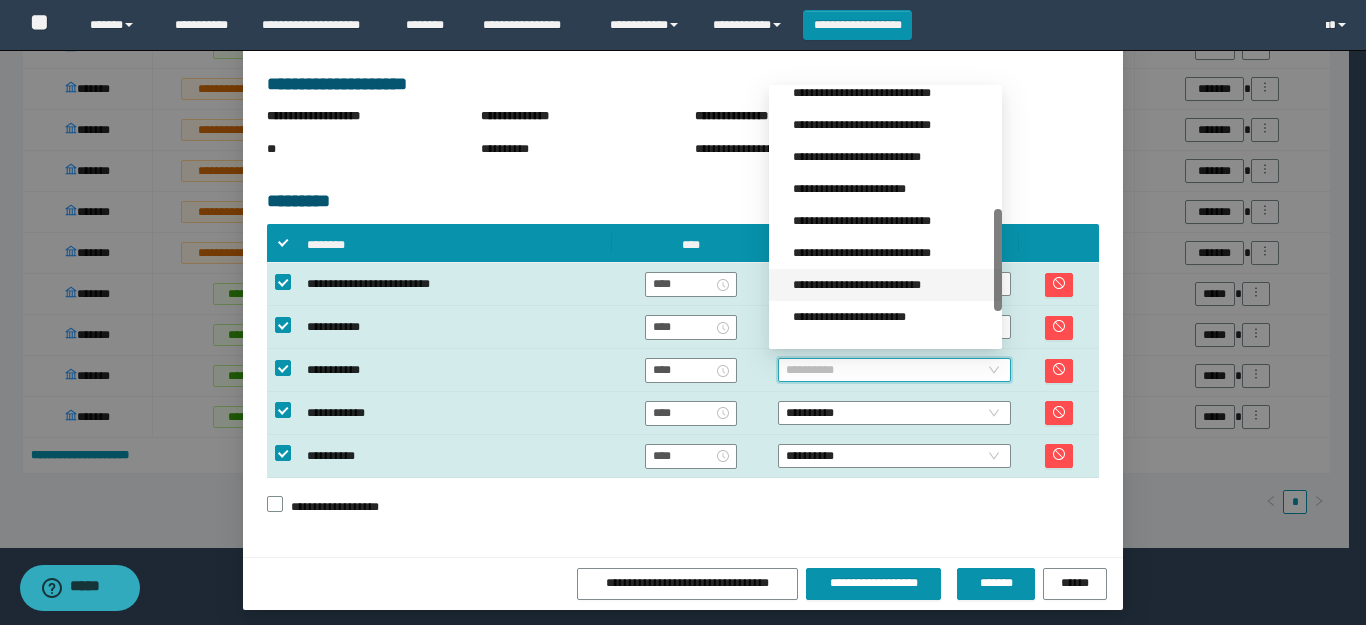 click on "**********" at bounding box center (891, 285) 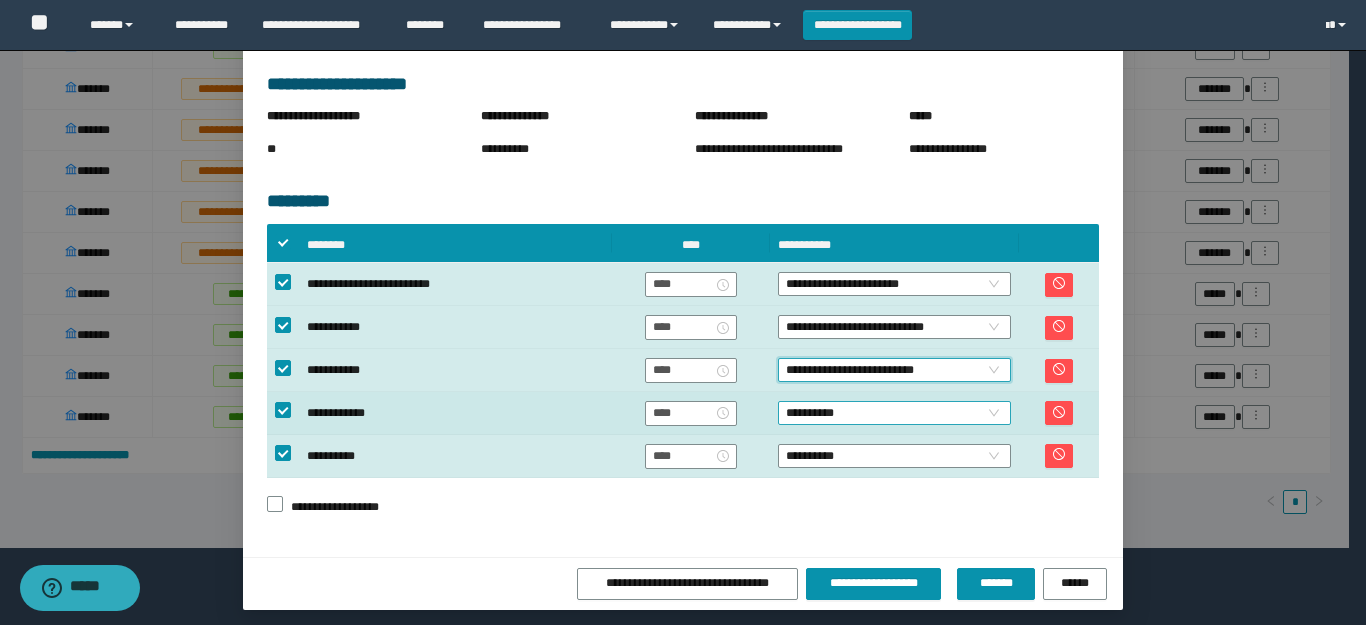 click on "**********" at bounding box center (894, 413) 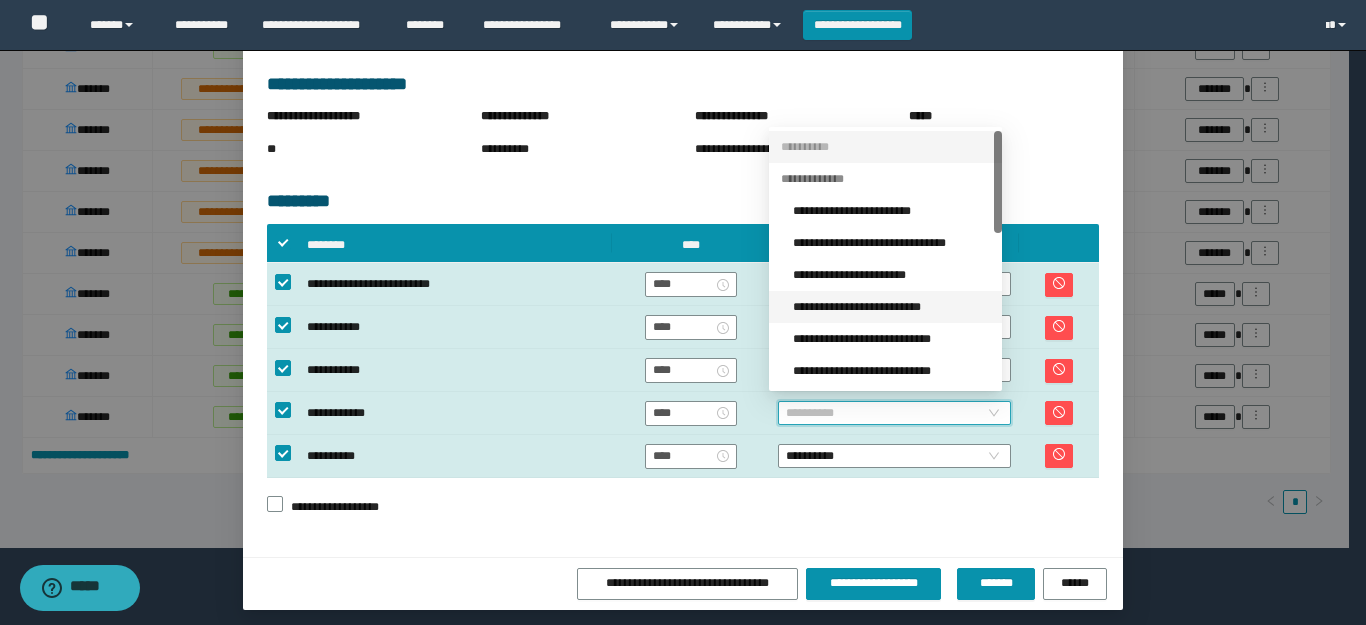 click on "**********" at bounding box center (891, 307) 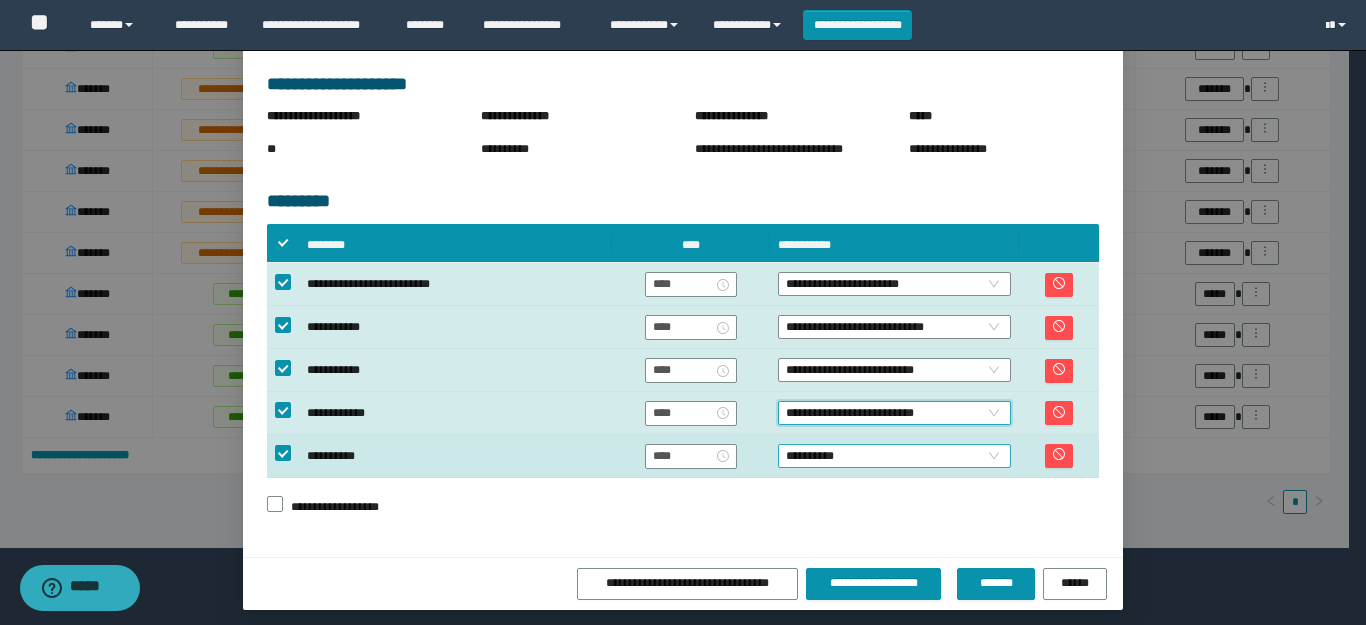 click on "**********" at bounding box center (894, 456) 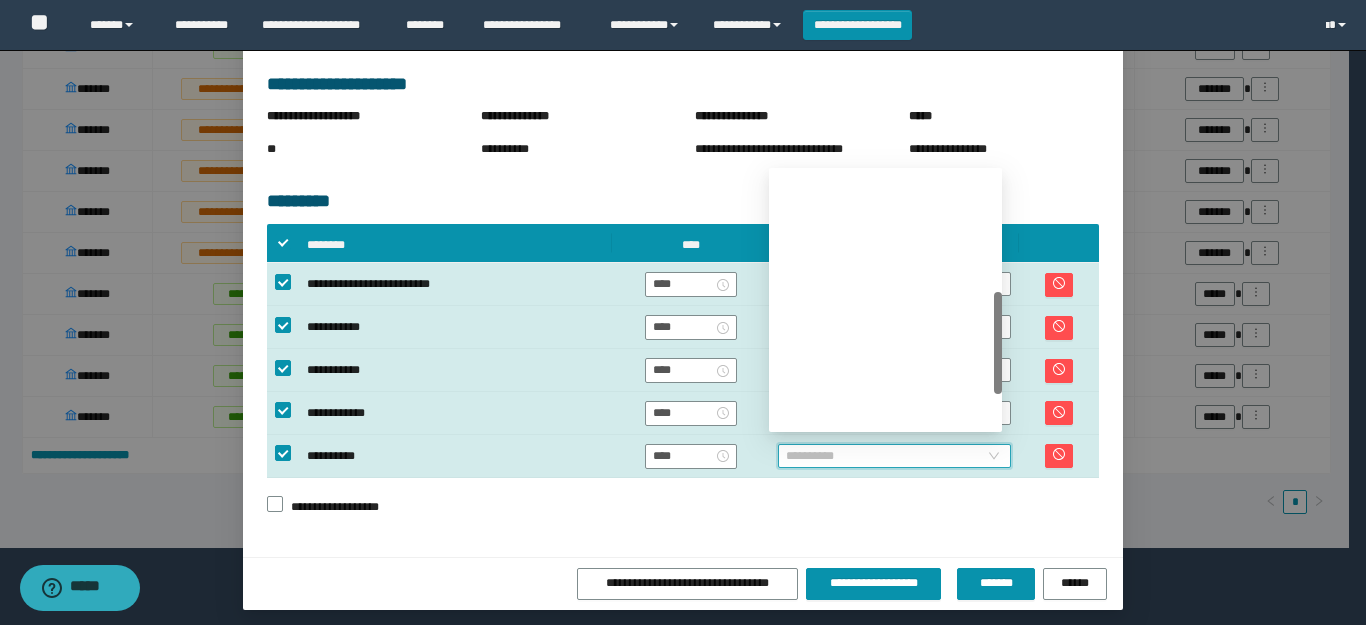 scroll, scrollTop: 300, scrollLeft: 0, axis: vertical 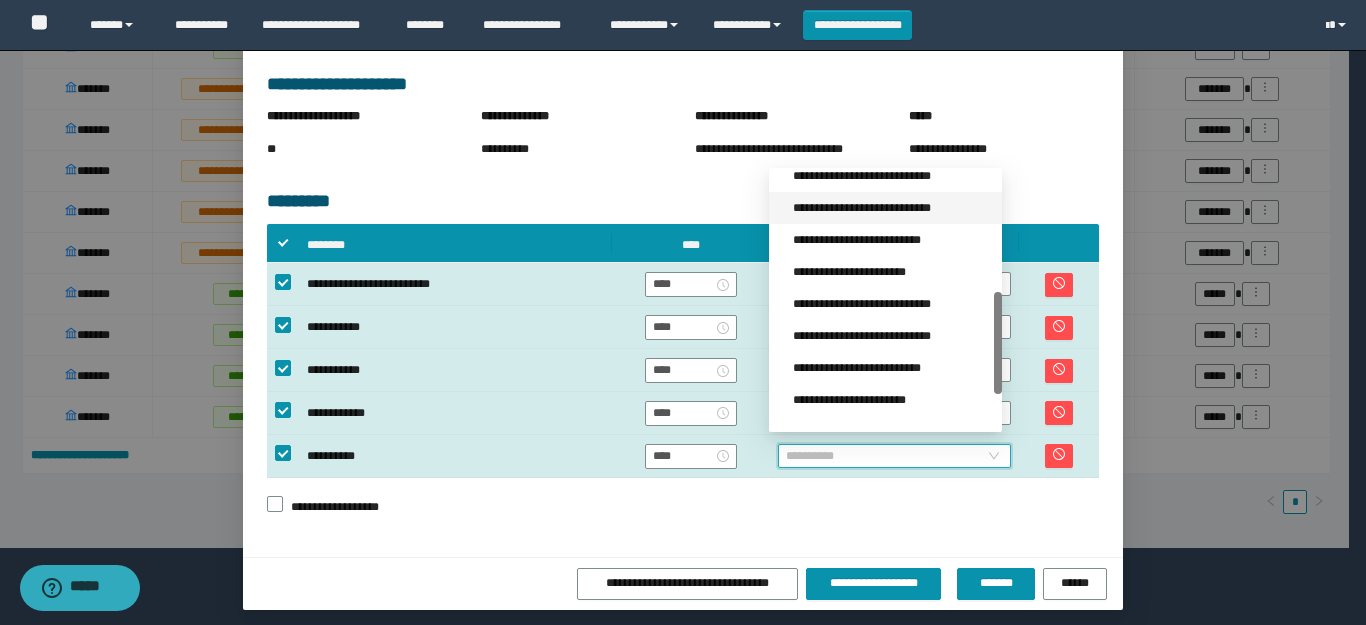 click on "**********" at bounding box center [891, 208] 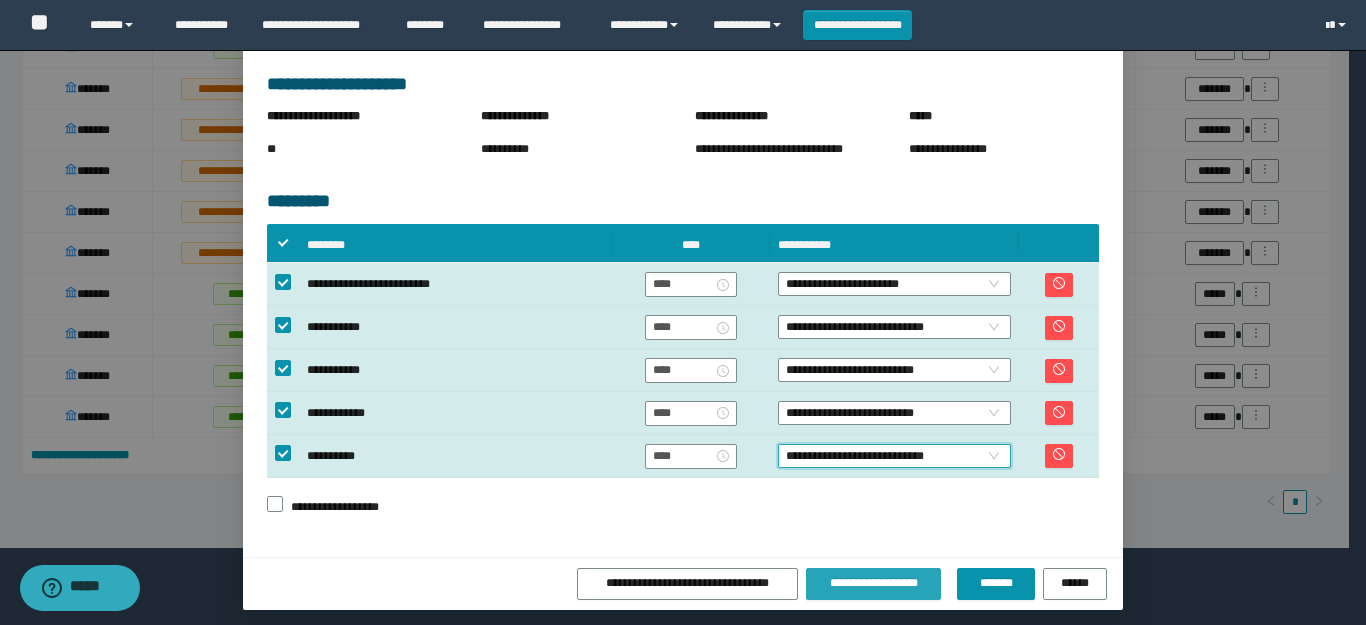 click on "**********" at bounding box center (874, 583) 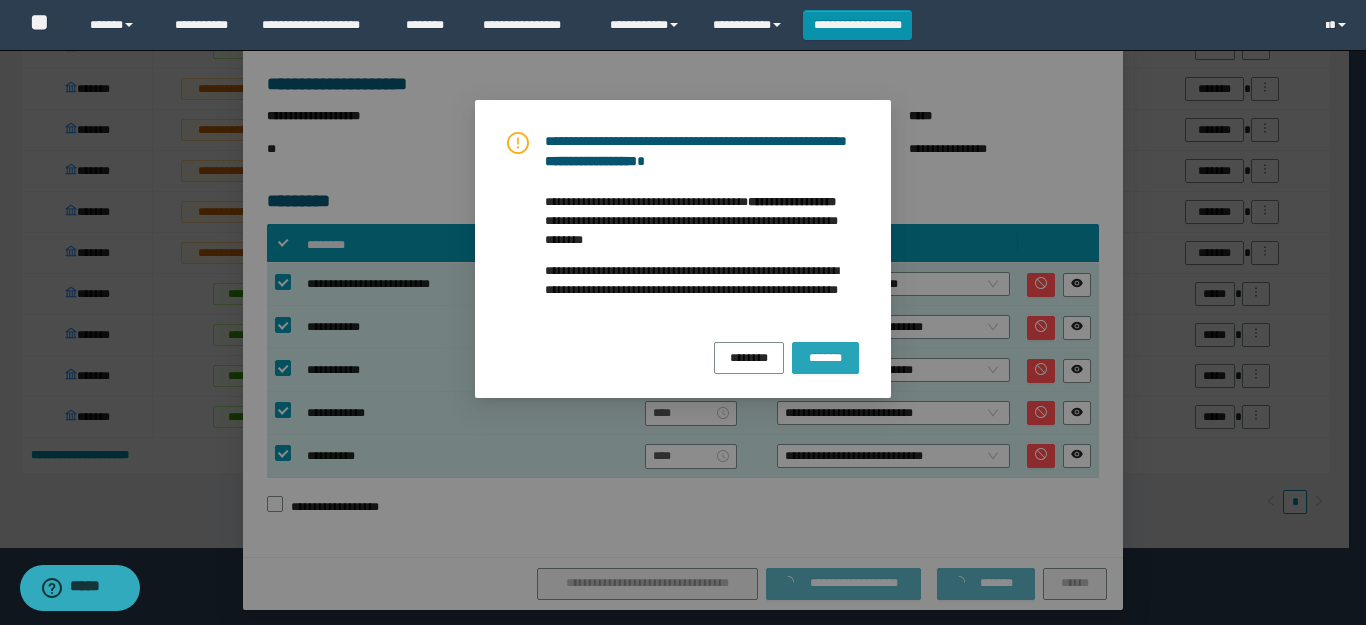 click on "*******" at bounding box center [825, 358] 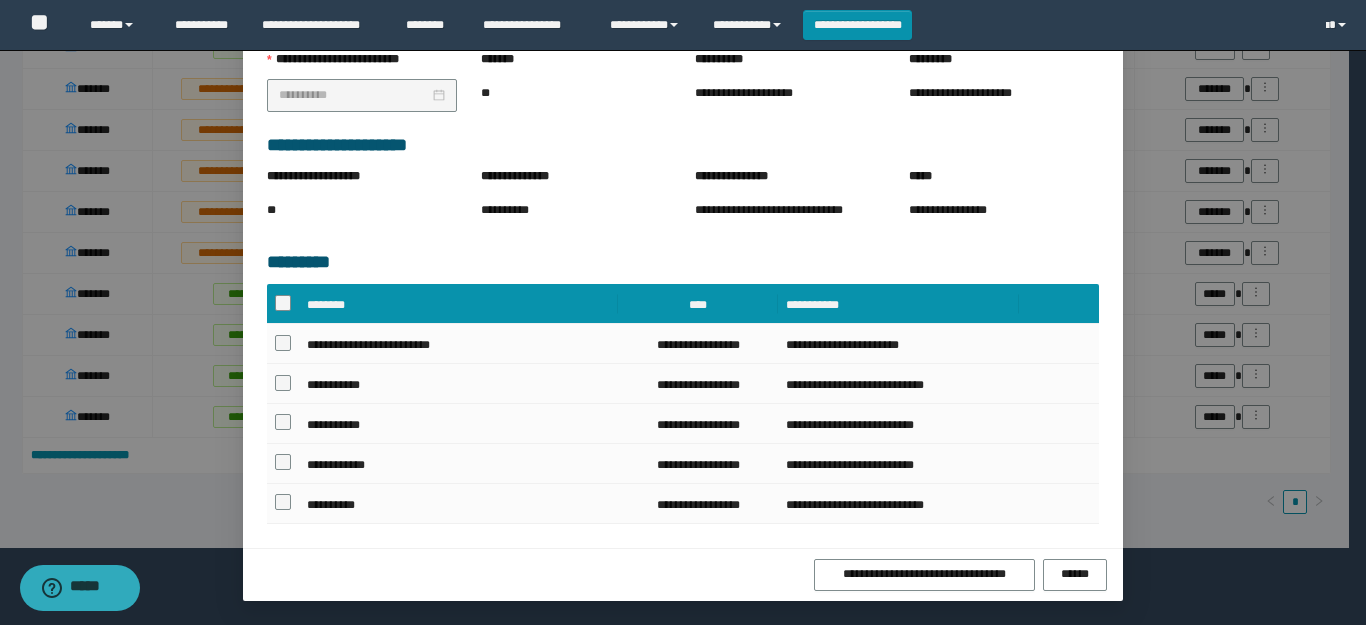 scroll, scrollTop: 360, scrollLeft: 0, axis: vertical 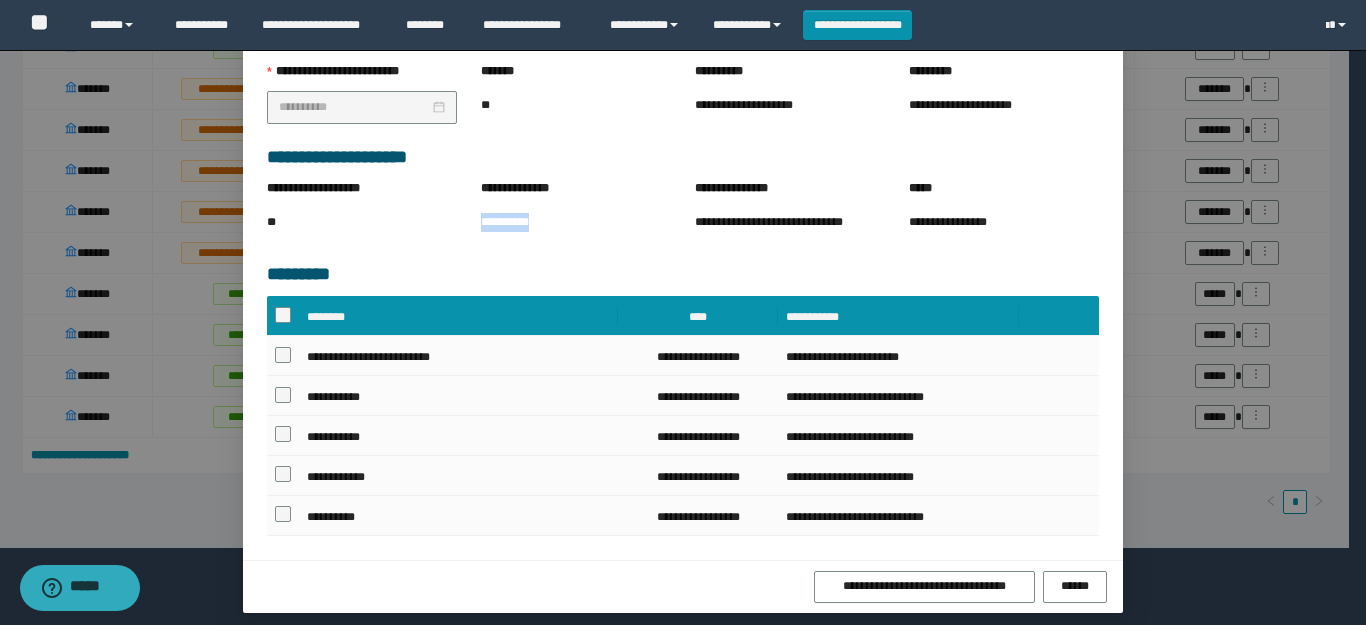 drag, startPoint x: 542, startPoint y: 223, endPoint x: 473, endPoint y: 224, distance: 69.00725 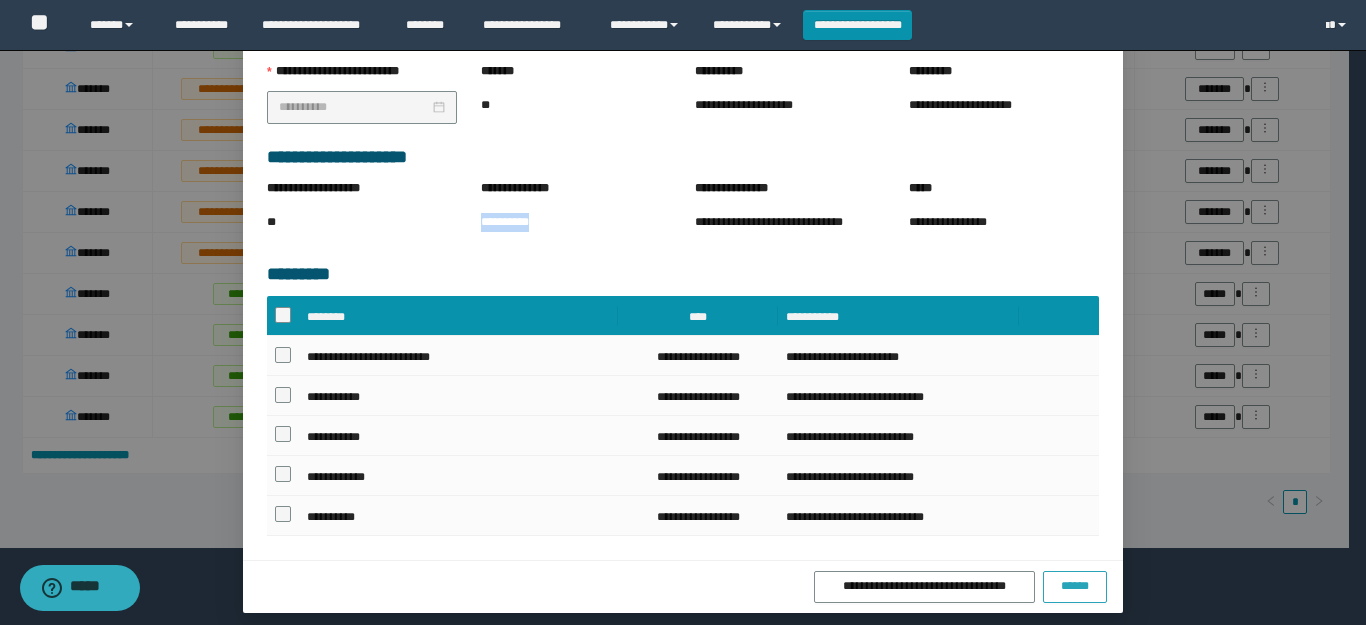 click on "******" at bounding box center [1075, 586] 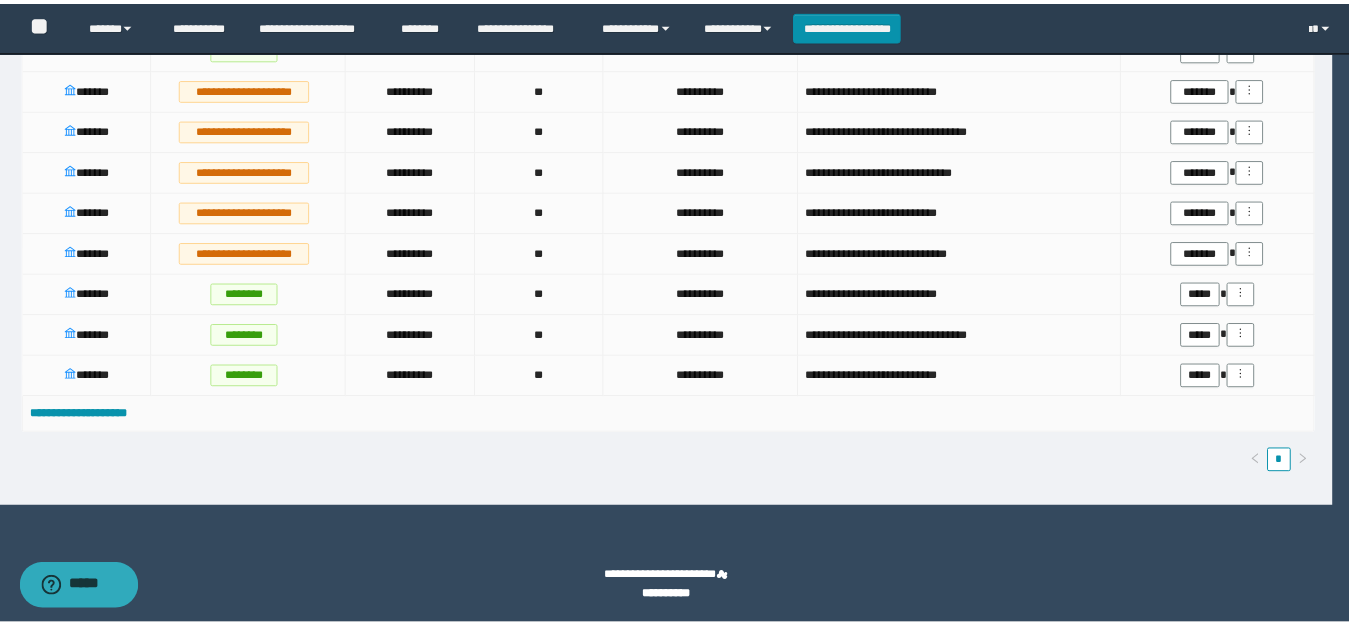 scroll, scrollTop: 1642, scrollLeft: 0, axis: vertical 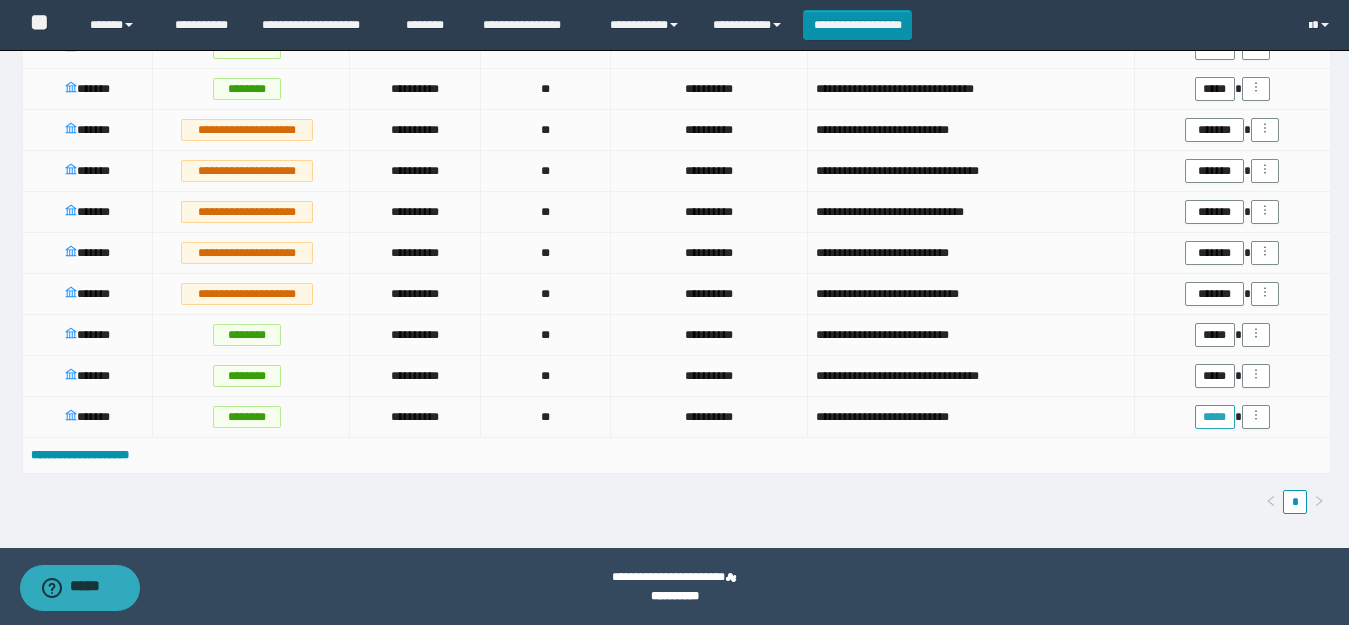 click on "*****" at bounding box center (1215, 417) 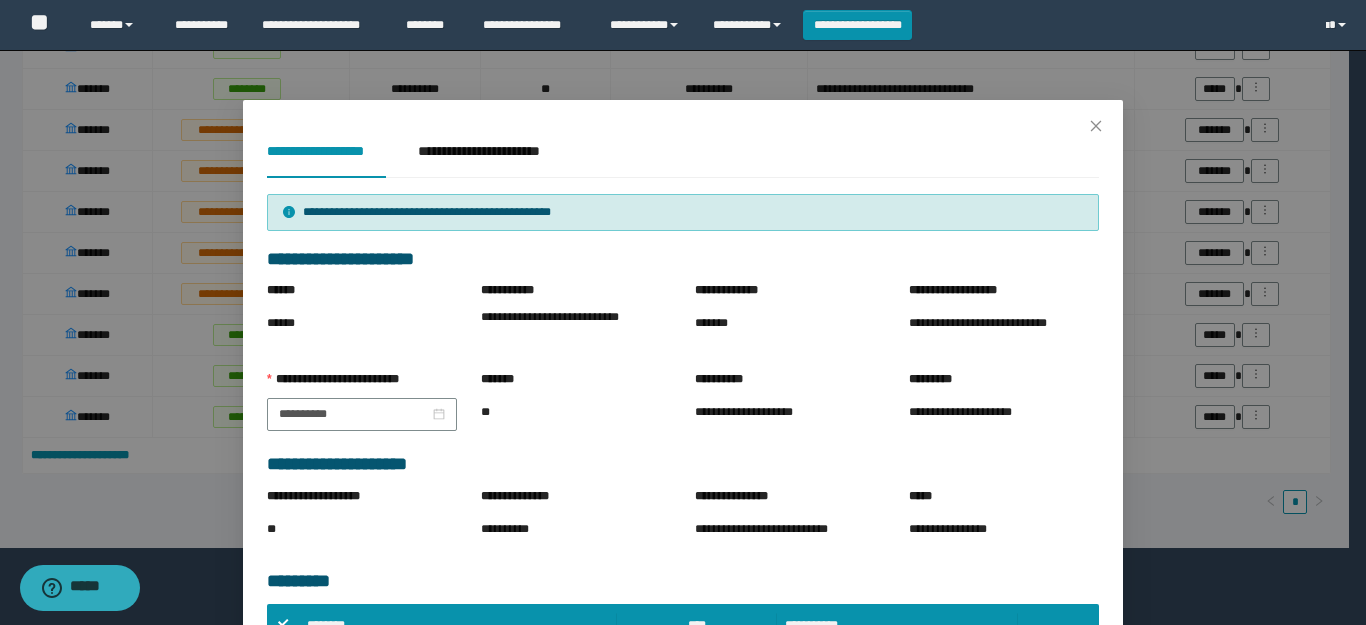 scroll, scrollTop: 380, scrollLeft: 0, axis: vertical 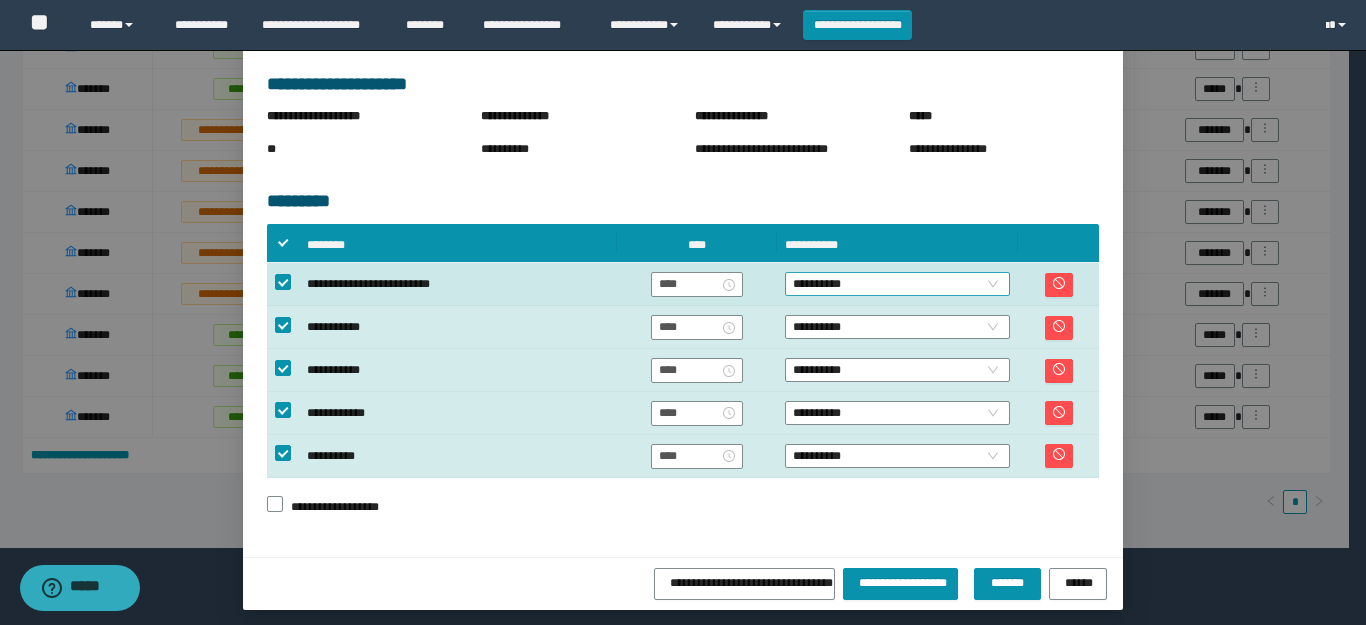 click on "**********" at bounding box center [897, 284] 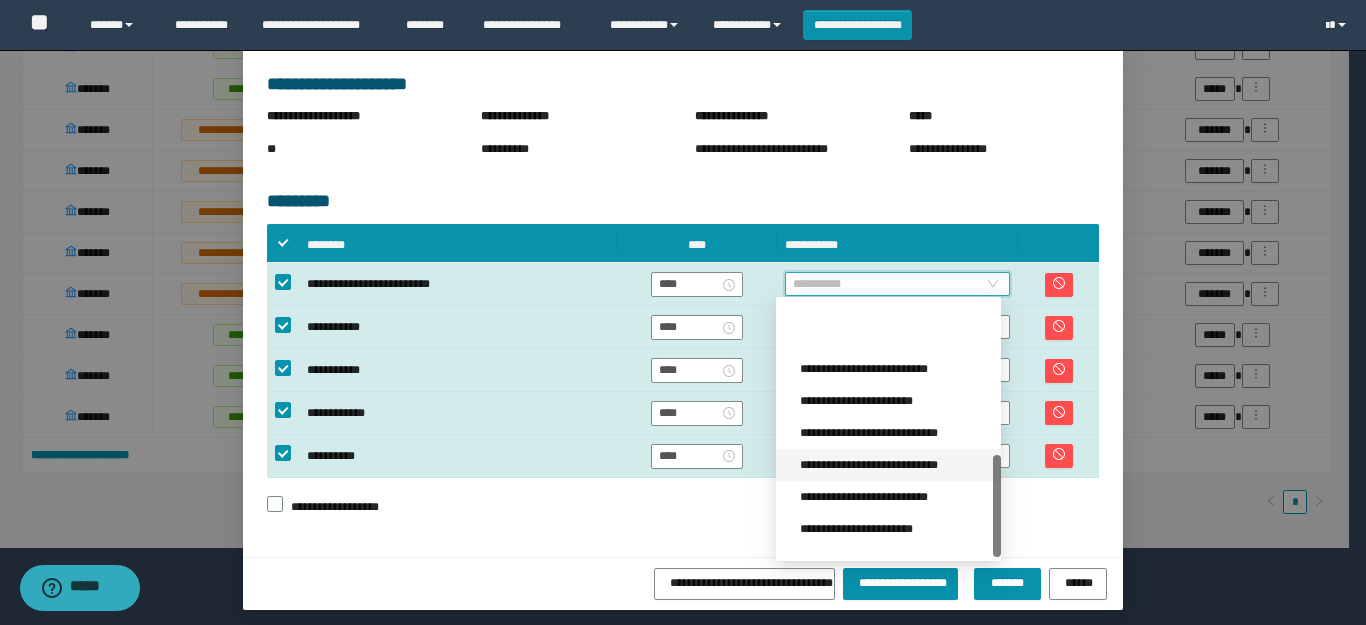 scroll, scrollTop: 384, scrollLeft: 0, axis: vertical 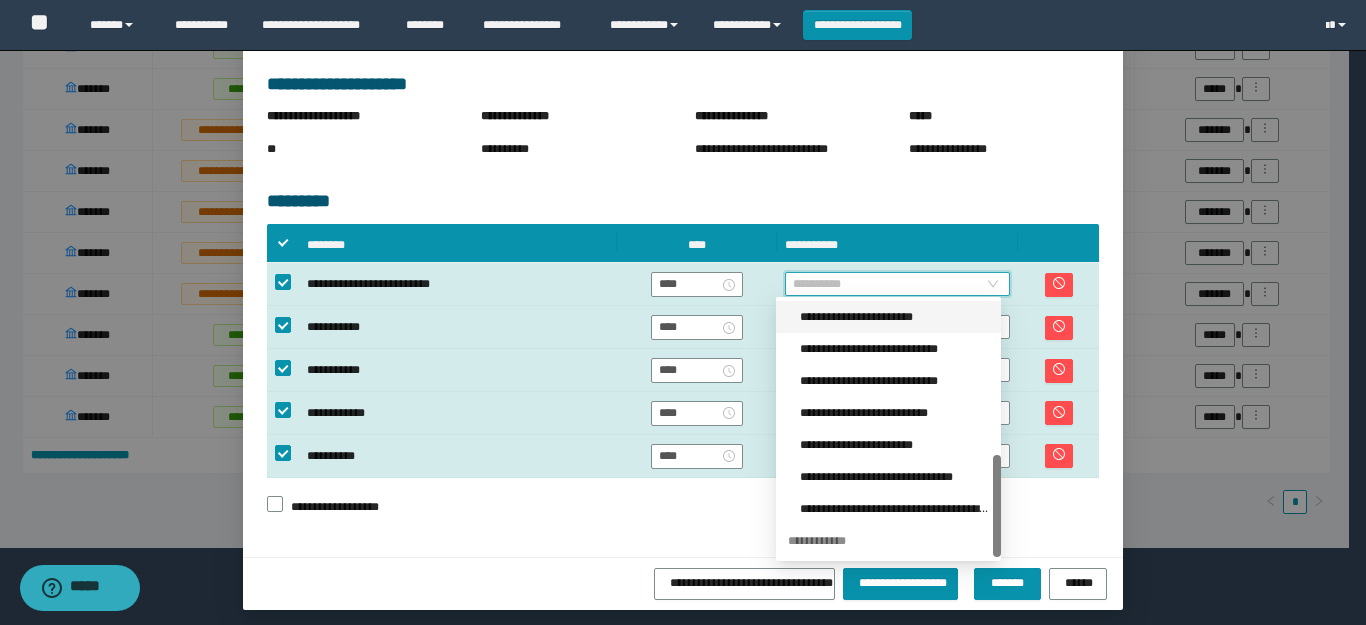 click on "**********" at bounding box center (894, 317) 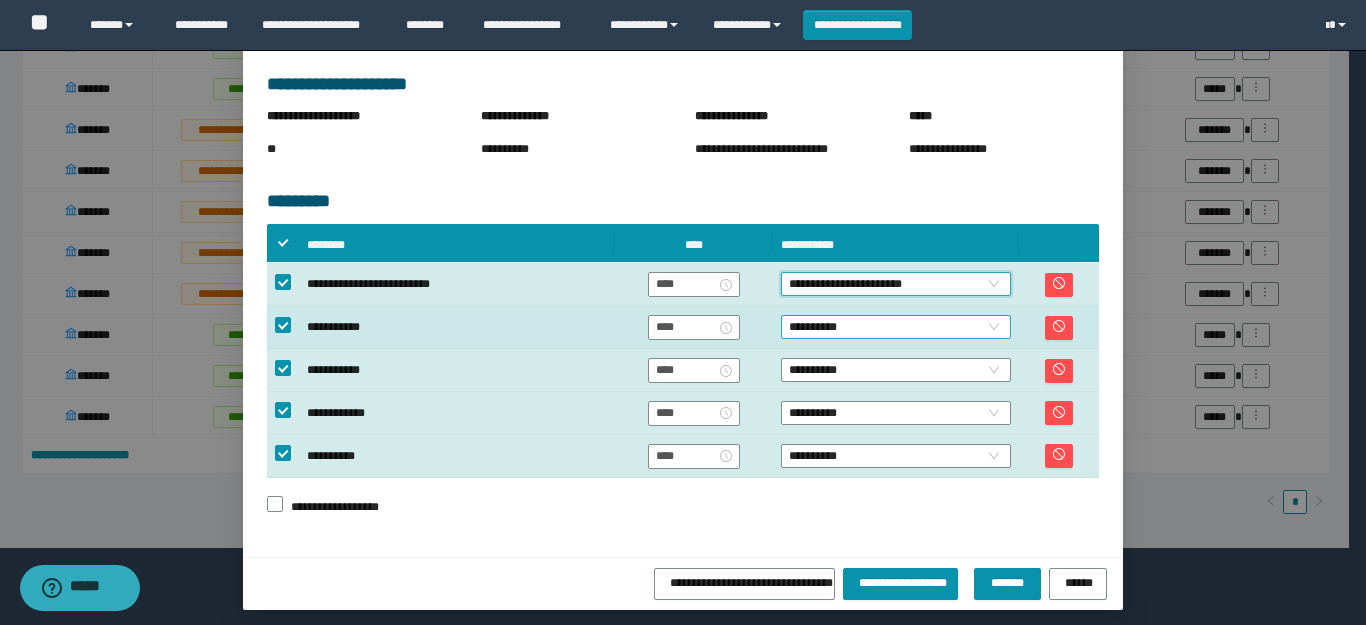 click on "**********" at bounding box center [896, 327] 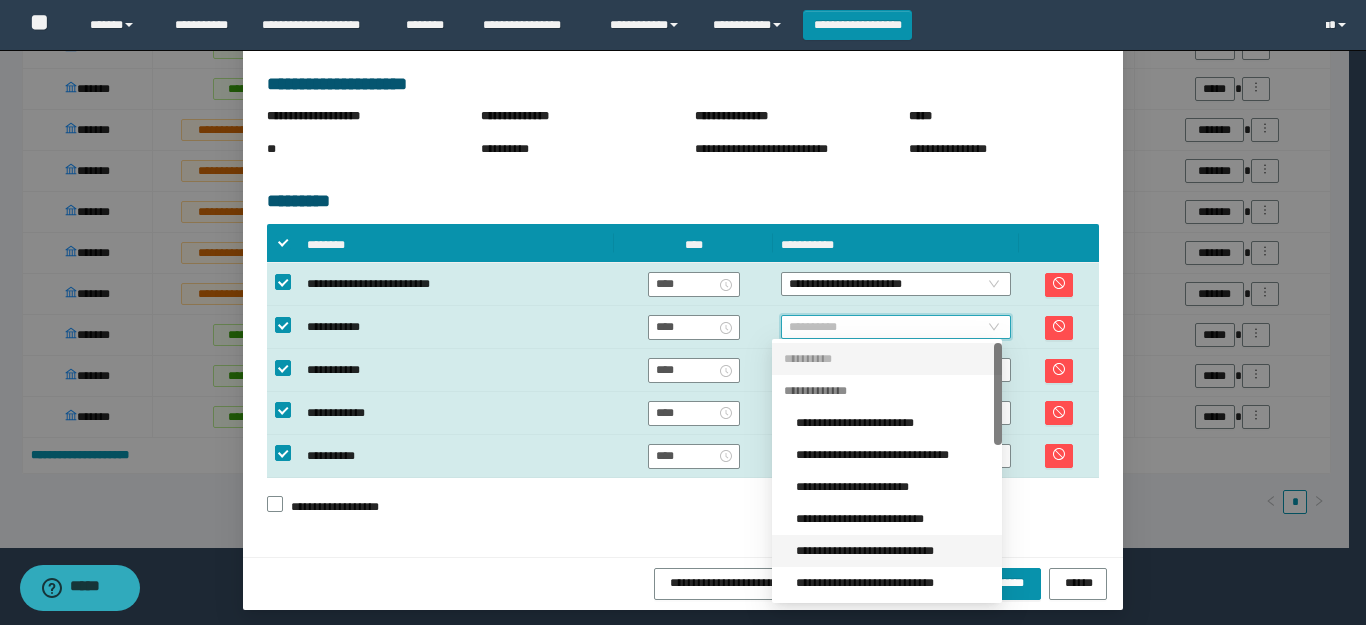 click on "**********" at bounding box center (893, 551) 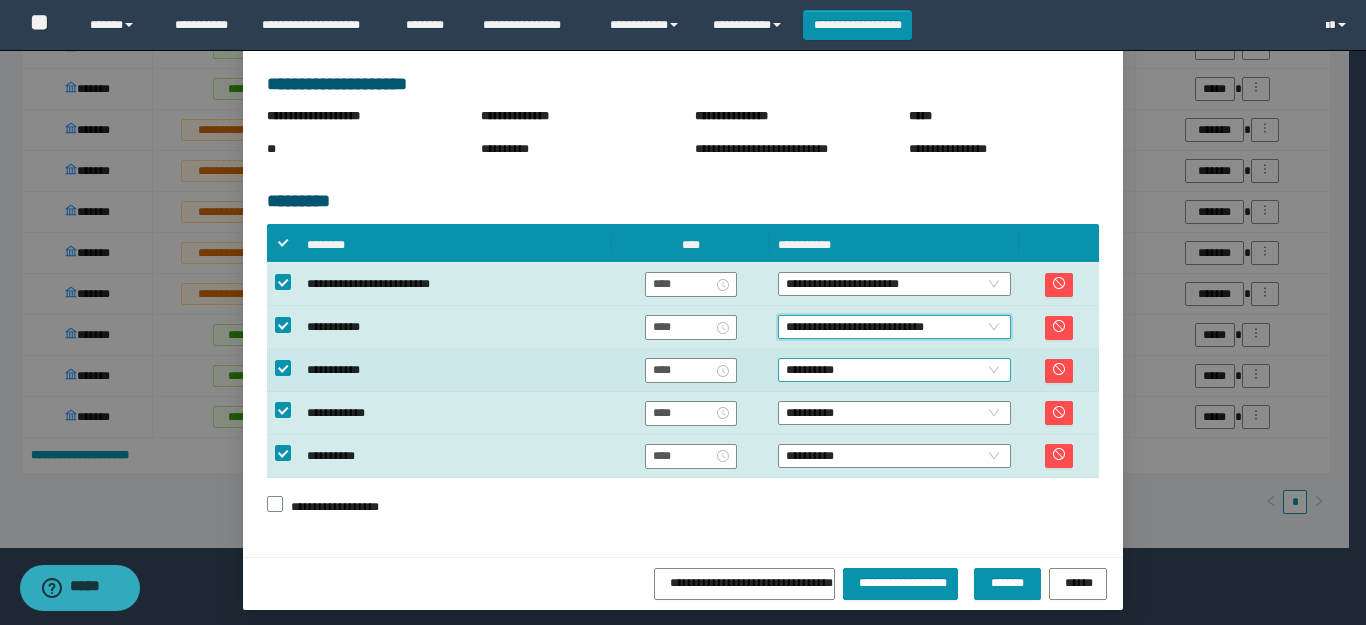 click on "**********" at bounding box center [894, 370] 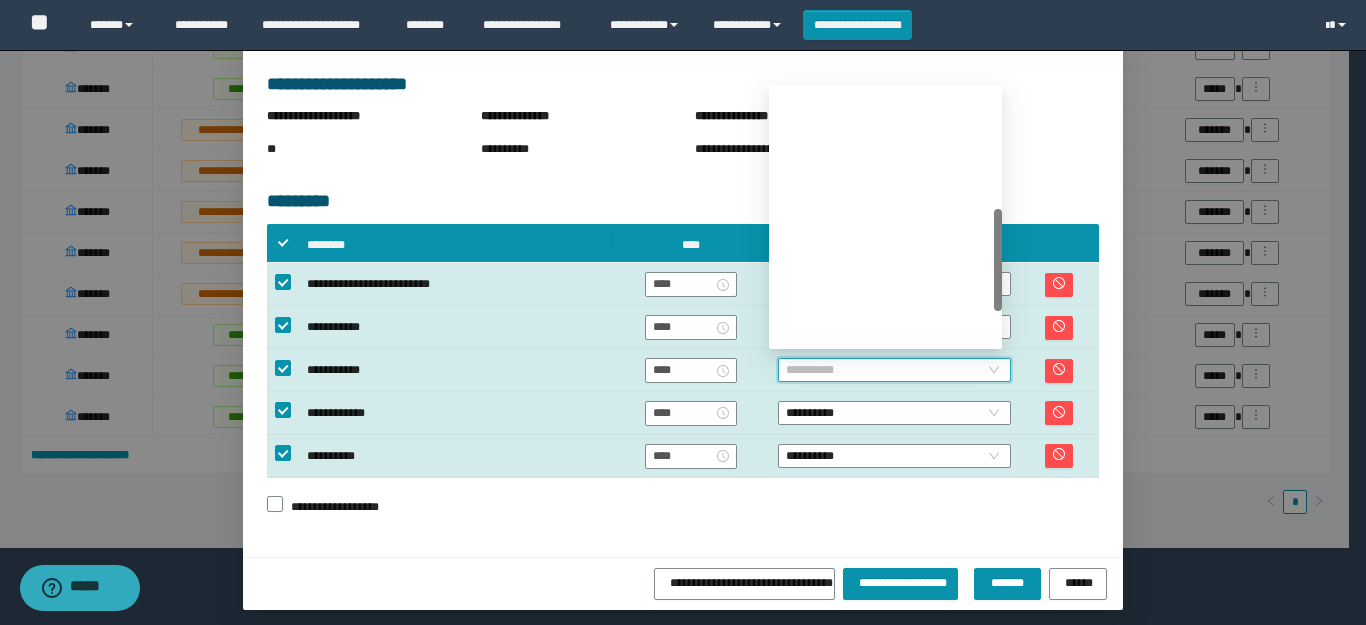 scroll, scrollTop: 300, scrollLeft: 0, axis: vertical 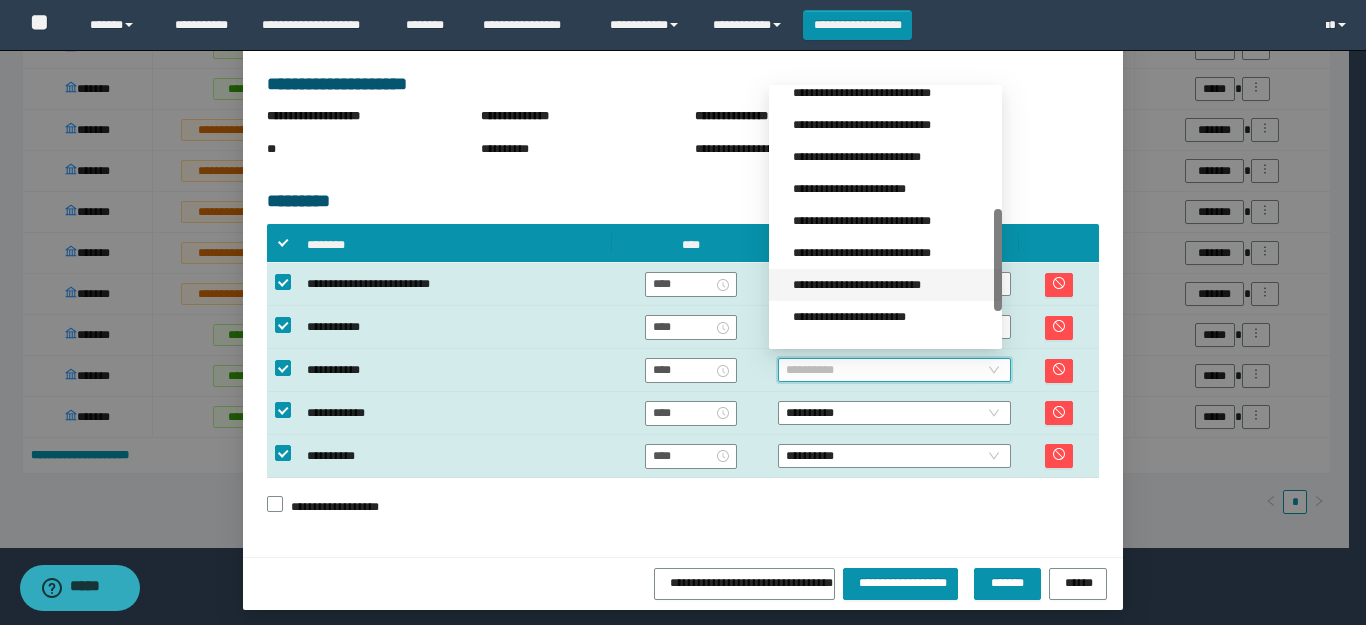 click on "**********" at bounding box center (891, 285) 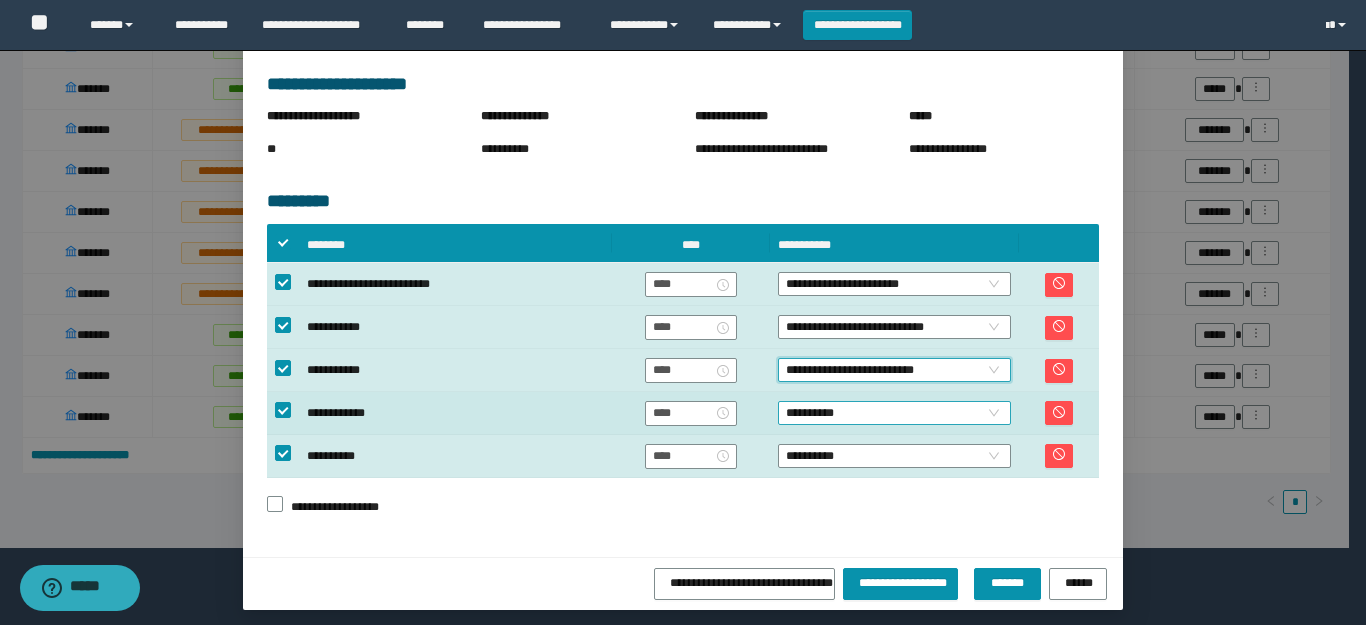 click on "**********" at bounding box center (894, 413) 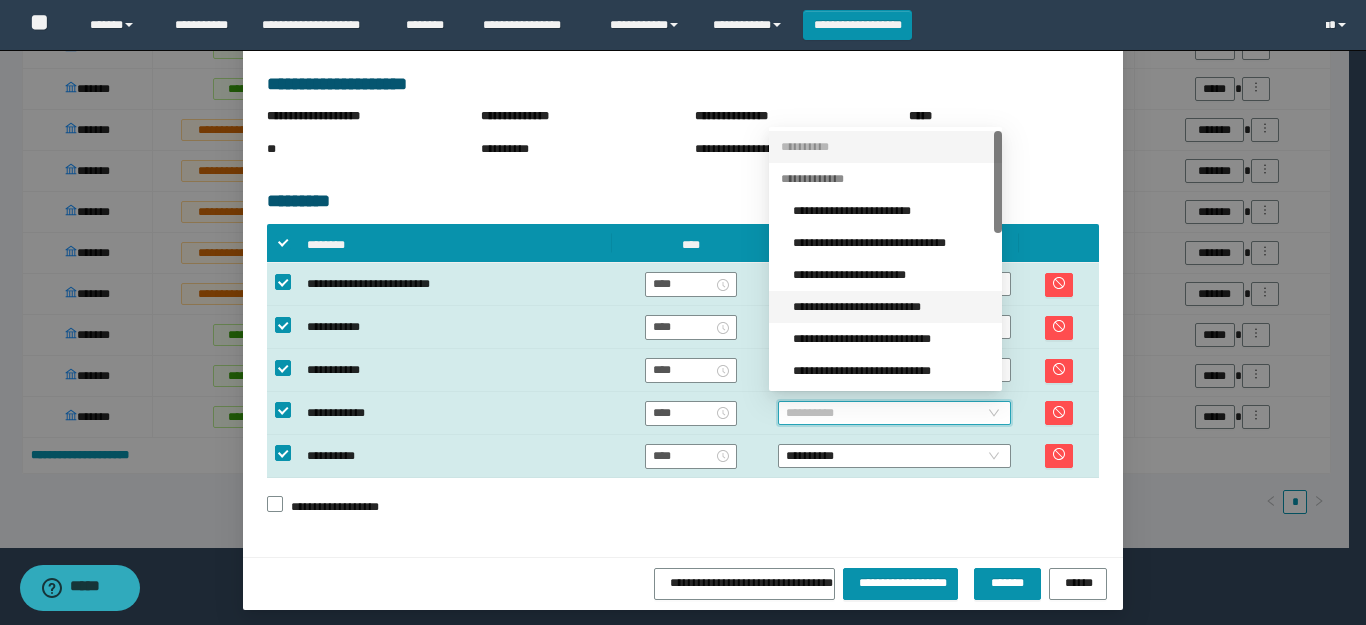 click on "**********" at bounding box center (891, 307) 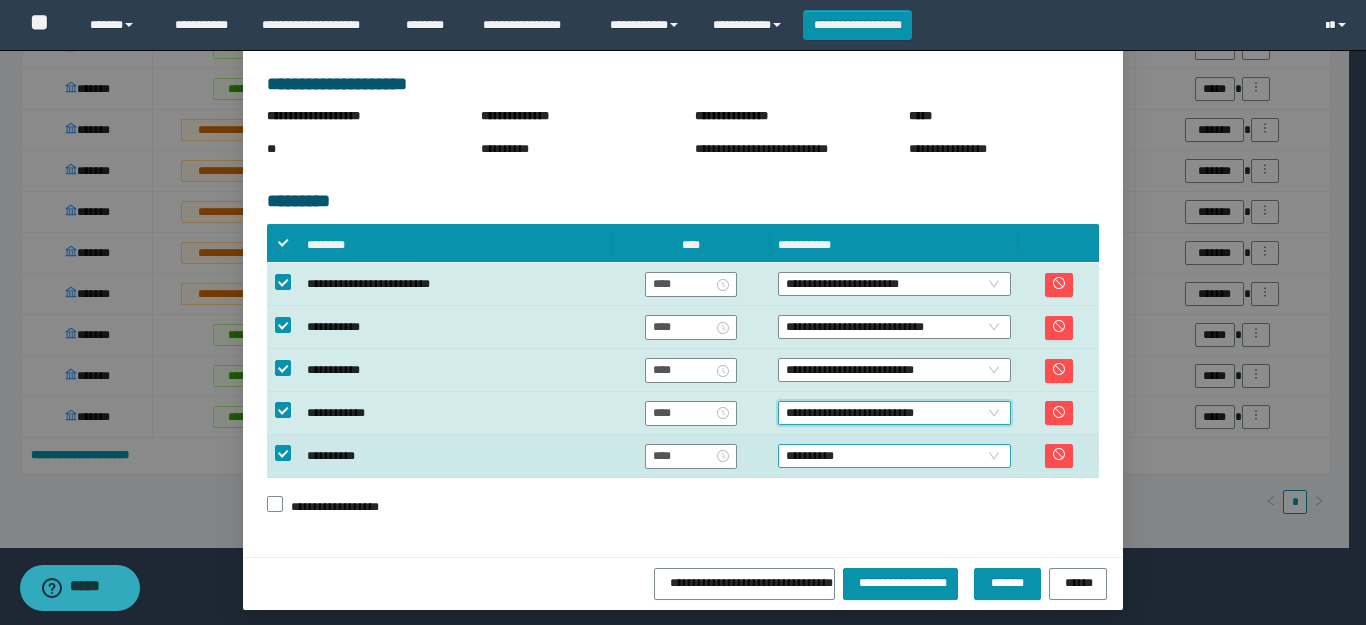 click on "**********" at bounding box center (894, 456) 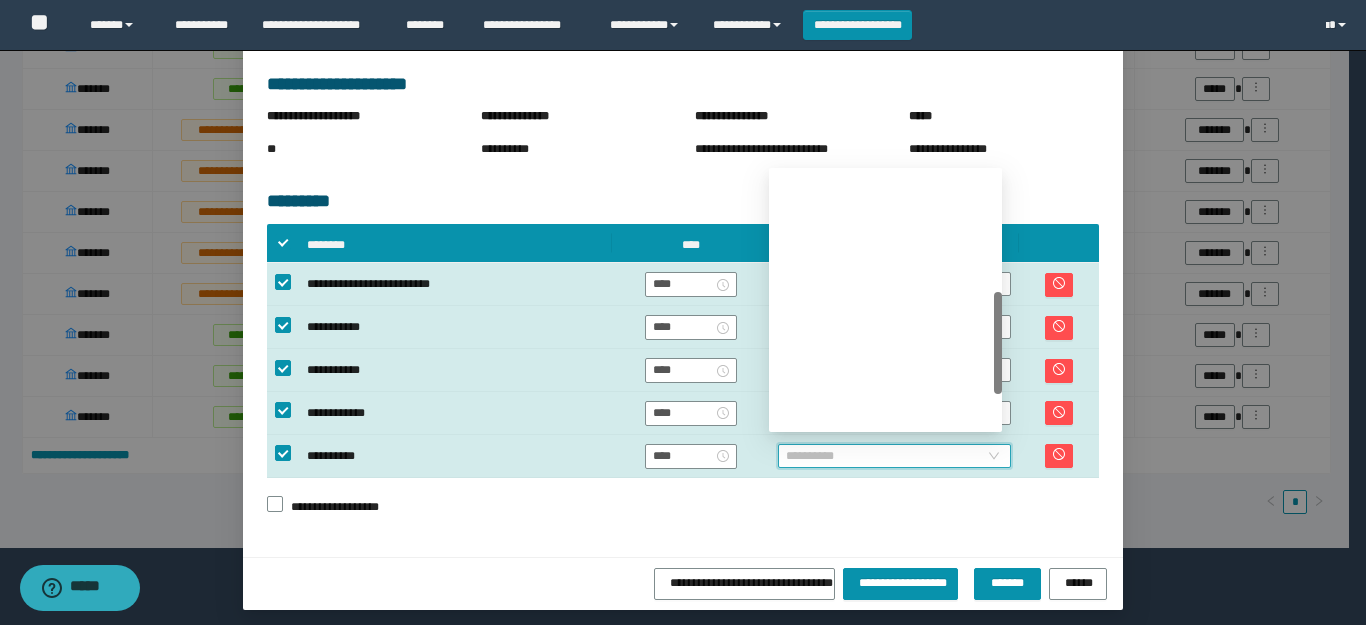 scroll, scrollTop: 300, scrollLeft: 0, axis: vertical 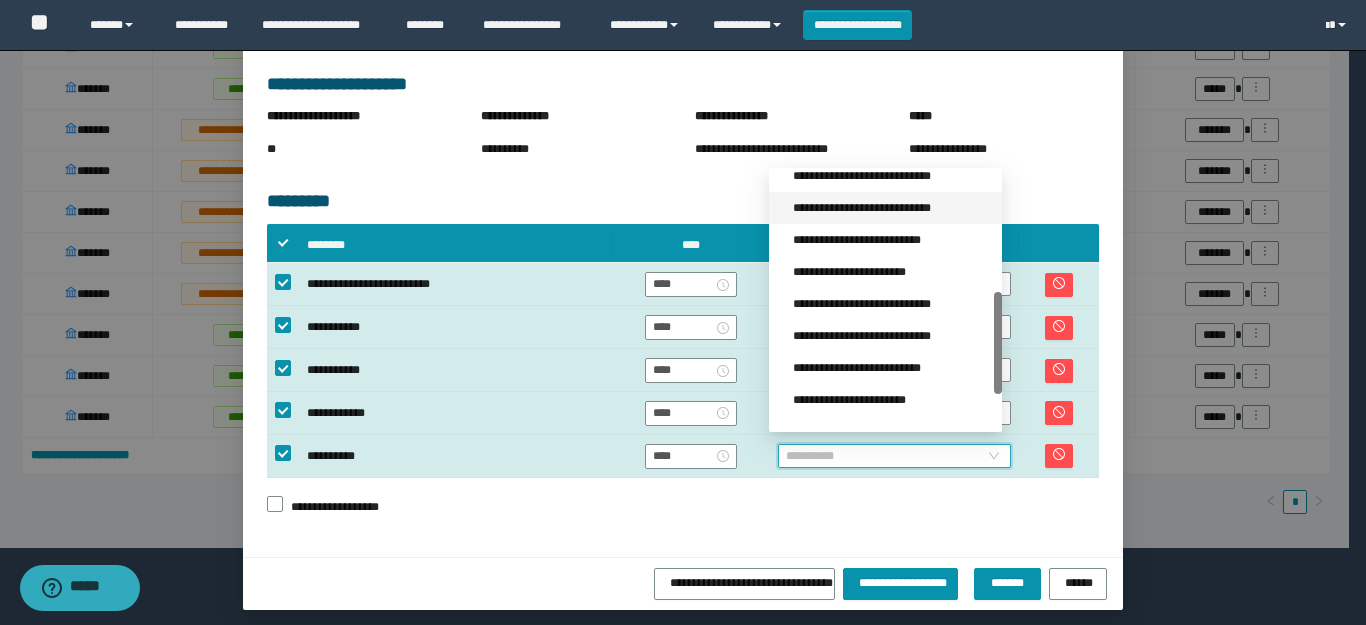 click on "**********" at bounding box center [891, 208] 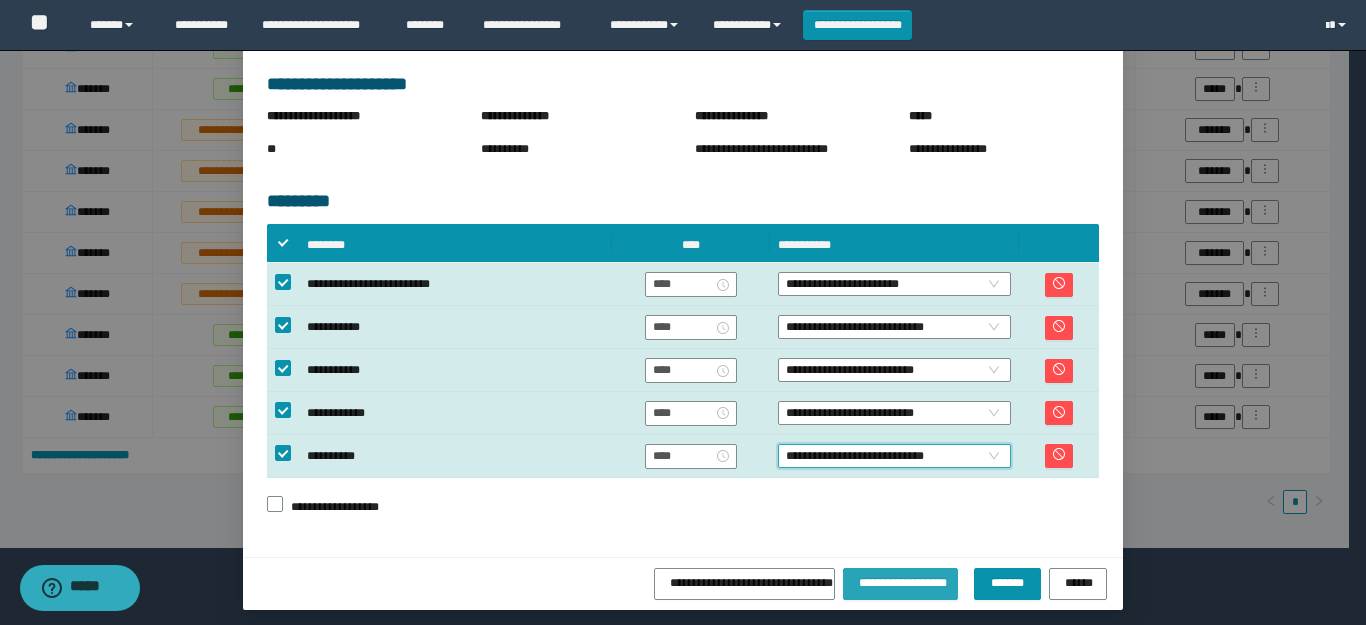 click on "**********" at bounding box center [900, 581] 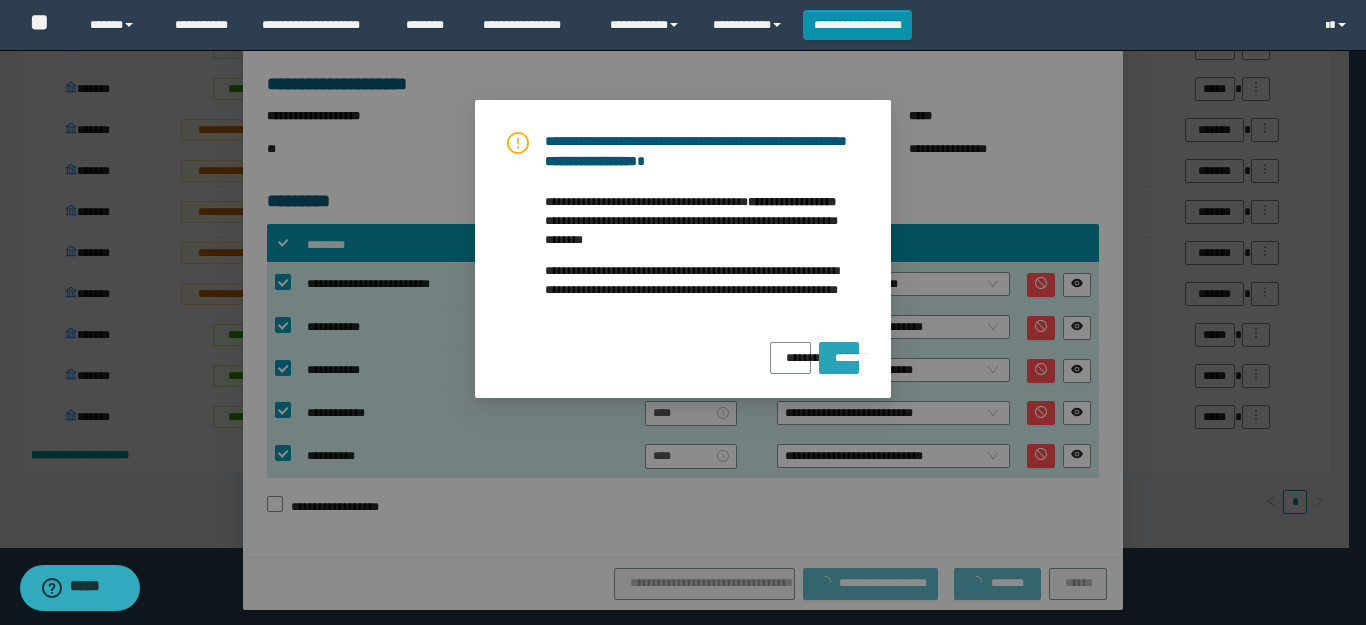 drag, startPoint x: 837, startPoint y: 339, endPoint x: 825, endPoint y: 349, distance: 15.6205 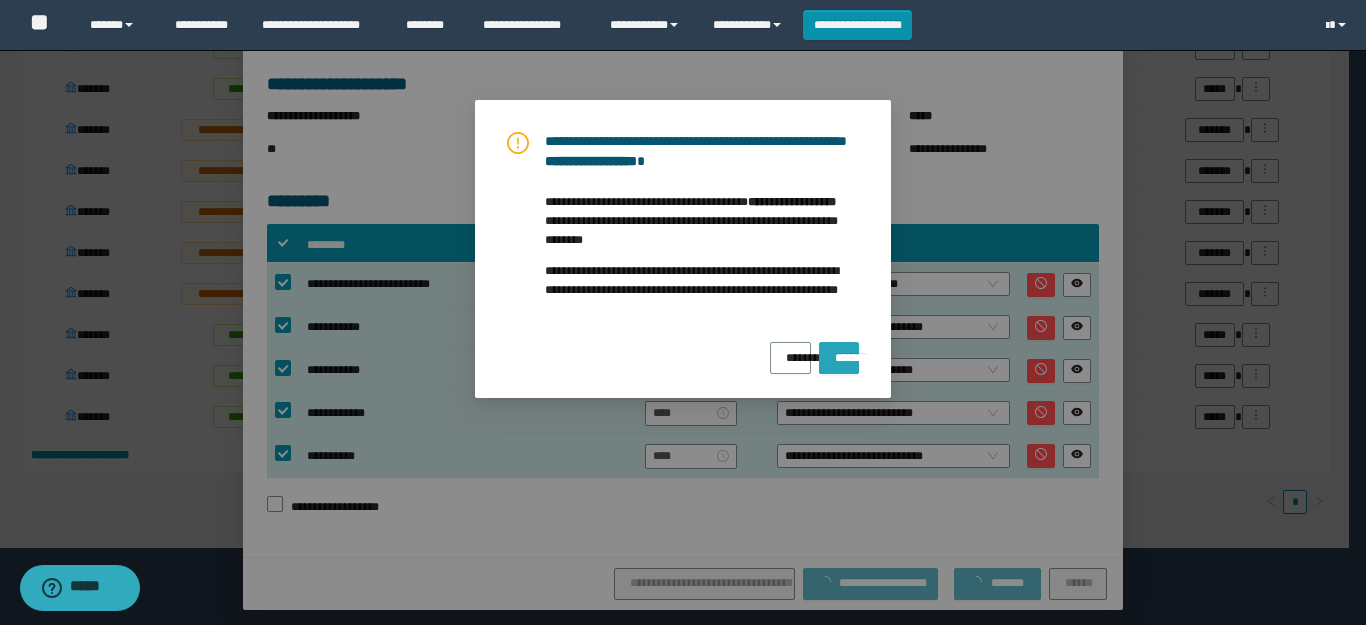 click on "*******" at bounding box center [839, 351] 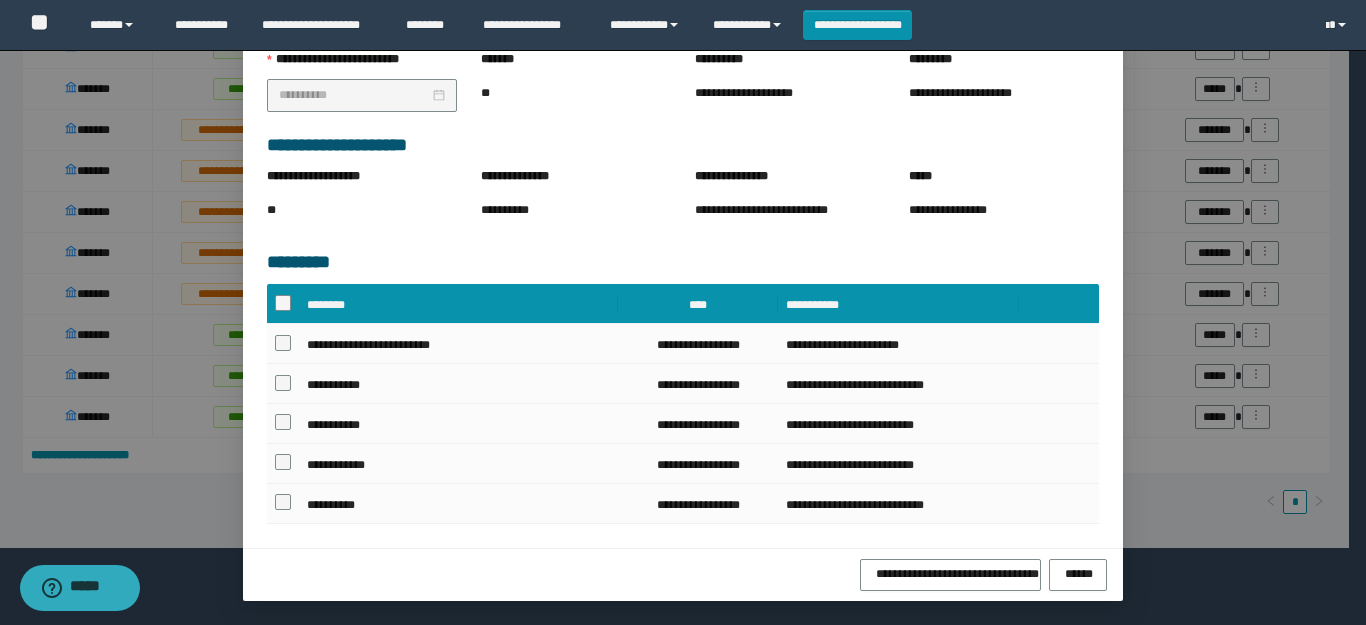 scroll, scrollTop: 360, scrollLeft: 0, axis: vertical 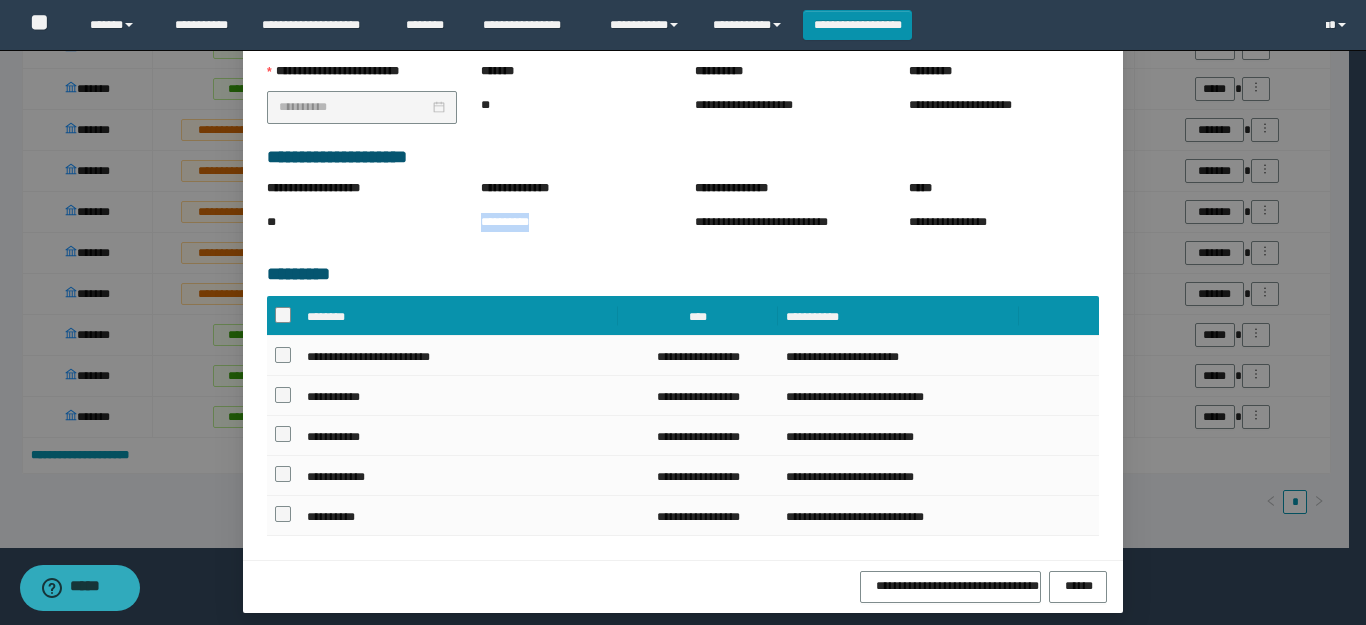drag, startPoint x: 538, startPoint y: 224, endPoint x: 468, endPoint y: 231, distance: 70.34913 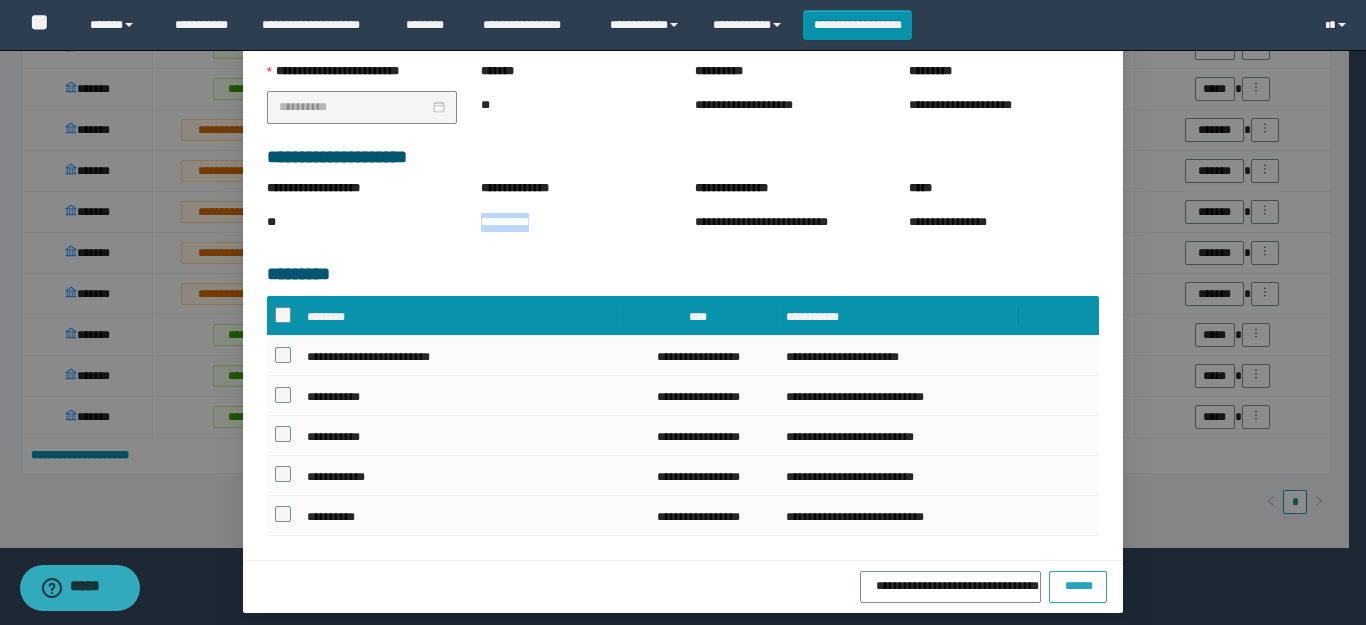 click on "******" at bounding box center [1078, 587] 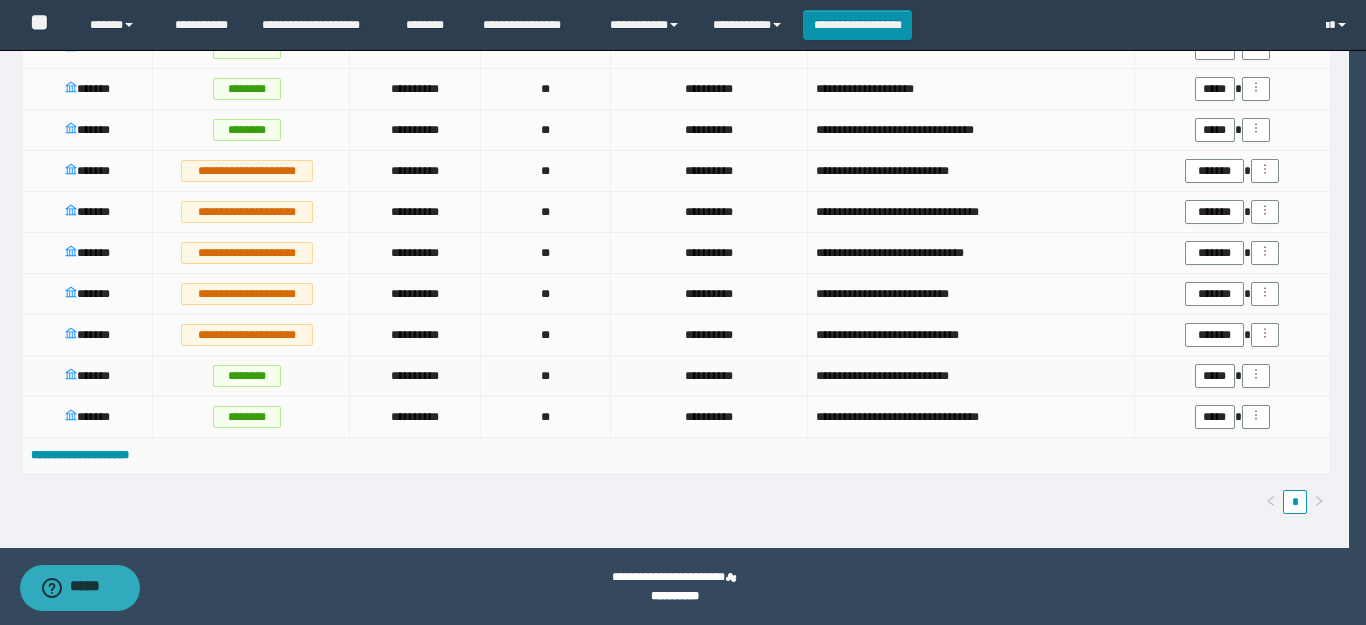 scroll, scrollTop: 1601, scrollLeft: 0, axis: vertical 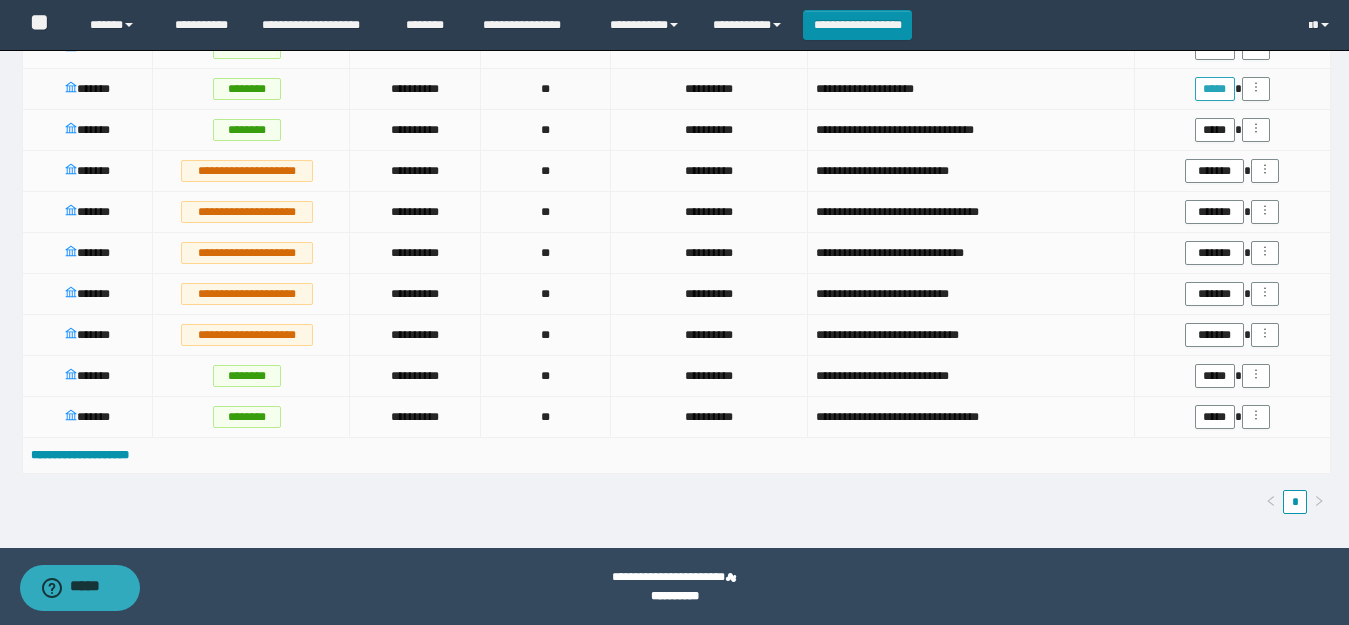 click on "*****" at bounding box center [1215, 89] 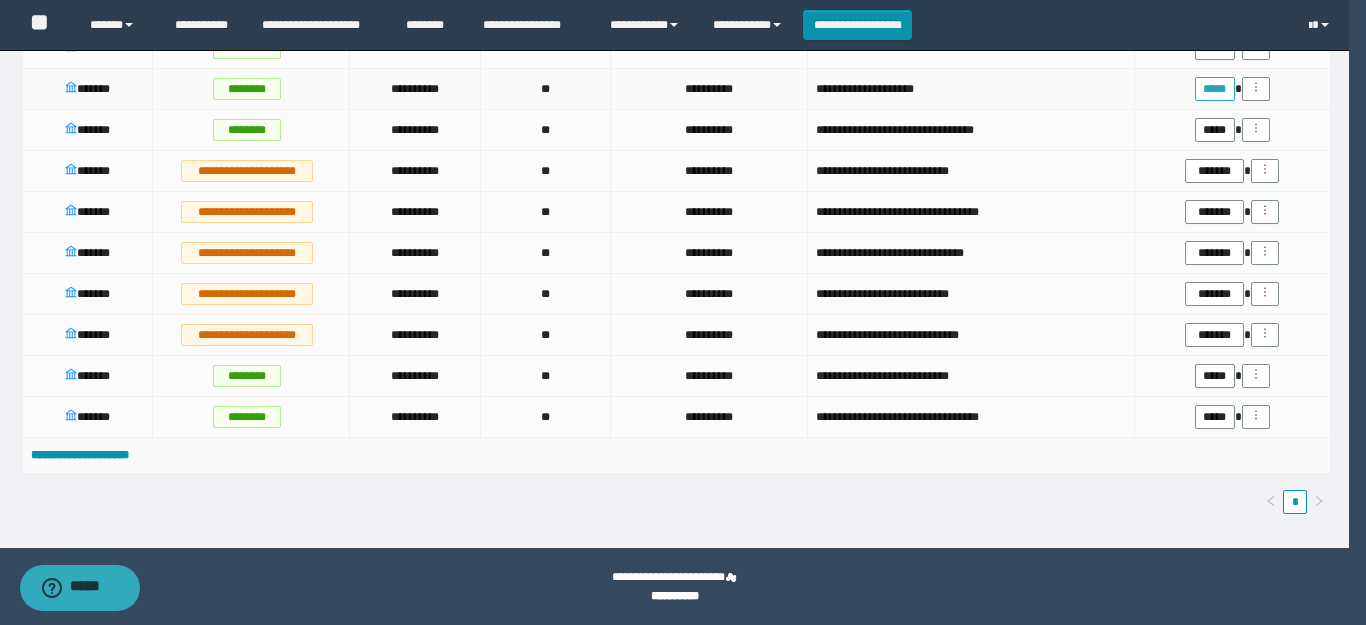 scroll, scrollTop: 148, scrollLeft: 0, axis: vertical 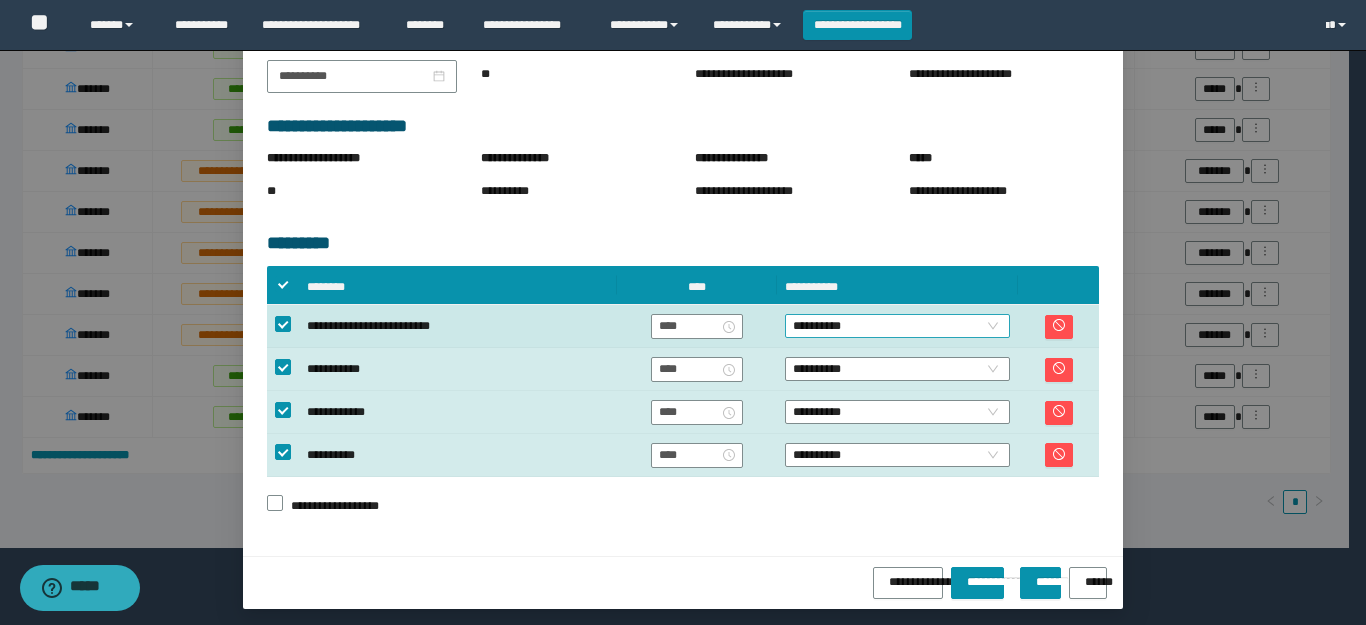 click on "**********" at bounding box center (897, 326) 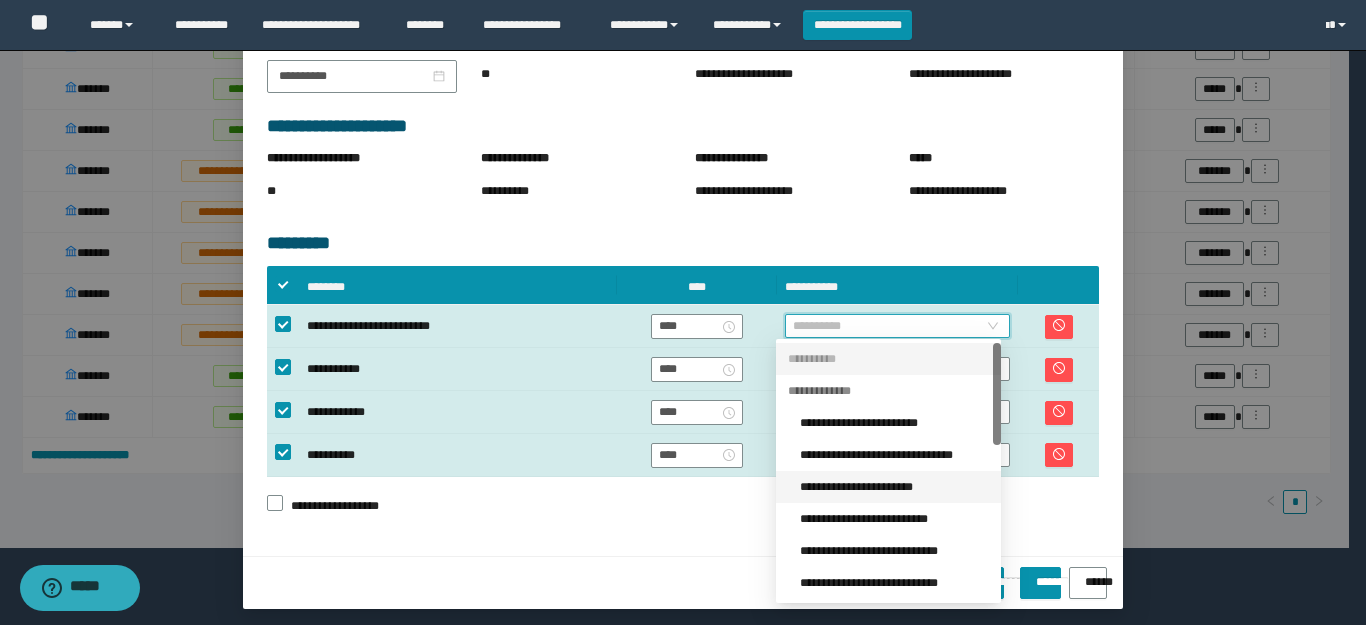 scroll, scrollTop: 300, scrollLeft: 0, axis: vertical 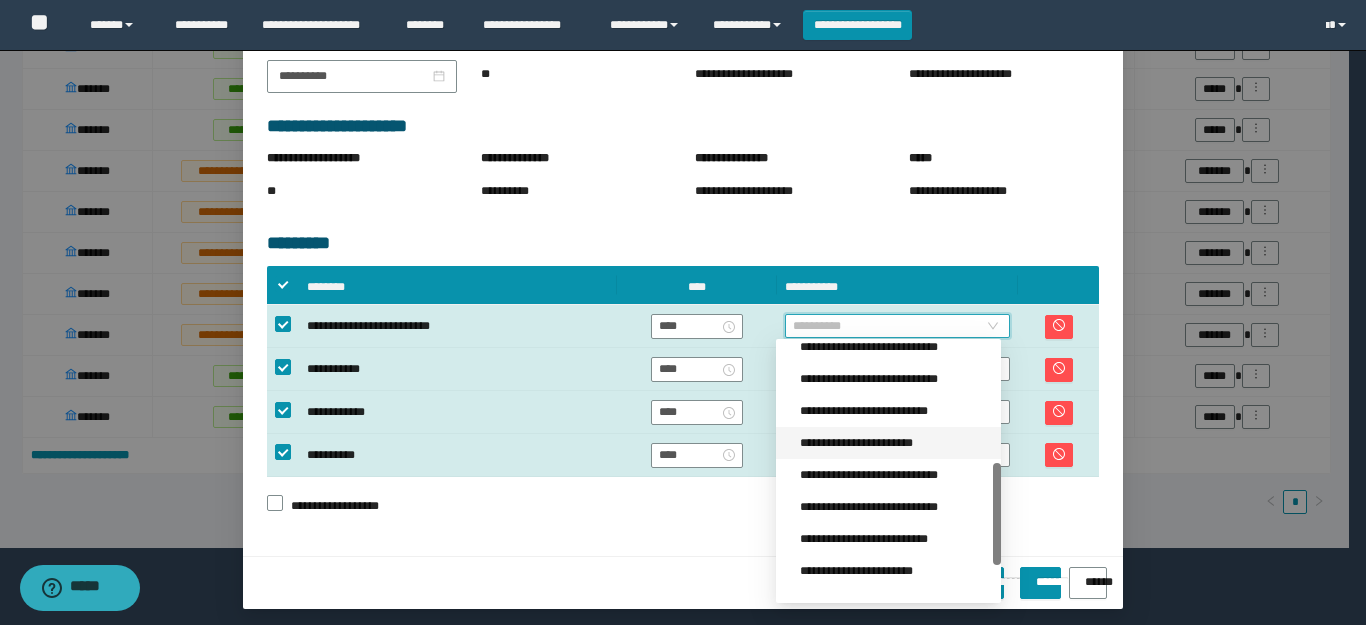 click on "**********" at bounding box center [894, 443] 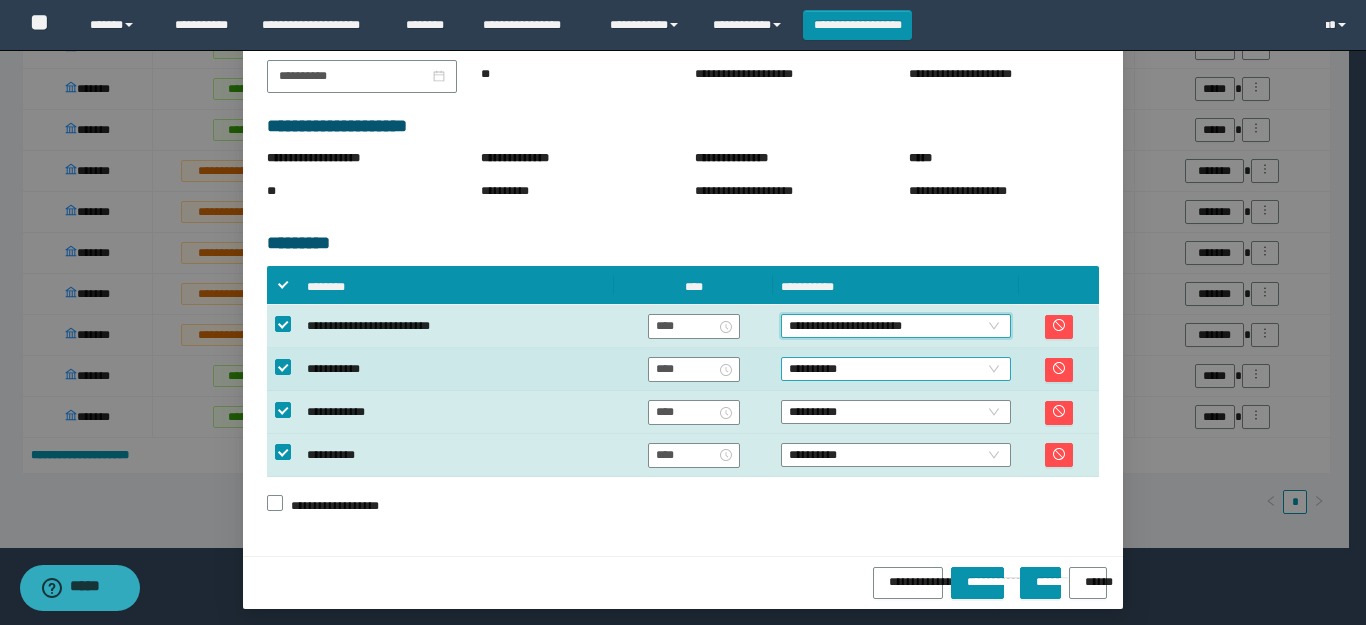 click on "**********" at bounding box center (896, 369) 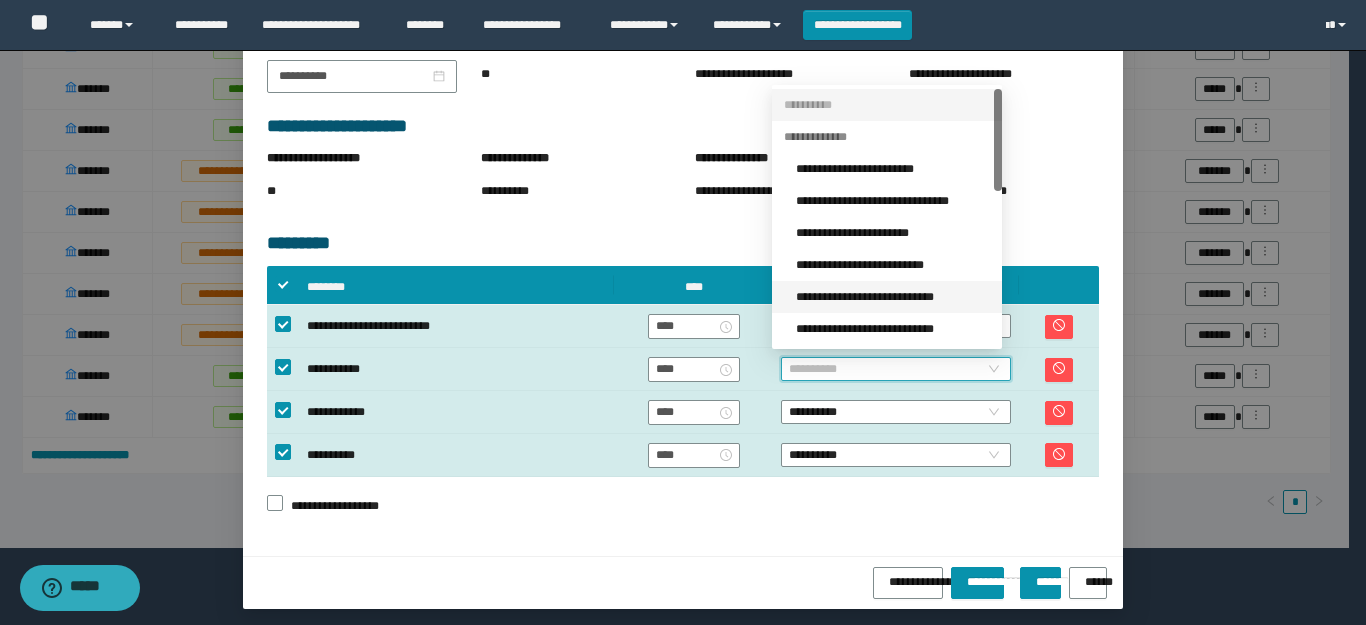 click on "**********" at bounding box center (893, 297) 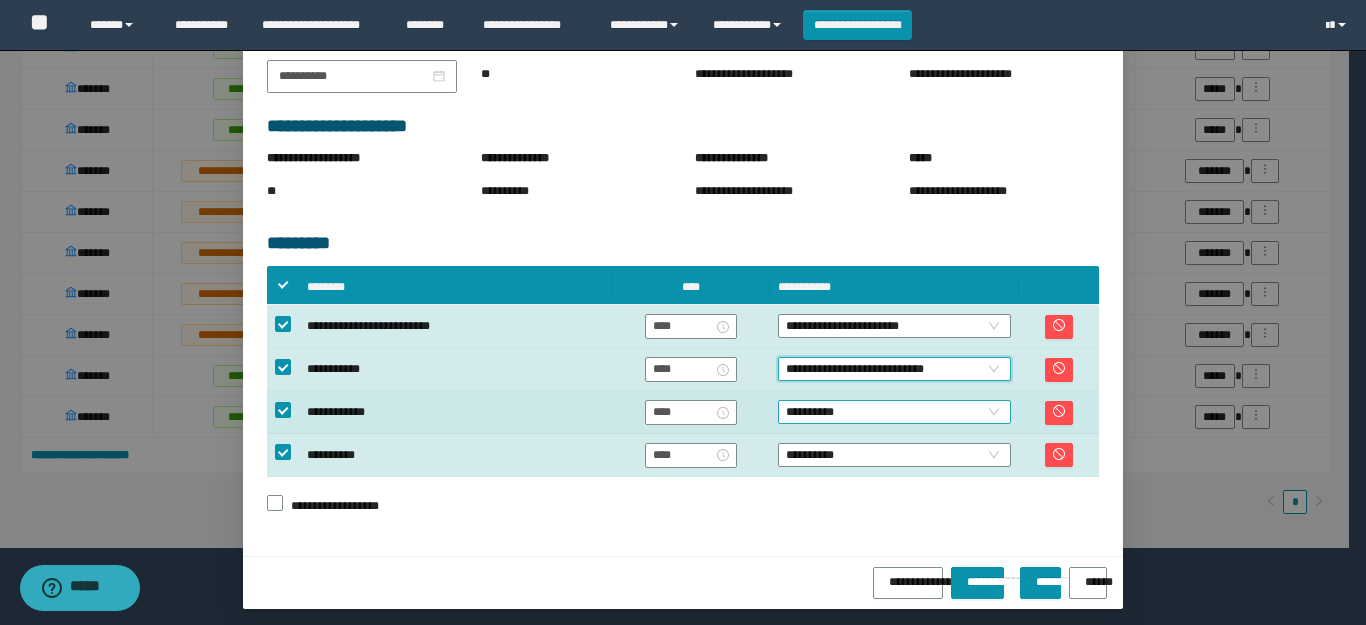 click on "**********" at bounding box center [894, 412] 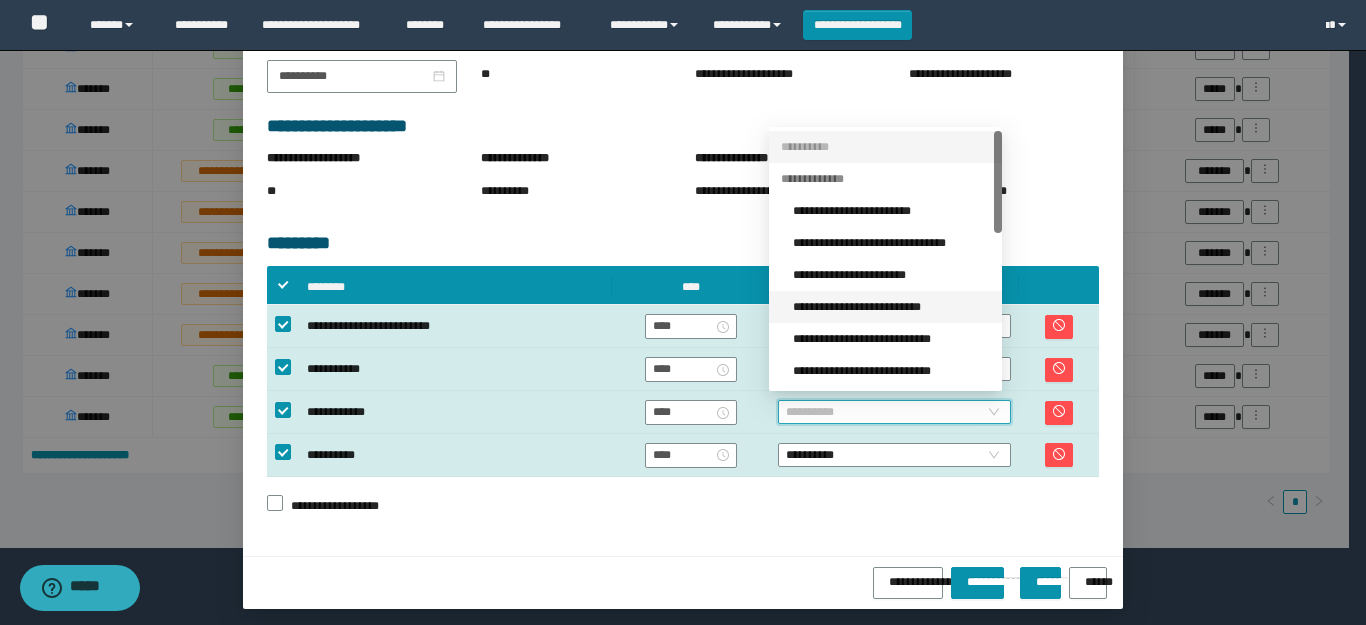 click on "**********" at bounding box center [891, 307] 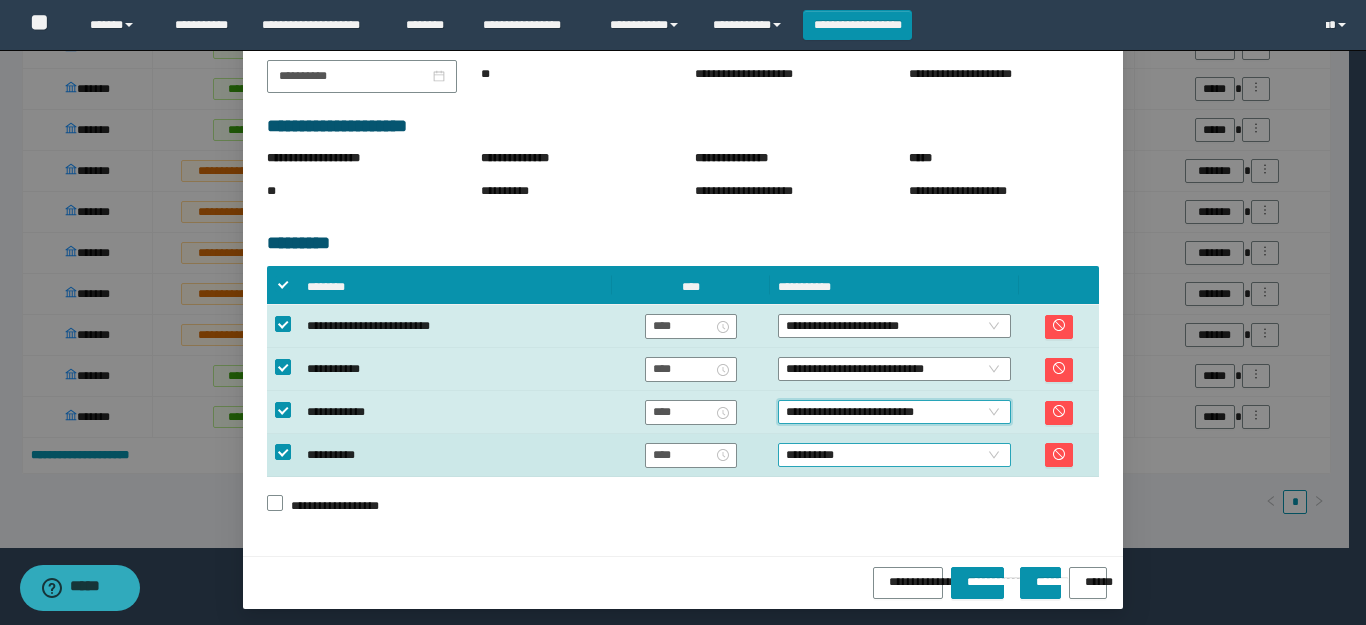 click on "**********" at bounding box center [894, 455] 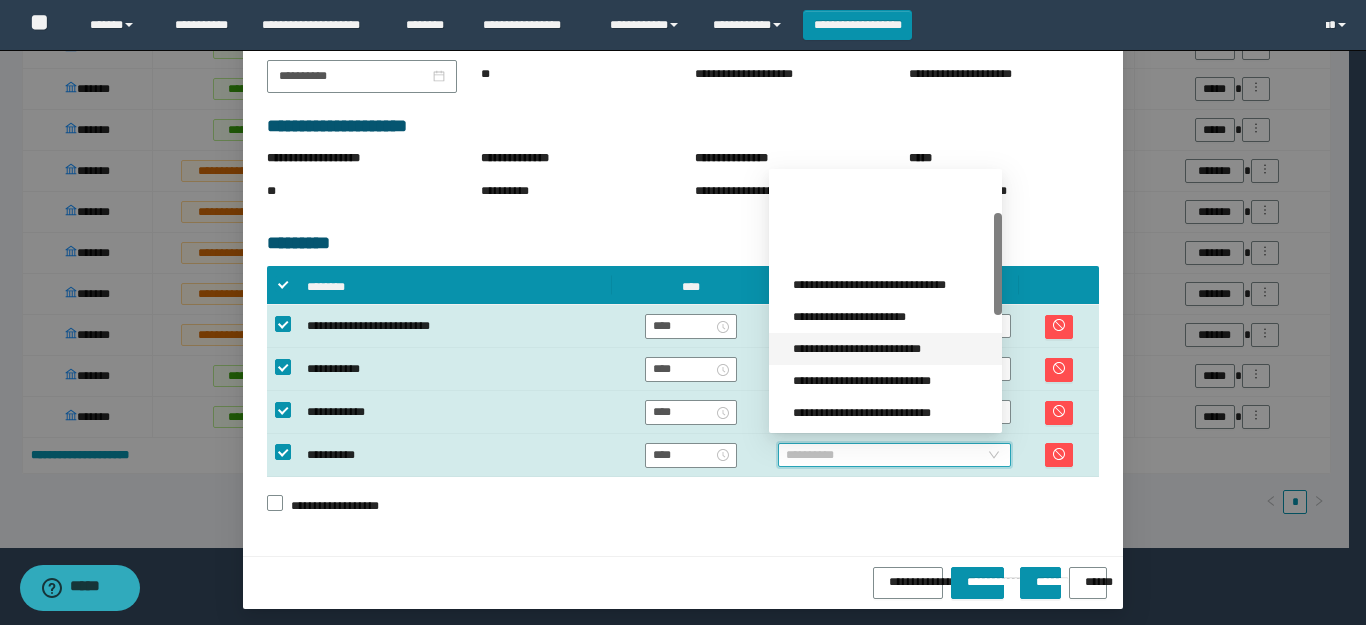 scroll, scrollTop: 200, scrollLeft: 0, axis: vertical 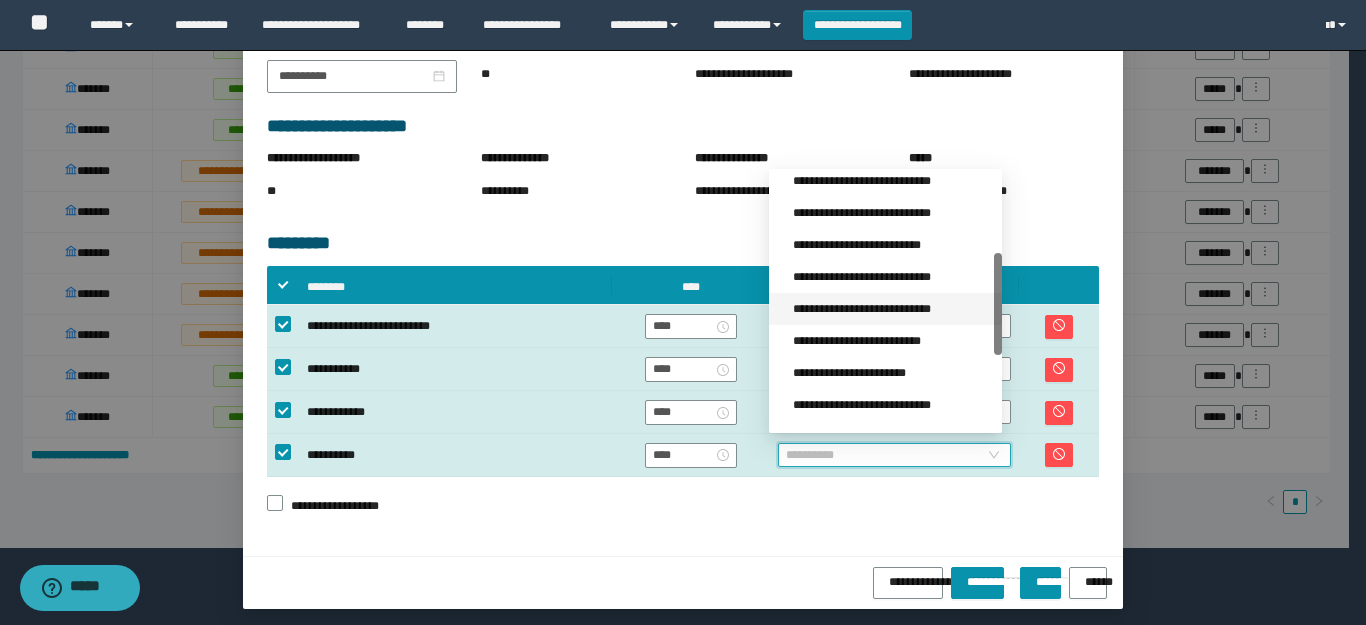click on "**********" at bounding box center [891, 309] 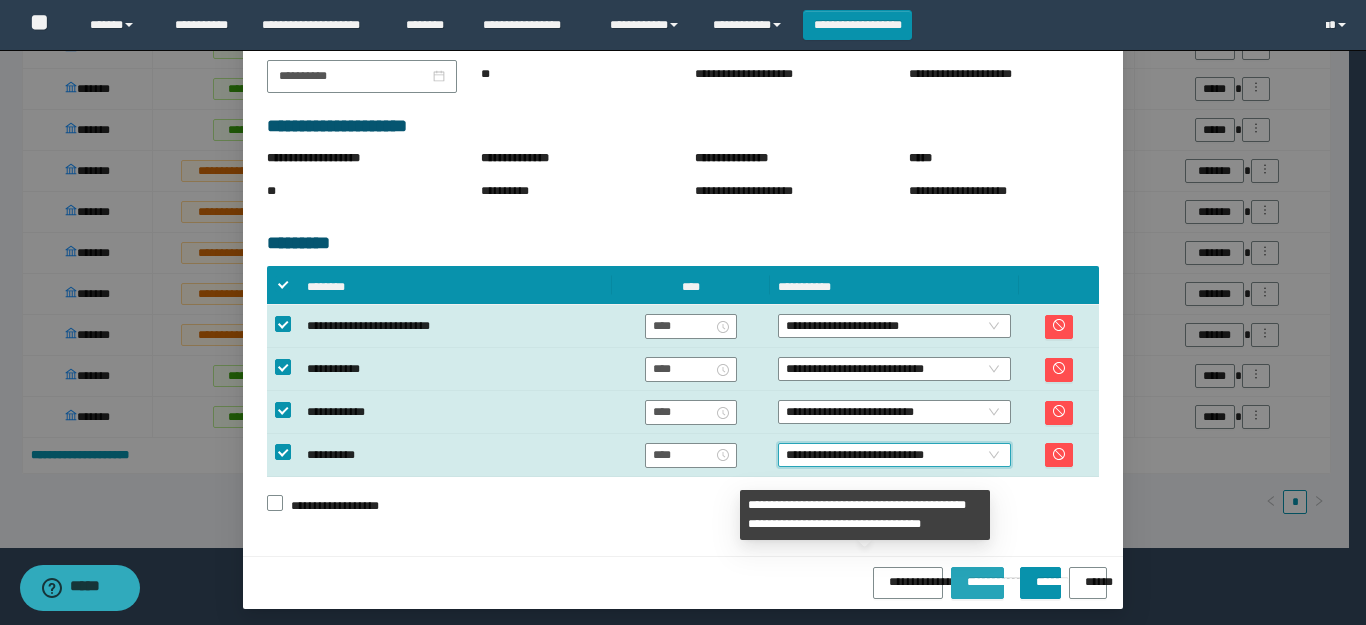 click on "**********" at bounding box center (977, 575) 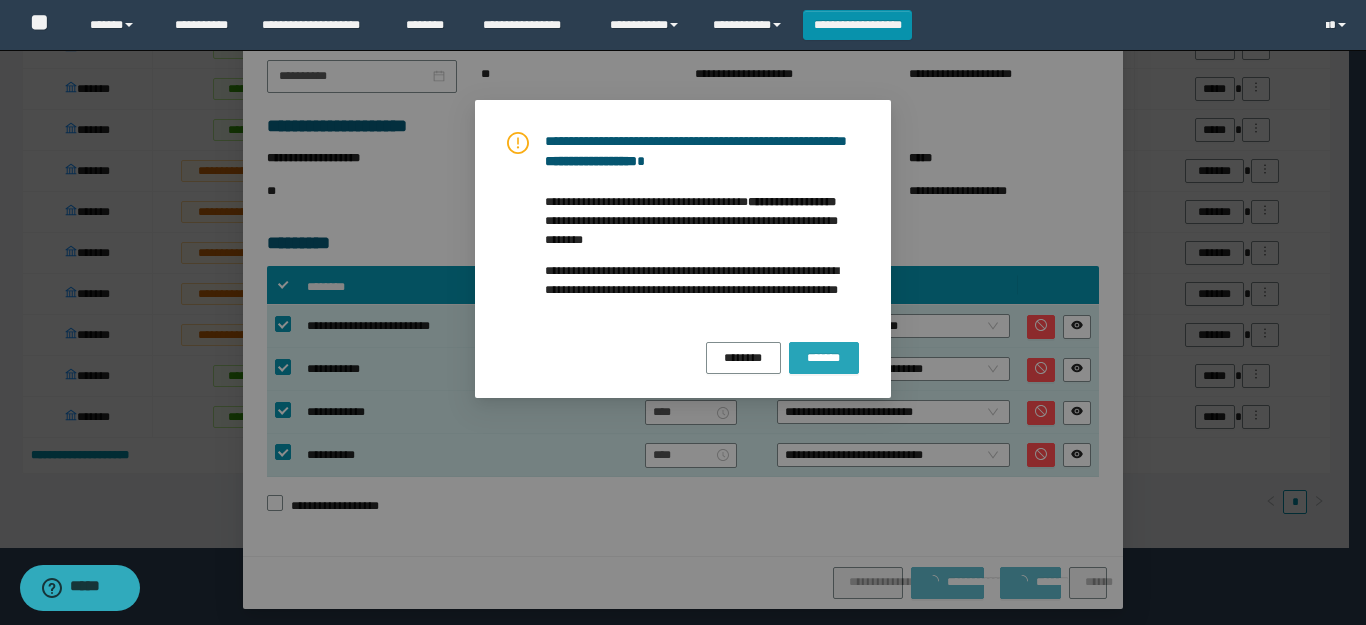 click on "*******" at bounding box center (824, 358) 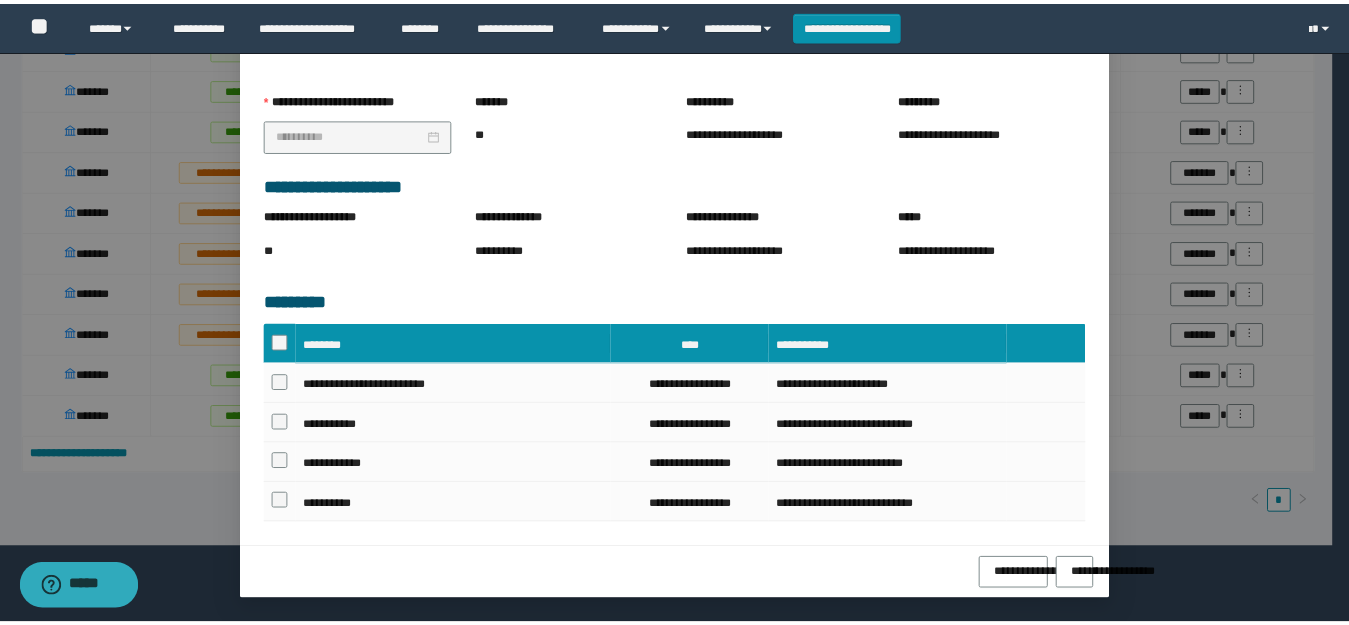 scroll, scrollTop: 322, scrollLeft: 0, axis: vertical 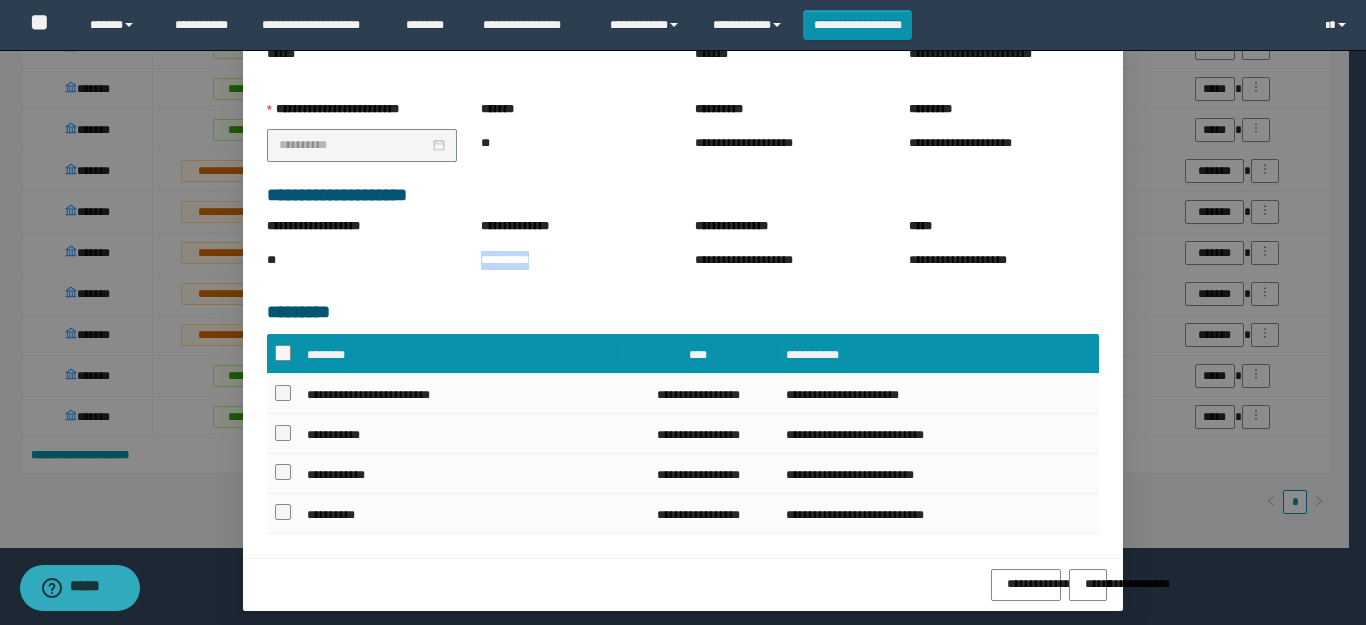 drag, startPoint x: 527, startPoint y: 263, endPoint x: 471, endPoint y: 265, distance: 56.0357 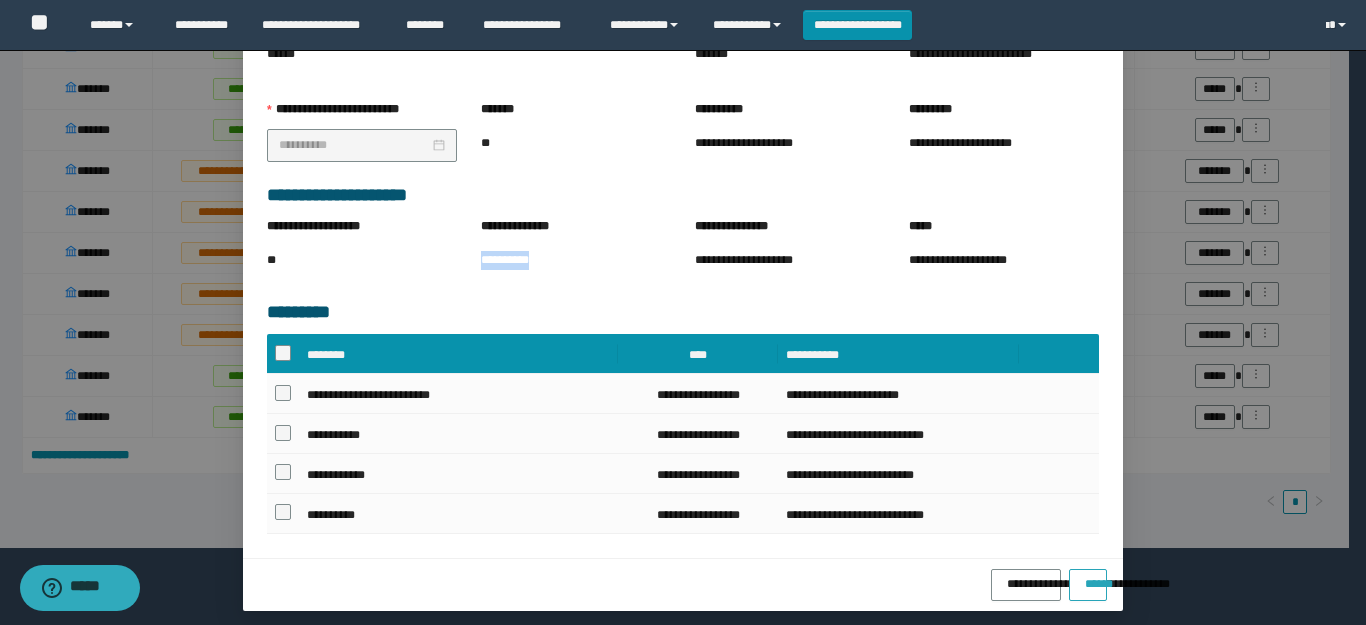 click on "******" at bounding box center [1088, 585] 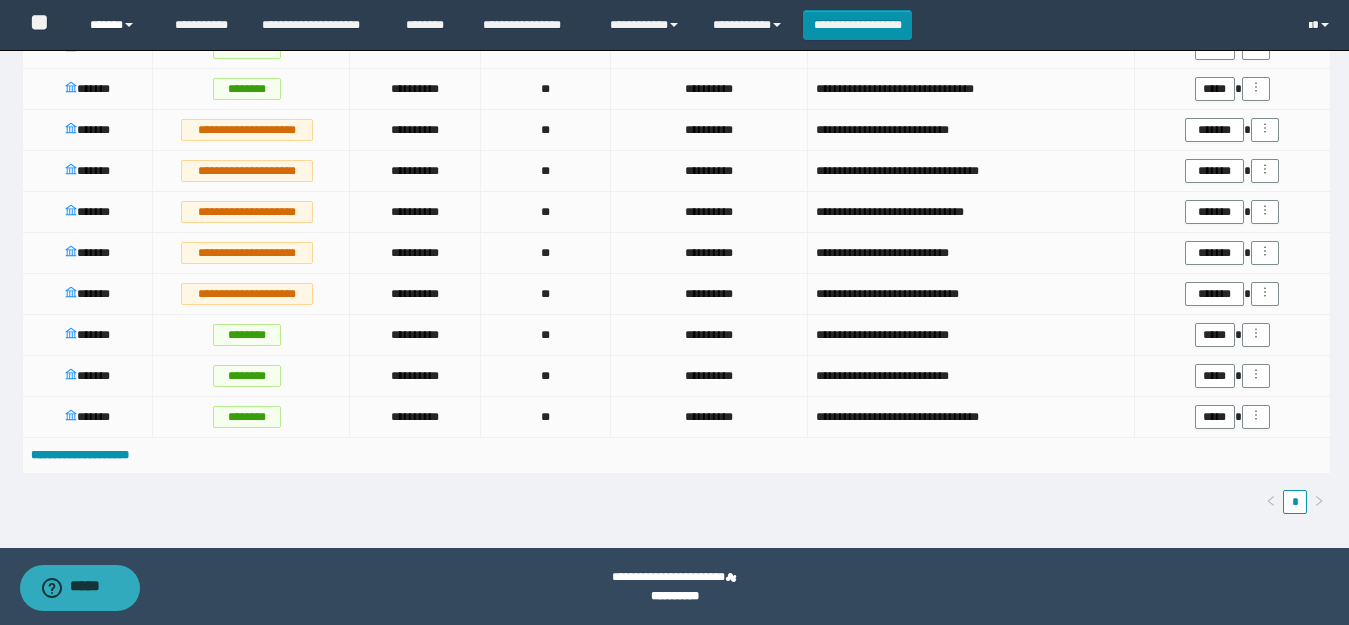 click on "******" at bounding box center (117, 25) 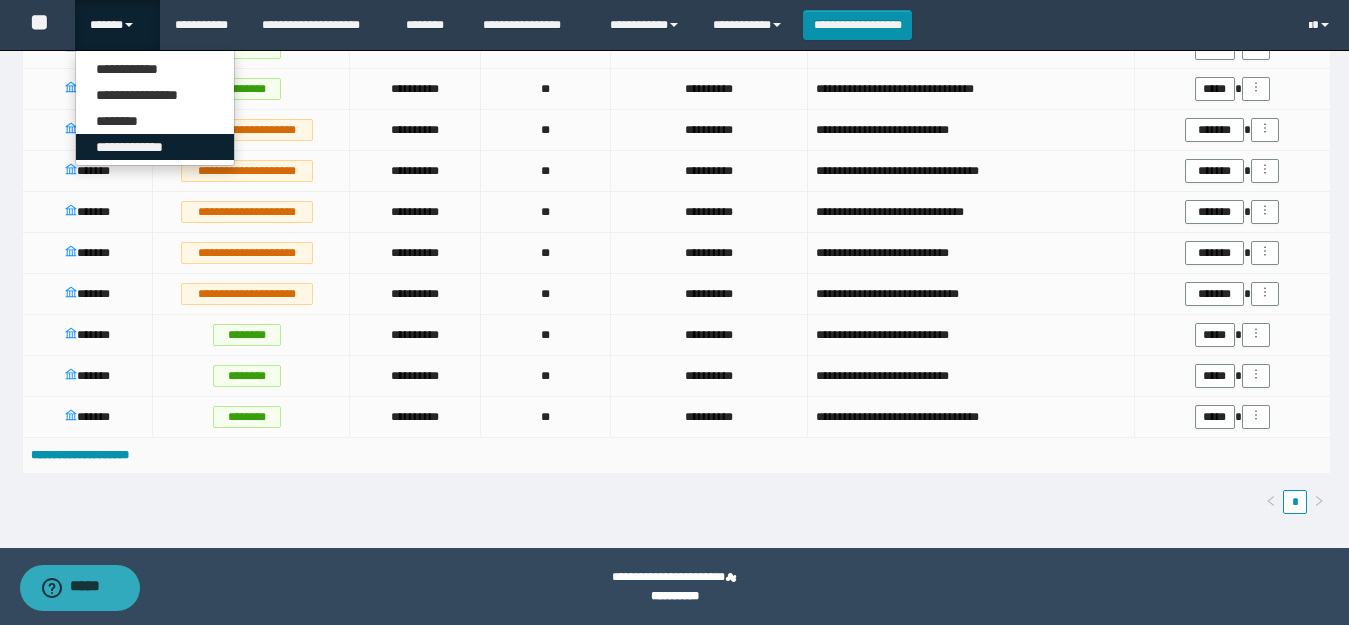 click on "**********" at bounding box center [155, 147] 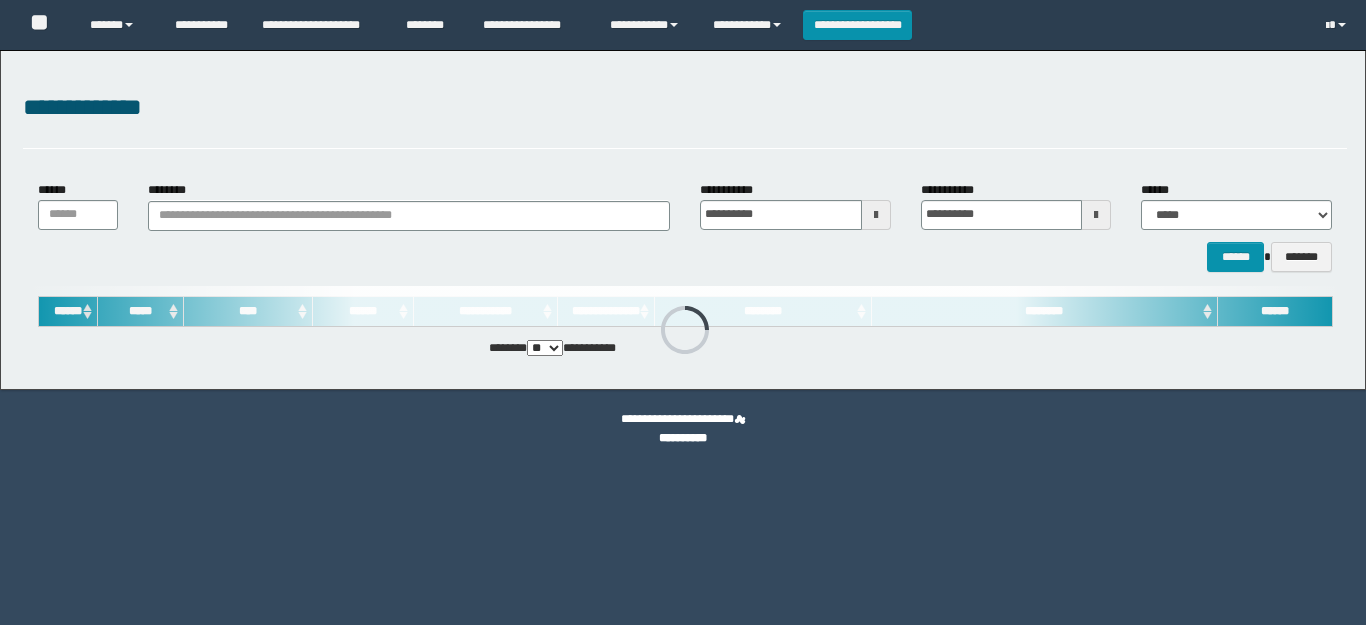 scroll, scrollTop: 0, scrollLeft: 0, axis: both 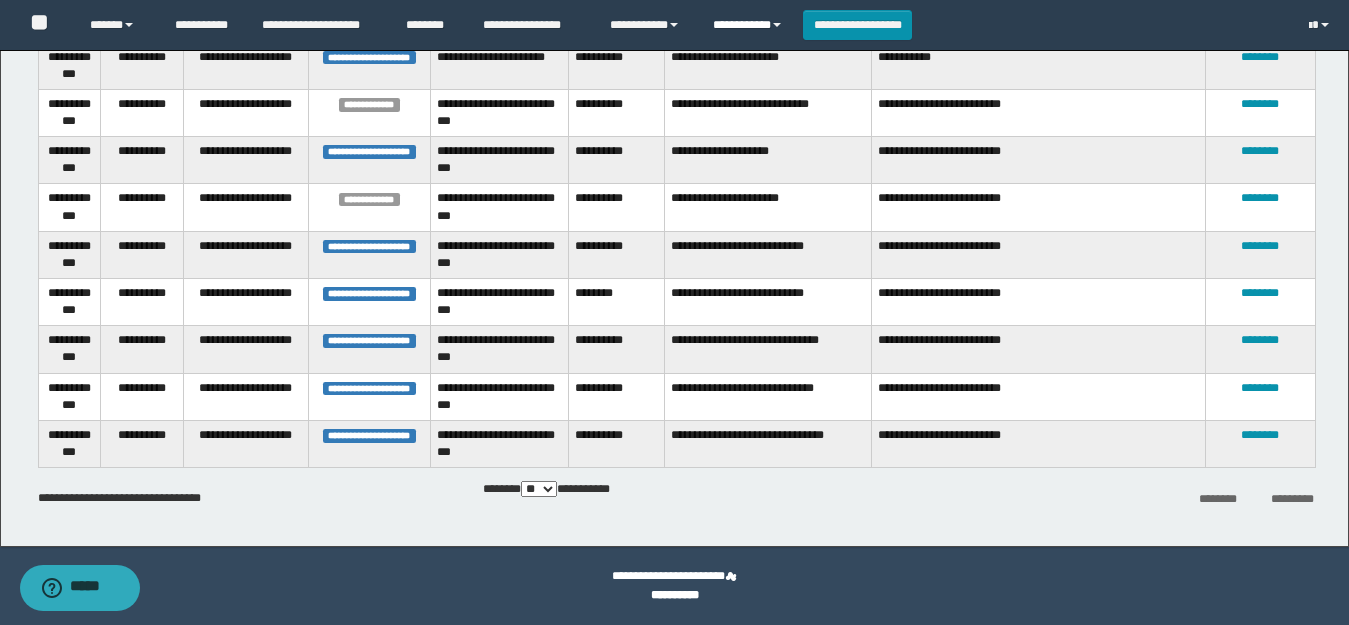 click on "**********" at bounding box center [750, 25] 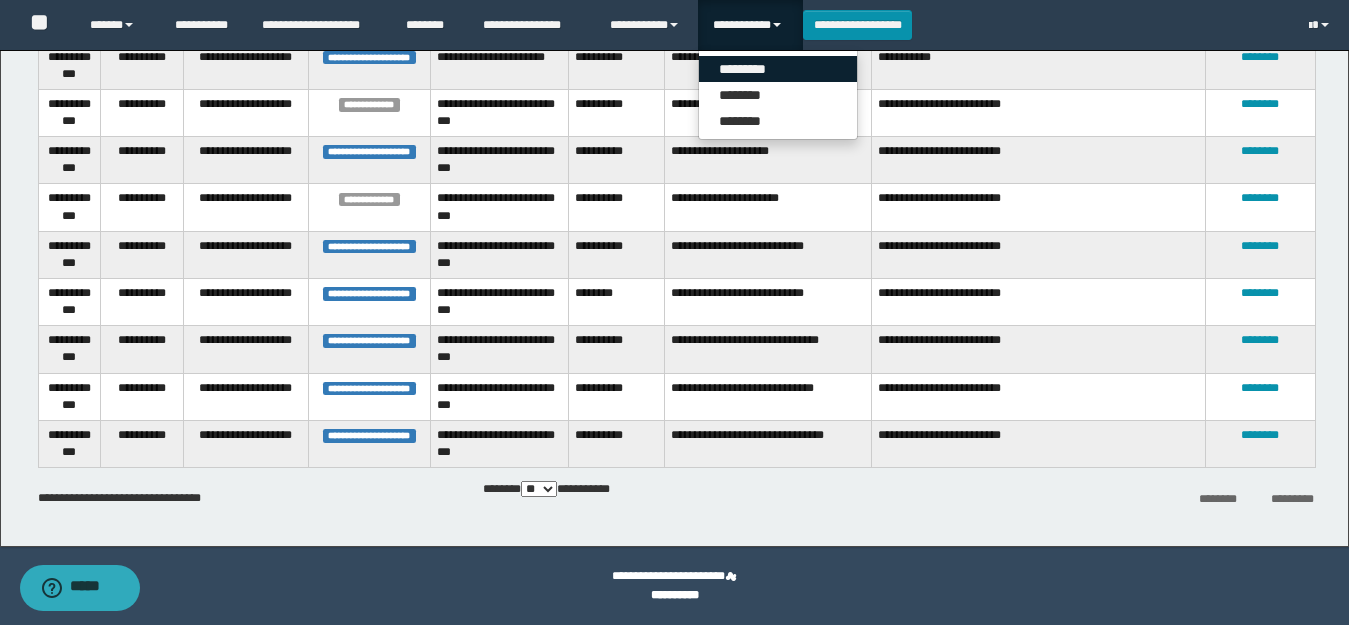 click on "*********" at bounding box center [778, 69] 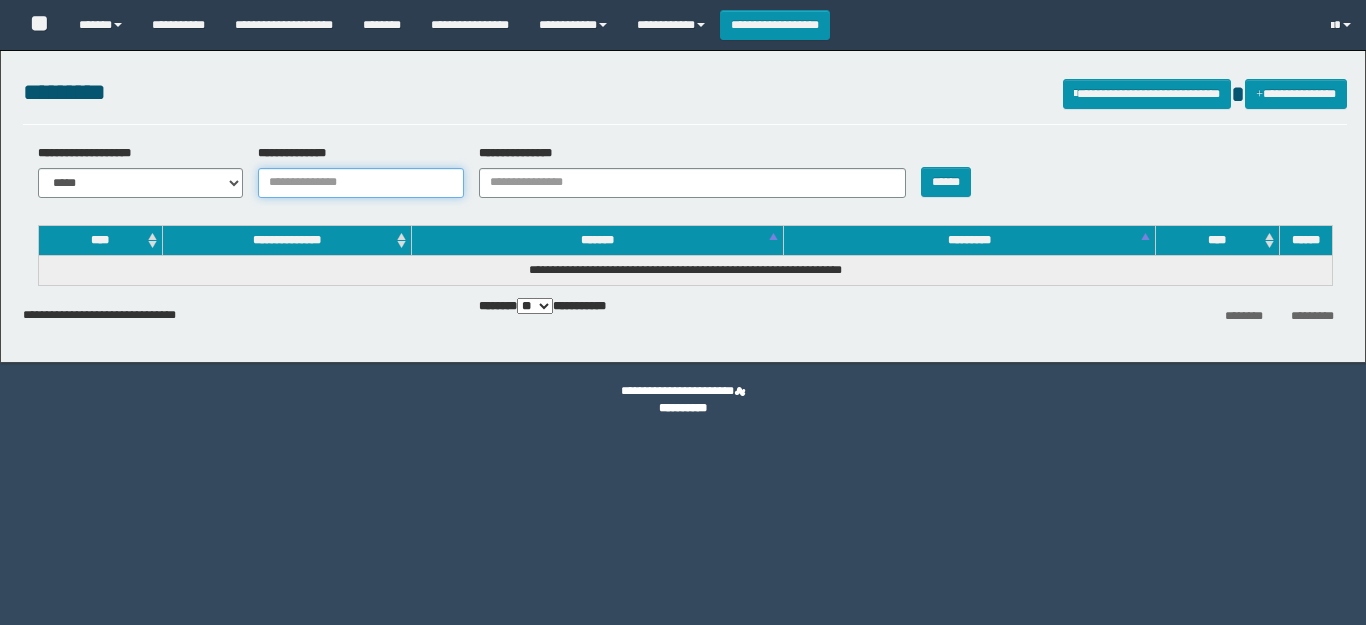 click on "**********" at bounding box center [361, 183] 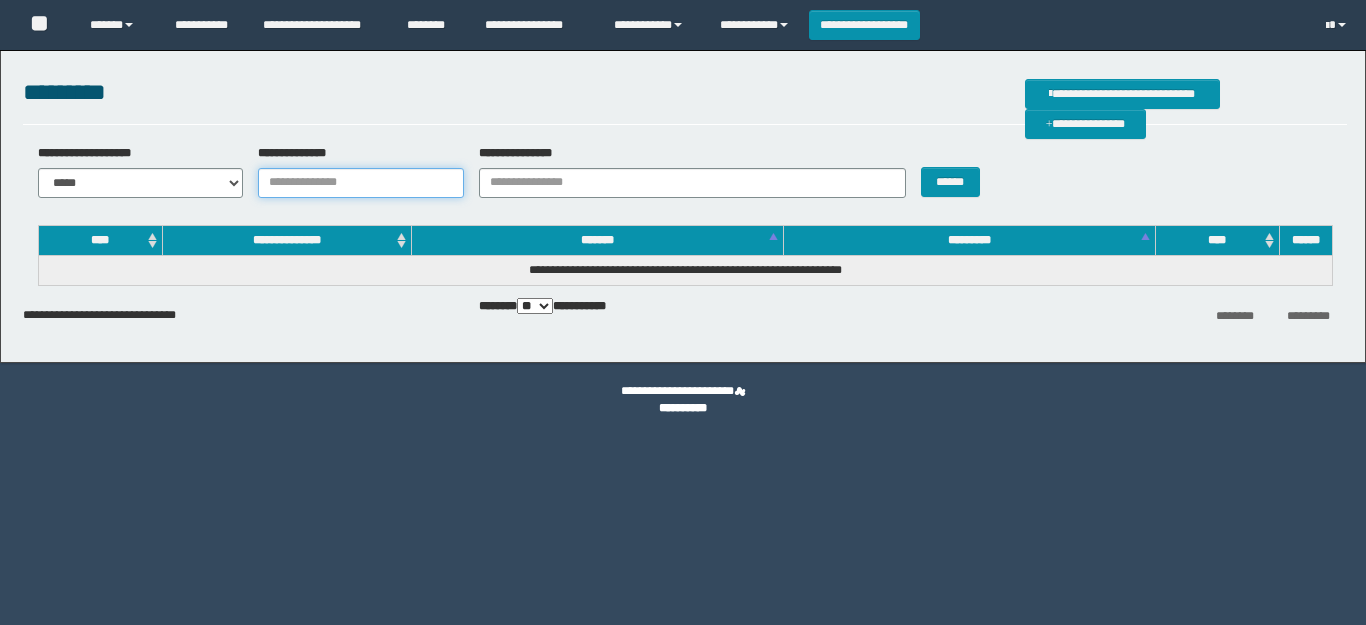 scroll, scrollTop: 0, scrollLeft: 0, axis: both 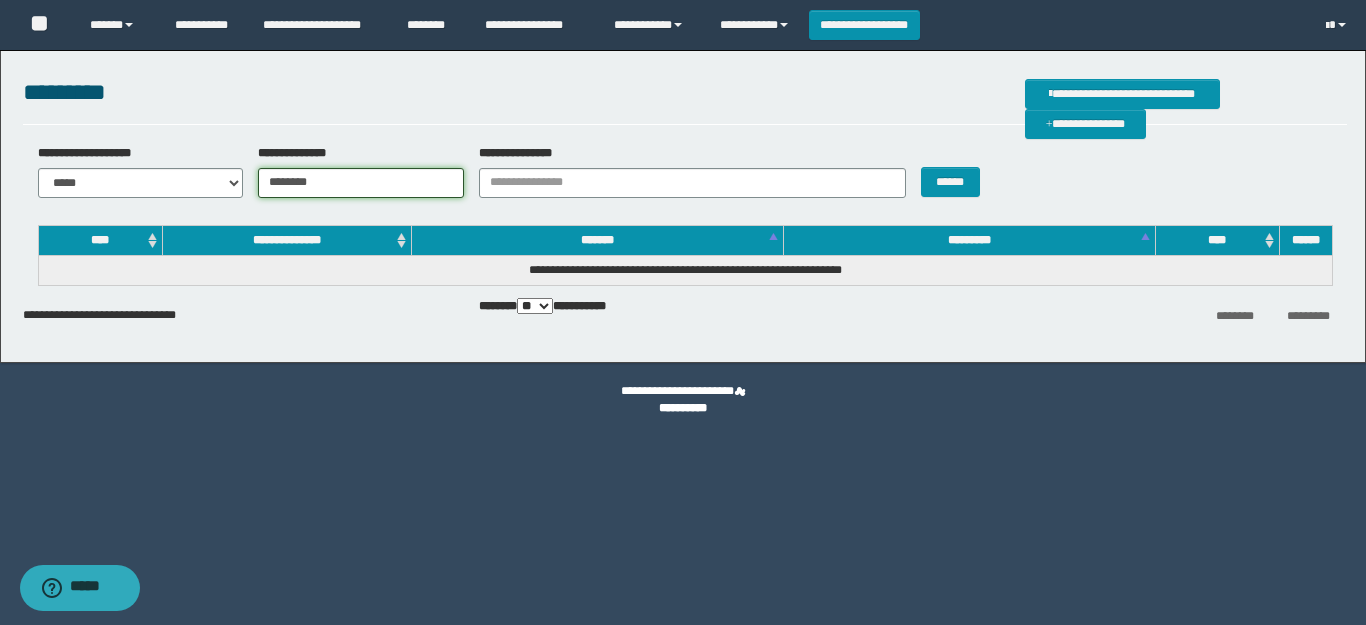 type on "********" 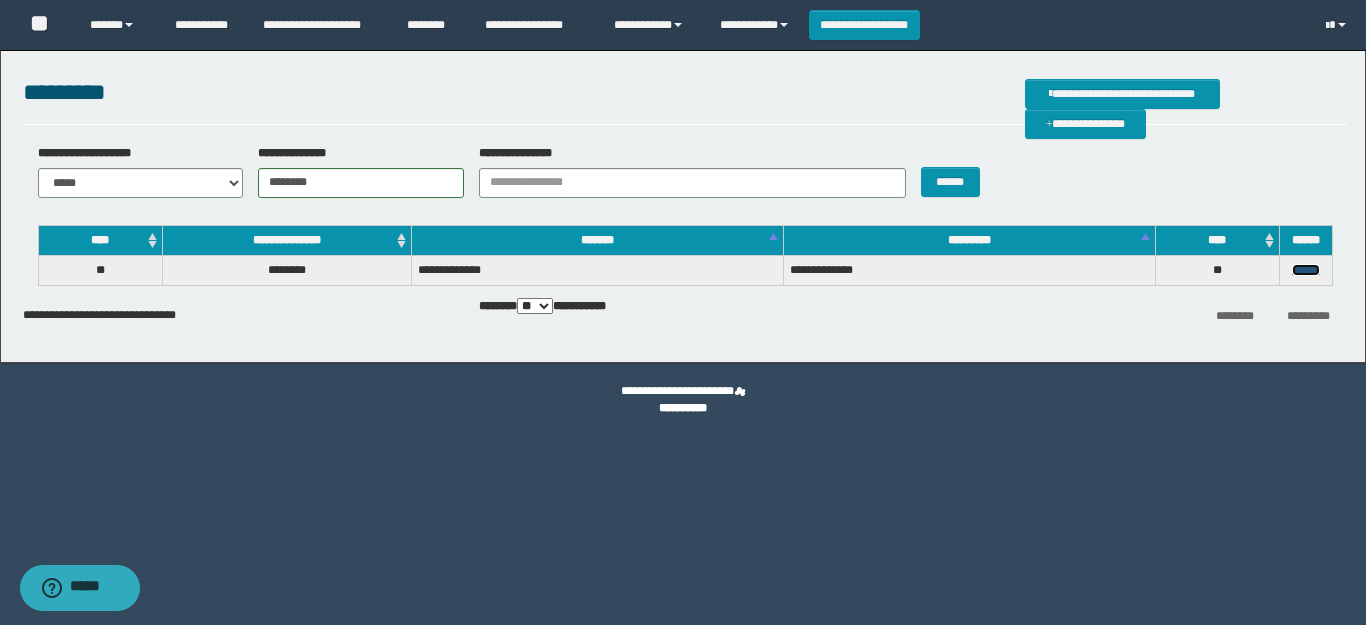 click on "******" at bounding box center (1306, 270) 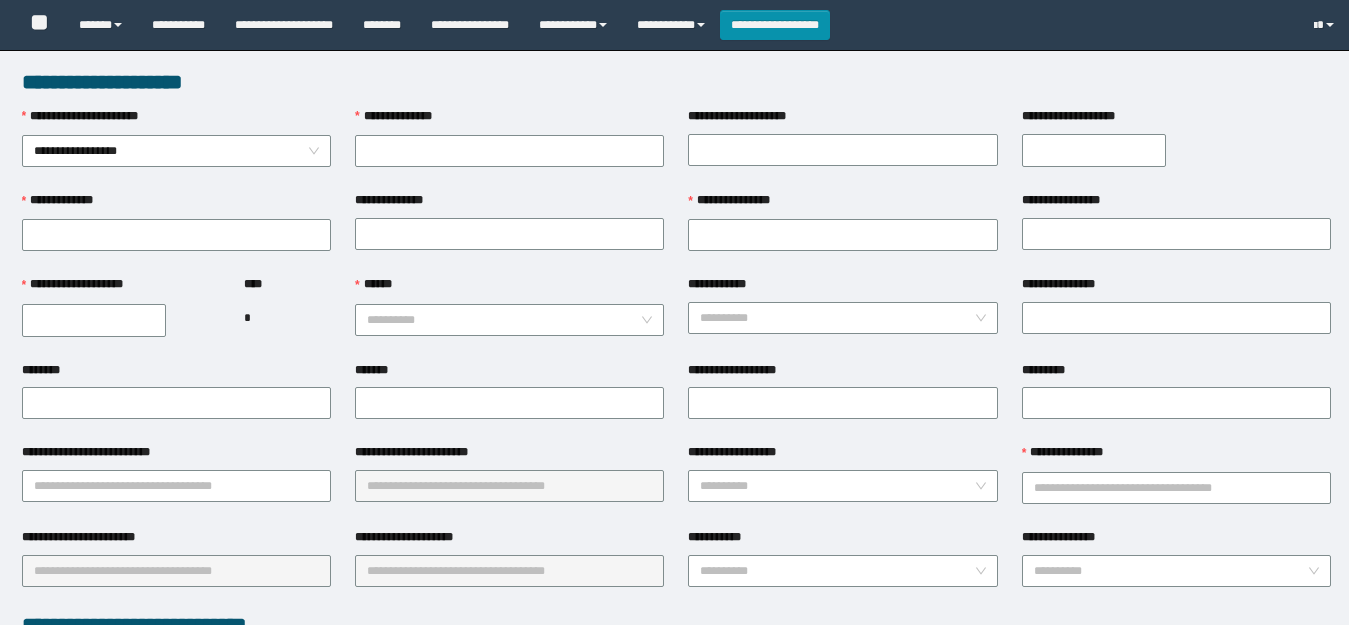 scroll, scrollTop: 0, scrollLeft: 0, axis: both 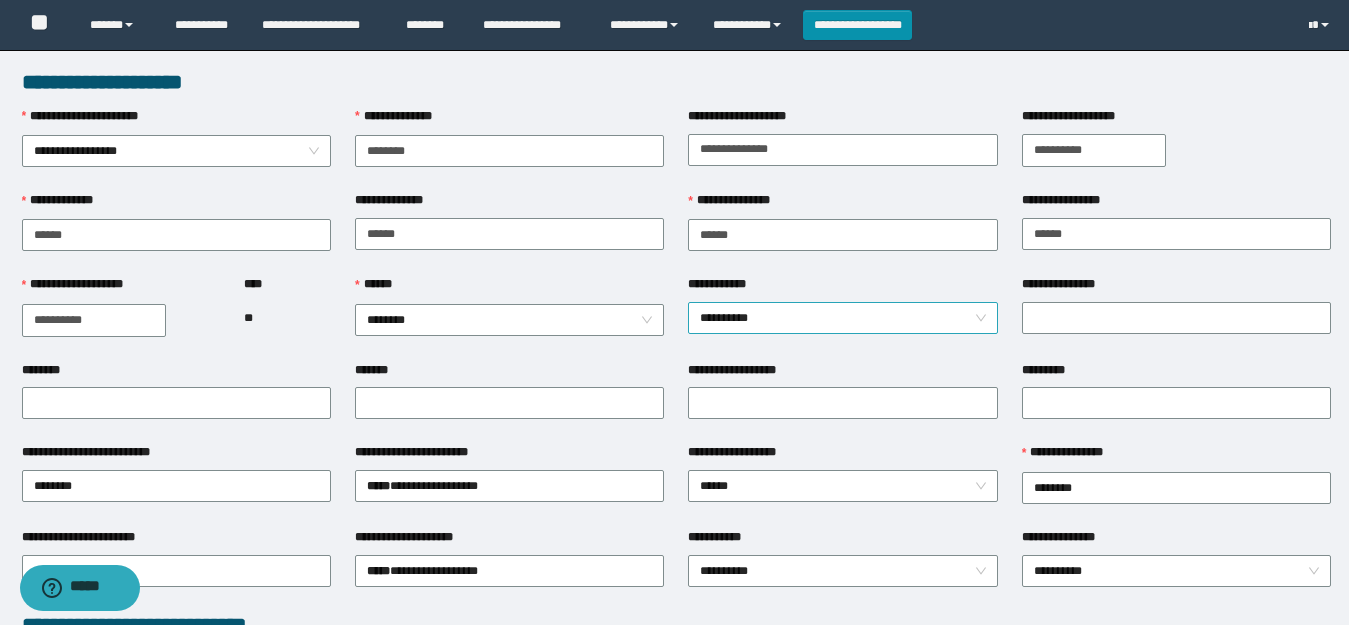 click on "**********" at bounding box center (842, 318) 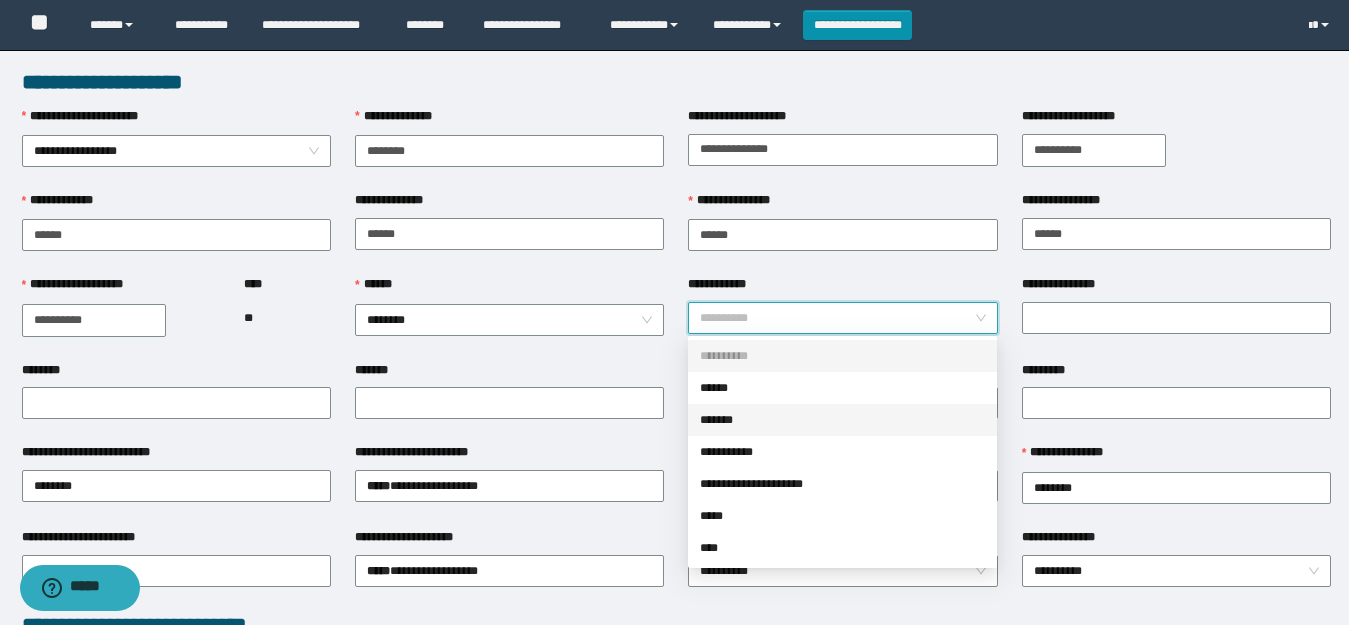 click on "*******" at bounding box center (842, 420) 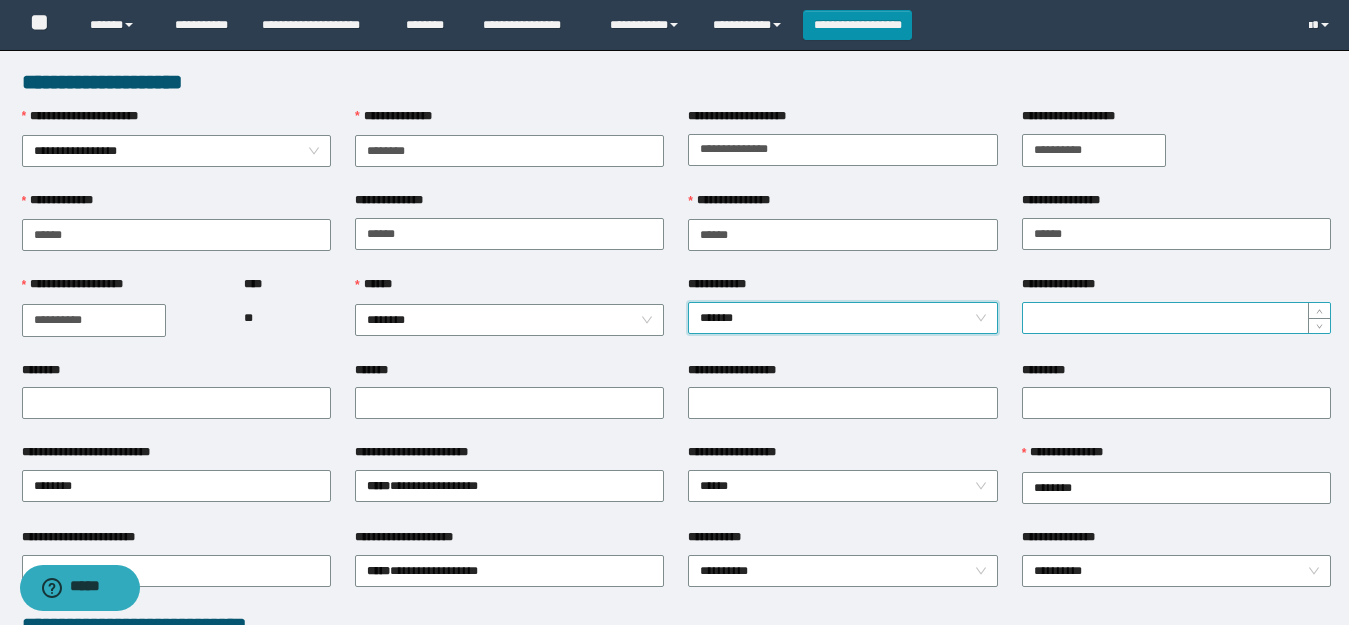 click on "**********" at bounding box center (1176, 318) 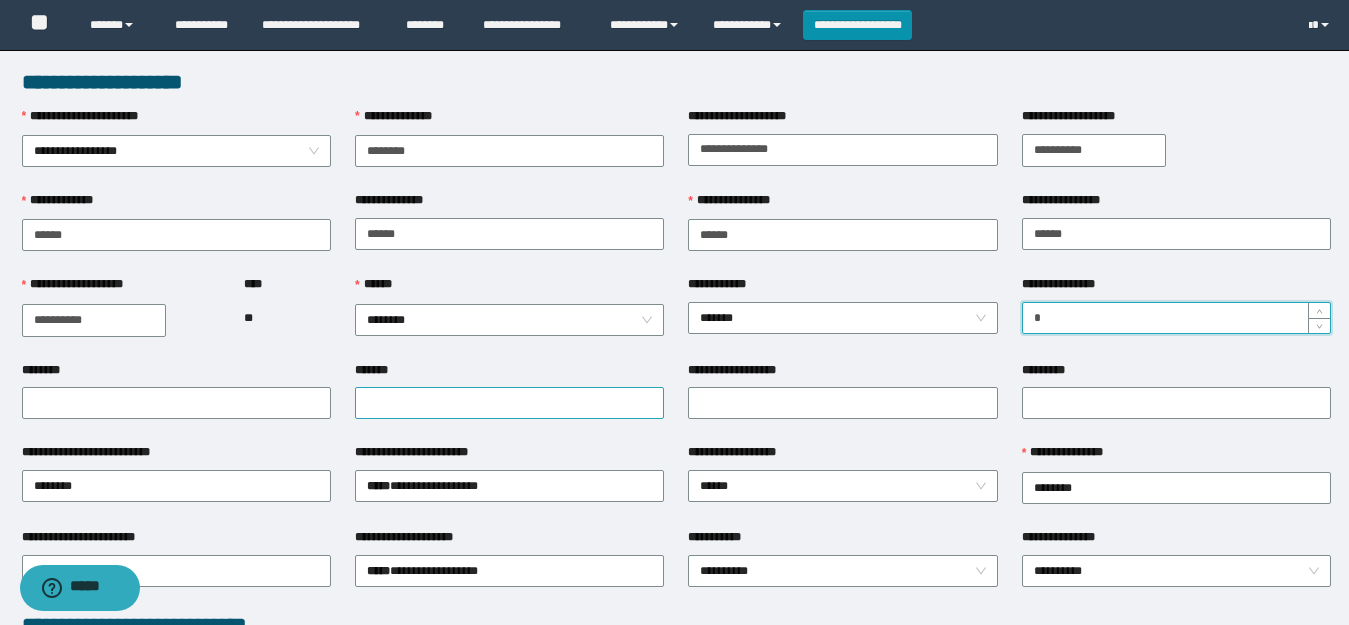 type on "*" 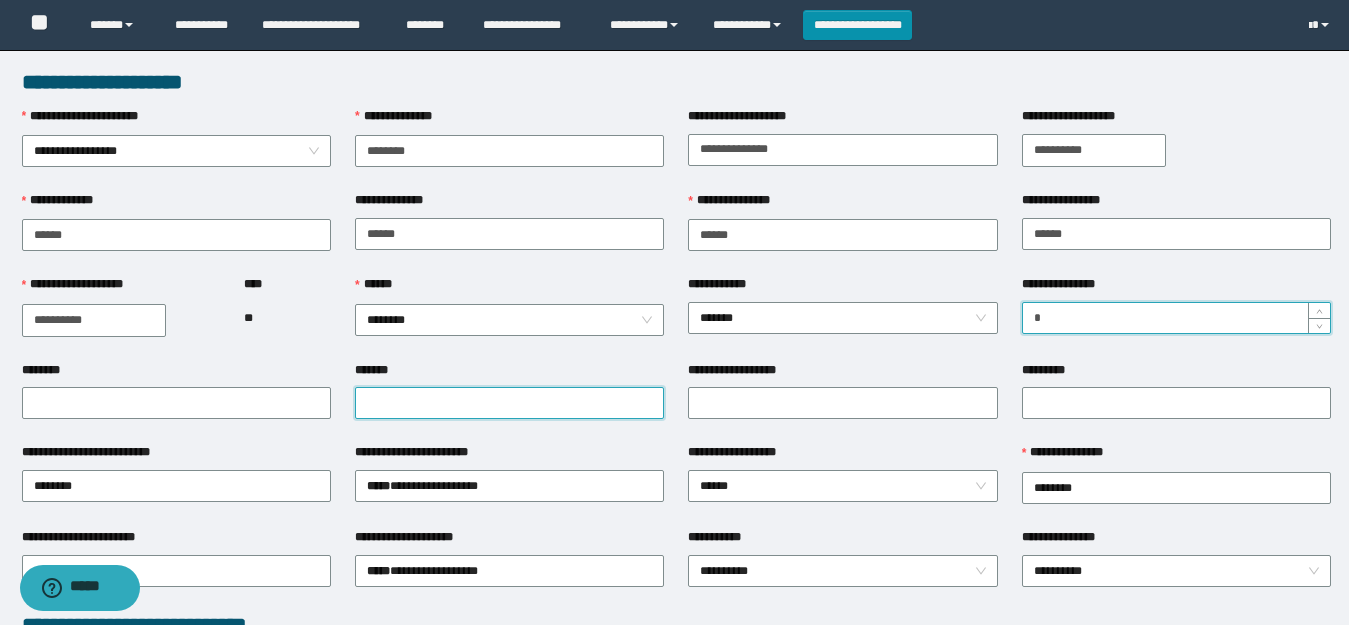 click on "*******" at bounding box center [509, 403] 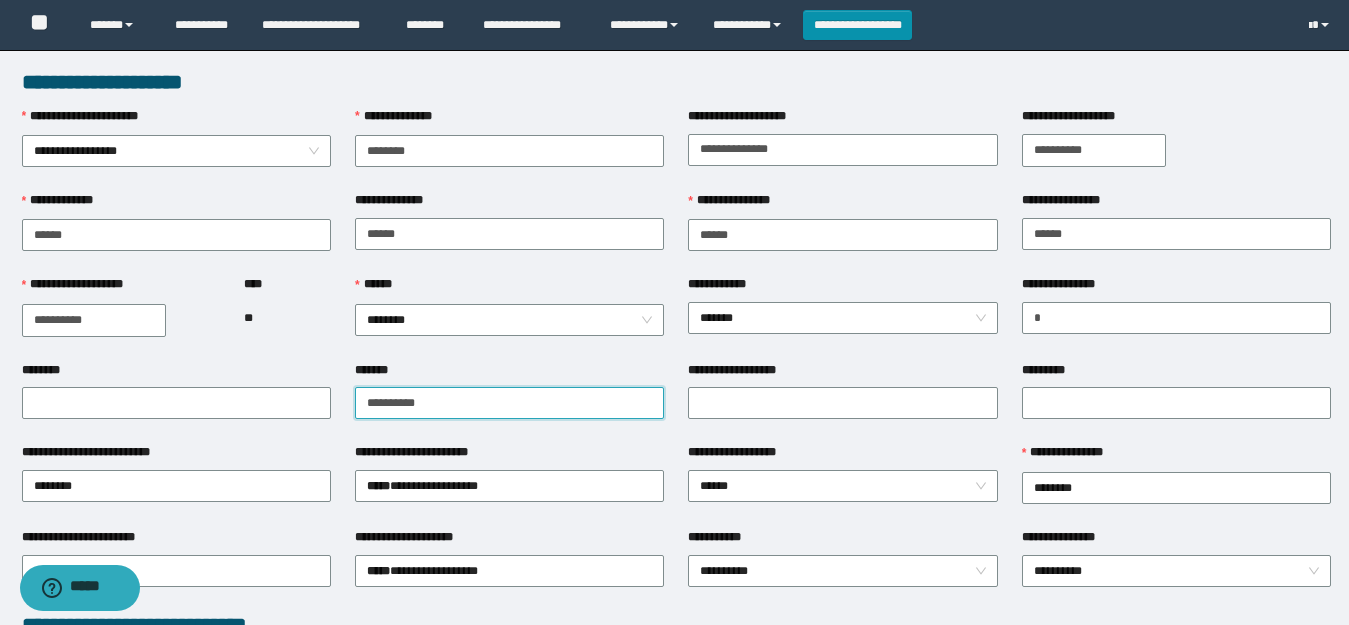 type on "**********" 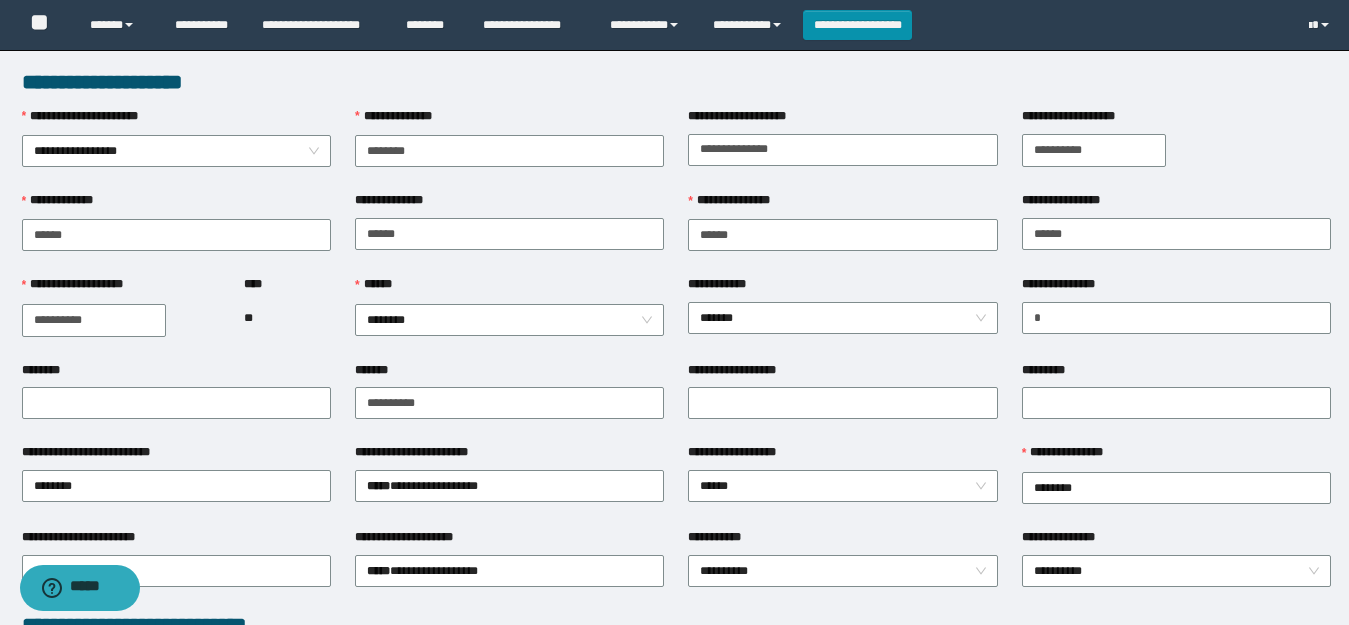 click on "*********" at bounding box center [1176, 402] 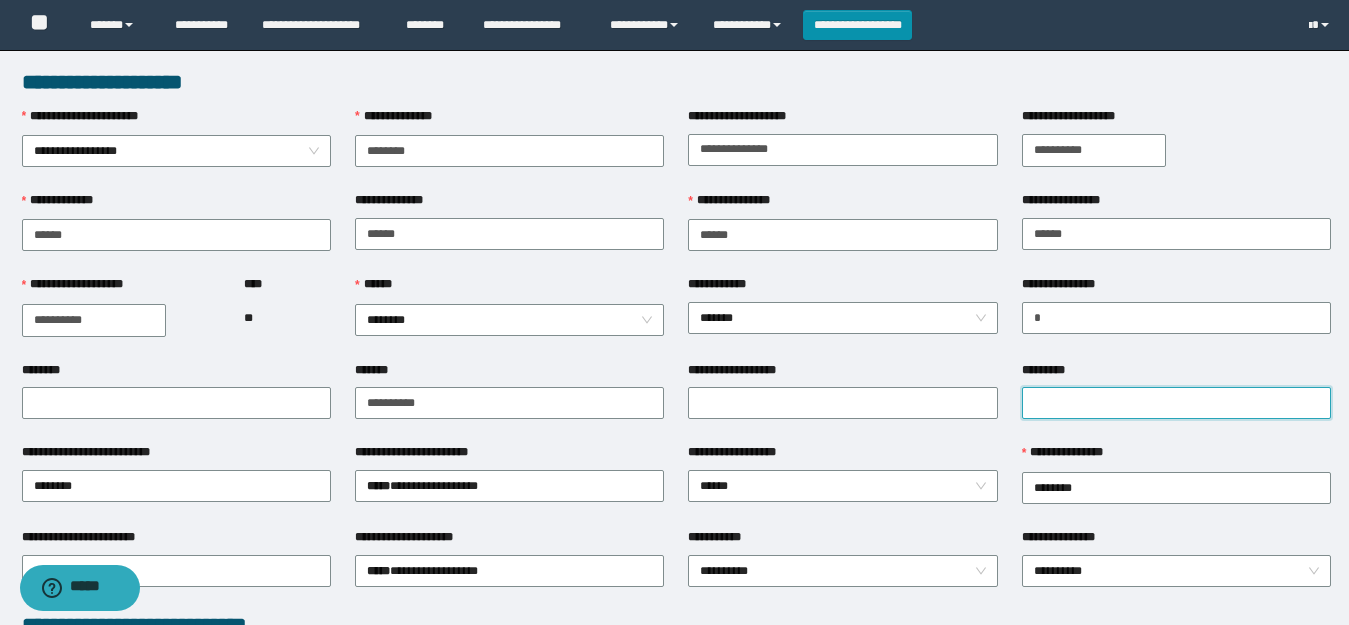 click on "*********" at bounding box center [1176, 403] 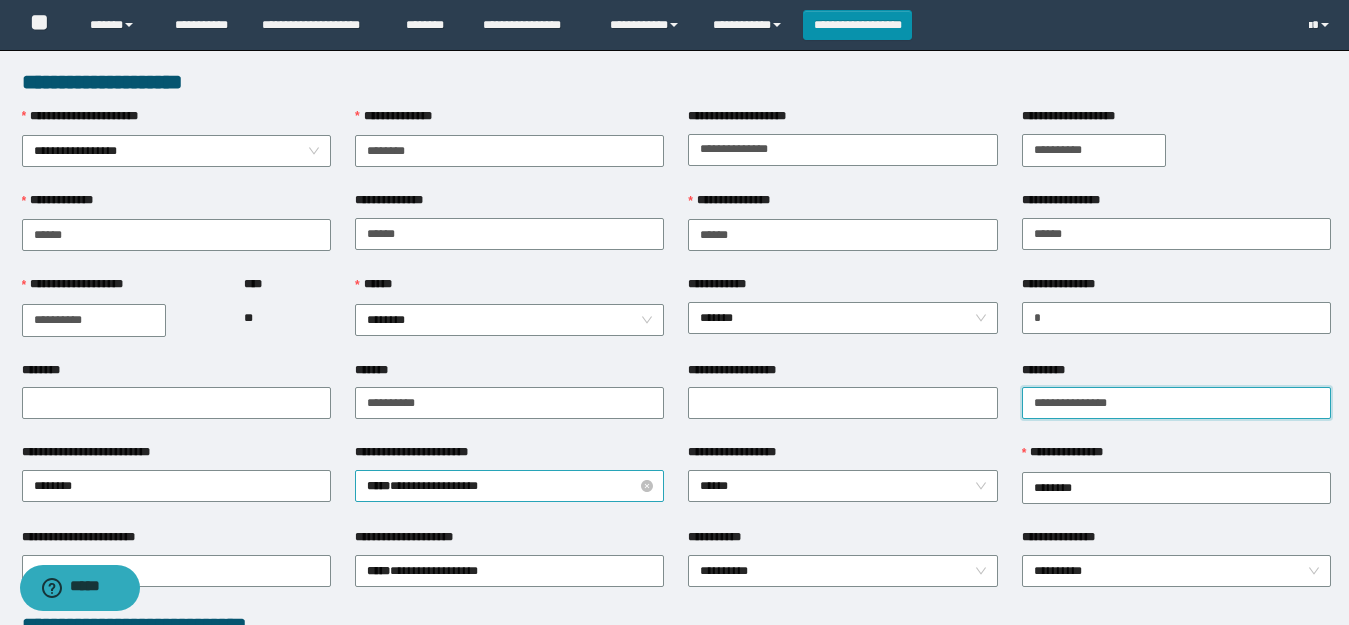 scroll, scrollTop: 200, scrollLeft: 0, axis: vertical 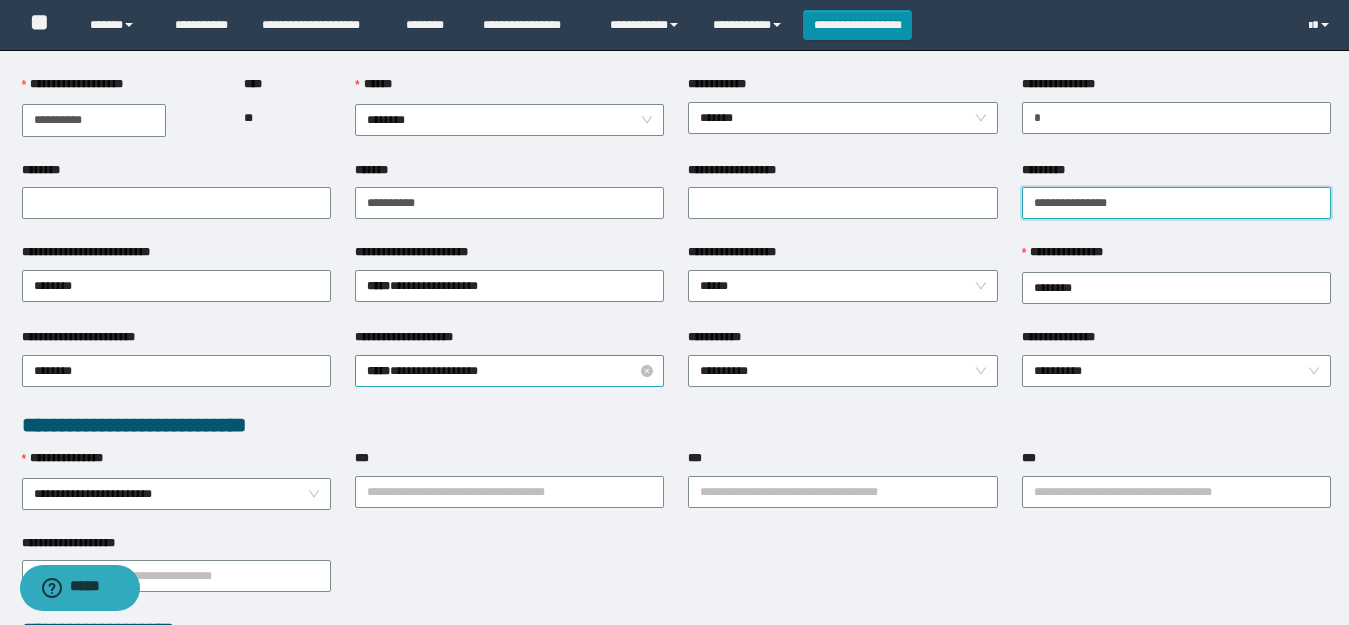 click on "**********" at bounding box center [509, 371] 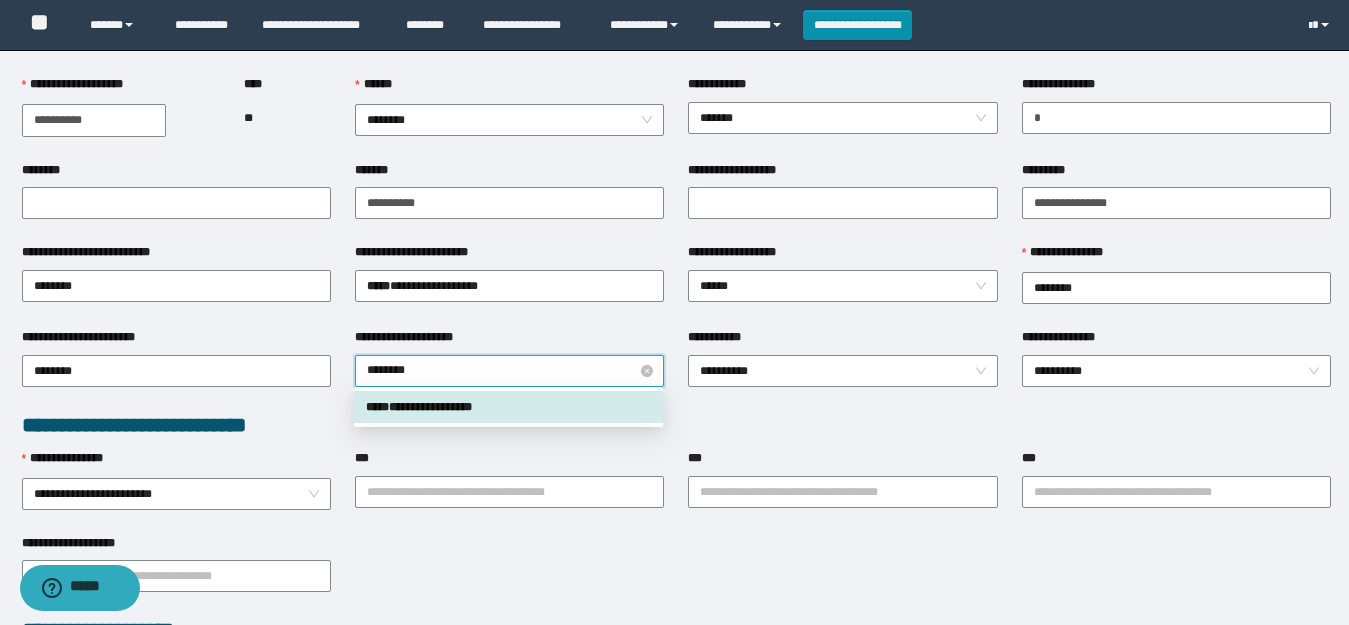 type on "*********" 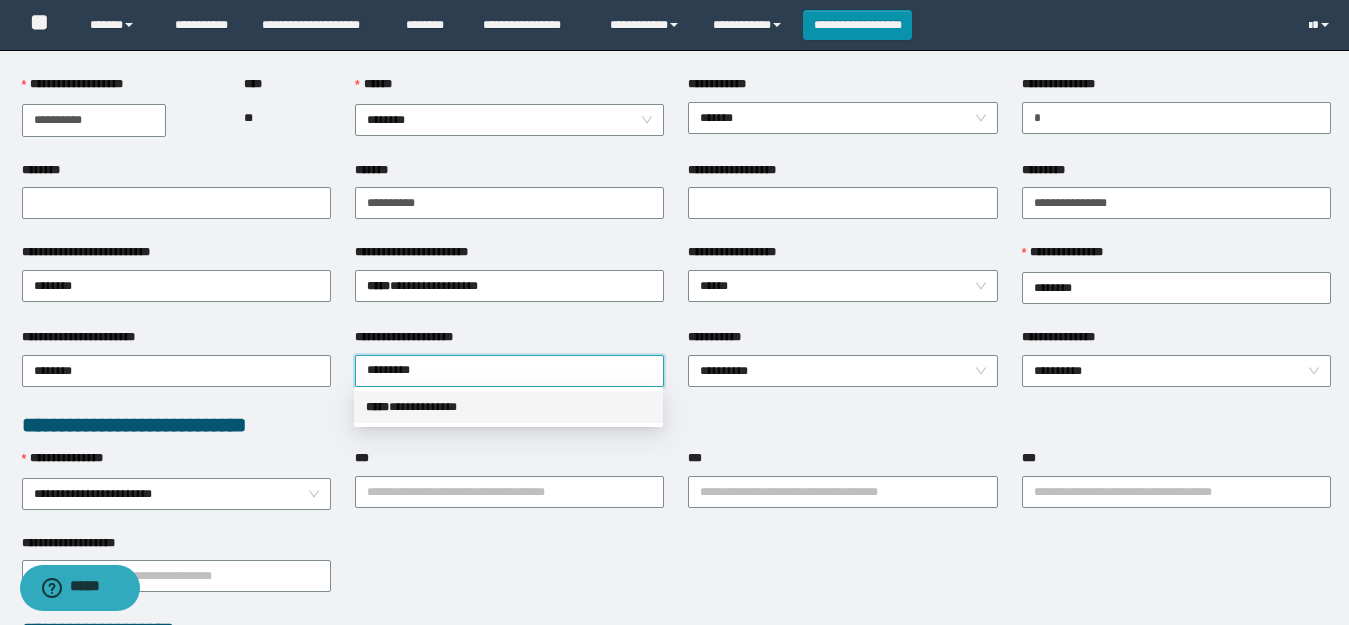 click on "**********" at bounding box center (508, 407) 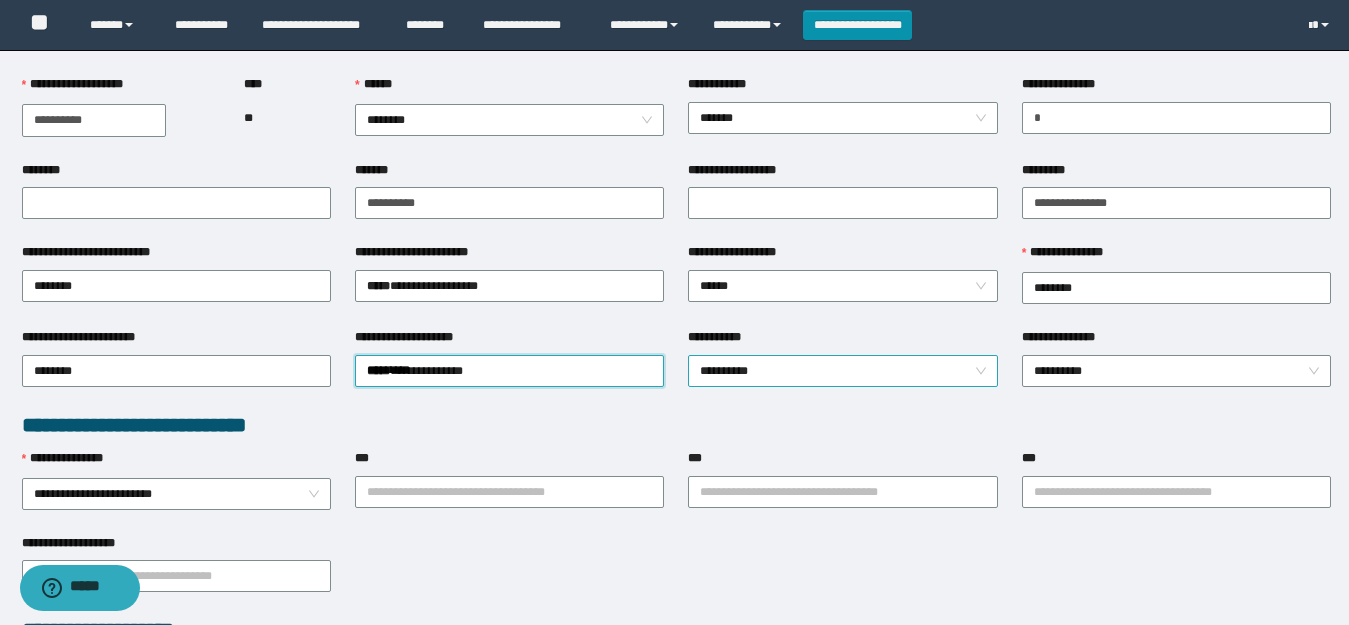 click on "**********" at bounding box center (842, 371) 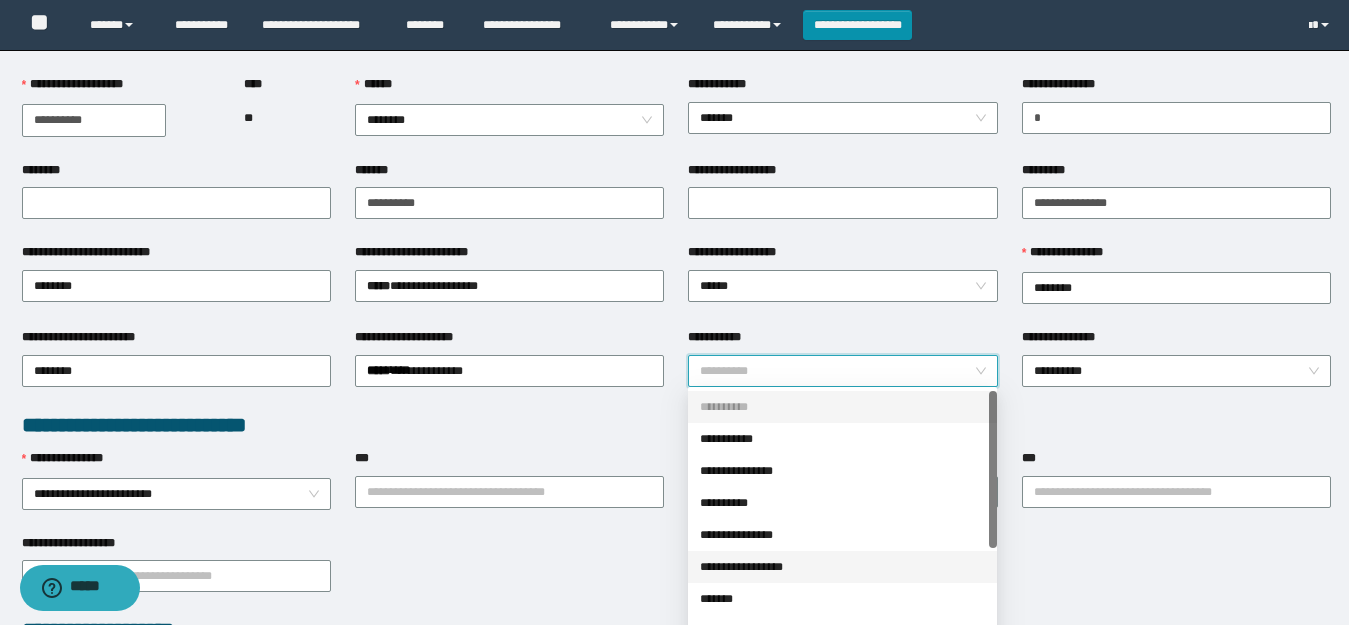 click on "**********" at bounding box center (842, 567) 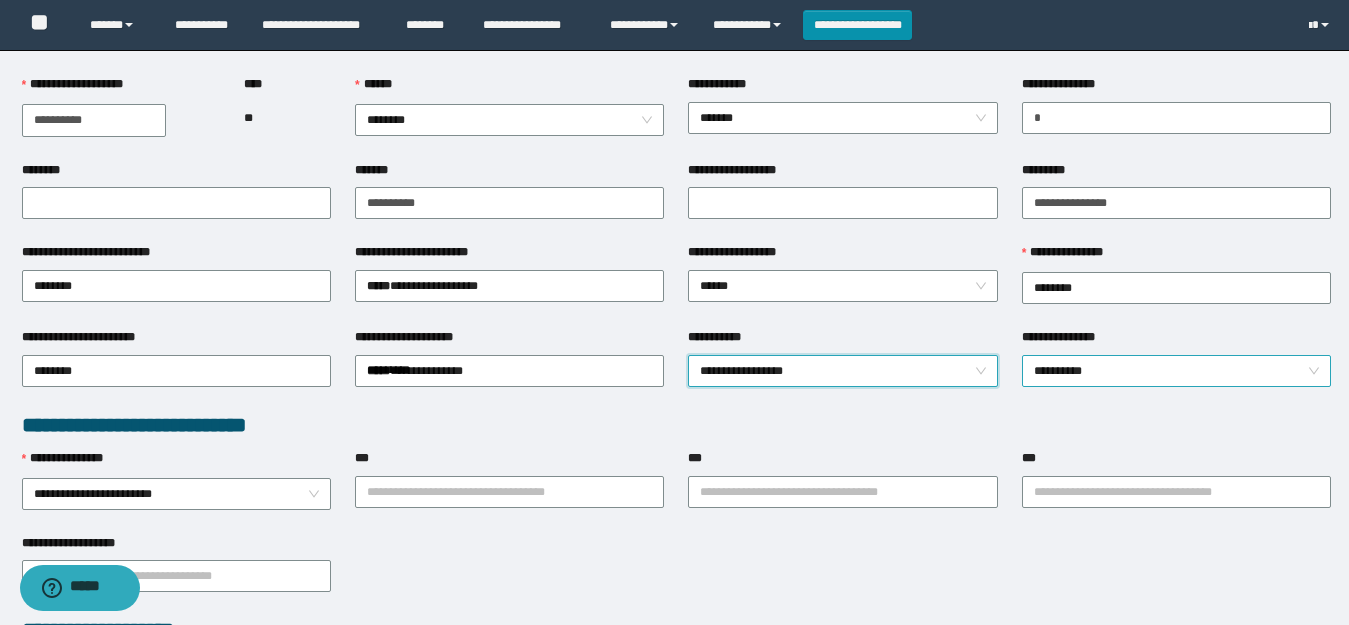 click on "**********" at bounding box center (1176, 371) 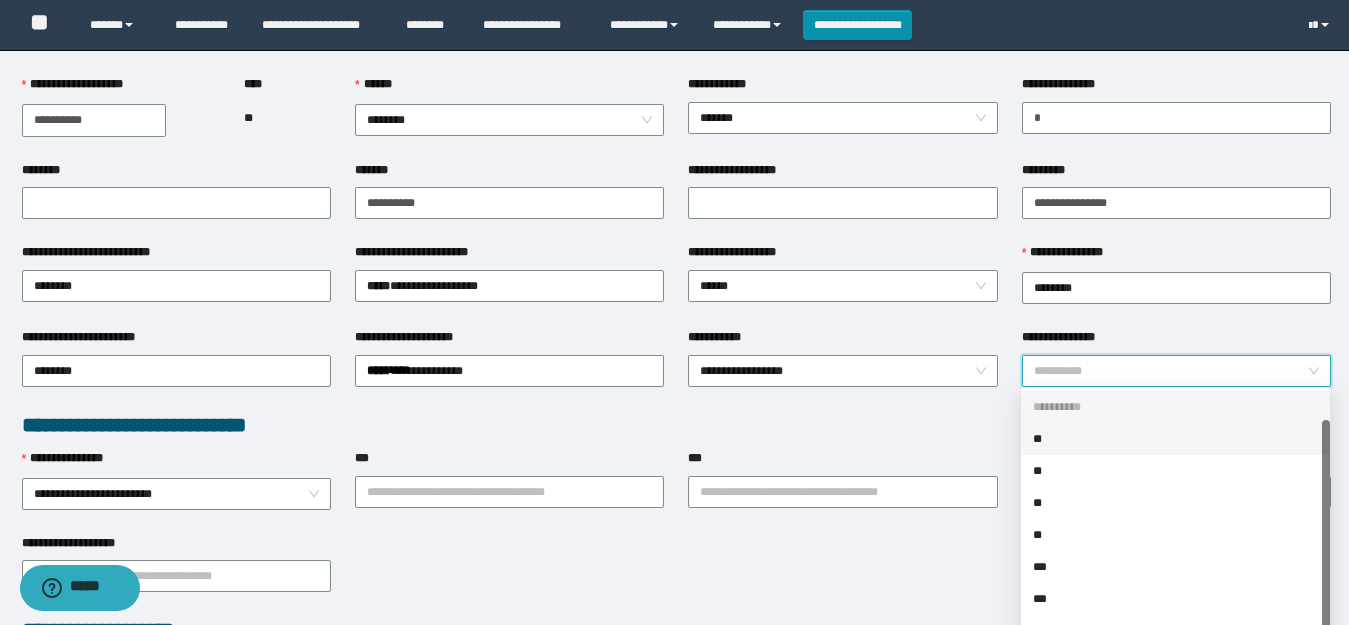 scroll, scrollTop: 32, scrollLeft: 0, axis: vertical 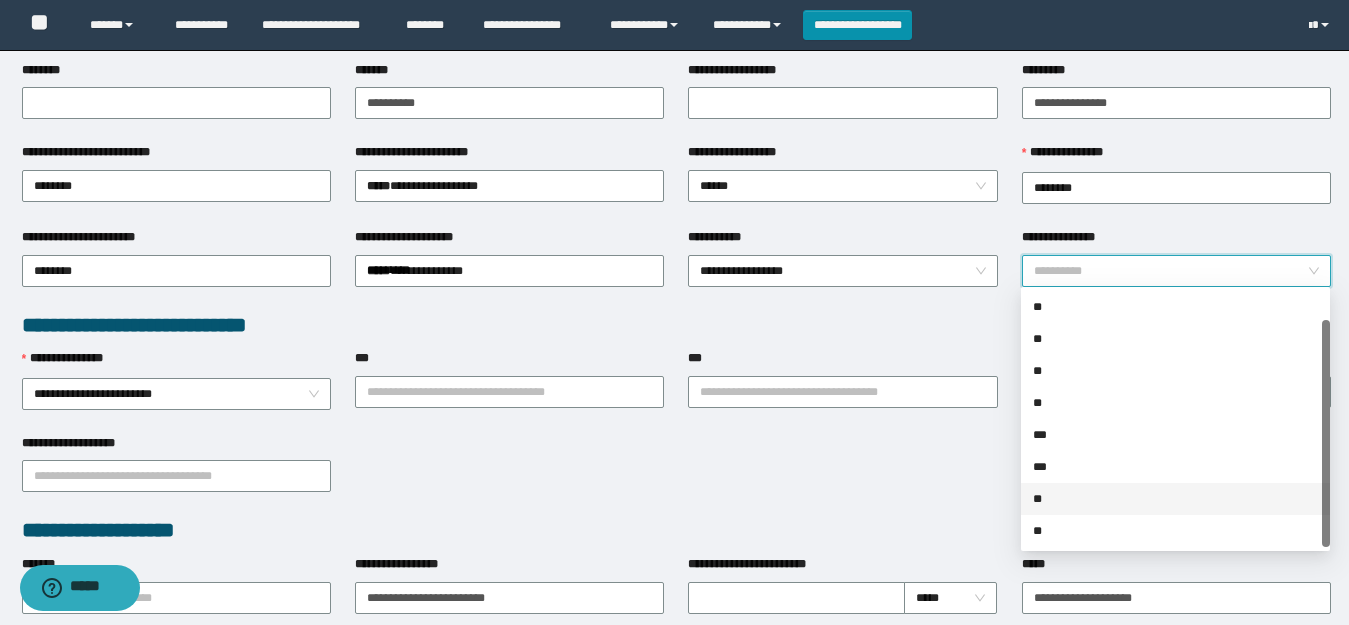 click on "**" at bounding box center (1175, 499) 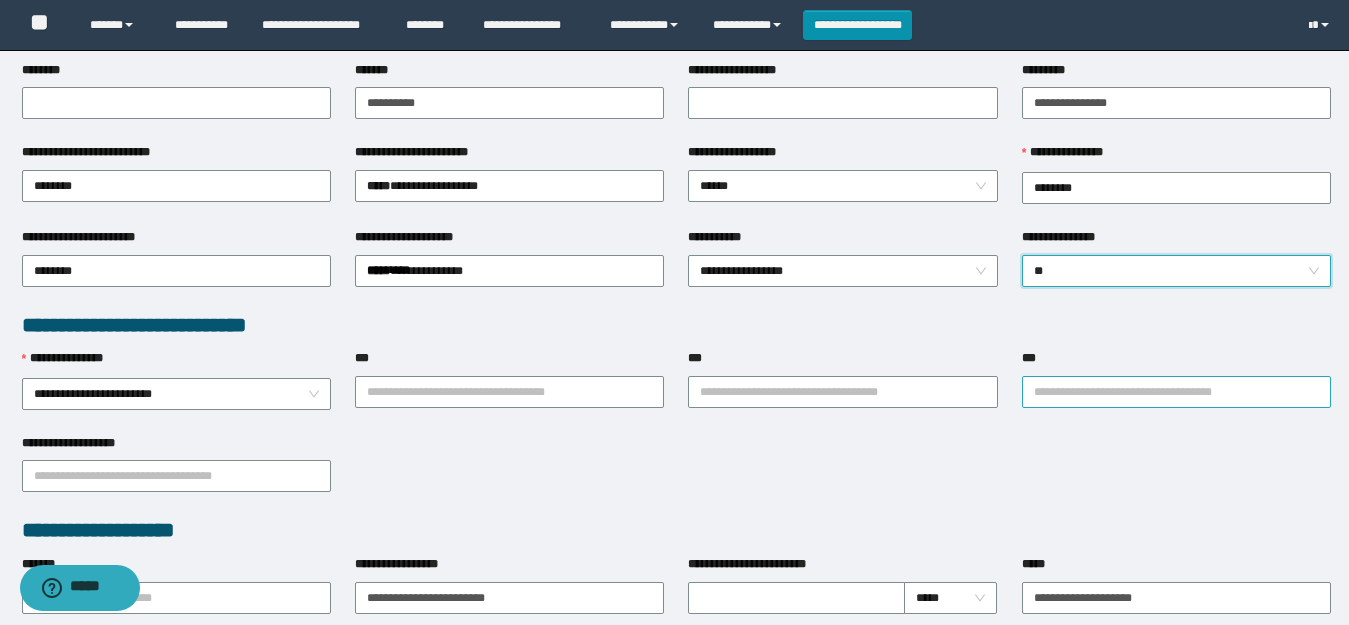 click on "***" at bounding box center [1176, 392] 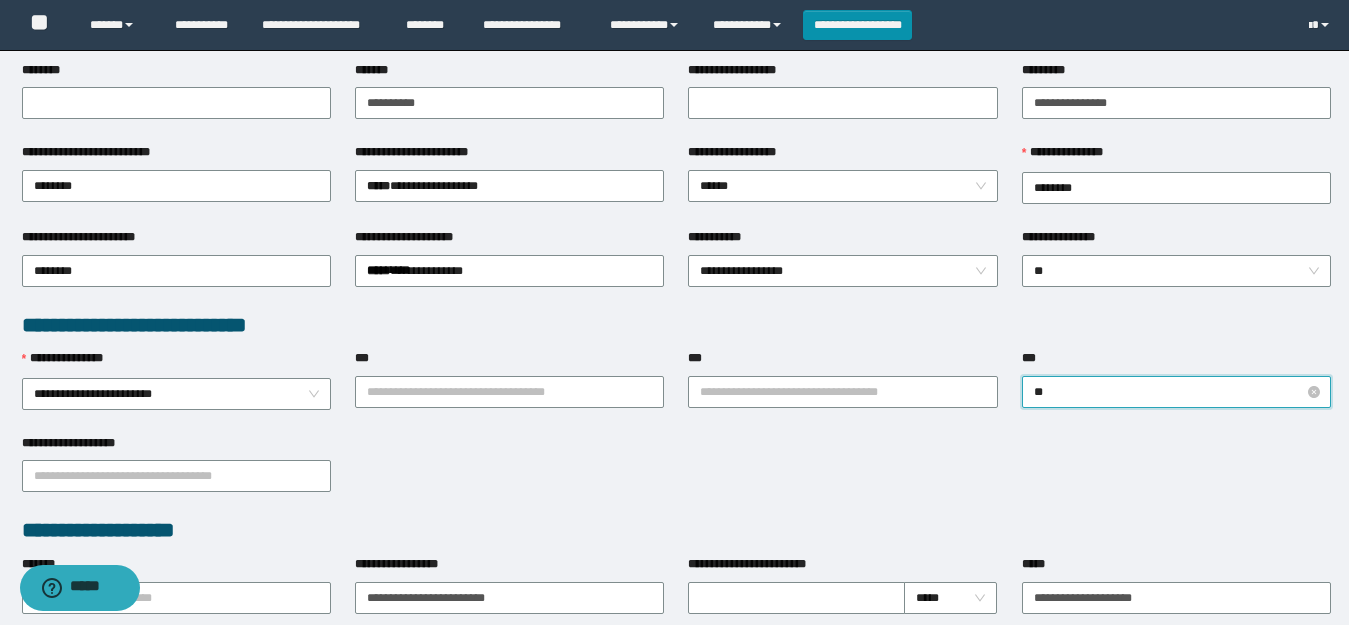 type on "***" 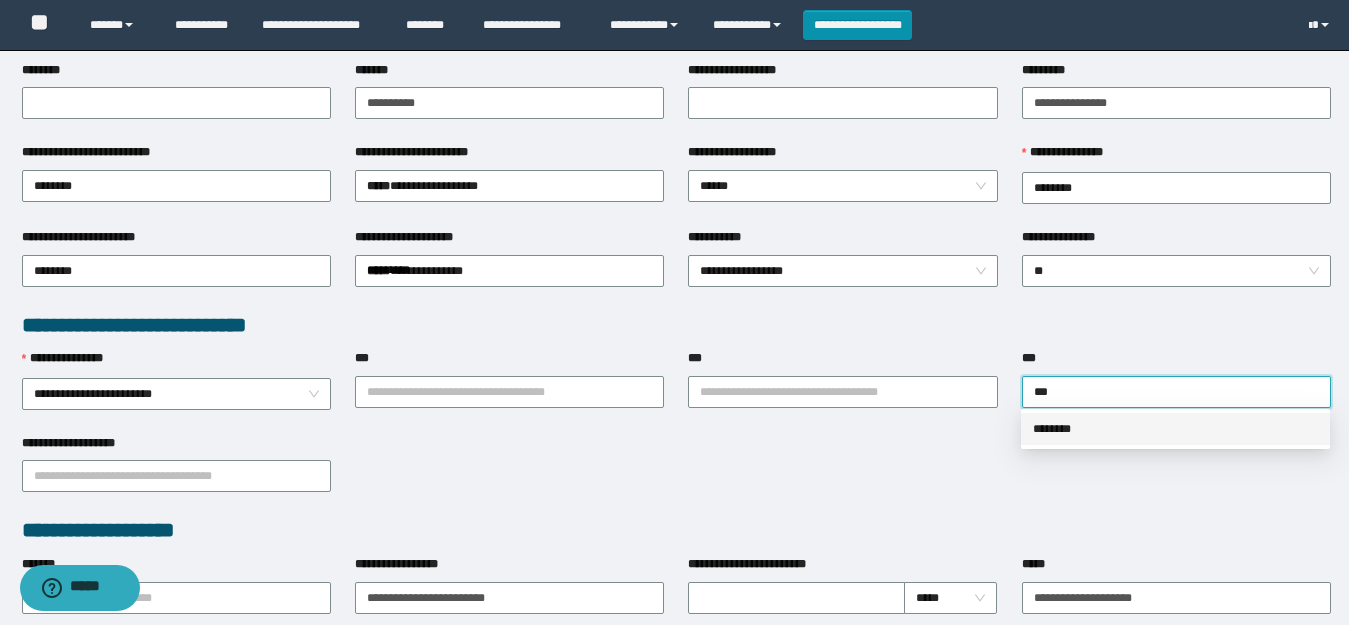 click on "********" at bounding box center (1175, 429) 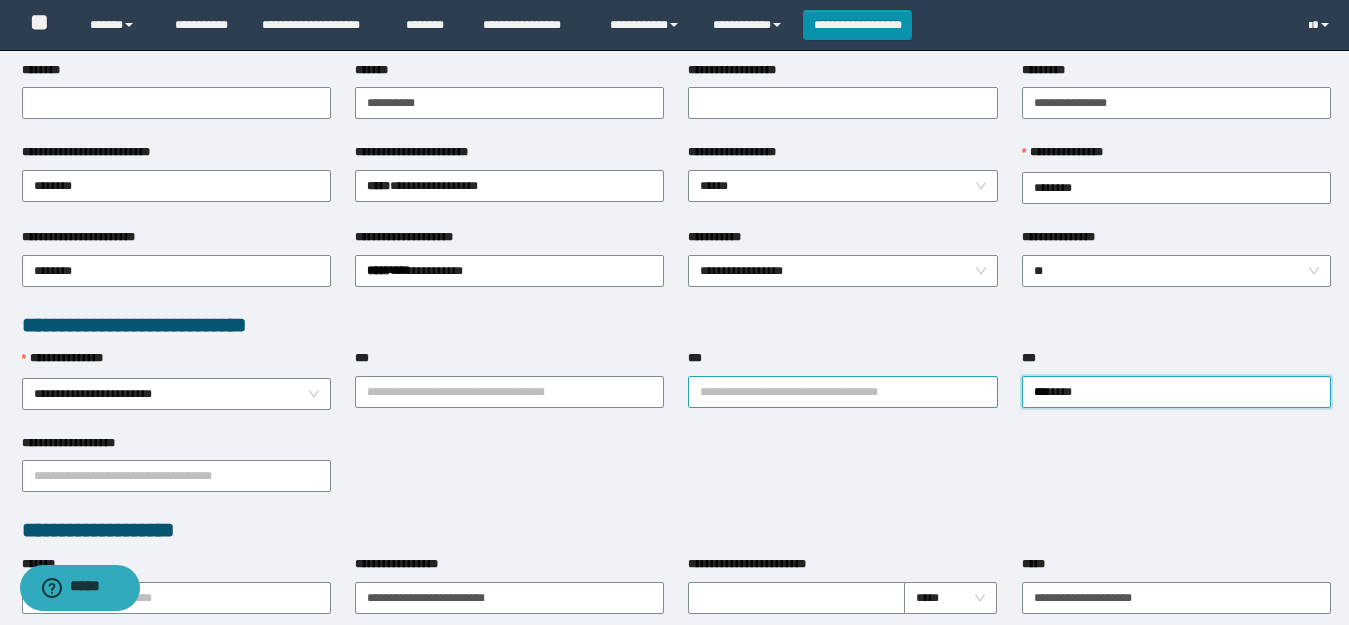 click on "***" at bounding box center [842, 392] 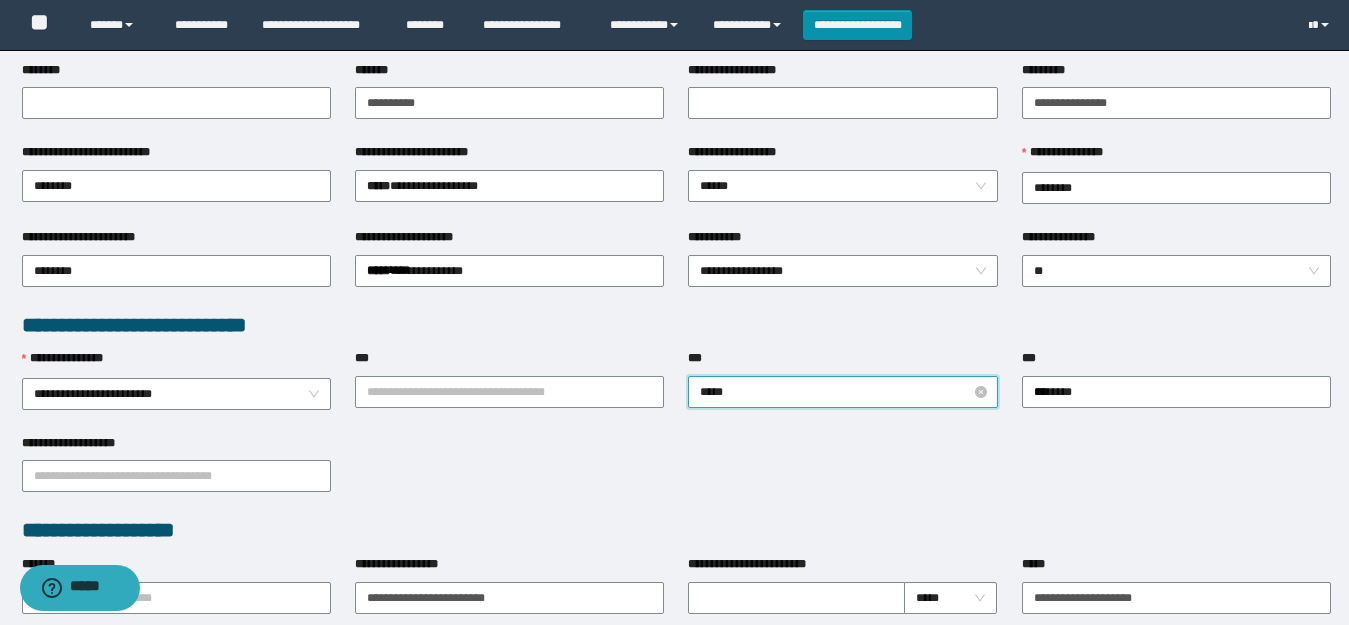 type on "******" 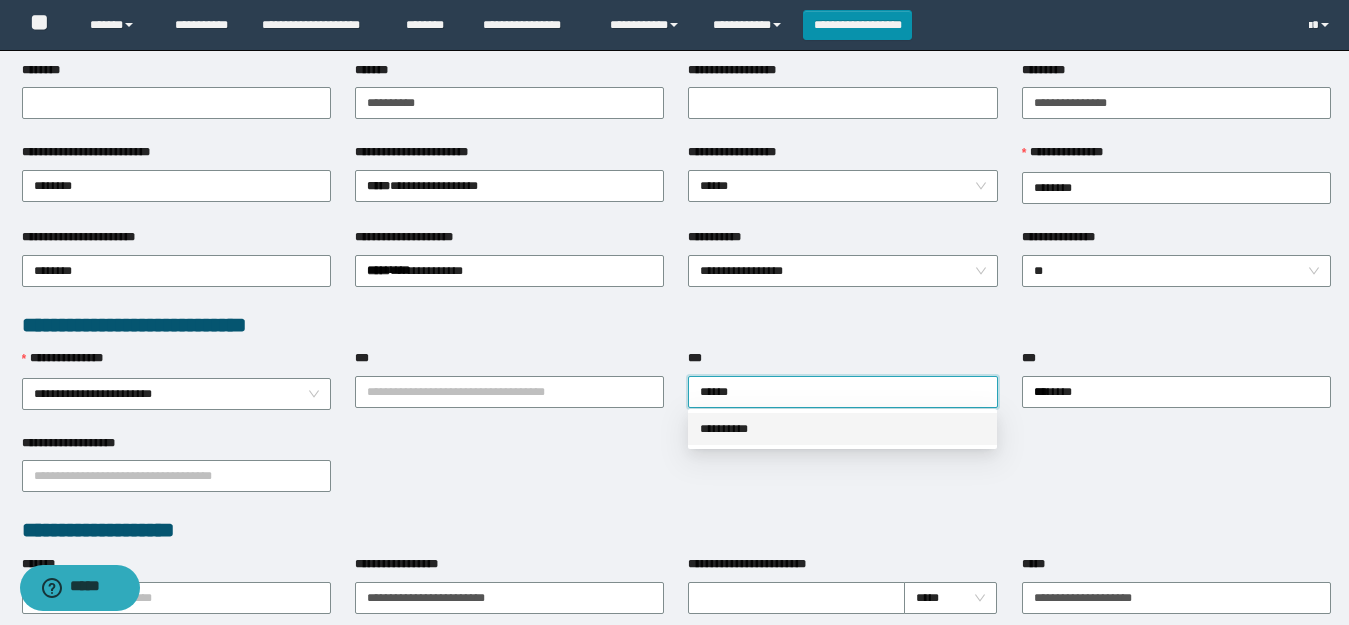 click on "**********" at bounding box center [842, 429] 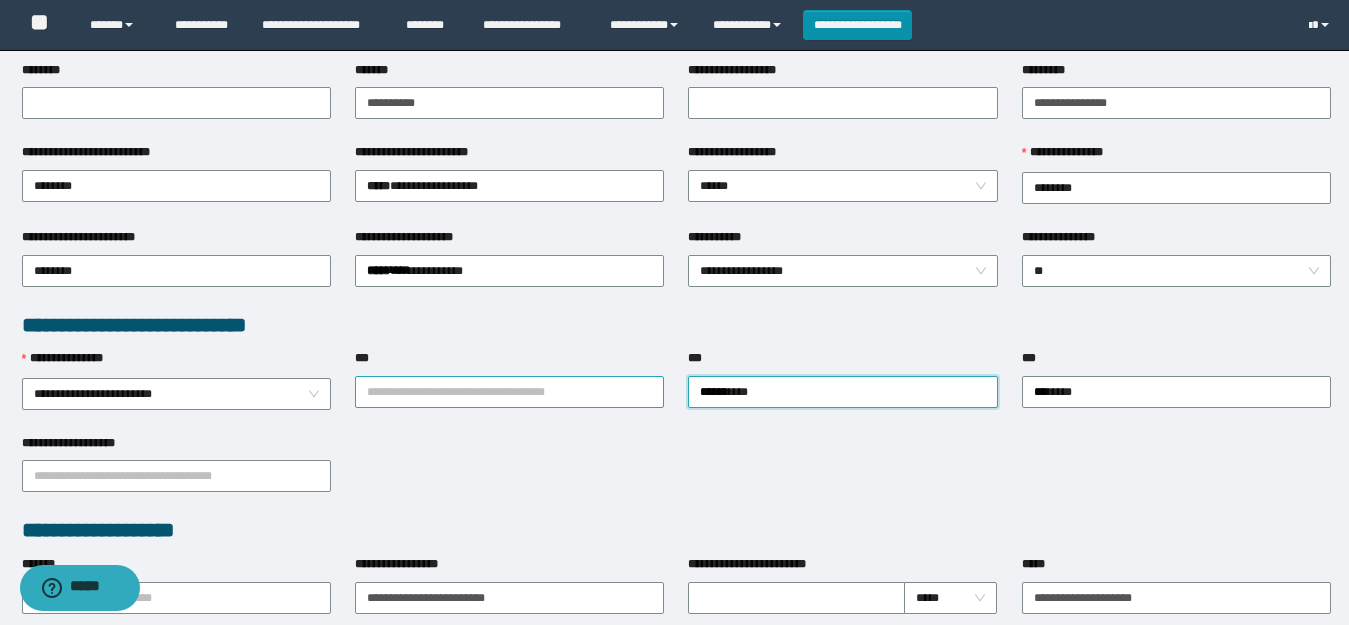 click on "***" at bounding box center (509, 392) 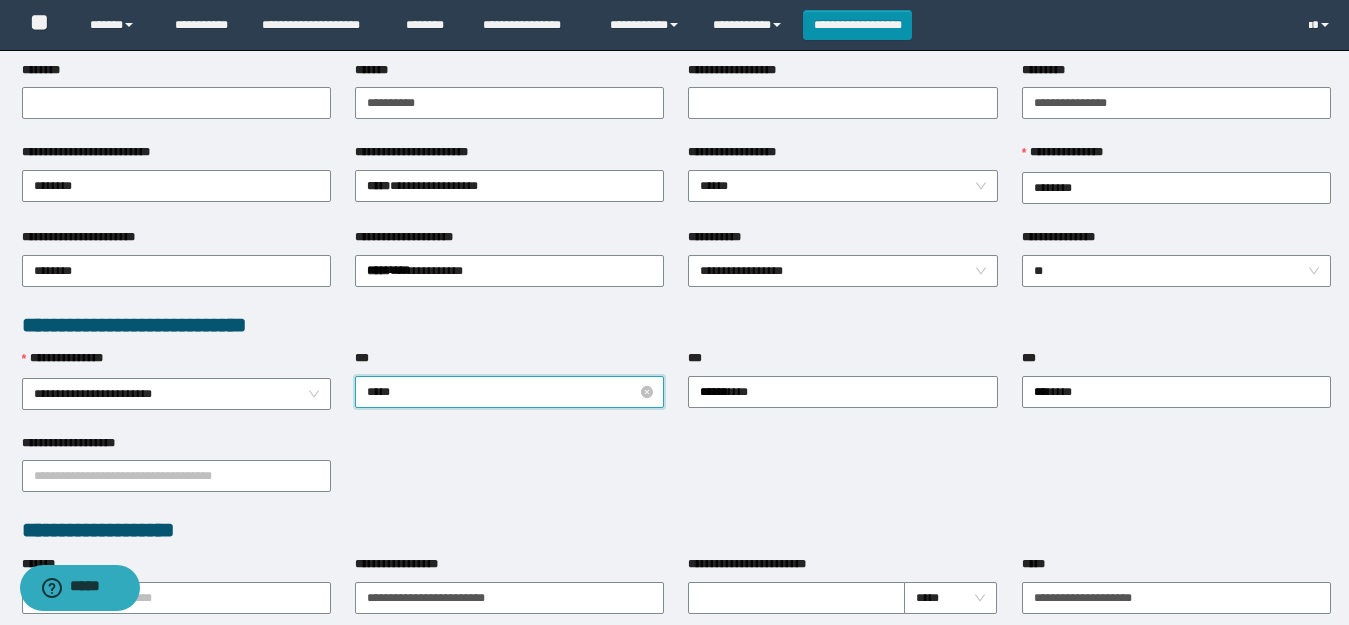 type on "******" 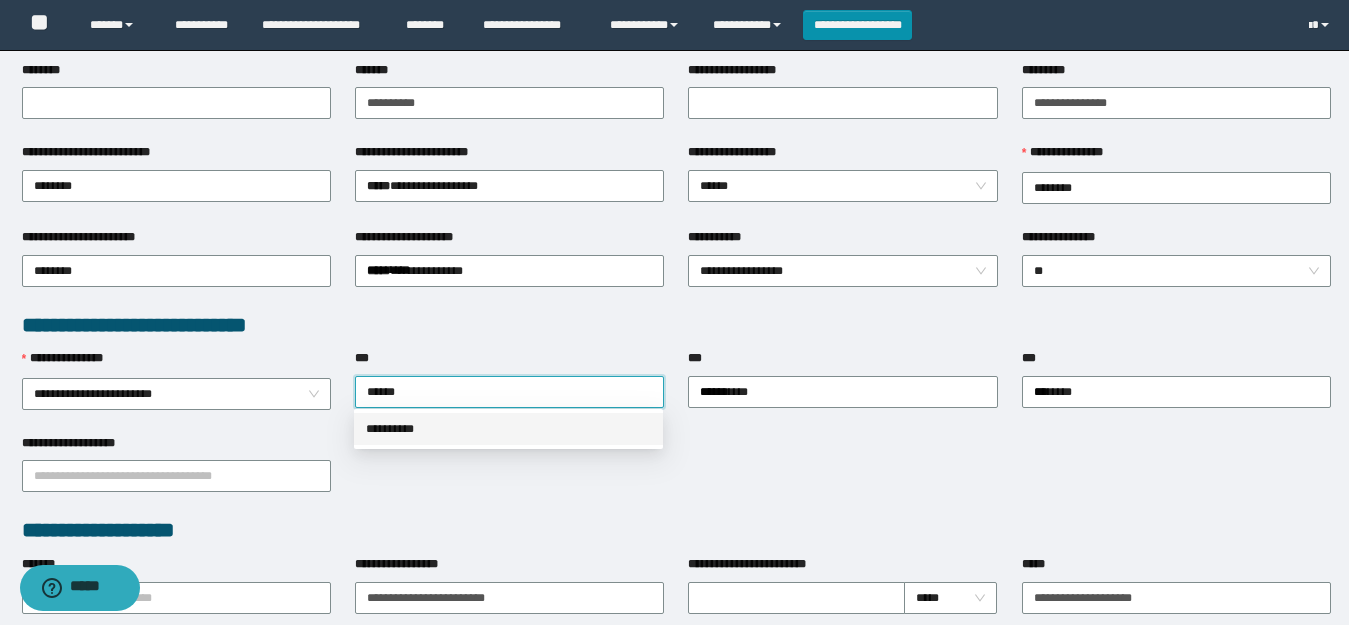 drag, startPoint x: 493, startPoint y: 425, endPoint x: 578, endPoint y: 412, distance: 85.98837 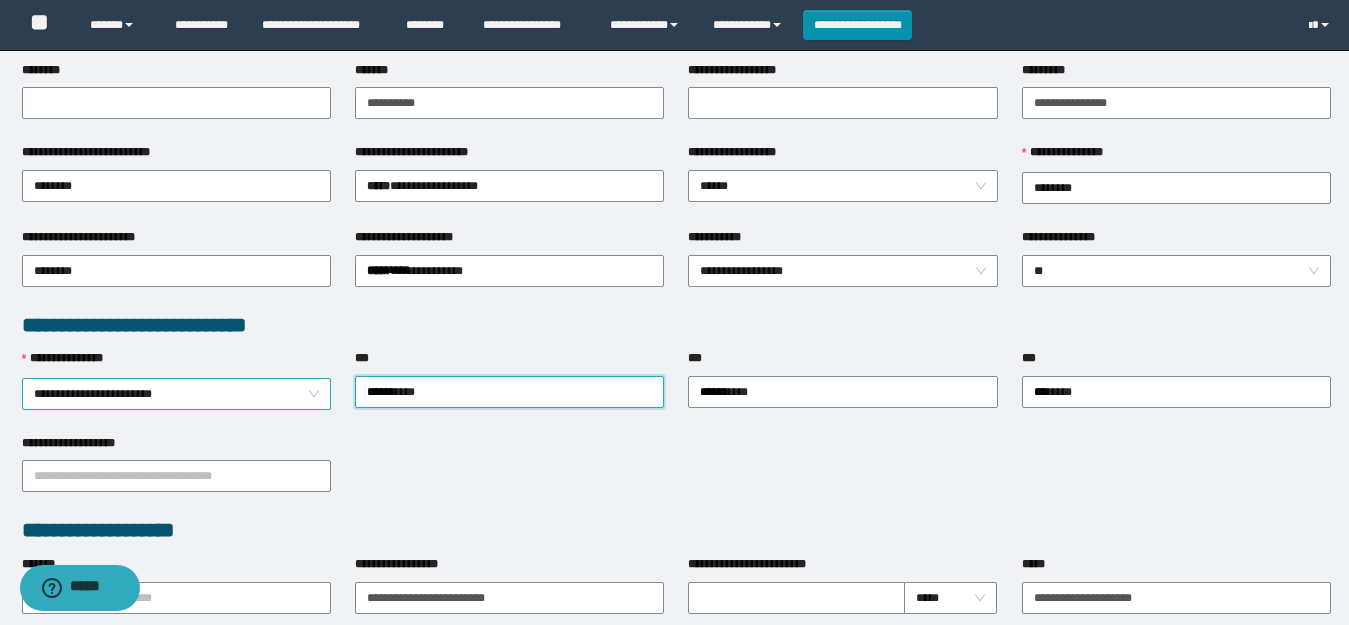 click on "**********" at bounding box center [176, 394] 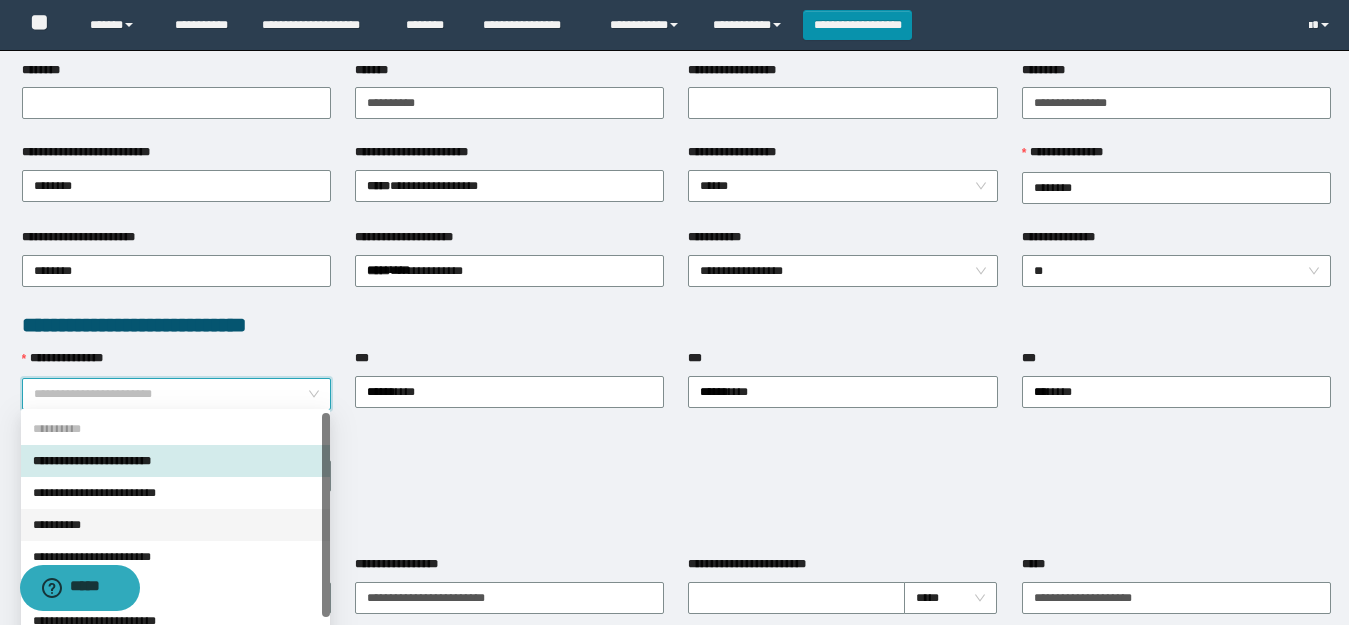 click on "**********" at bounding box center (175, 525) 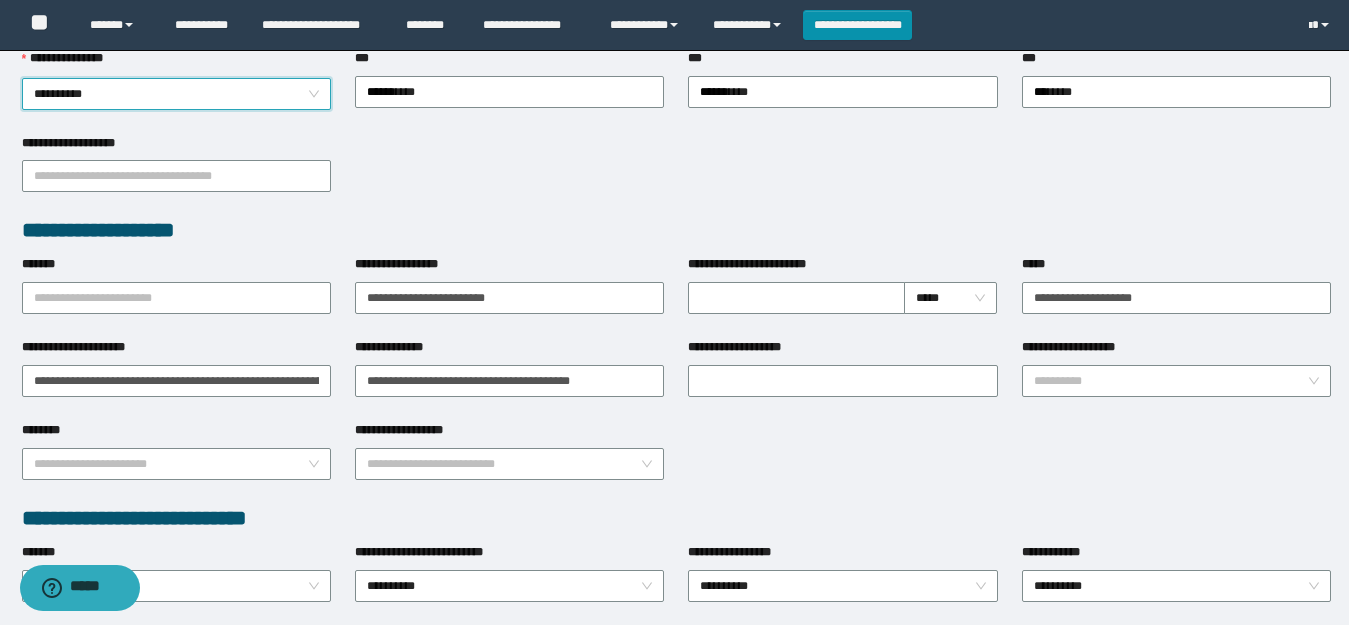 scroll, scrollTop: 800, scrollLeft: 0, axis: vertical 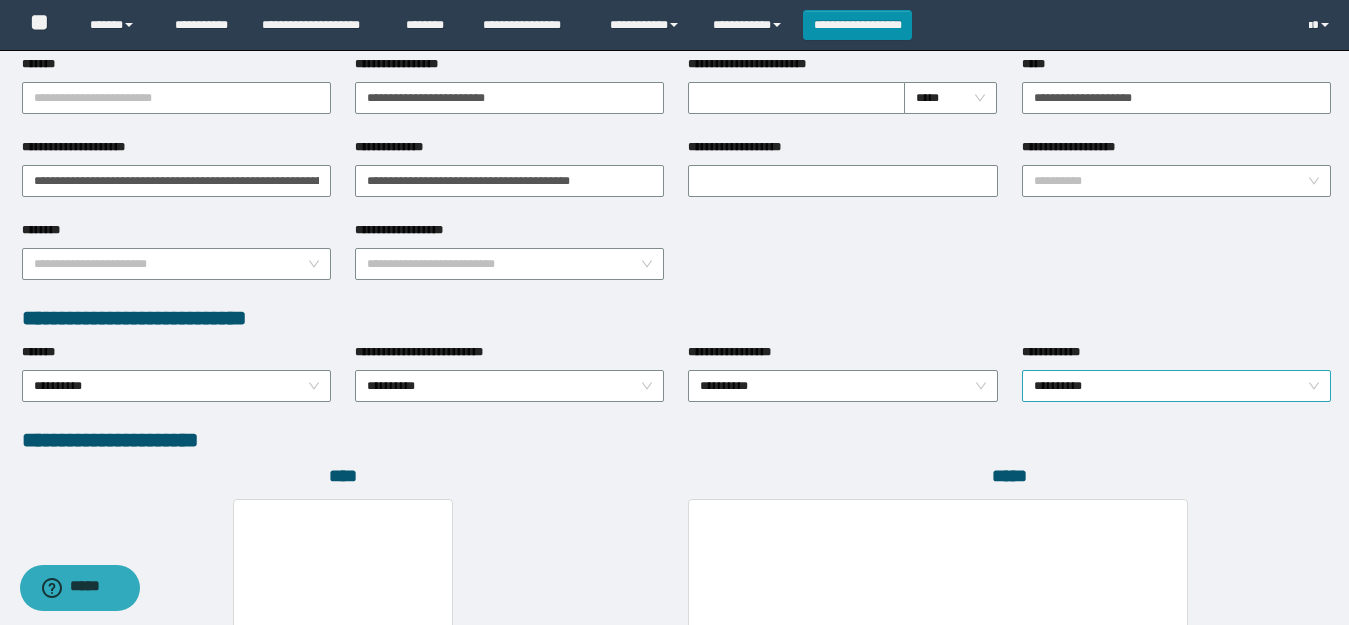 click on "**********" at bounding box center [1176, 386] 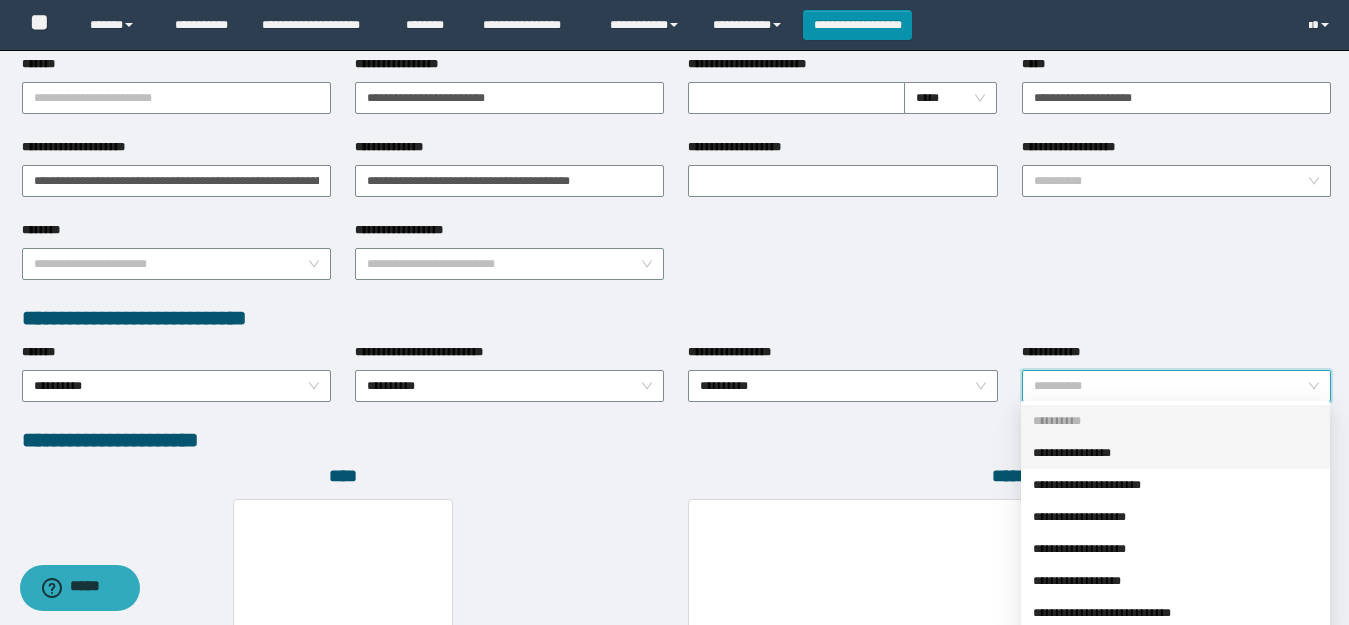 click on "**********" at bounding box center (1175, 453) 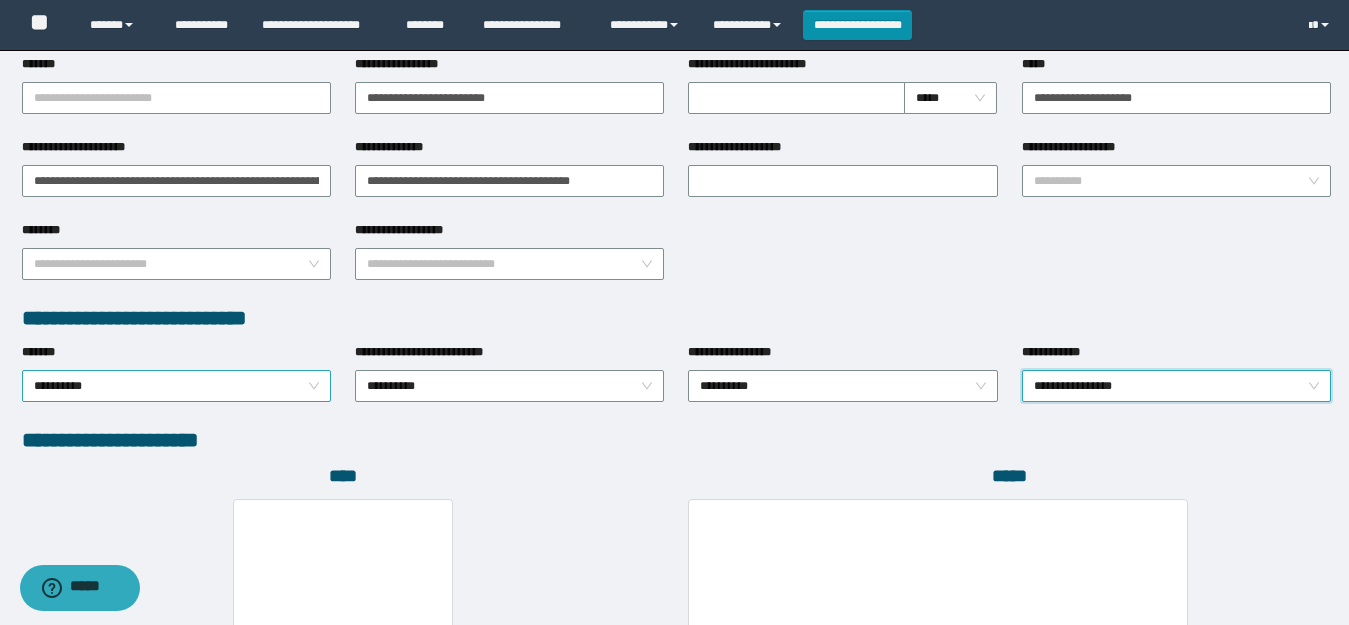 click on "**********" at bounding box center (176, 386) 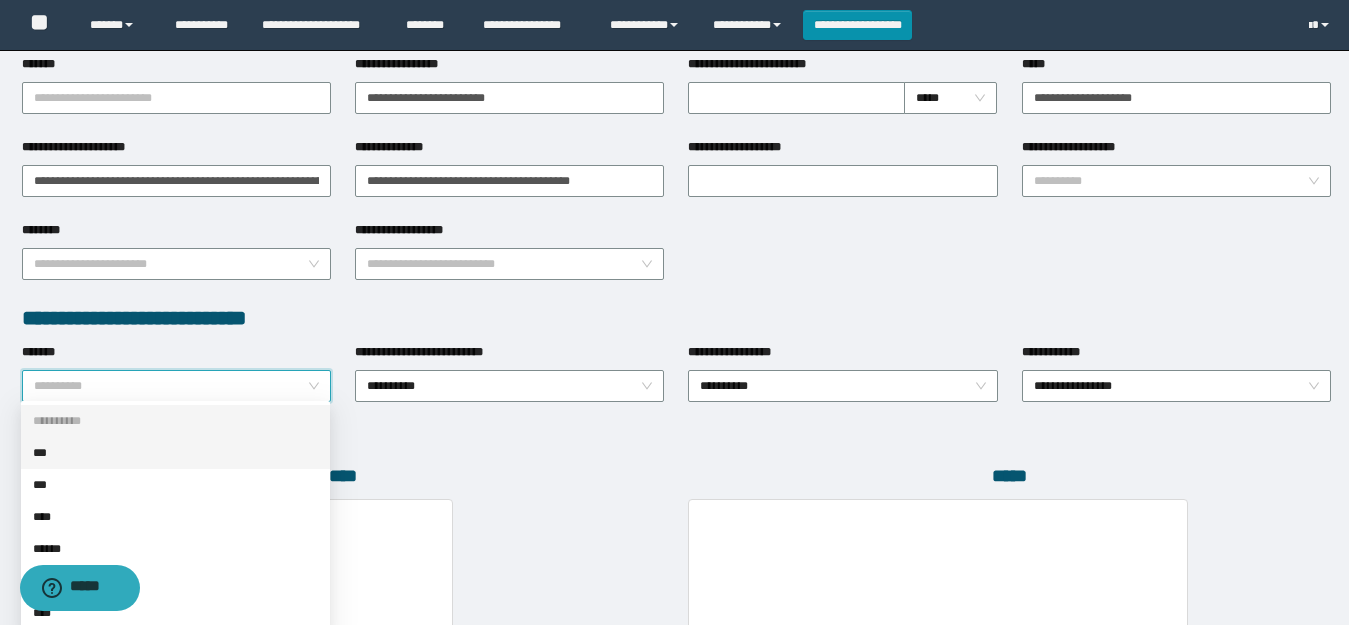 click on "***" at bounding box center [175, 453] 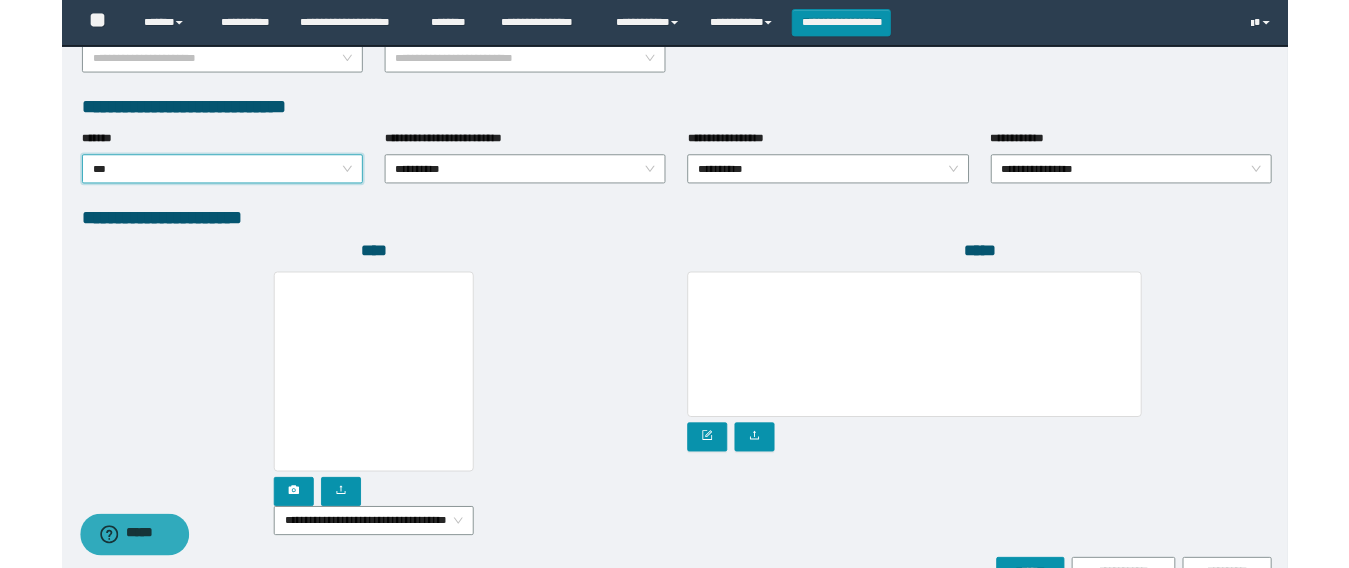 scroll, scrollTop: 1112, scrollLeft: 0, axis: vertical 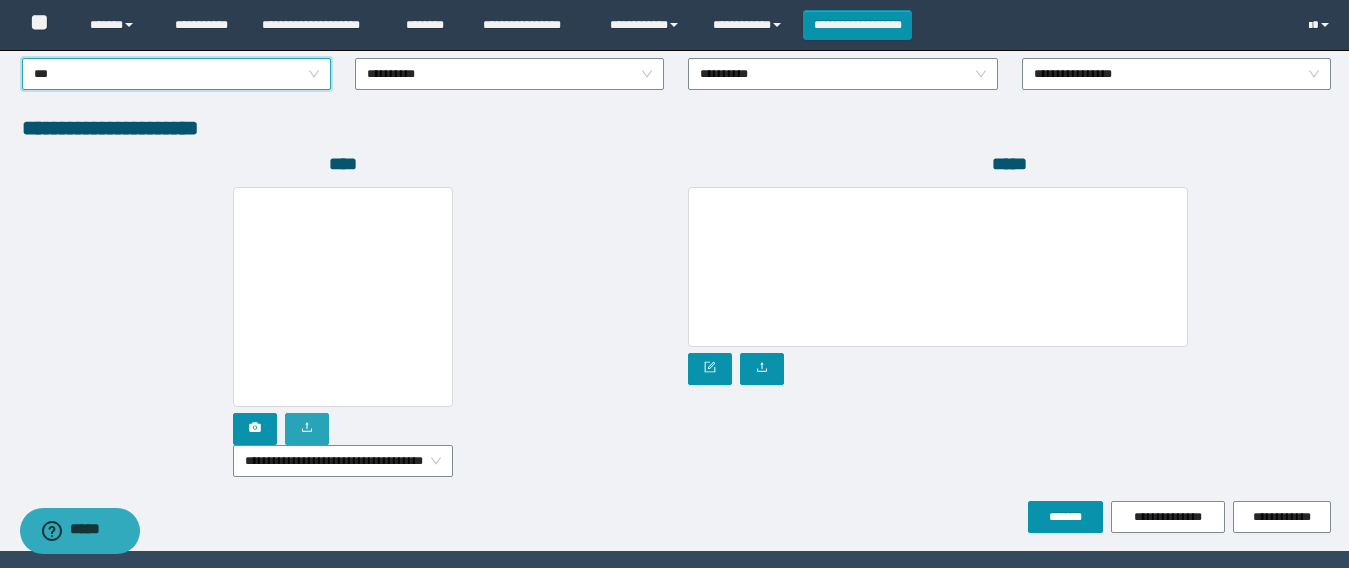 click at bounding box center (307, 429) 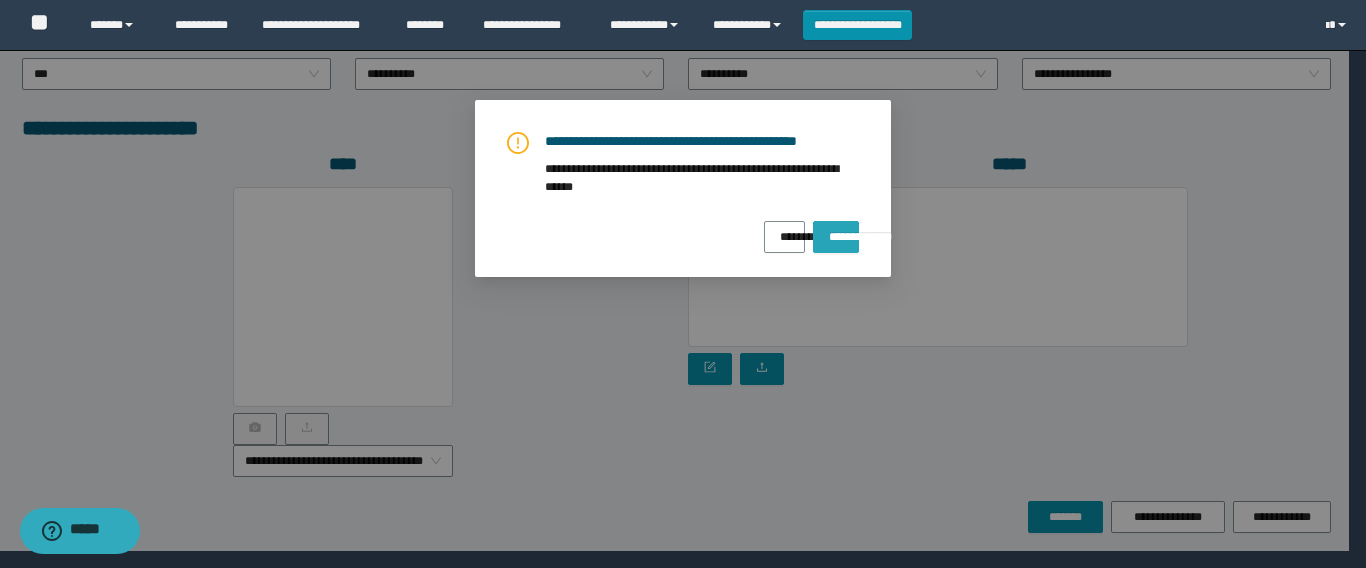 click on "**********" at bounding box center (836, 230) 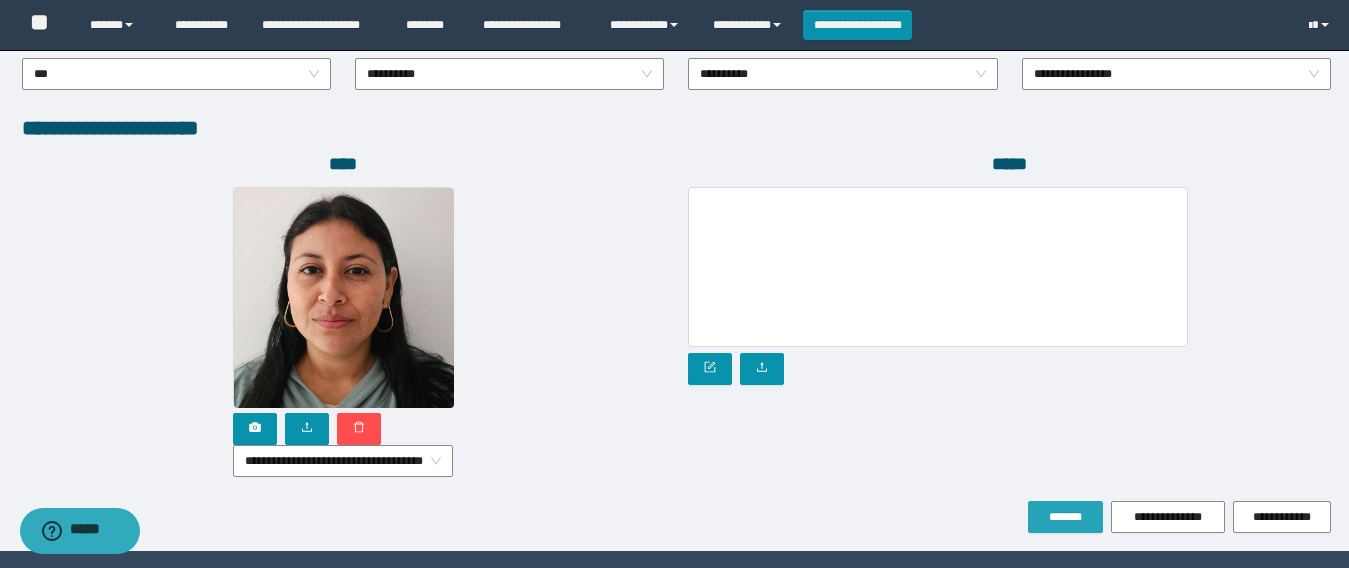 click on "*******" at bounding box center [1065, 517] 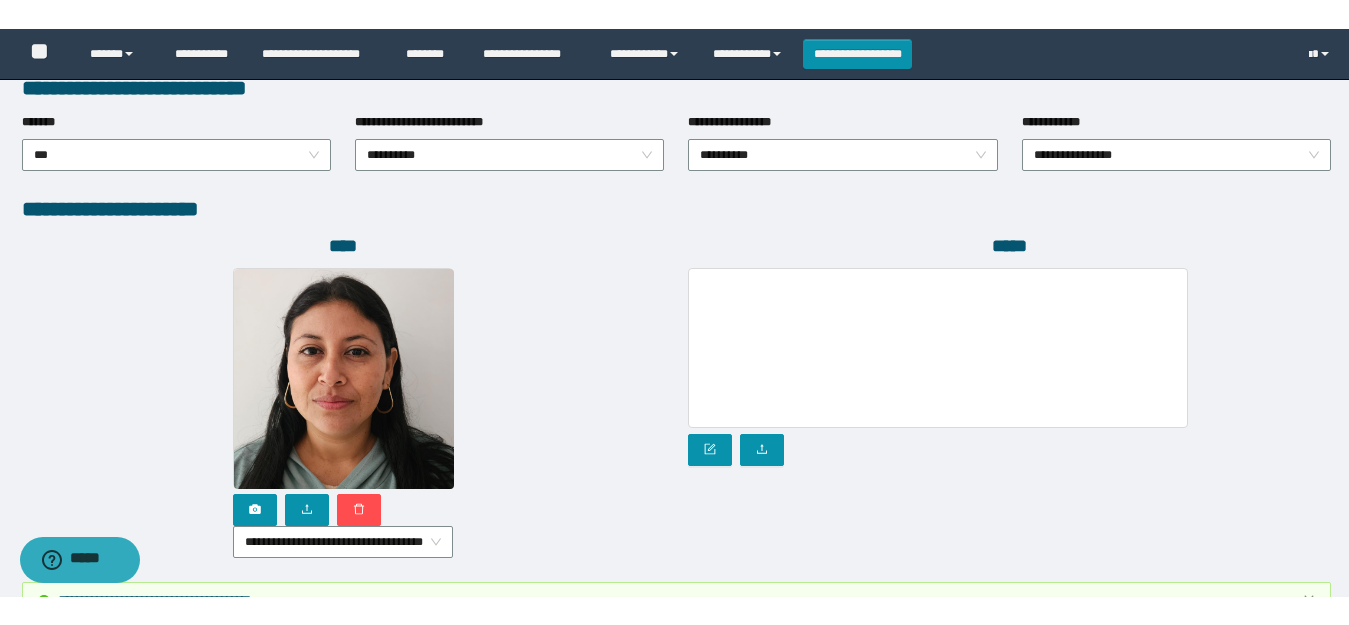 scroll, scrollTop: 1165, scrollLeft: 0, axis: vertical 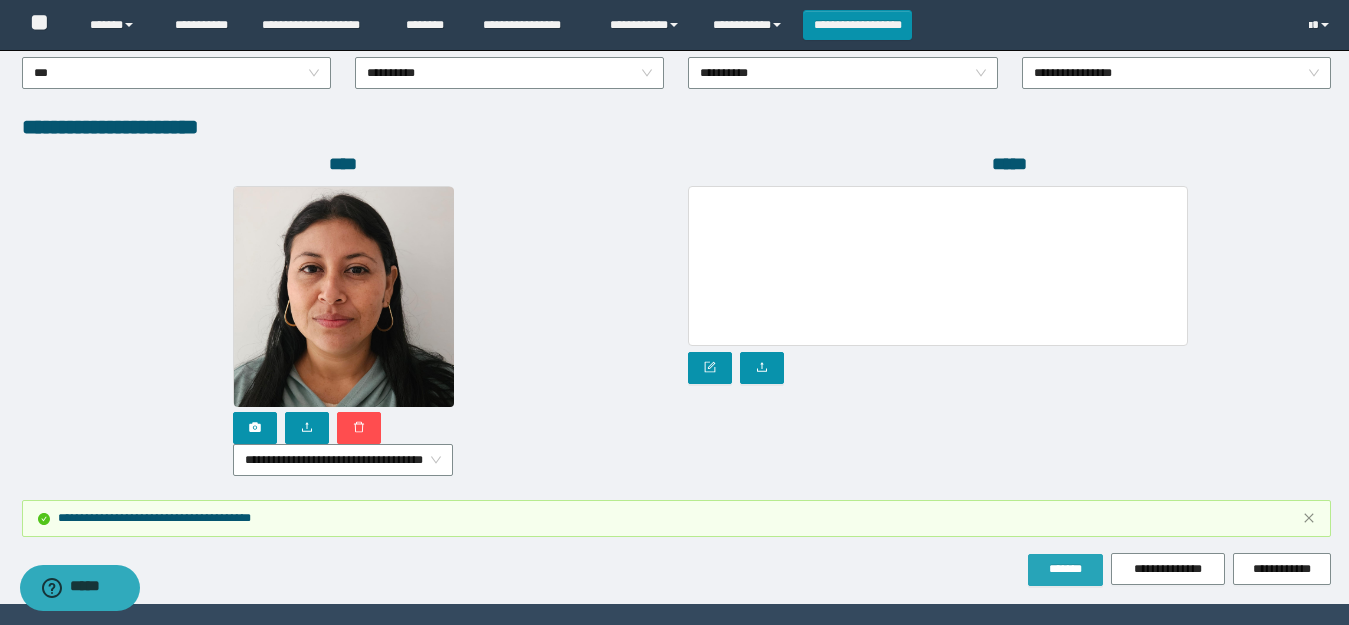 click on "*******" at bounding box center [1065, 569] 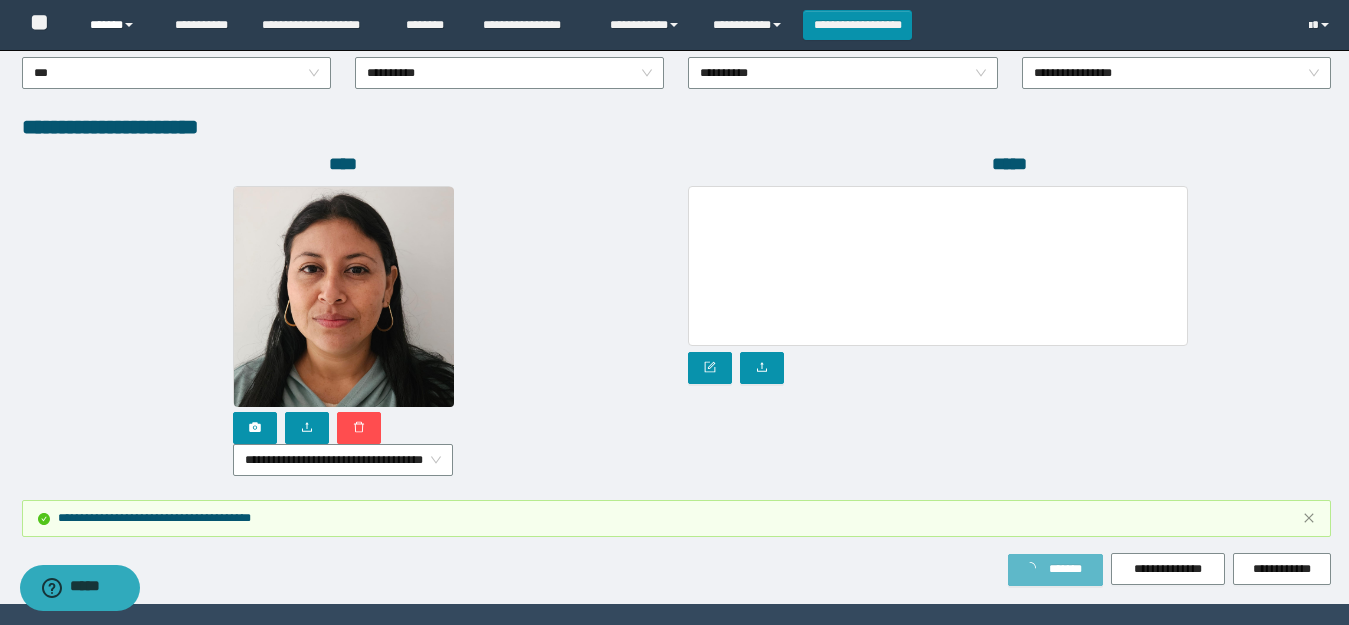 click on "******" at bounding box center [117, 25] 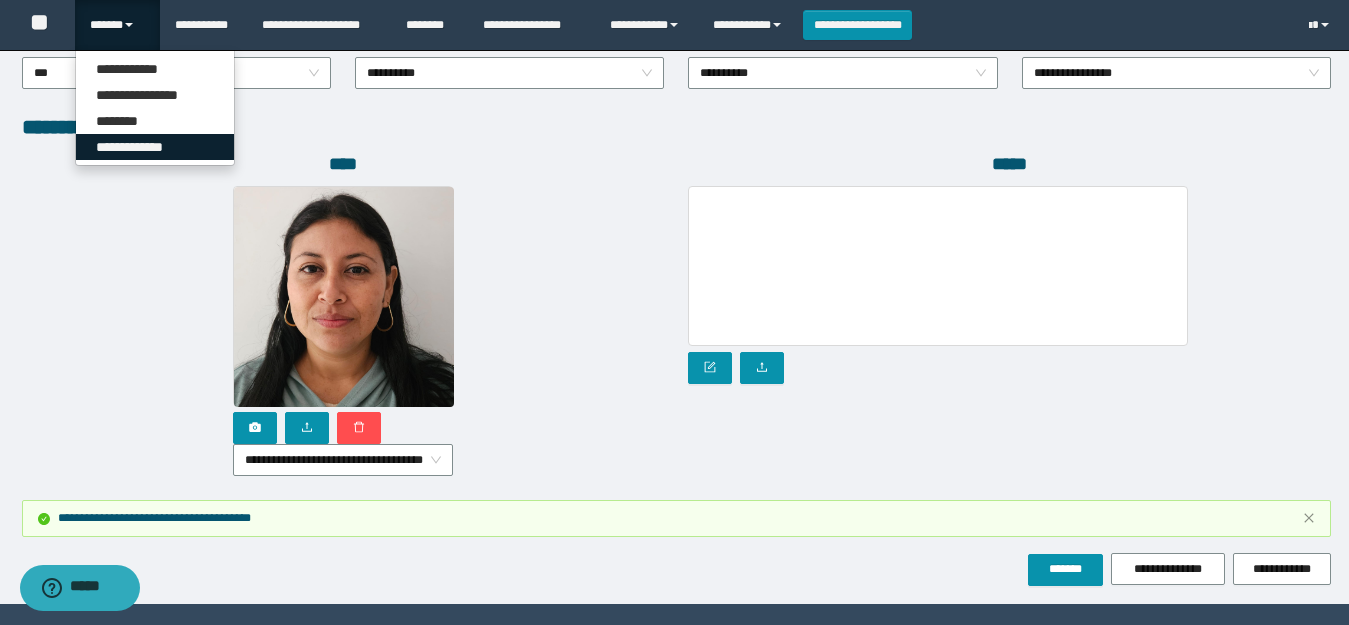 click on "**********" at bounding box center (155, 147) 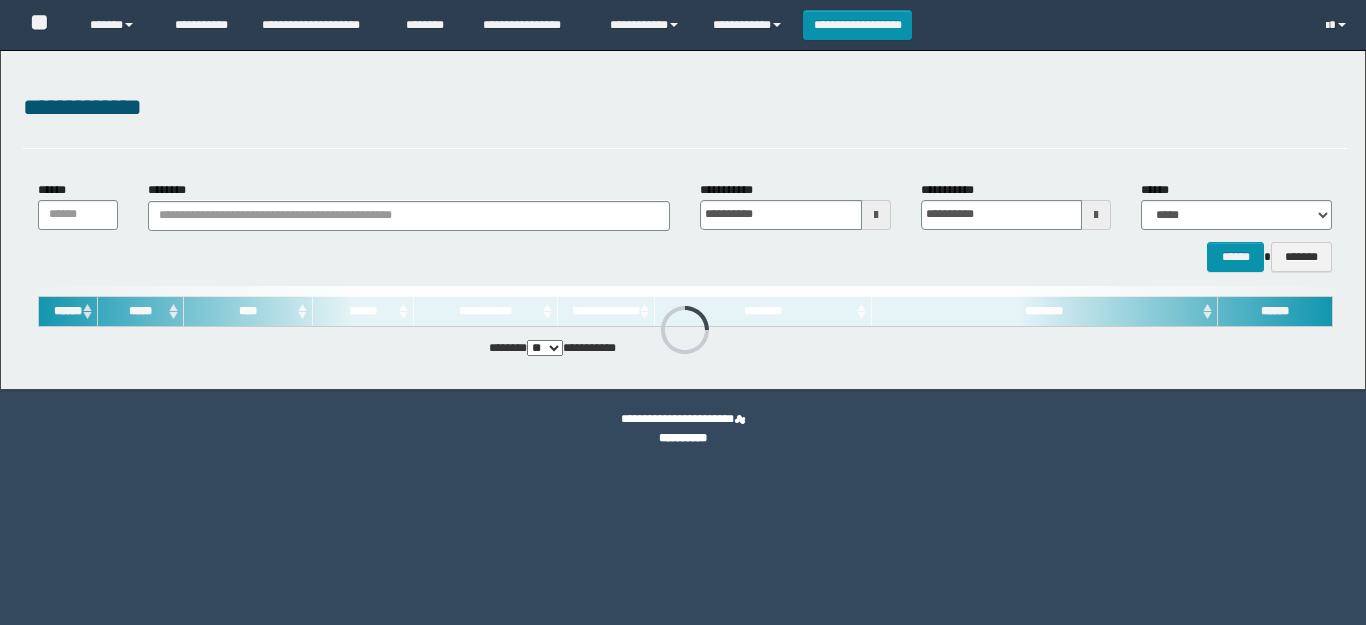 scroll, scrollTop: 0, scrollLeft: 0, axis: both 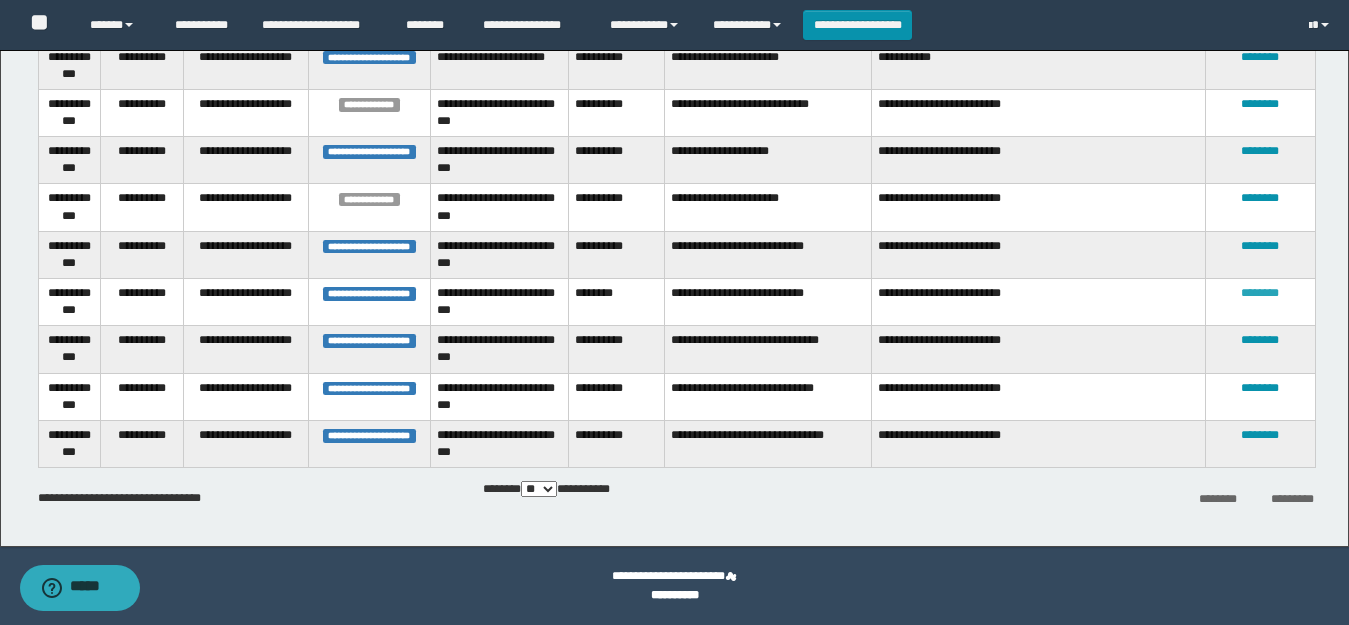 click on "********" at bounding box center [1260, 293] 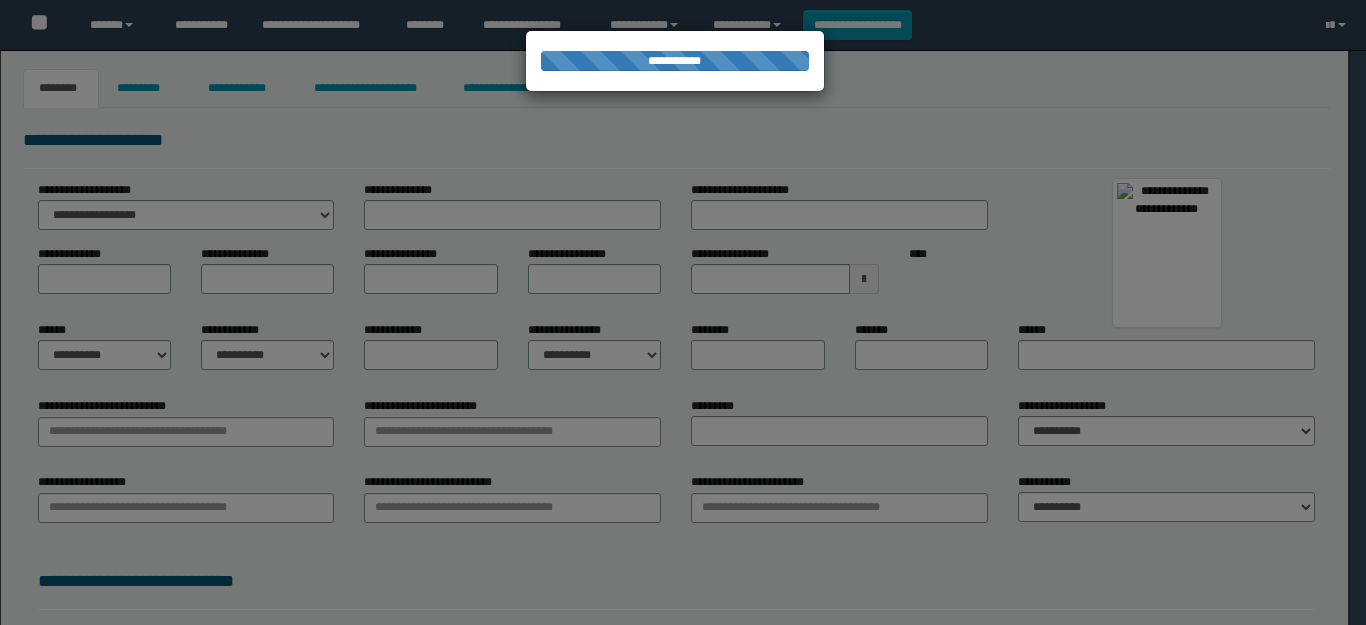 scroll, scrollTop: 0, scrollLeft: 0, axis: both 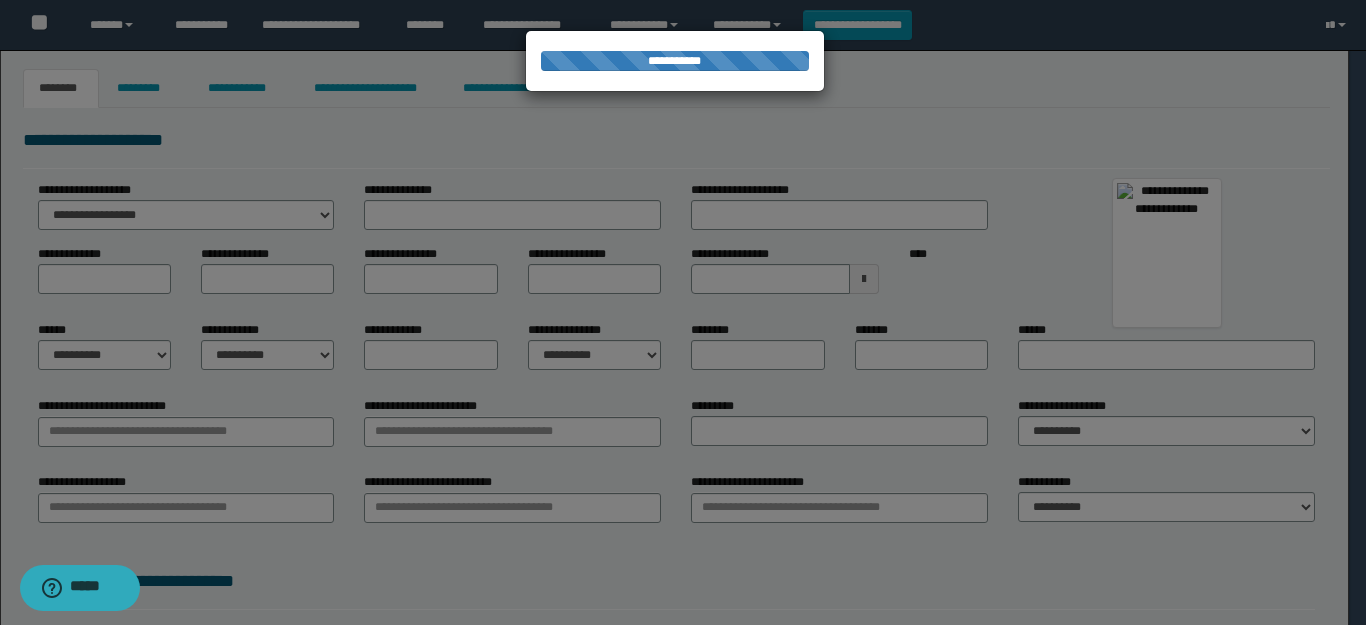 type on "**********" 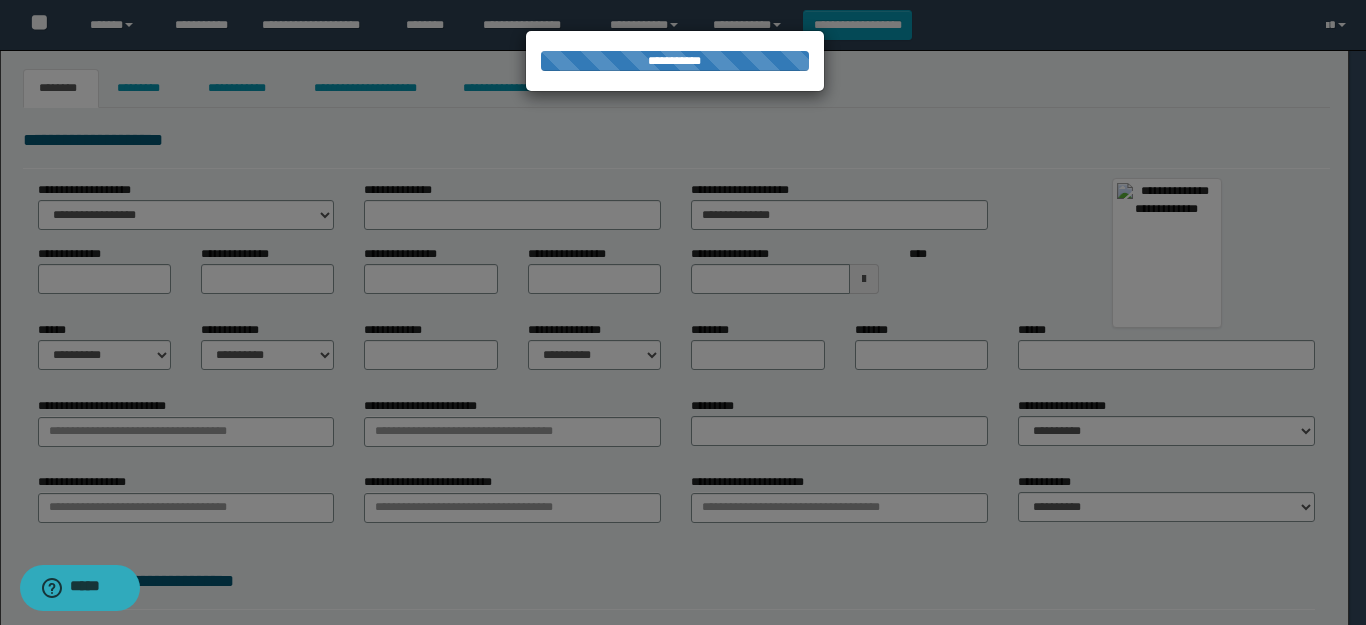 type on "******" 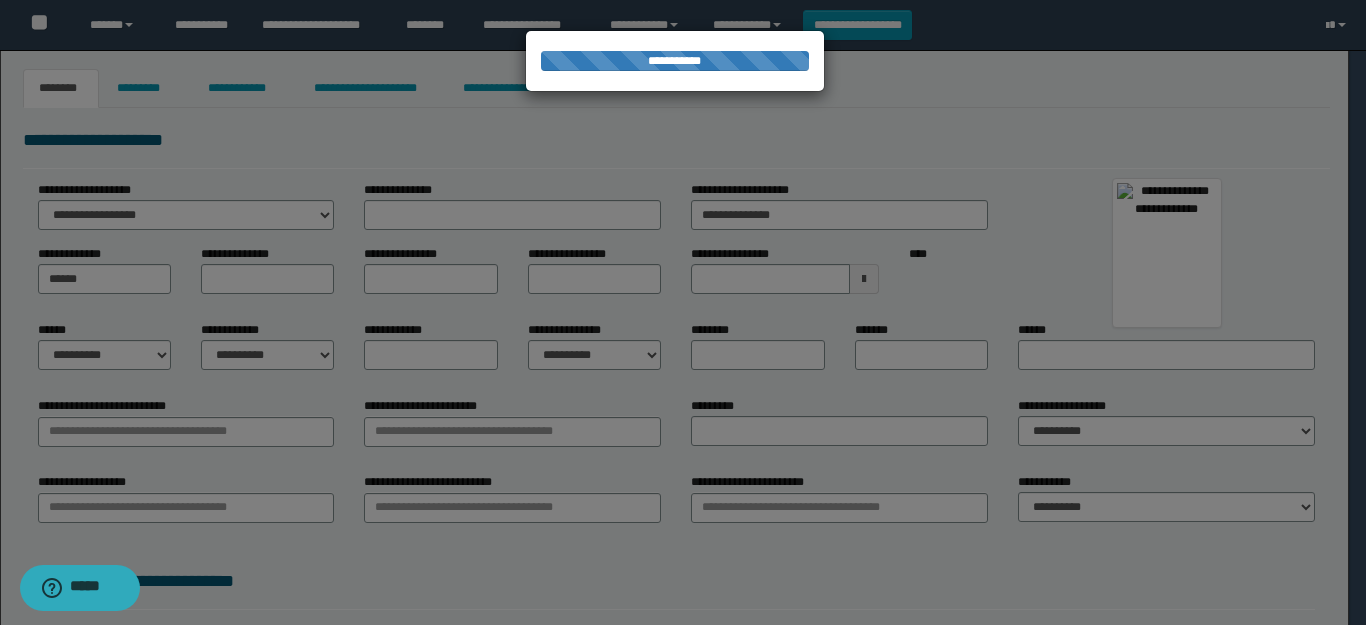 type on "******" 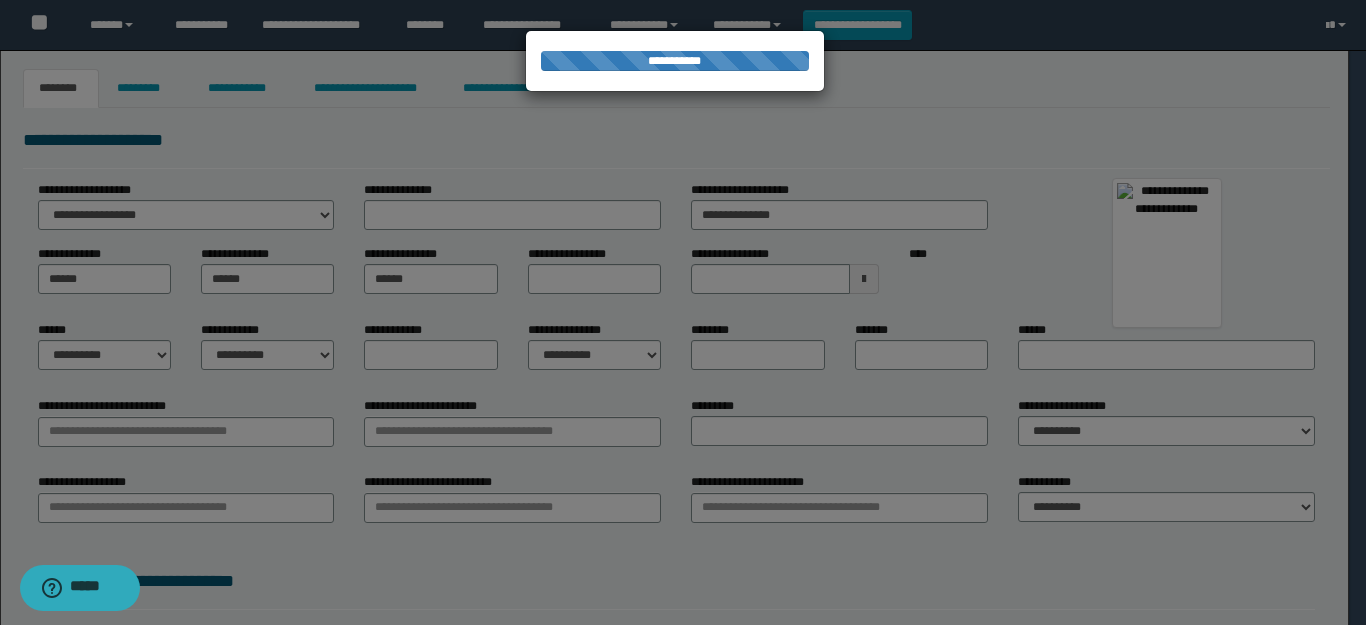 type on "******" 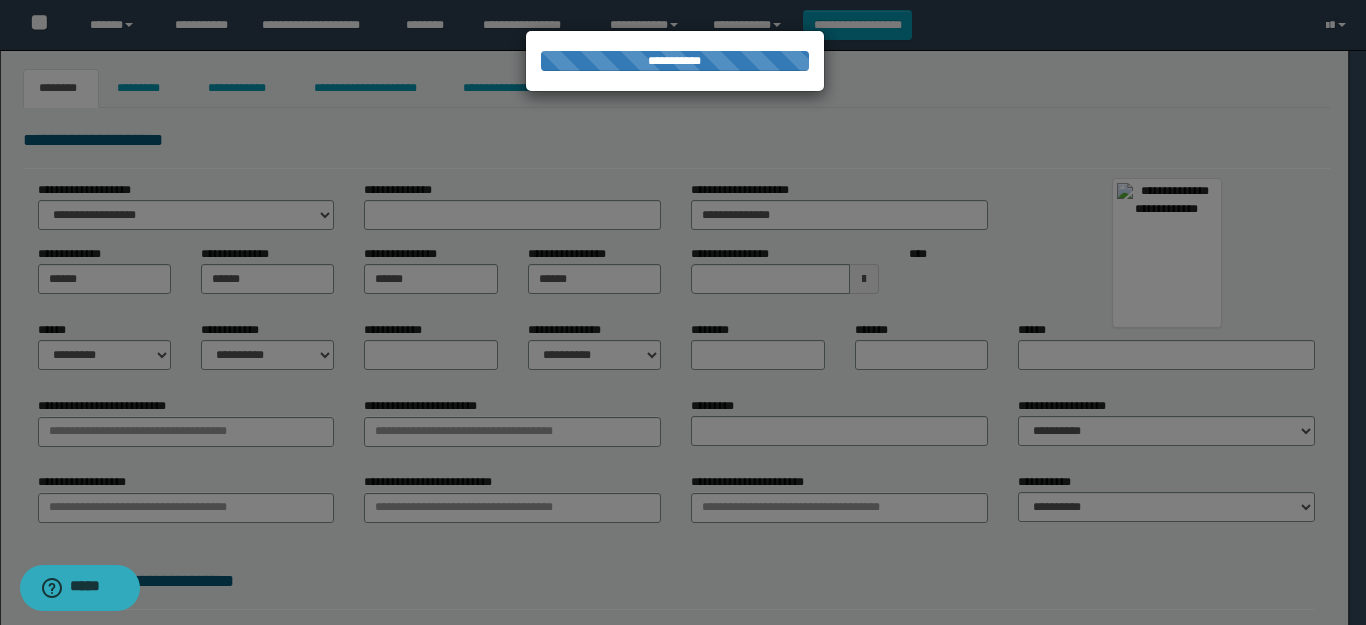 select on "*" 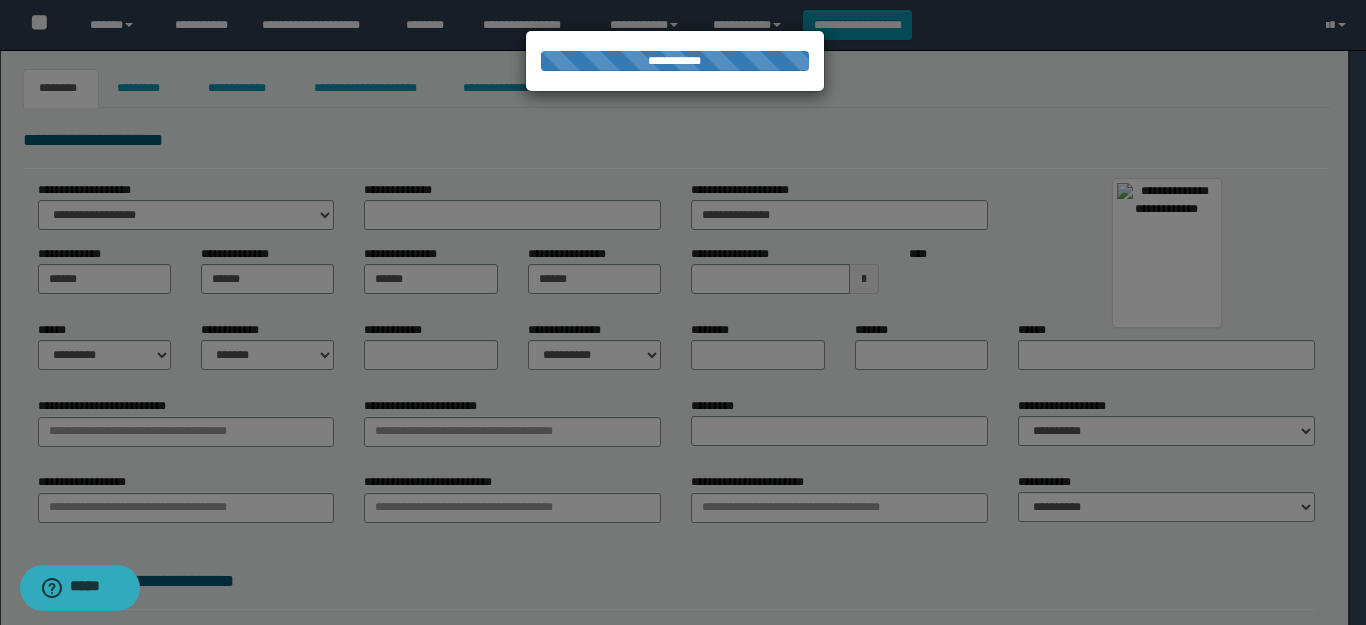 select on "*" 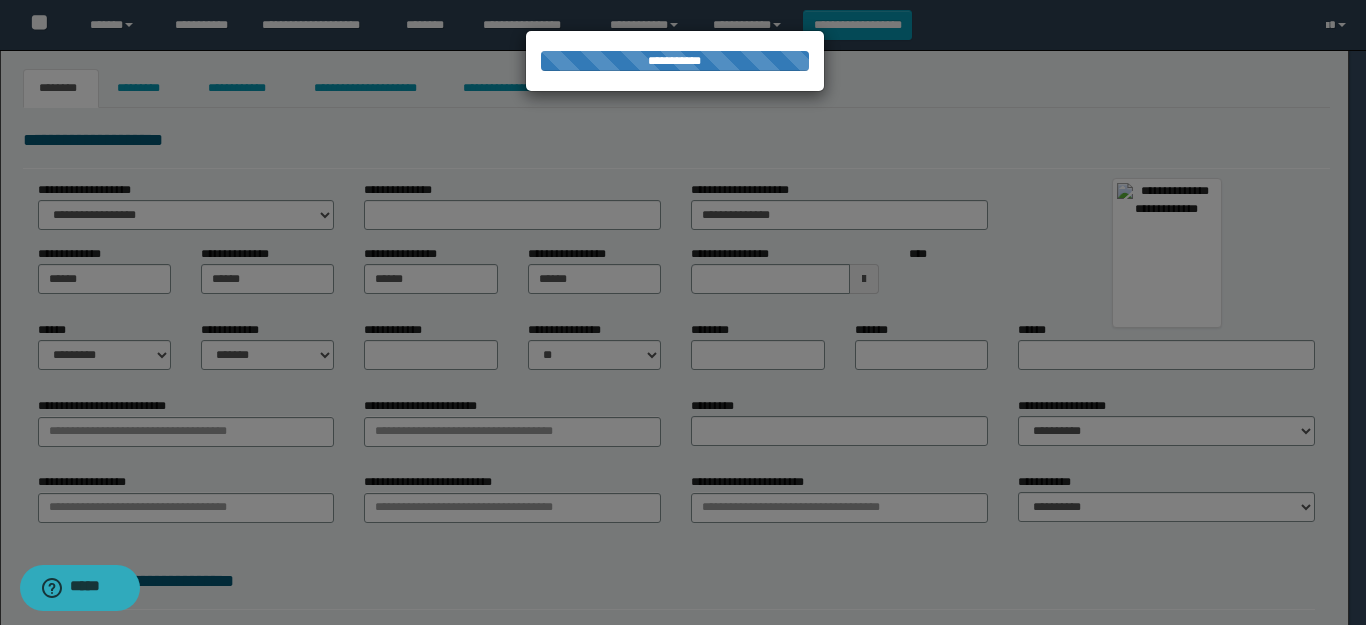 type on "**********" 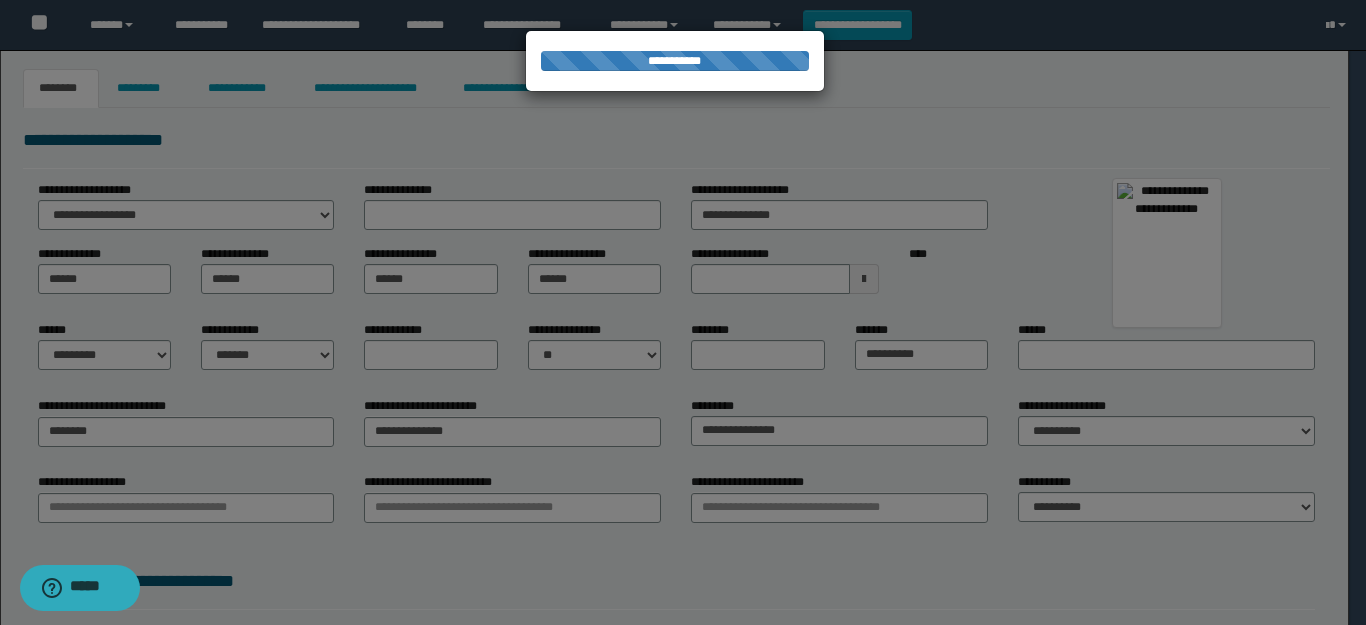 select on "*" 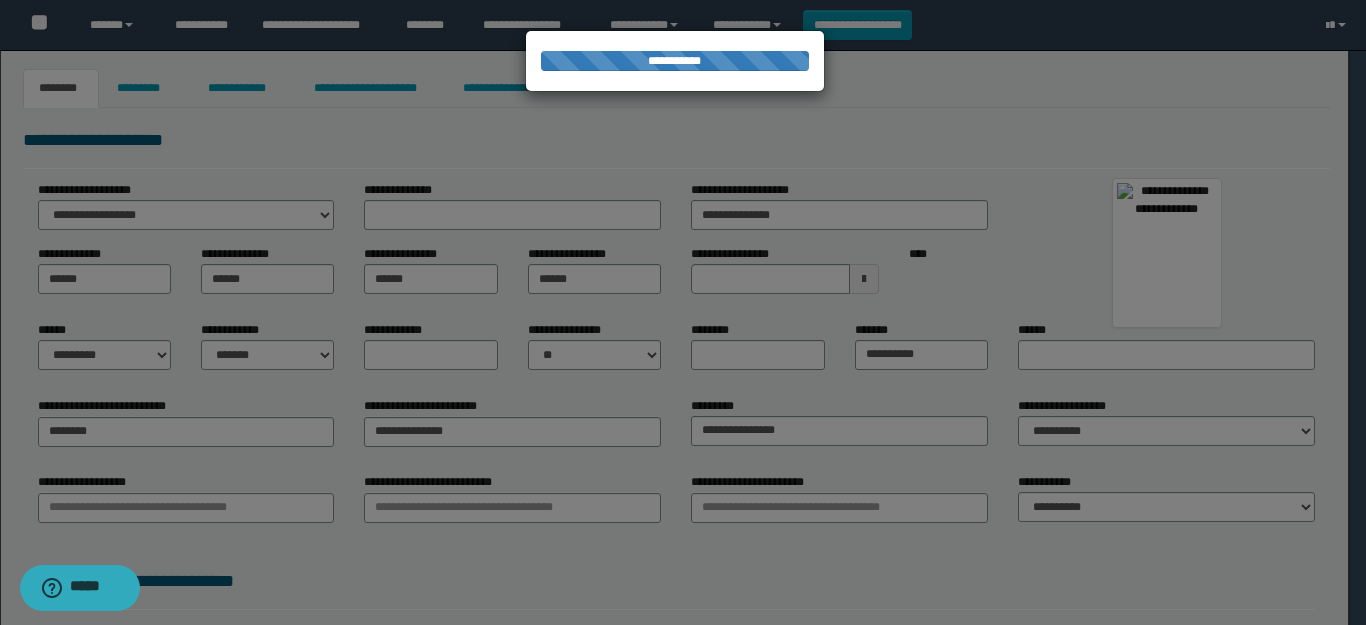 type on "********" 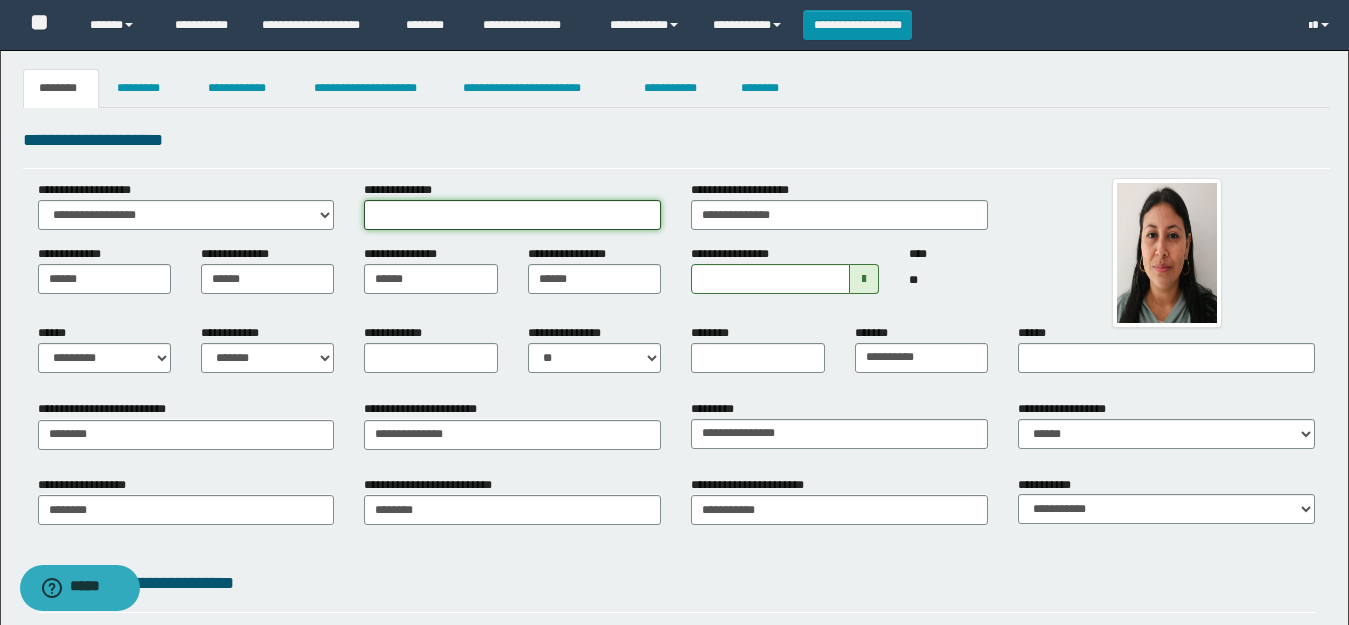 drag, startPoint x: 650, startPoint y: 214, endPoint x: 542, endPoint y: 208, distance: 108.16654 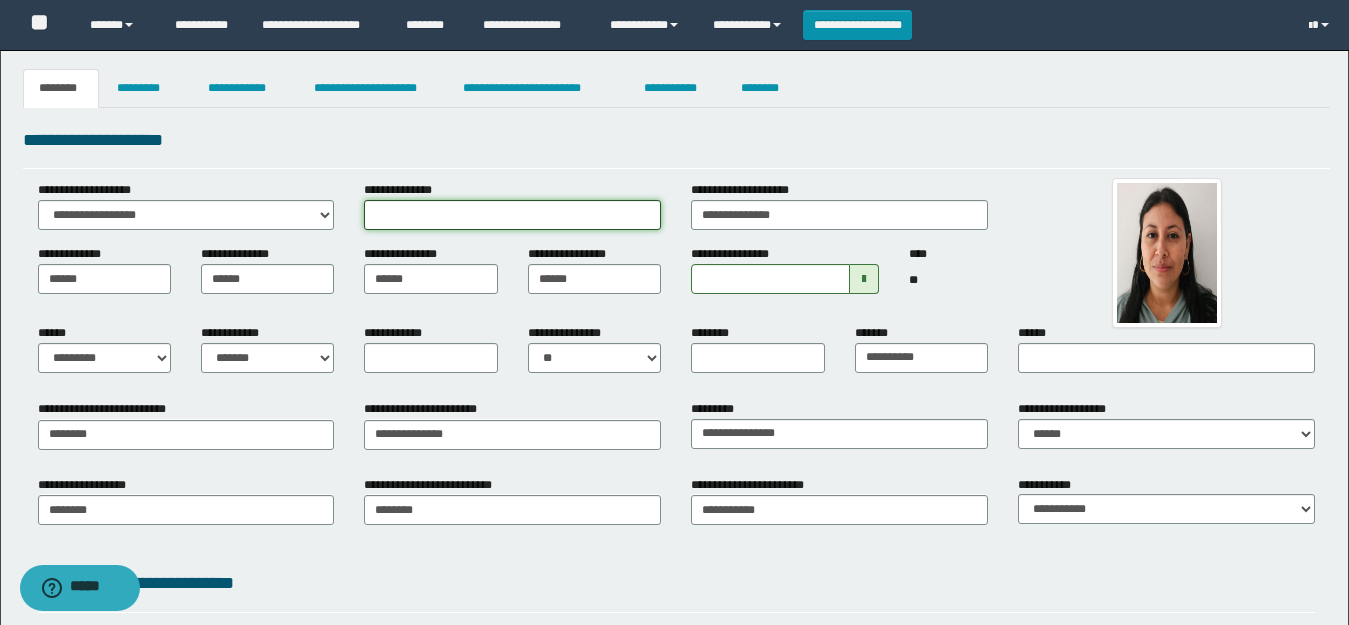 click on "**********" at bounding box center (512, 215) 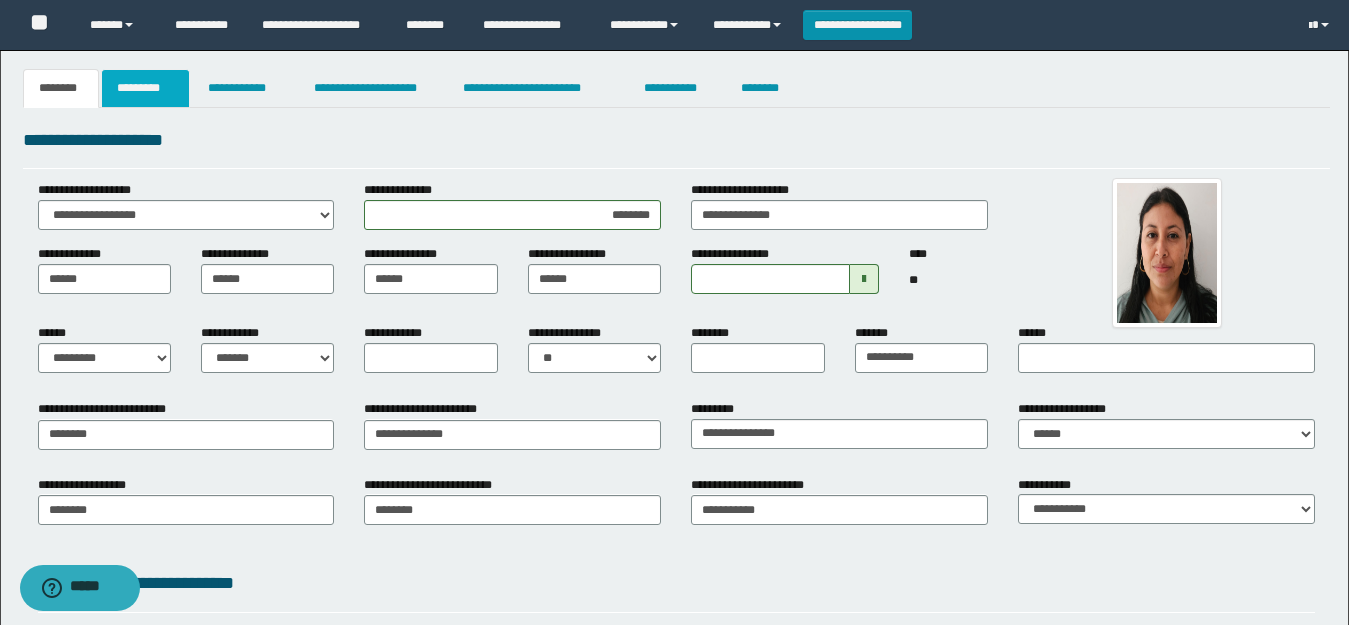 click on "*********" at bounding box center [145, 88] 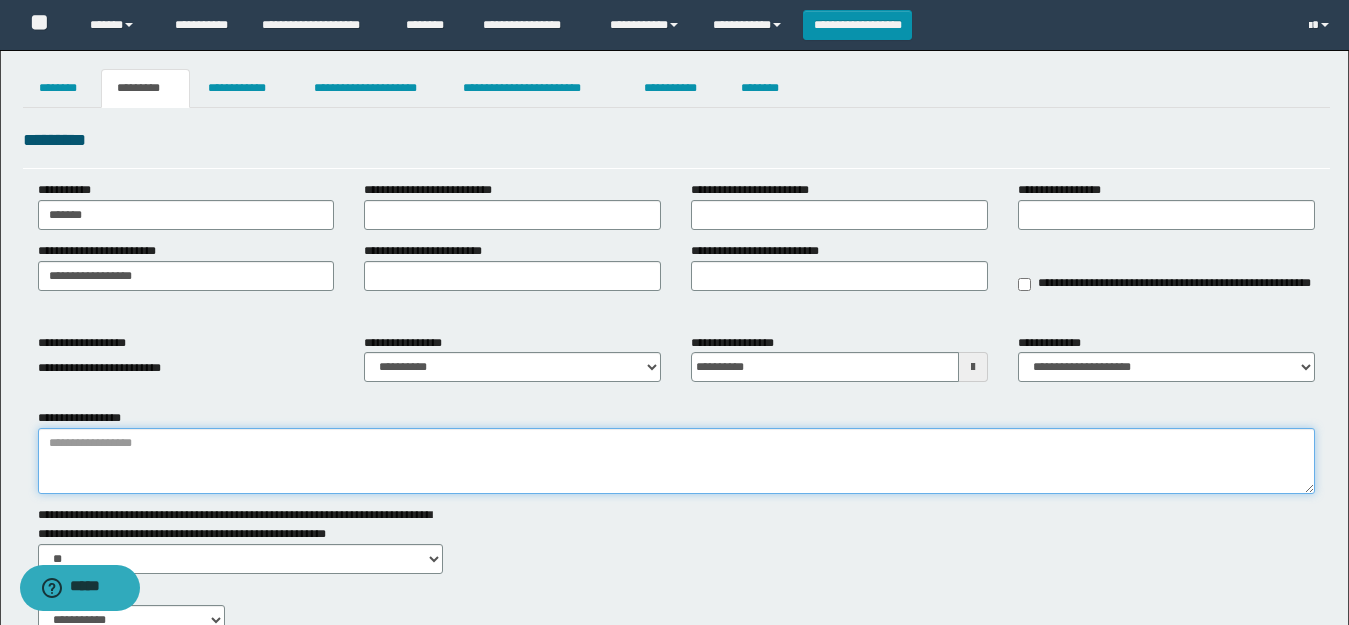 click on "**********" at bounding box center (676, 461) 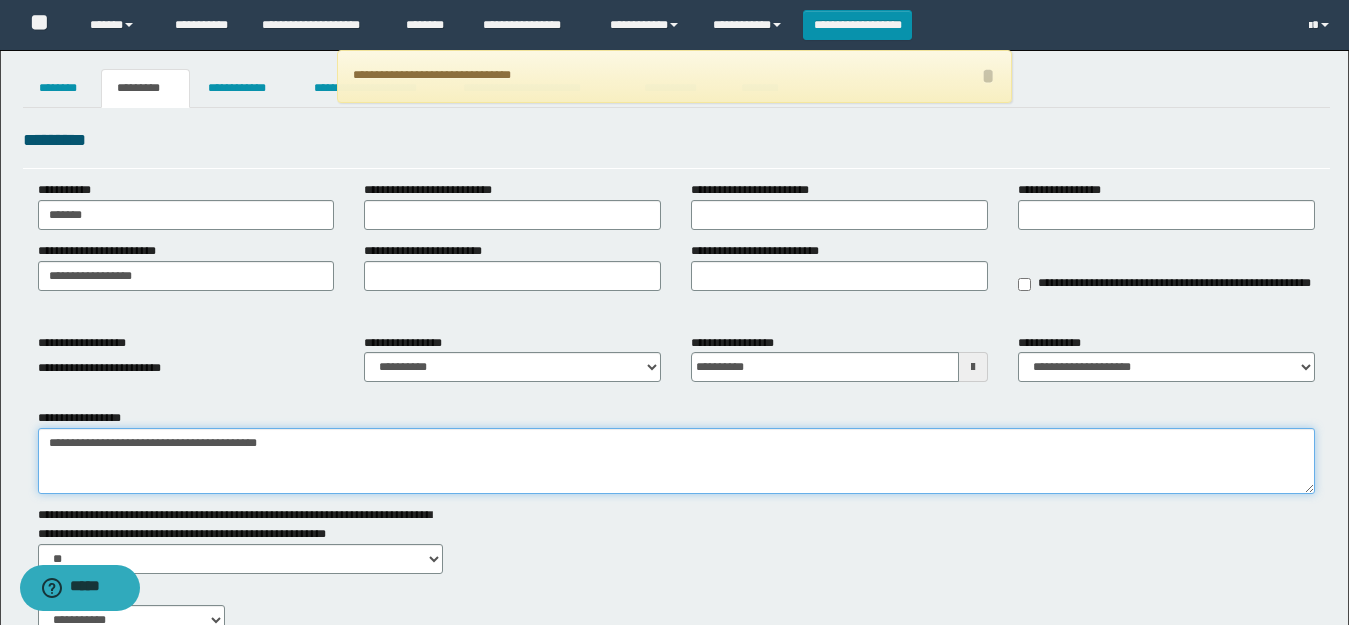 paste on "**********" 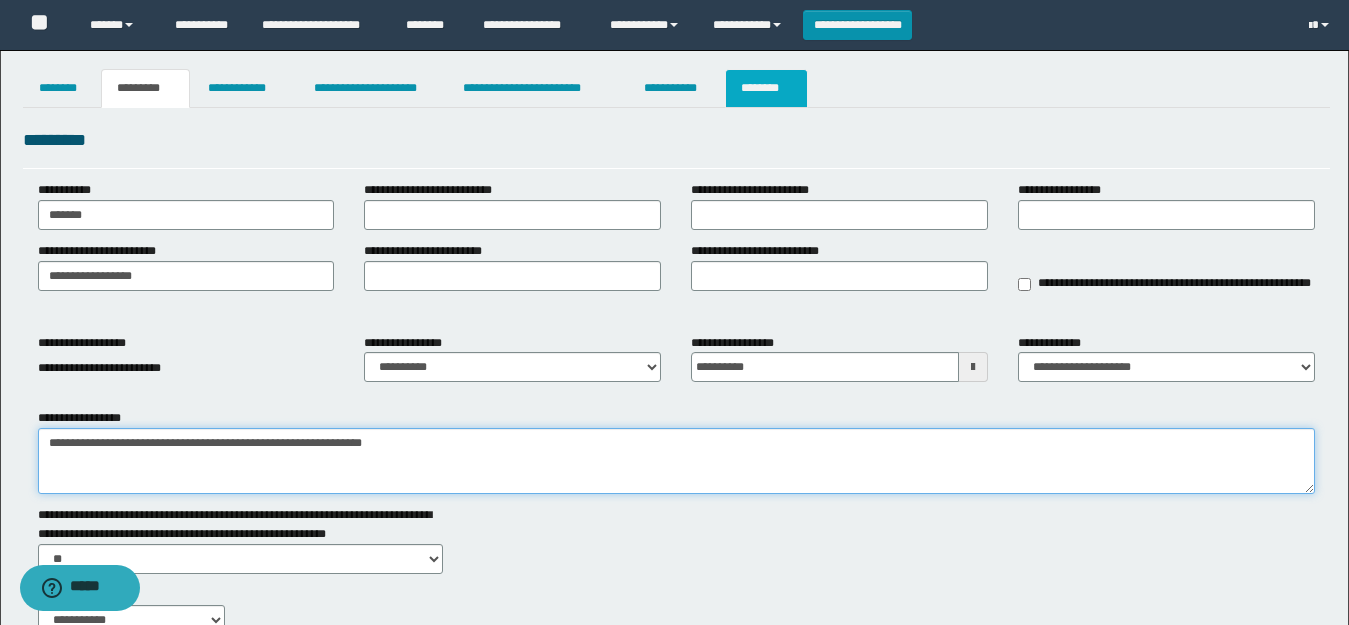 type on "**********" 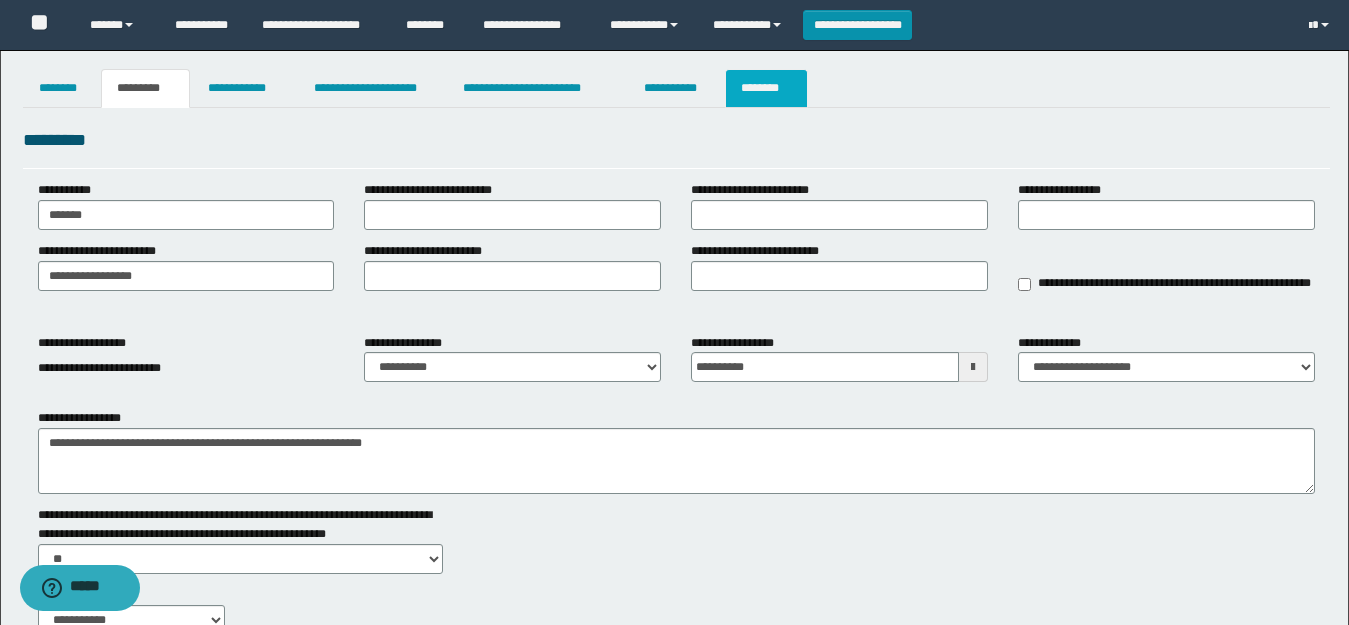 click on "********" at bounding box center (766, 88) 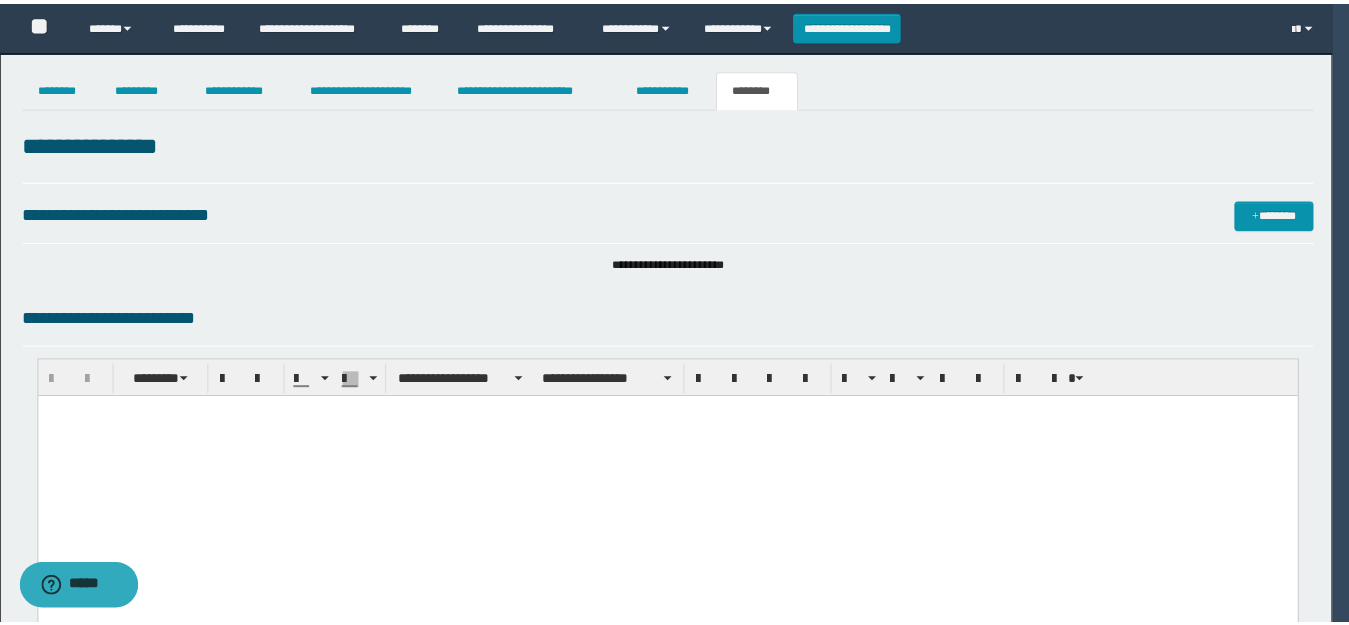 scroll, scrollTop: 964, scrollLeft: 0, axis: vertical 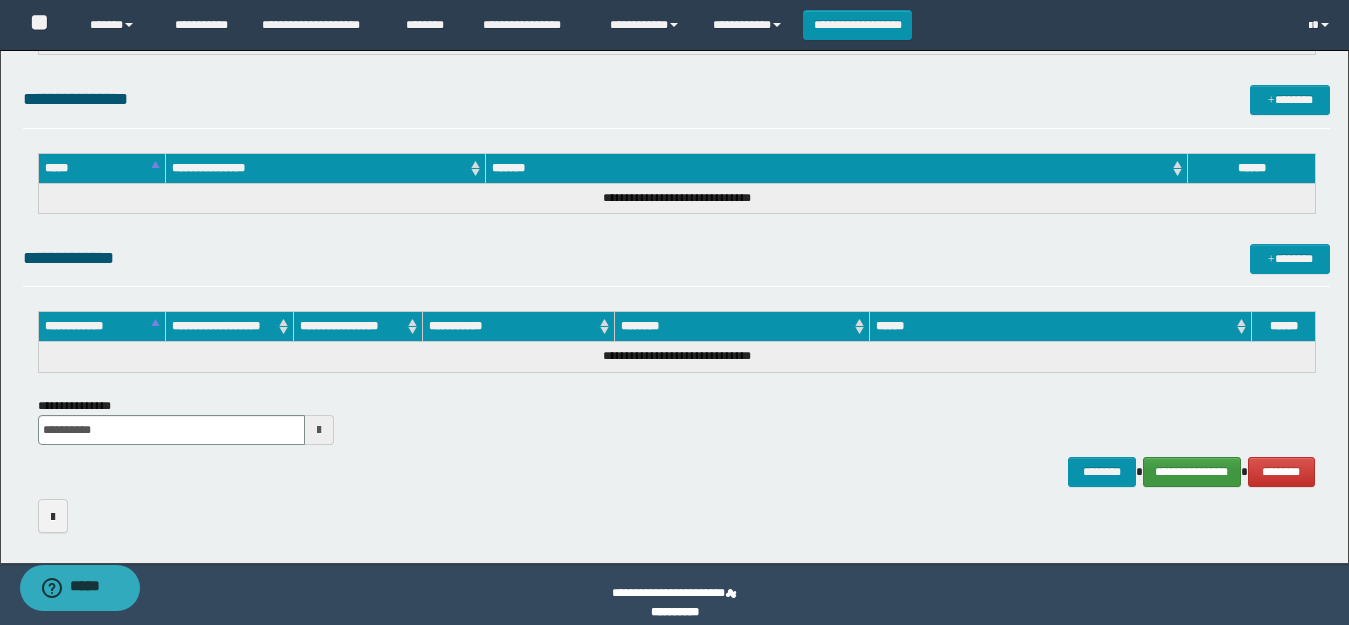 drag, startPoint x: 1178, startPoint y: 477, endPoint x: 1174, endPoint y: 451, distance: 26.305893 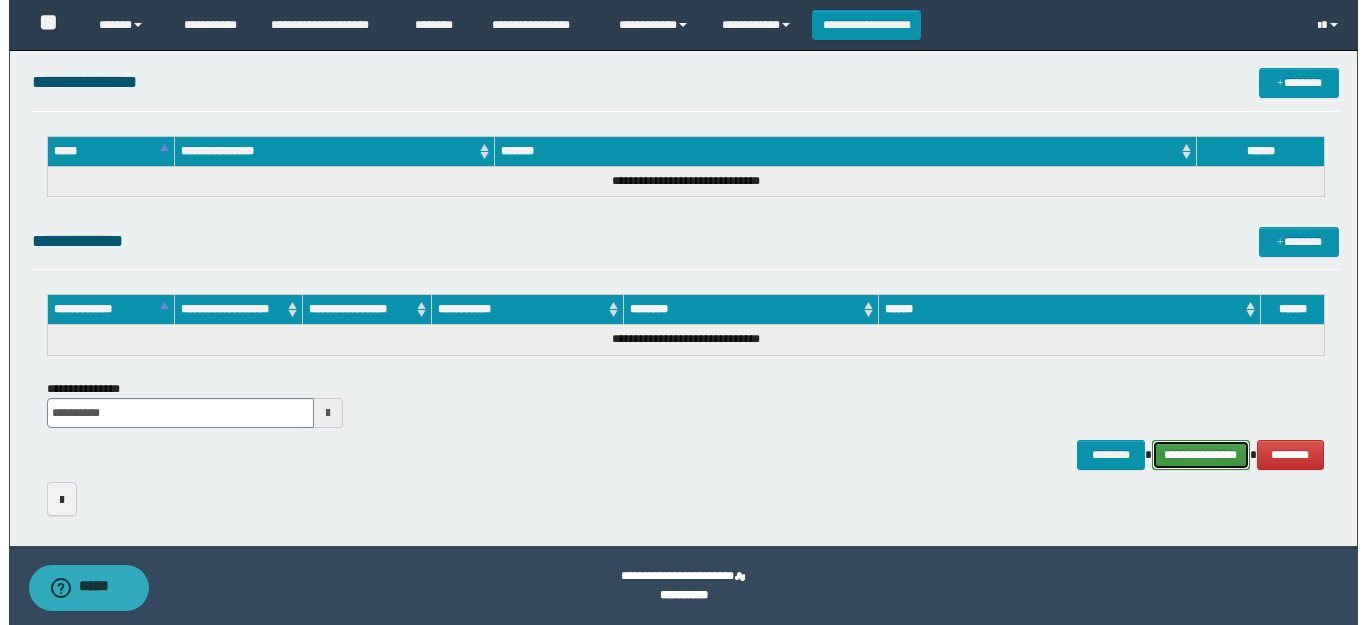 scroll, scrollTop: 0, scrollLeft: 0, axis: both 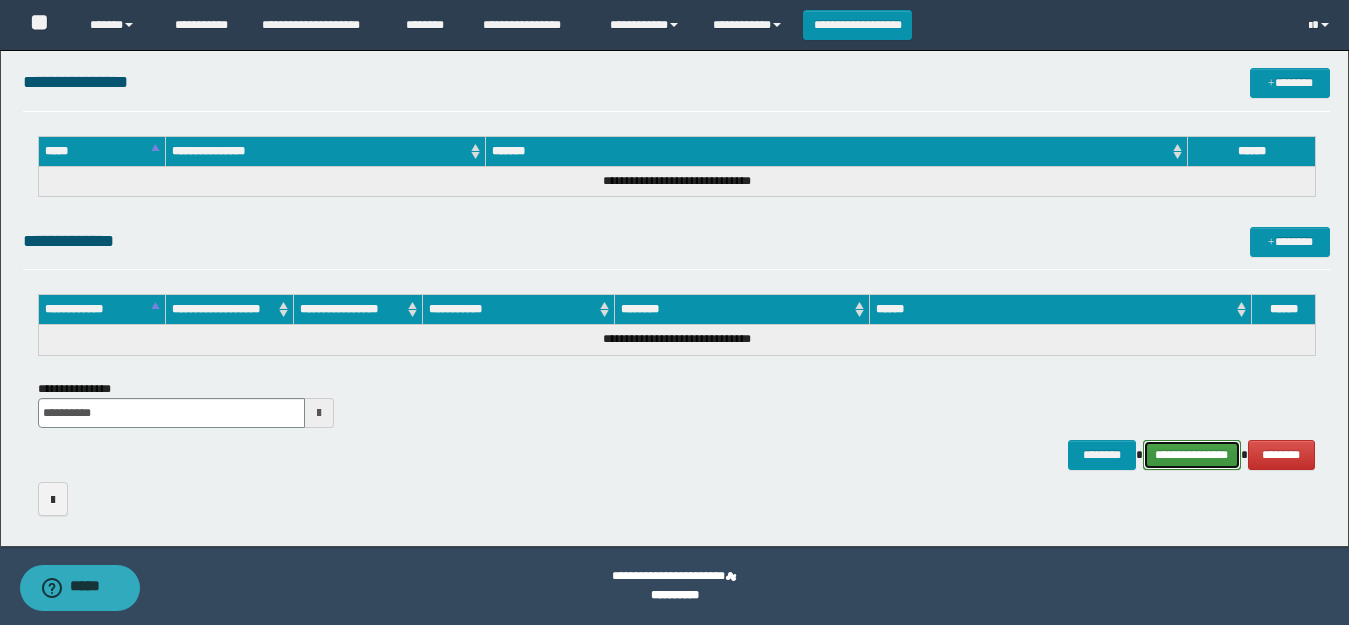 click on "**********" at bounding box center [1192, 455] 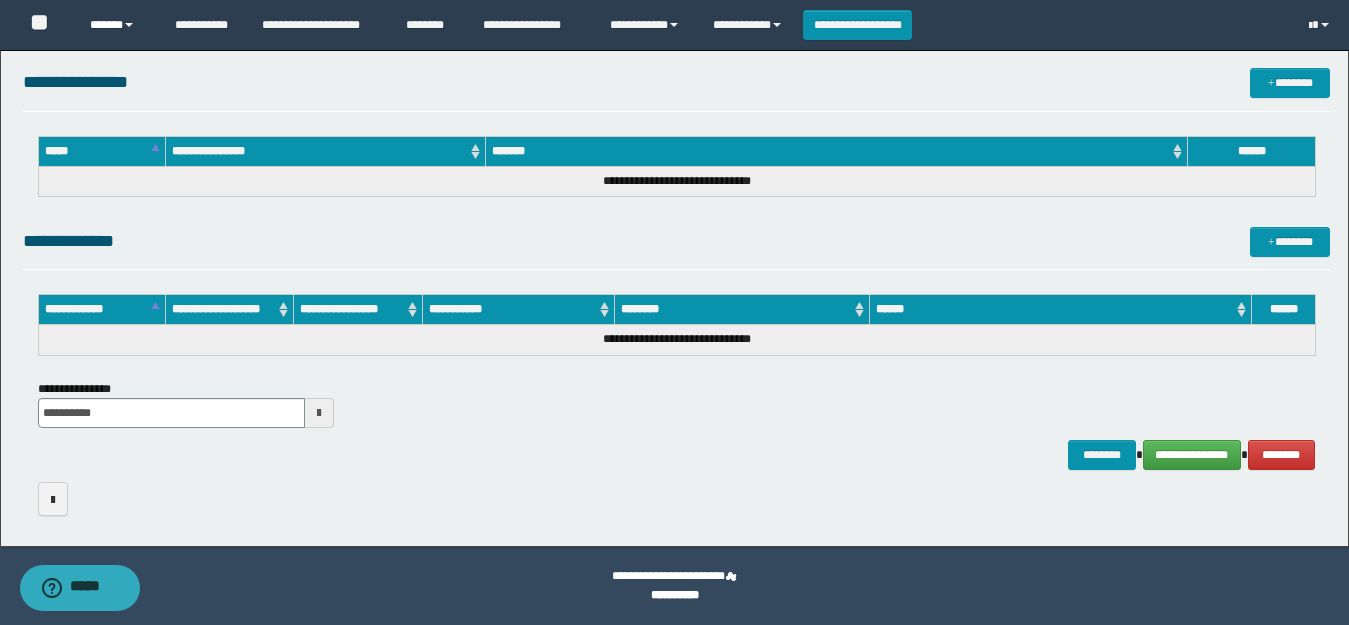 click on "******" at bounding box center (117, 25) 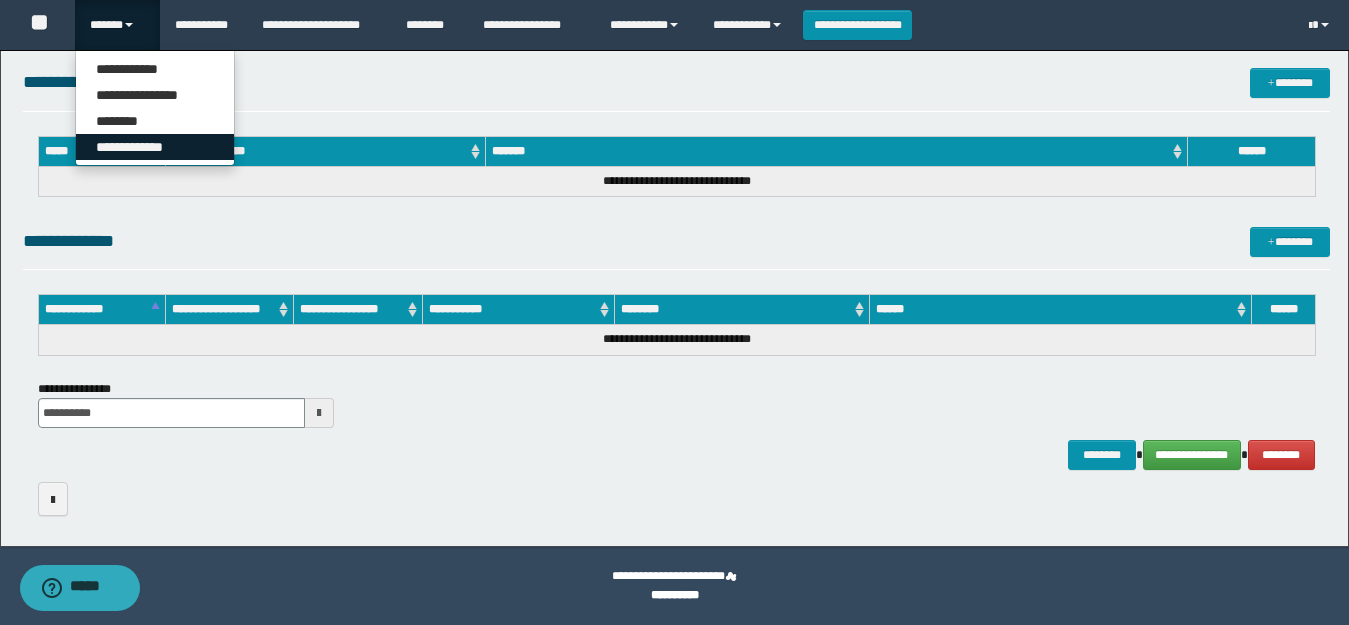 click on "**********" at bounding box center [155, 147] 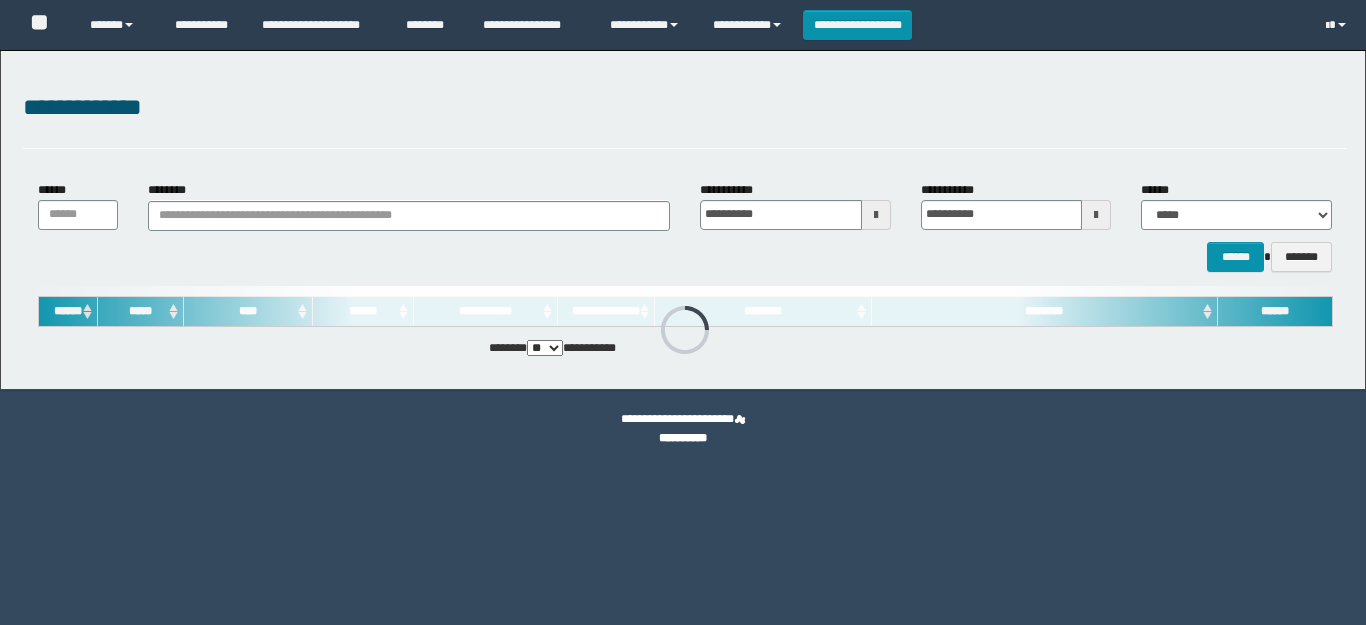 scroll, scrollTop: 0, scrollLeft: 0, axis: both 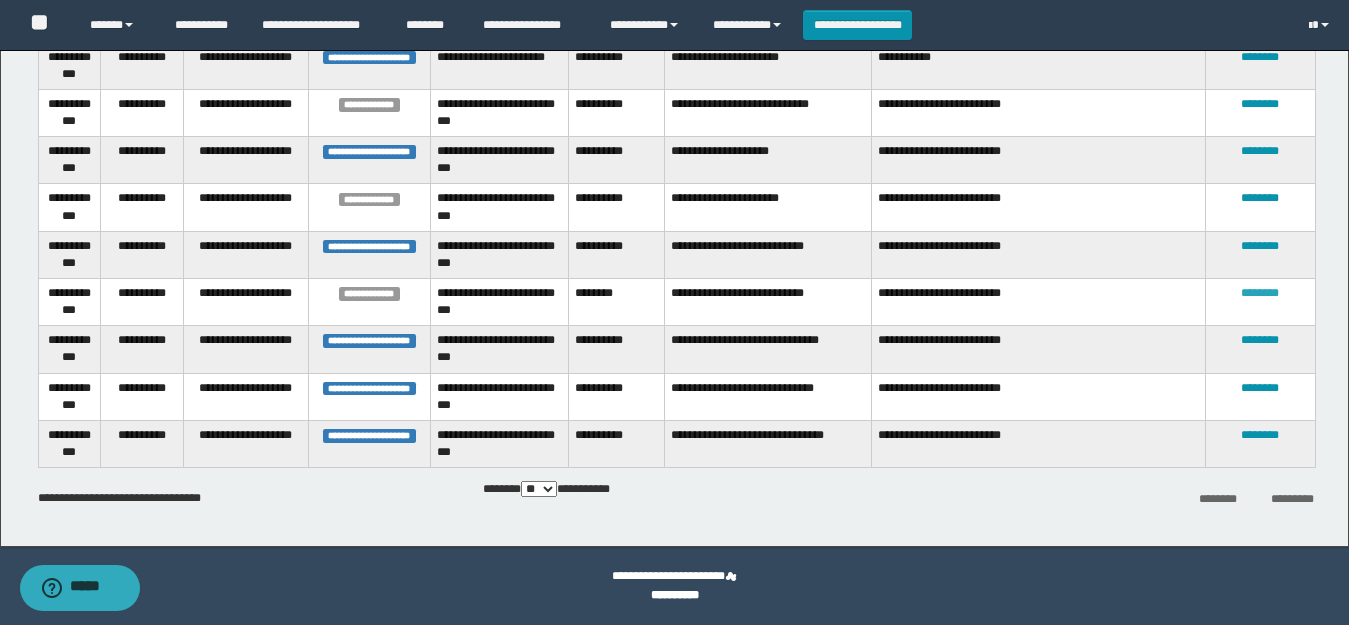 click on "********" at bounding box center [1260, 293] 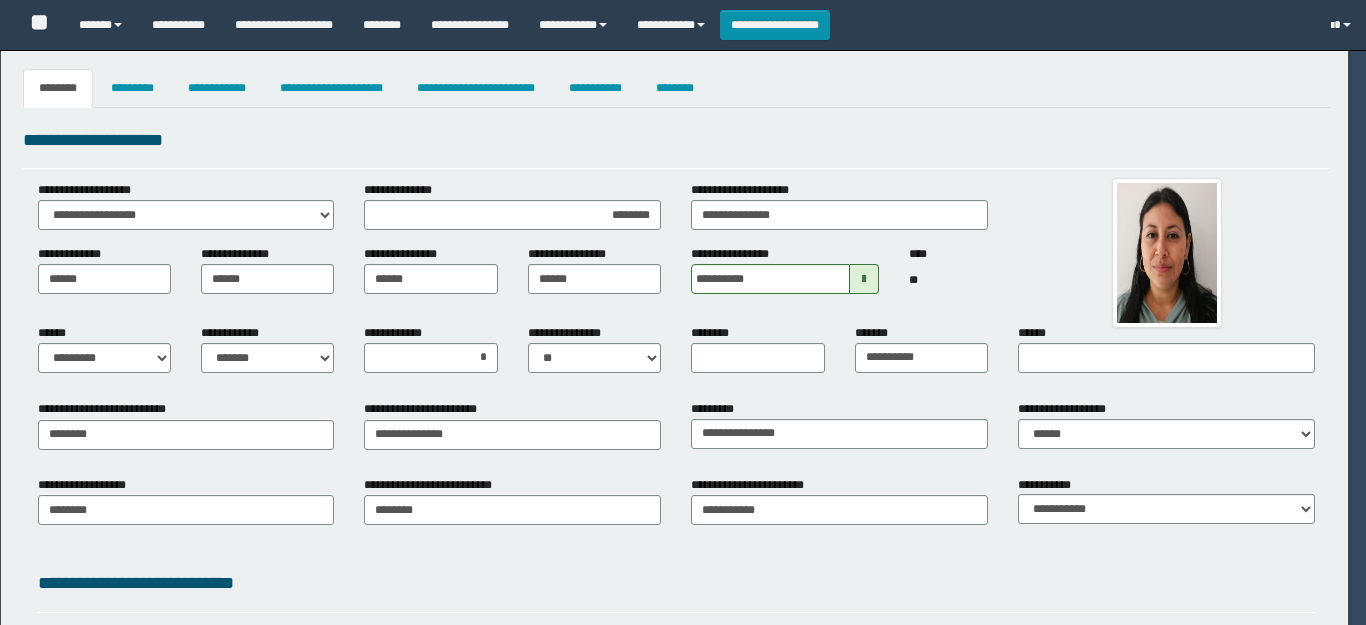 select on "**" 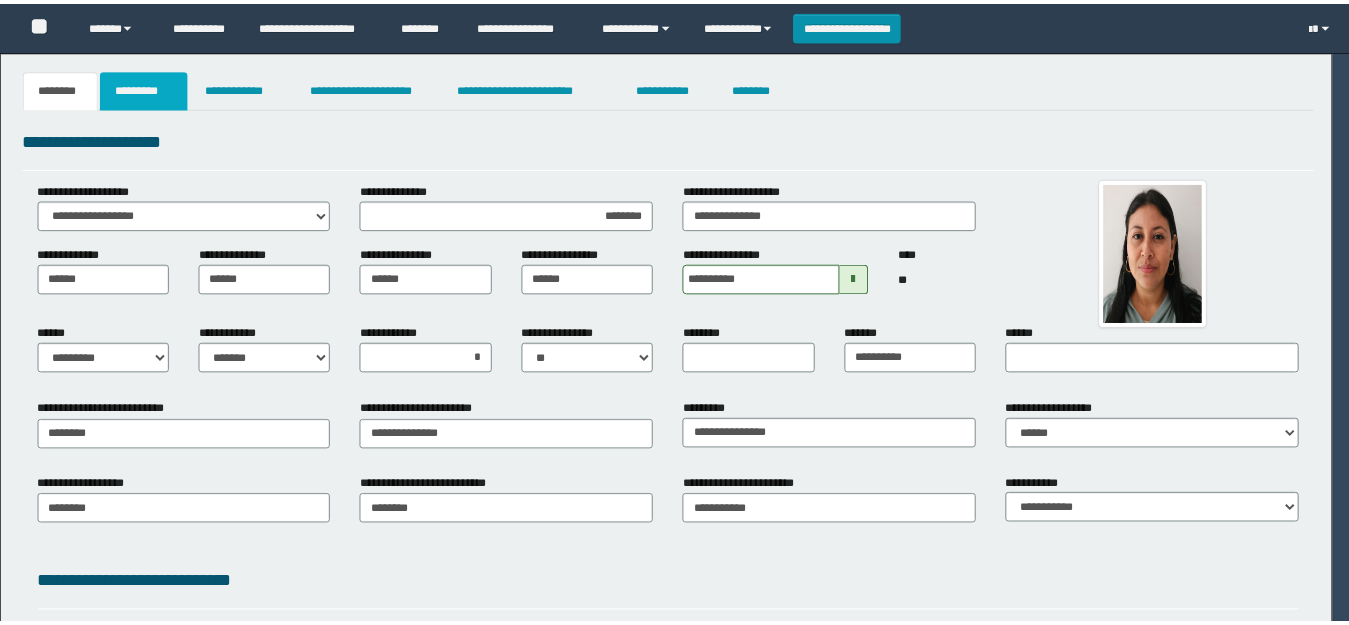 scroll, scrollTop: 0, scrollLeft: 0, axis: both 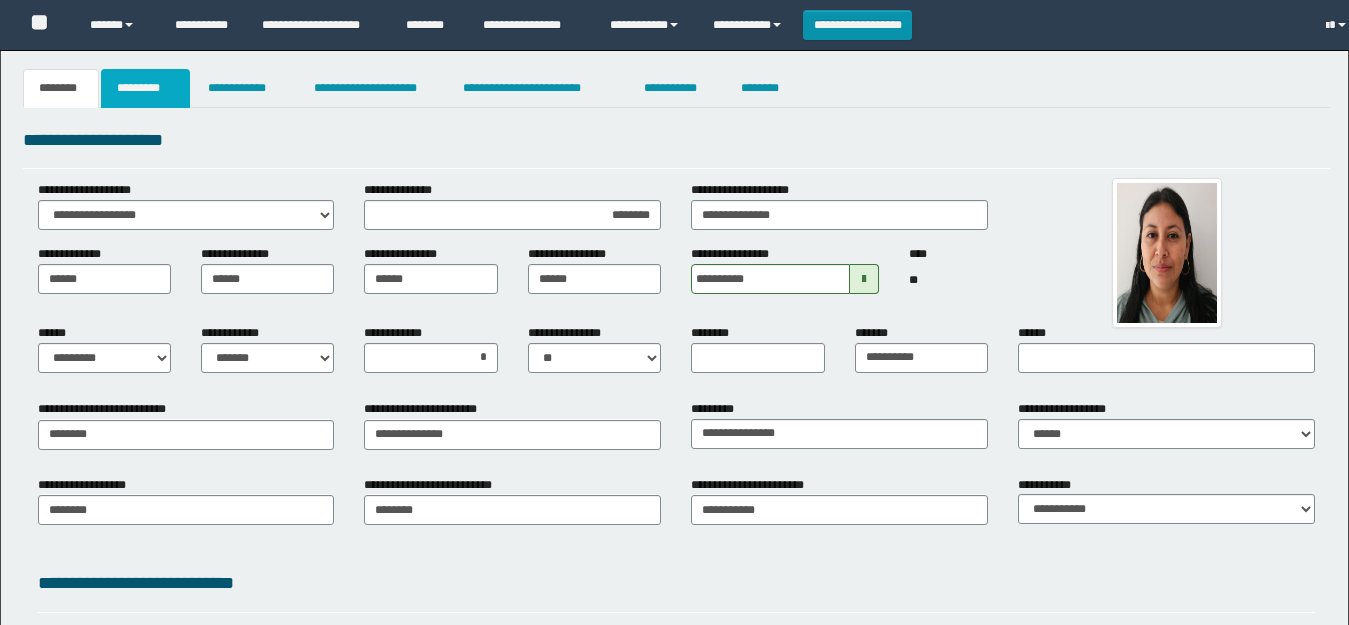 click on "*********" at bounding box center (145, 88) 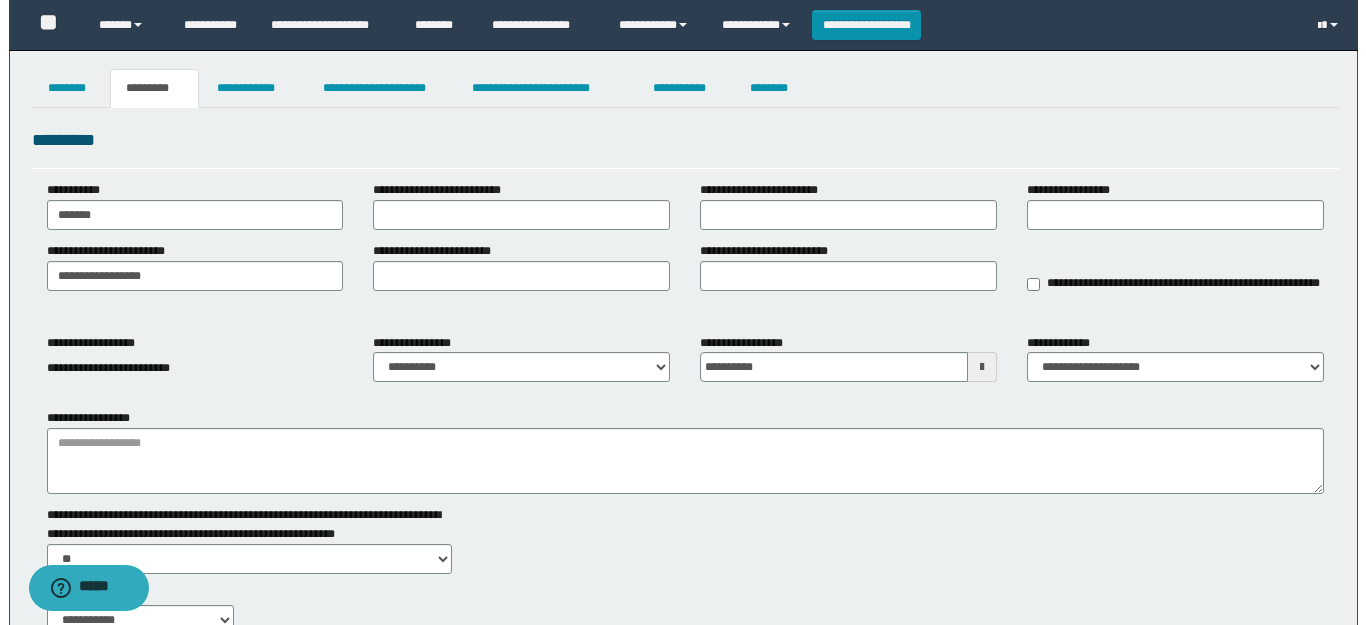 scroll, scrollTop: 0, scrollLeft: 0, axis: both 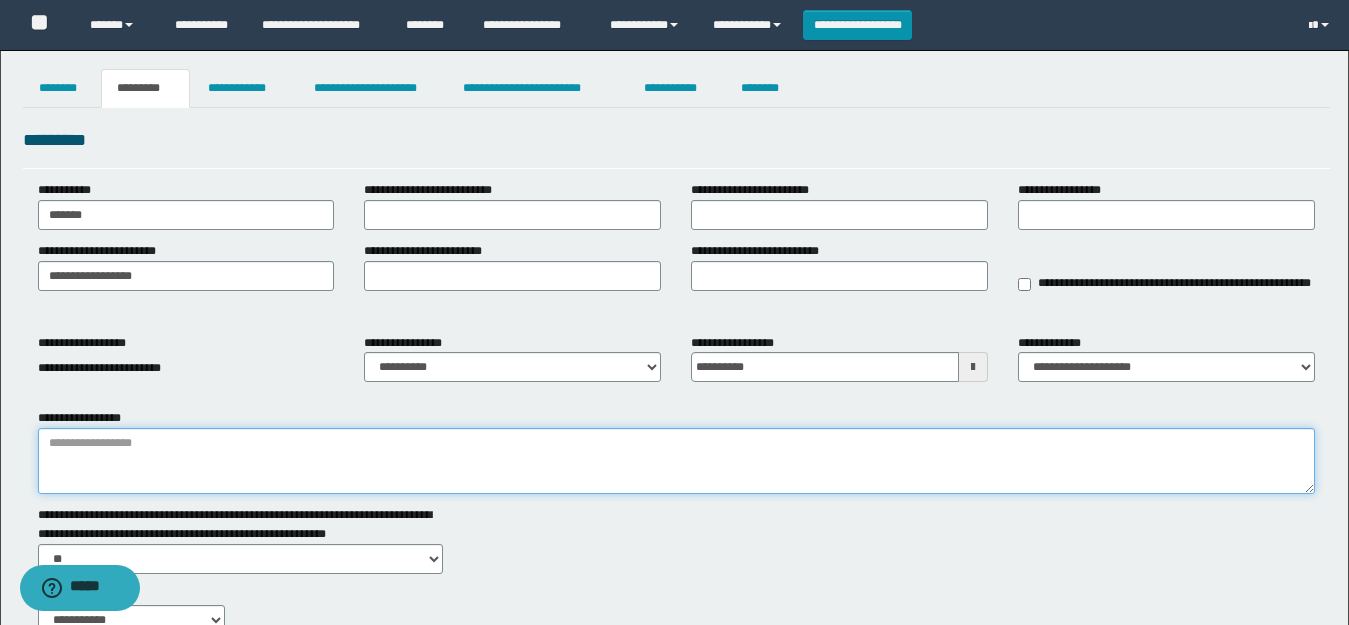 click on "**********" at bounding box center [676, 461] 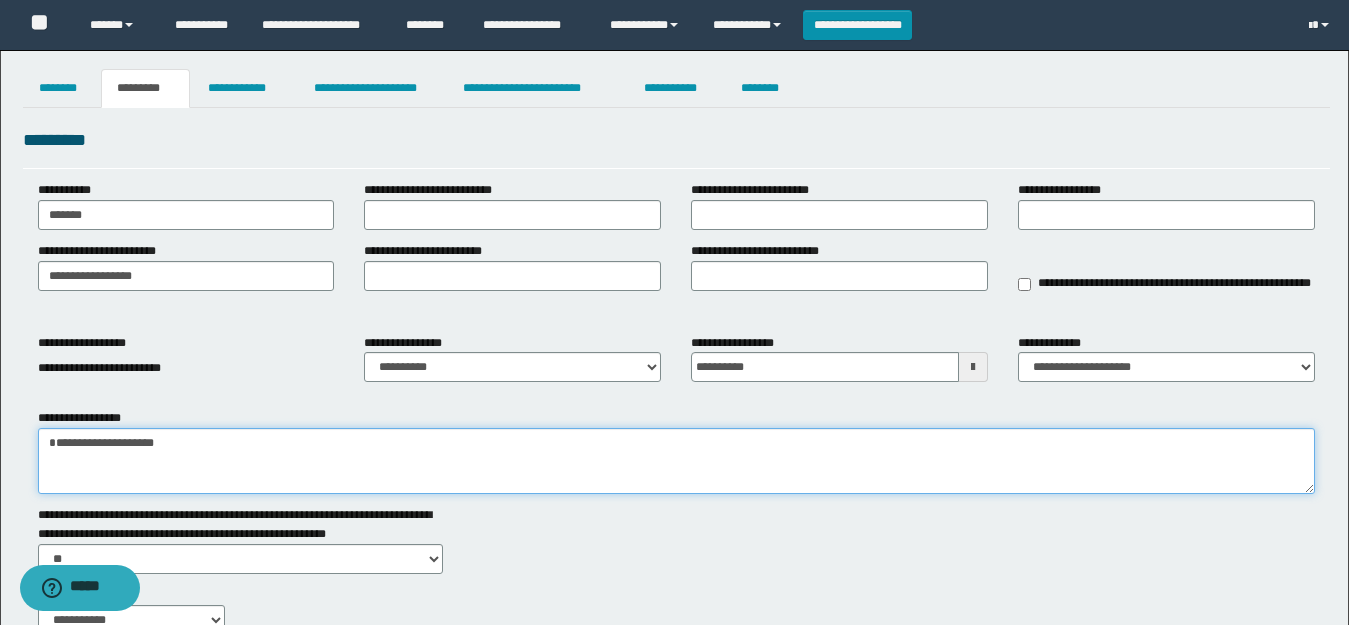 click on "**********" at bounding box center (676, 461) 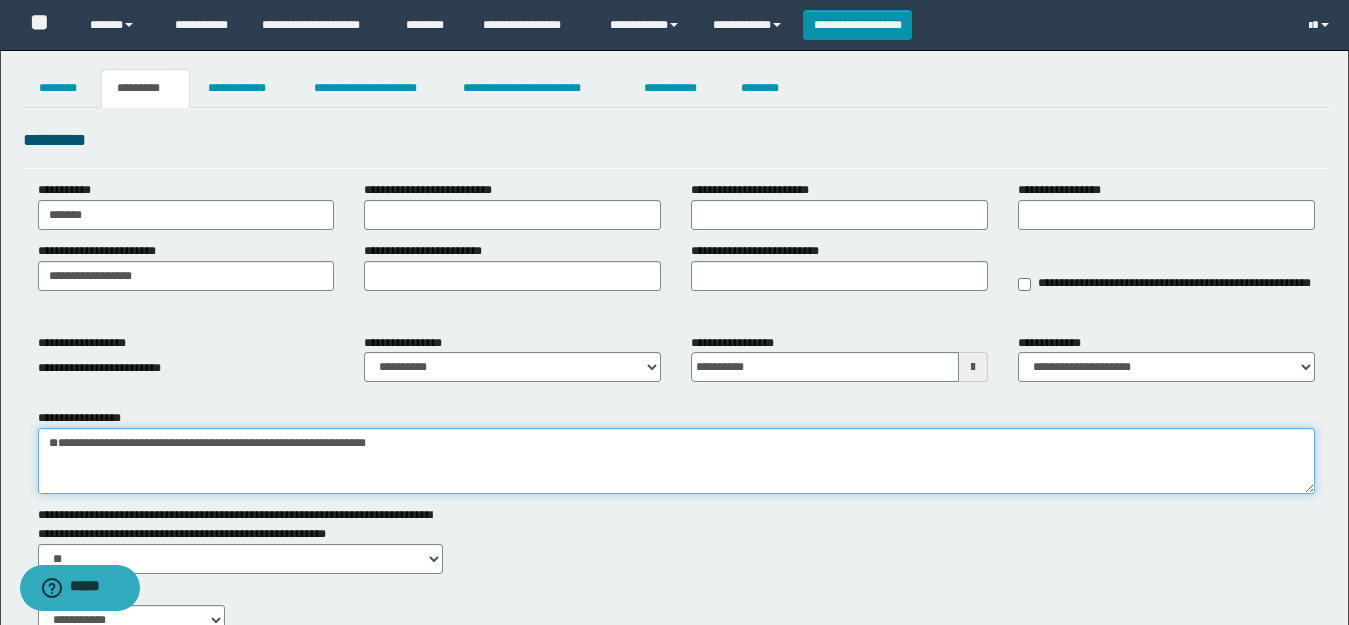 drag, startPoint x: 78, startPoint y: 440, endPoint x: 0, endPoint y: 439, distance: 78.00641 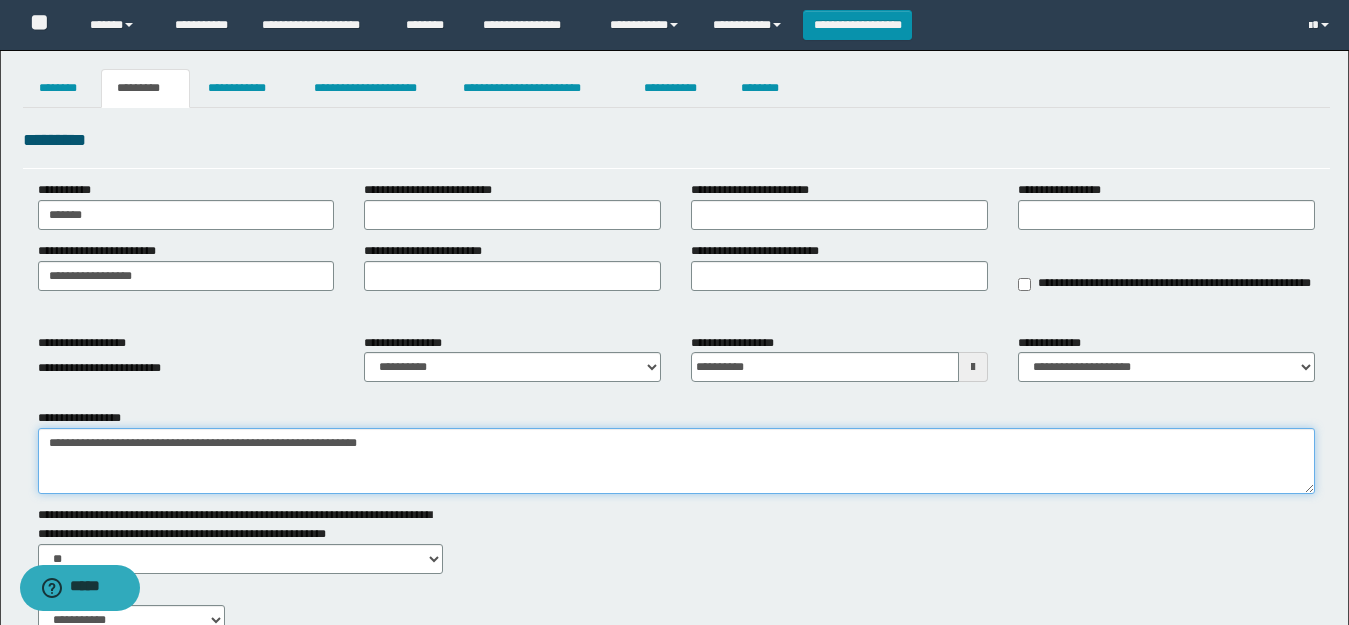 type on "**********" 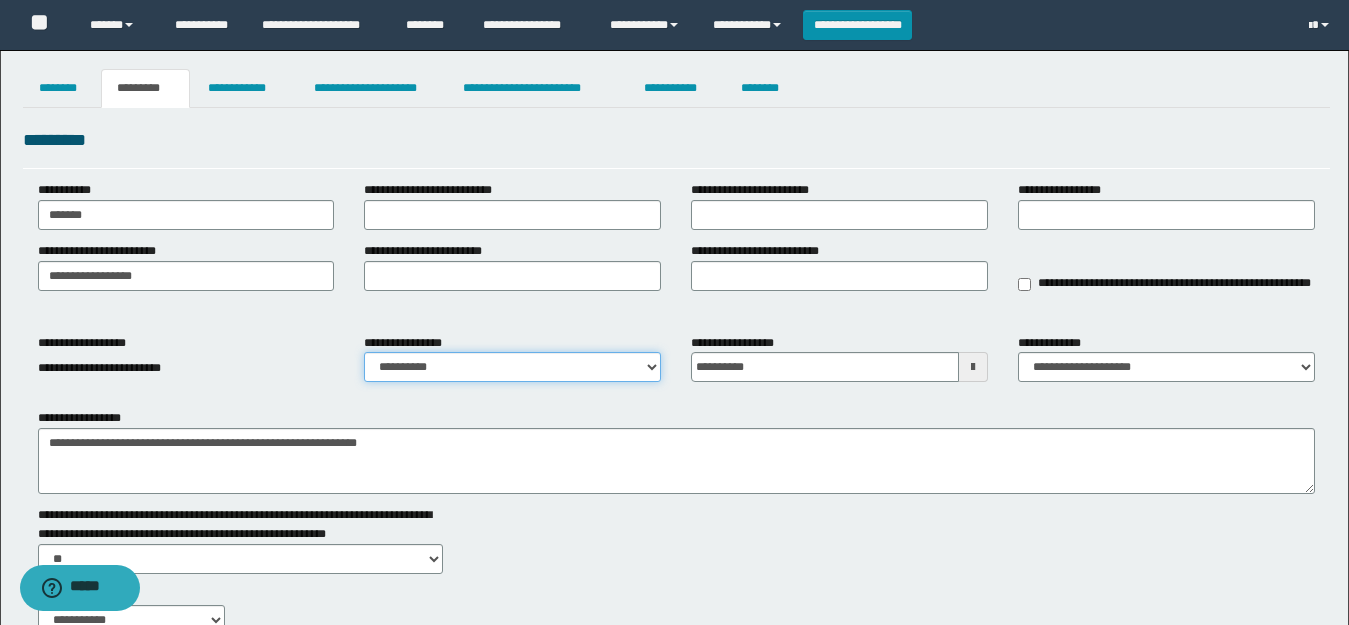 click on "**********" at bounding box center (512, 367) 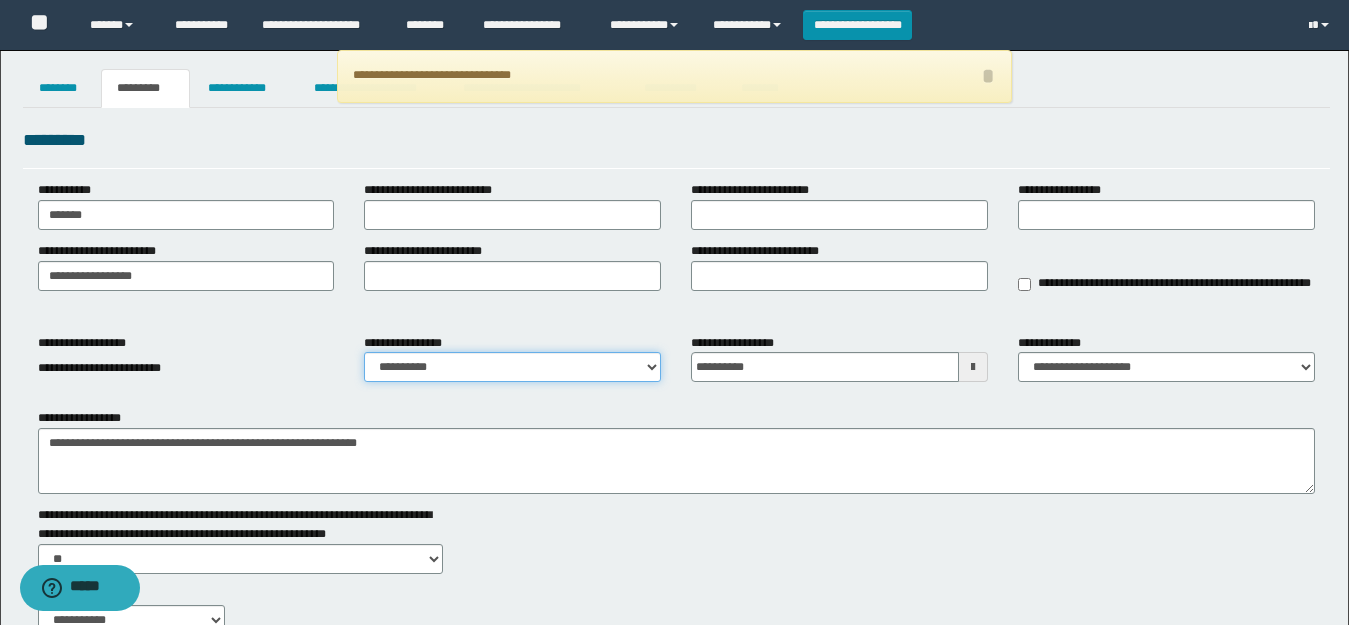 select on "****" 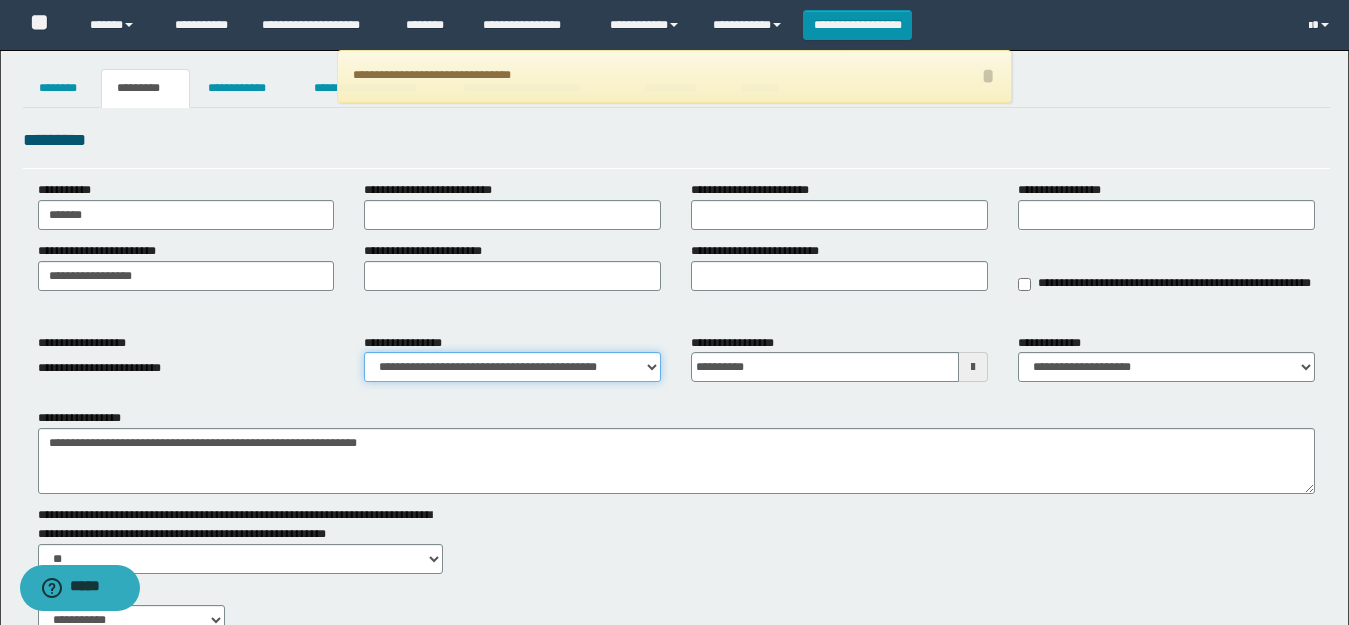 click on "**********" at bounding box center [512, 367] 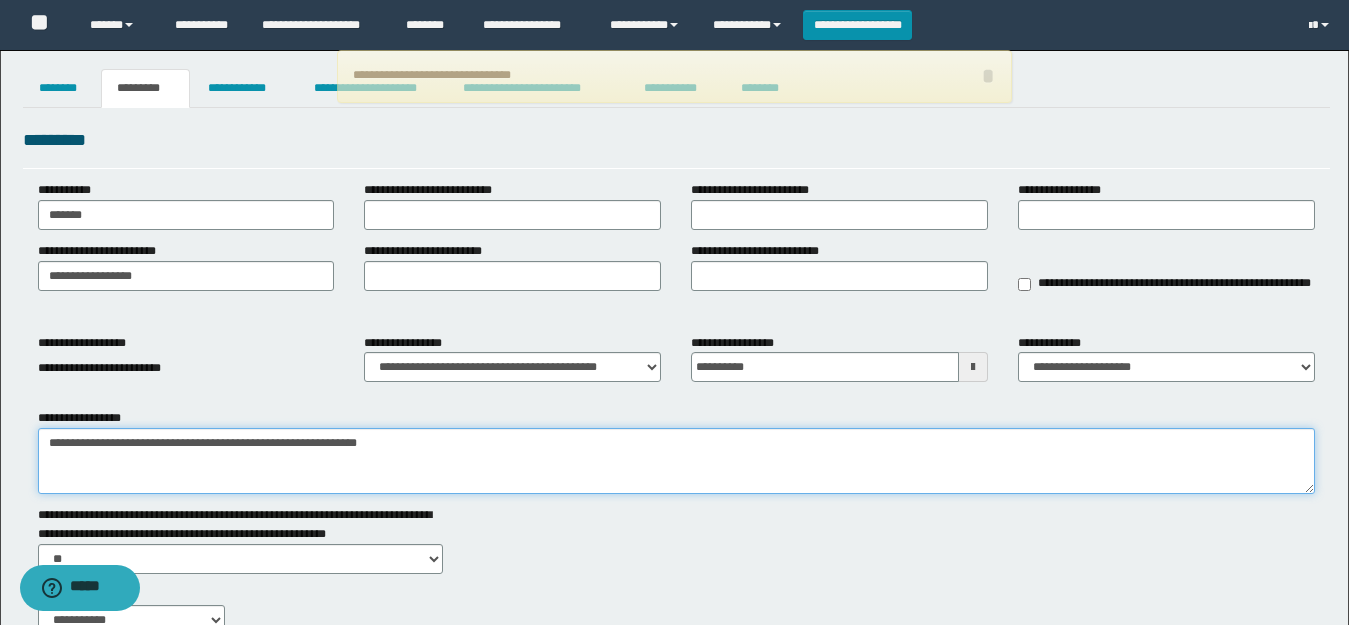 click on "**********" at bounding box center (676, 461) 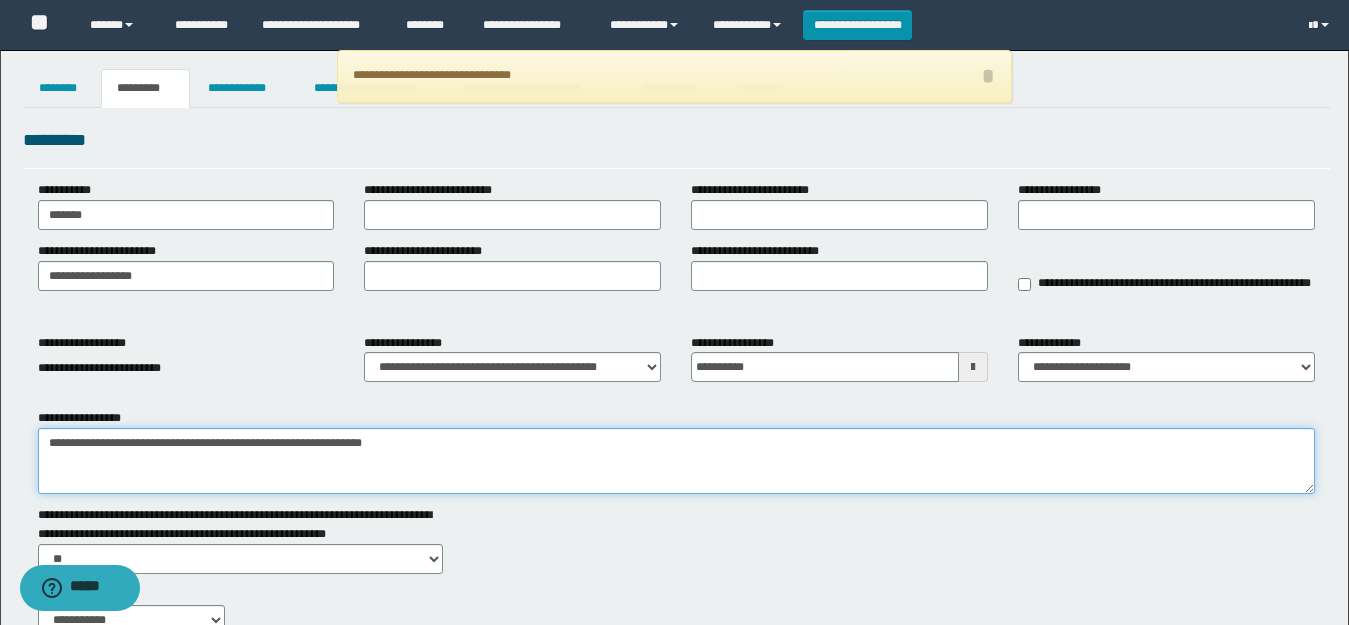 type on "**********" 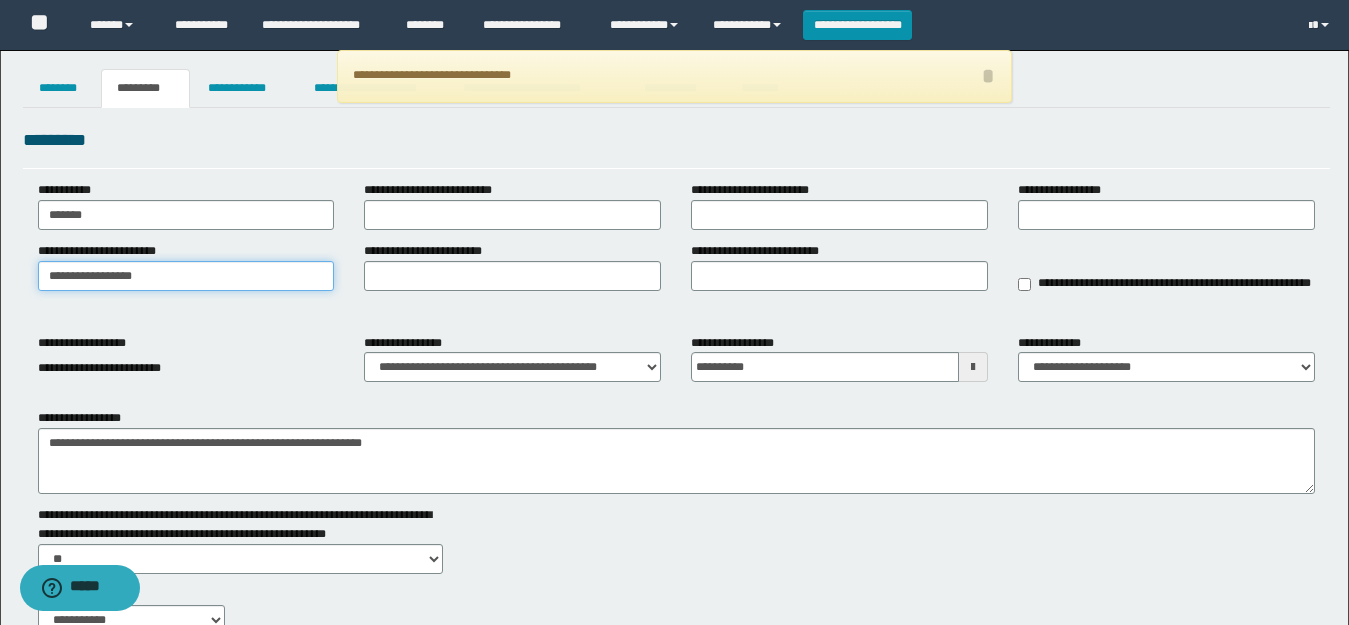 drag, startPoint x: 152, startPoint y: 282, endPoint x: 0, endPoint y: 288, distance: 152.11838 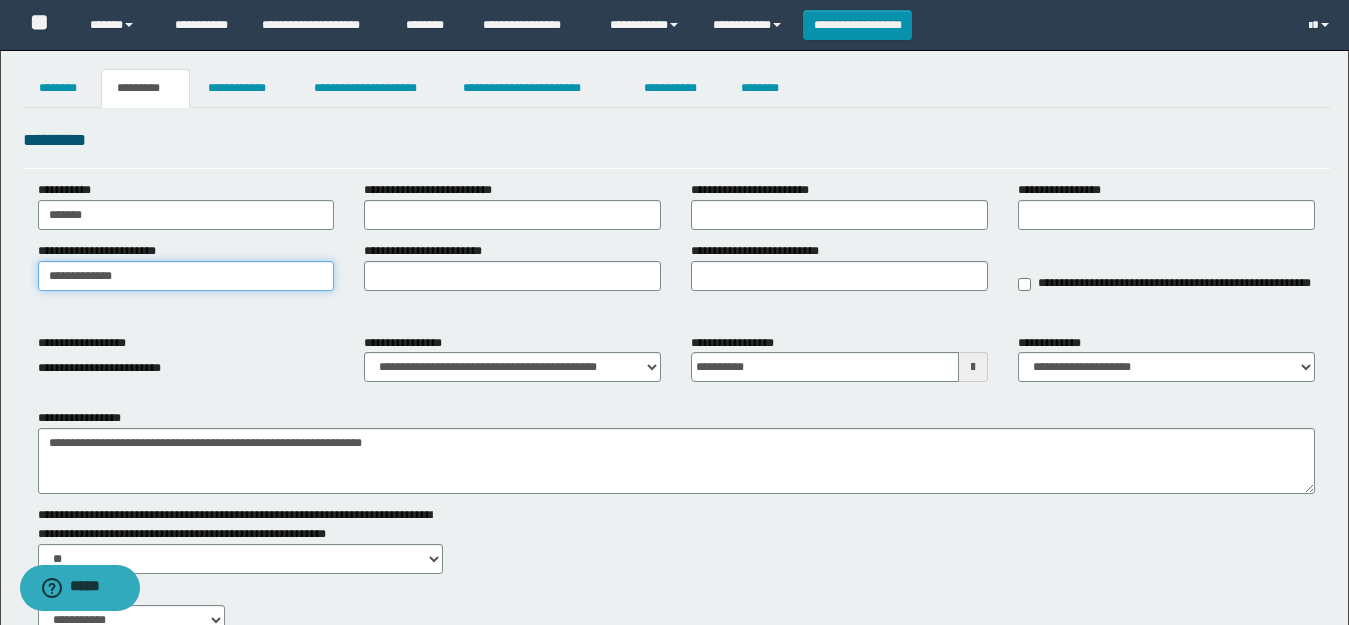 type on "**********" 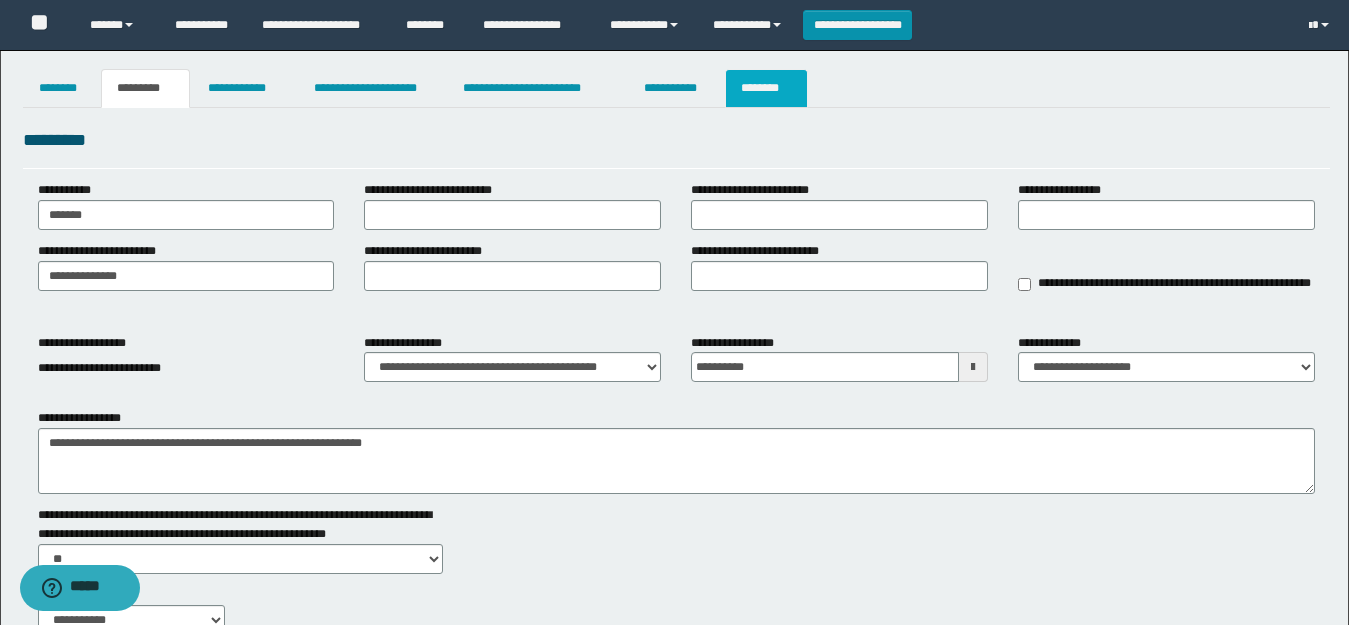 click on "********" at bounding box center [766, 88] 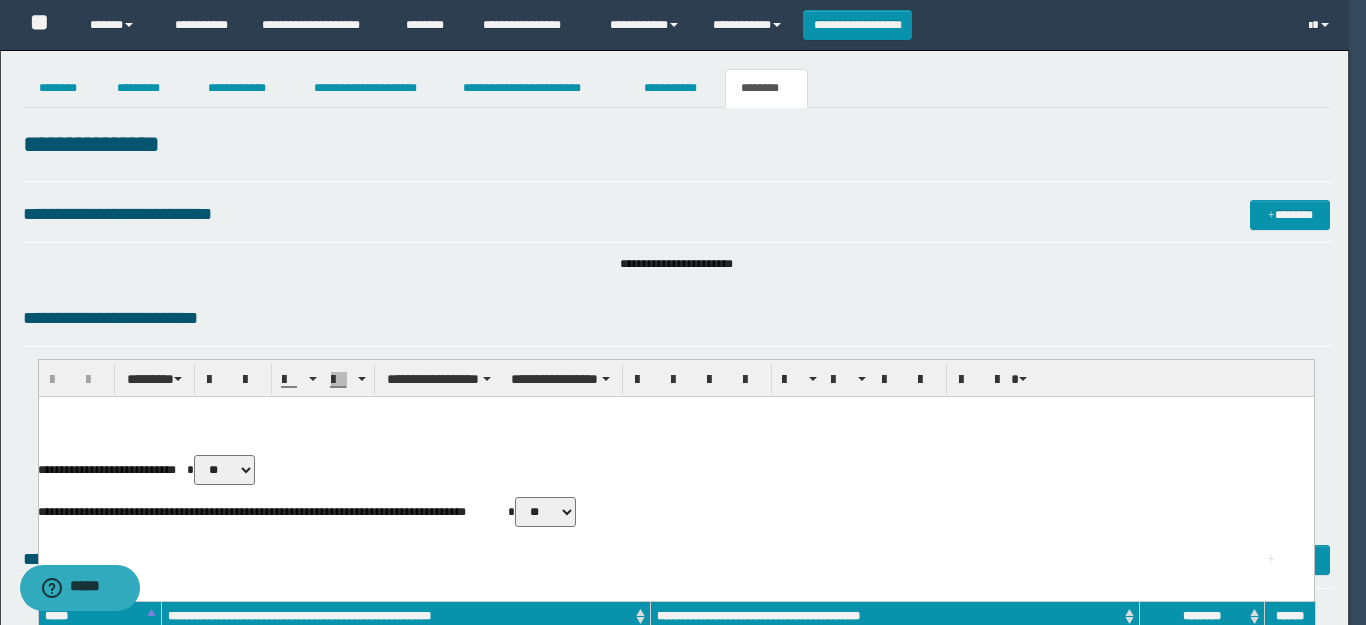 drag, startPoint x: 1192, startPoint y: 454, endPoint x: 1195, endPoint y: 468, distance: 14.3178215 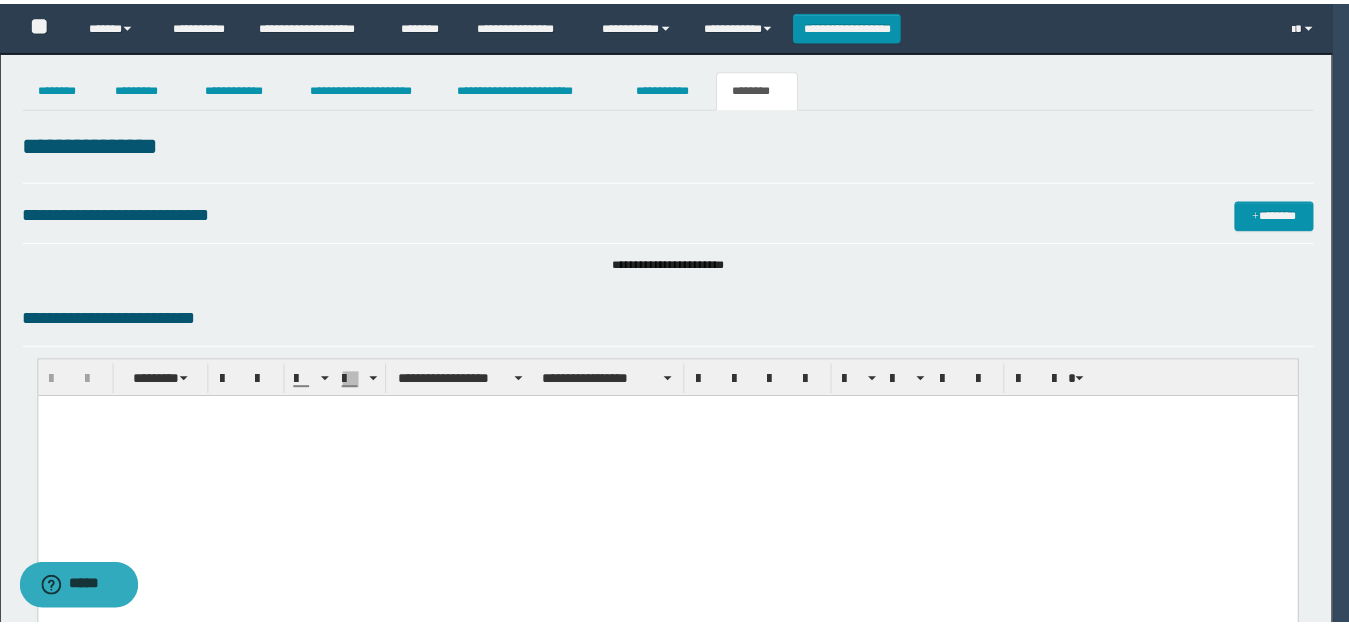 scroll, scrollTop: 964, scrollLeft: 0, axis: vertical 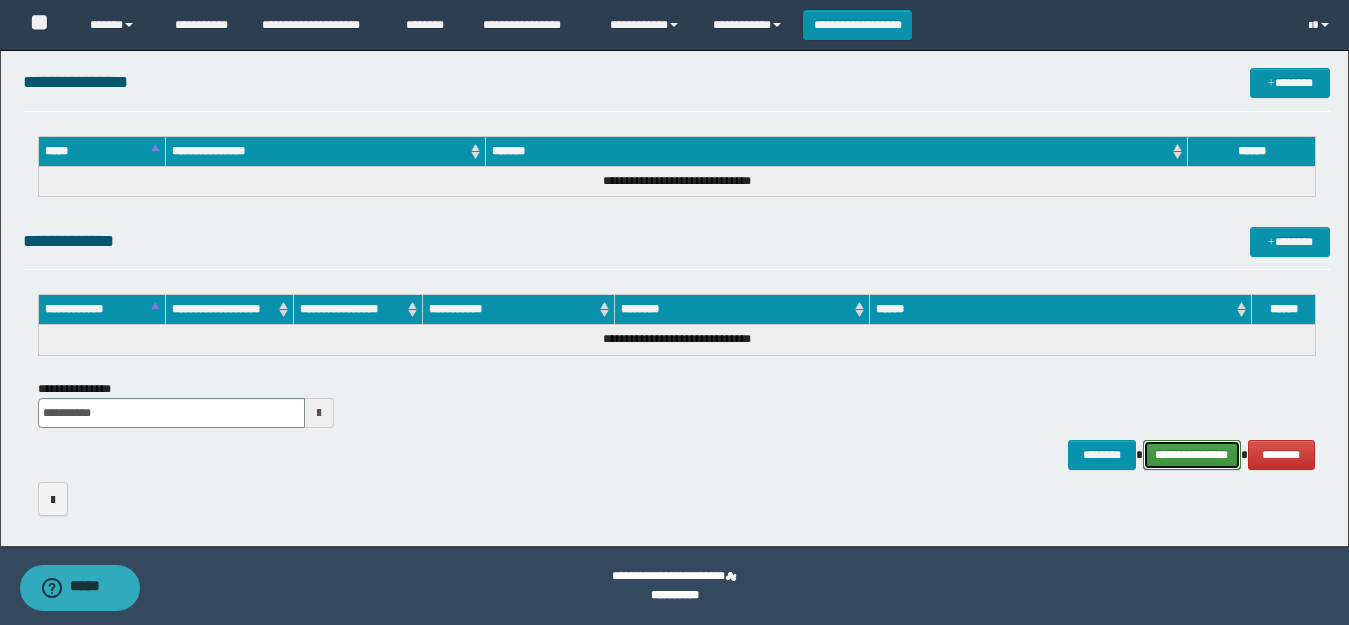 click on "**********" at bounding box center [1192, 455] 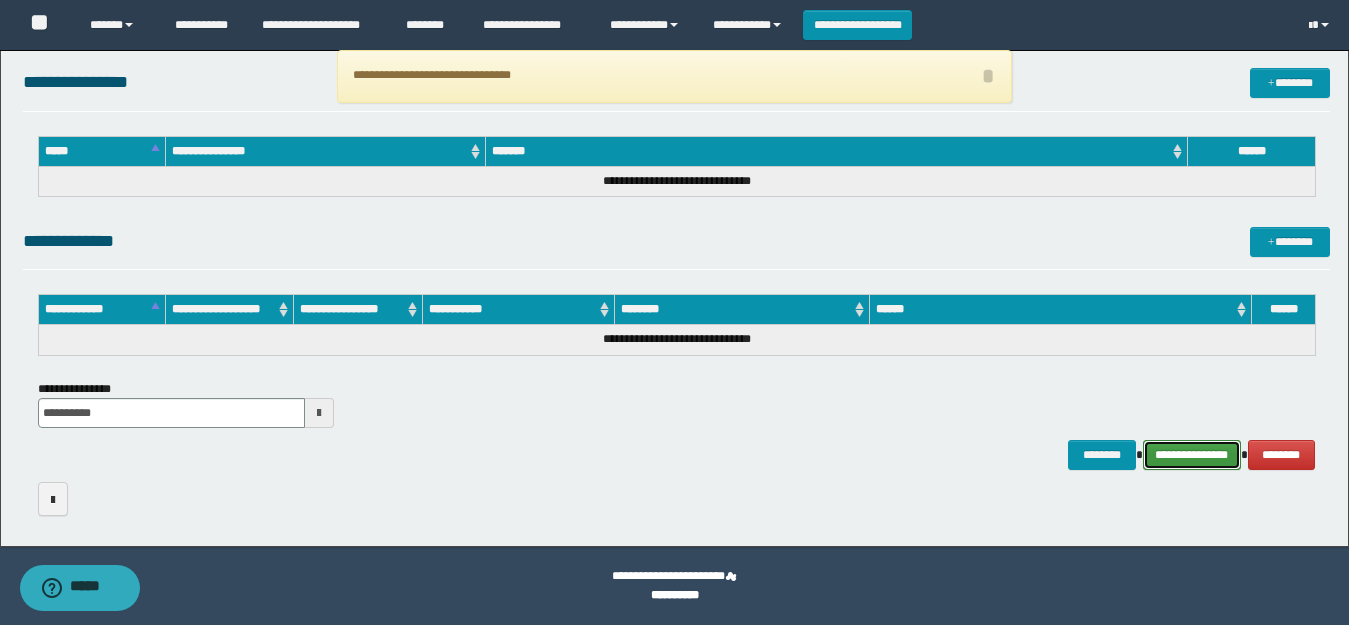 click on "**********" at bounding box center [1192, 455] 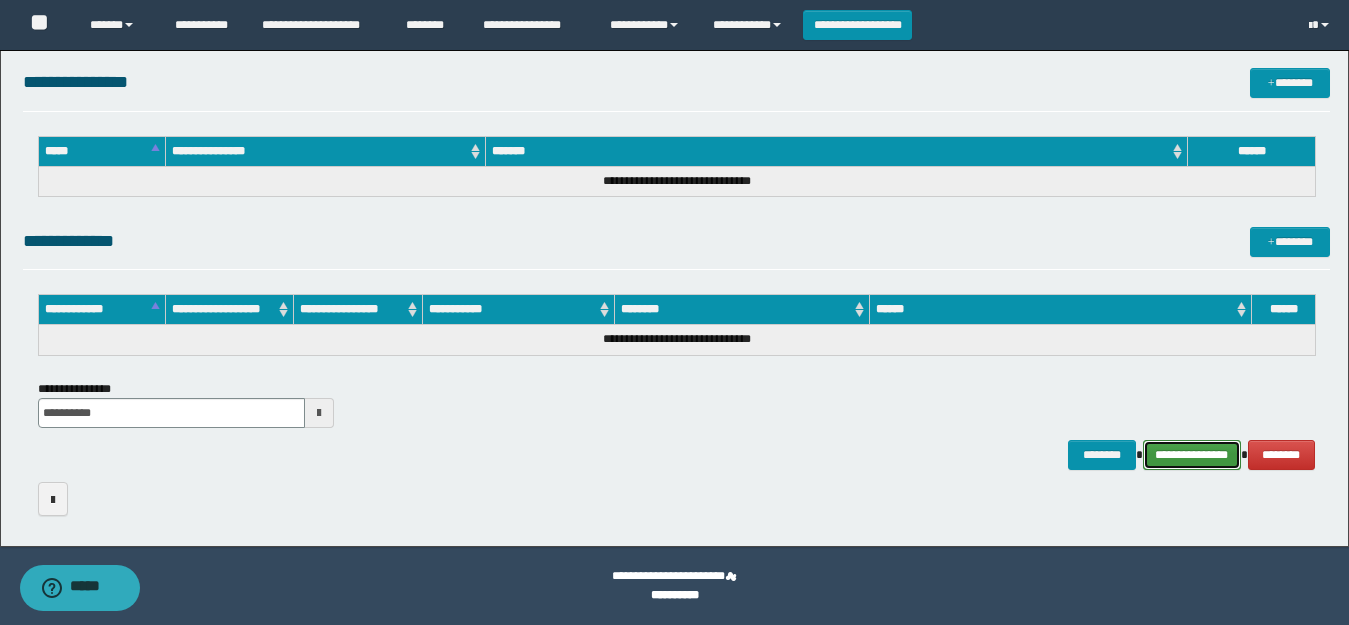 click on "**********" at bounding box center [1192, 455] 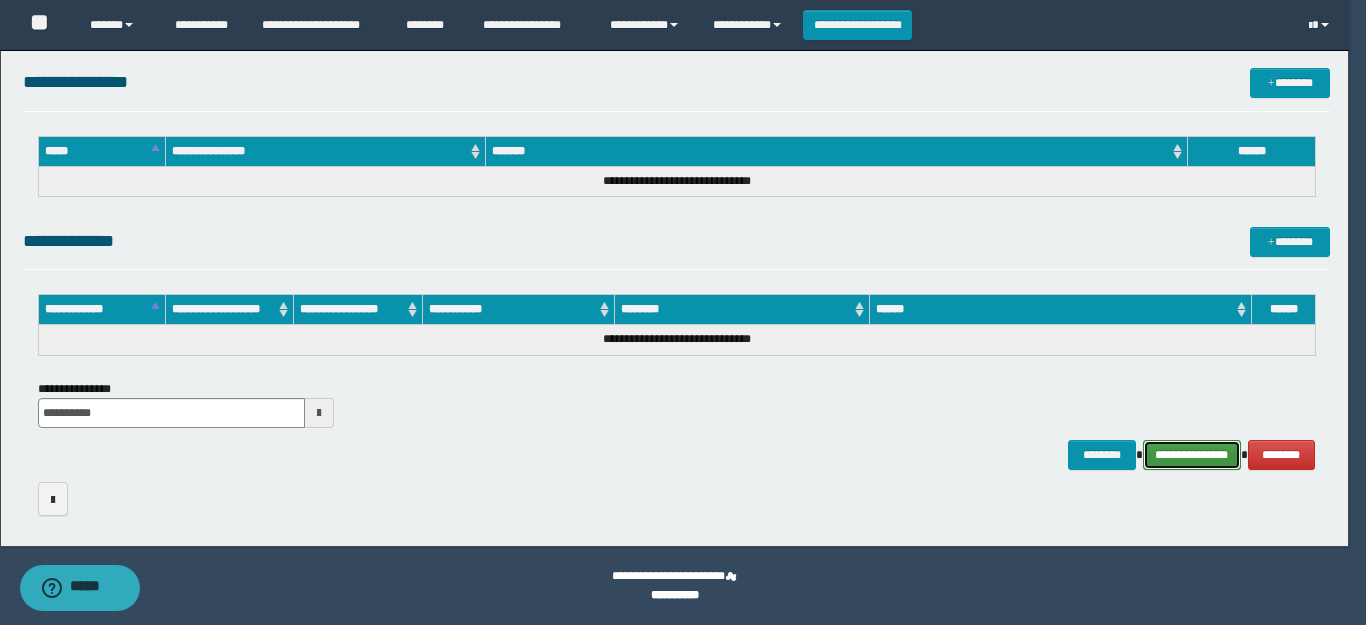 click on "**********" at bounding box center [674, -652] 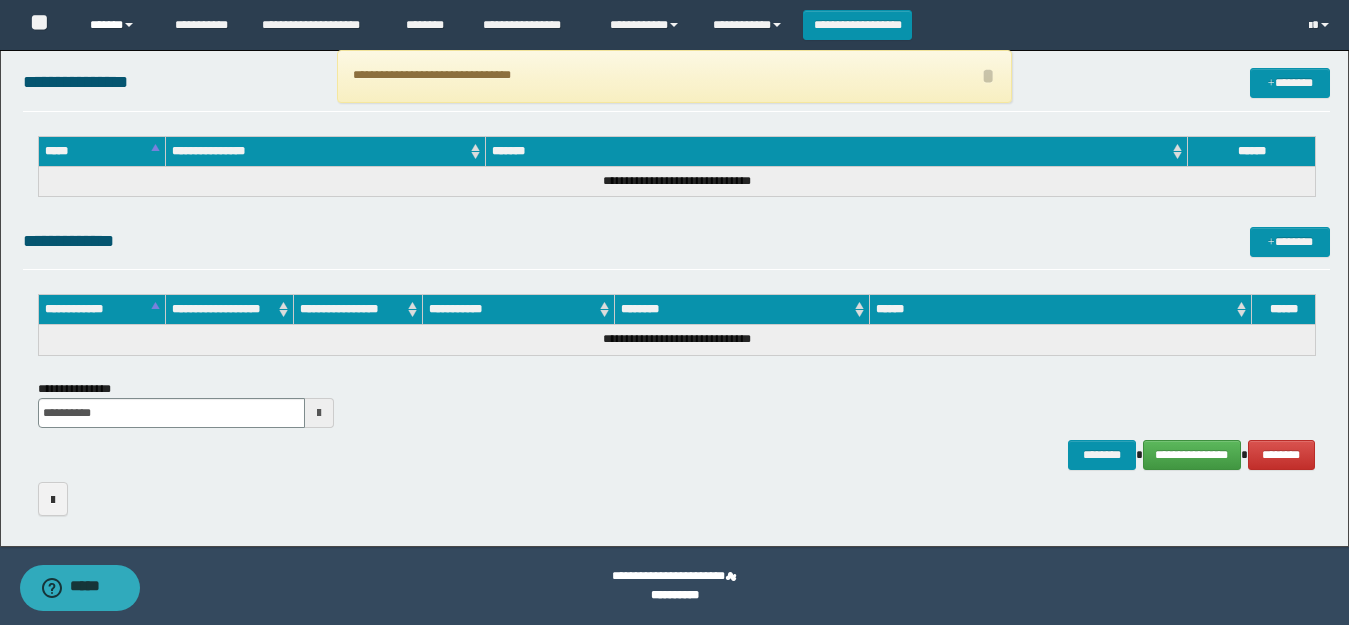 click on "******" at bounding box center (117, 25) 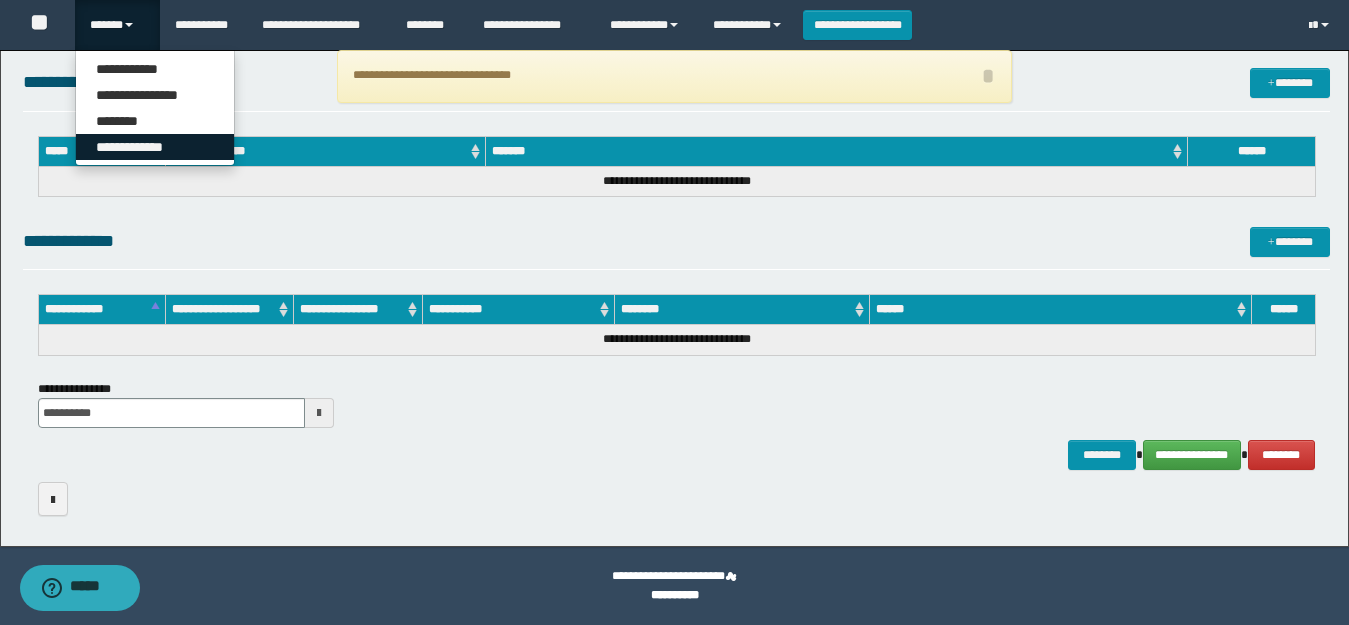 click on "**********" at bounding box center (155, 147) 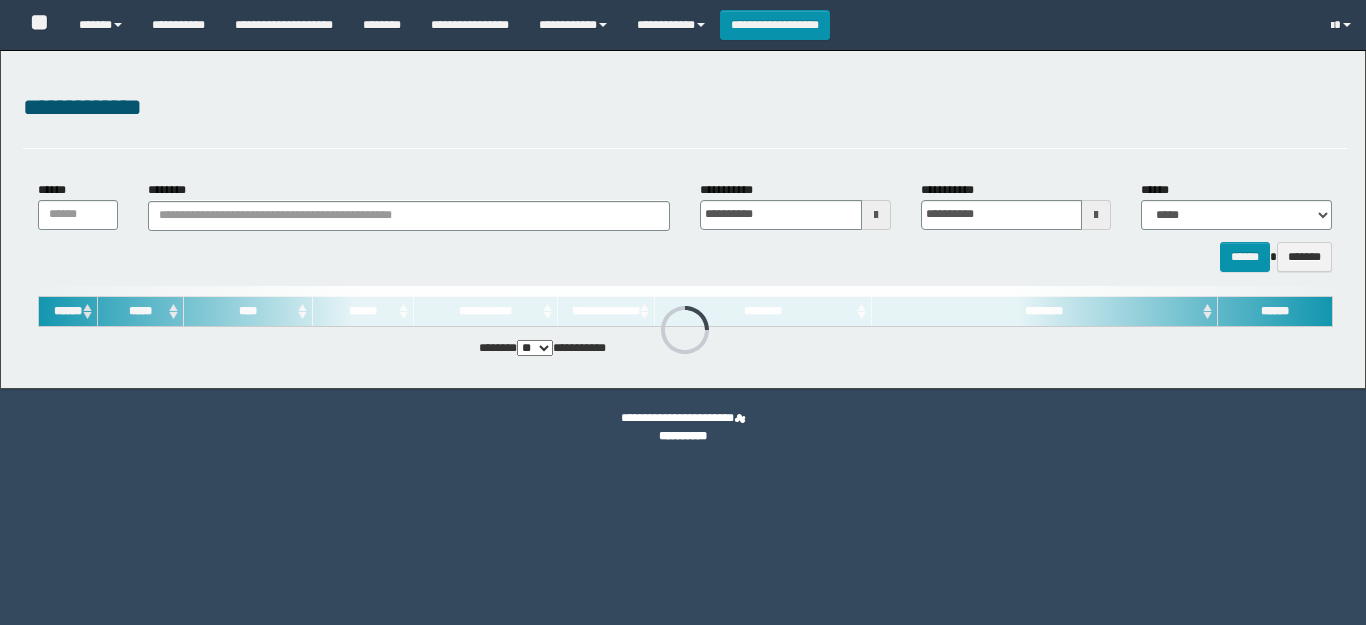 scroll, scrollTop: 0, scrollLeft: 0, axis: both 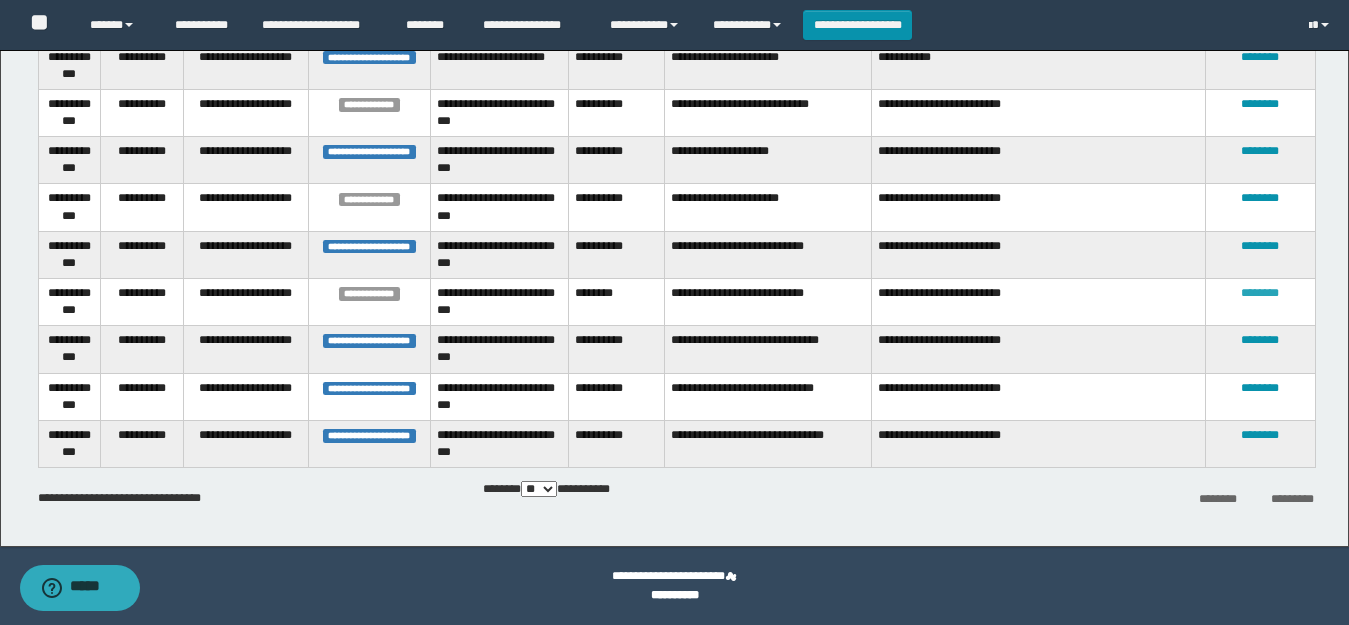 click on "********" at bounding box center (1260, 293) 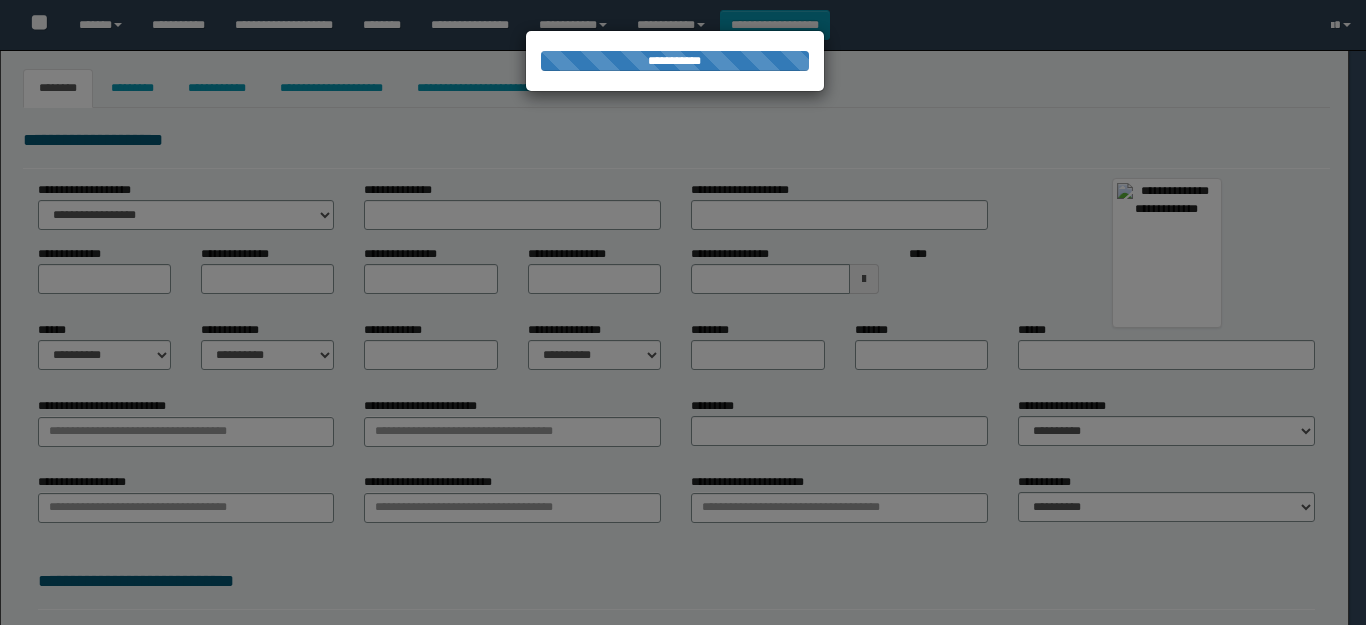select on "**" 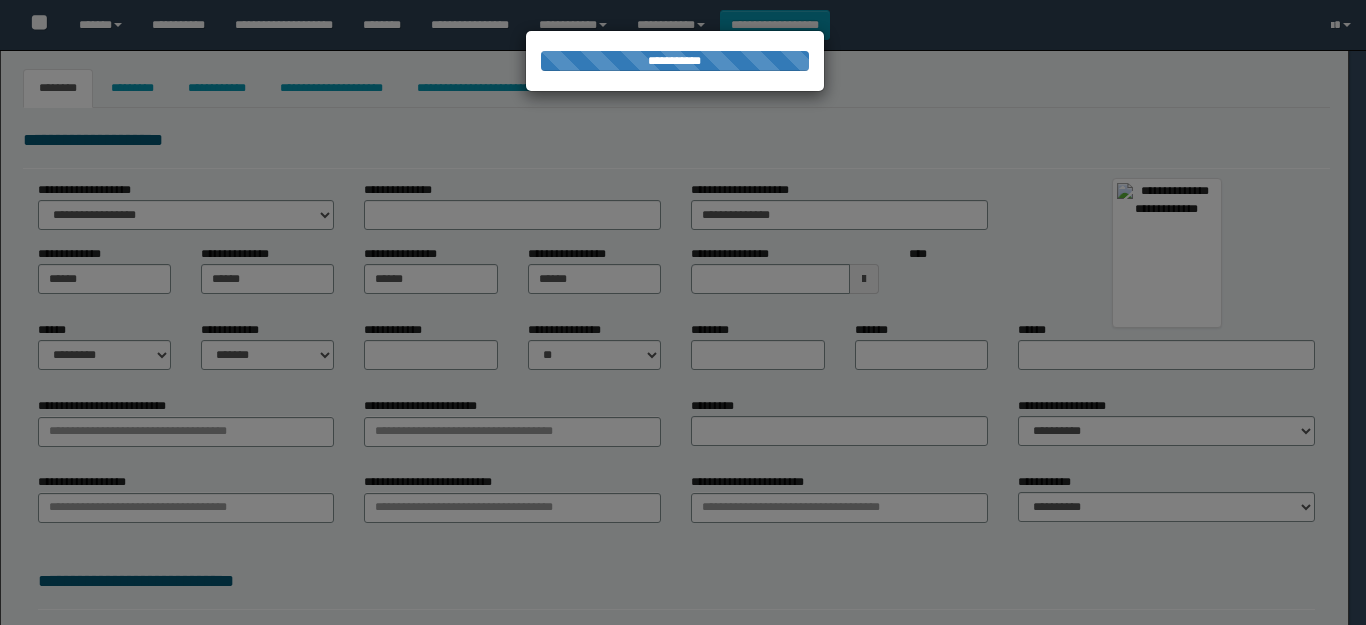 type on "**********" 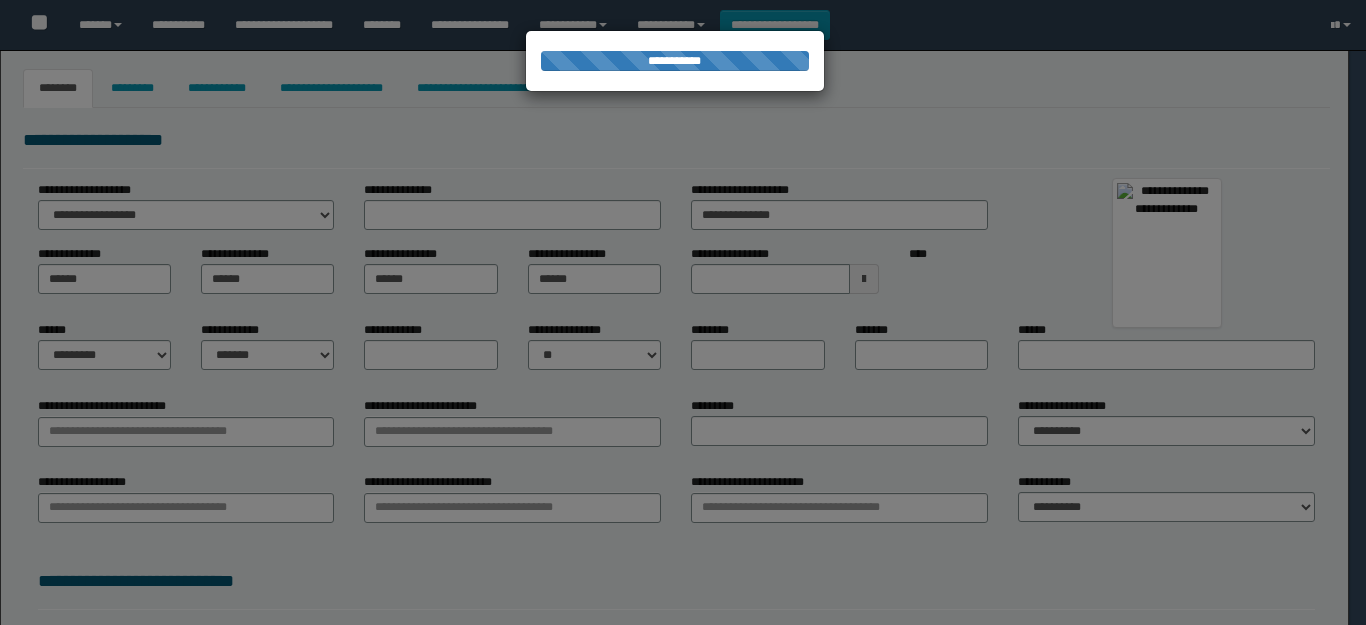 type on "********" 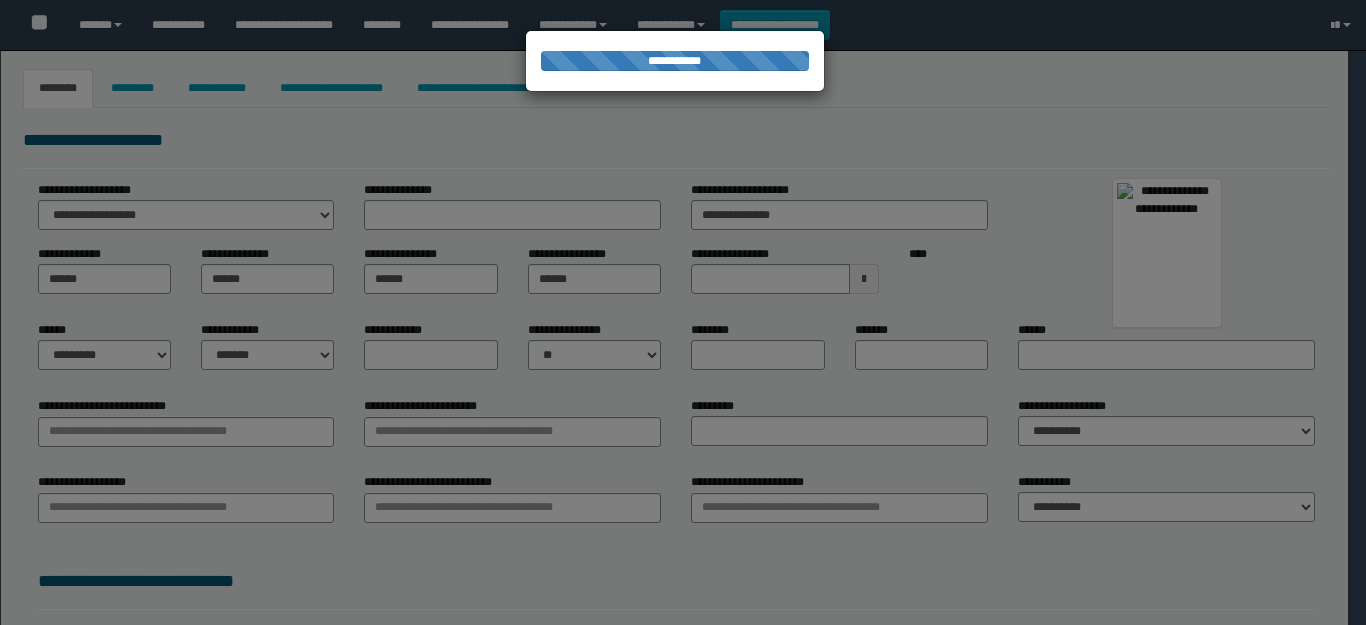 type on "**********" 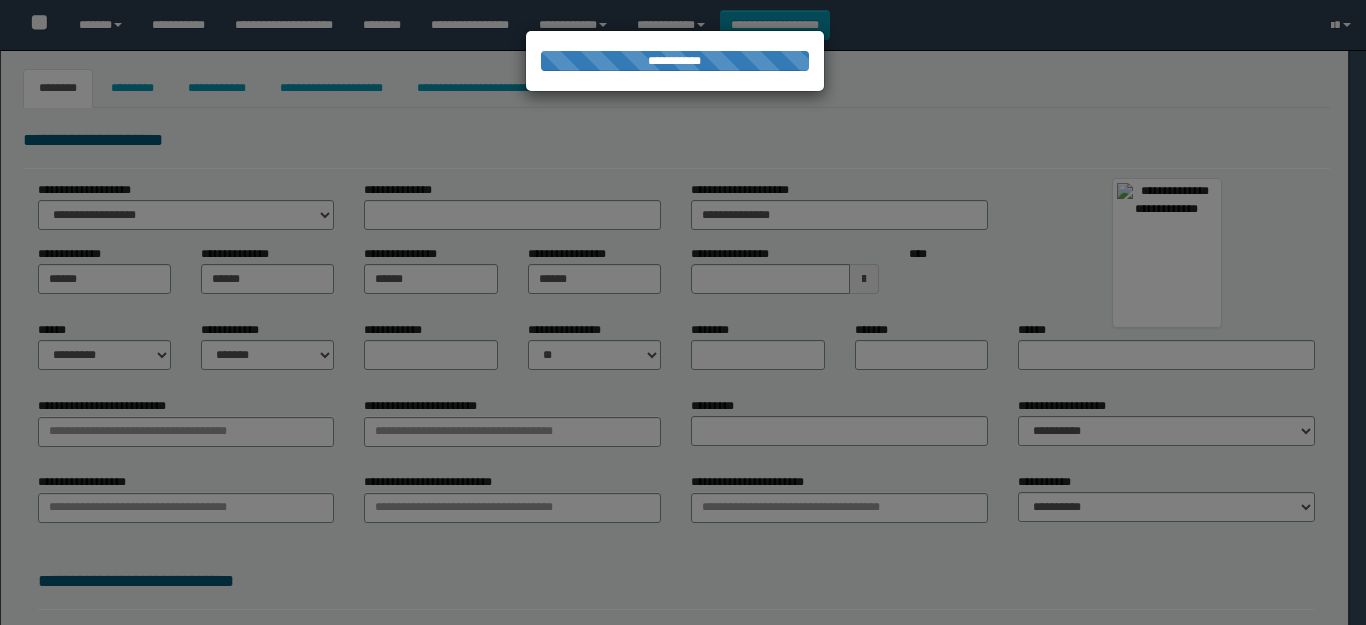 select on "*" 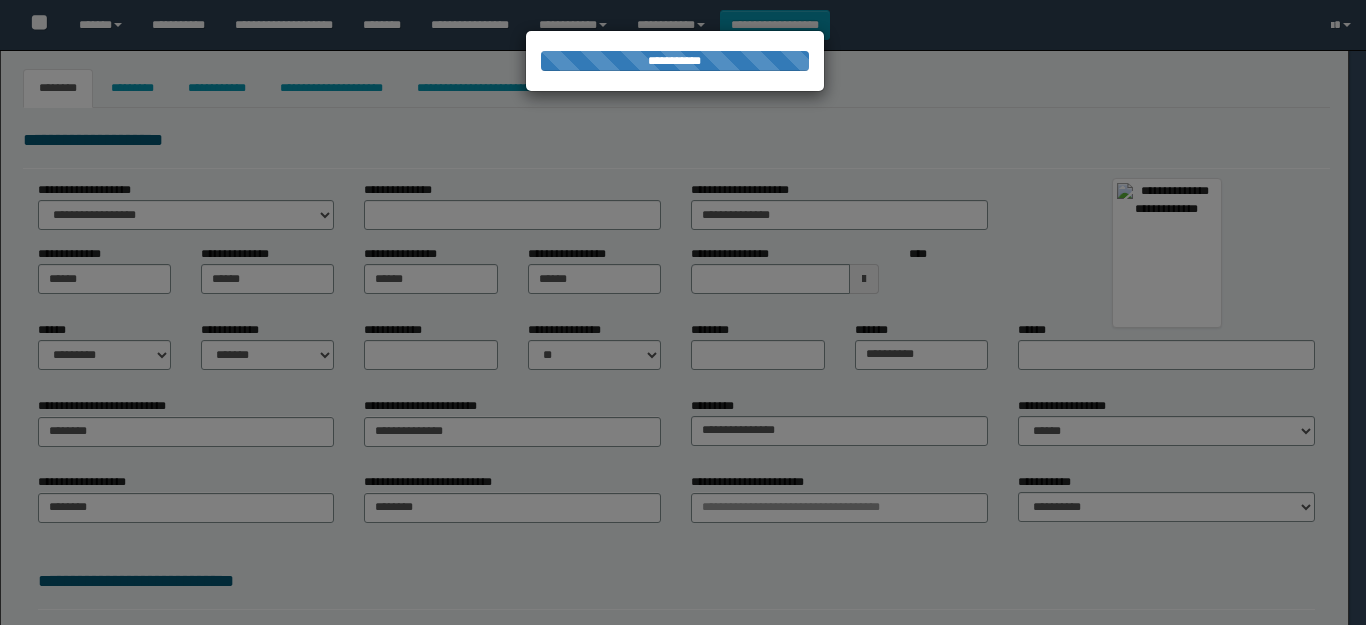 type on "**********" 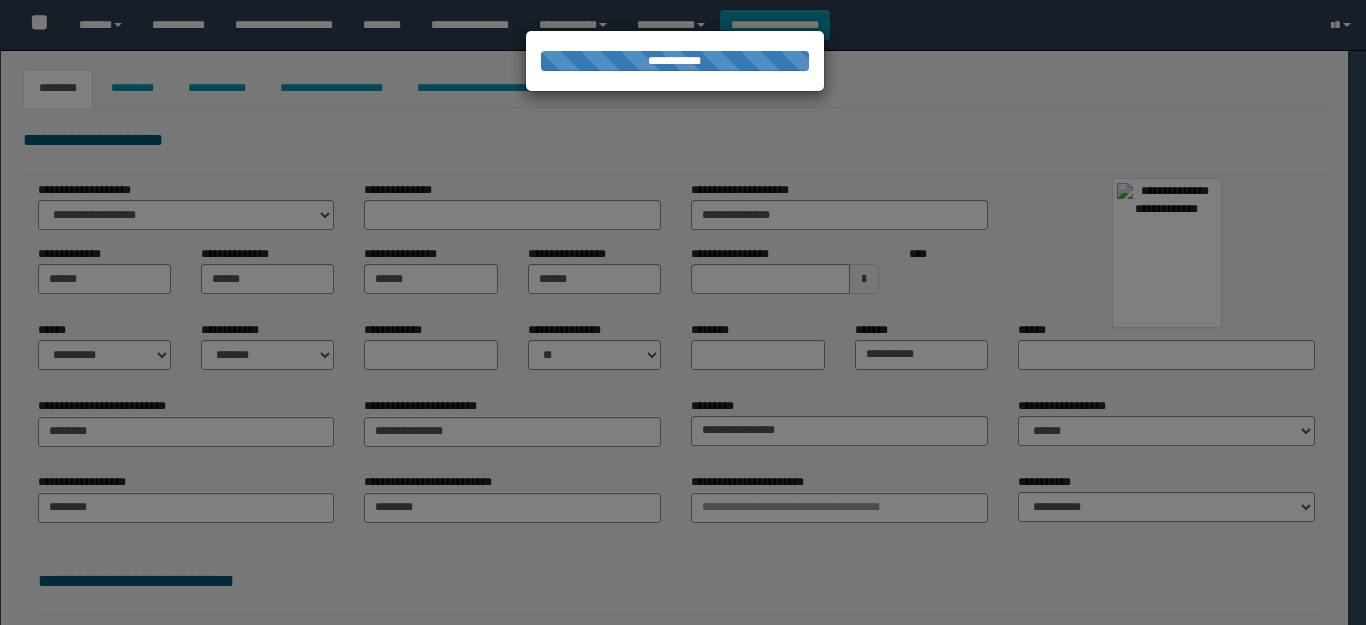 select on "*" 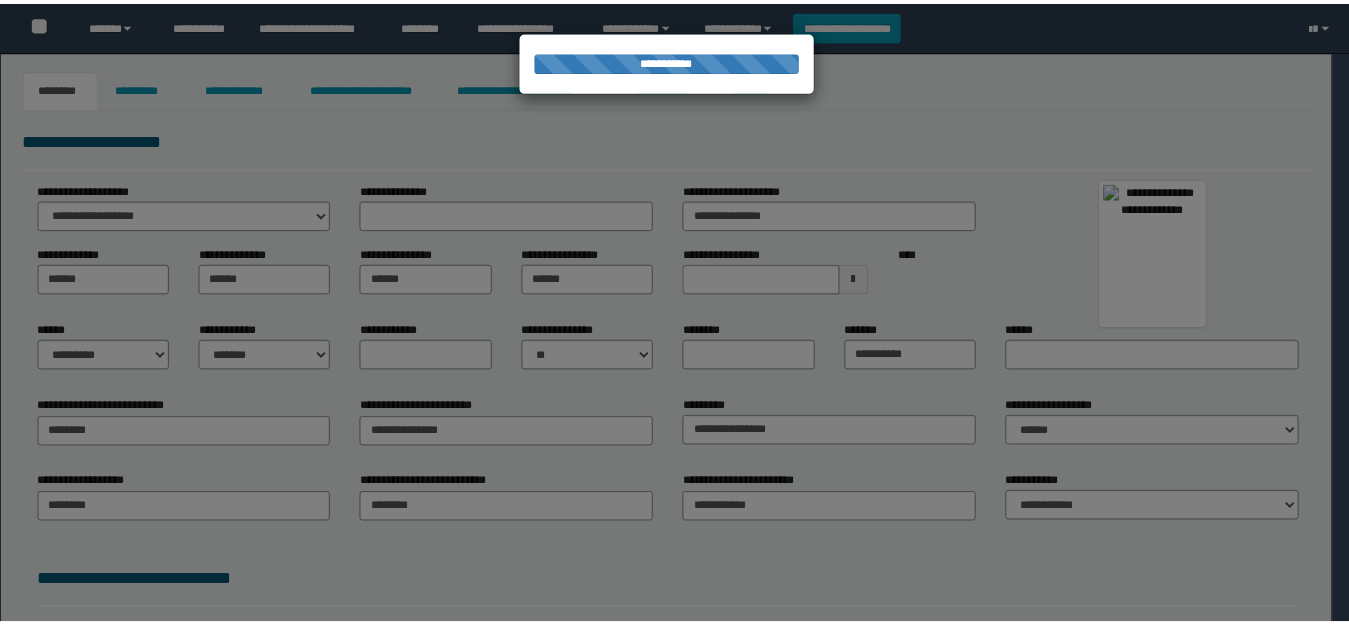 scroll, scrollTop: 0, scrollLeft: 0, axis: both 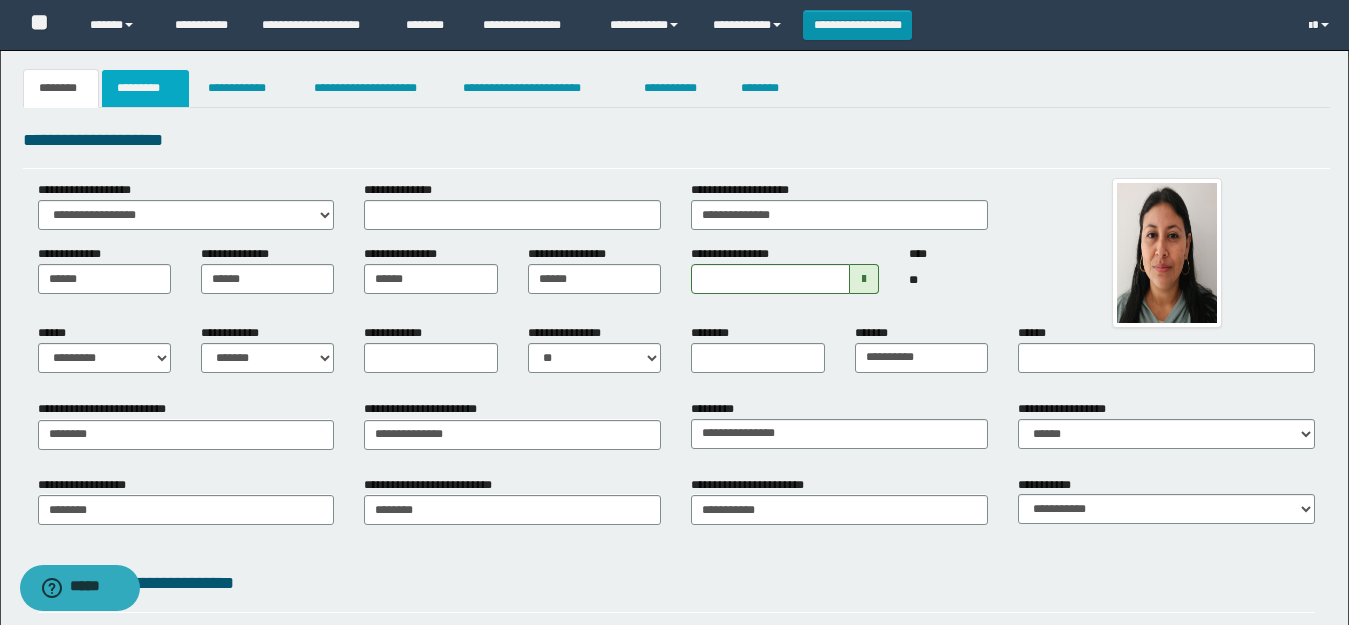 click on "*********" at bounding box center [145, 88] 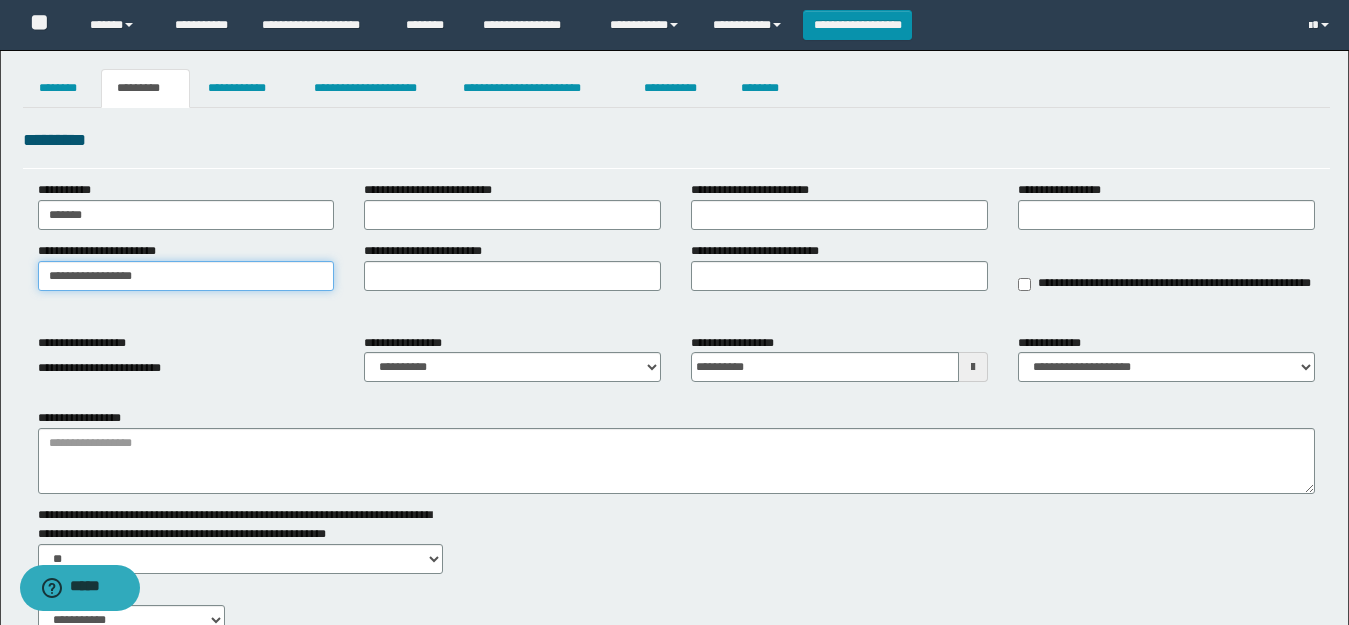 drag, startPoint x: 170, startPoint y: 275, endPoint x: 17, endPoint y: 242, distance: 156.51837 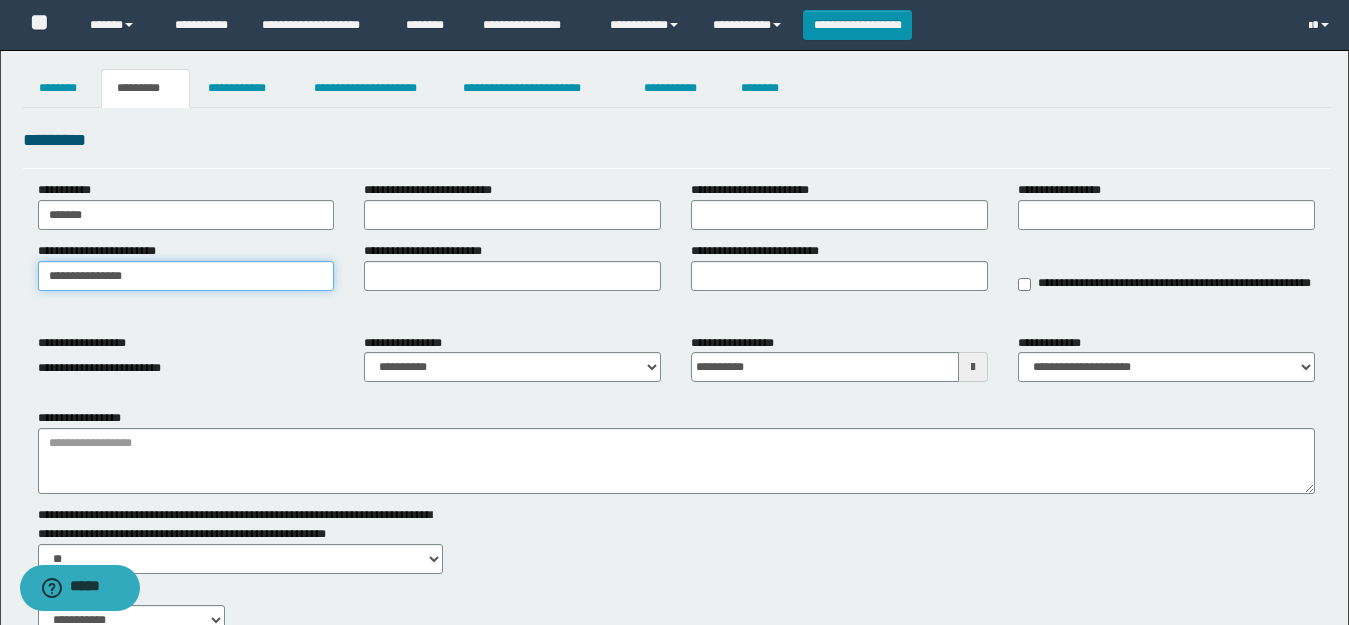 type on "**********" 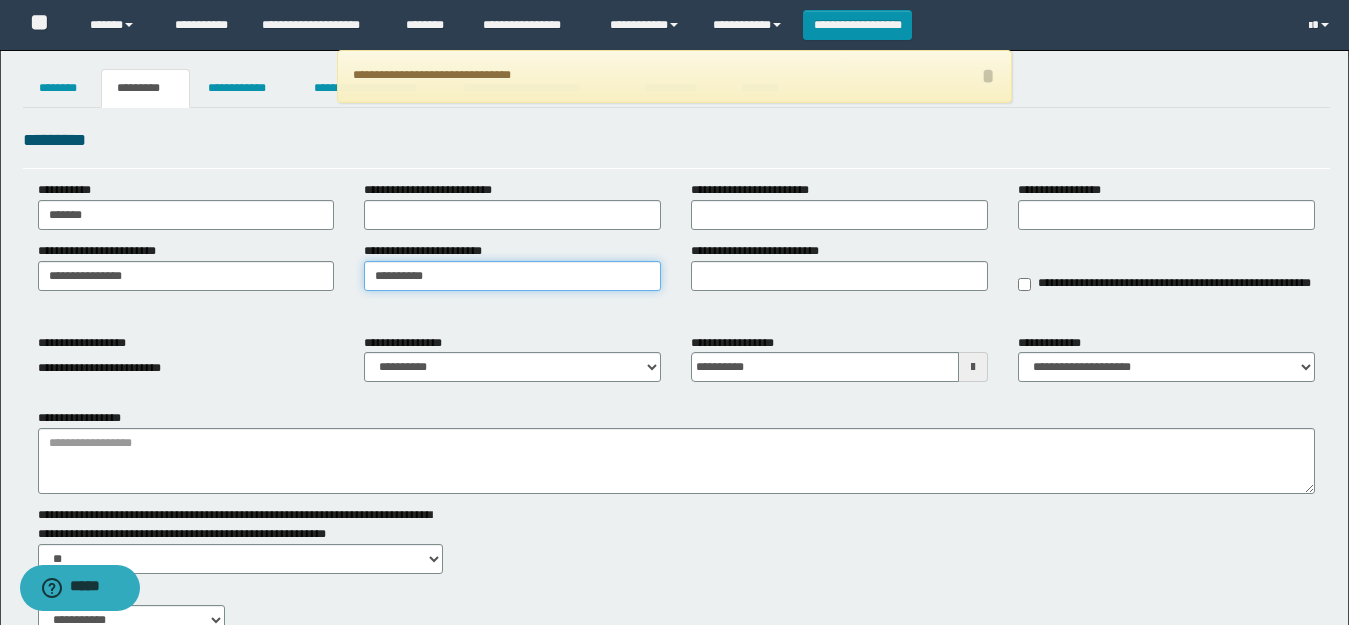 type on "**********" 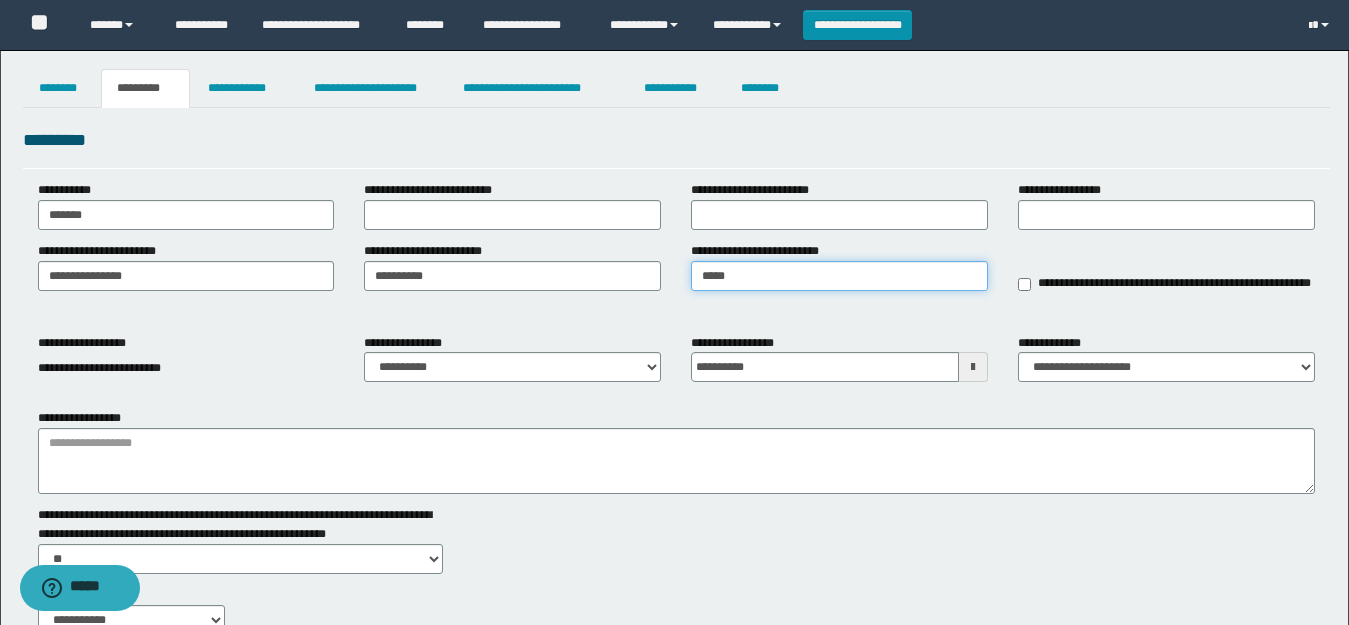 type on "*****" 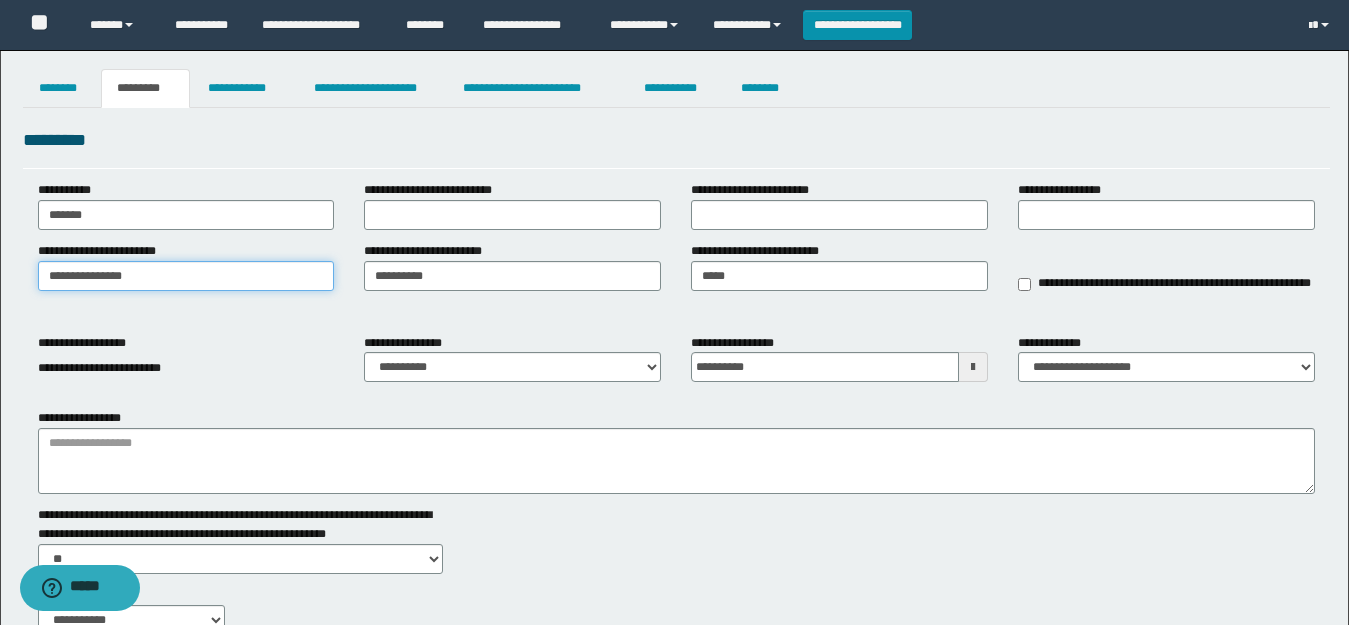 drag, startPoint x: 141, startPoint y: 273, endPoint x: 16, endPoint y: 265, distance: 125.25574 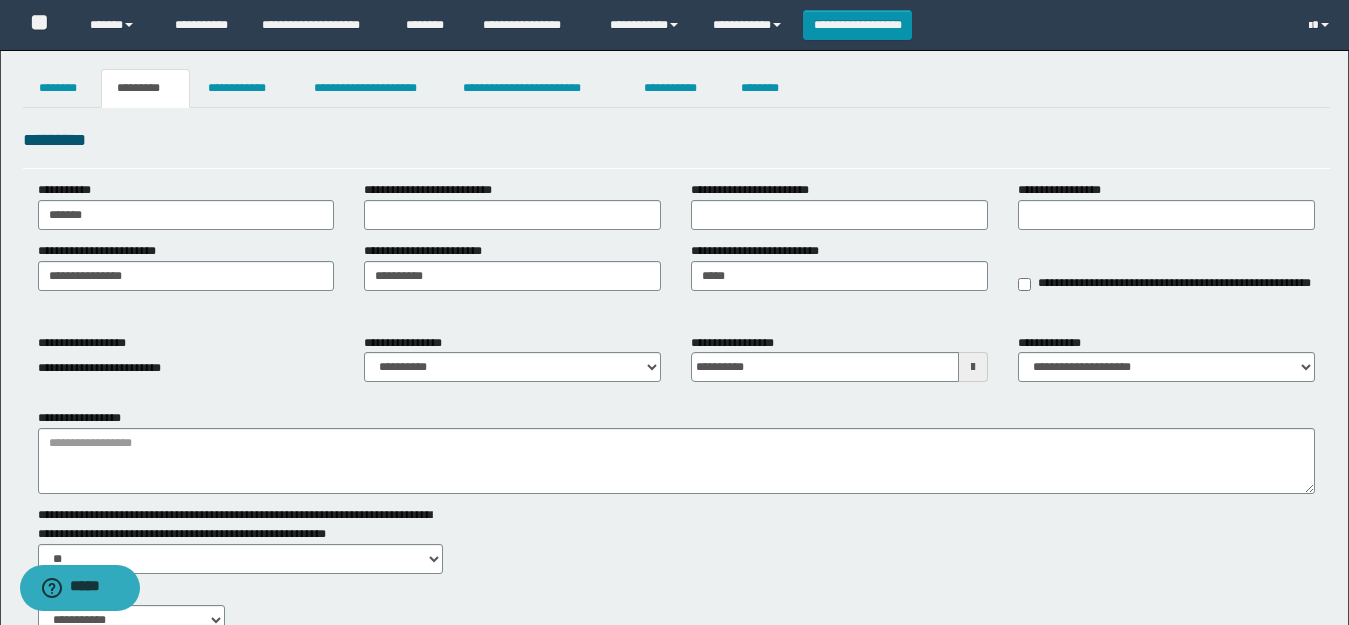 click on "**********" at bounding box center (676, 610) 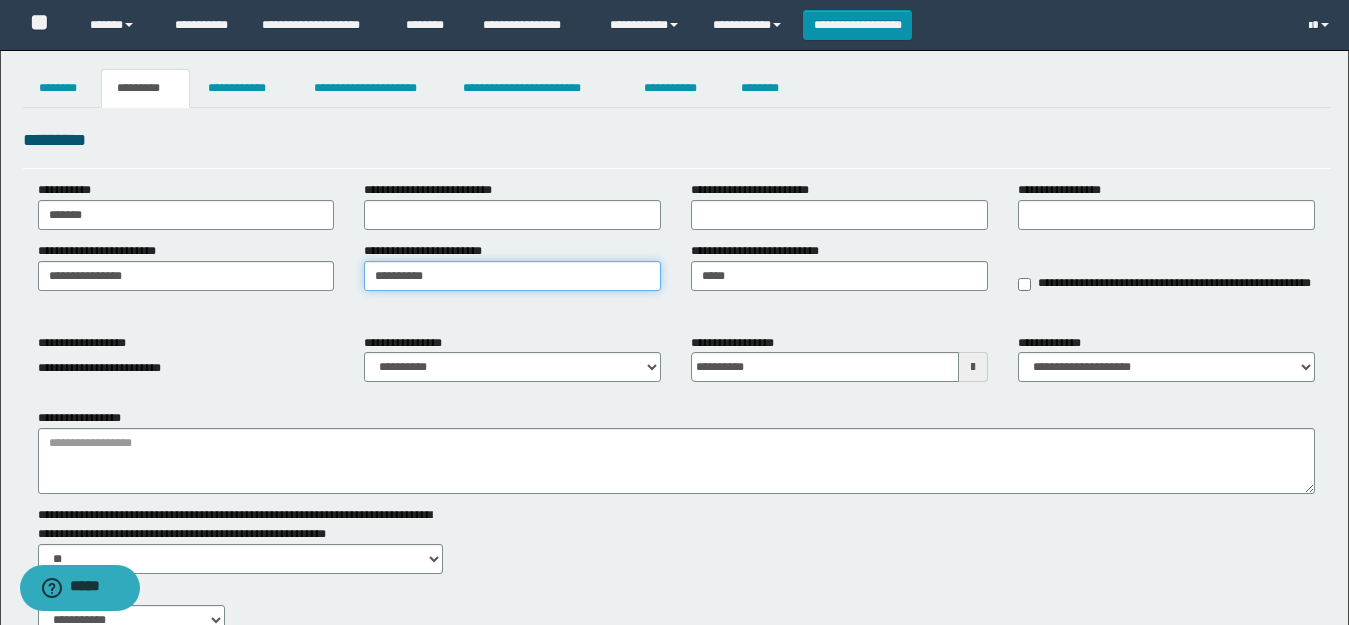 drag, startPoint x: 317, startPoint y: 268, endPoint x: 228, endPoint y: 257, distance: 89.6772 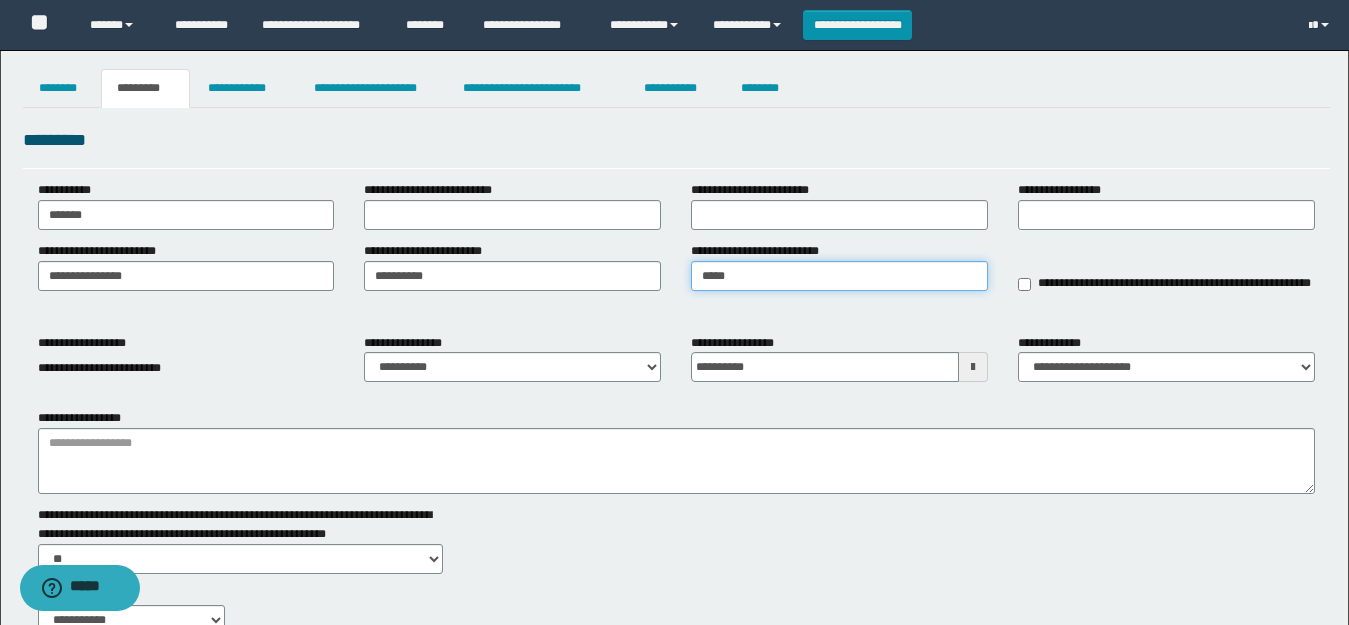drag, startPoint x: 607, startPoint y: 273, endPoint x: 587, endPoint y: 271, distance: 20.09975 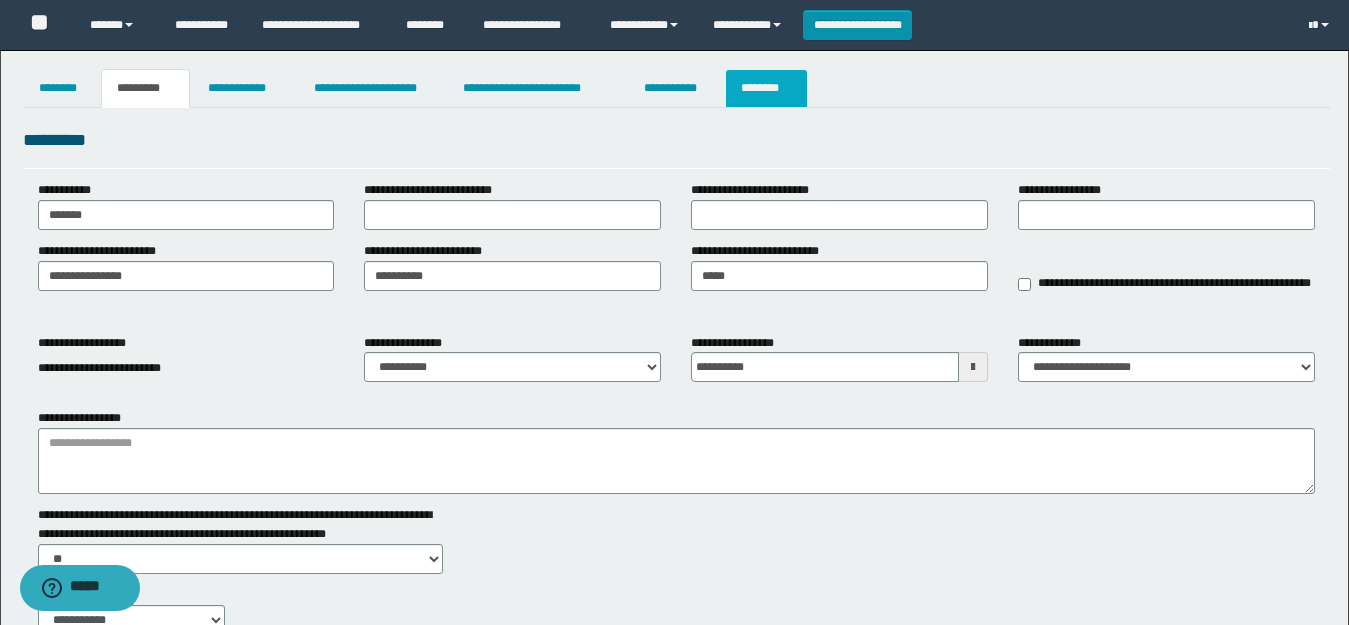 click on "********" at bounding box center (766, 88) 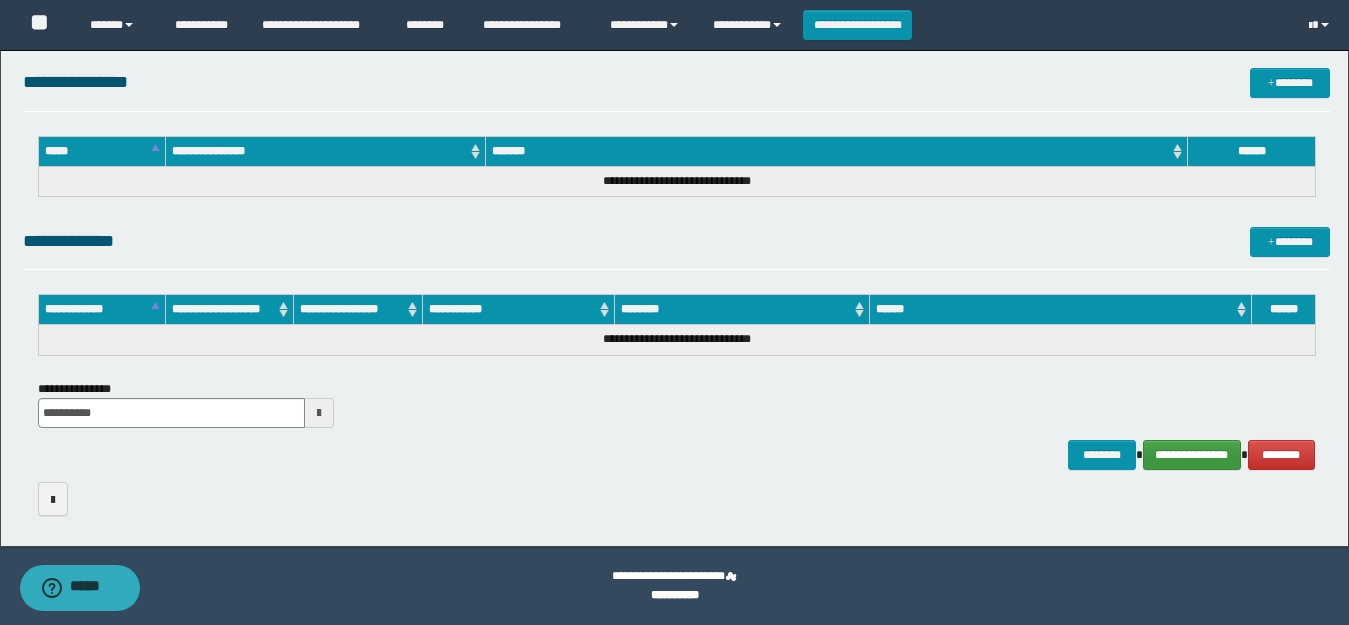 scroll, scrollTop: 0, scrollLeft: 0, axis: both 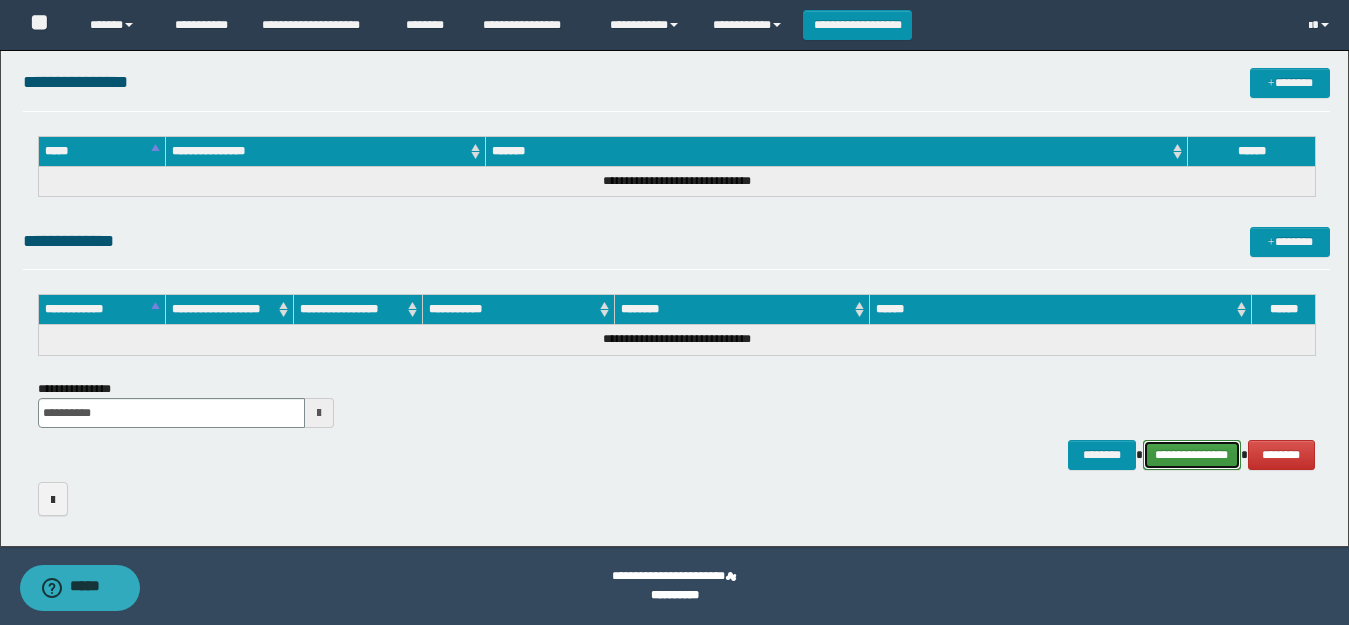 click on "**********" at bounding box center [1192, 455] 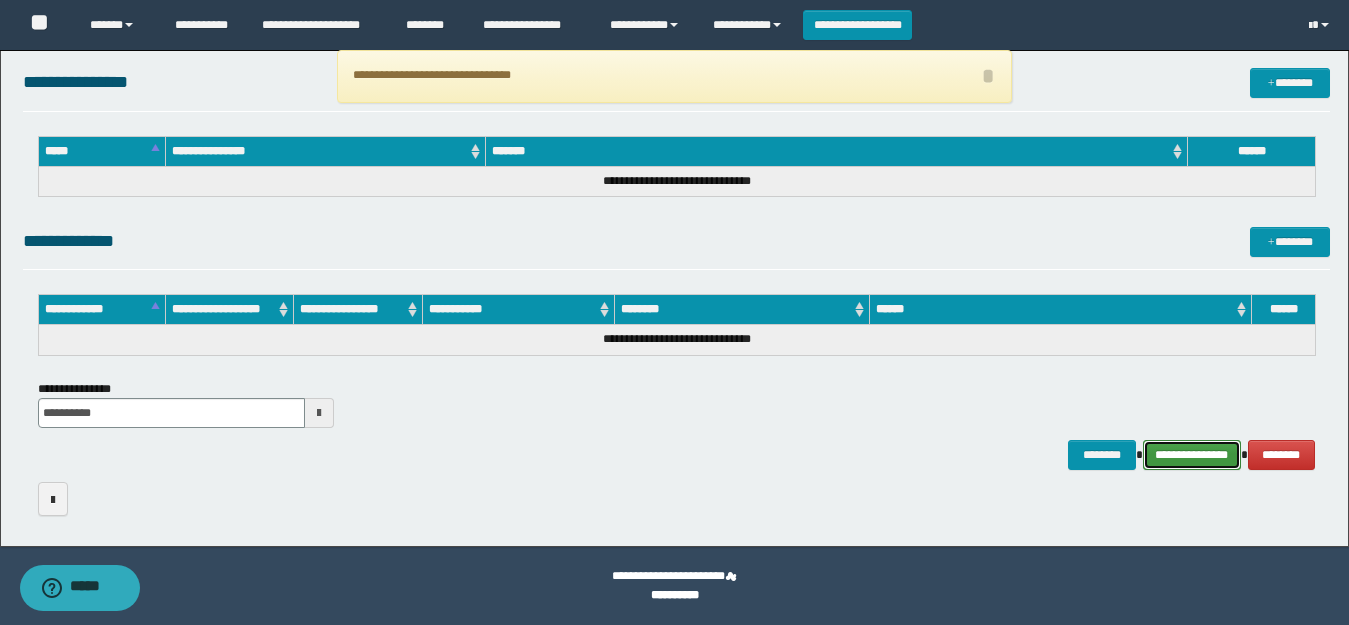 click on "**********" at bounding box center (1192, 455) 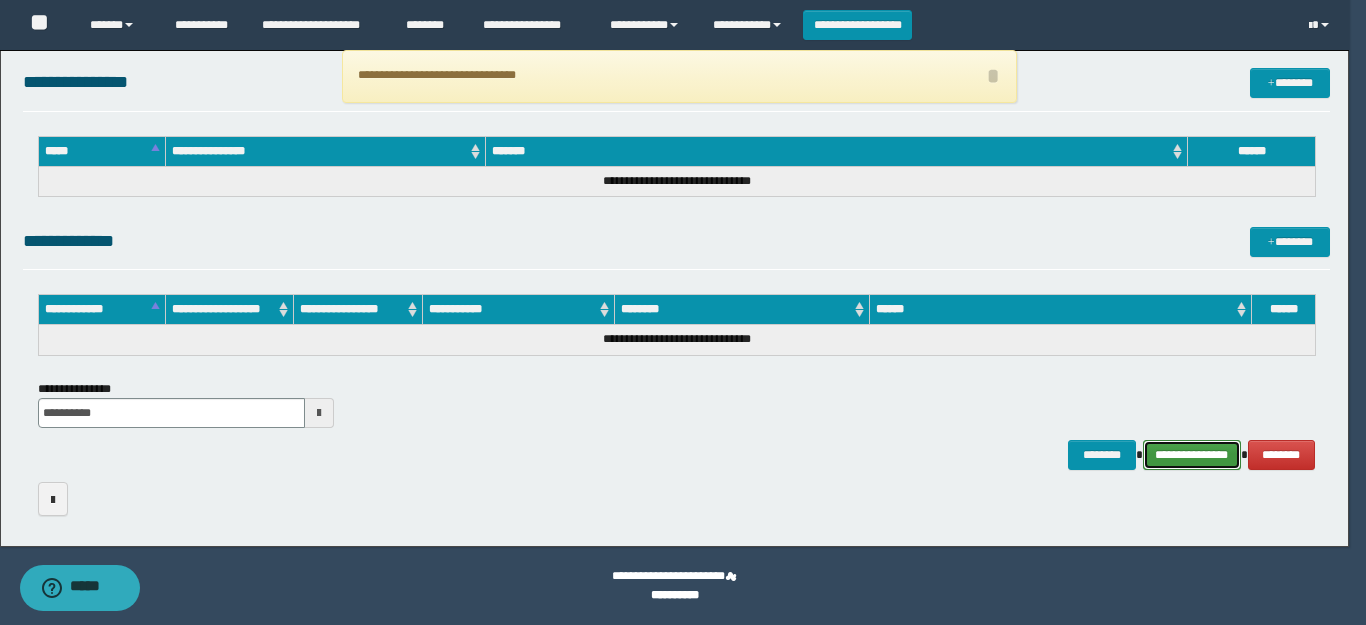 click on "**********" at bounding box center (674, -652) 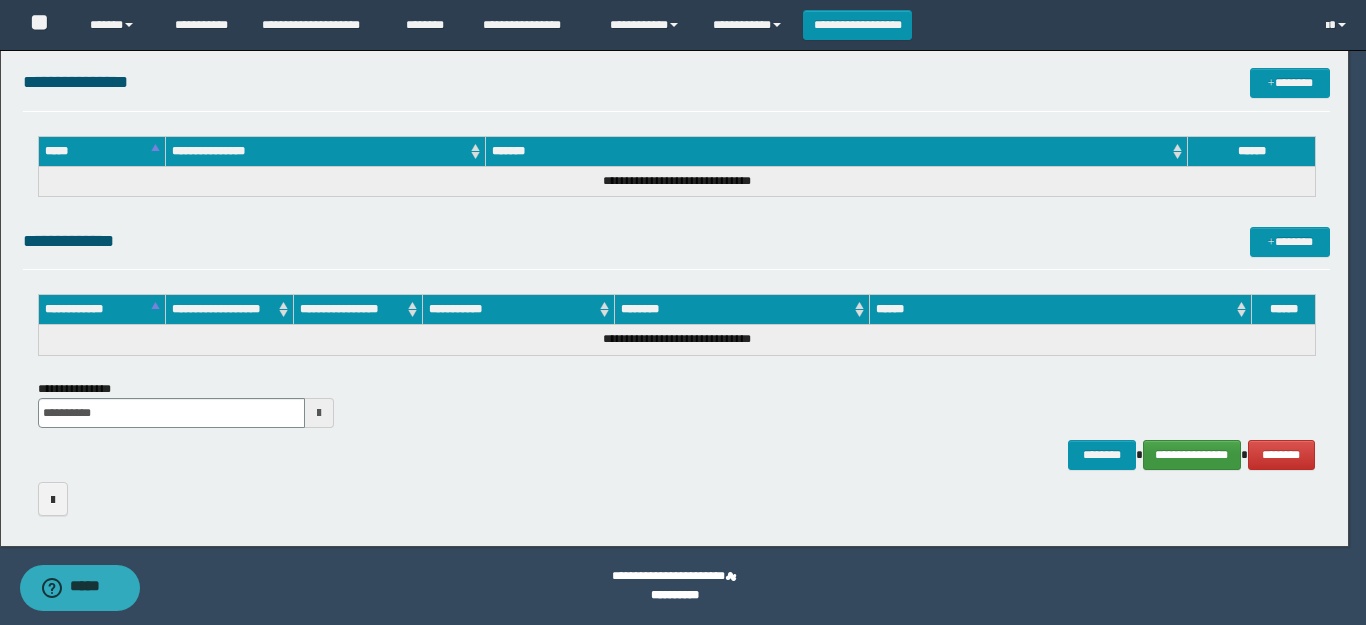 click at bounding box center (683, 312) 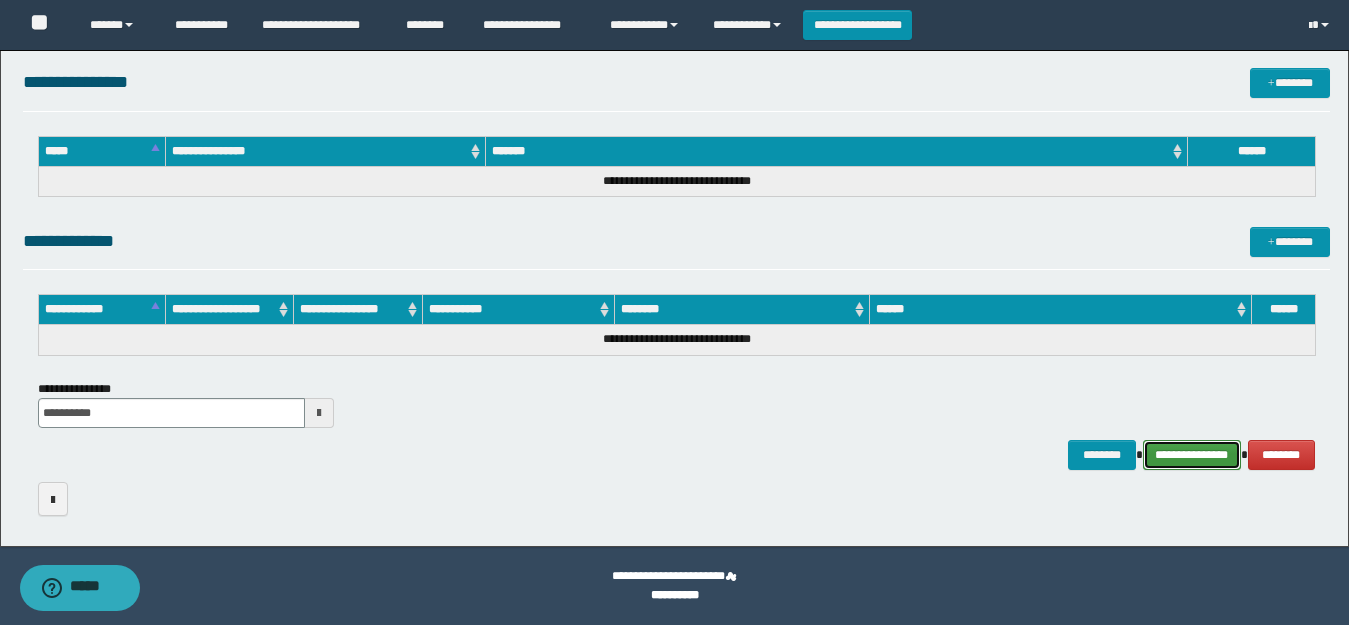 click on "**********" at bounding box center [1192, 455] 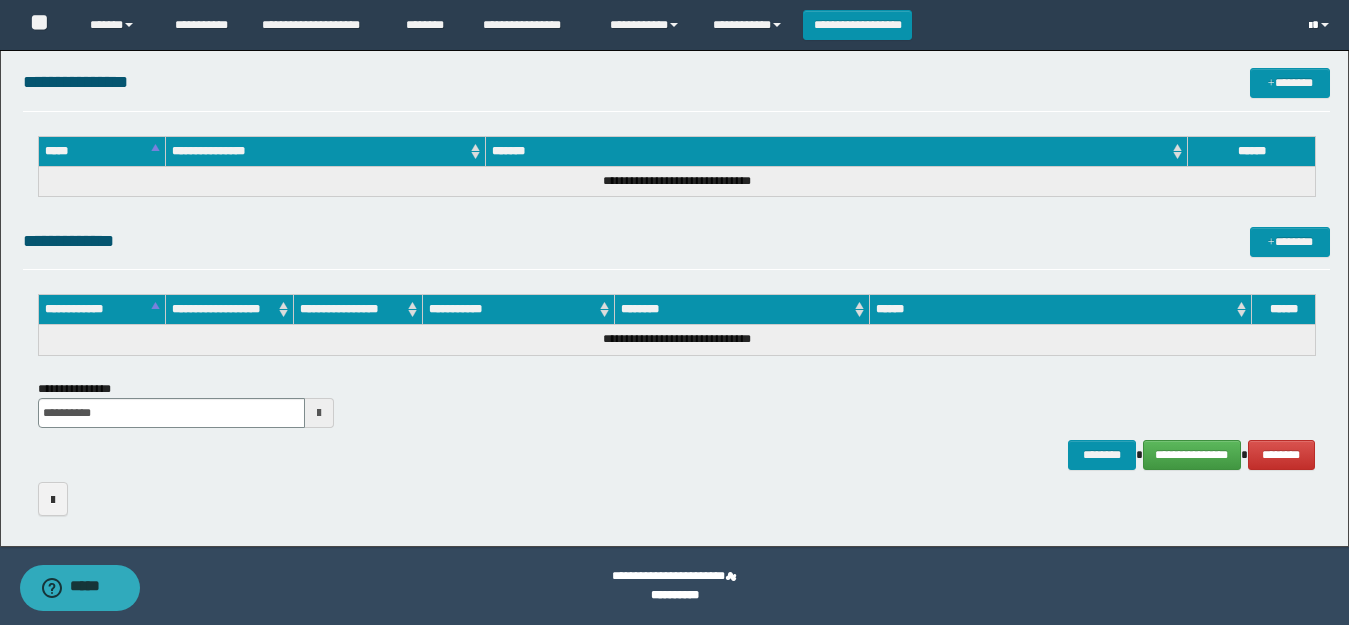 click at bounding box center [1310, 26] 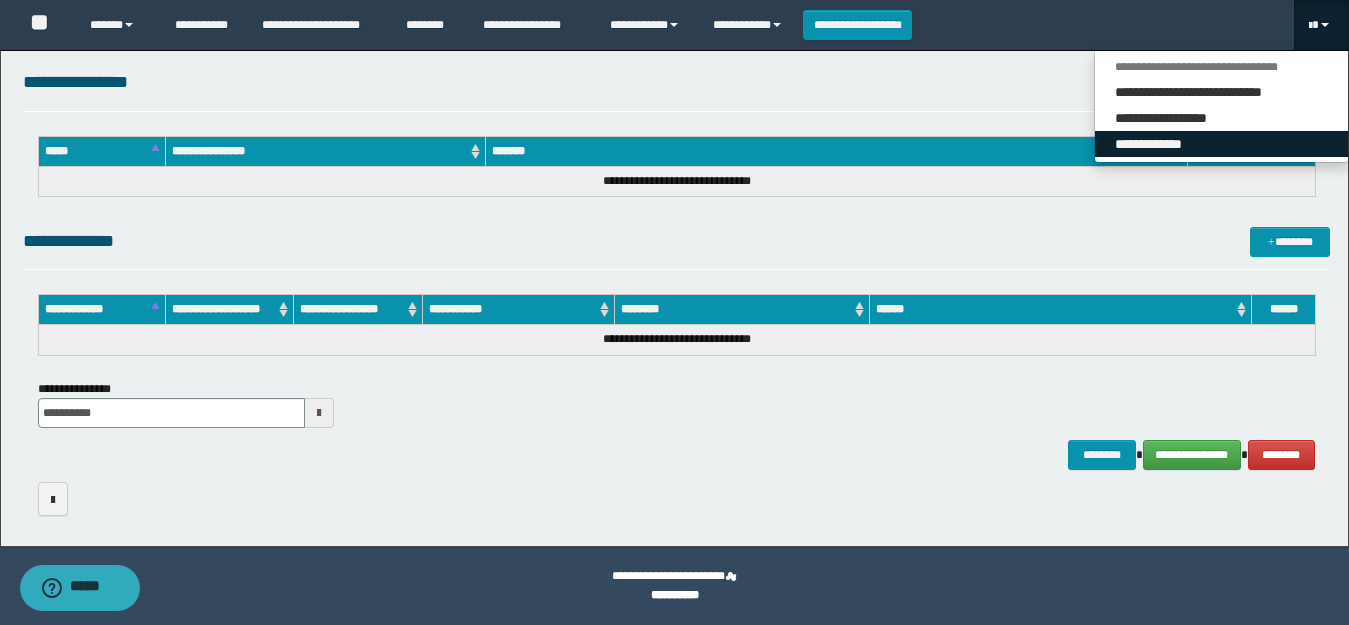 click on "**********" at bounding box center (1221, 144) 